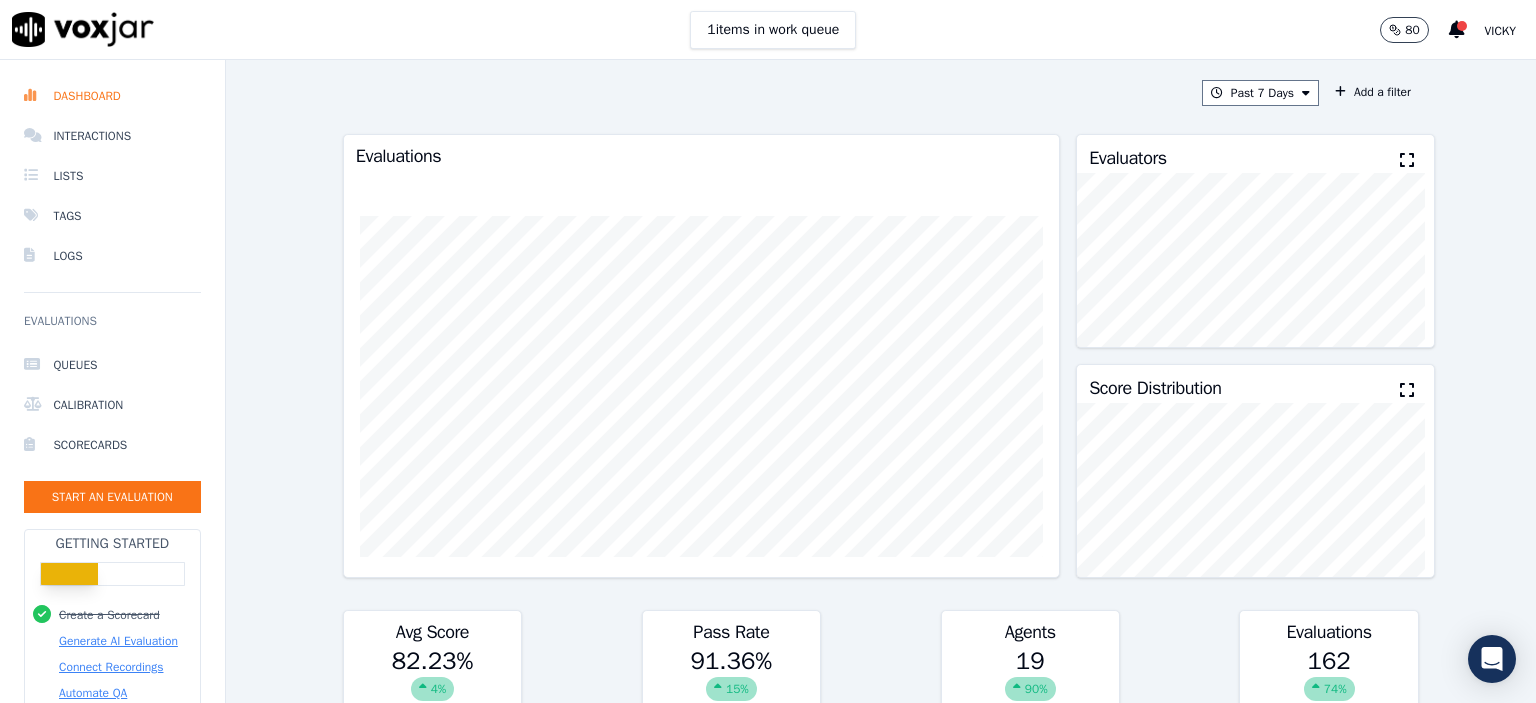 scroll, scrollTop: 0, scrollLeft: 0, axis: both 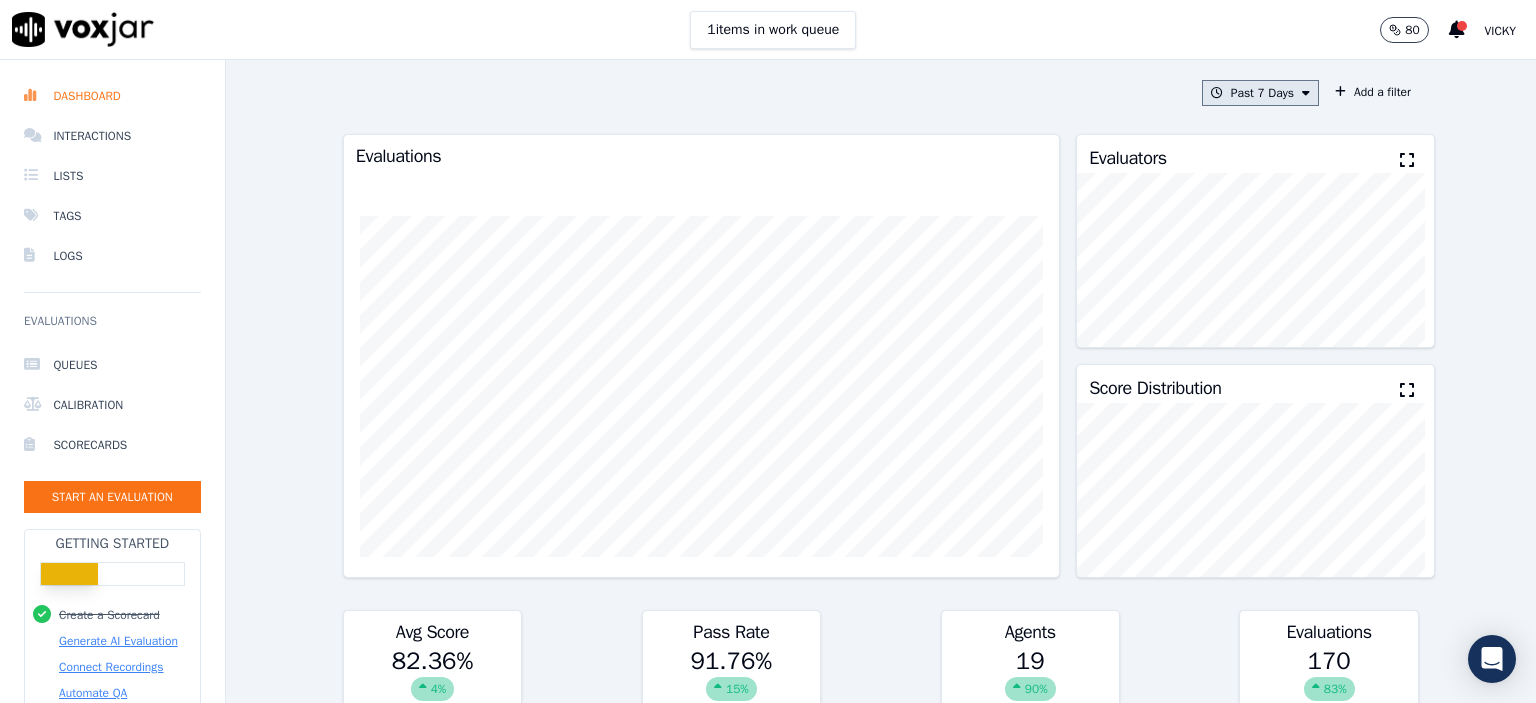 click on "Past 7 Days" at bounding box center (1260, 93) 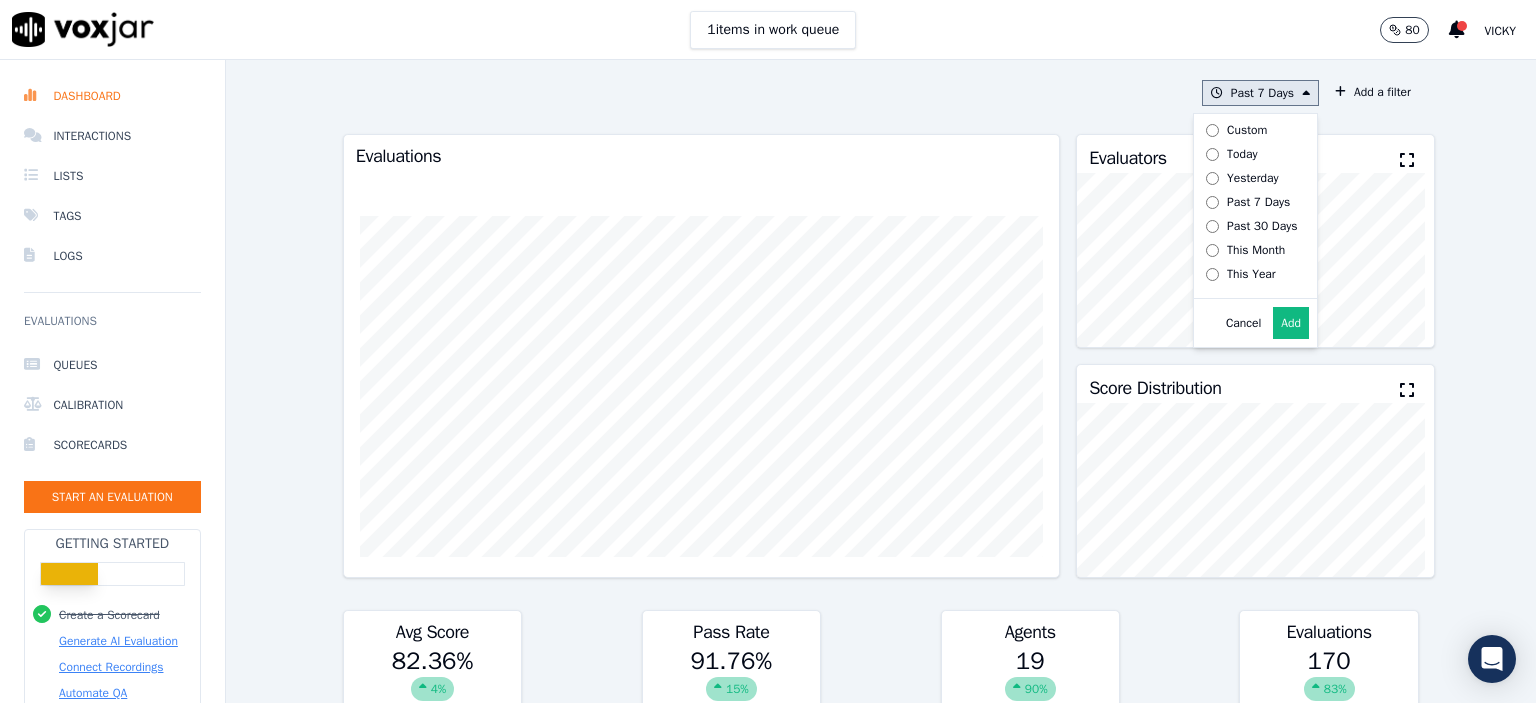 click on "Today" at bounding box center [1242, 154] 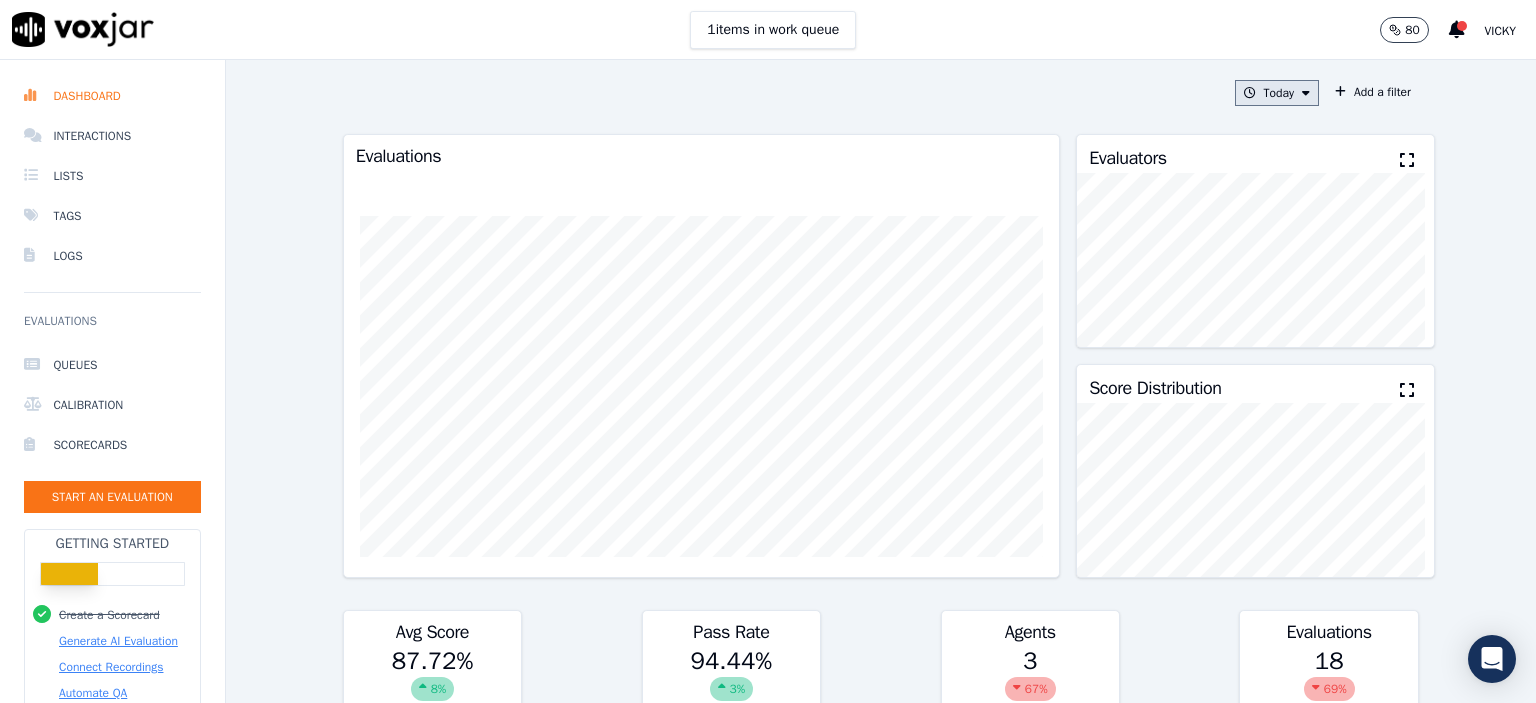 click on "Today" at bounding box center (1277, 93) 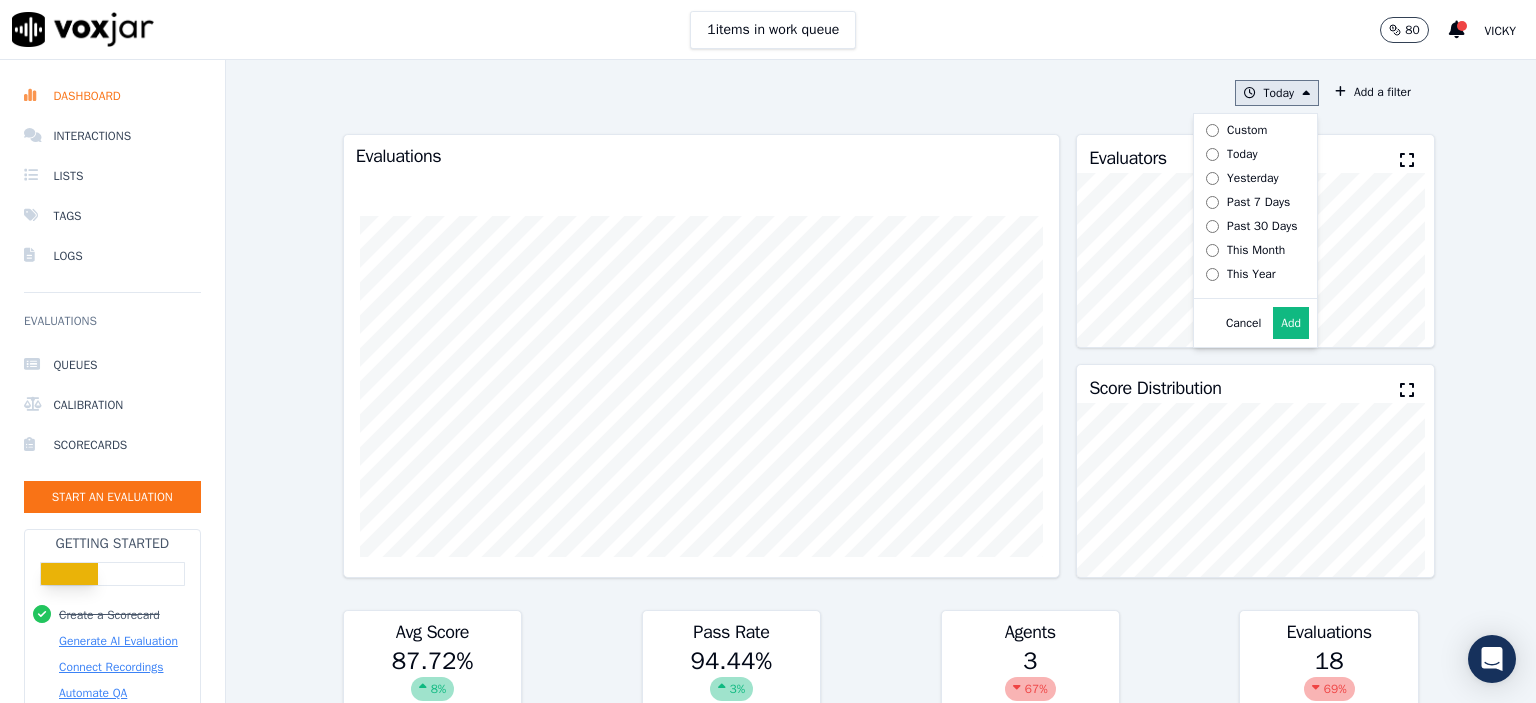 click on "Add" at bounding box center (1291, 323) 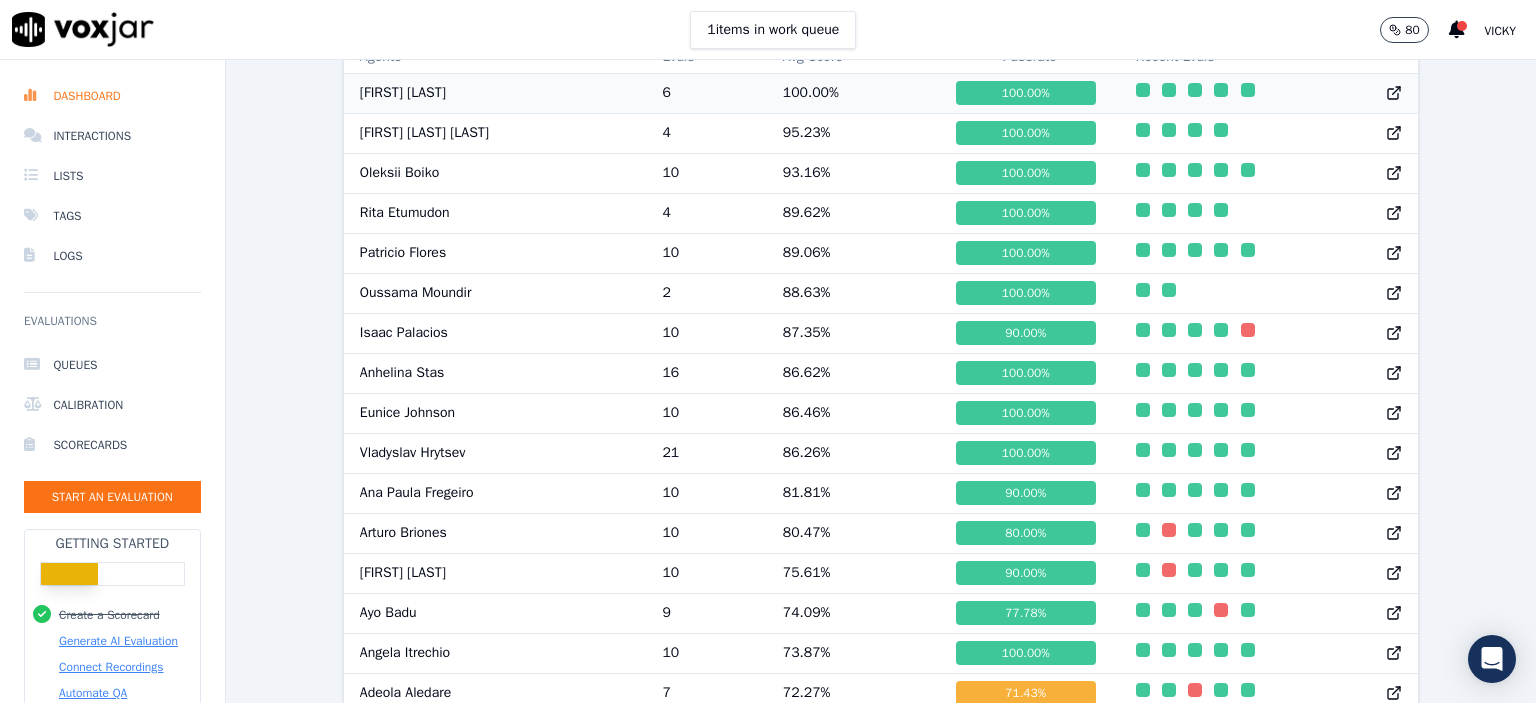 scroll, scrollTop: 1200, scrollLeft: 0, axis: vertical 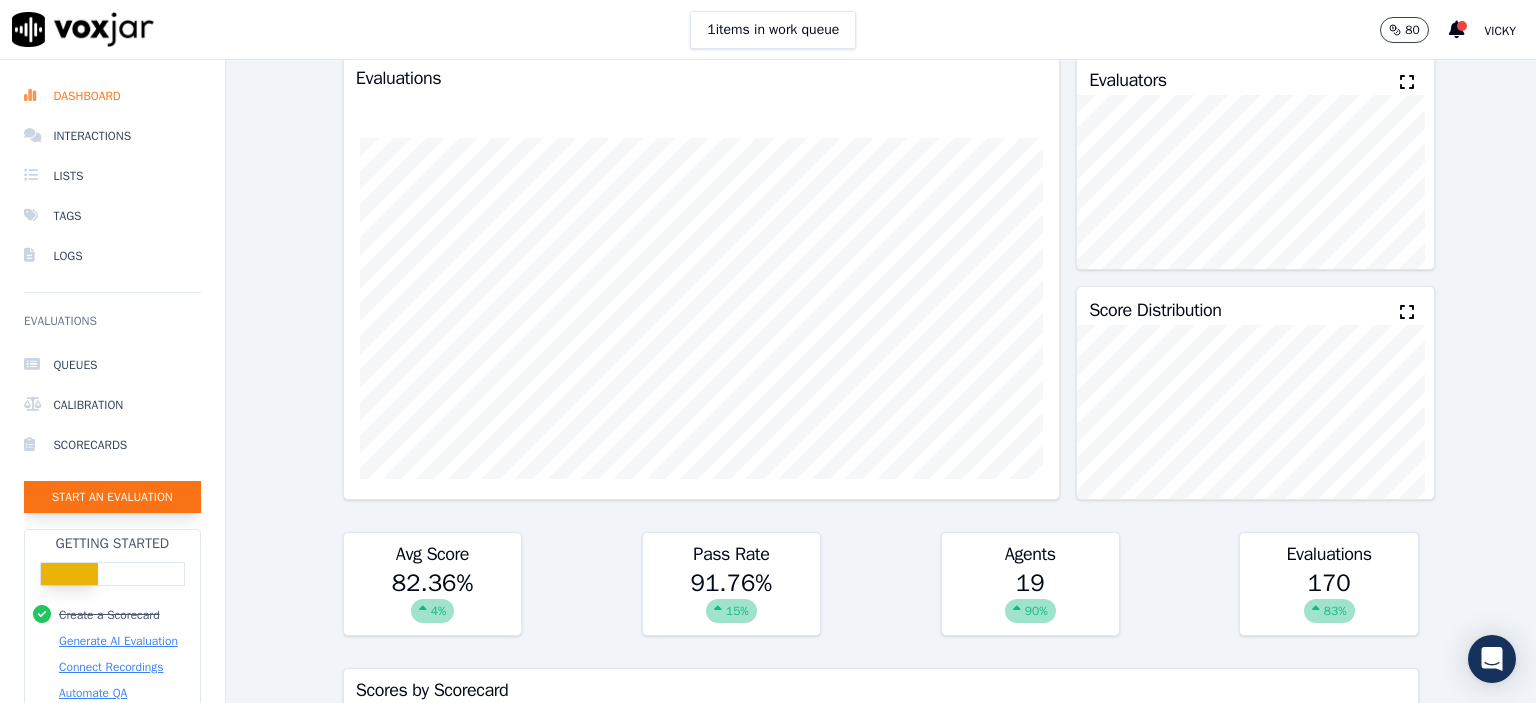 click on "Start an Evaluation" 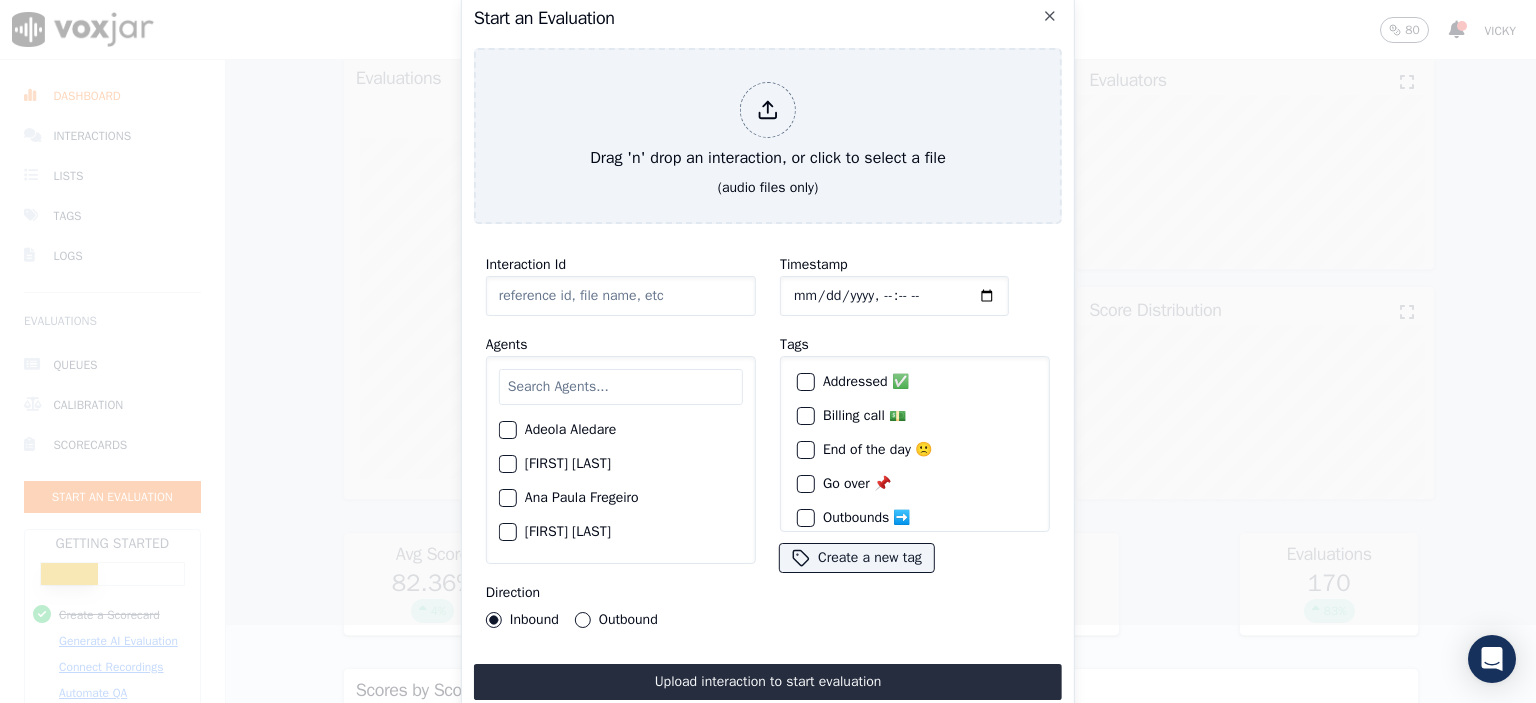click on "Interaction Id" 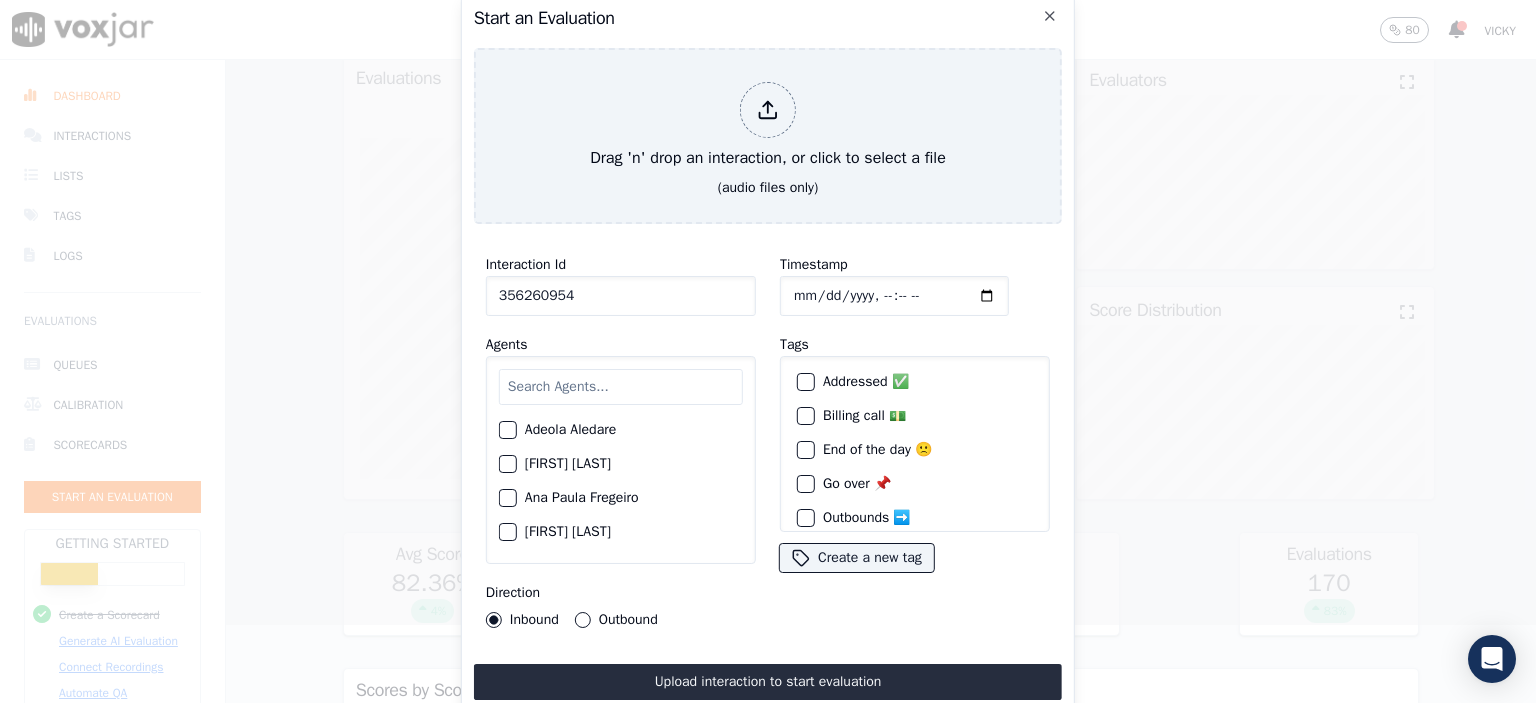 type on "356260954" 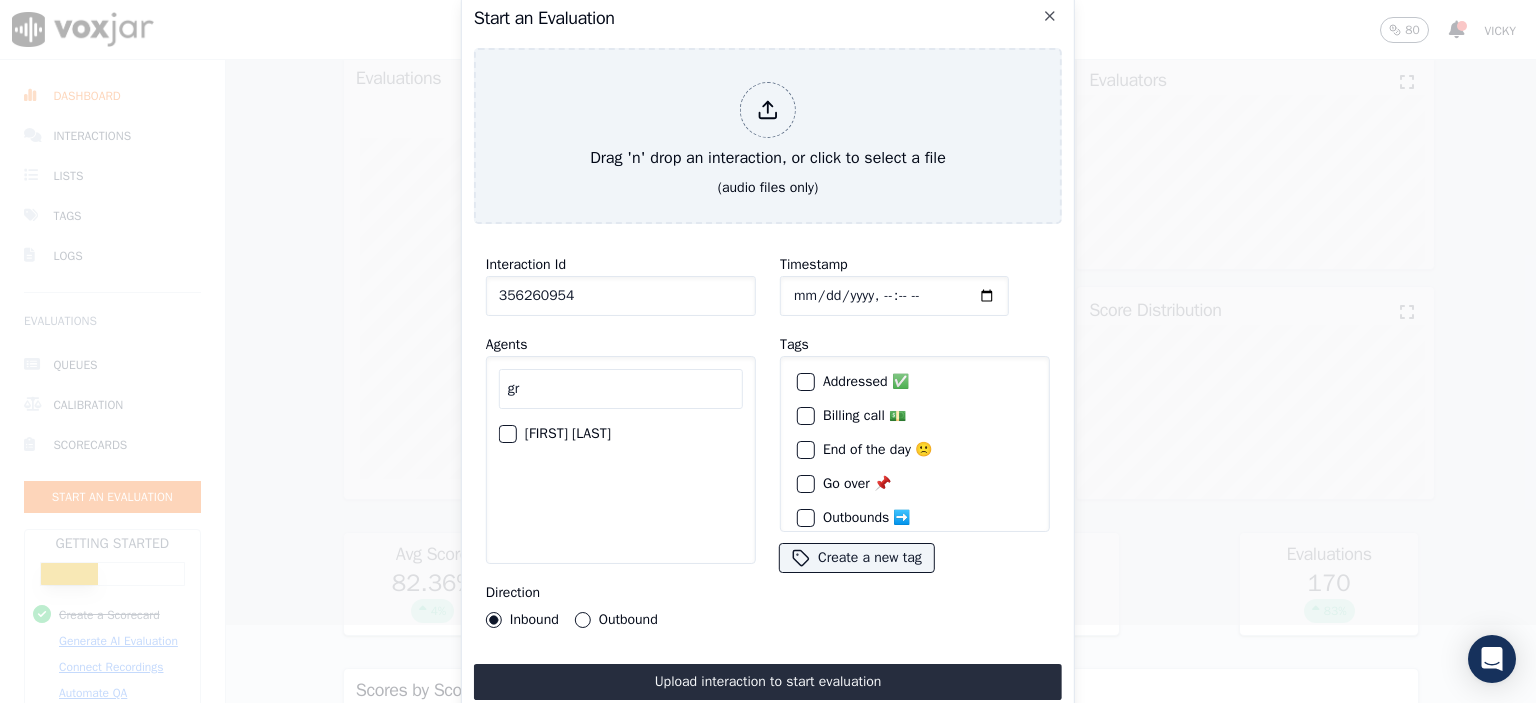 type on "gr" 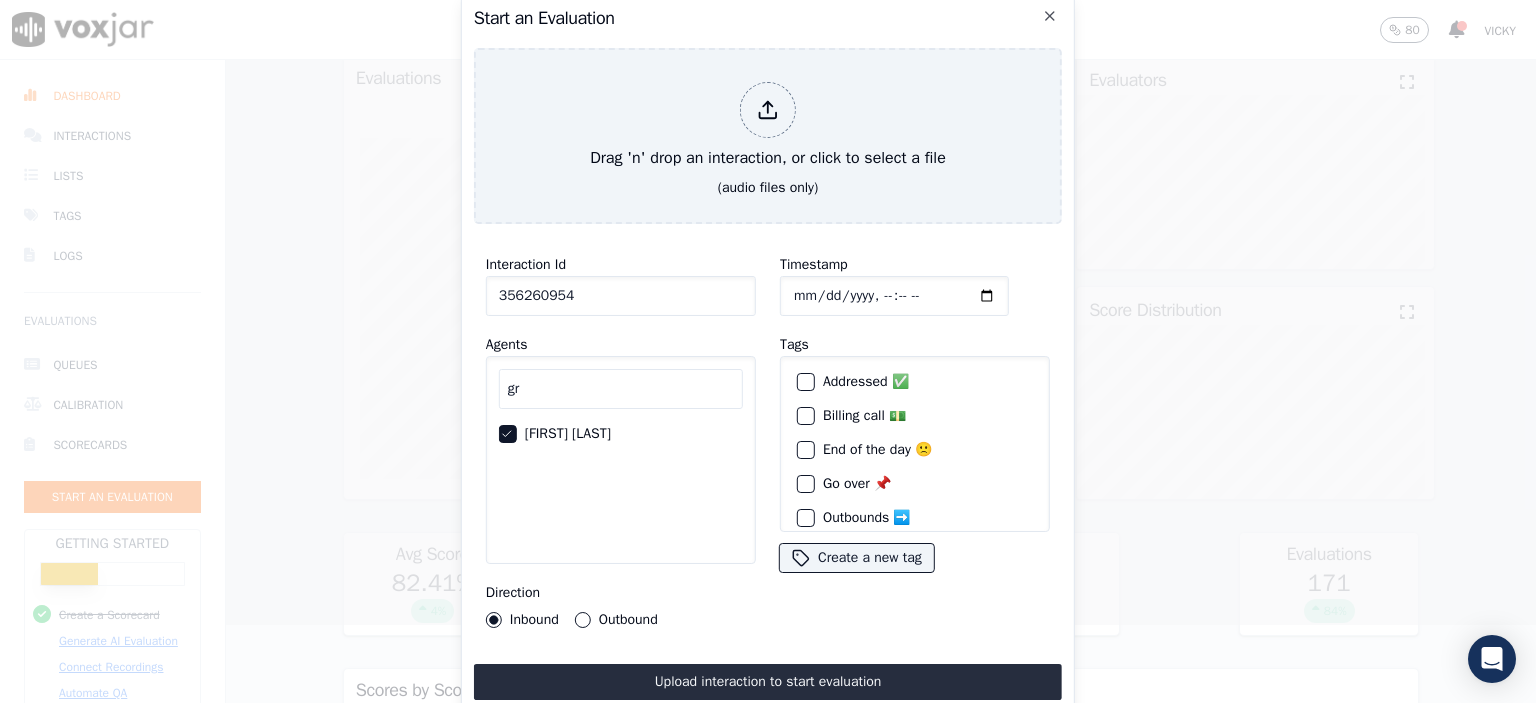 click on "Timestamp" 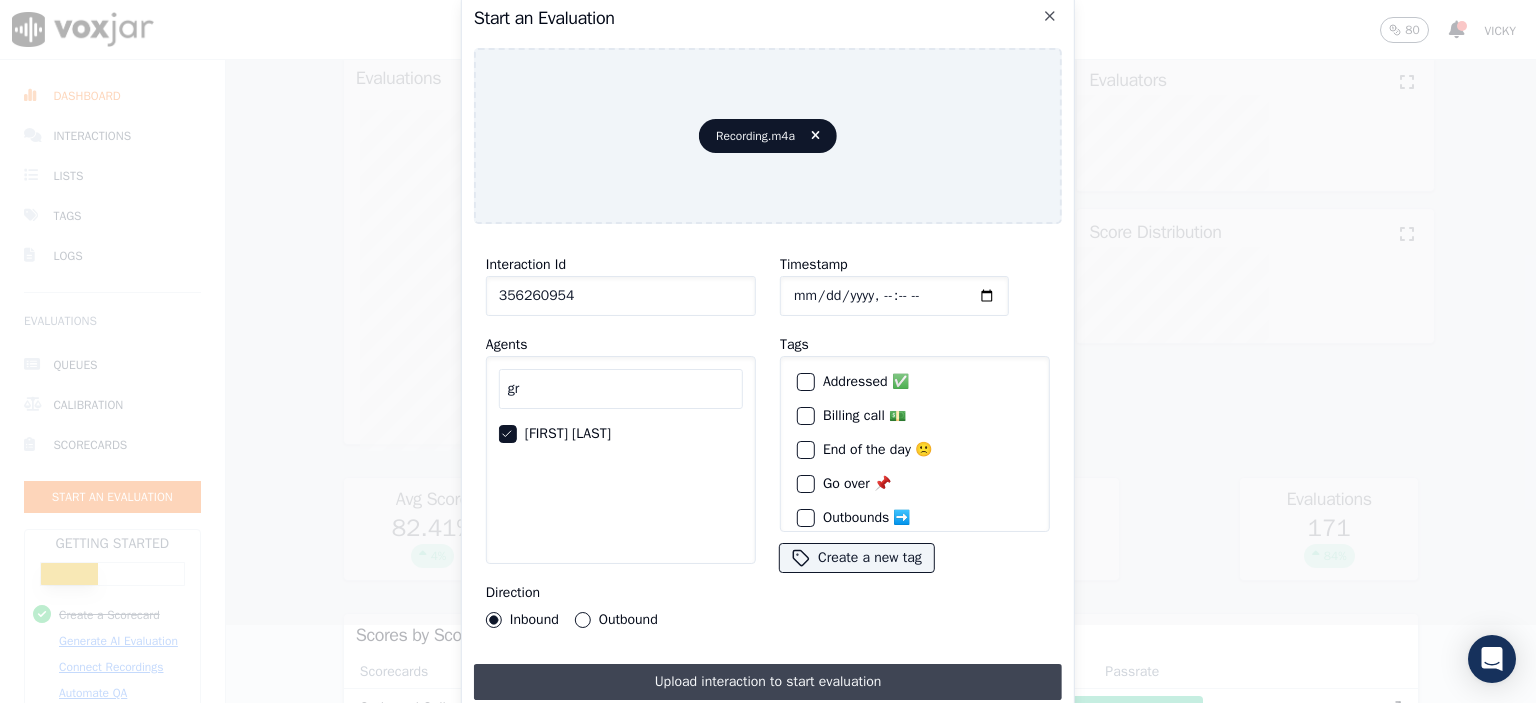 click on "Upload interaction to start evaluation" at bounding box center [768, 682] 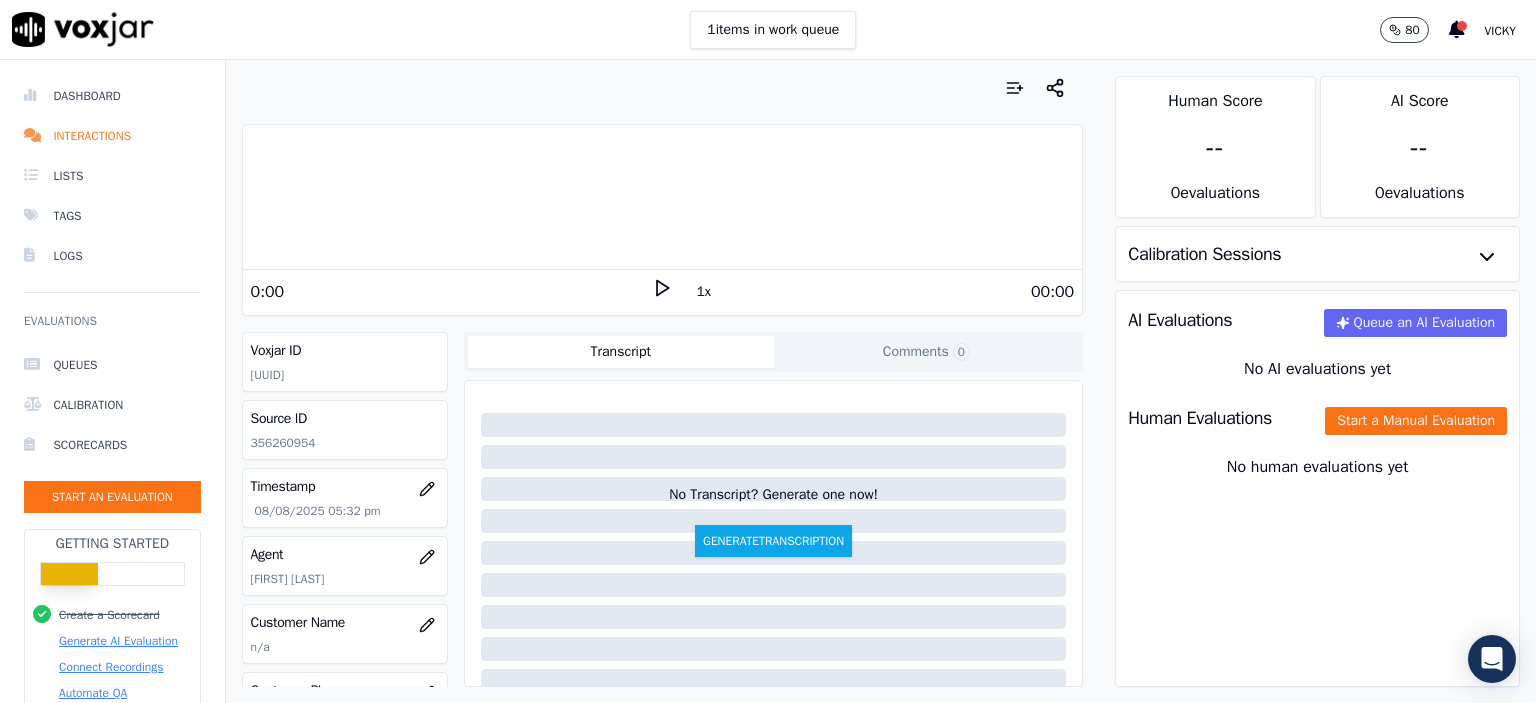 scroll, scrollTop: 0, scrollLeft: 0, axis: both 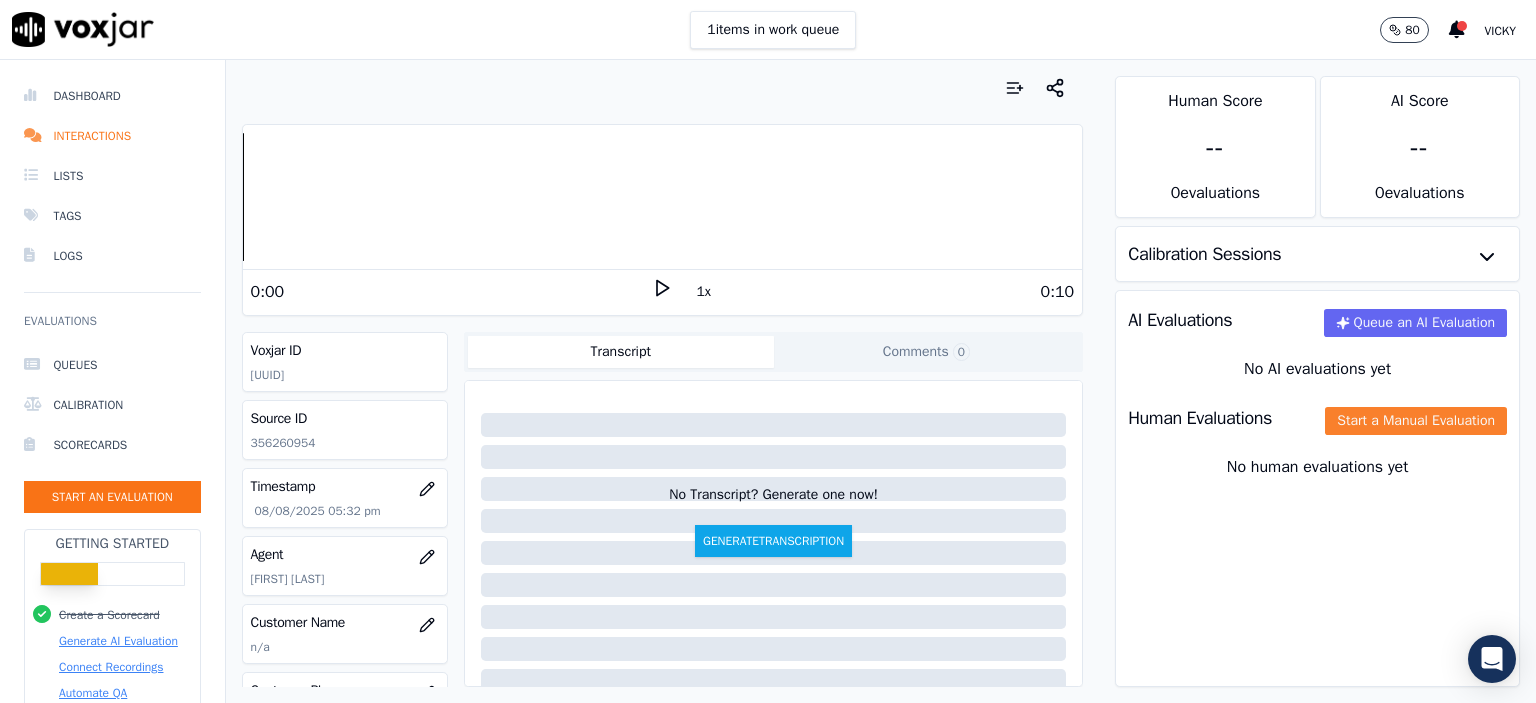click on "Start a Manual Evaluation" 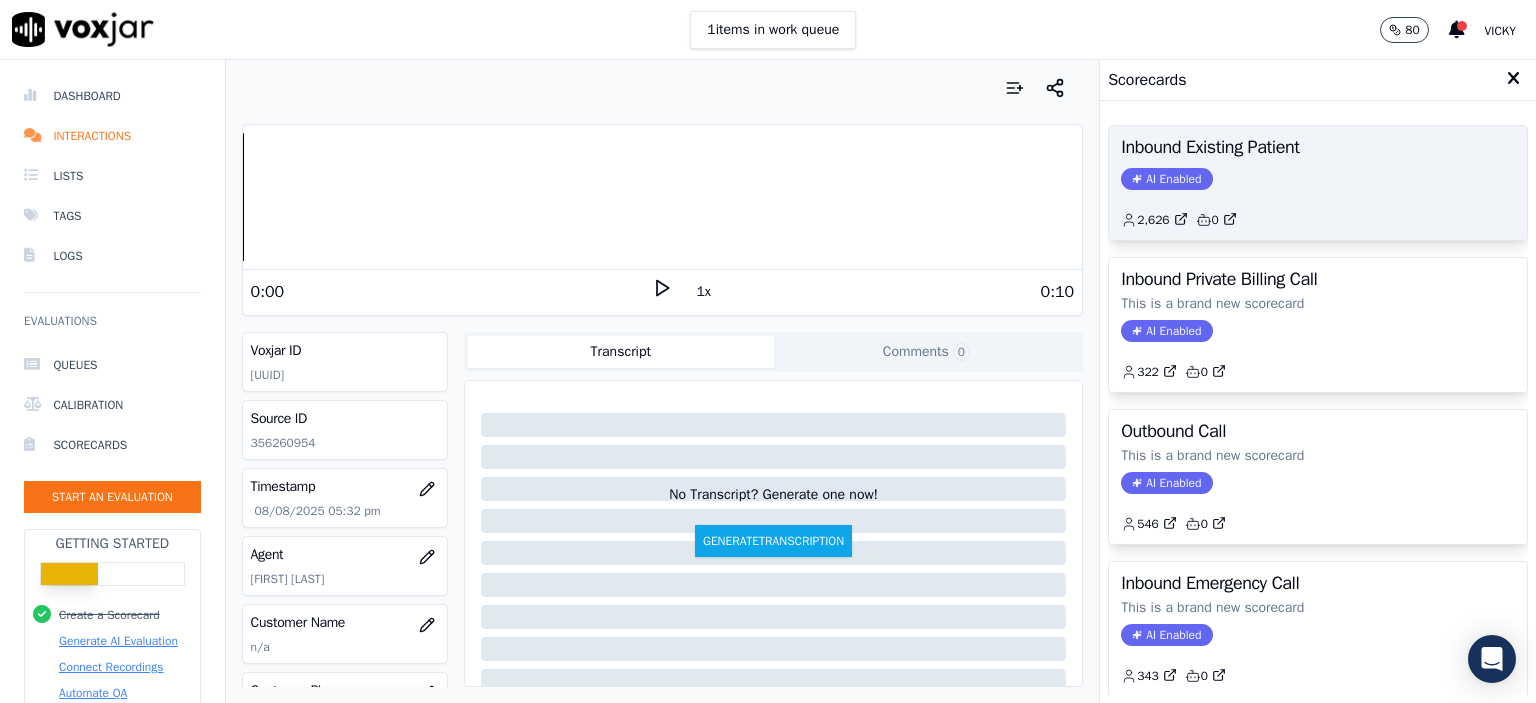 click on "2,626         0" 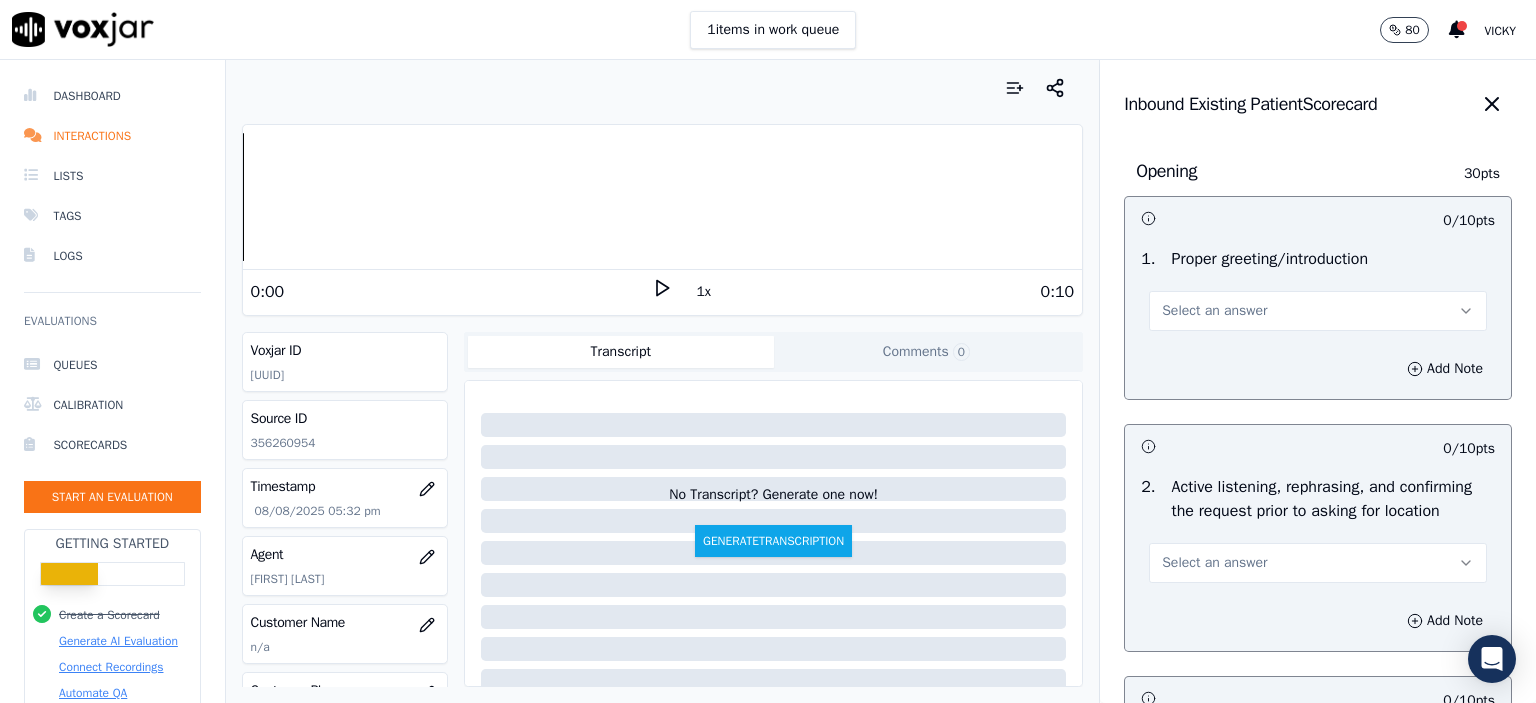 click on "Select an answer" at bounding box center [1214, 311] 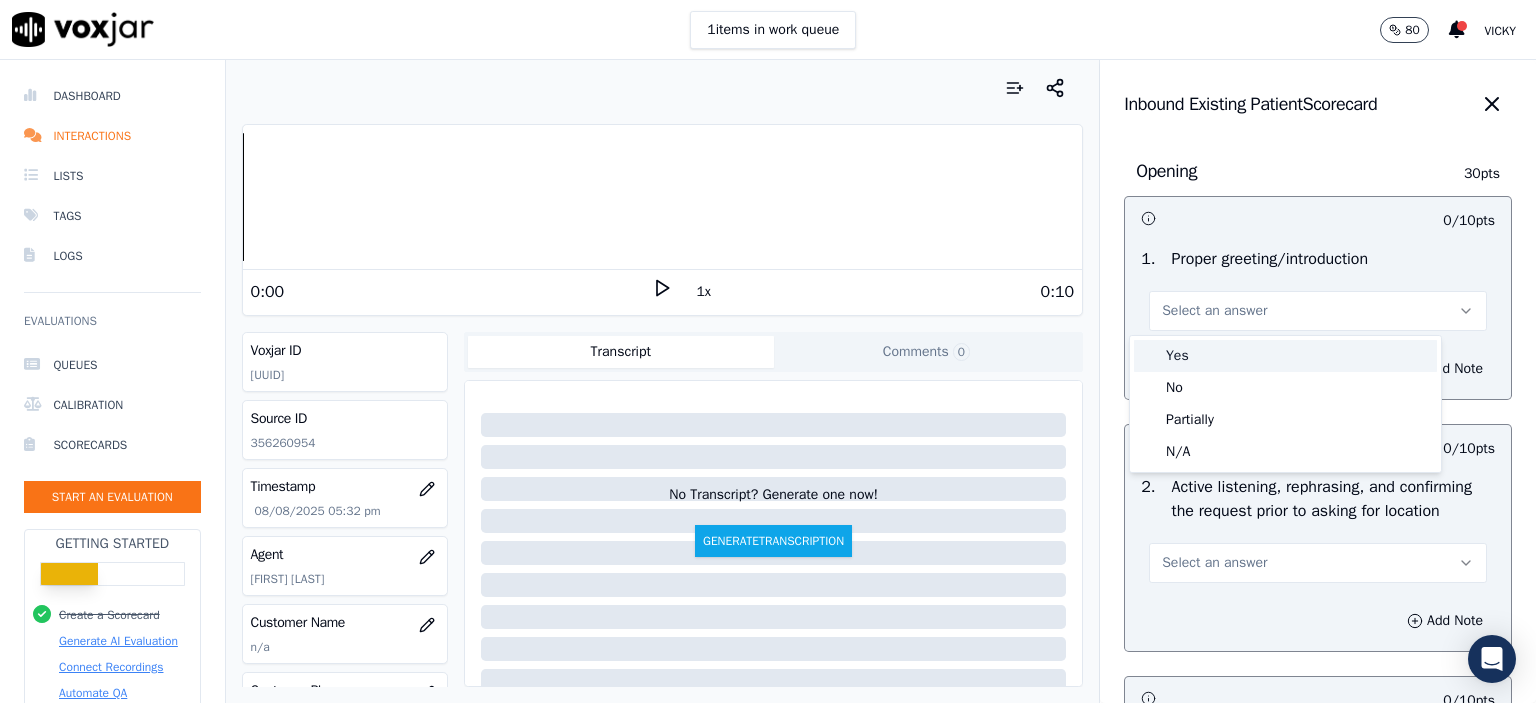 click on "Yes" at bounding box center [1285, 356] 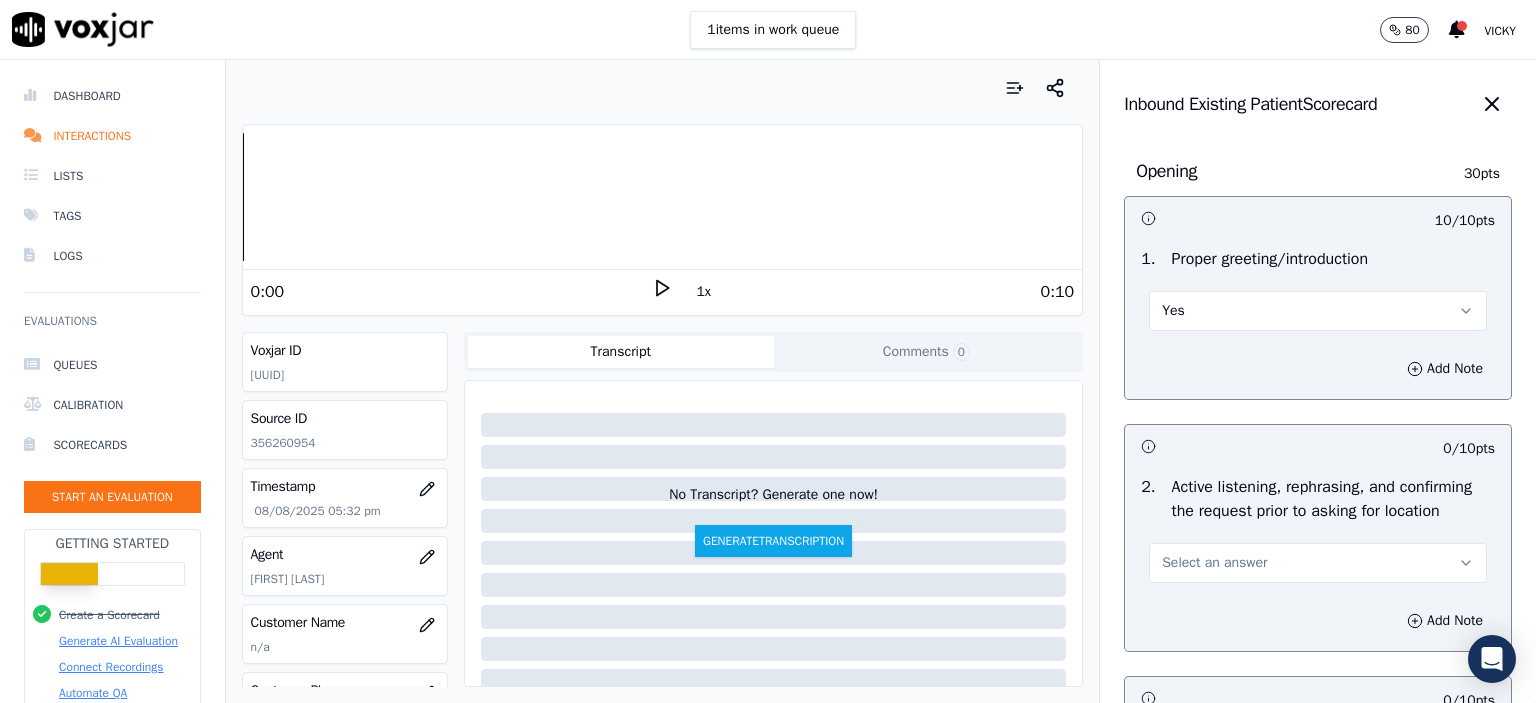 click on "Yes" at bounding box center [1318, 311] 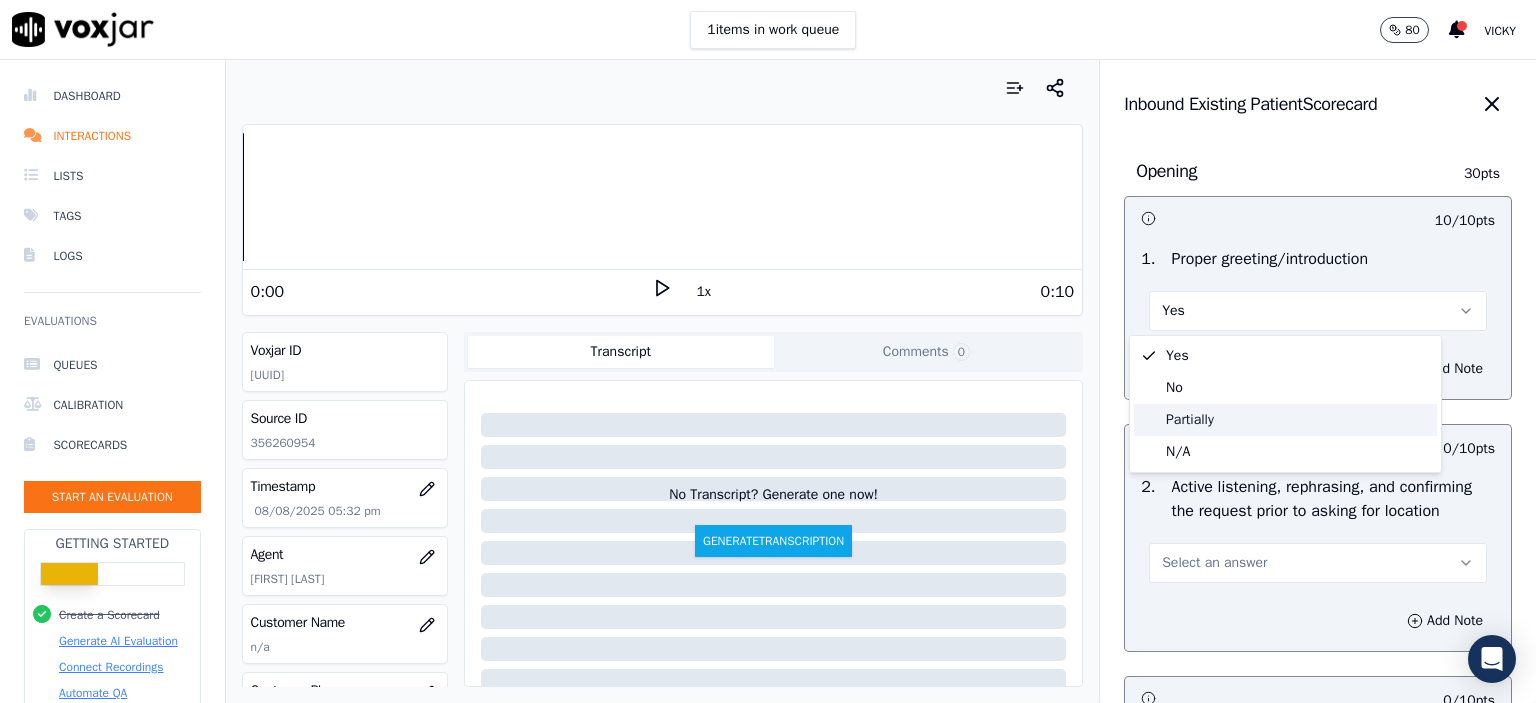 click on "Partially" 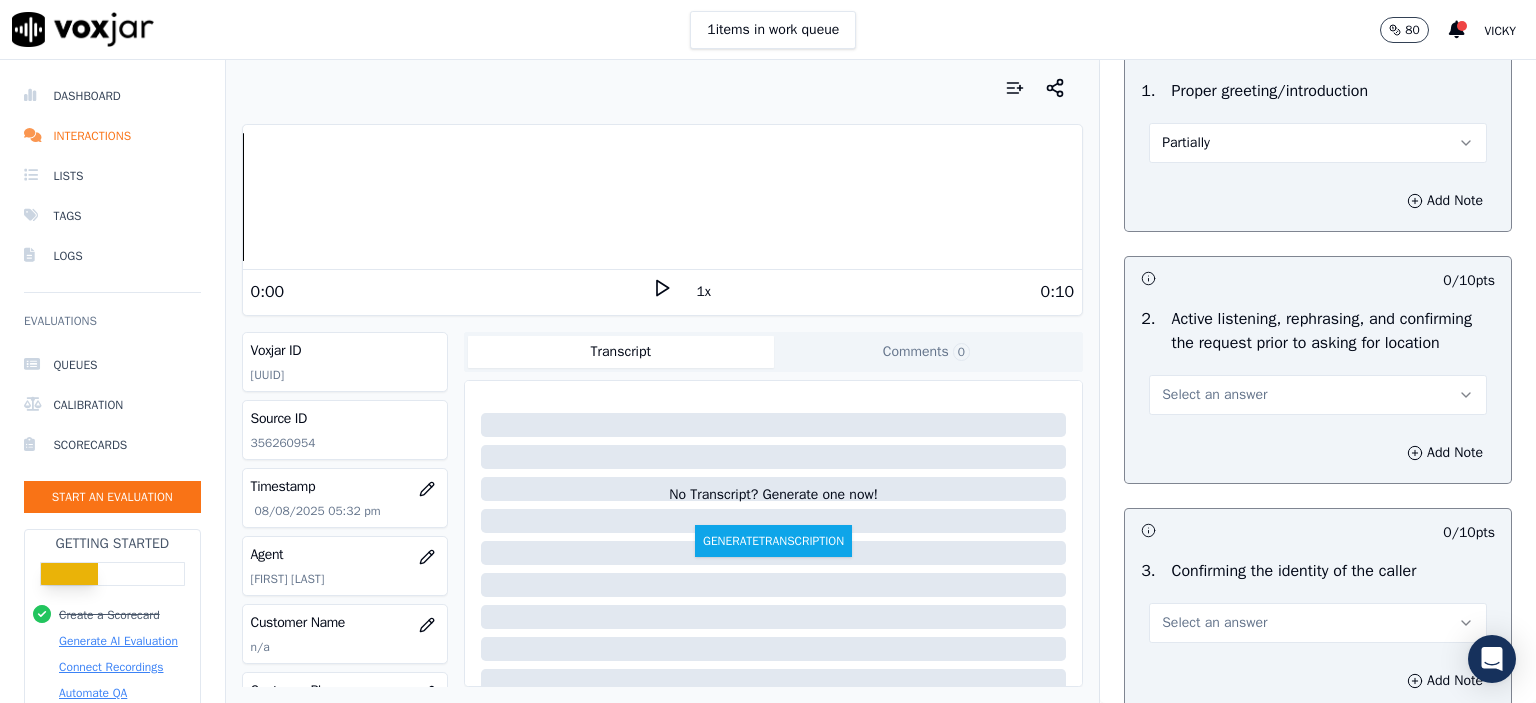 scroll, scrollTop: 200, scrollLeft: 0, axis: vertical 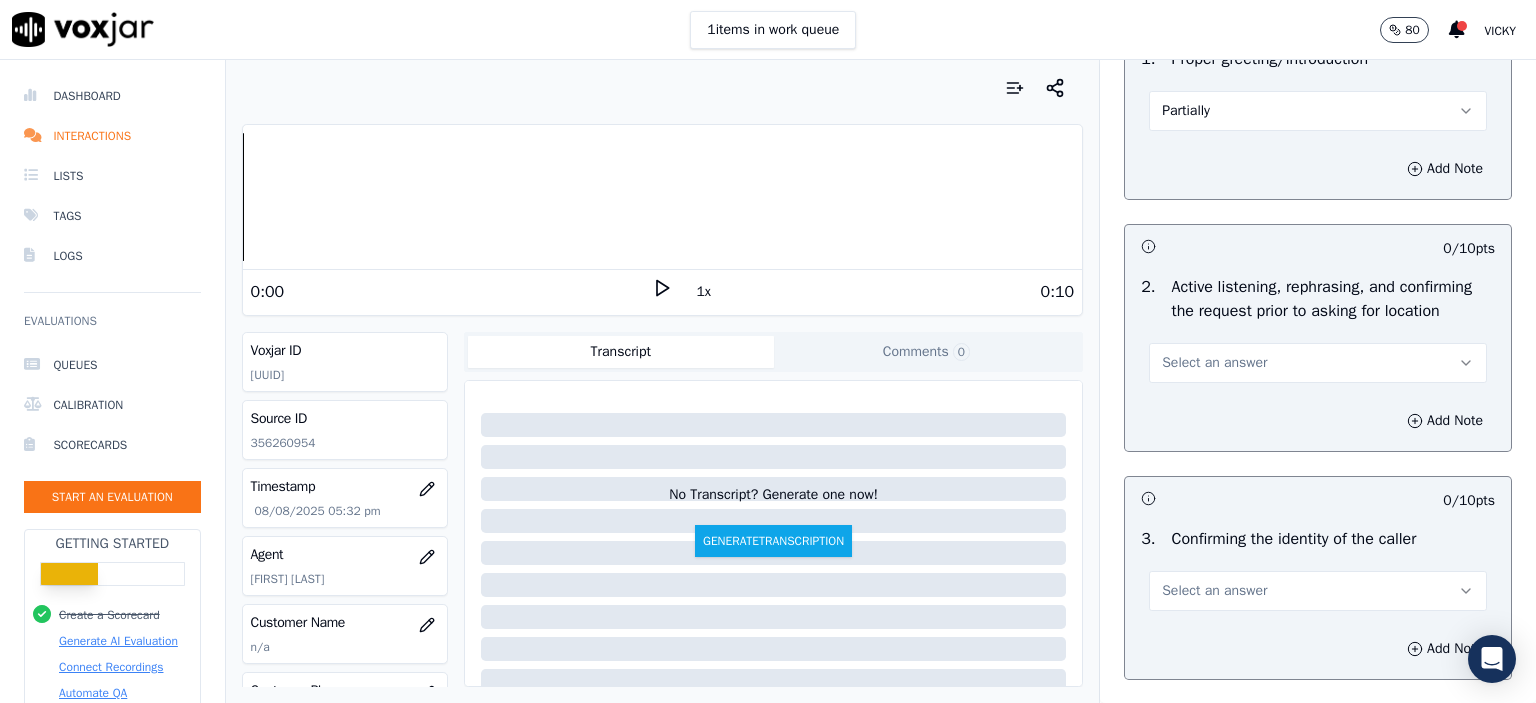 click on "Select an answer" at bounding box center [1318, 363] 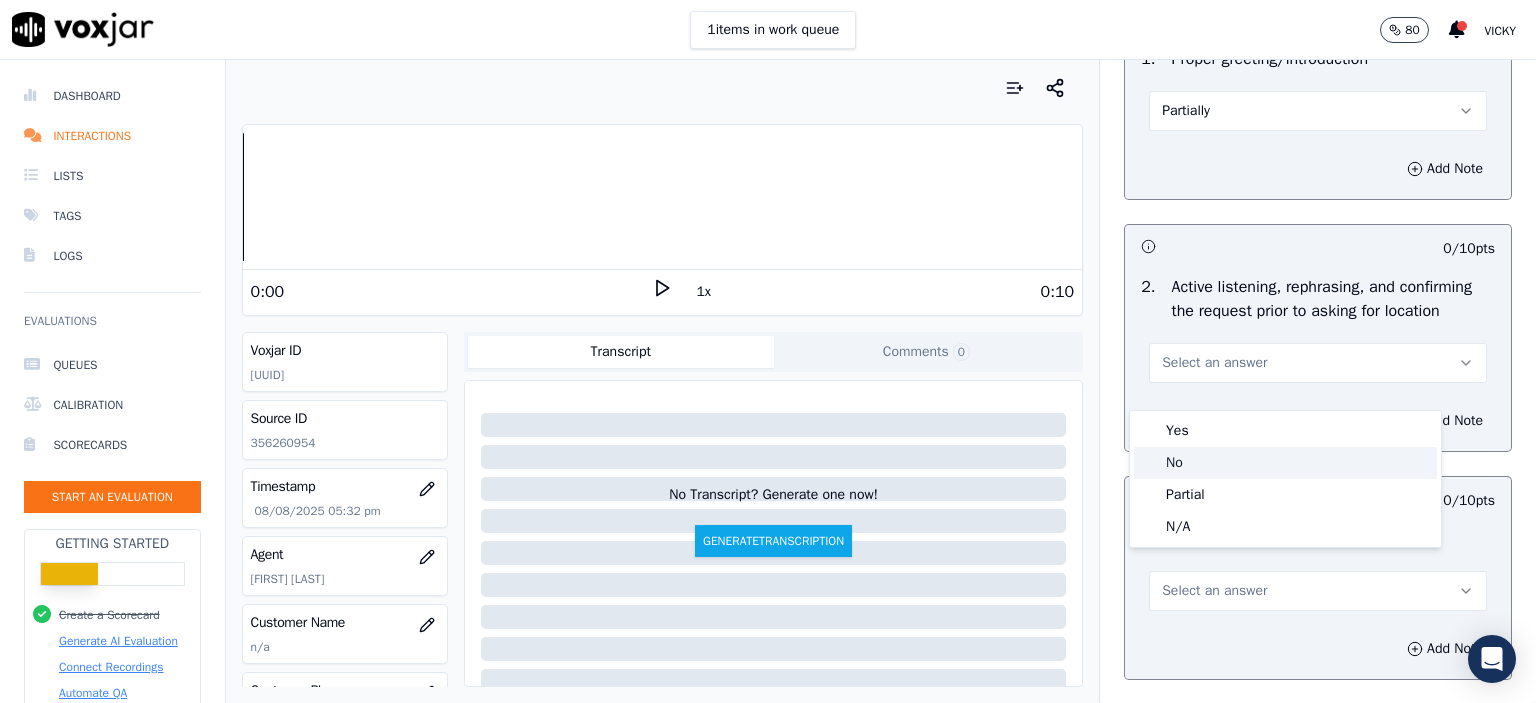 click on "No" 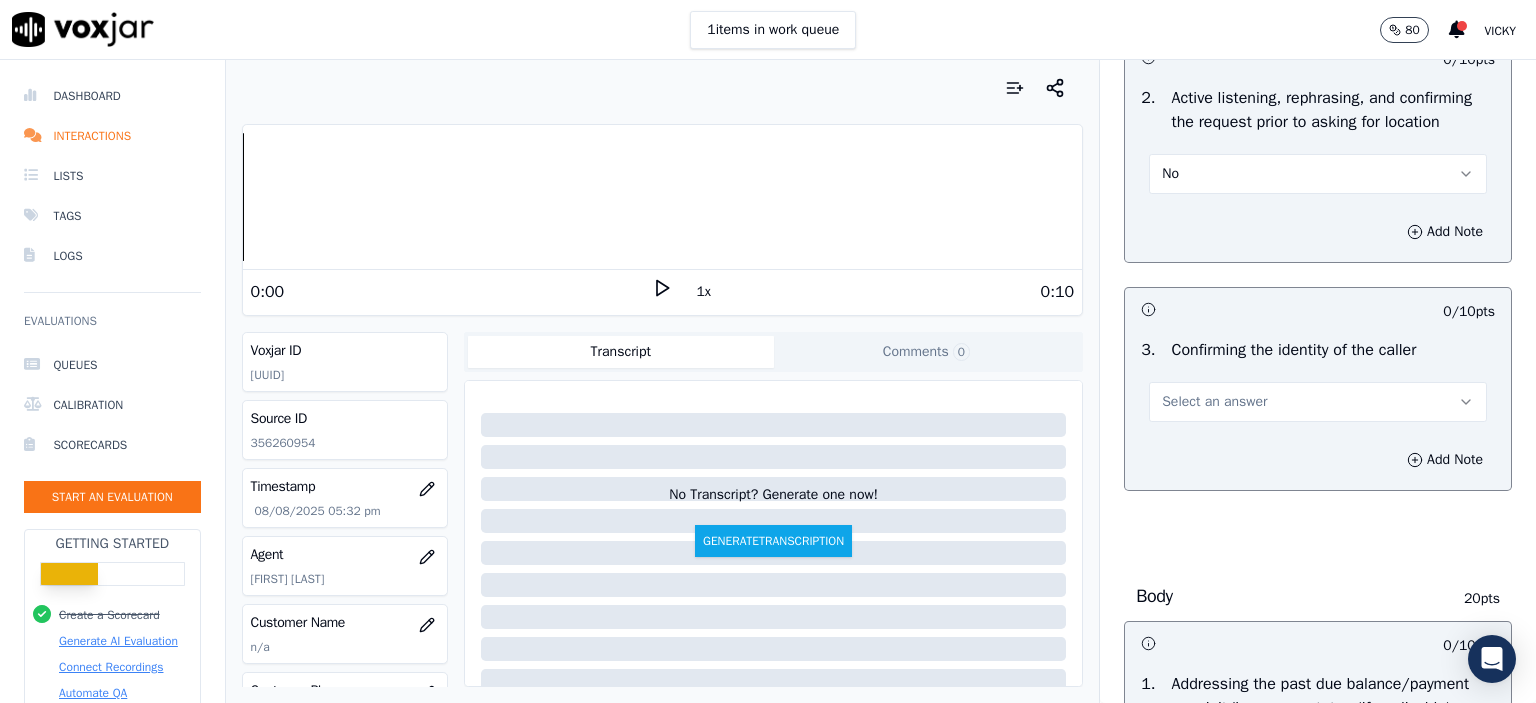 scroll, scrollTop: 400, scrollLeft: 0, axis: vertical 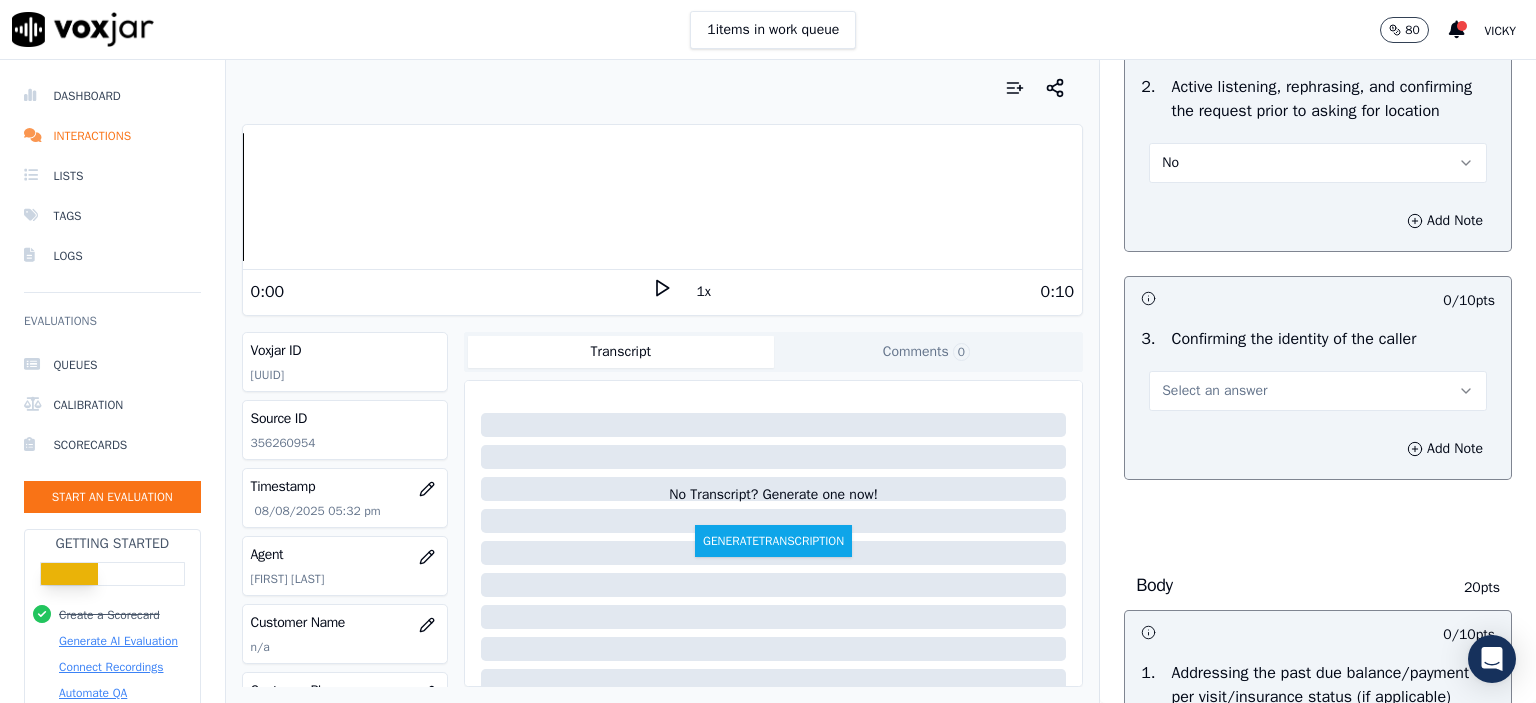click on "Select an answer" at bounding box center [1214, 391] 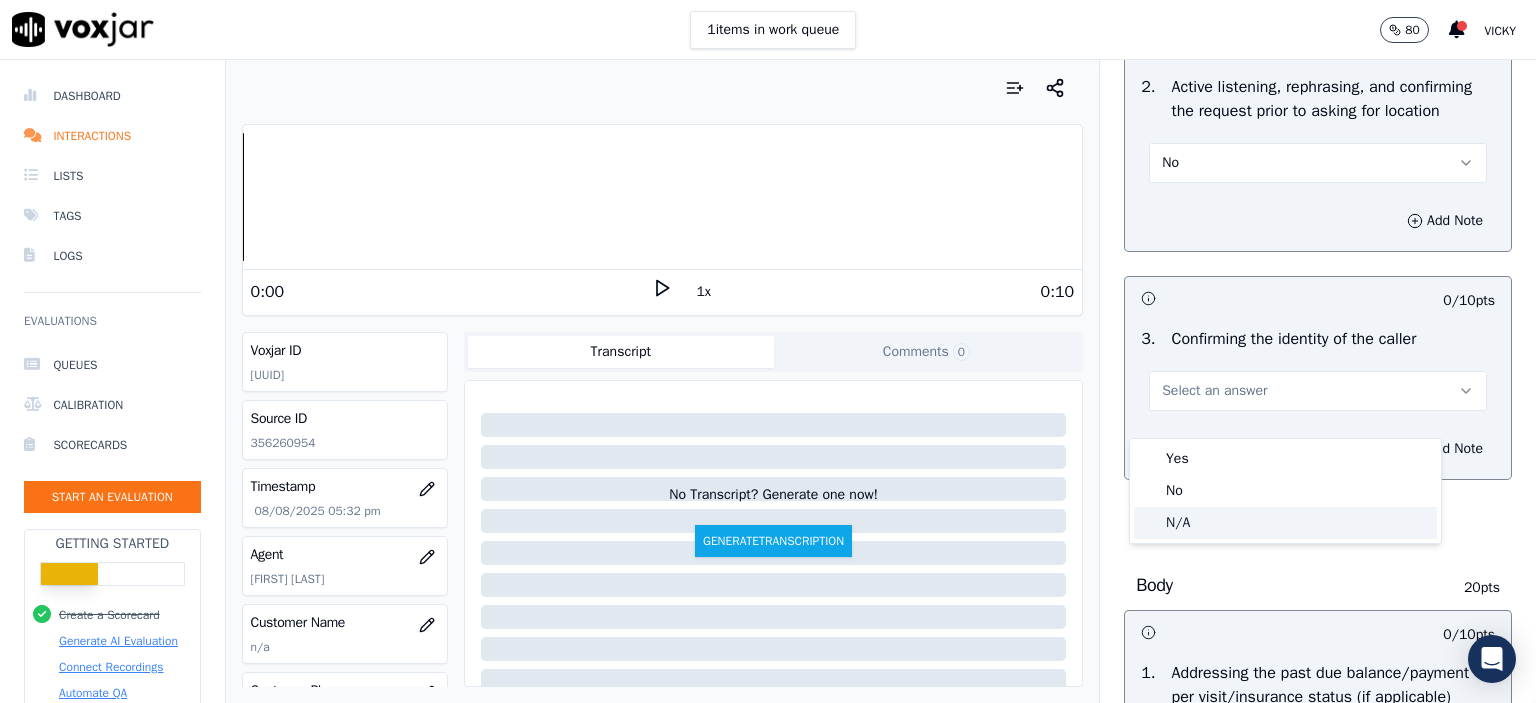 click on "N/A" 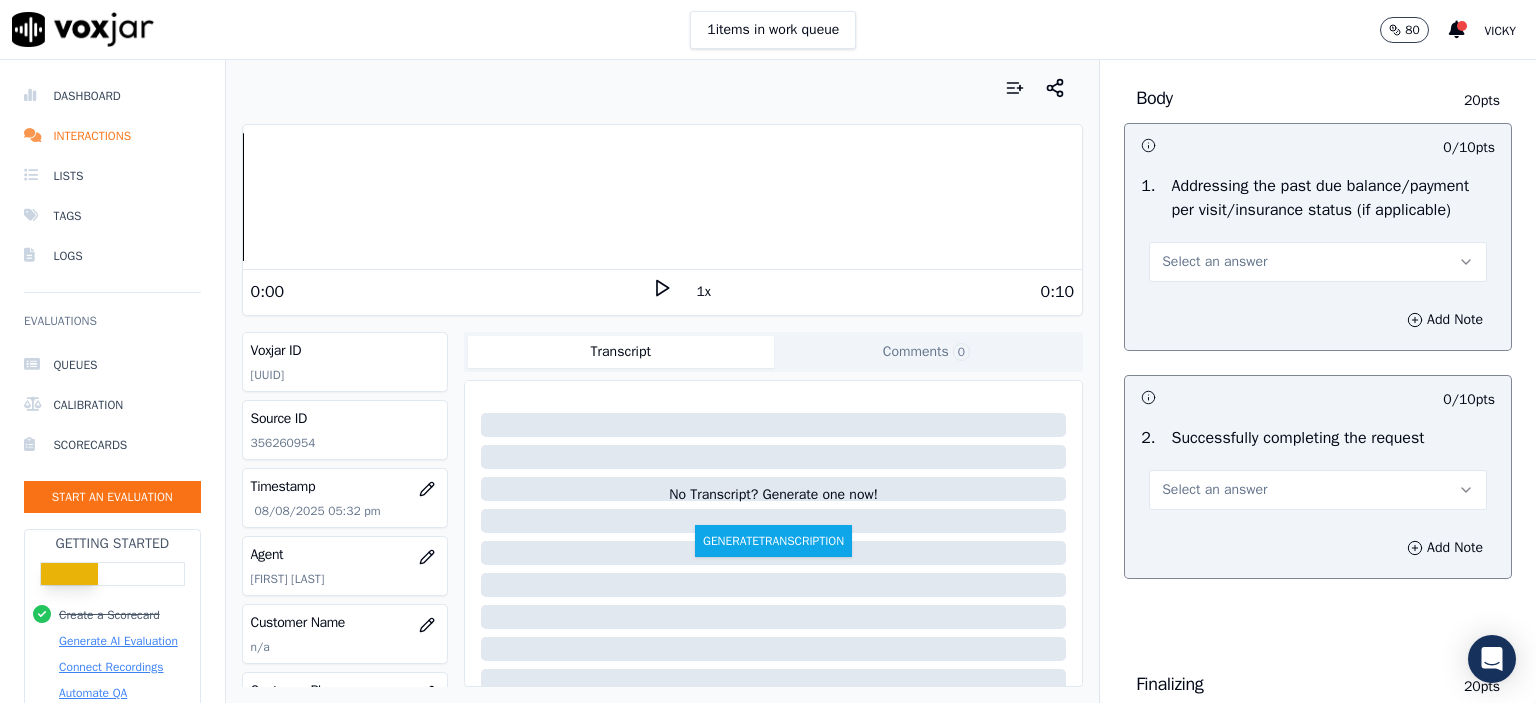 scroll, scrollTop: 900, scrollLeft: 0, axis: vertical 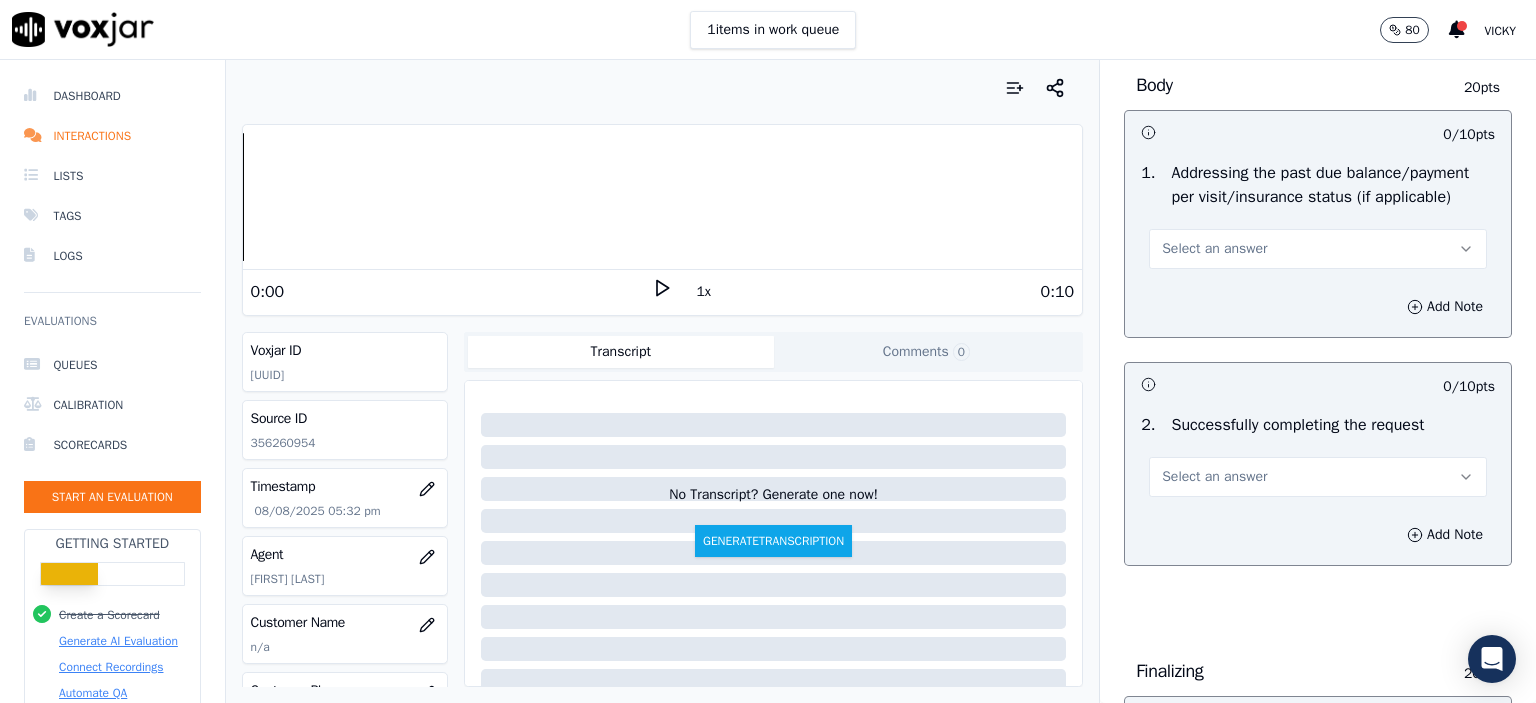 click on "Select an answer" at bounding box center [1214, 249] 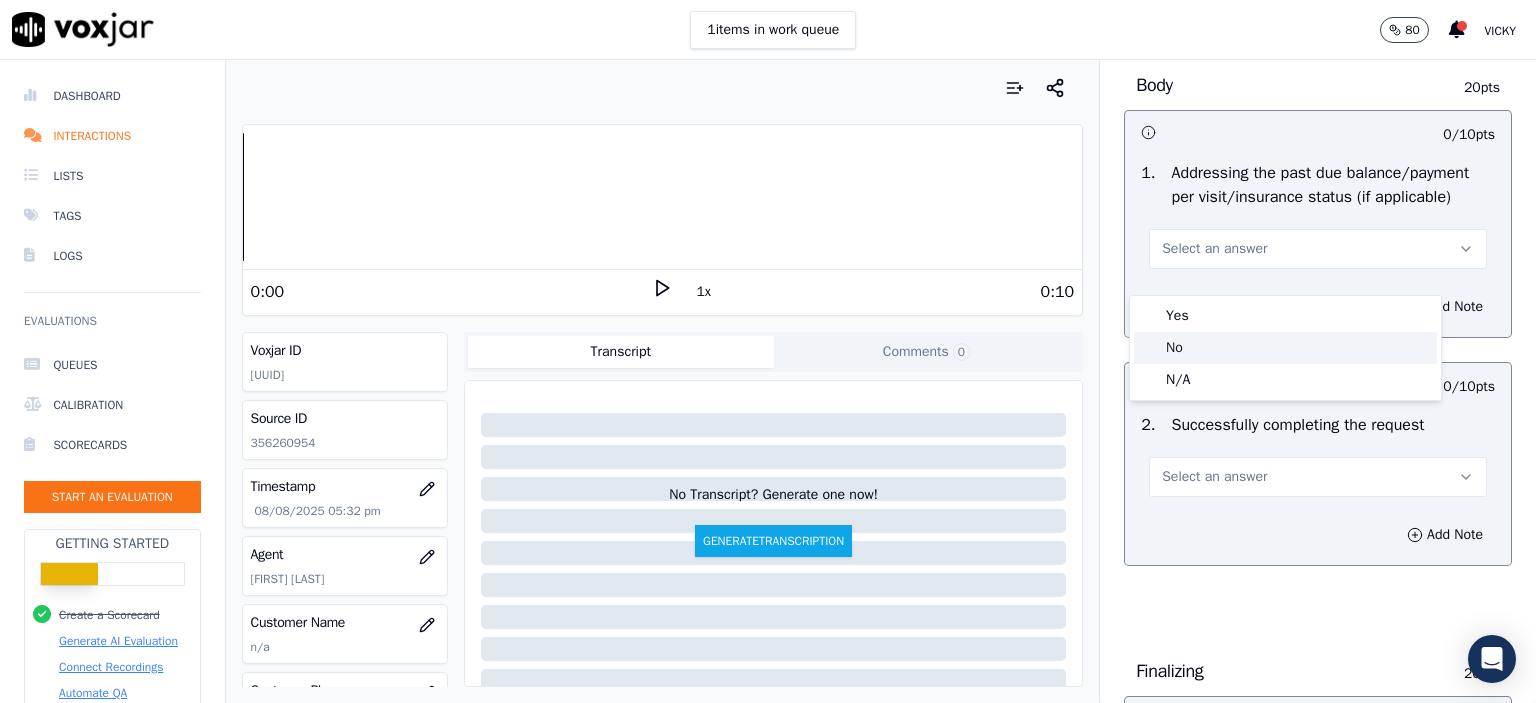 click on "No" 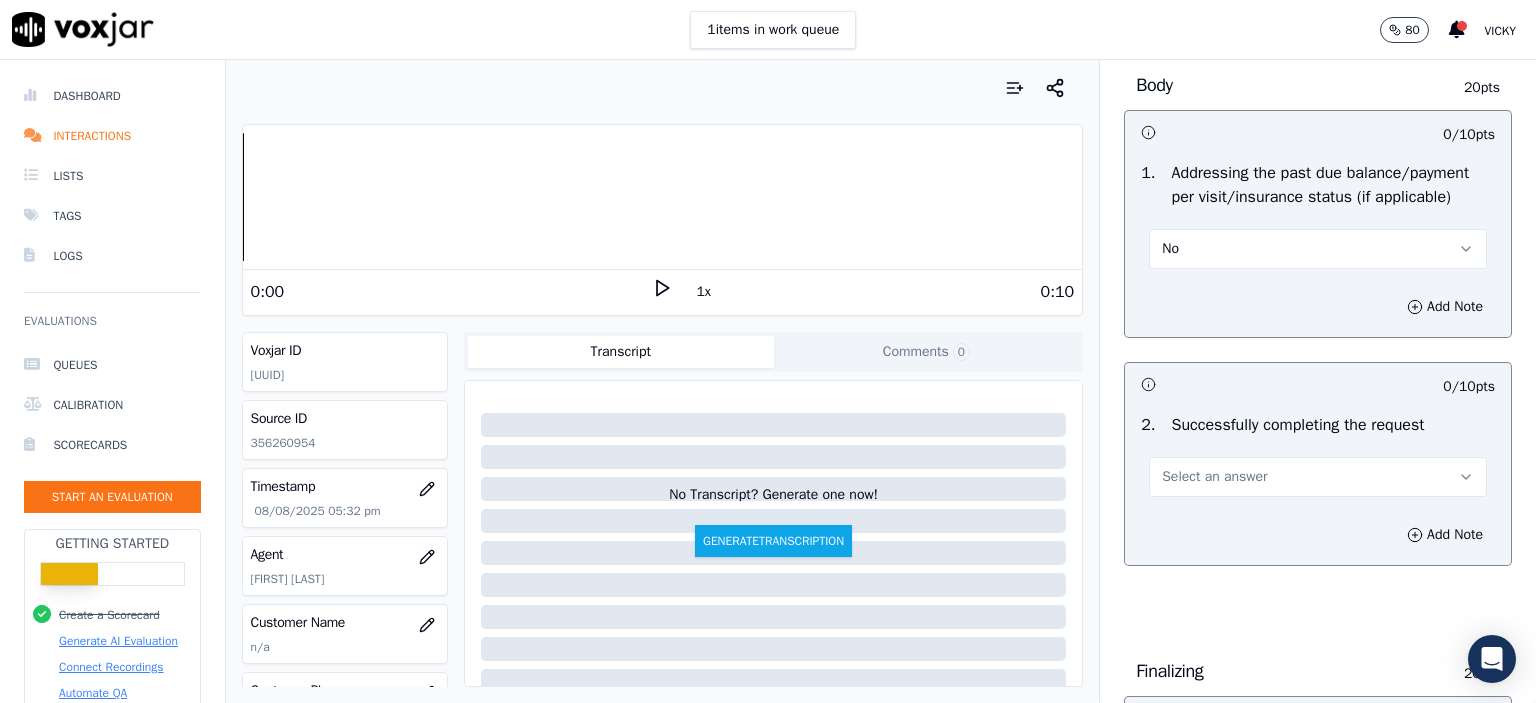 click on "Select an answer" at bounding box center (1318, 477) 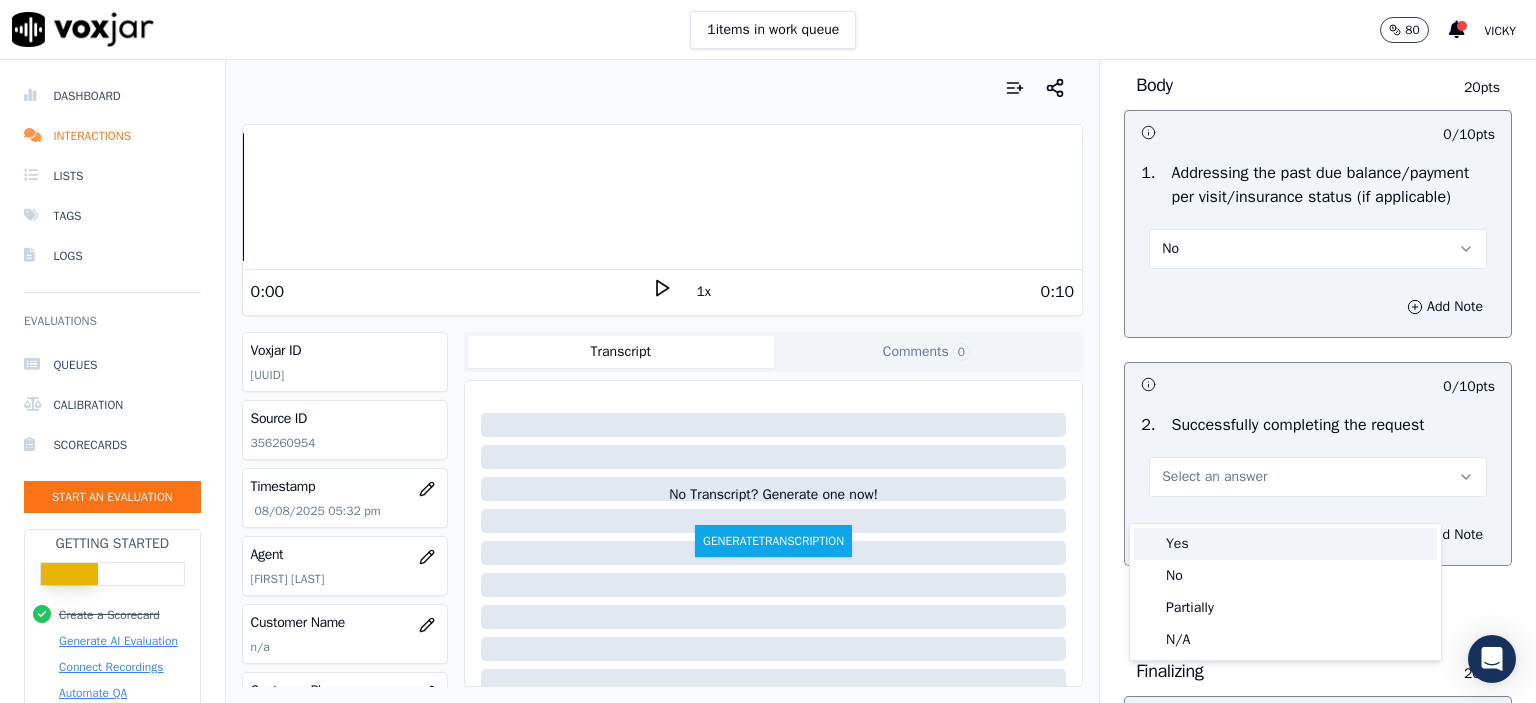 click on "Yes" at bounding box center [1285, 544] 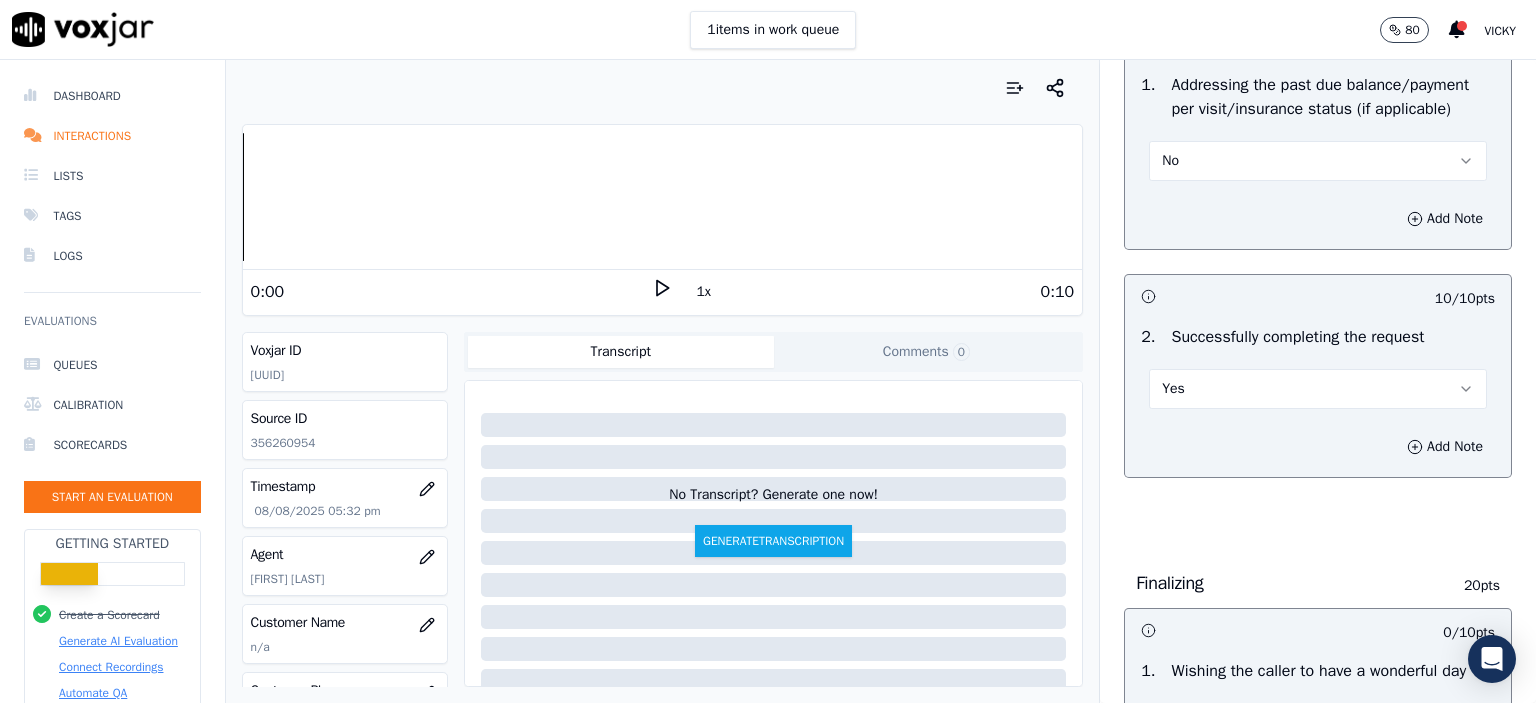 scroll, scrollTop: 1200, scrollLeft: 0, axis: vertical 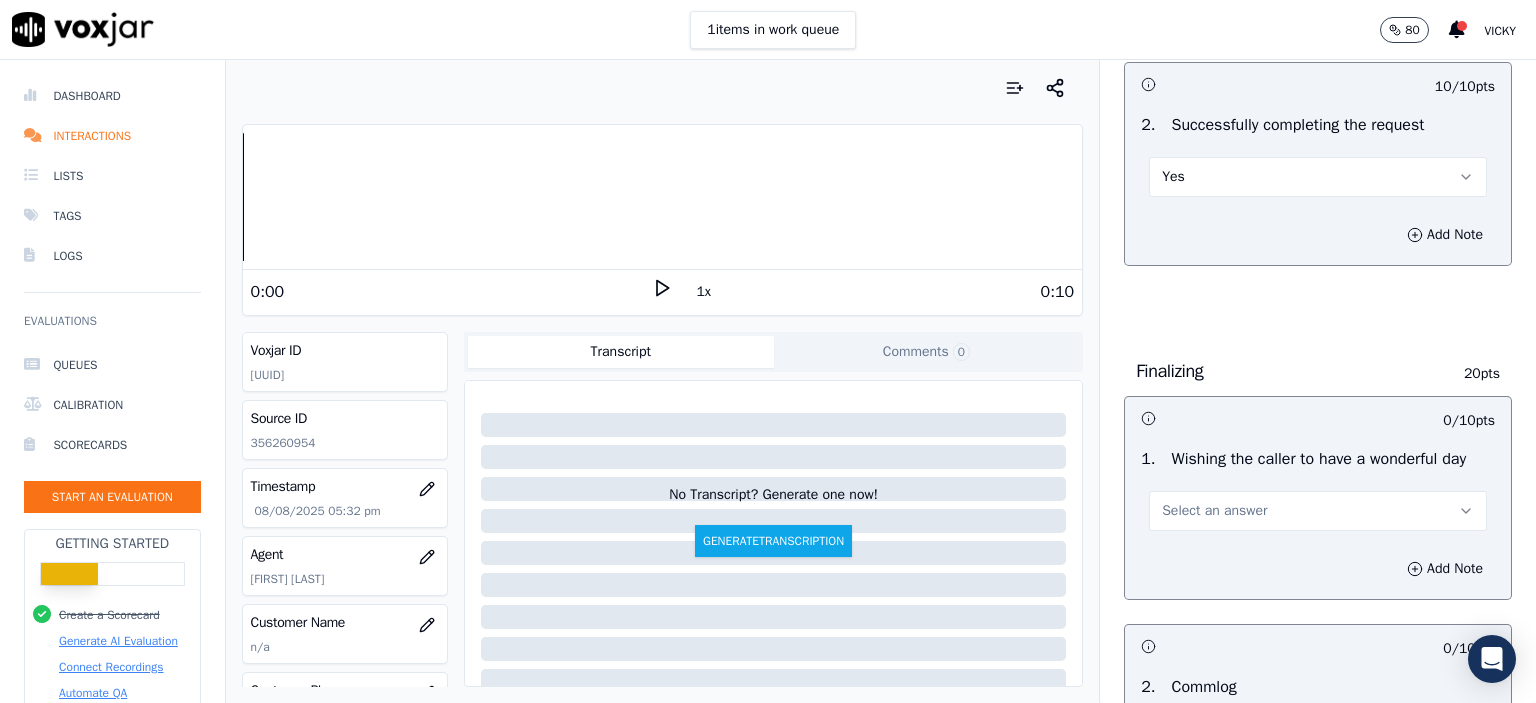 click on "Select an answer" at bounding box center (1214, 511) 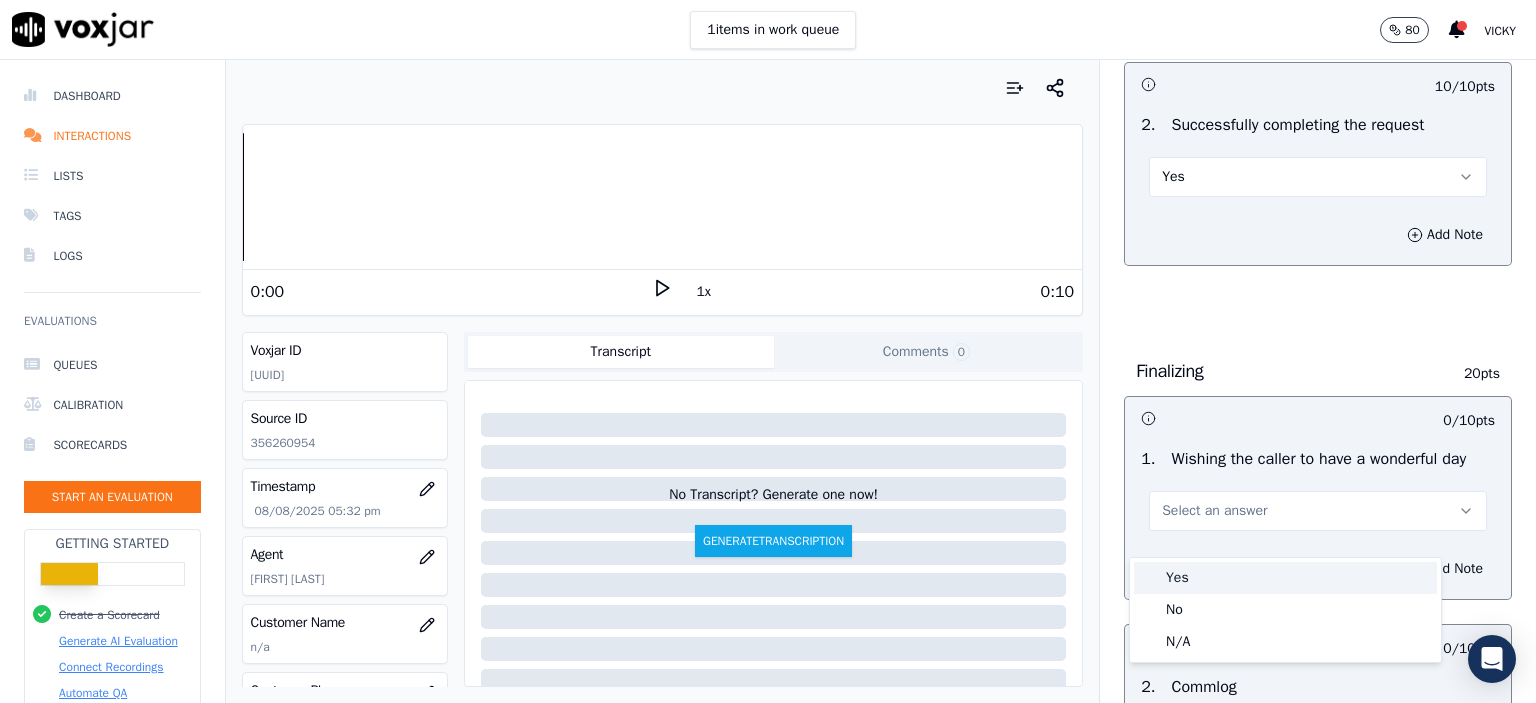 click on "Yes" at bounding box center [1285, 578] 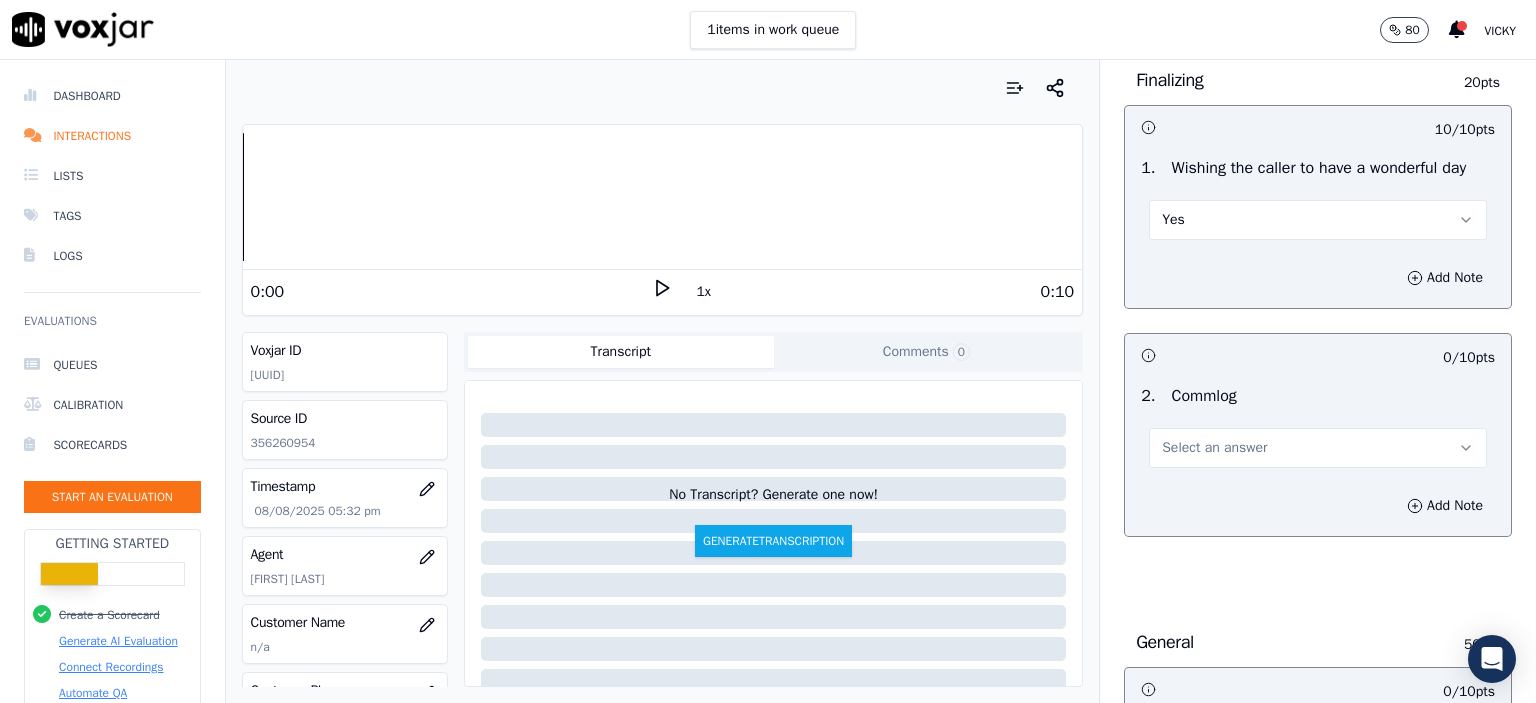 scroll, scrollTop: 1500, scrollLeft: 0, axis: vertical 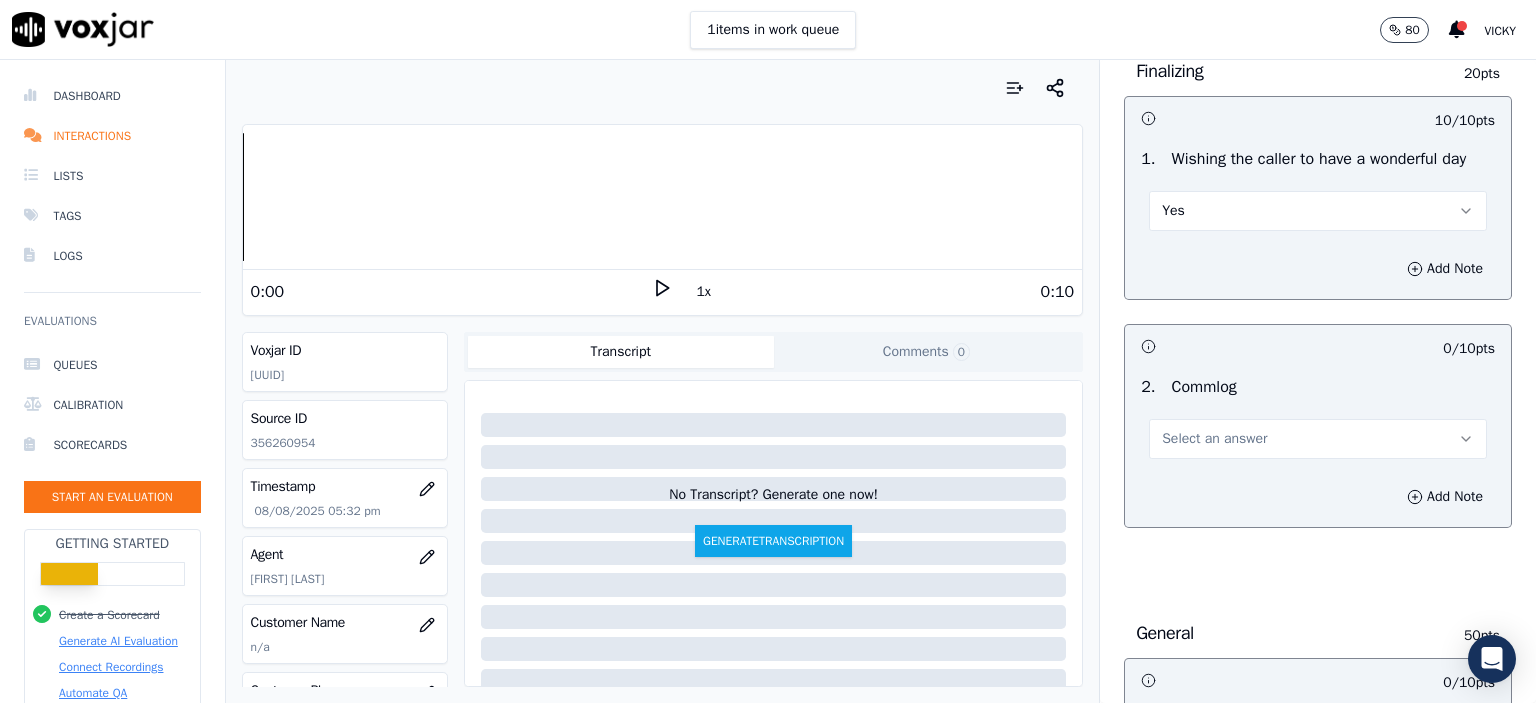 click on "Select an answer" at bounding box center [1214, 439] 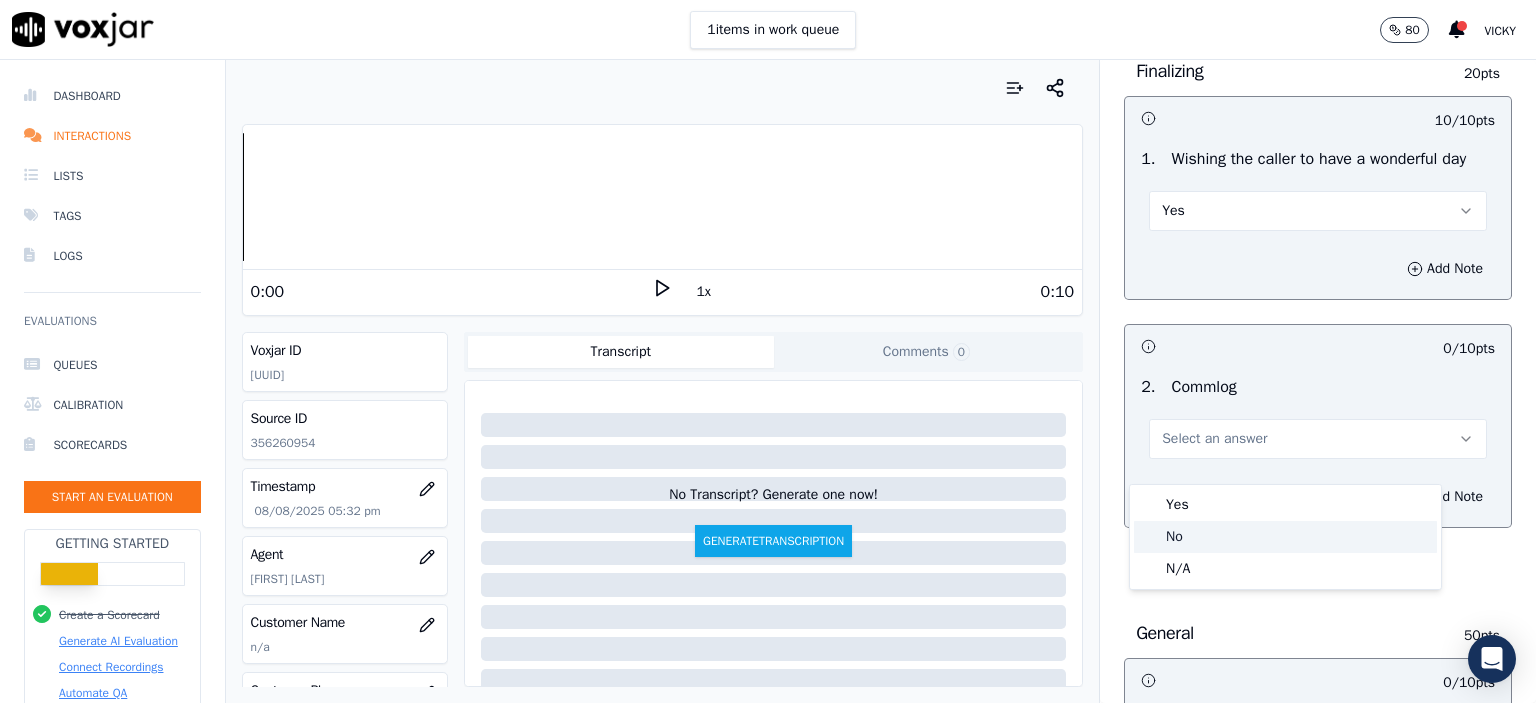 click on "No" 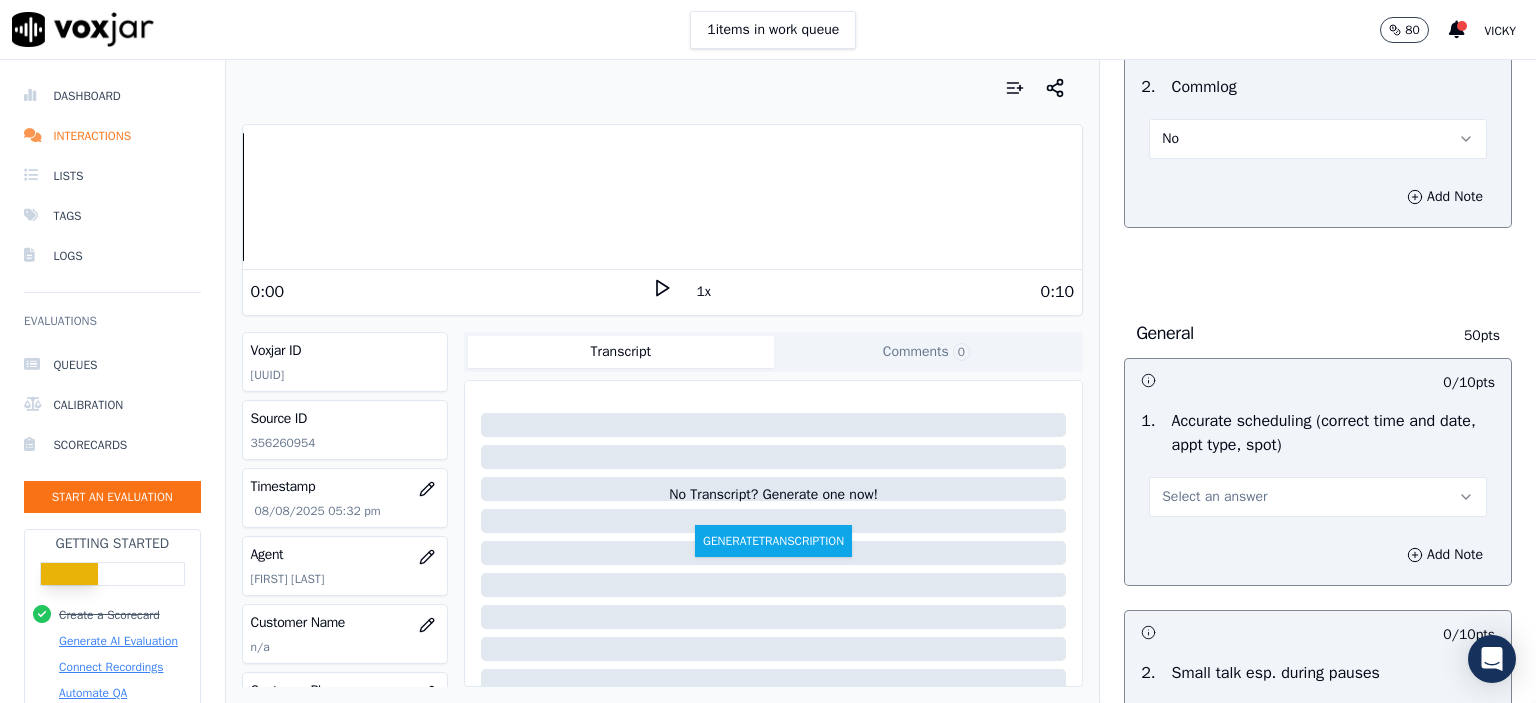 click on "Select an answer" at bounding box center (1214, 497) 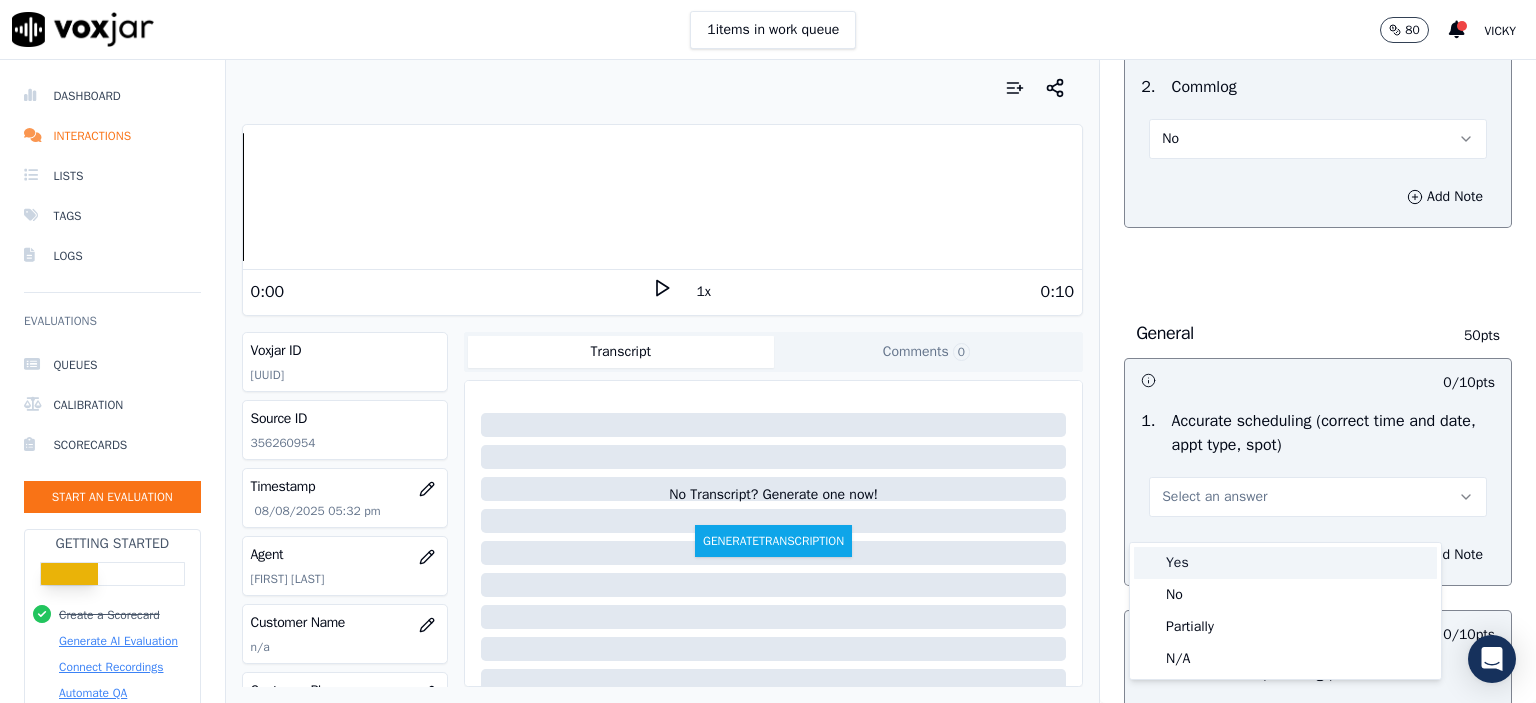 click on "Yes" at bounding box center [1285, 563] 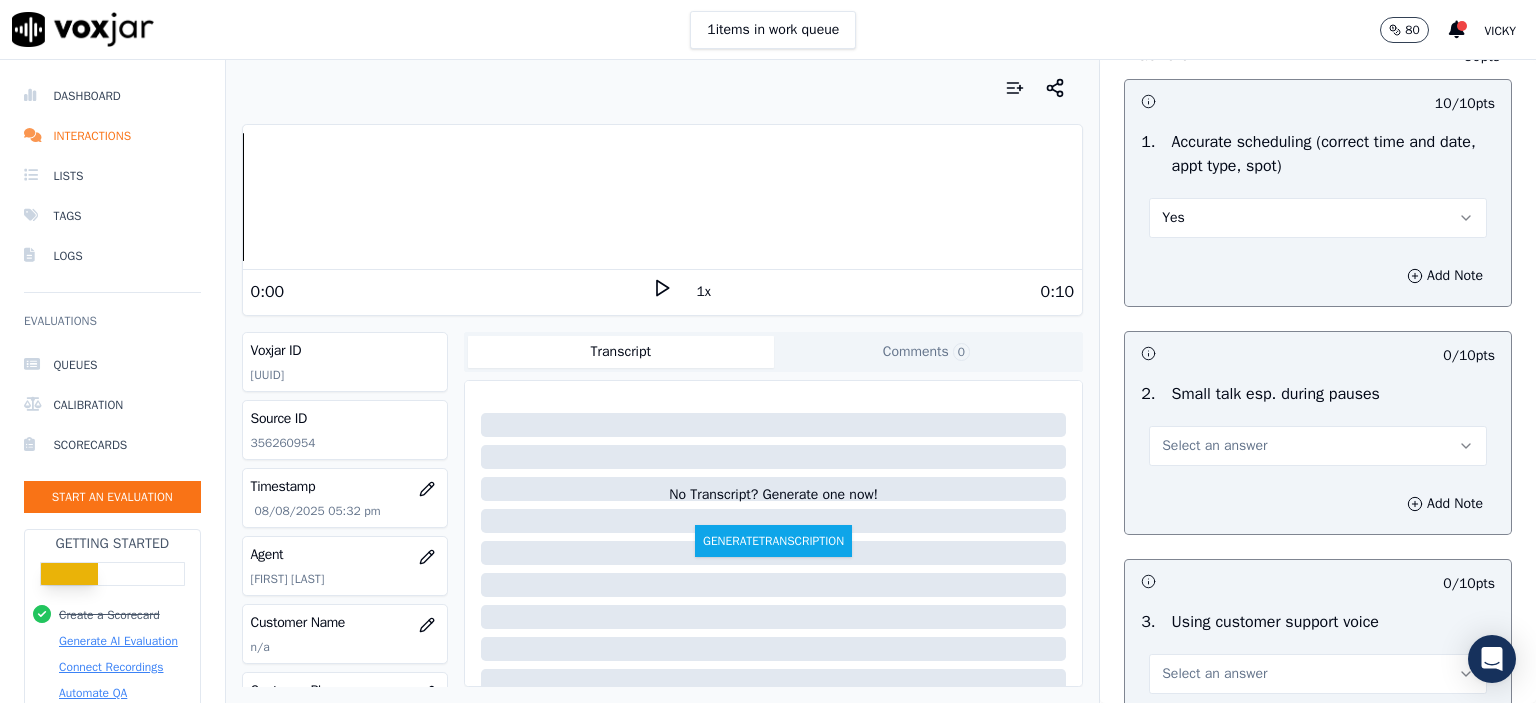 scroll, scrollTop: 2100, scrollLeft: 0, axis: vertical 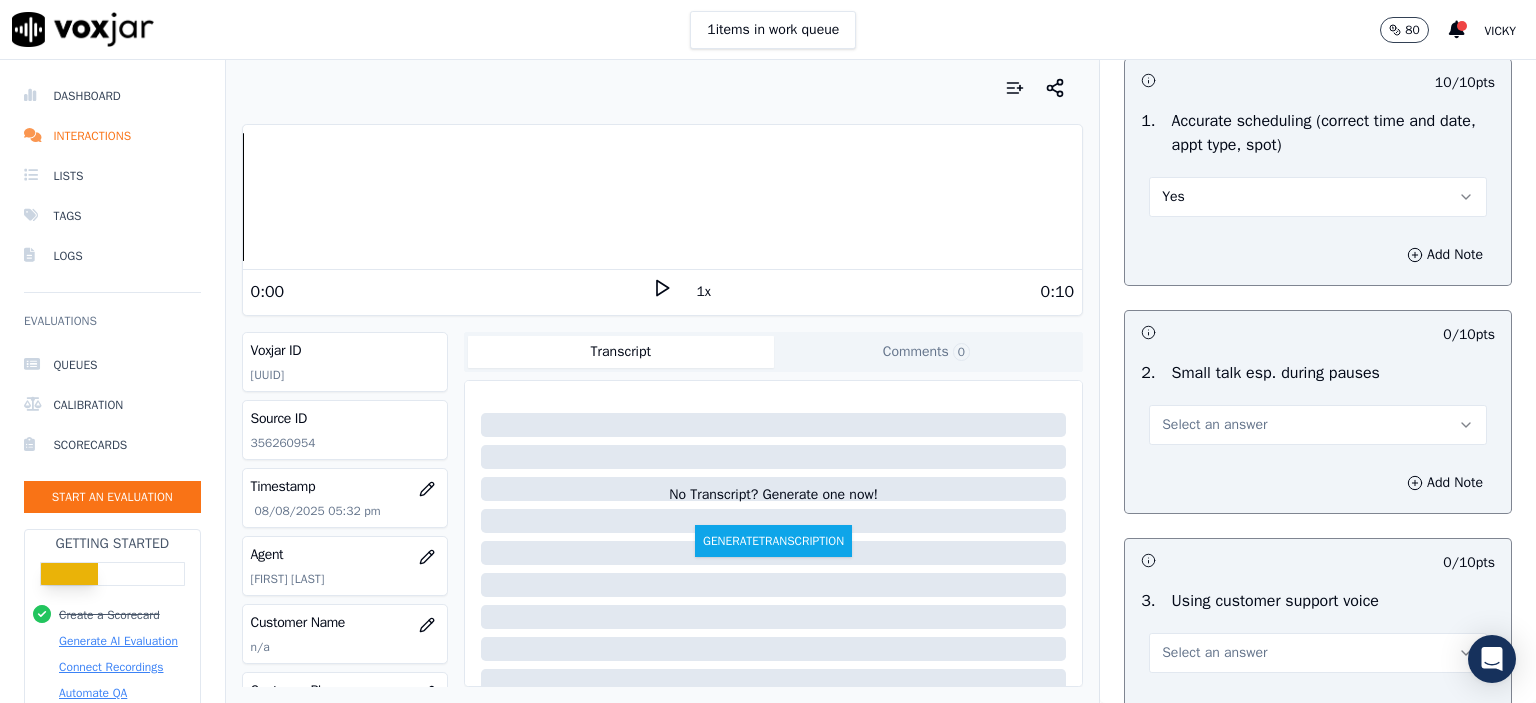 click on "Select an answer" at bounding box center (1214, 425) 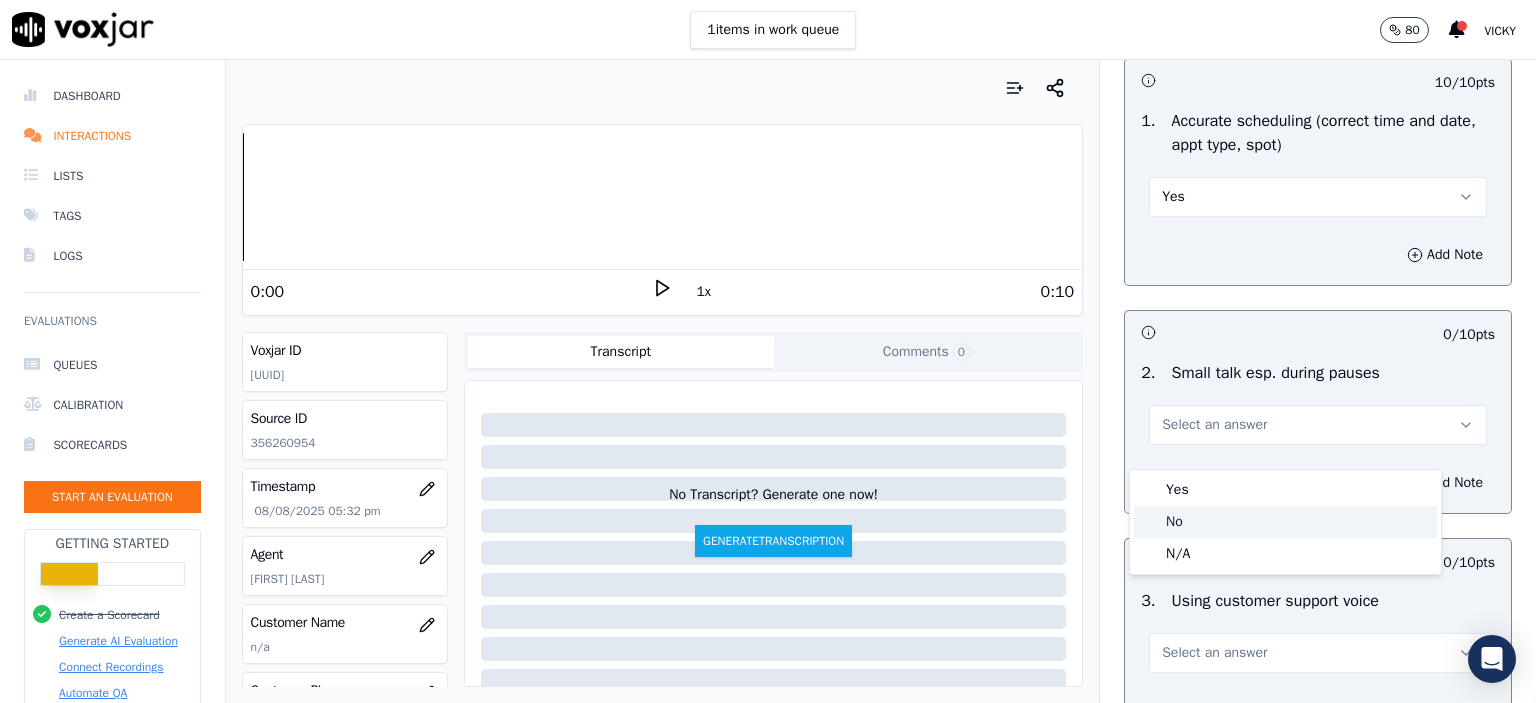 click on "No" 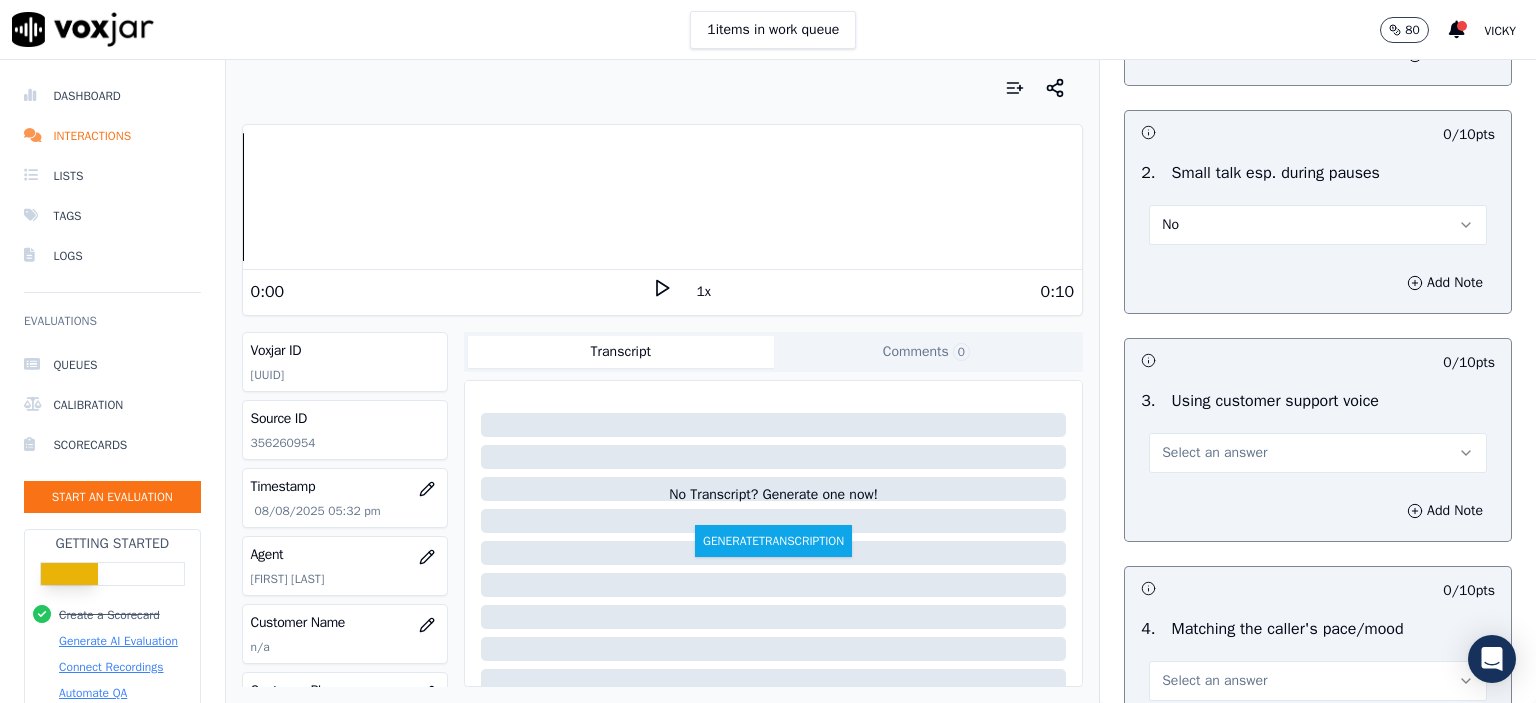 click on "Select an answer" at bounding box center (1318, 453) 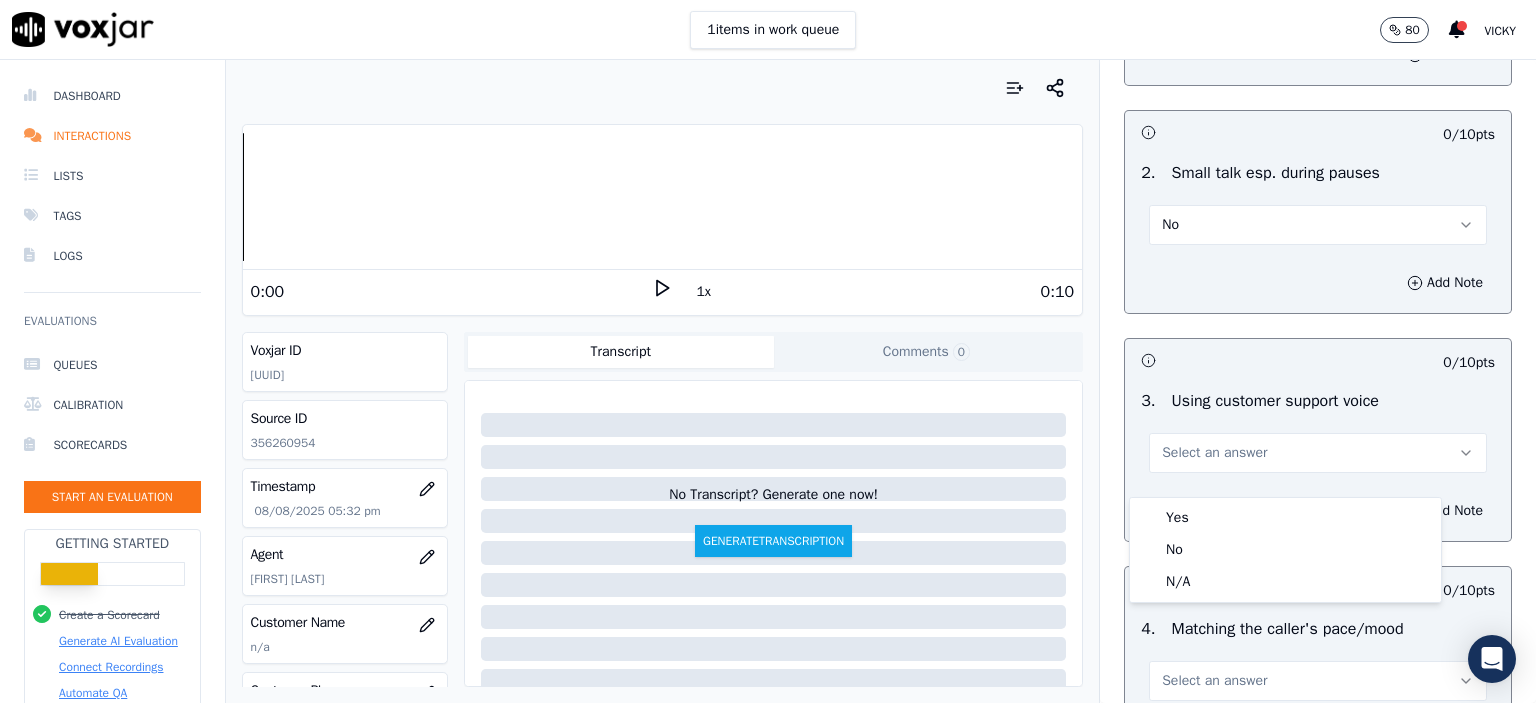 click on "Yes" at bounding box center (1285, 518) 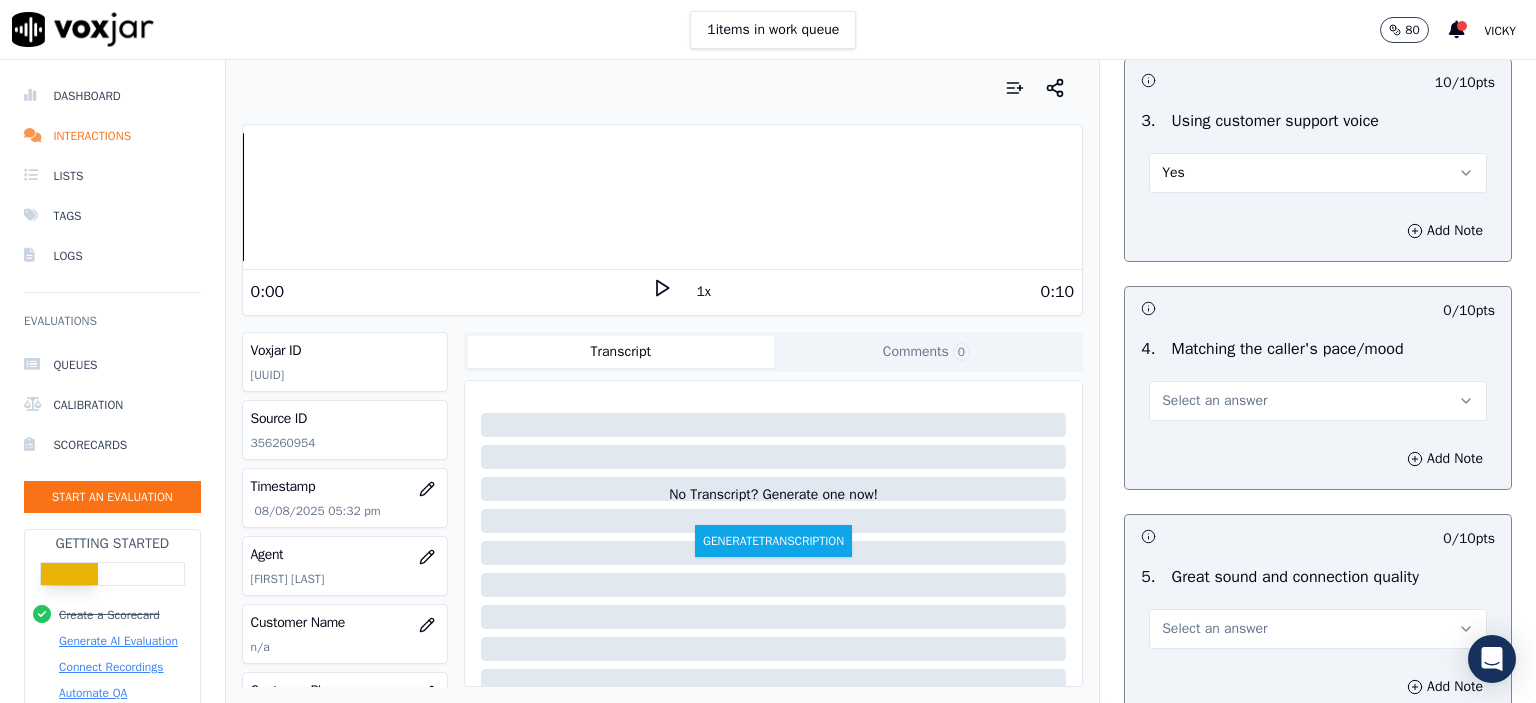 scroll, scrollTop: 2600, scrollLeft: 0, axis: vertical 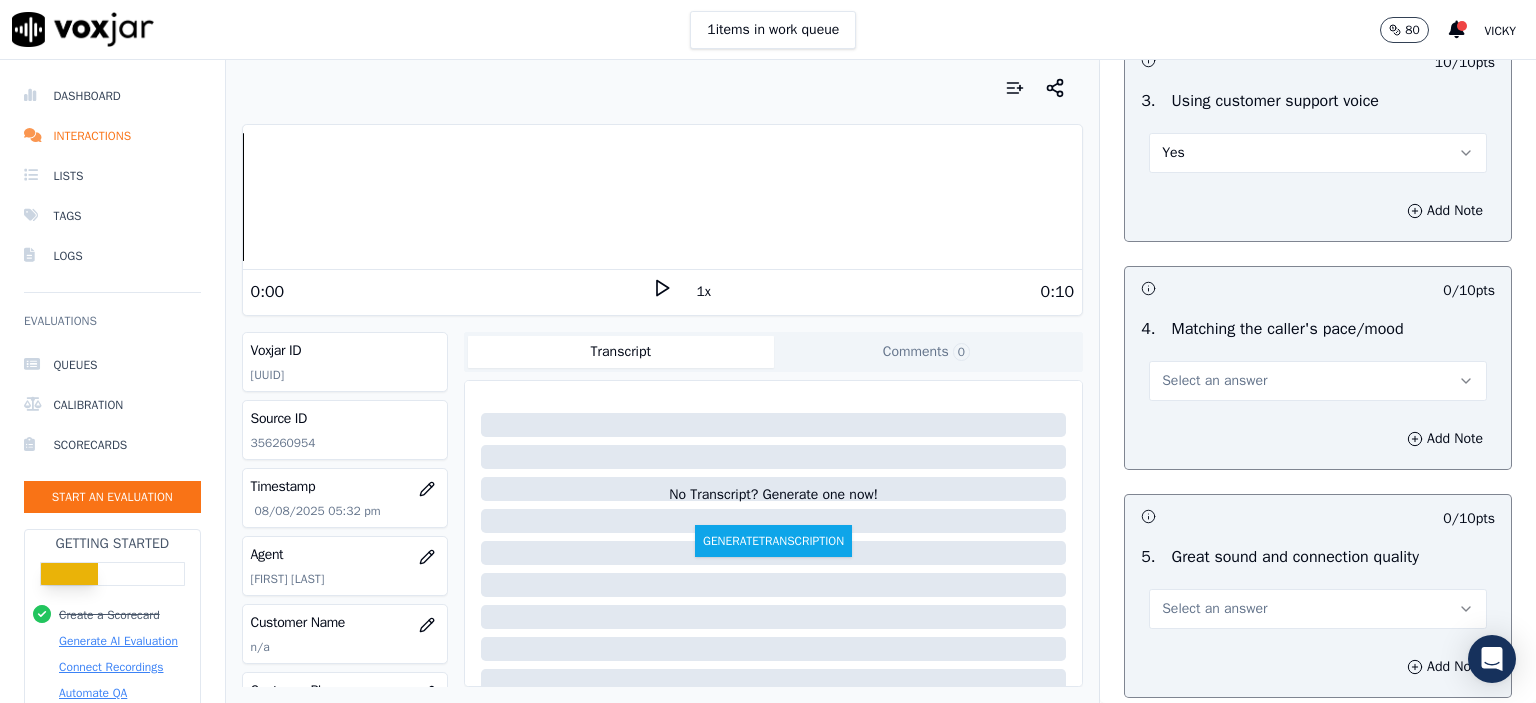 click on "Select an answer" at bounding box center [1214, 381] 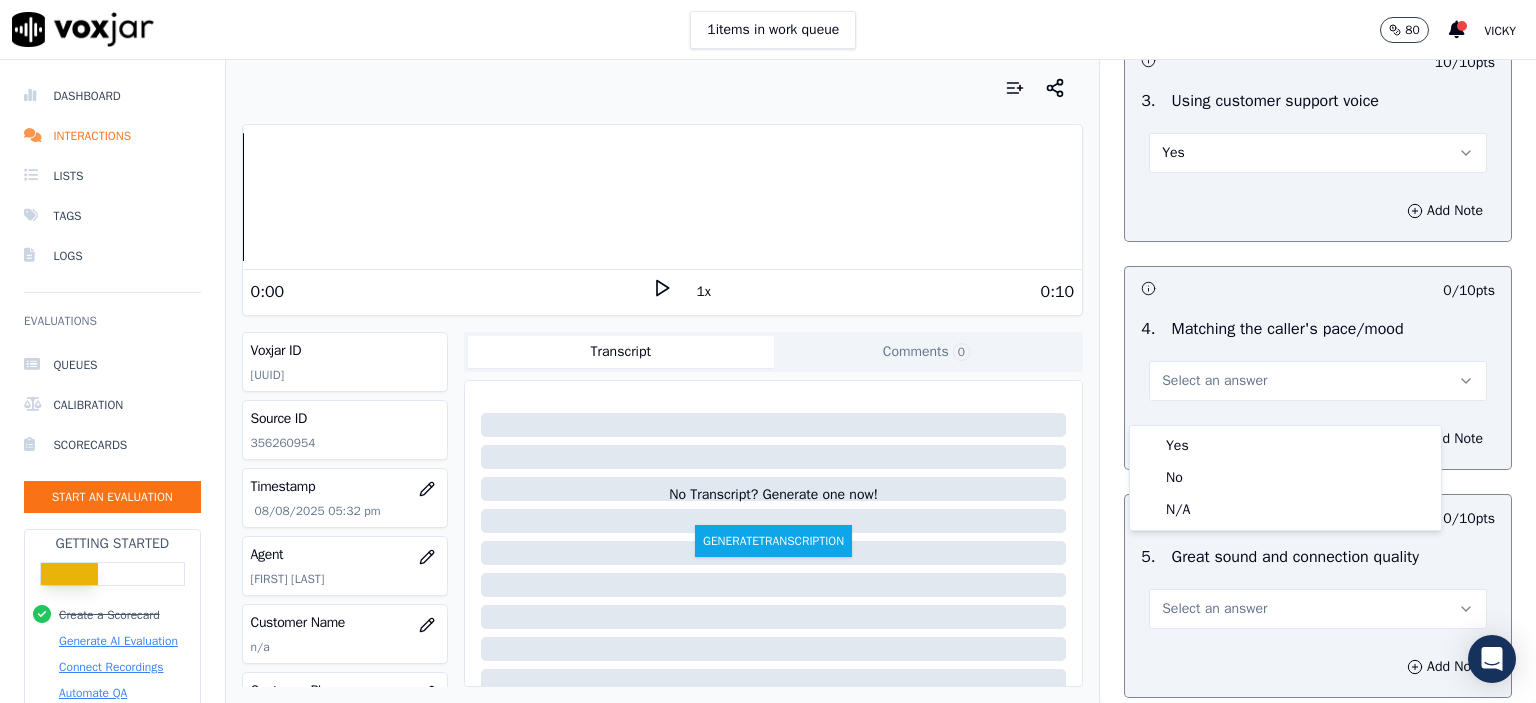 click on "Yes   No     N/A" at bounding box center [1285, 478] 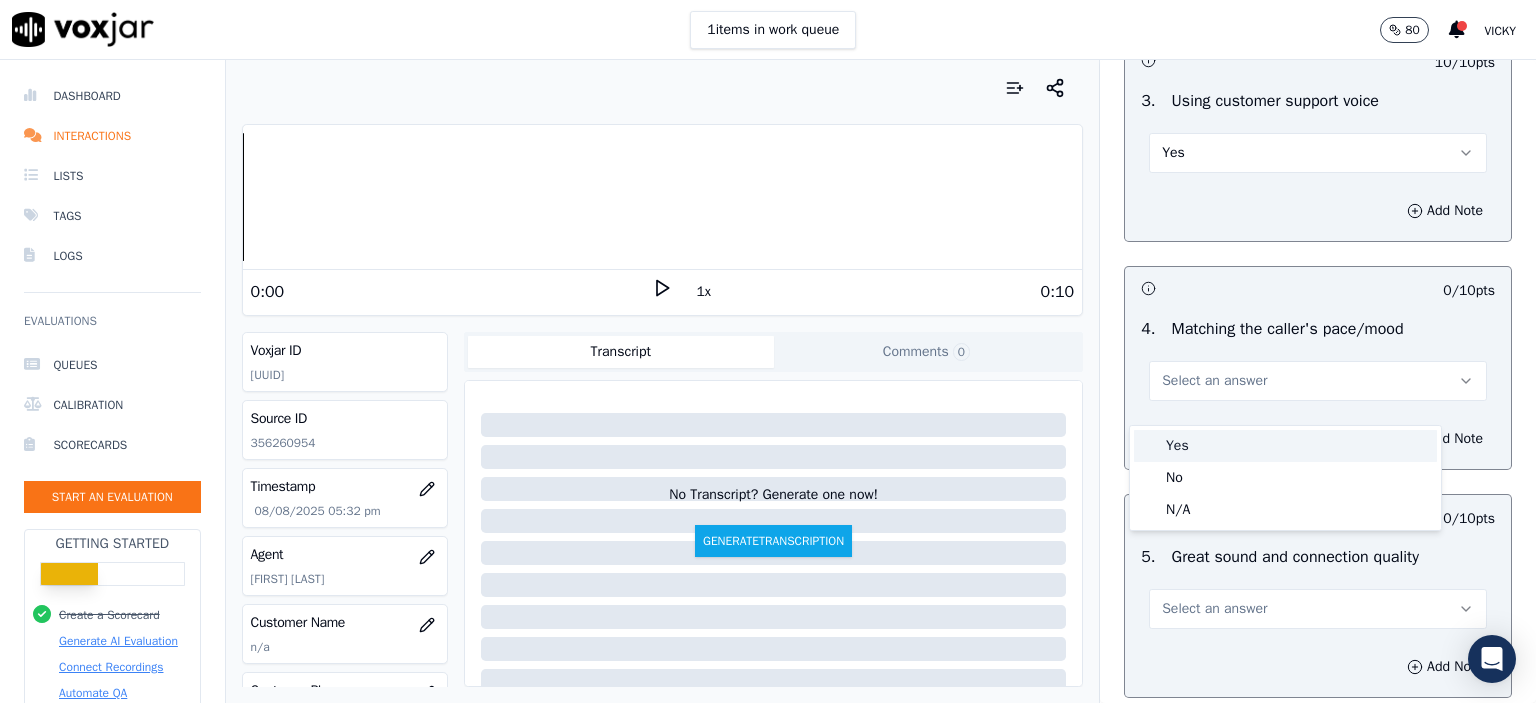 click on "Yes" at bounding box center (1285, 446) 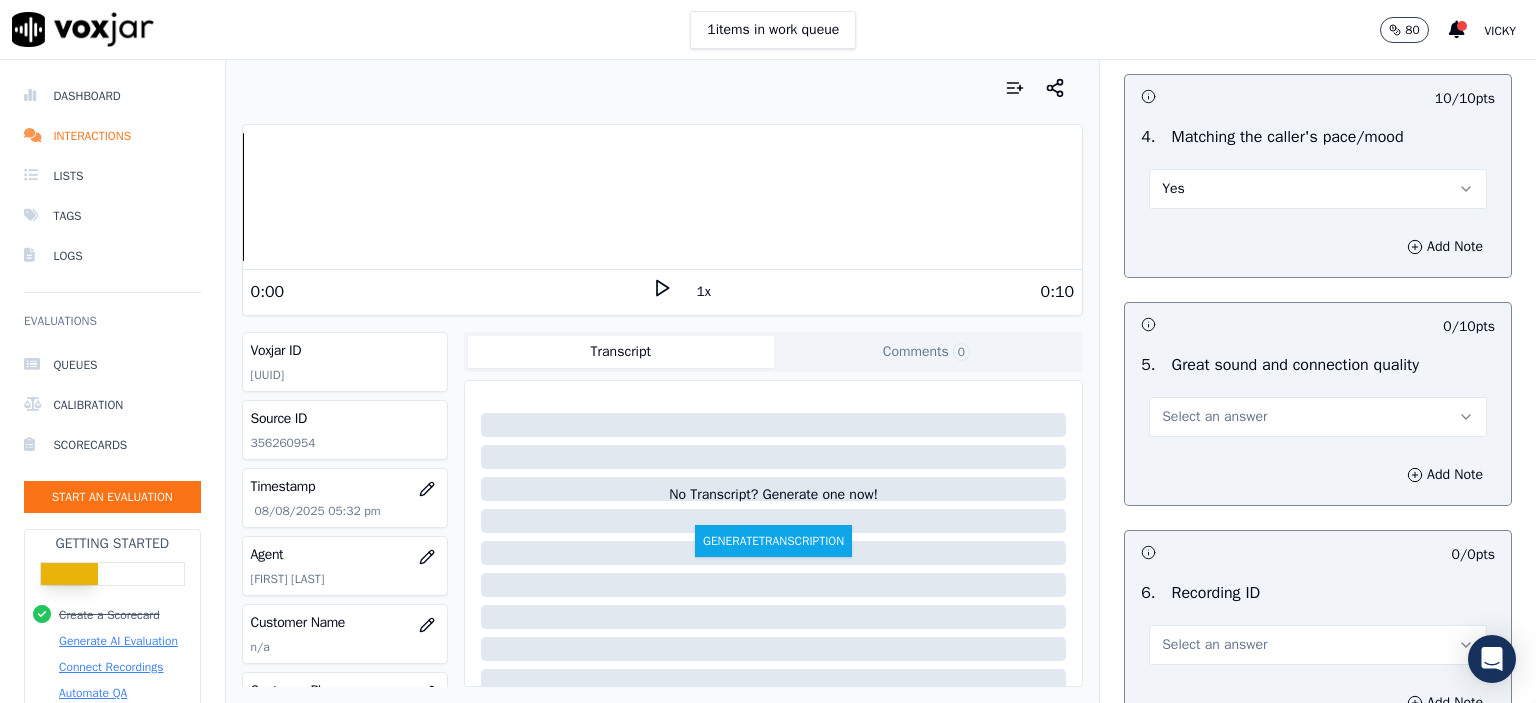 scroll, scrollTop: 2800, scrollLeft: 0, axis: vertical 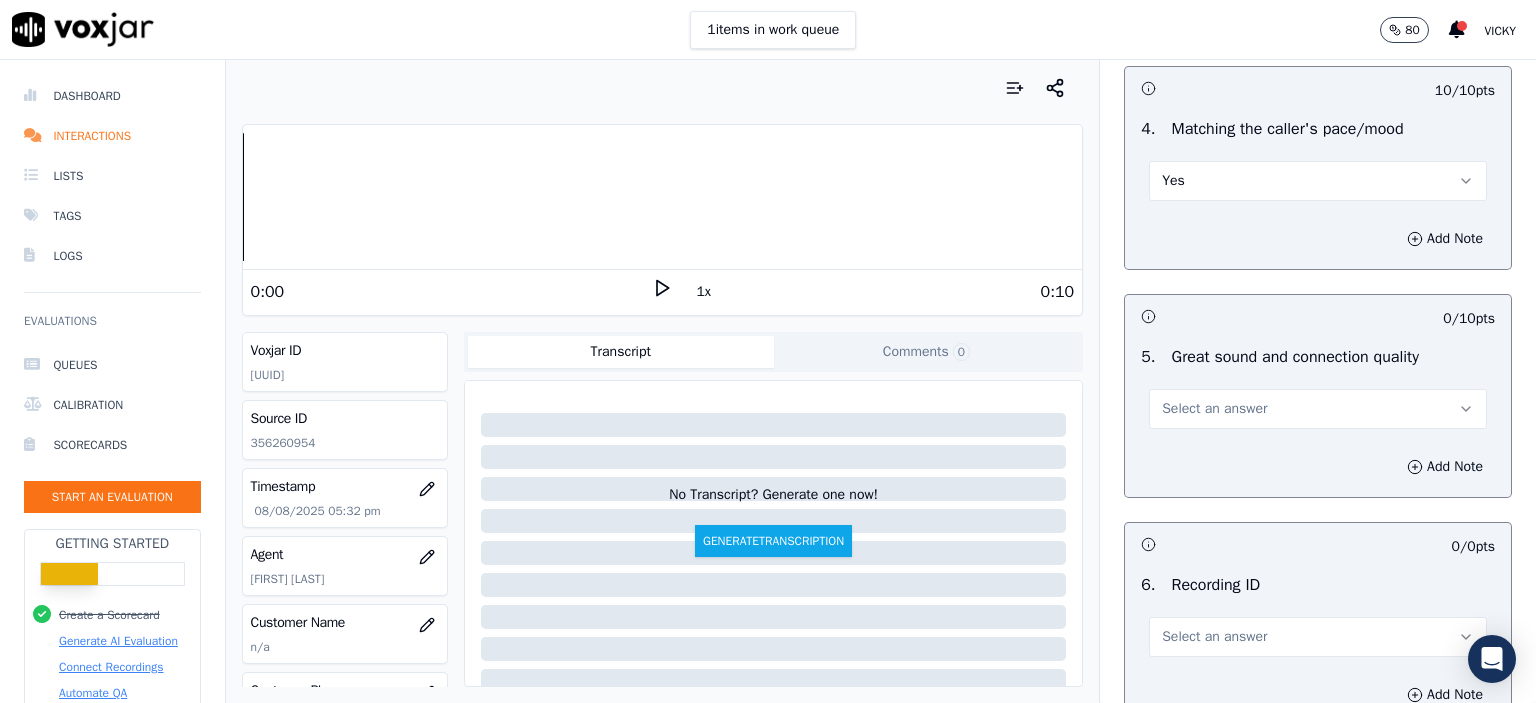 click on "Select an answer" at bounding box center [1214, 409] 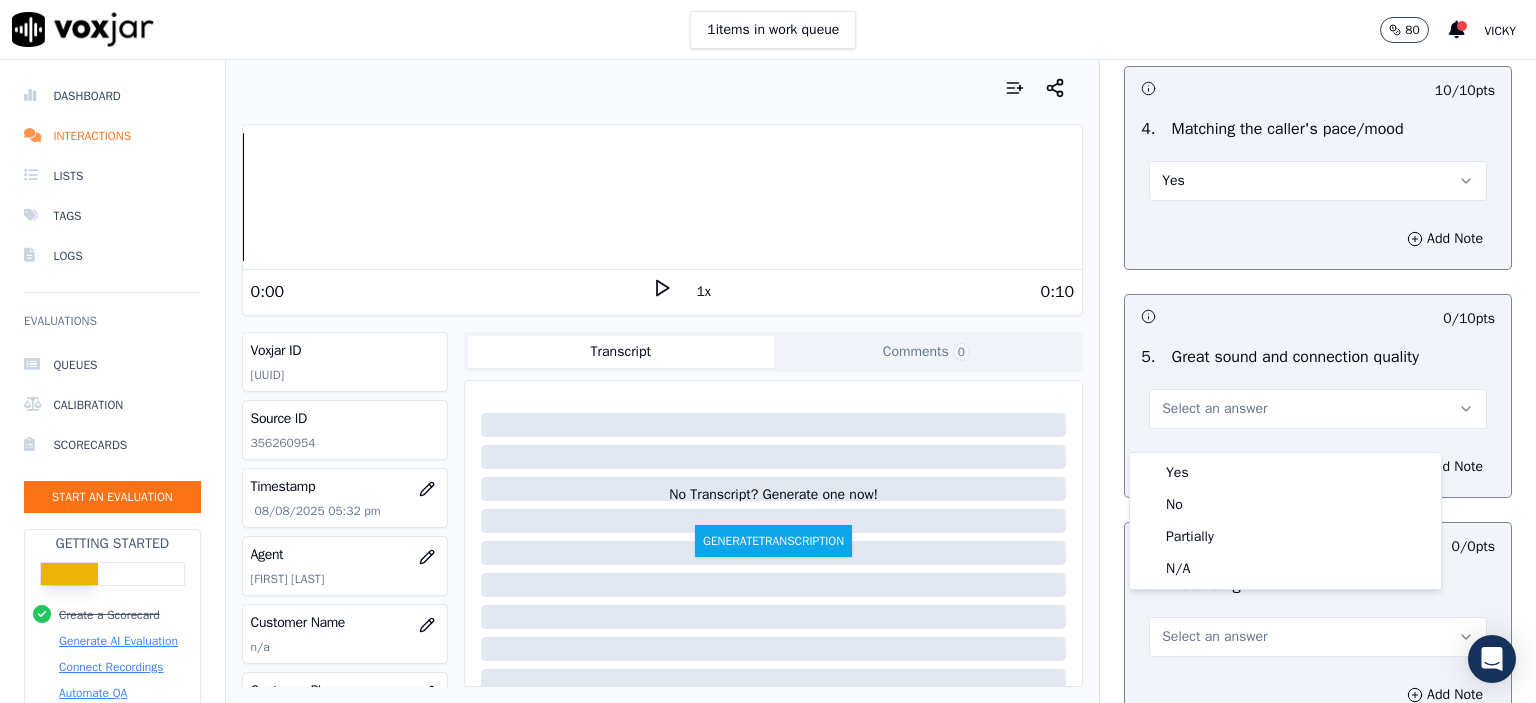 click on "Yes   No   Partially     N/A" at bounding box center [1285, 521] 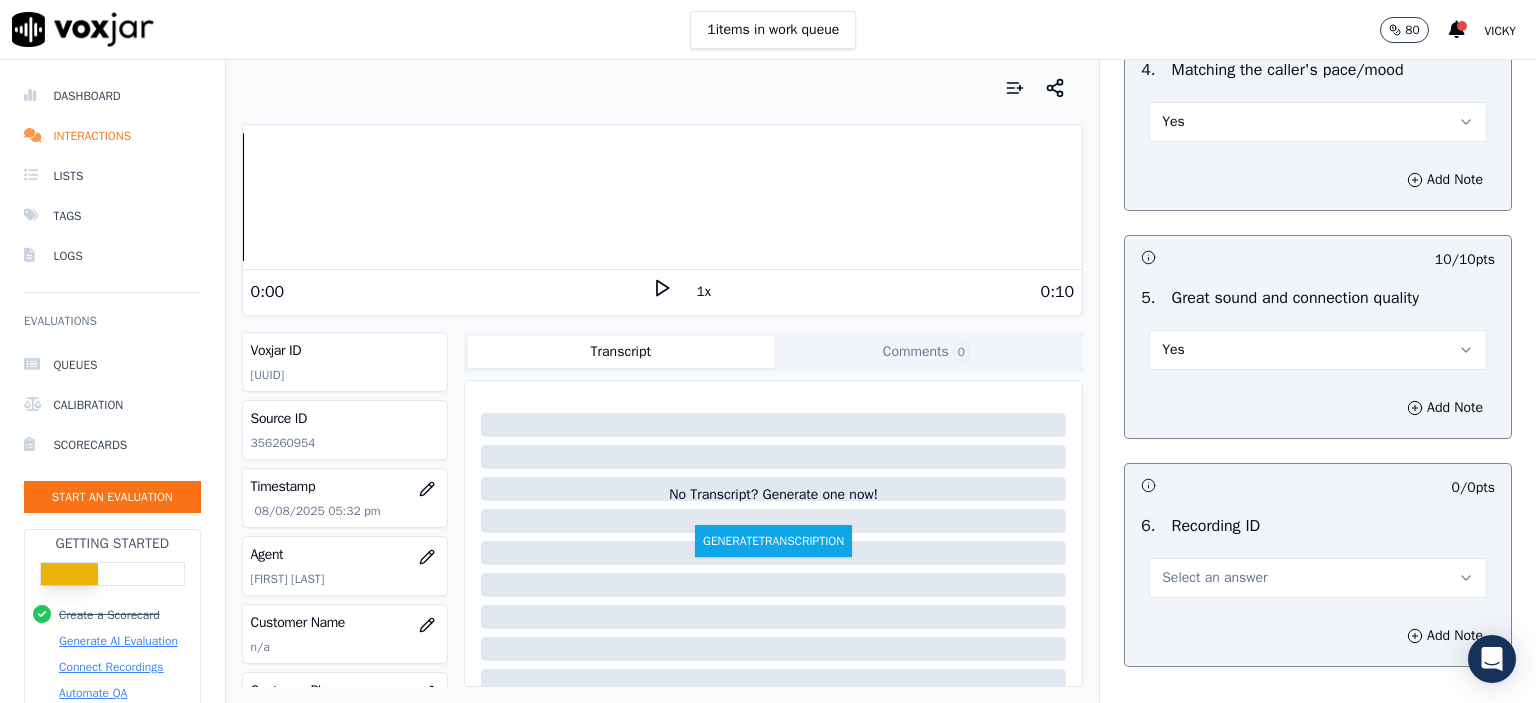scroll, scrollTop: 2900, scrollLeft: 0, axis: vertical 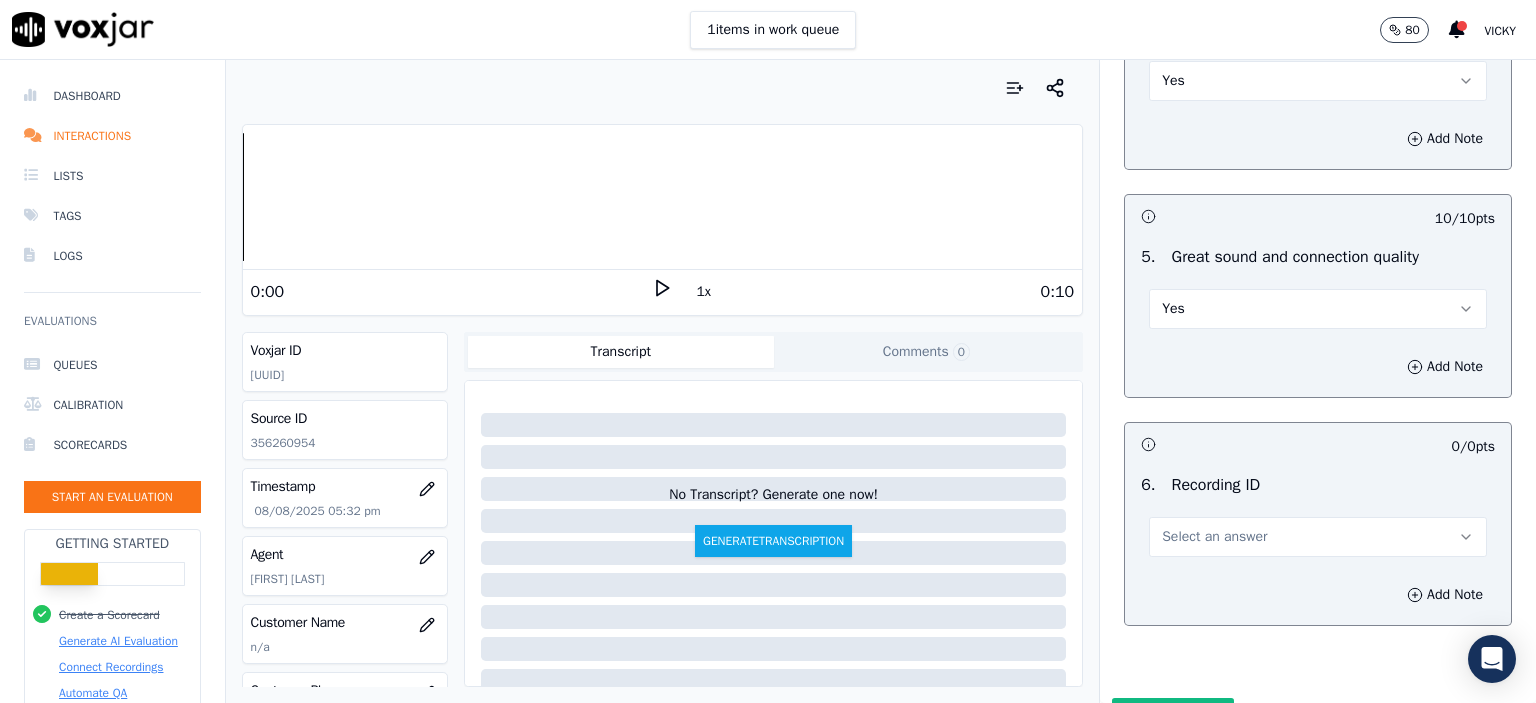click on "Select an answer" at bounding box center (1214, 537) 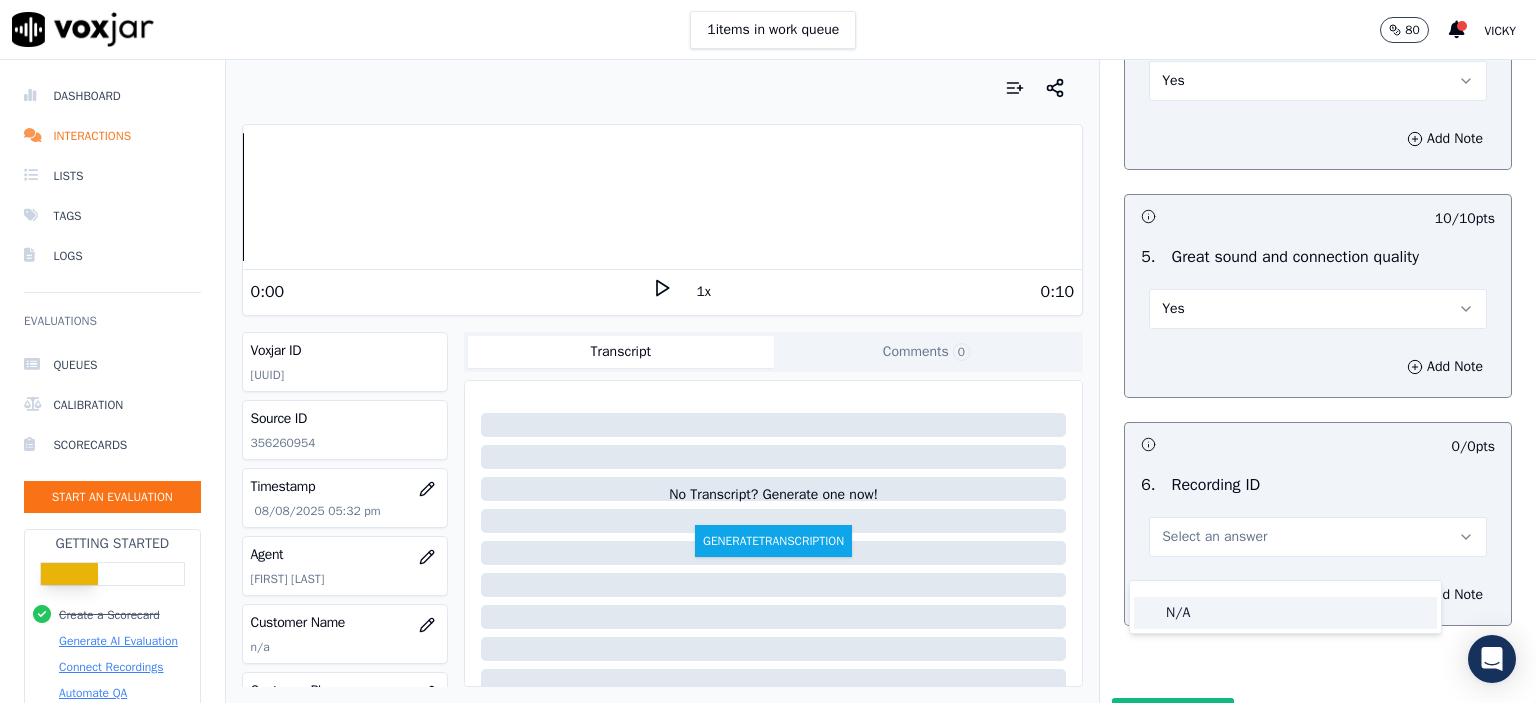 click on "N/A" 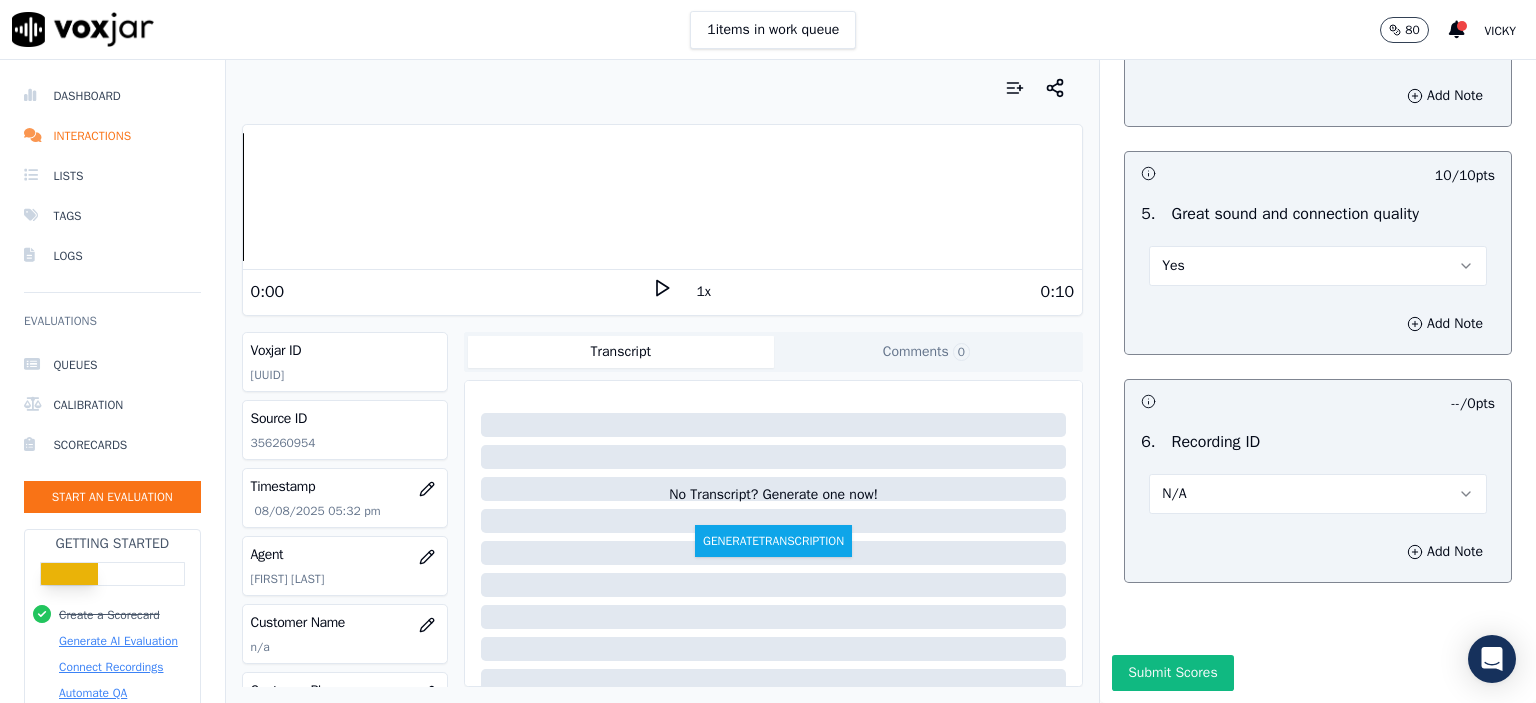 scroll, scrollTop: 3007, scrollLeft: 0, axis: vertical 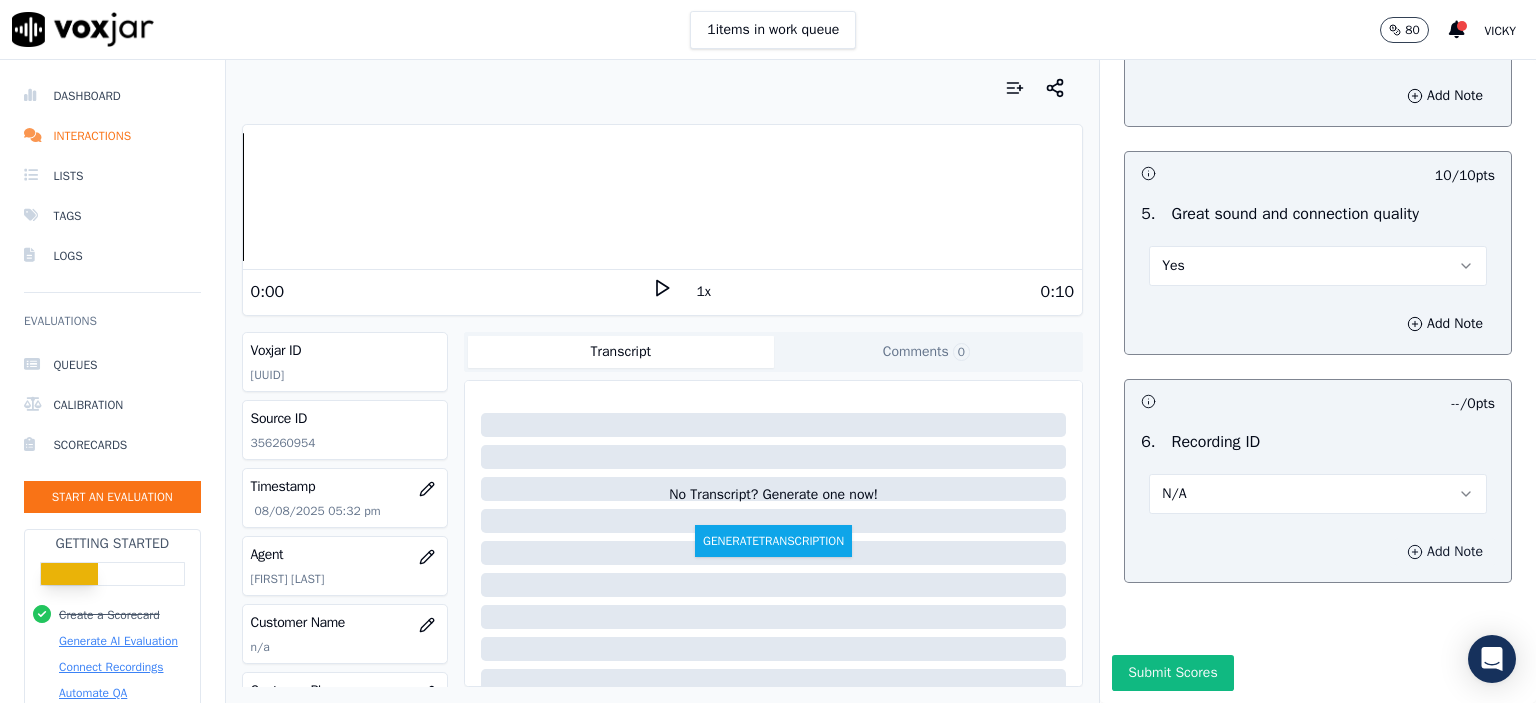 click on "Add Note" at bounding box center (1445, 552) 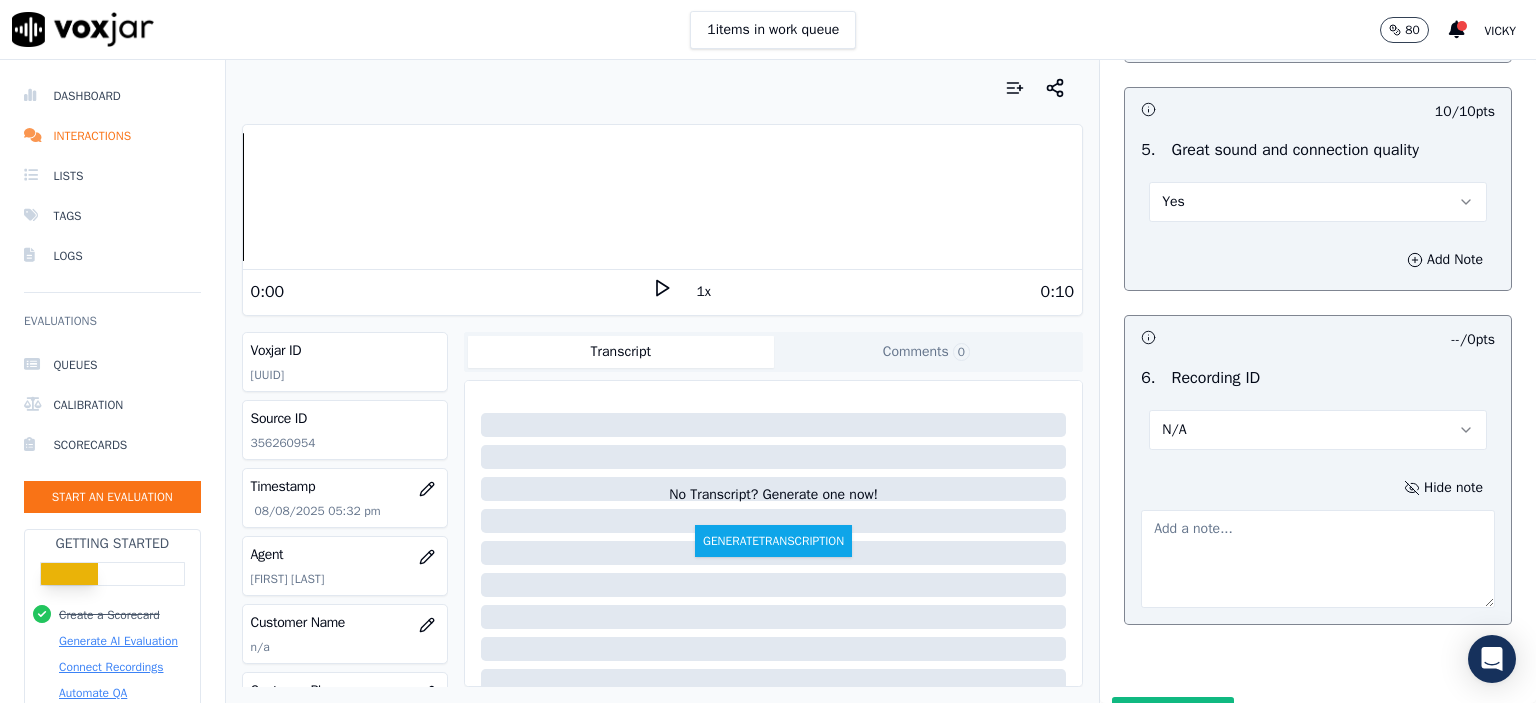 click at bounding box center (1318, 559) 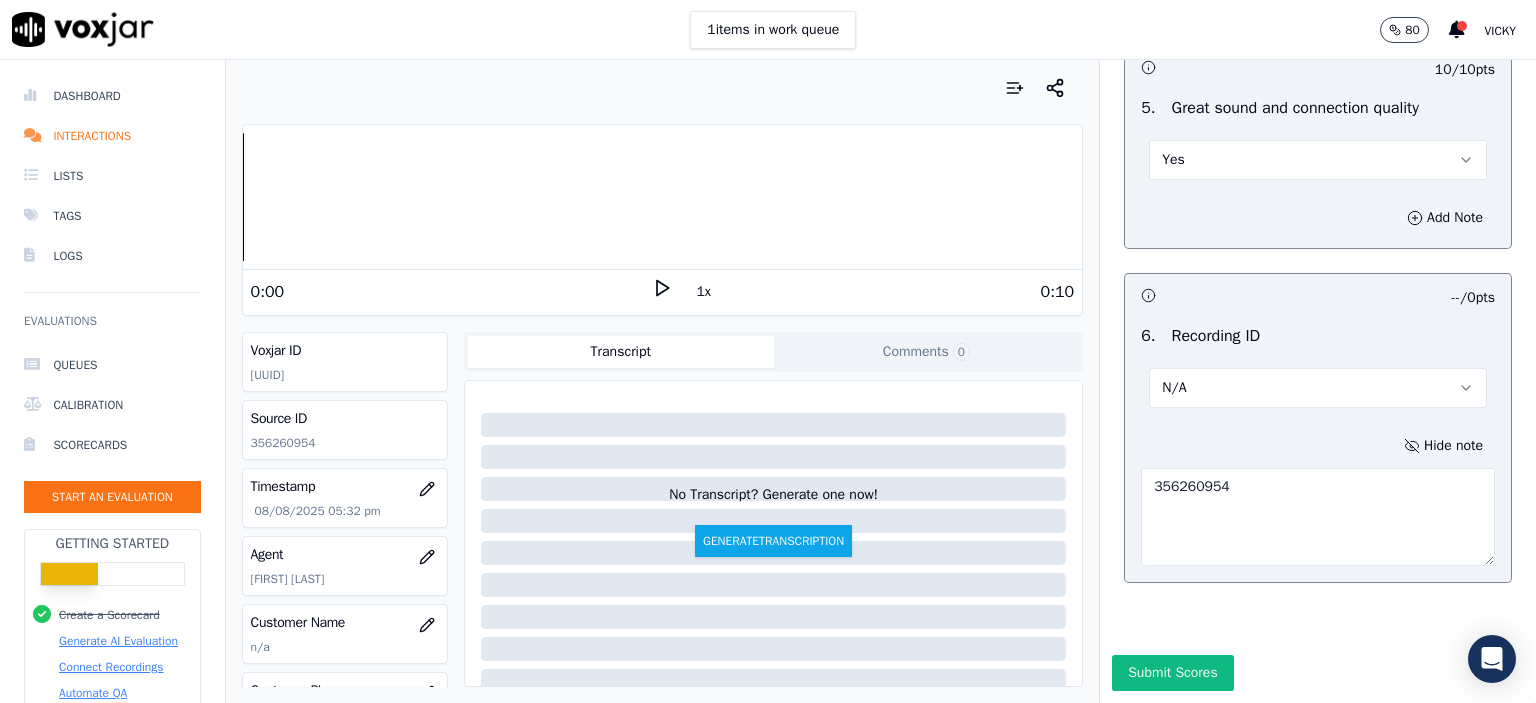 scroll, scrollTop: 3112, scrollLeft: 0, axis: vertical 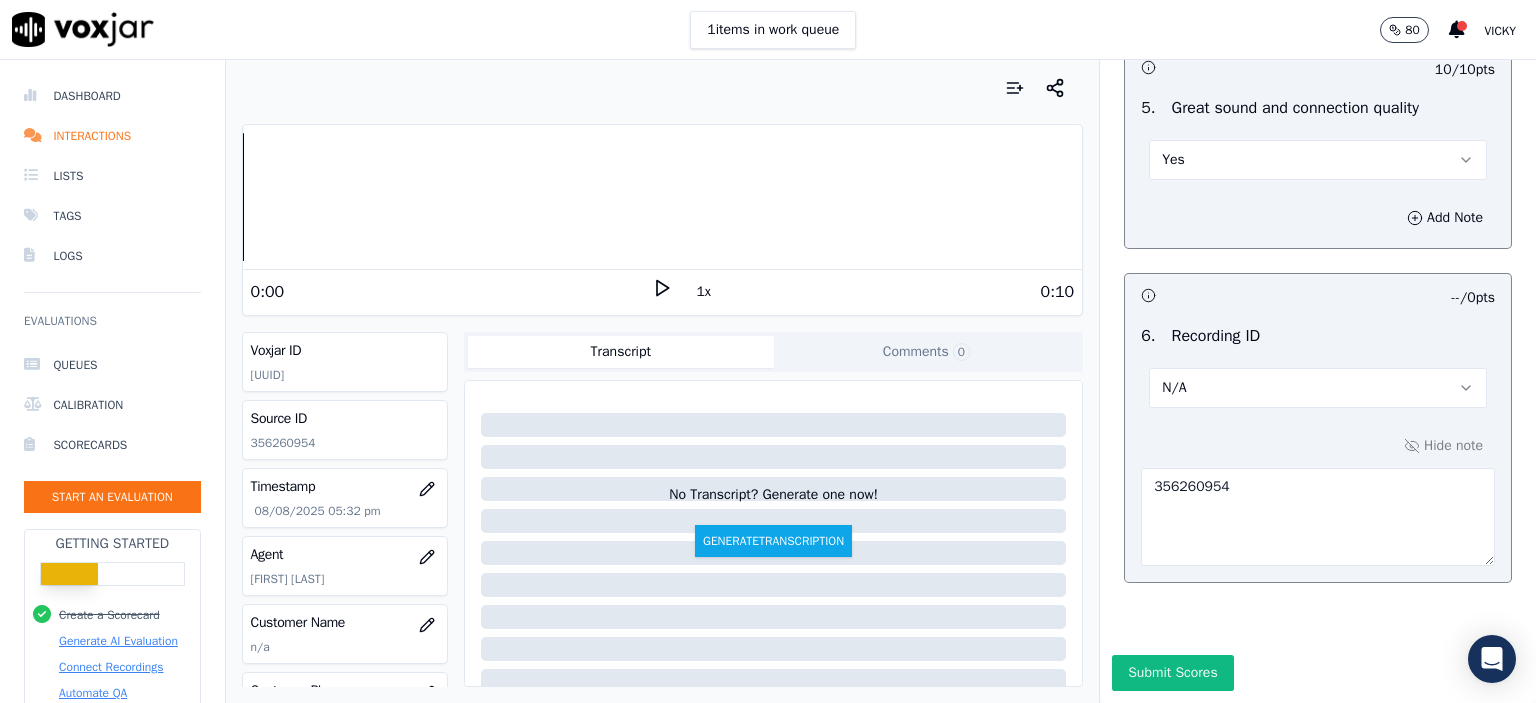 click on "Submit Scores" at bounding box center (1318, 679) 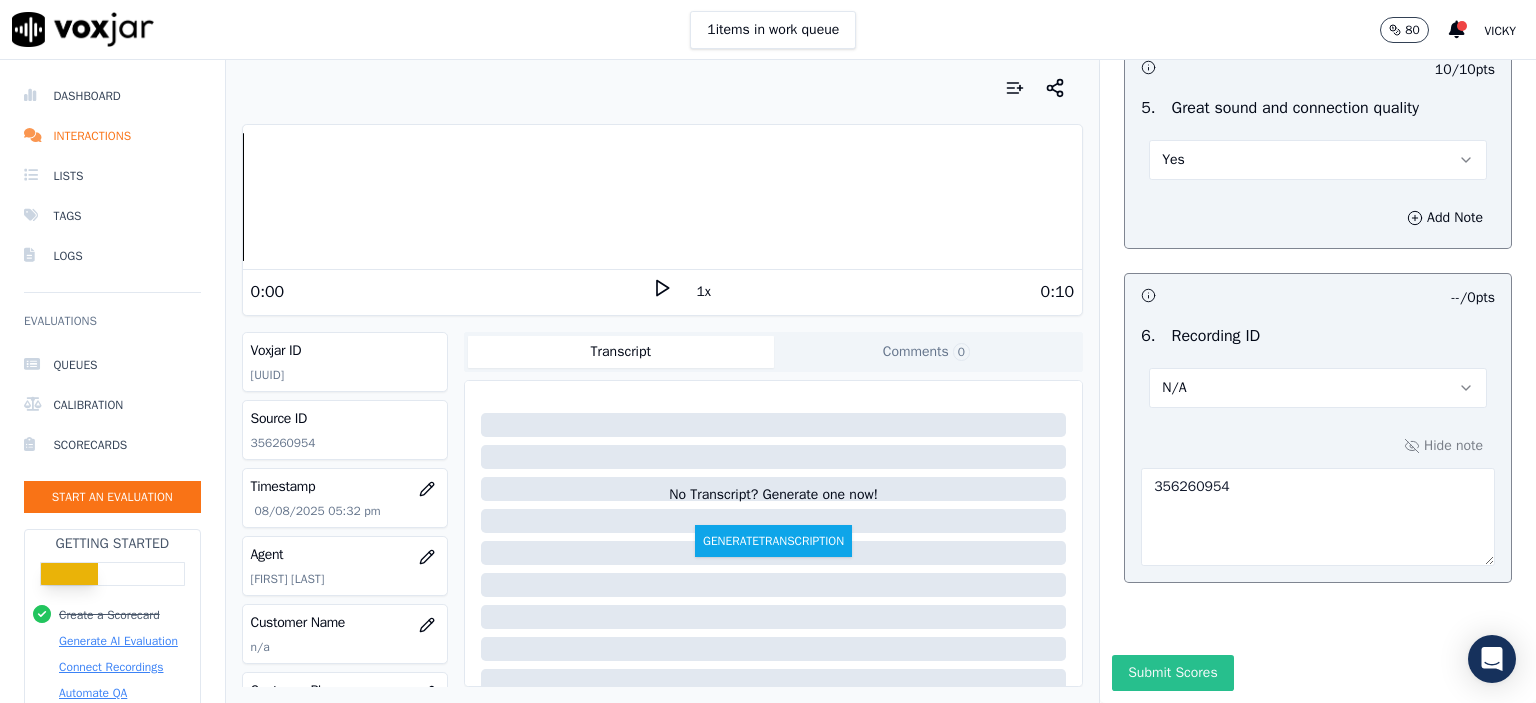 click on "Submit Scores" at bounding box center [1172, 673] 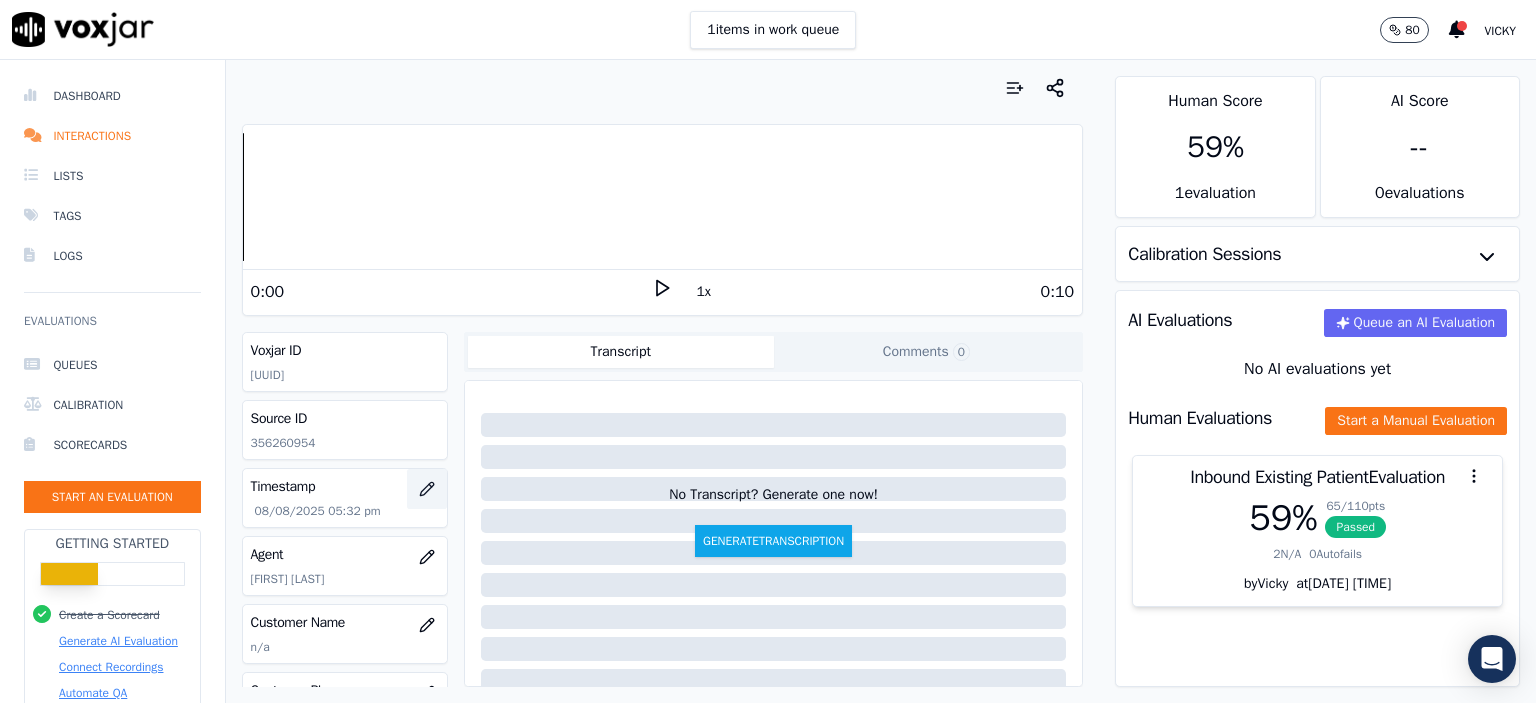 click 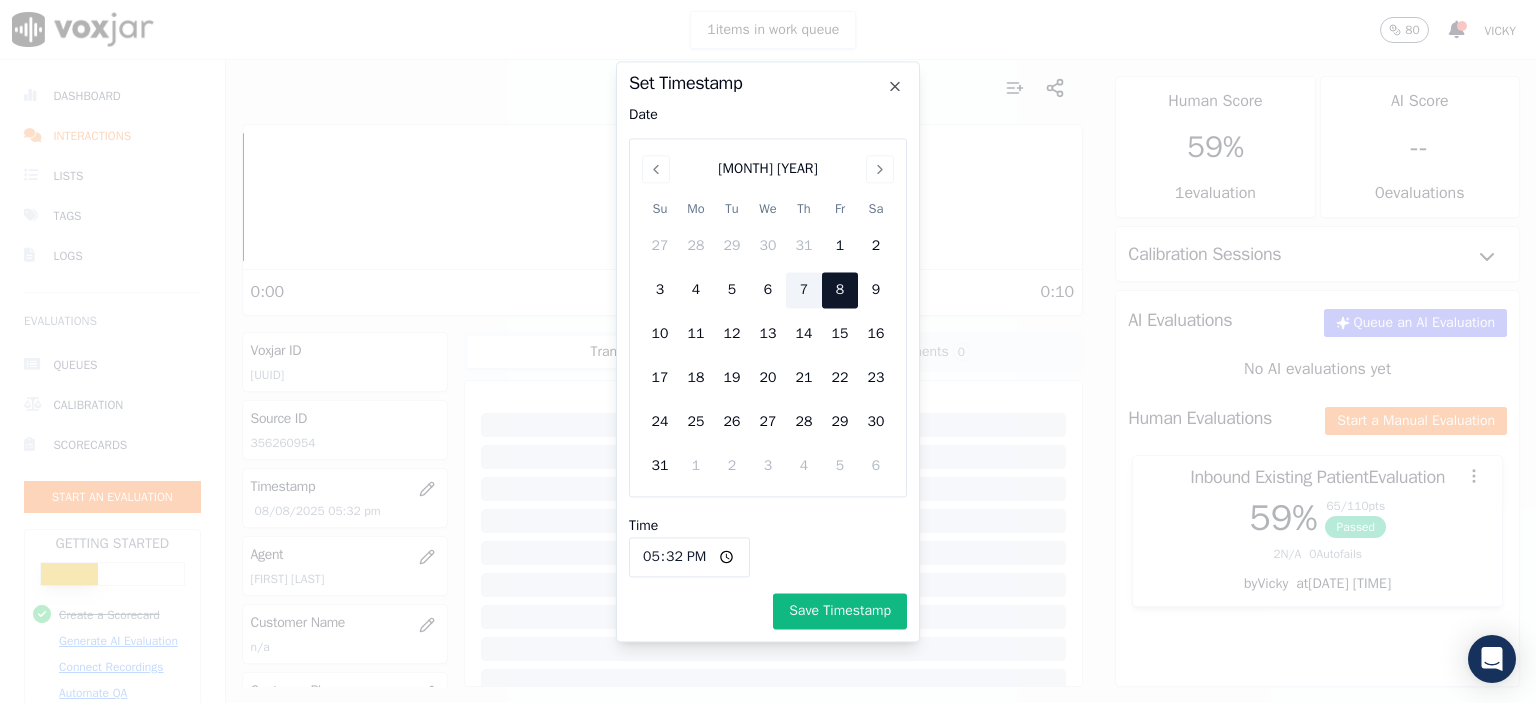 click on "7" at bounding box center (804, 290) 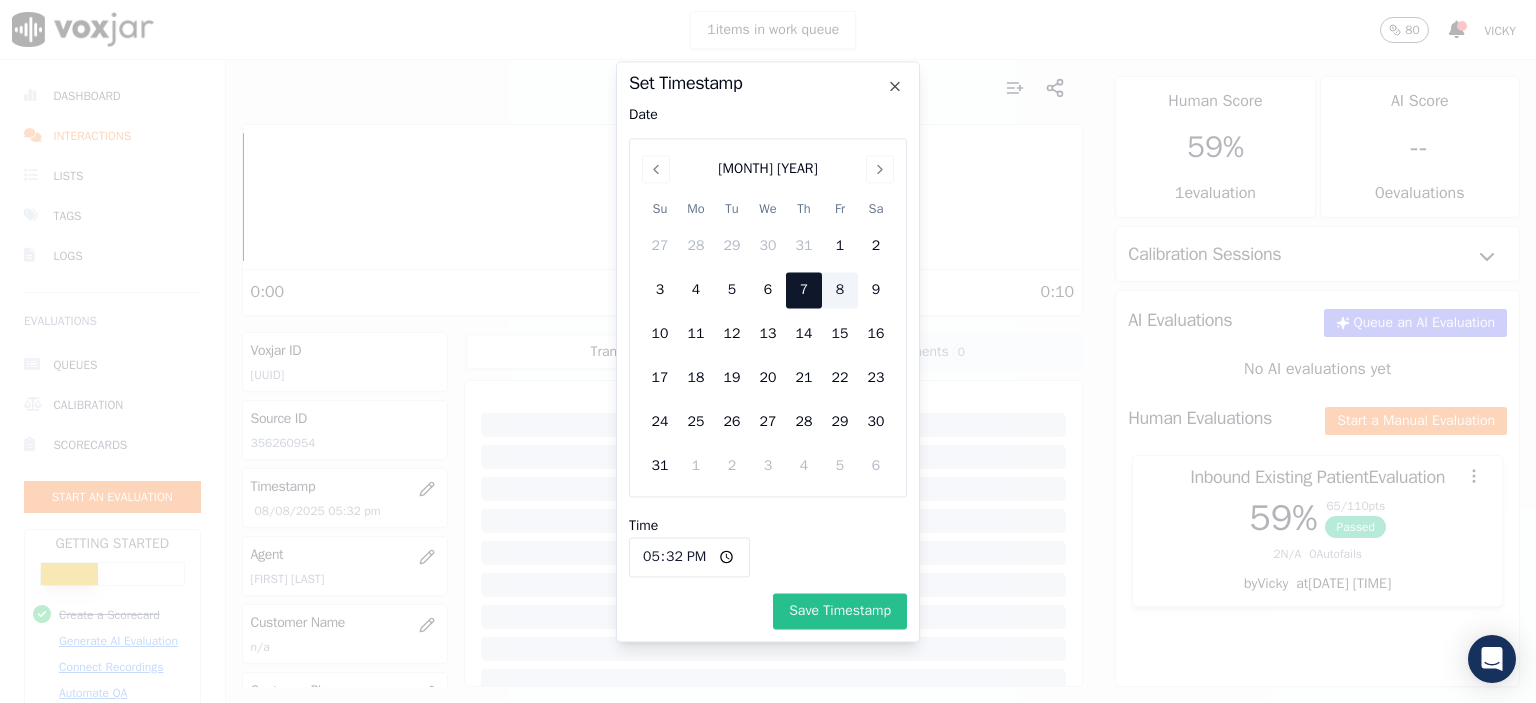 click on "Save Timestamp" at bounding box center (840, 611) 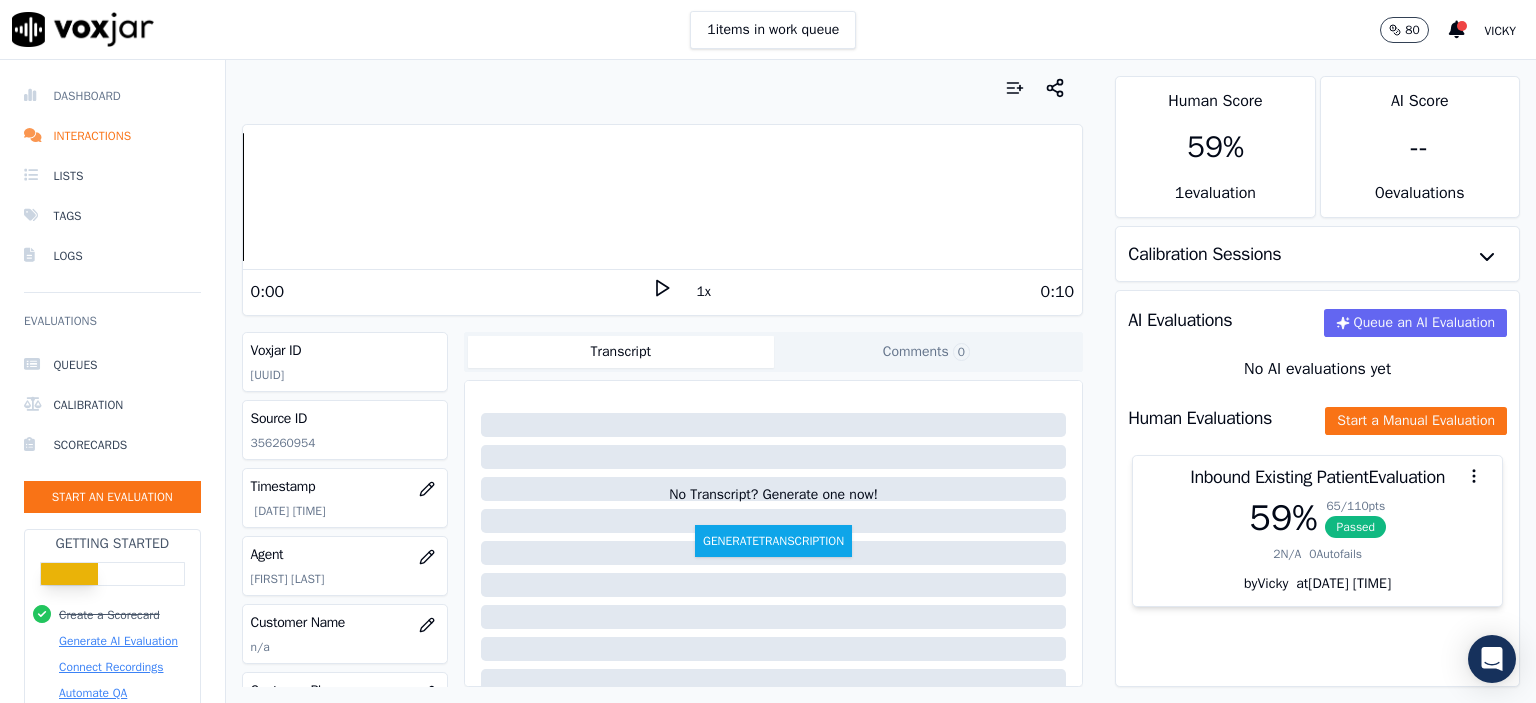 click on "Dashboard" at bounding box center [112, 96] 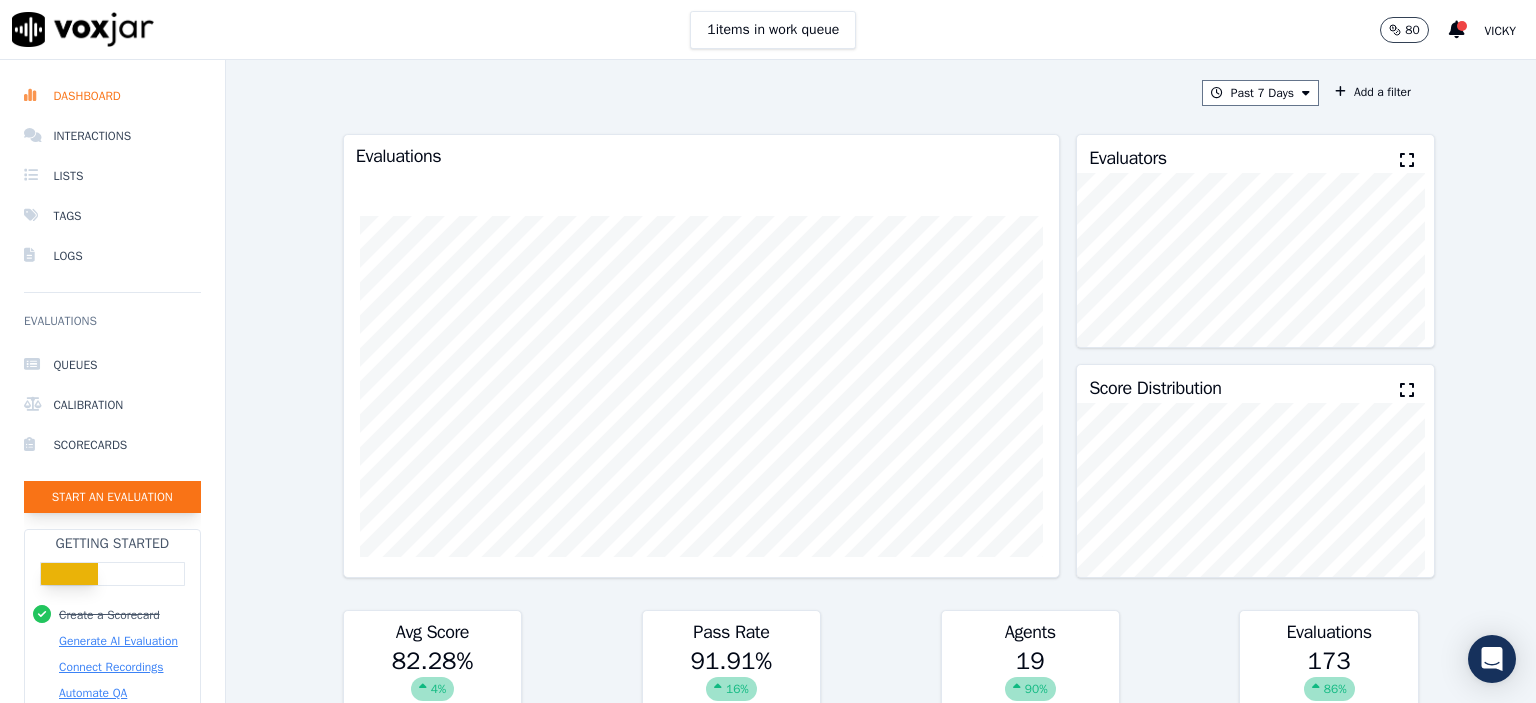 click on "Start an Evaluation" 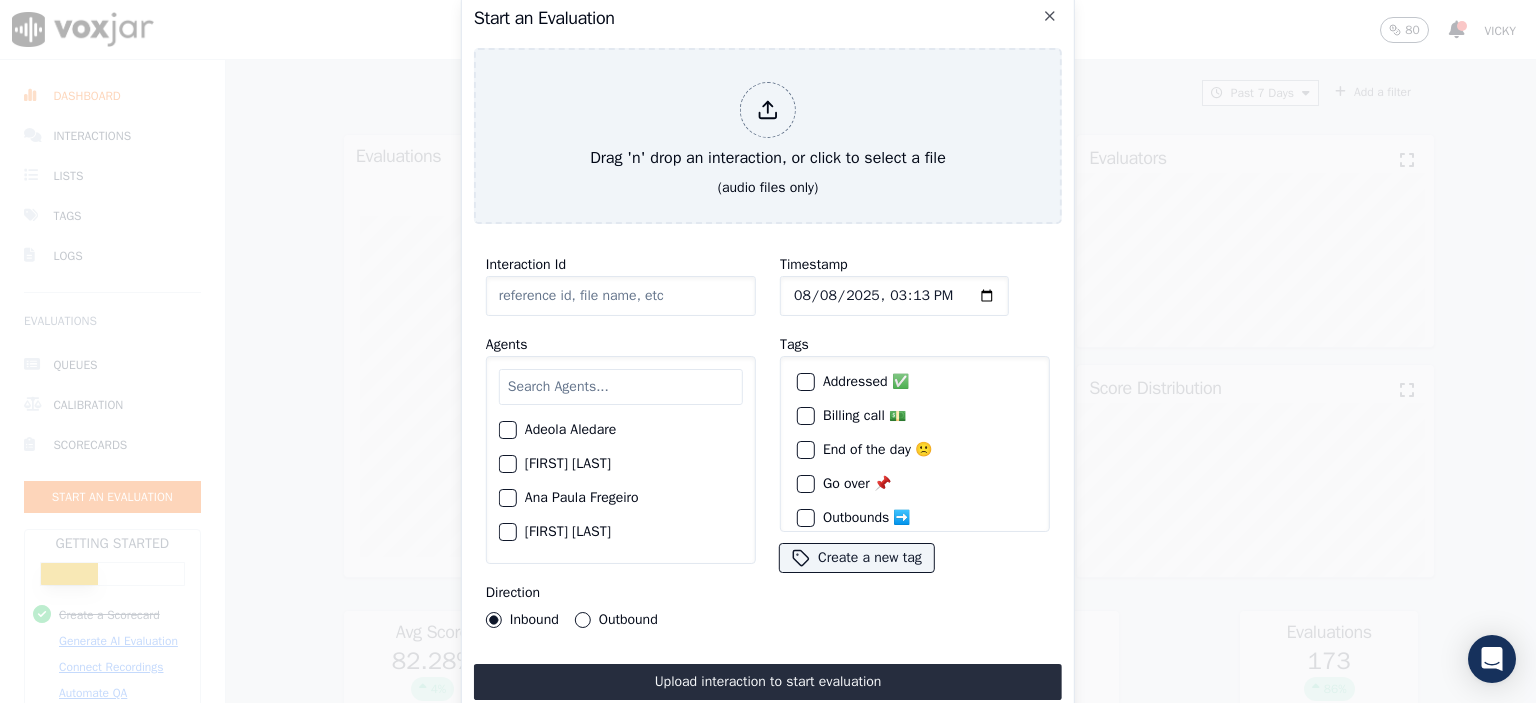 click on "Interaction Id" 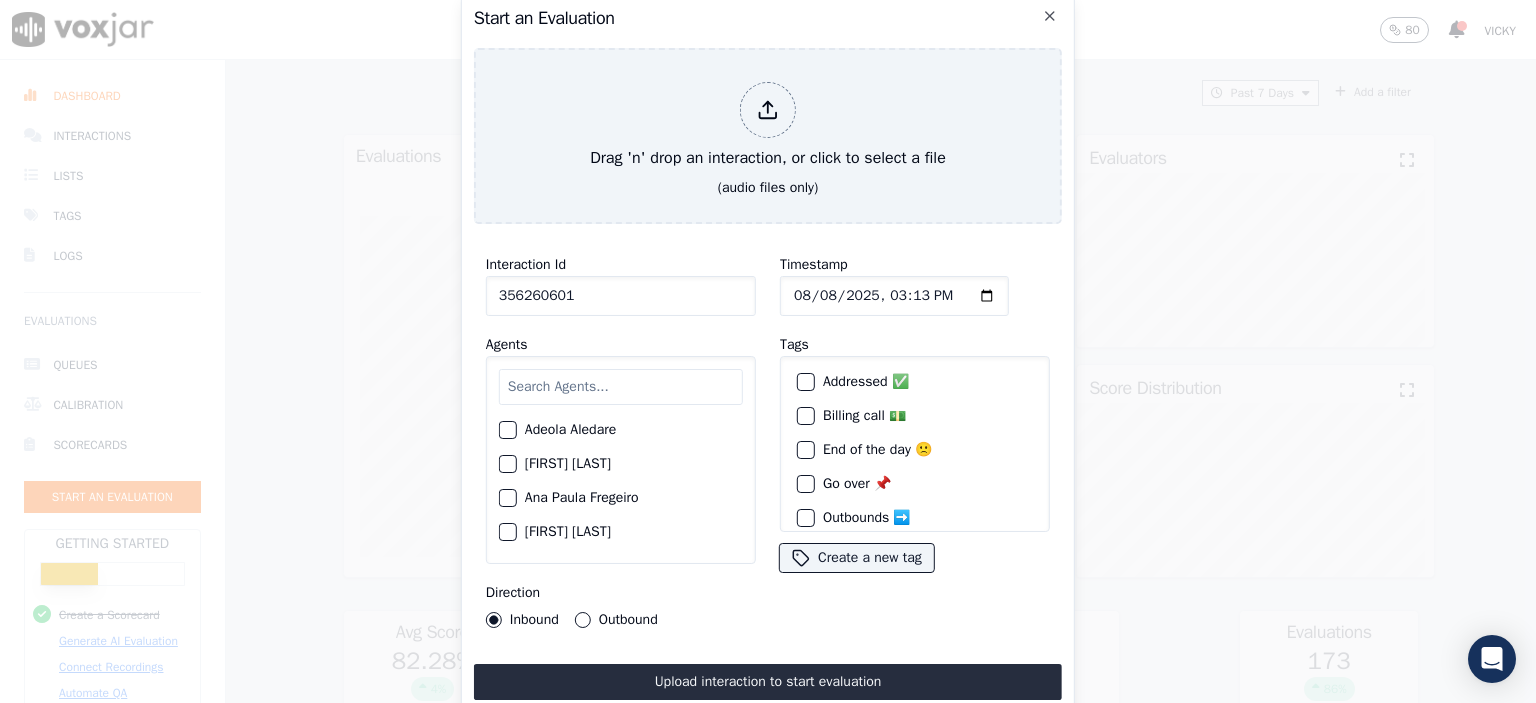 type on "356260601" 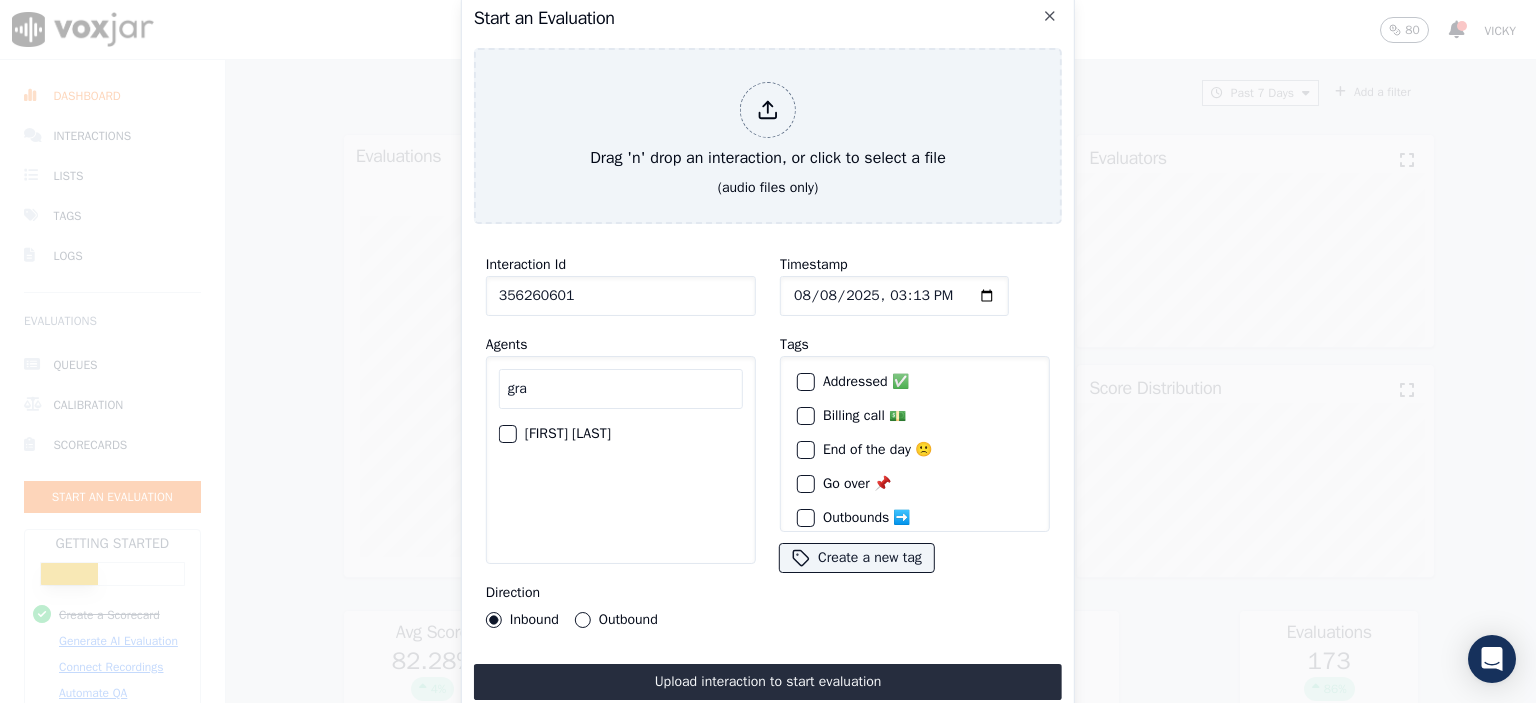 type on "gra" 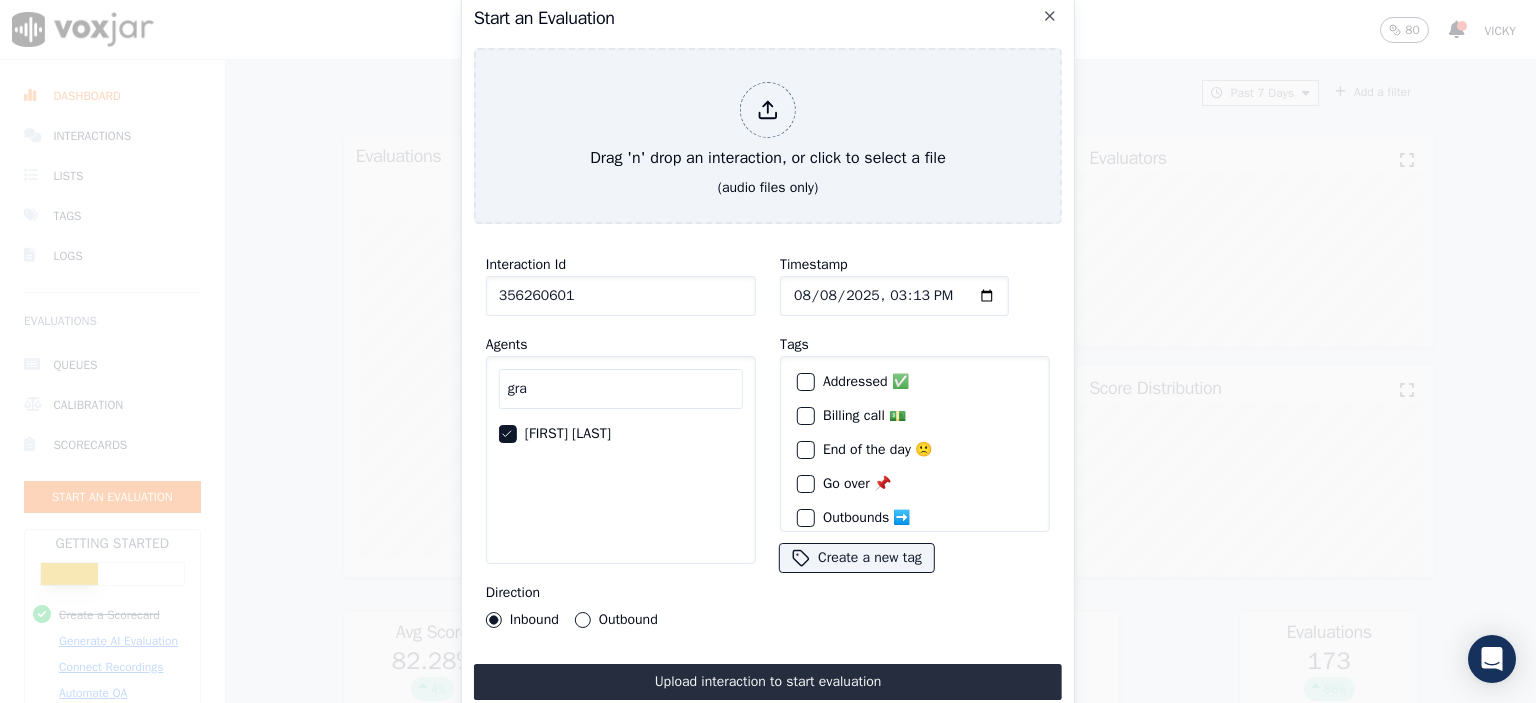 click on "Timestamp" 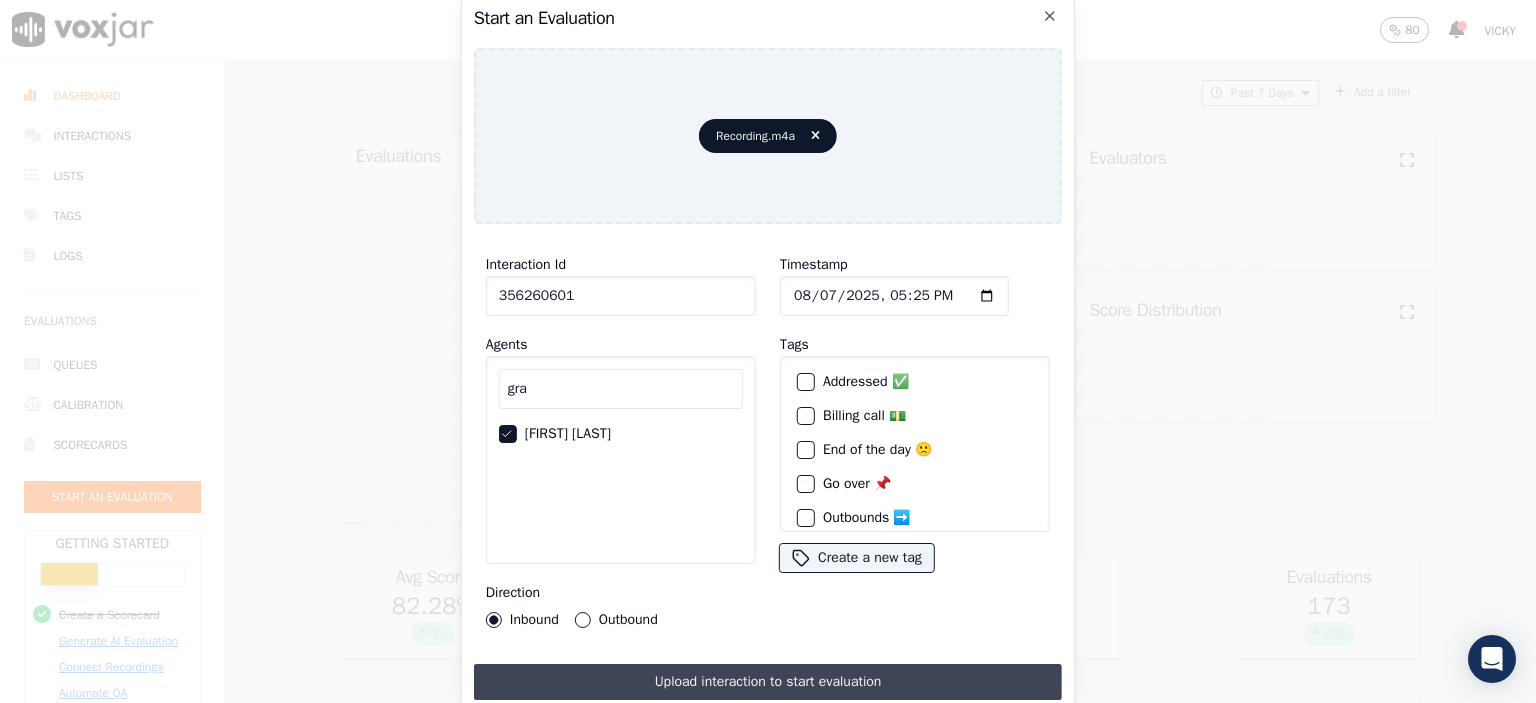 click on "Upload interaction to start evaluation" at bounding box center (768, 682) 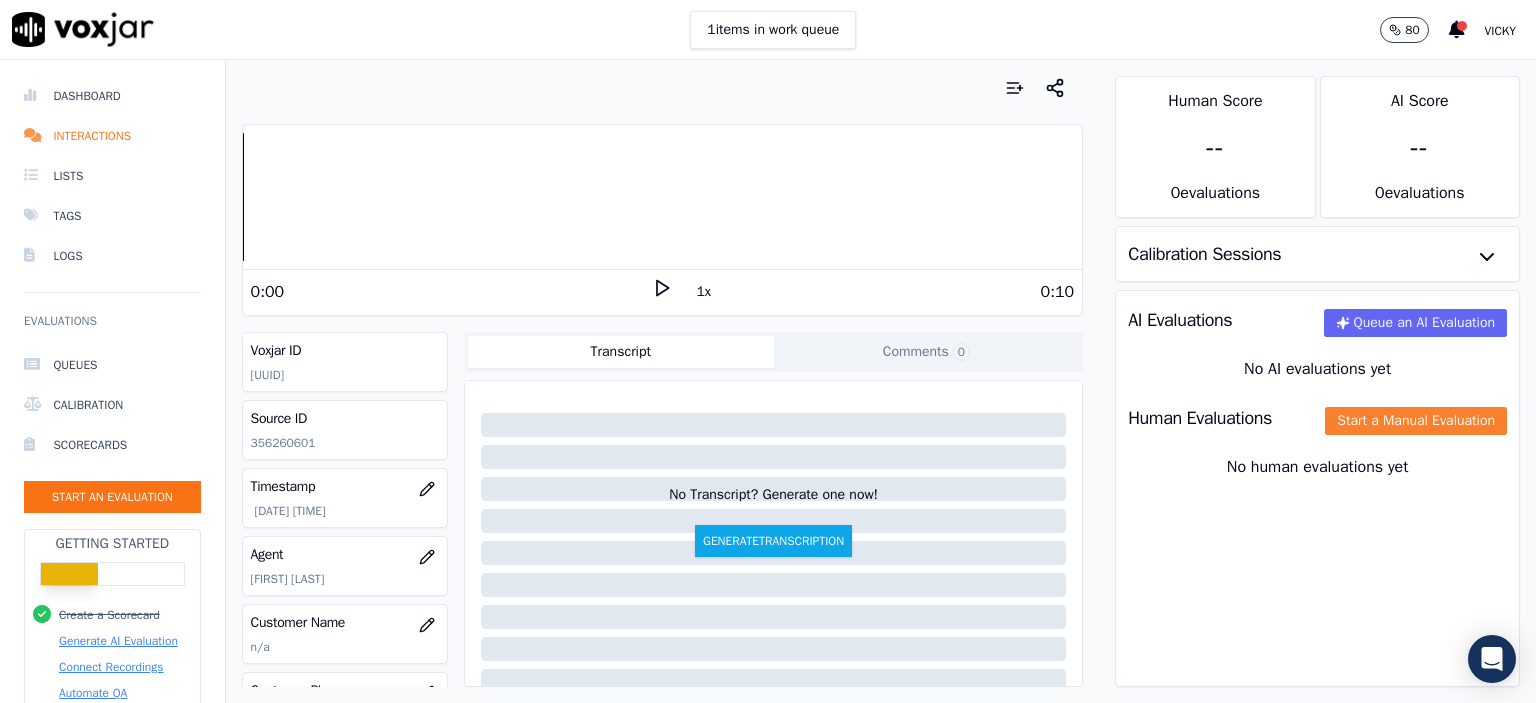 click on "Start a Manual Evaluation" 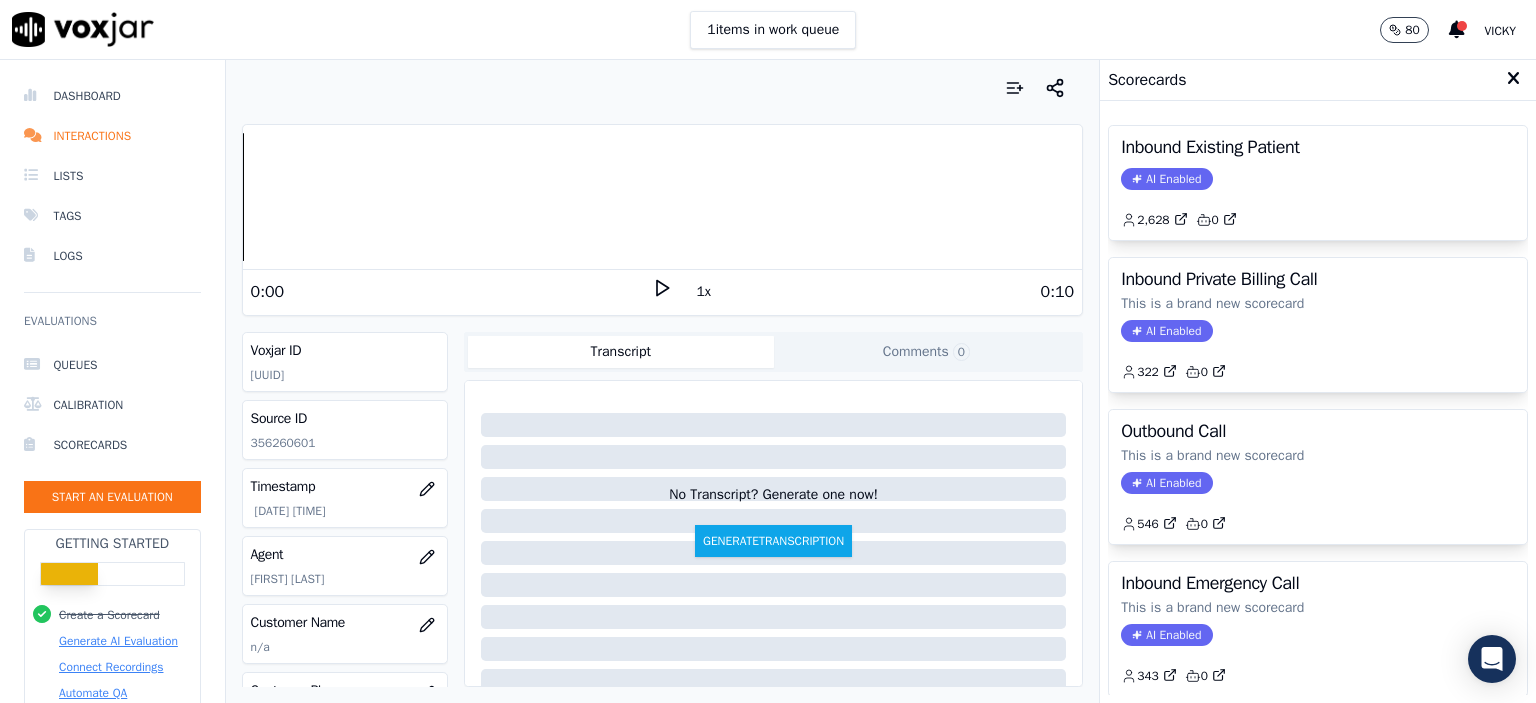 drag, startPoint x: 1240, startPoint y: 215, endPoint x: 1240, endPoint y: 228, distance: 13 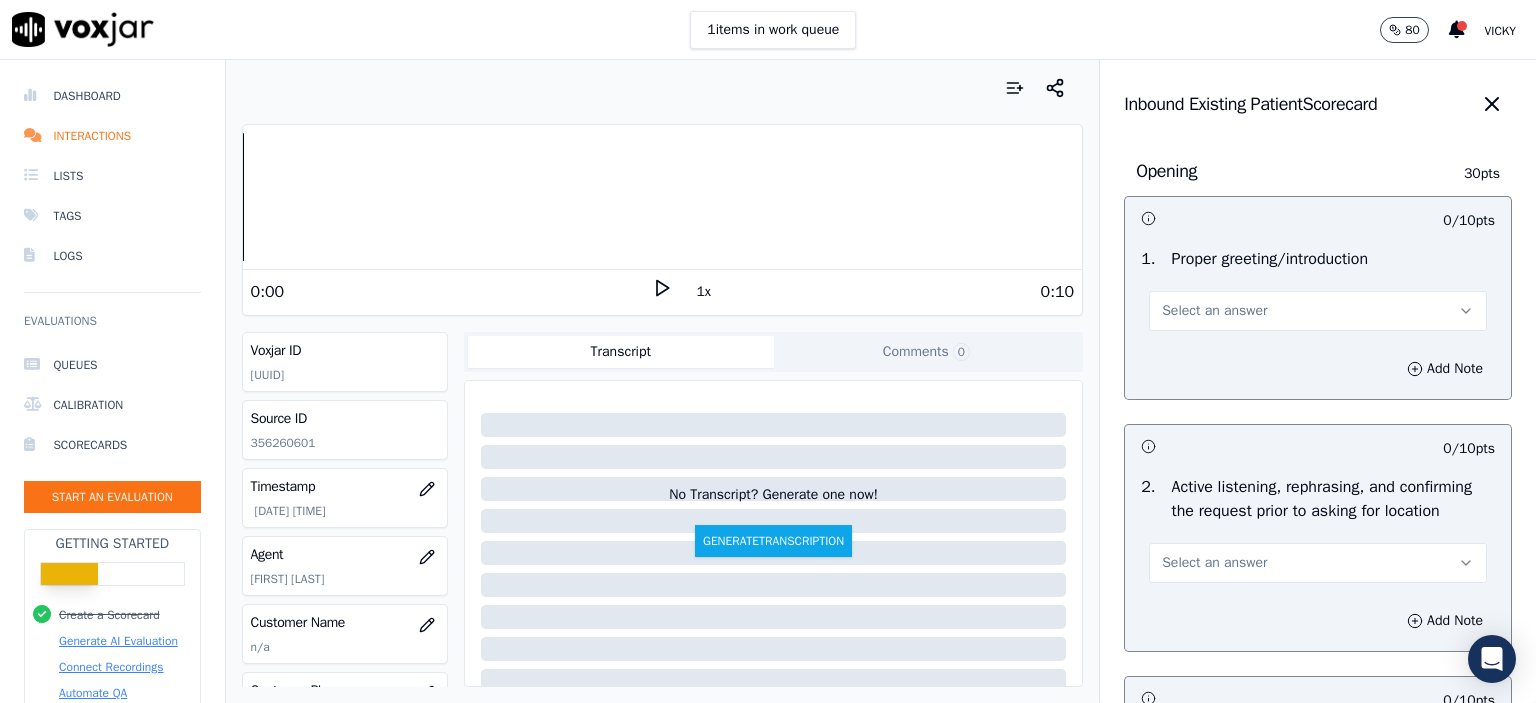 click on "Select an answer" at bounding box center (1318, 311) 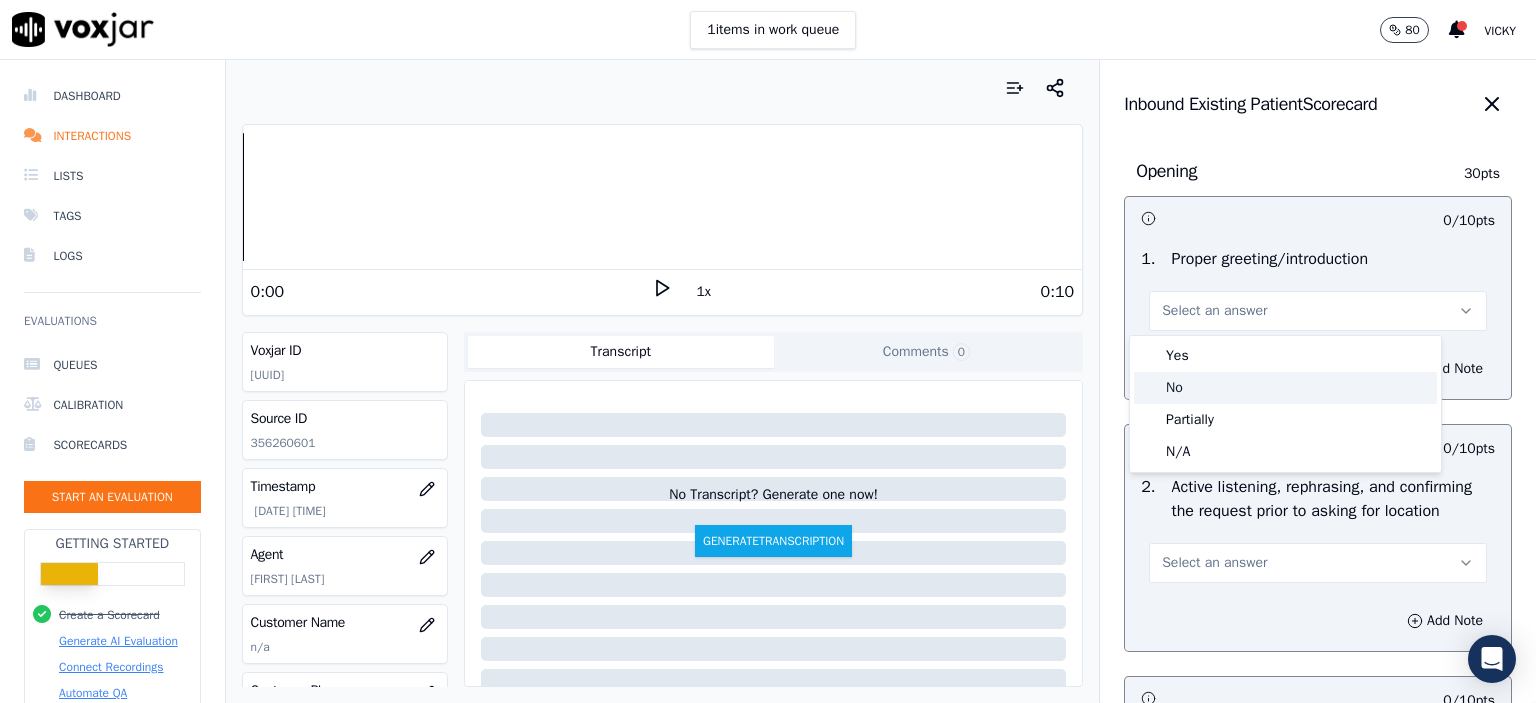 click on "No" 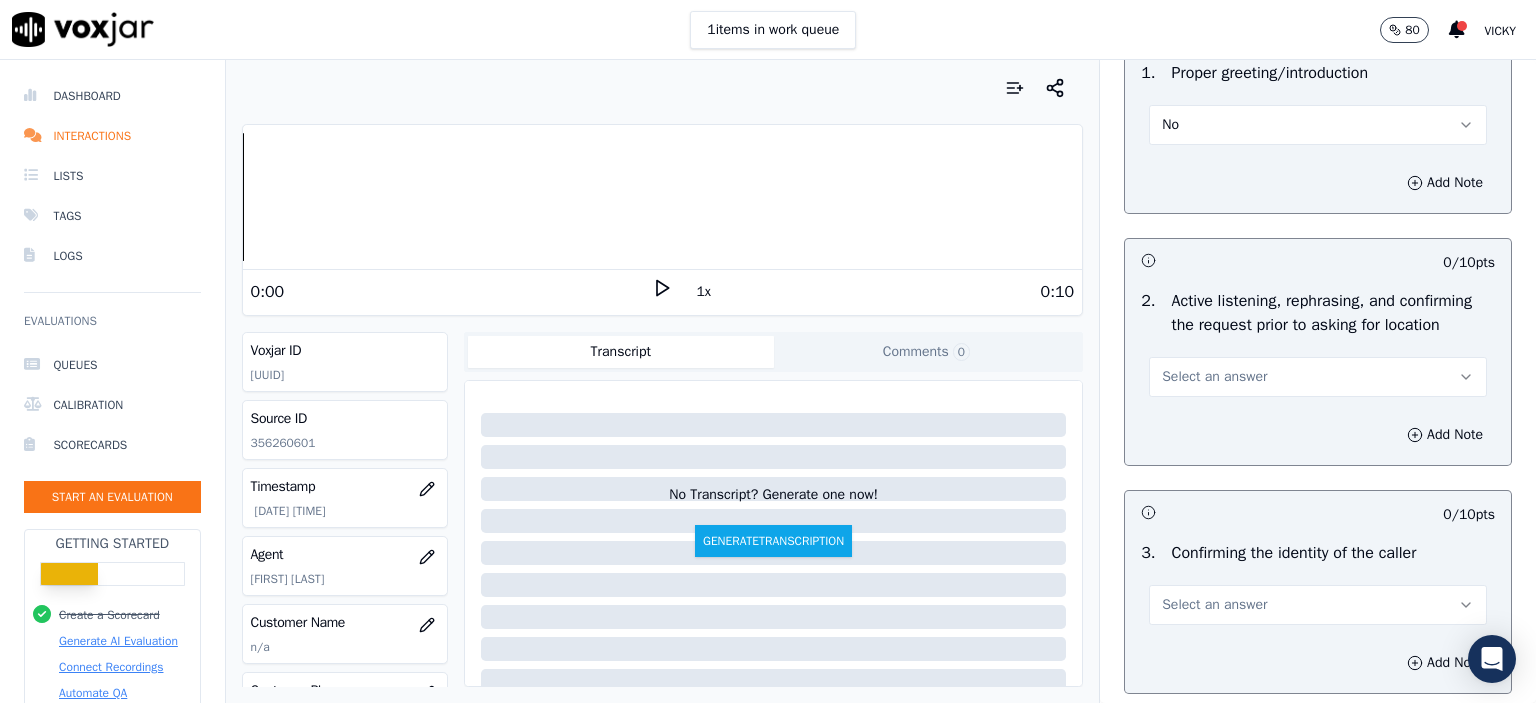 scroll, scrollTop: 200, scrollLeft: 0, axis: vertical 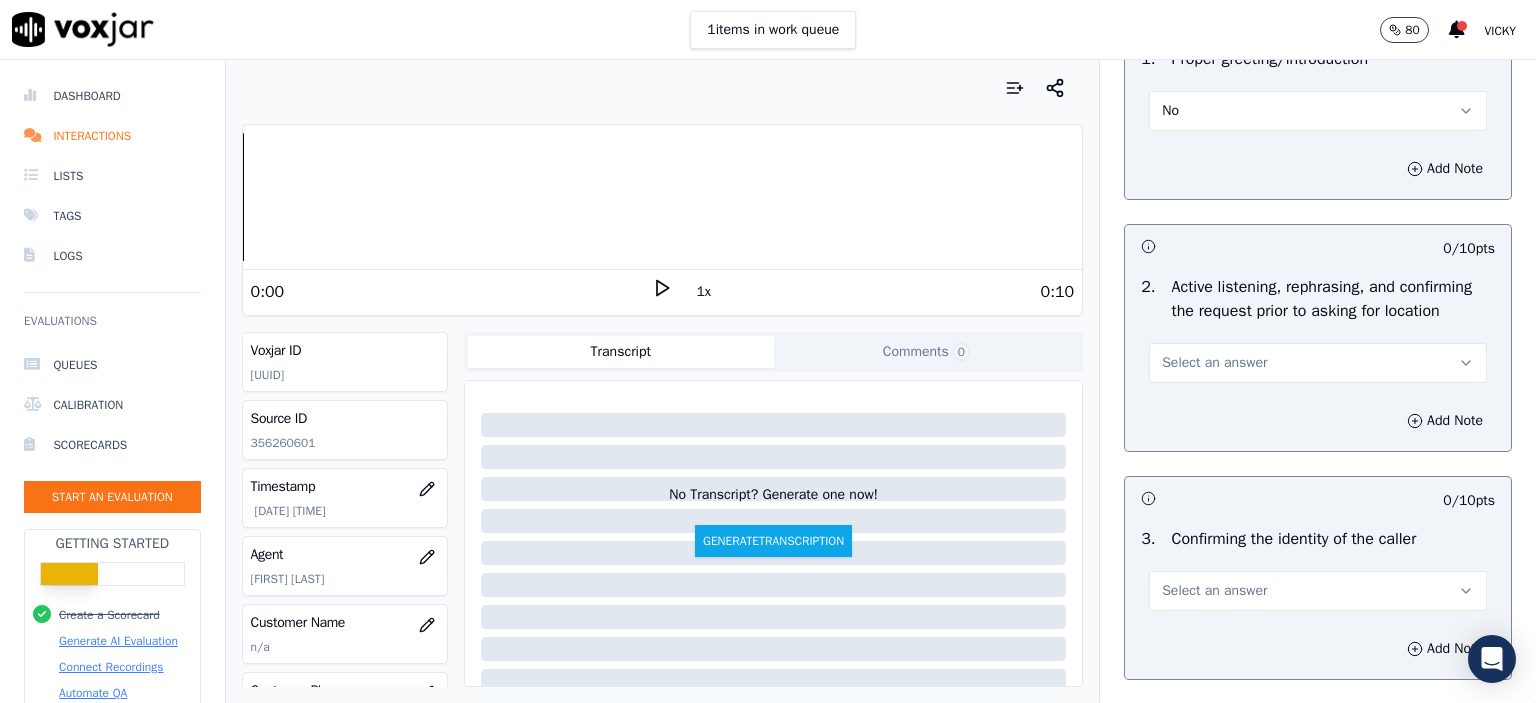 click on "Select an answer" at bounding box center (1214, 363) 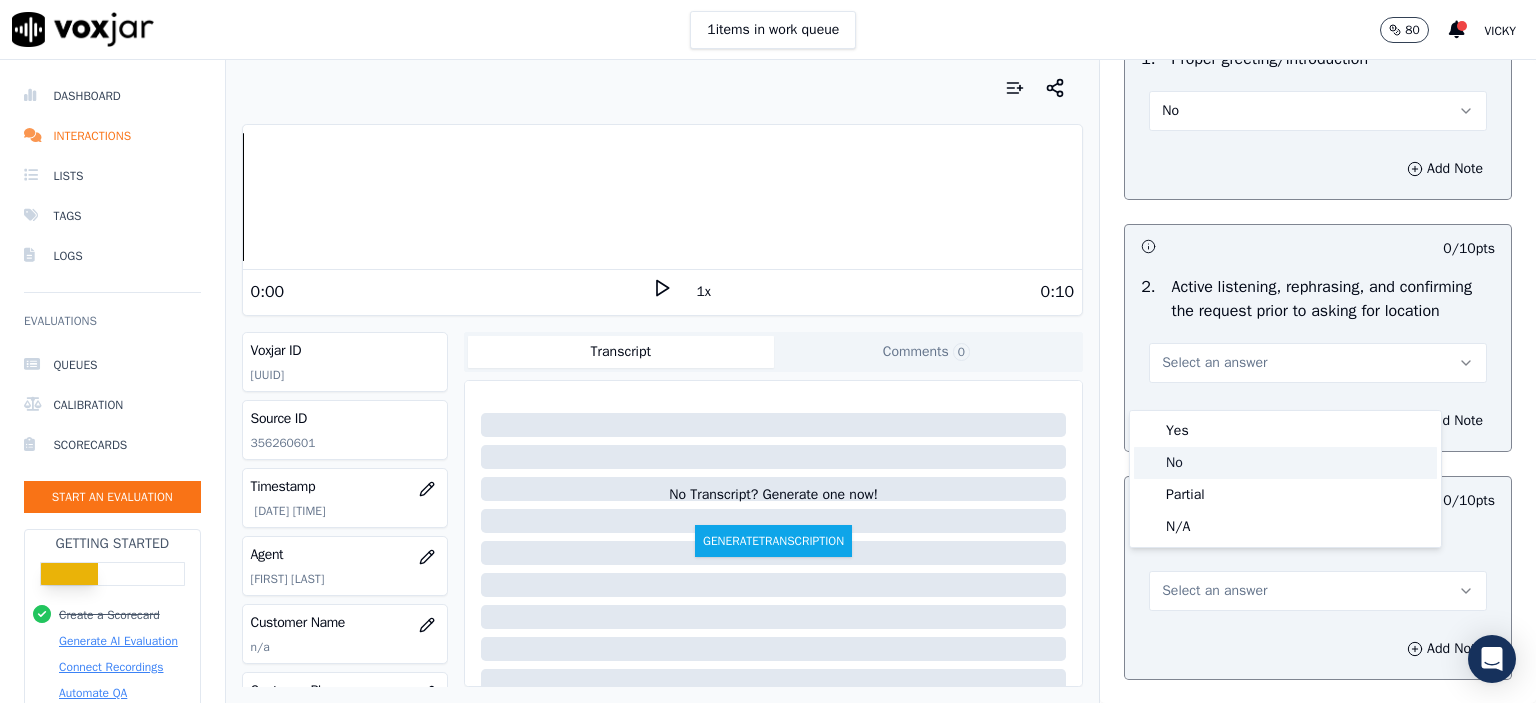click on "No" 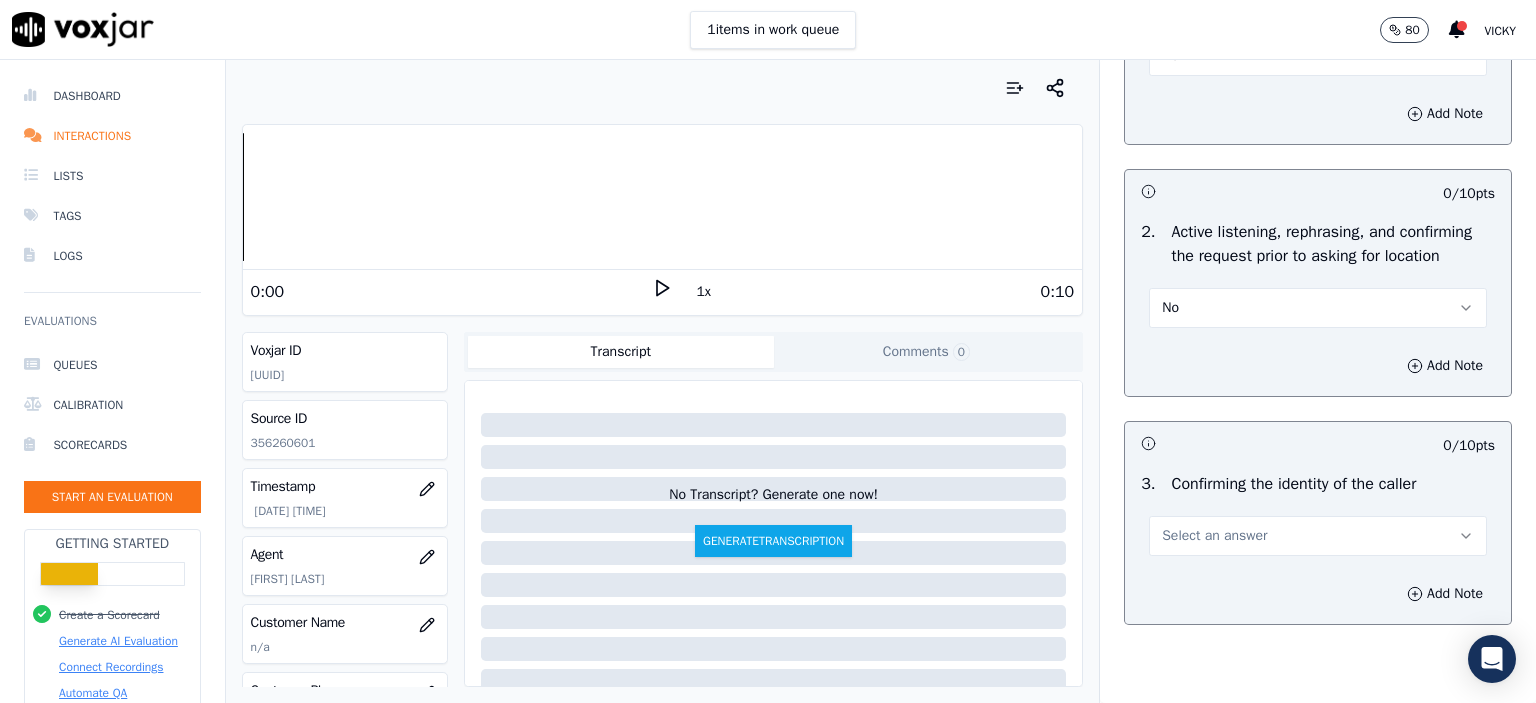 scroll, scrollTop: 400, scrollLeft: 0, axis: vertical 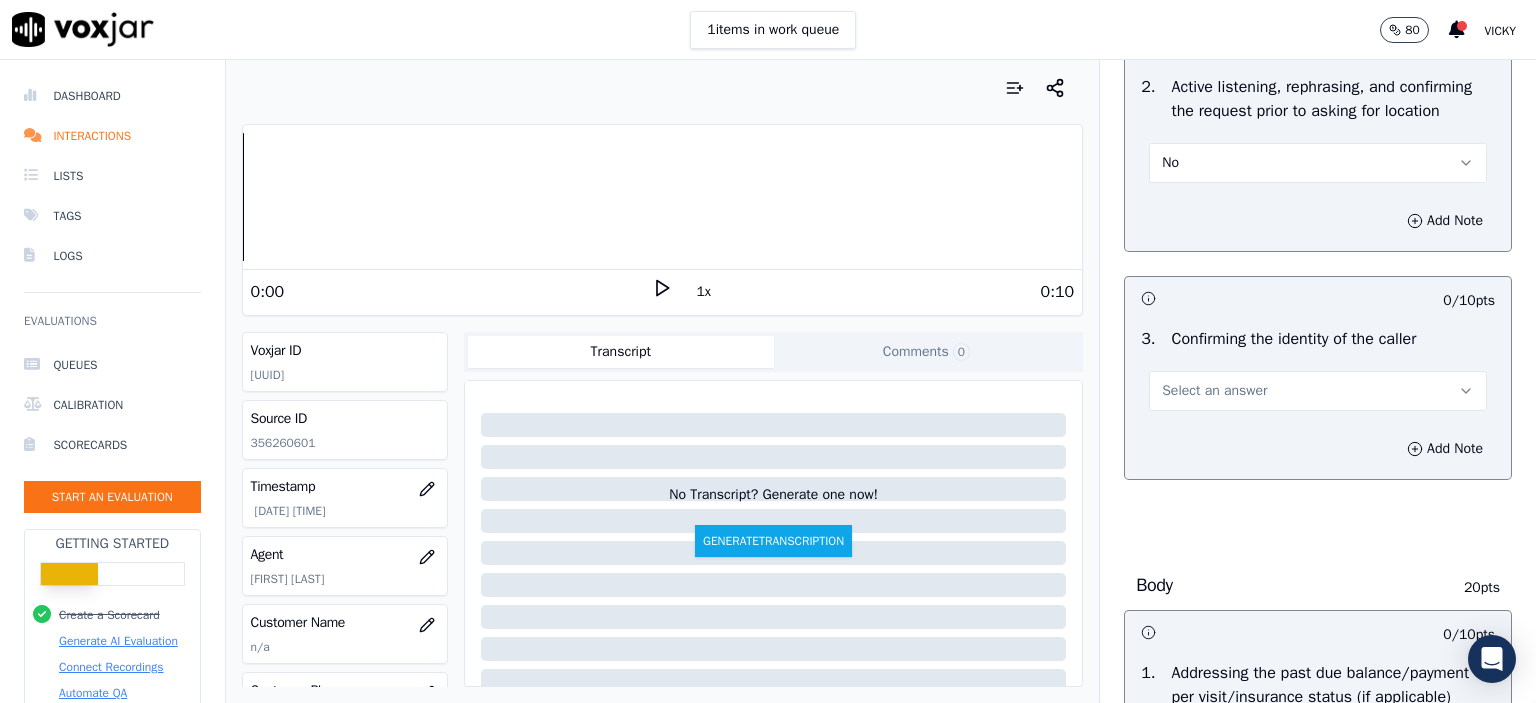 click on "Select an answer" at bounding box center [1318, 391] 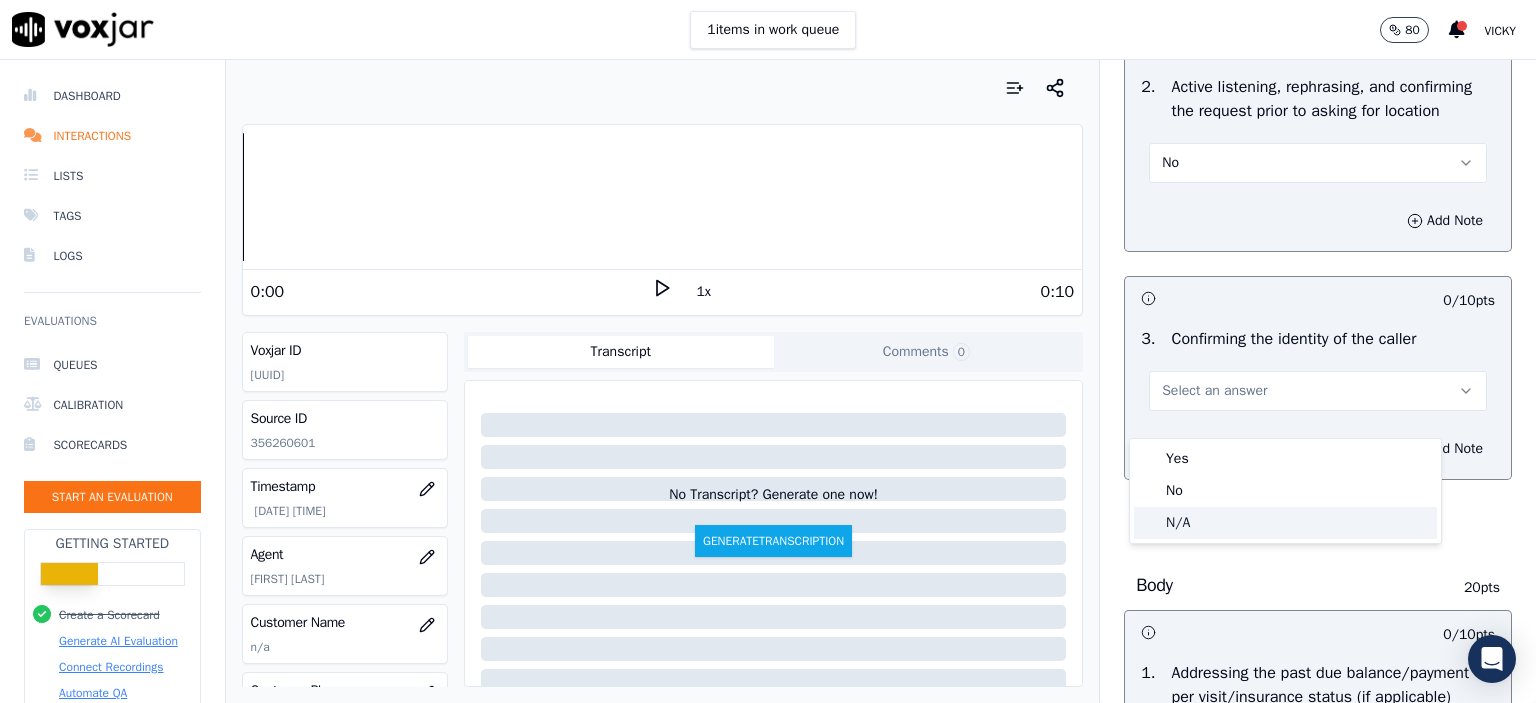 click on "N/A" 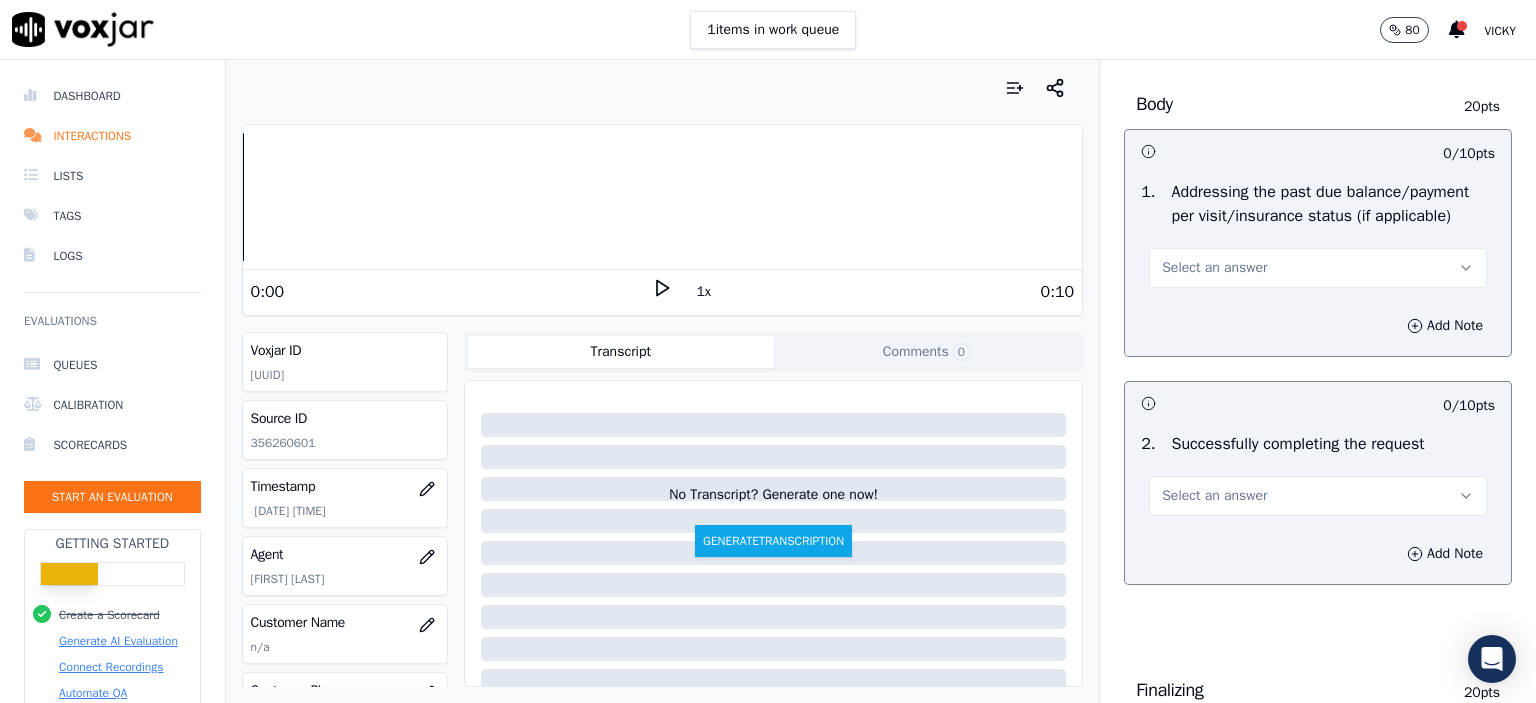 scroll, scrollTop: 900, scrollLeft: 0, axis: vertical 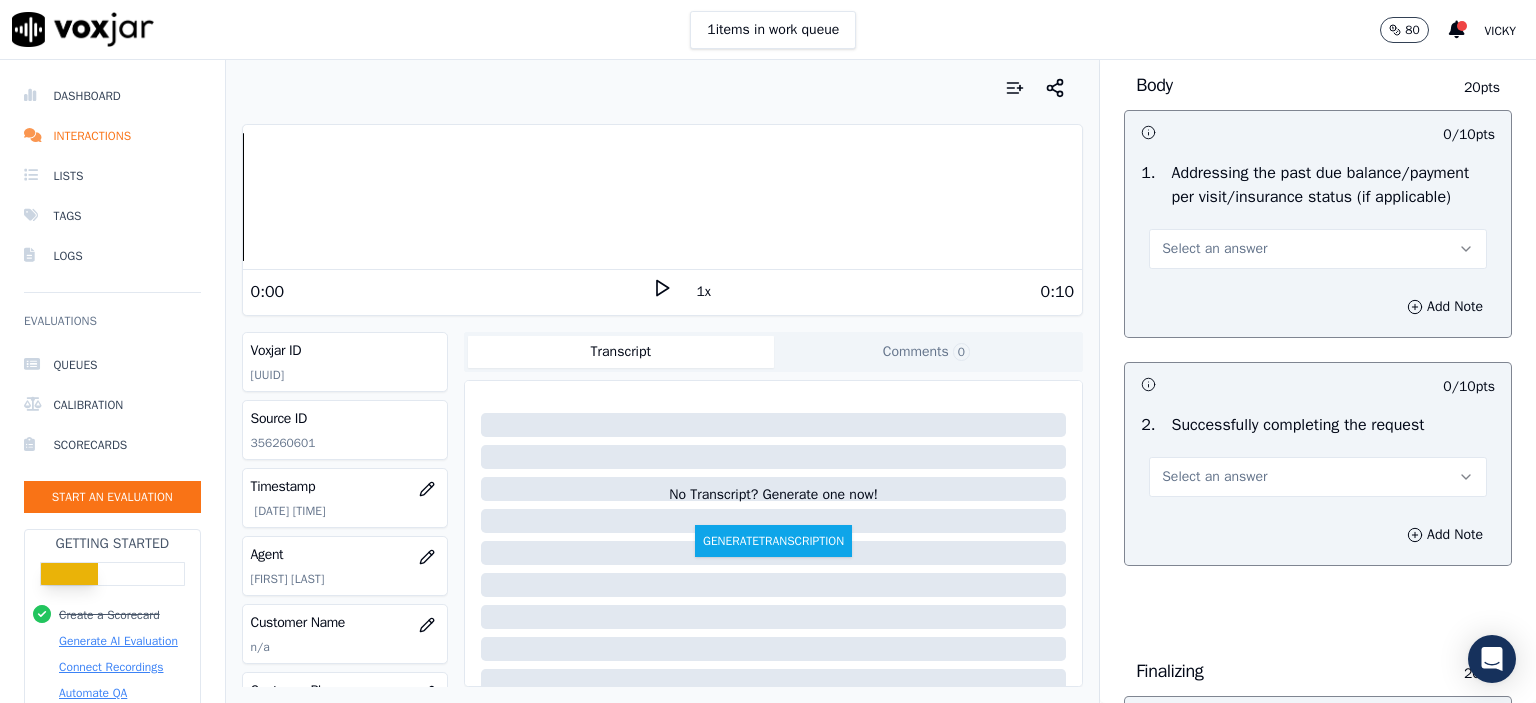 click on "Select an answer" at bounding box center [1318, 249] 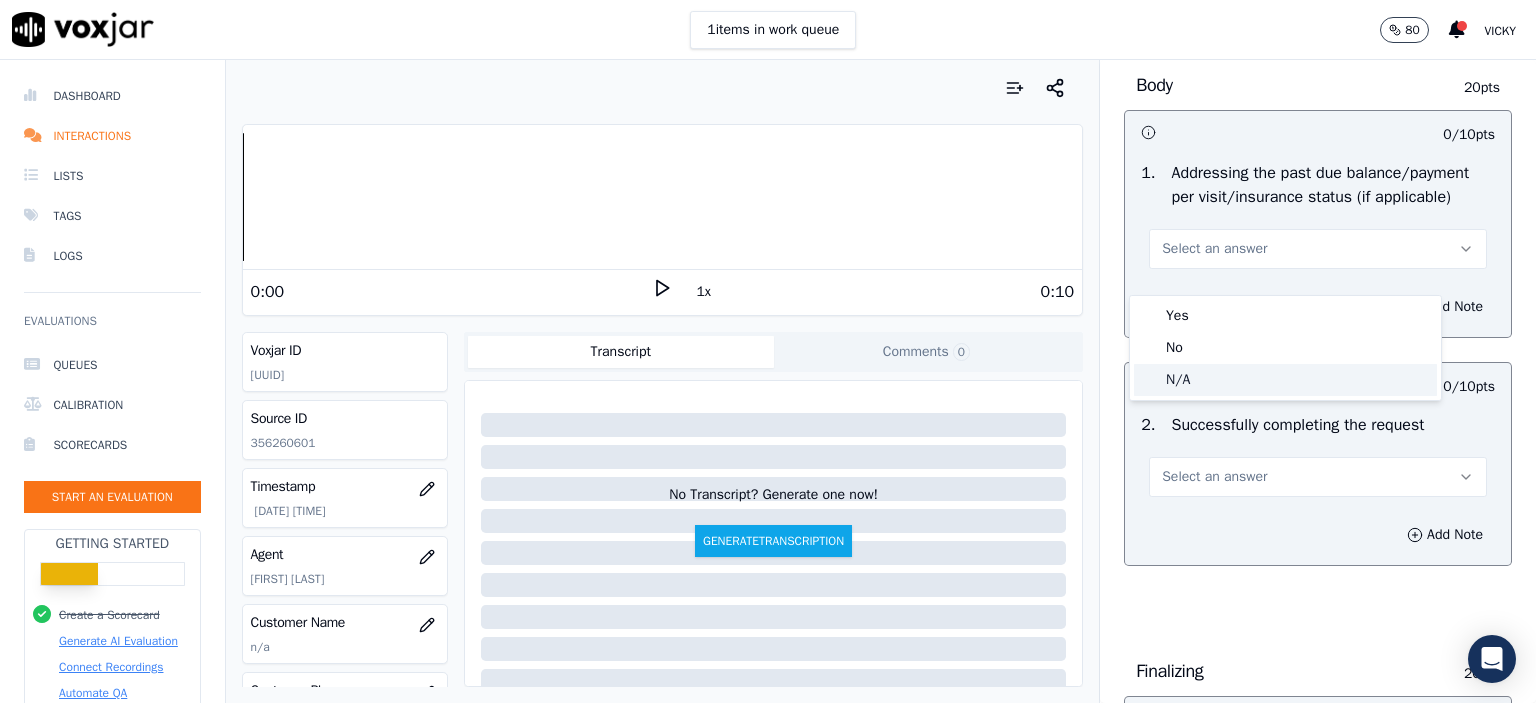 click on "N/A" 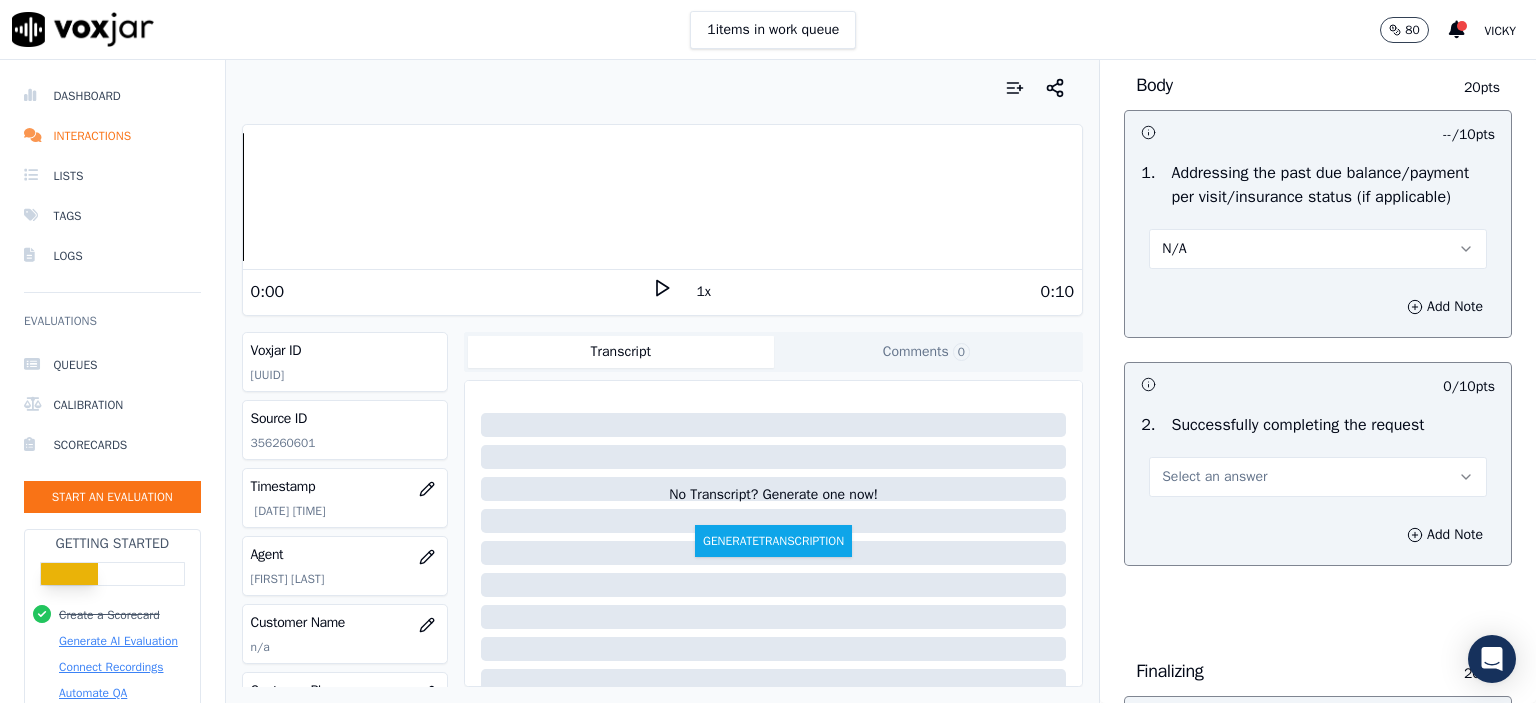 drag, startPoint x: 1217, startPoint y: 491, endPoint x: 1218, endPoint y: 503, distance: 12.0415945 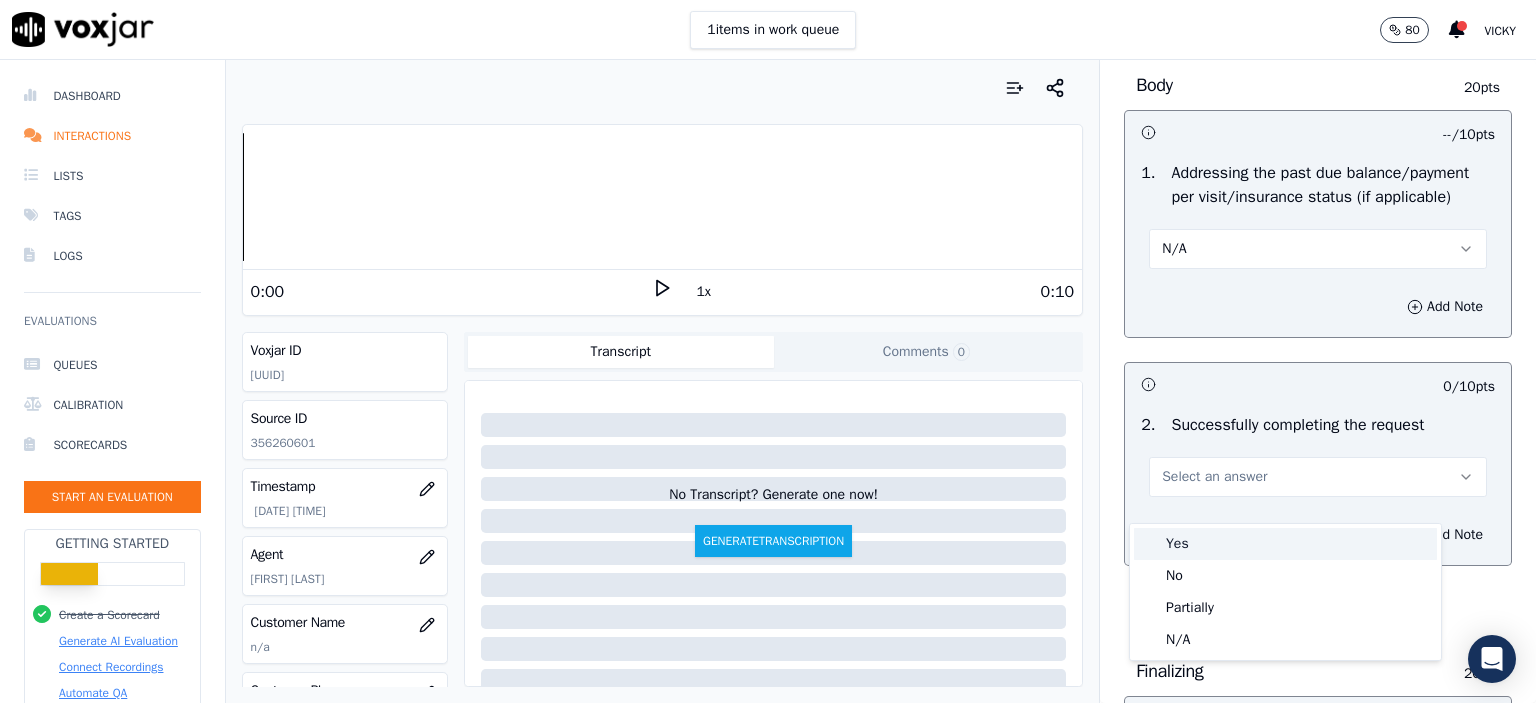 click on "Yes" at bounding box center (1285, 544) 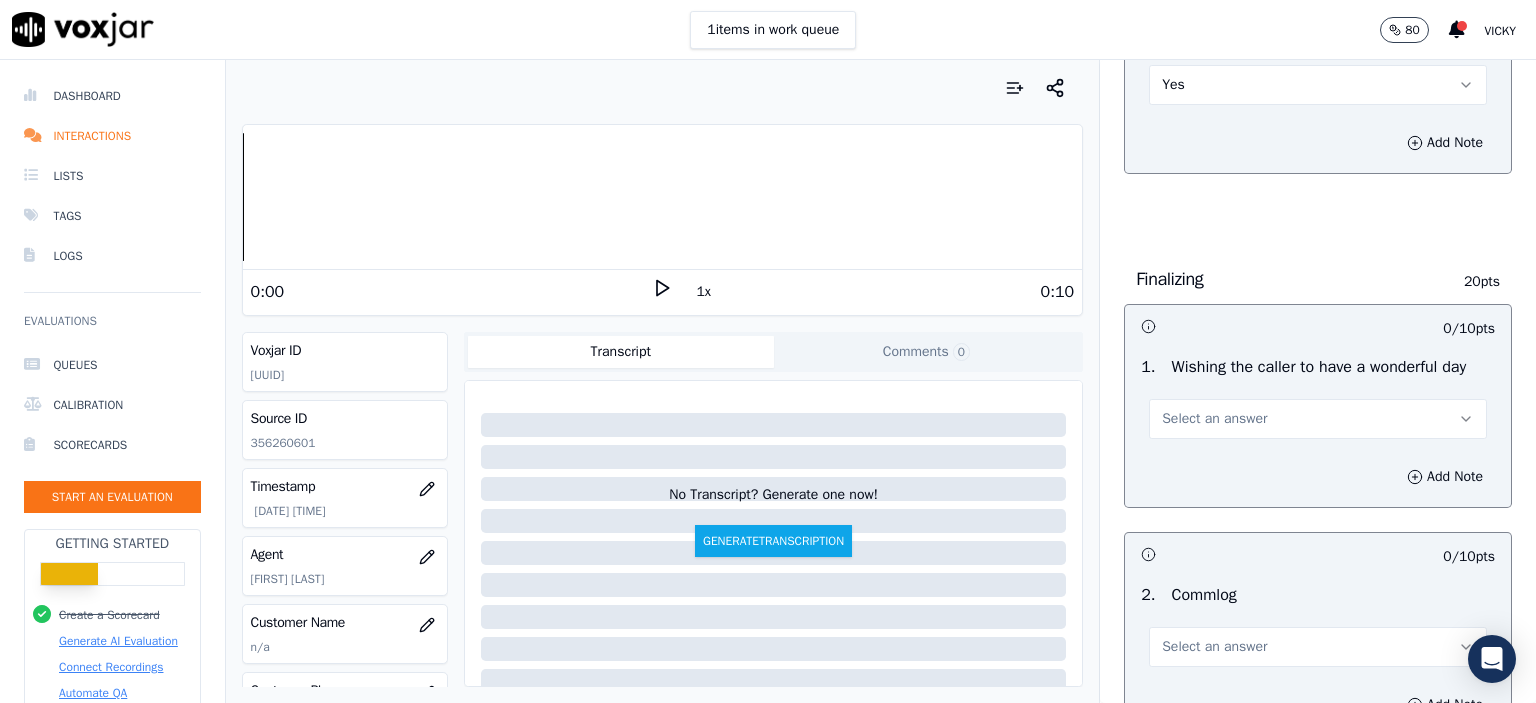 scroll, scrollTop: 1300, scrollLeft: 0, axis: vertical 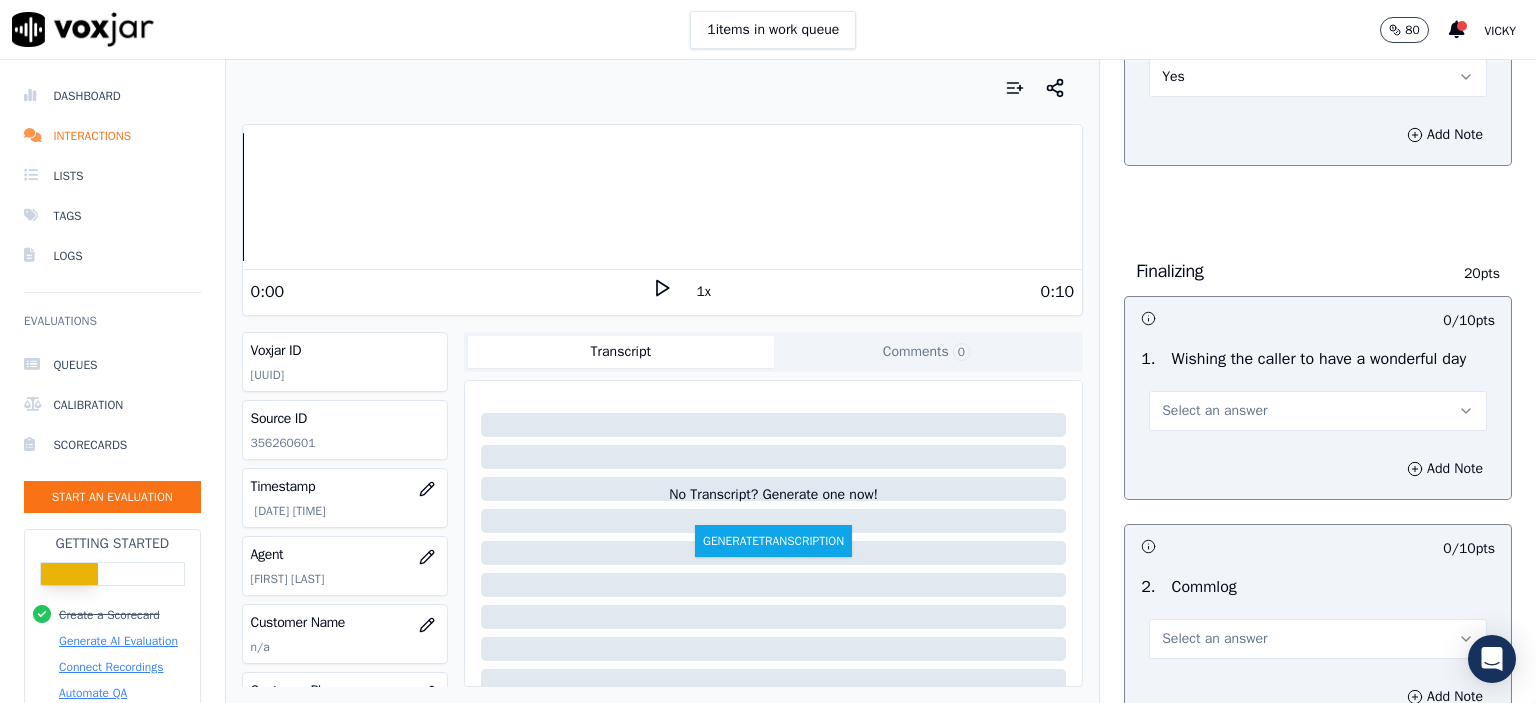 click on "Select an answer" at bounding box center (1214, 411) 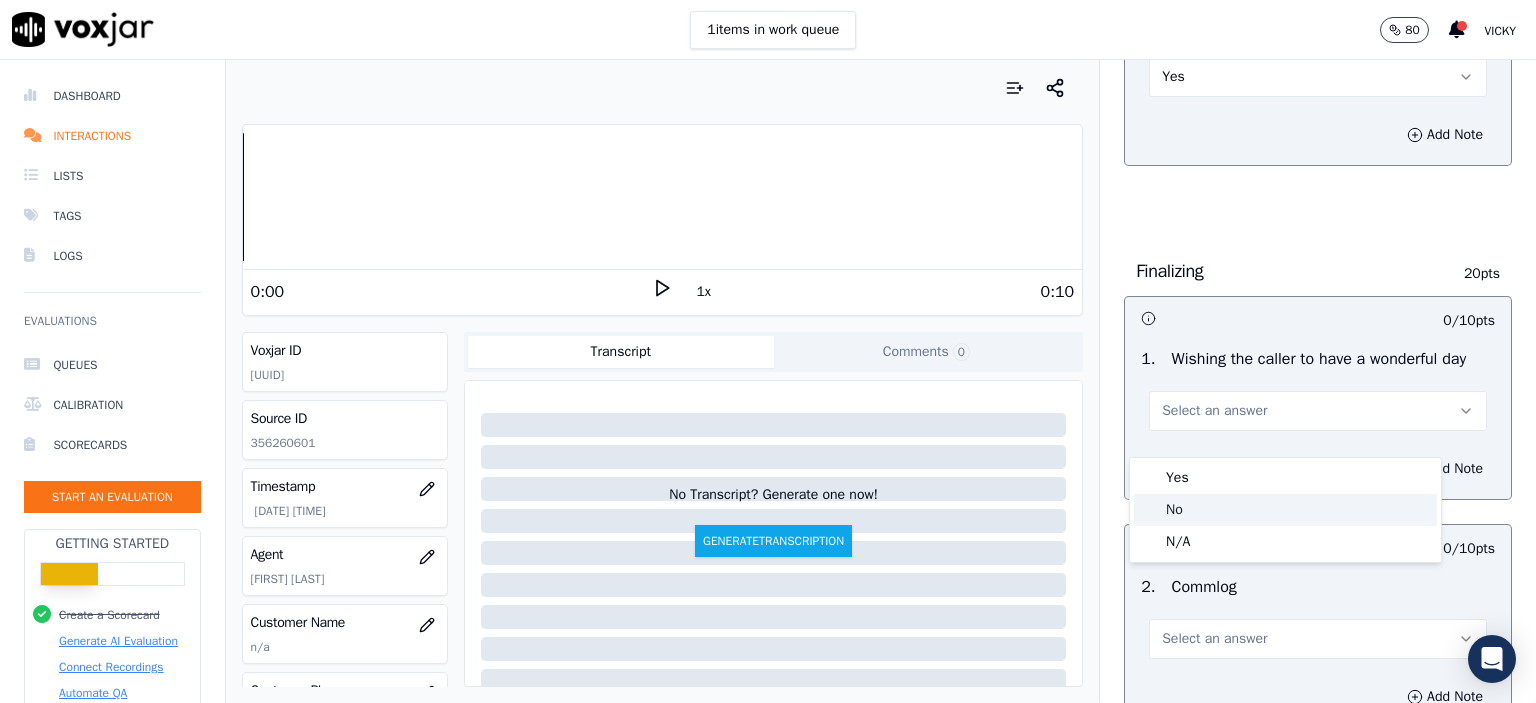 click on "No" 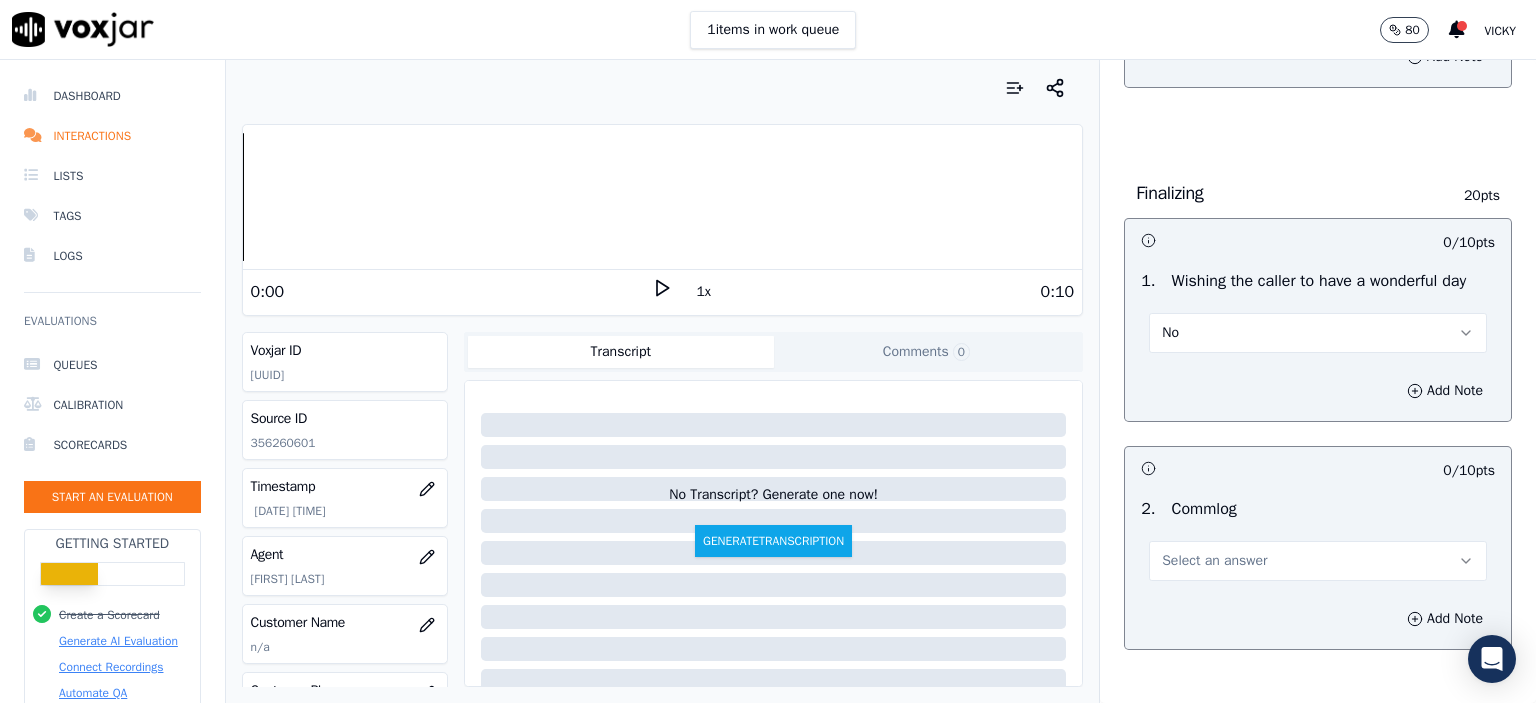 scroll, scrollTop: 1500, scrollLeft: 0, axis: vertical 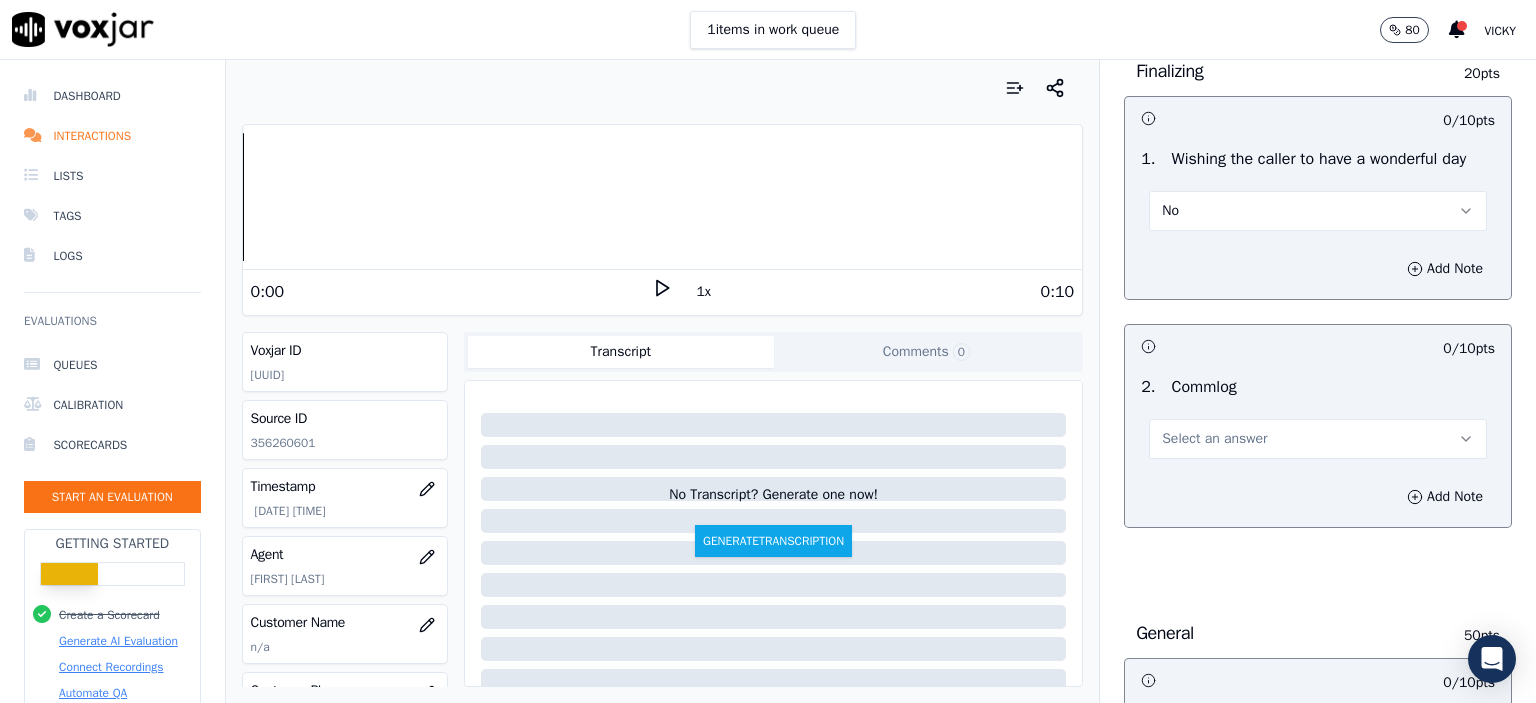 click on "Select an answer" at bounding box center [1318, 439] 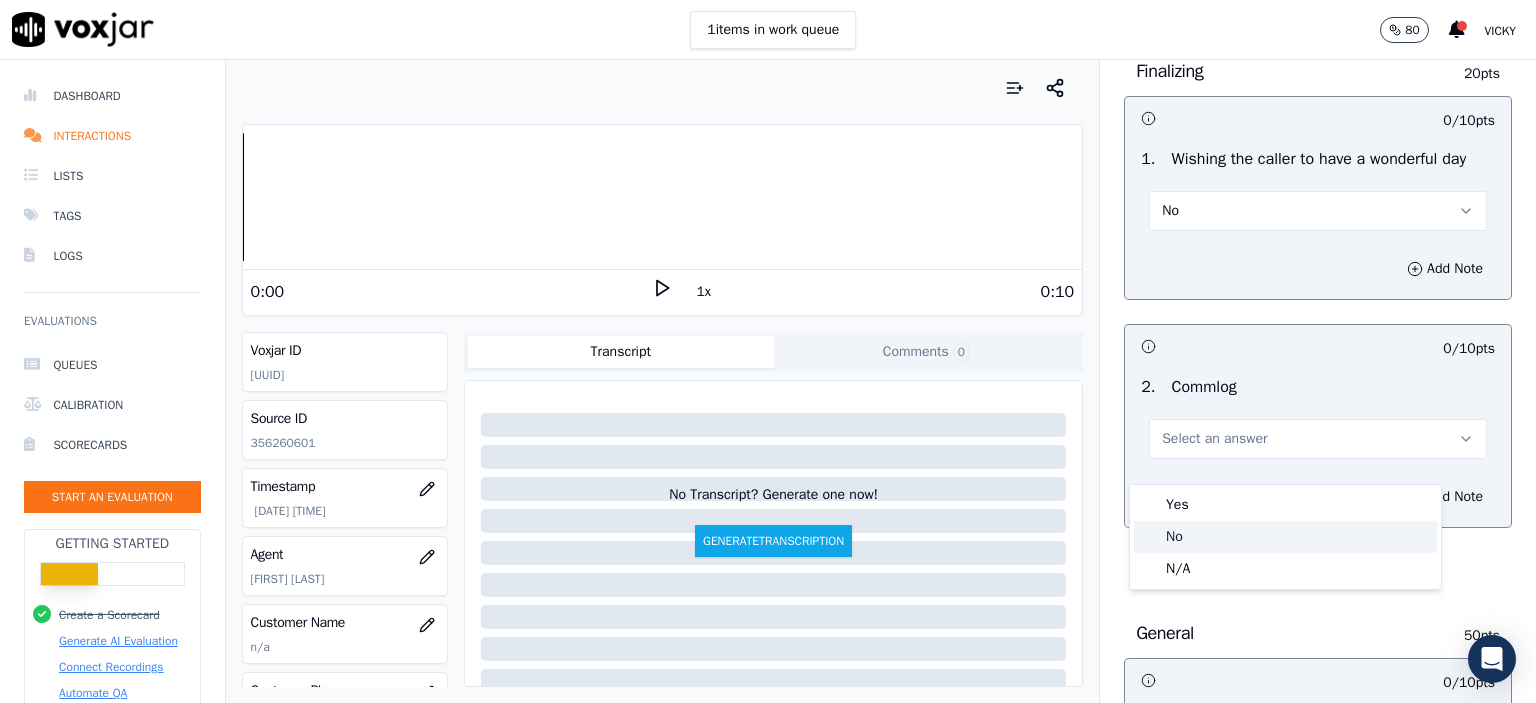 click on "No" 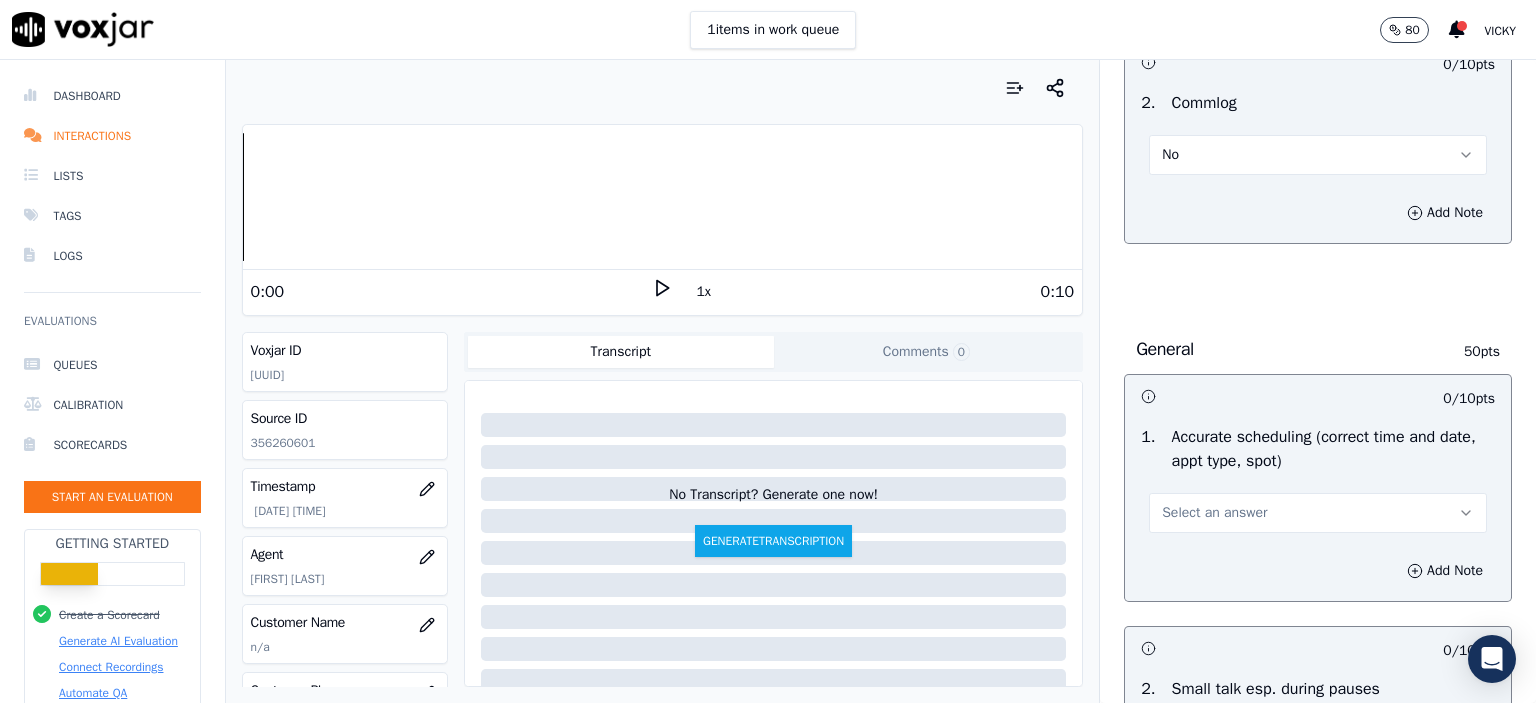 scroll, scrollTop: 1800, scrollLeft: 0, axis: vertical 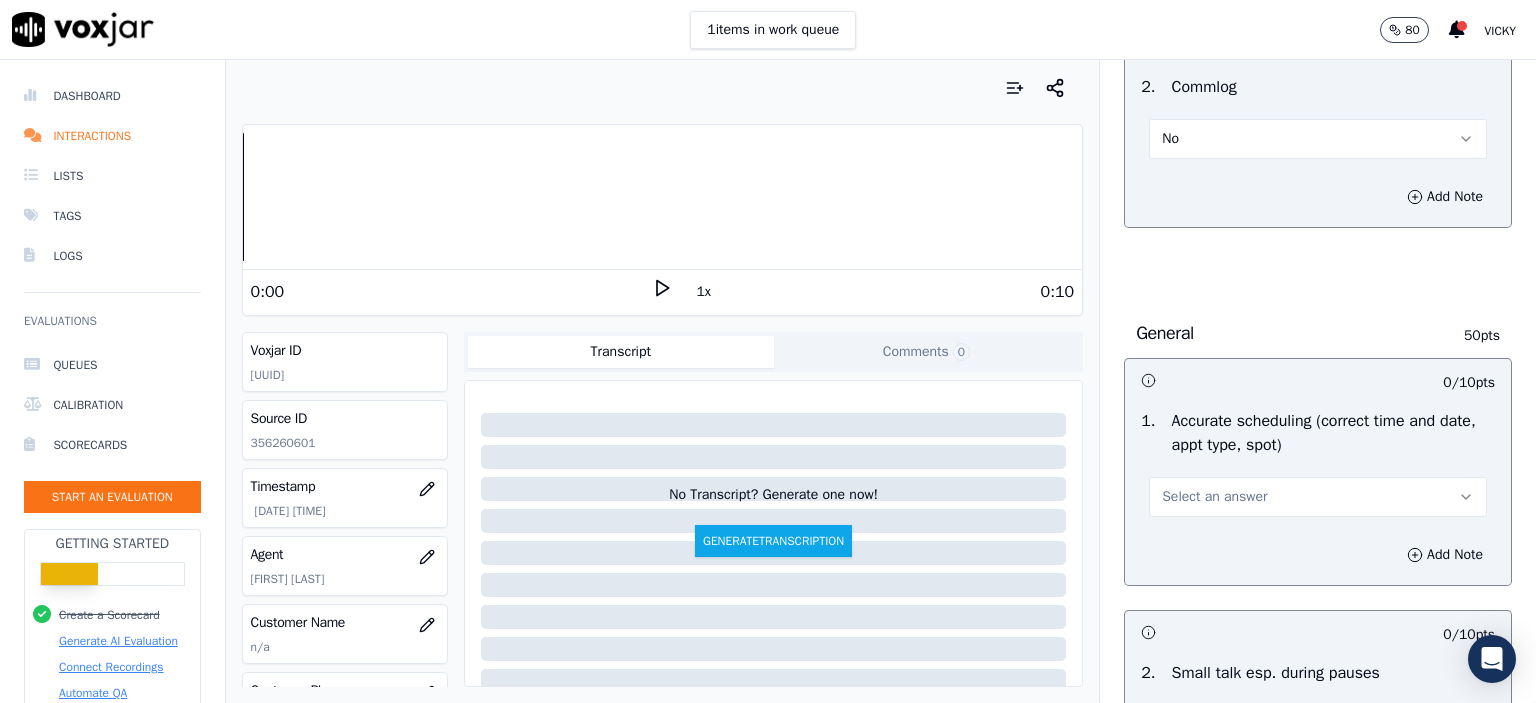 click on "Select an answer" at bounding box center (1318, 497) 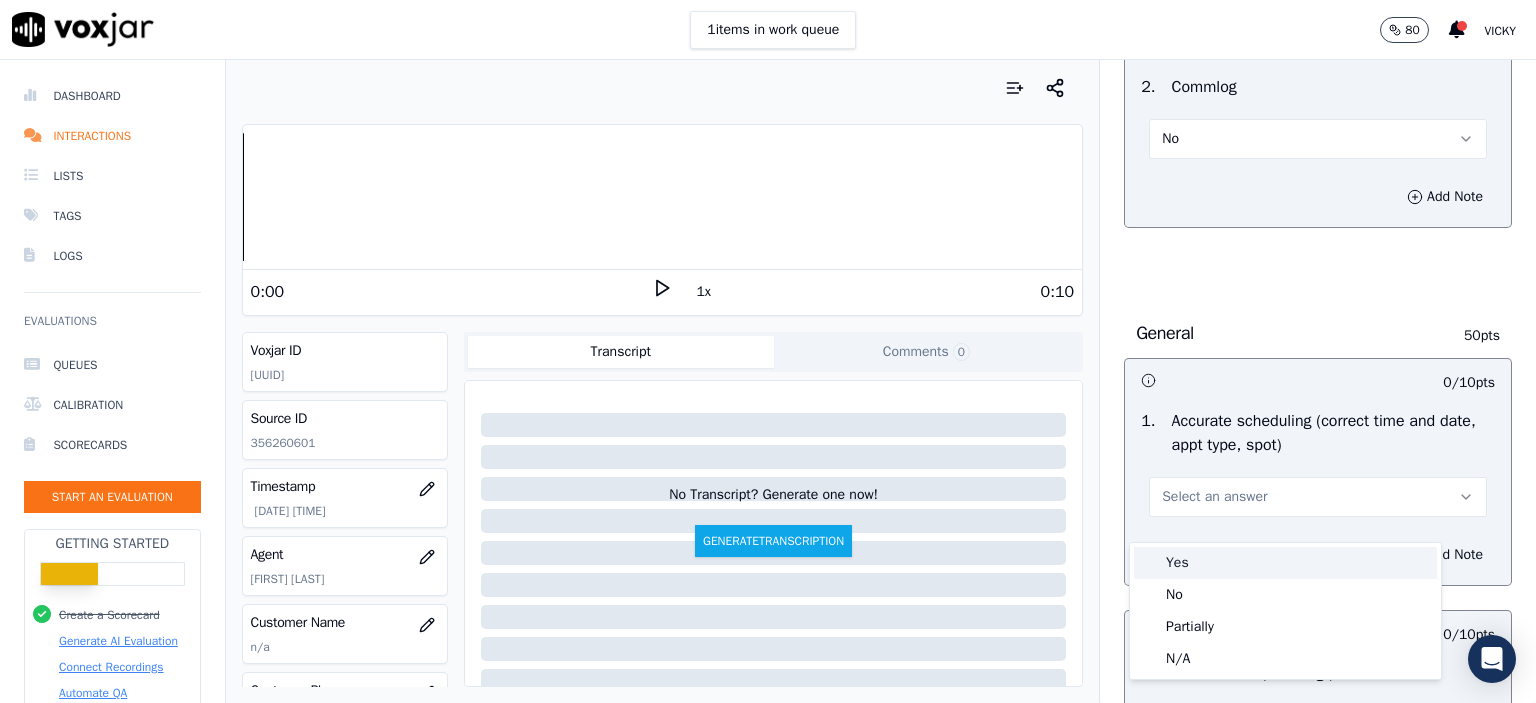 click on "Yes" at bounding box center [1285, 563] 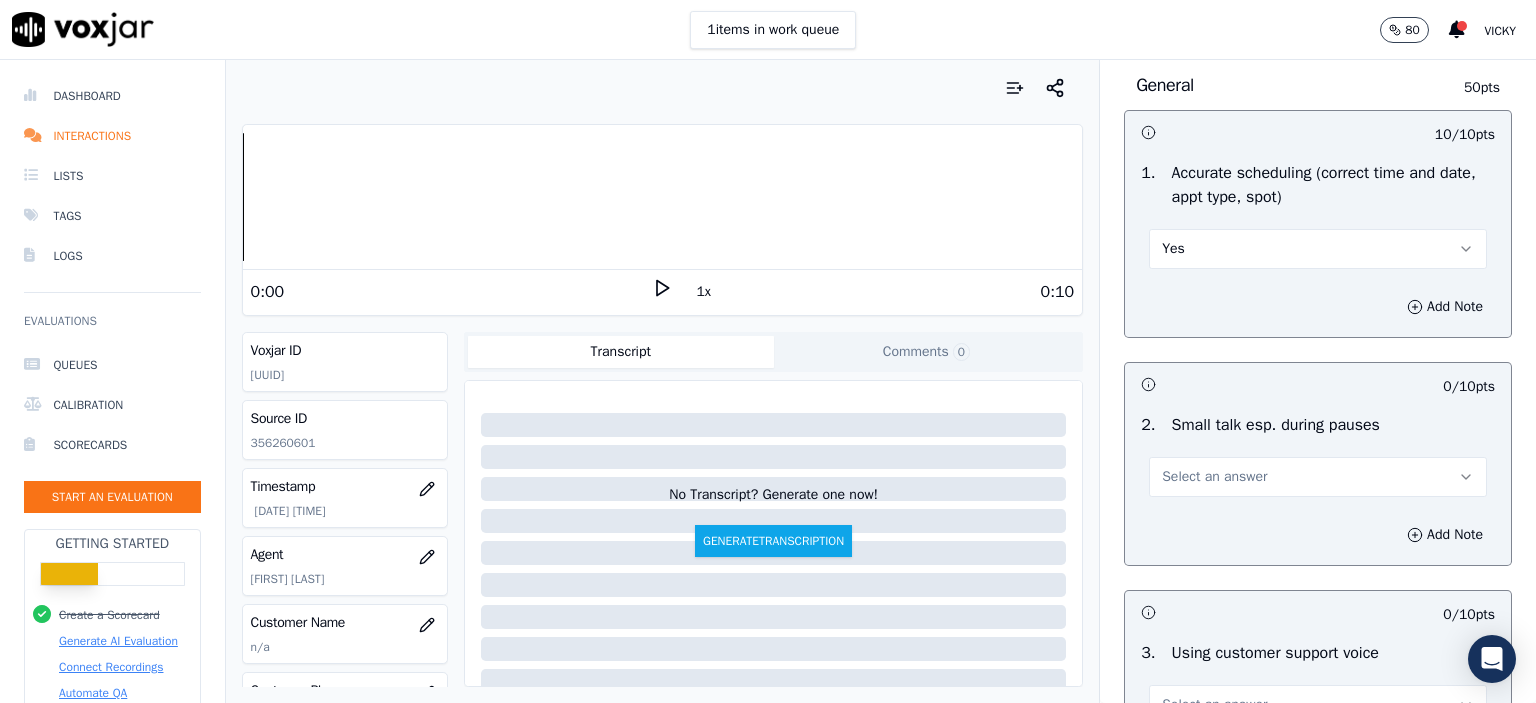 scroll, scrollTop: 2100, scrollLeft: 0, axis: vertical 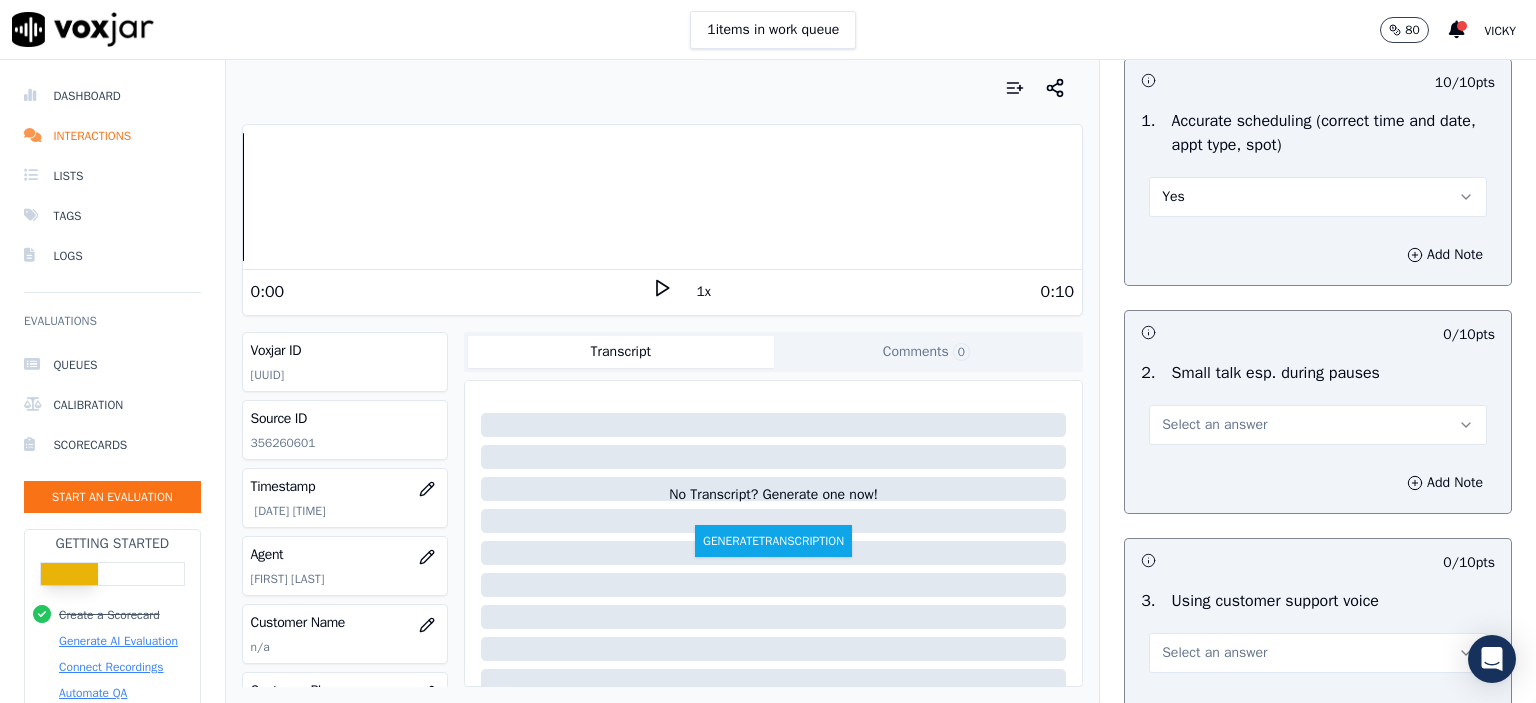 click on "Select an answer" at bounding box center [1318, 425] 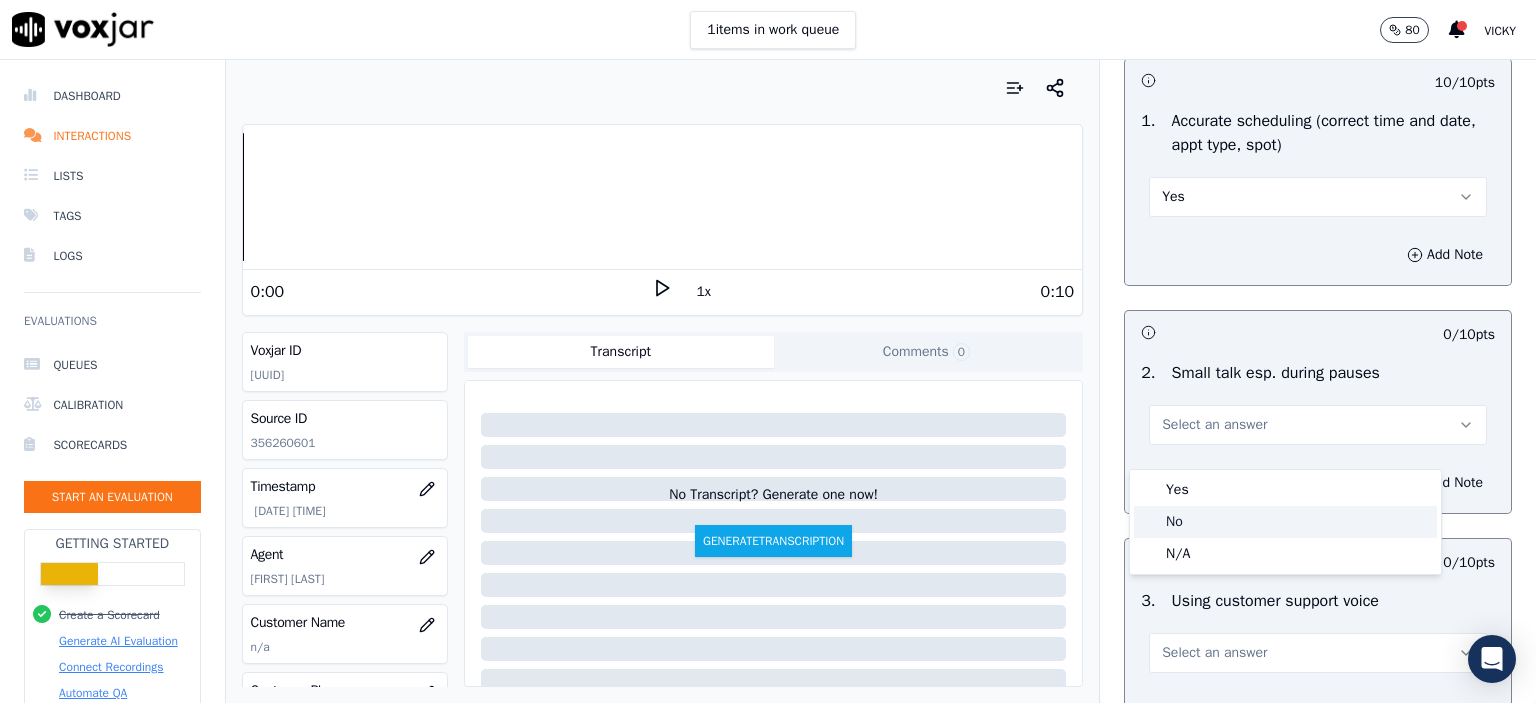 click on "No" 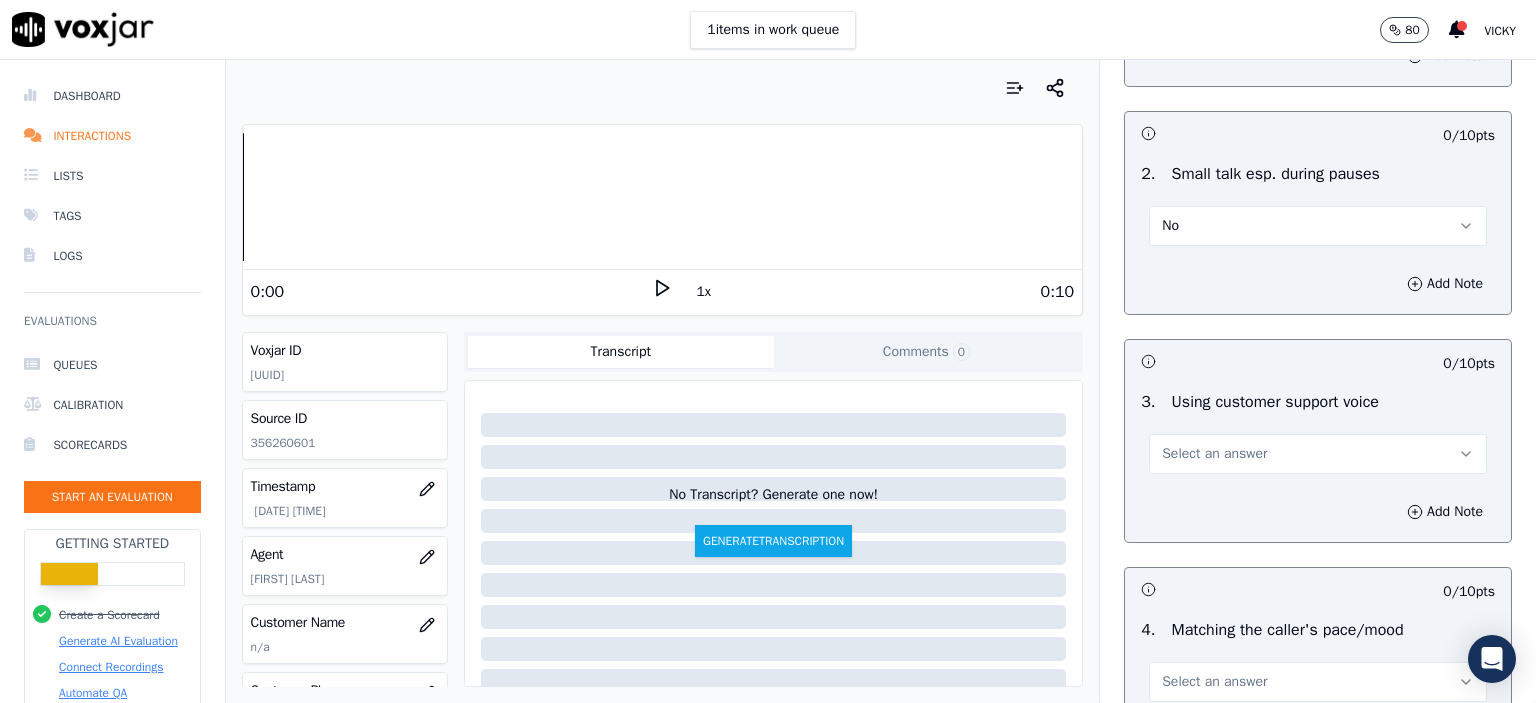 scroll, scrollTop: 2300, scrollLeft: 0, axis: vertical 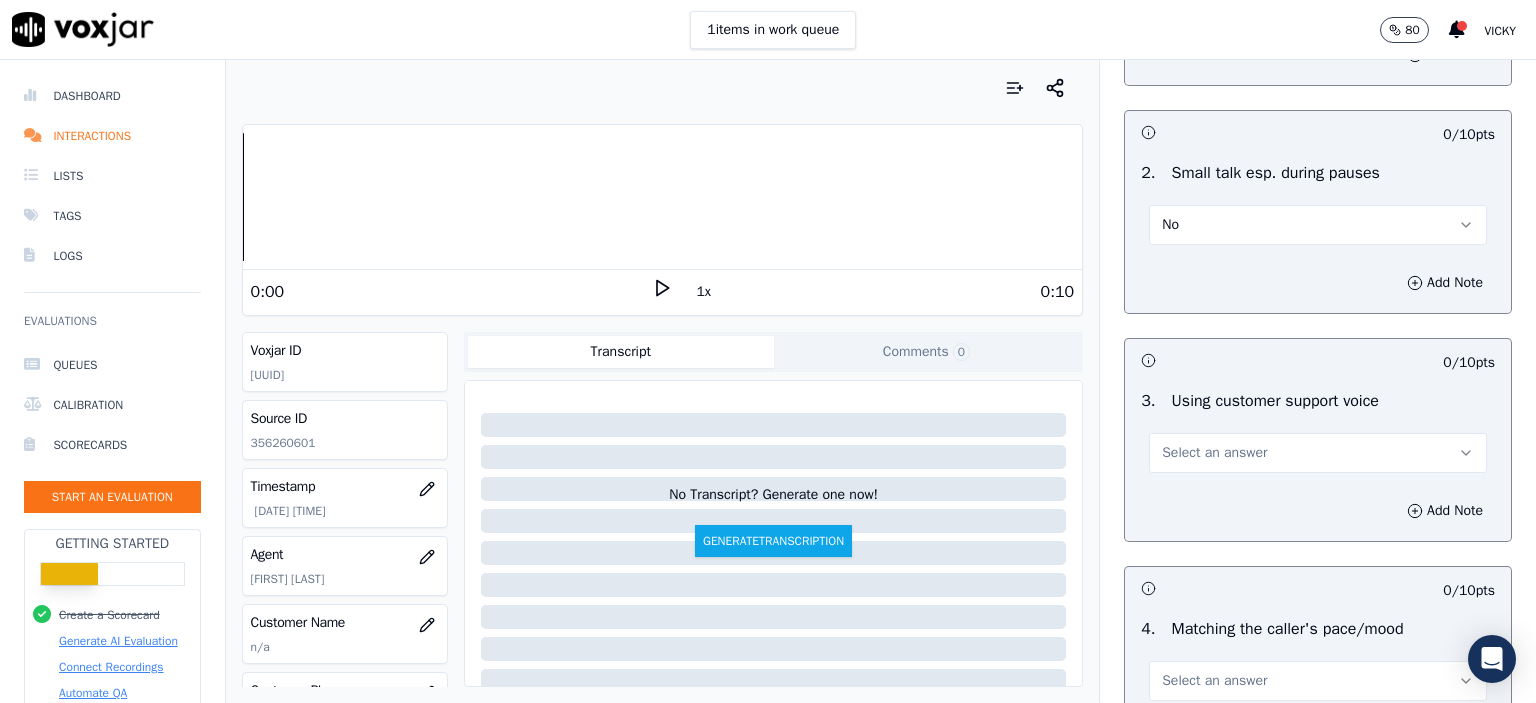 click on "Select an answer" at bounding box center [1214, 453] 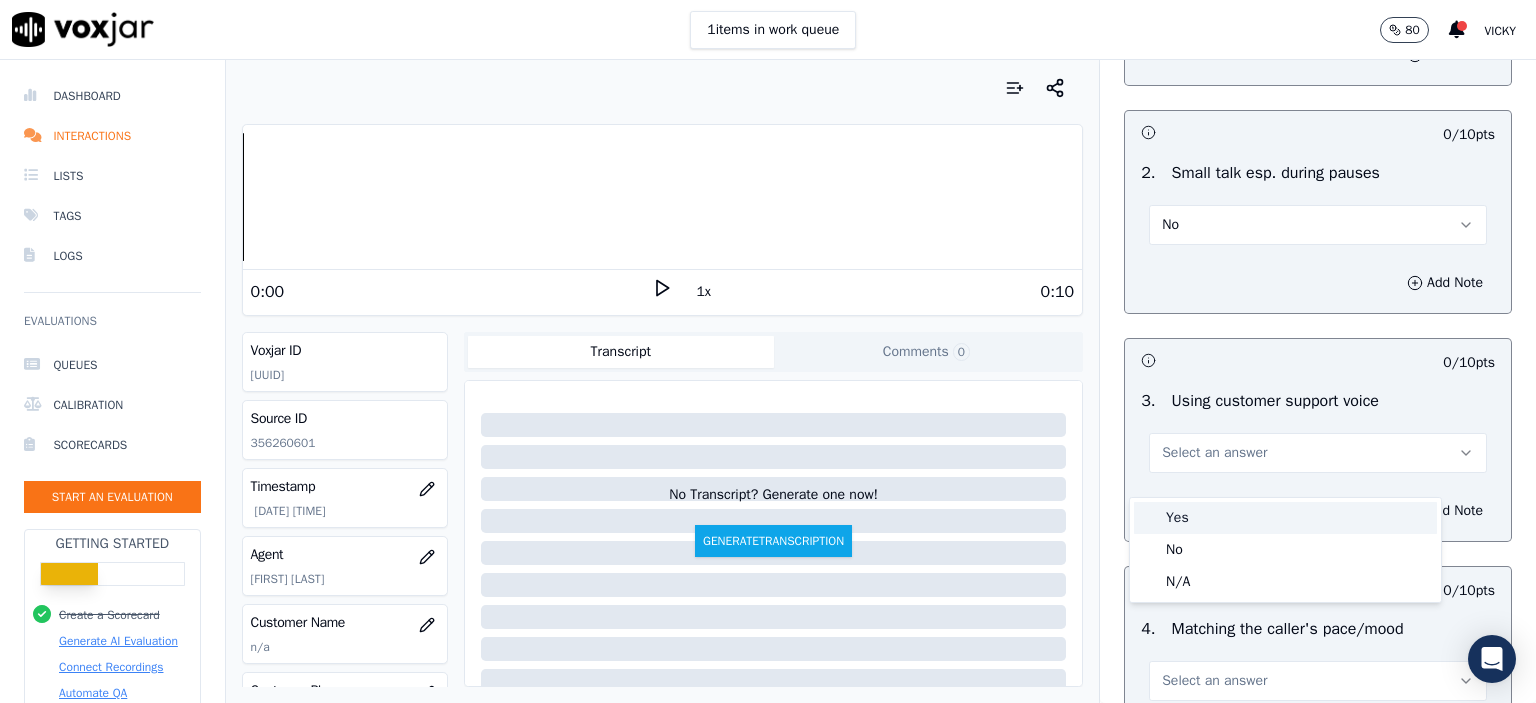 click on "Yes" at bounding box center [1285, 518] 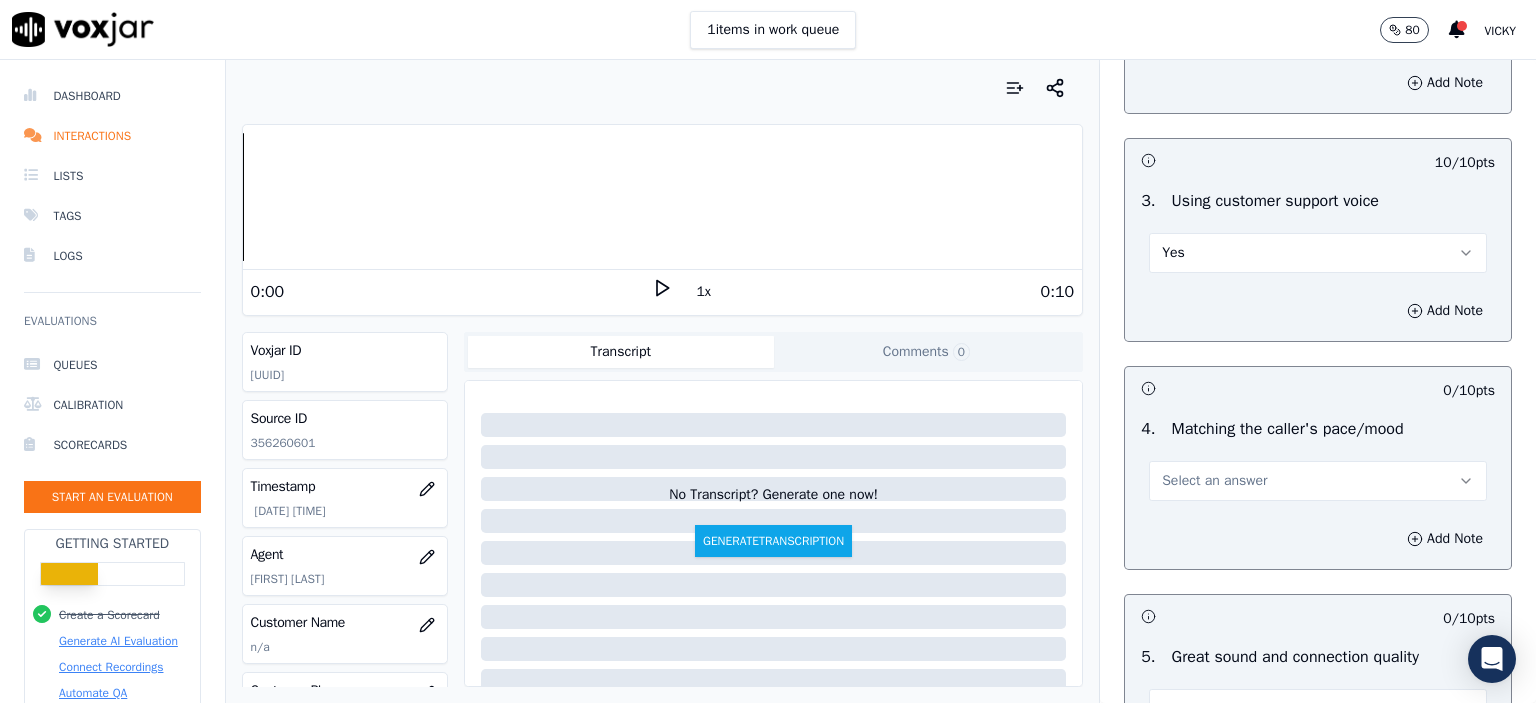 click on "Select an answer" at bounding box center [1214, 481] 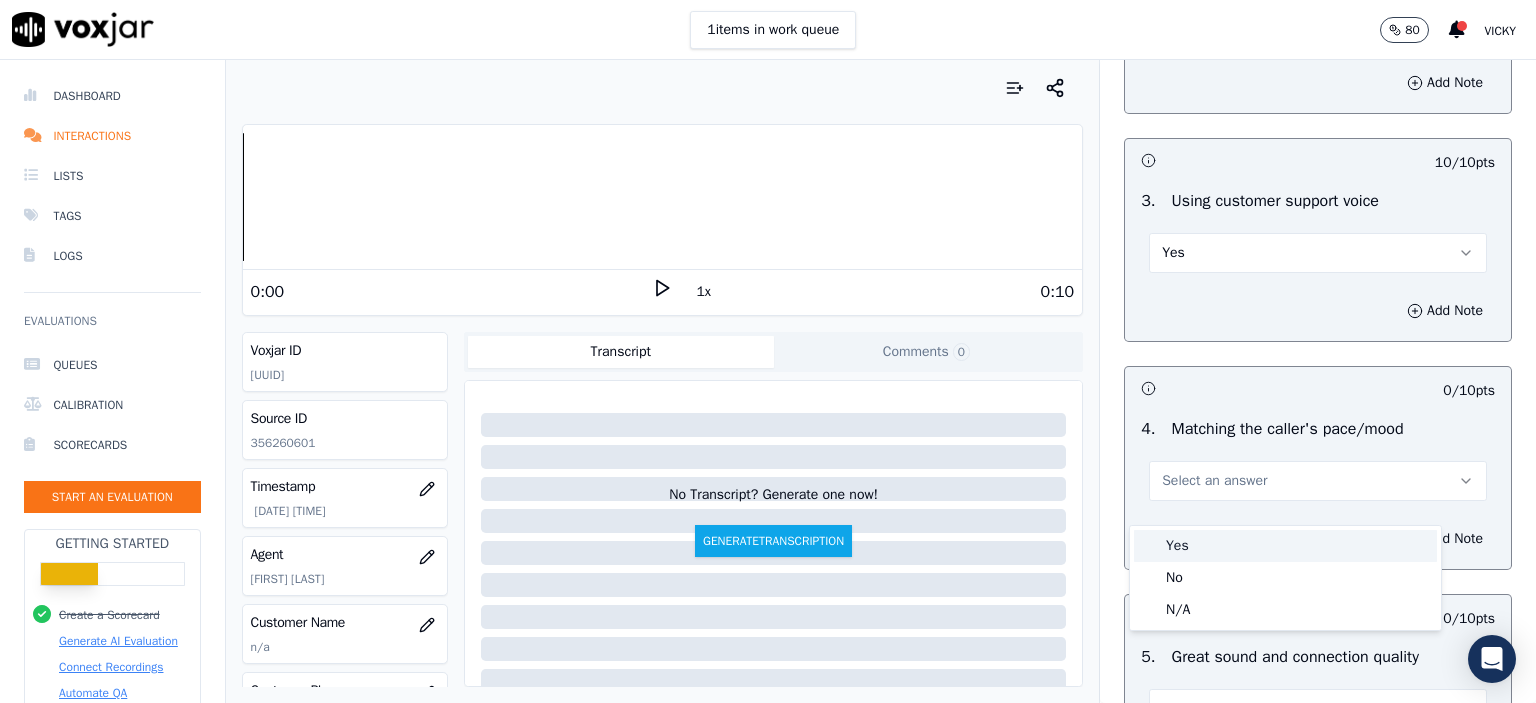 click on "Yes" at bounding box center (1285, 546) 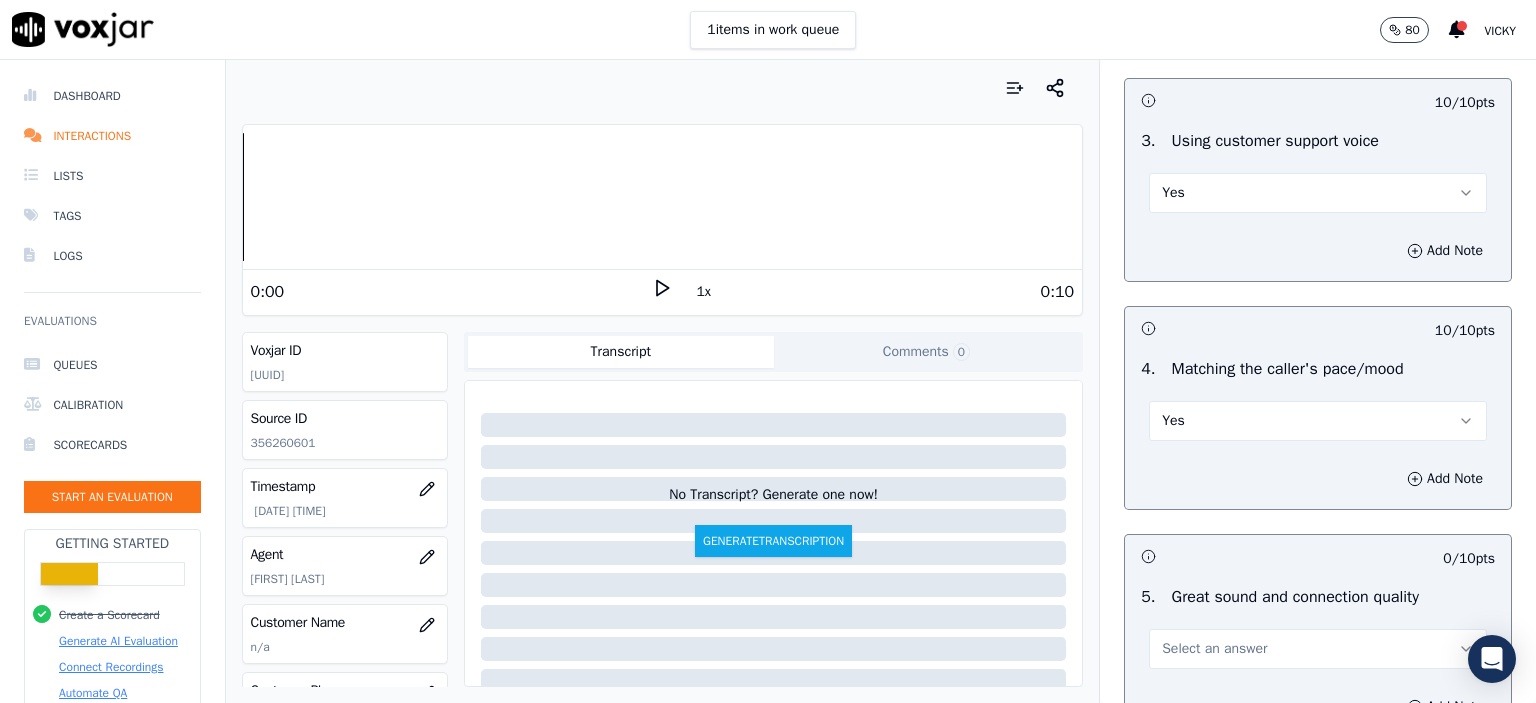 scroll, scrollTop: 2800, scrollLeft: 0, axis: vertical 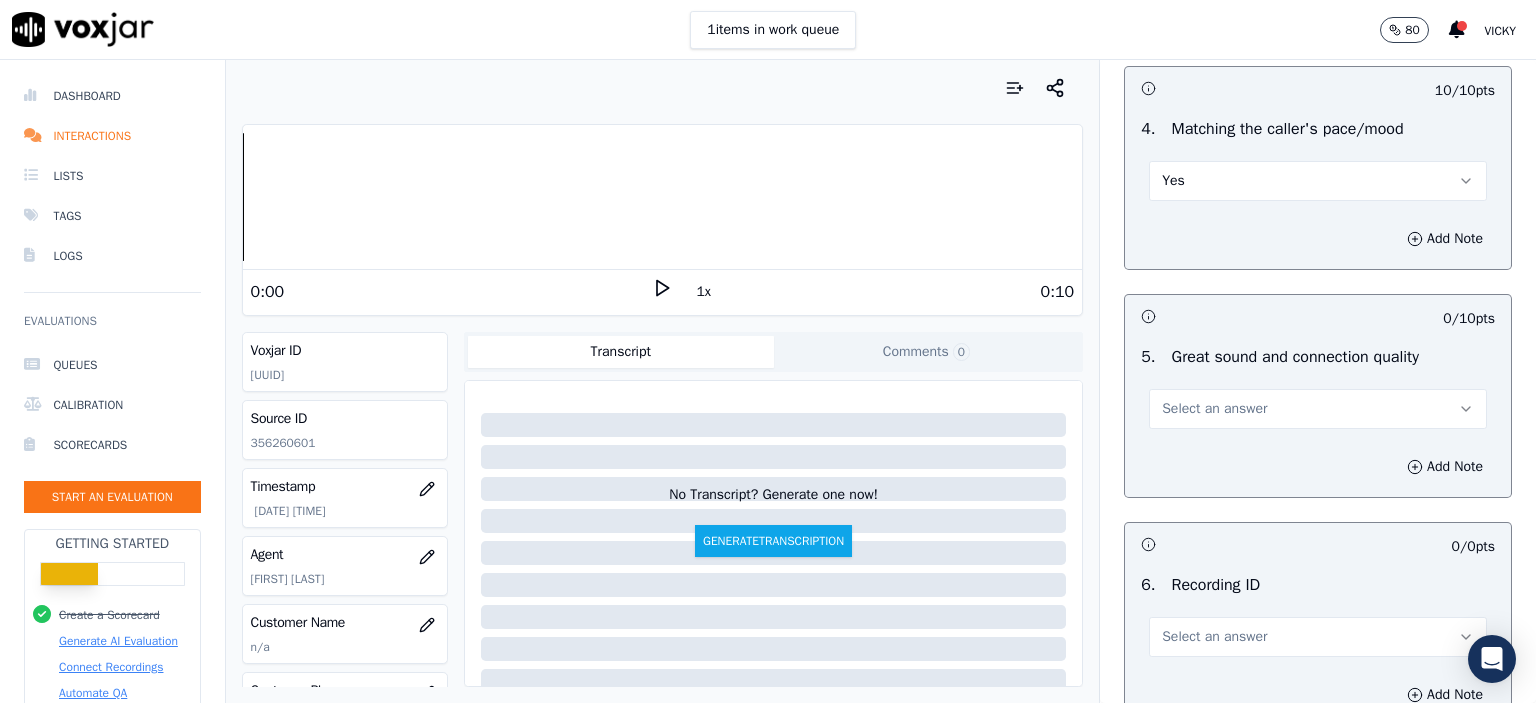 click on "Select an answer" at bounding box center (1214, 409) 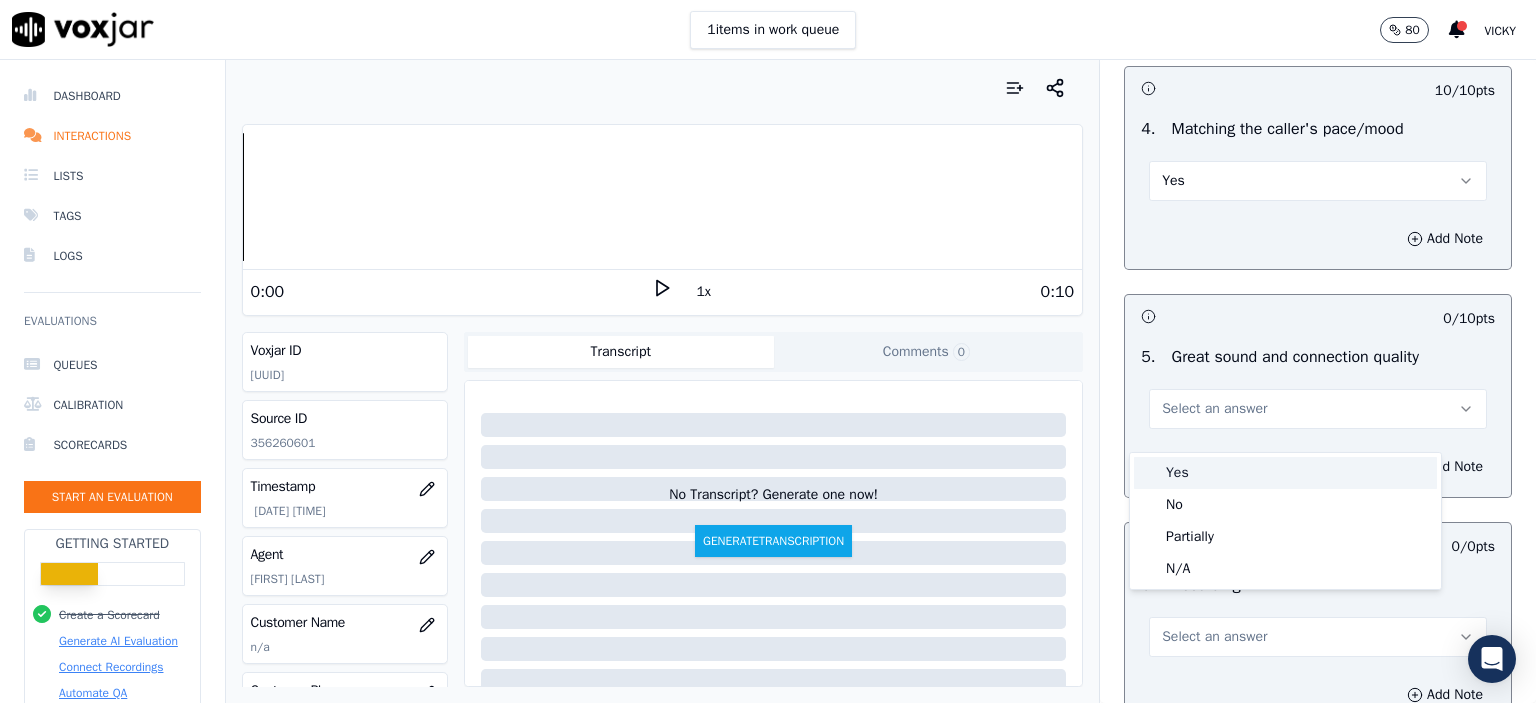 click on "Yes" at bounding box center [1285, 473] 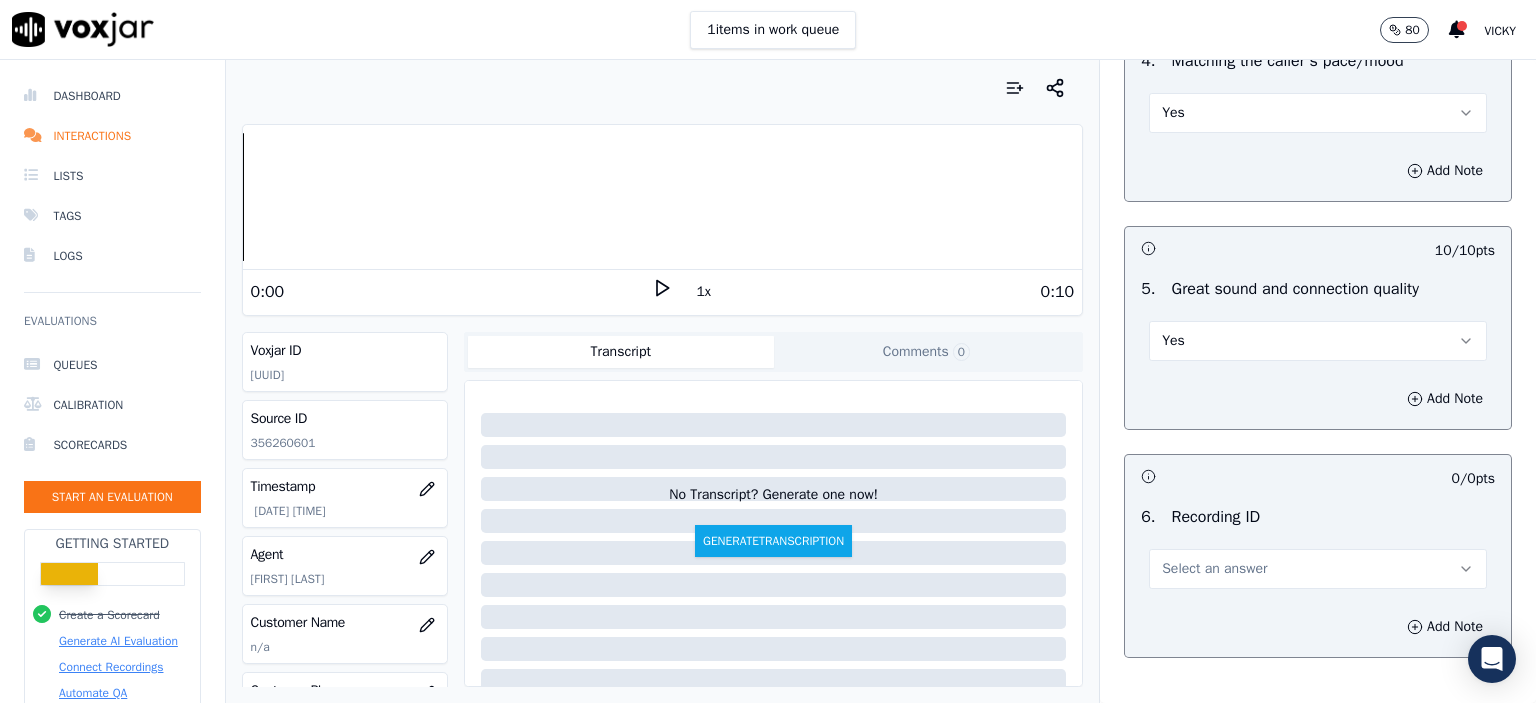 scroll, scrollTop: 3000, scrollLeft: 0, axis: vertical 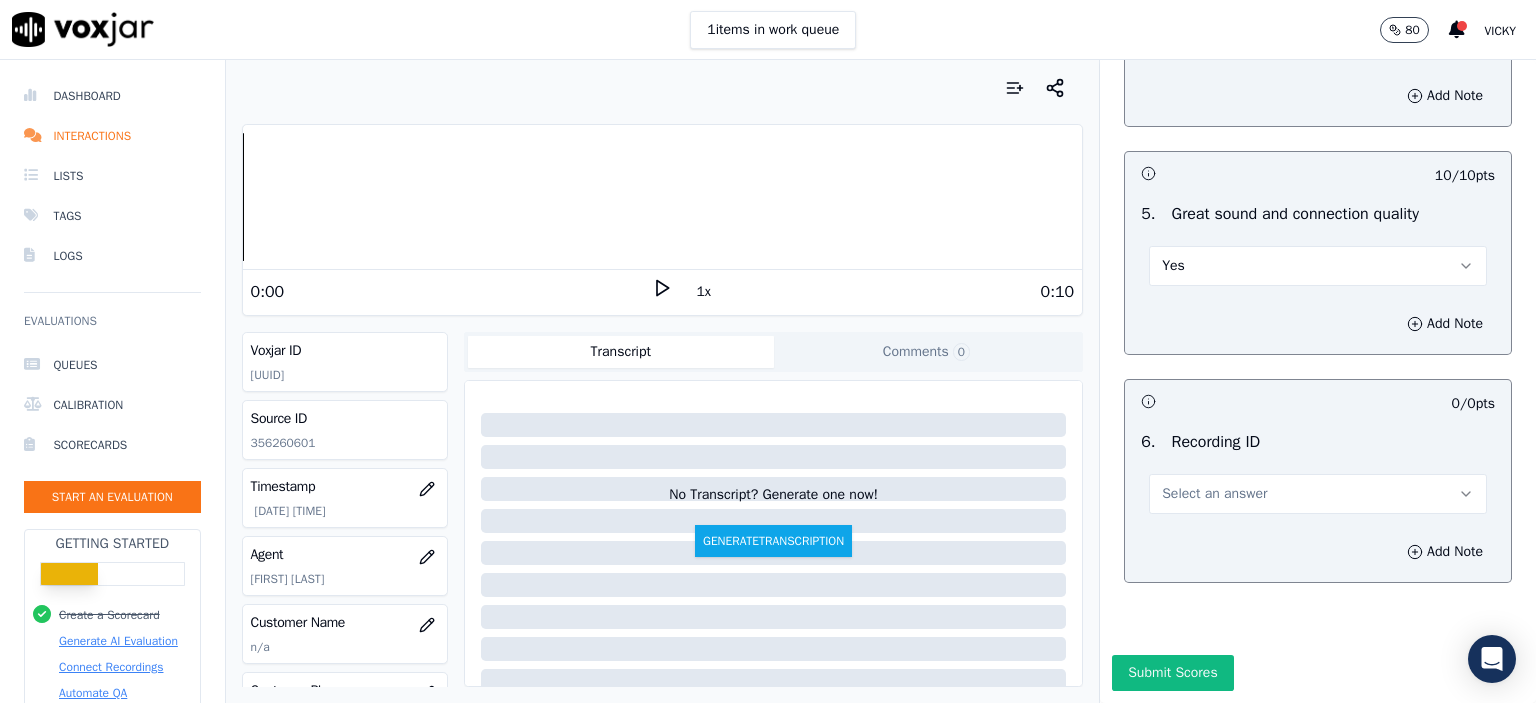 drag, startPoint x: 1248, startPoint y: 440, endPoint x: 1247, endPoint y: 470, distance: 30.016663 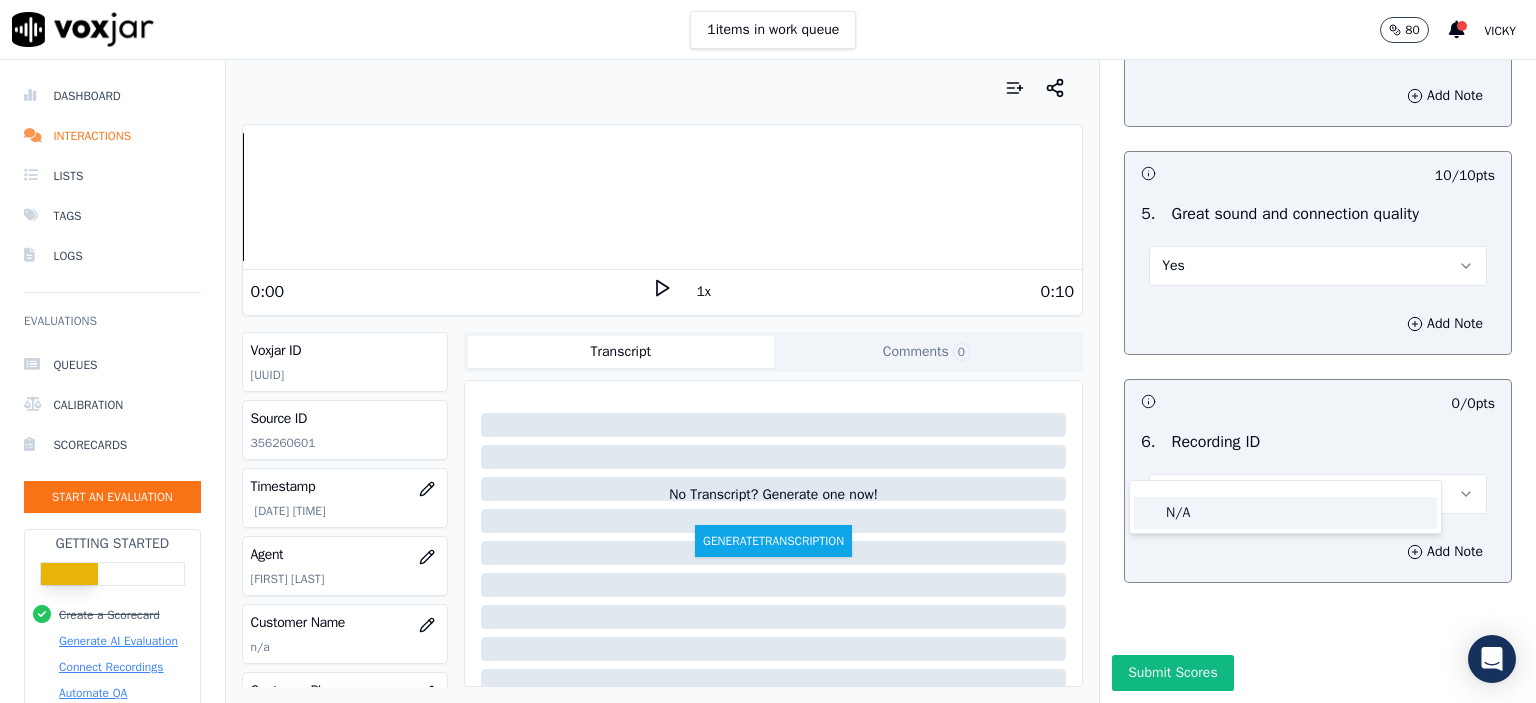 click on "N/A" 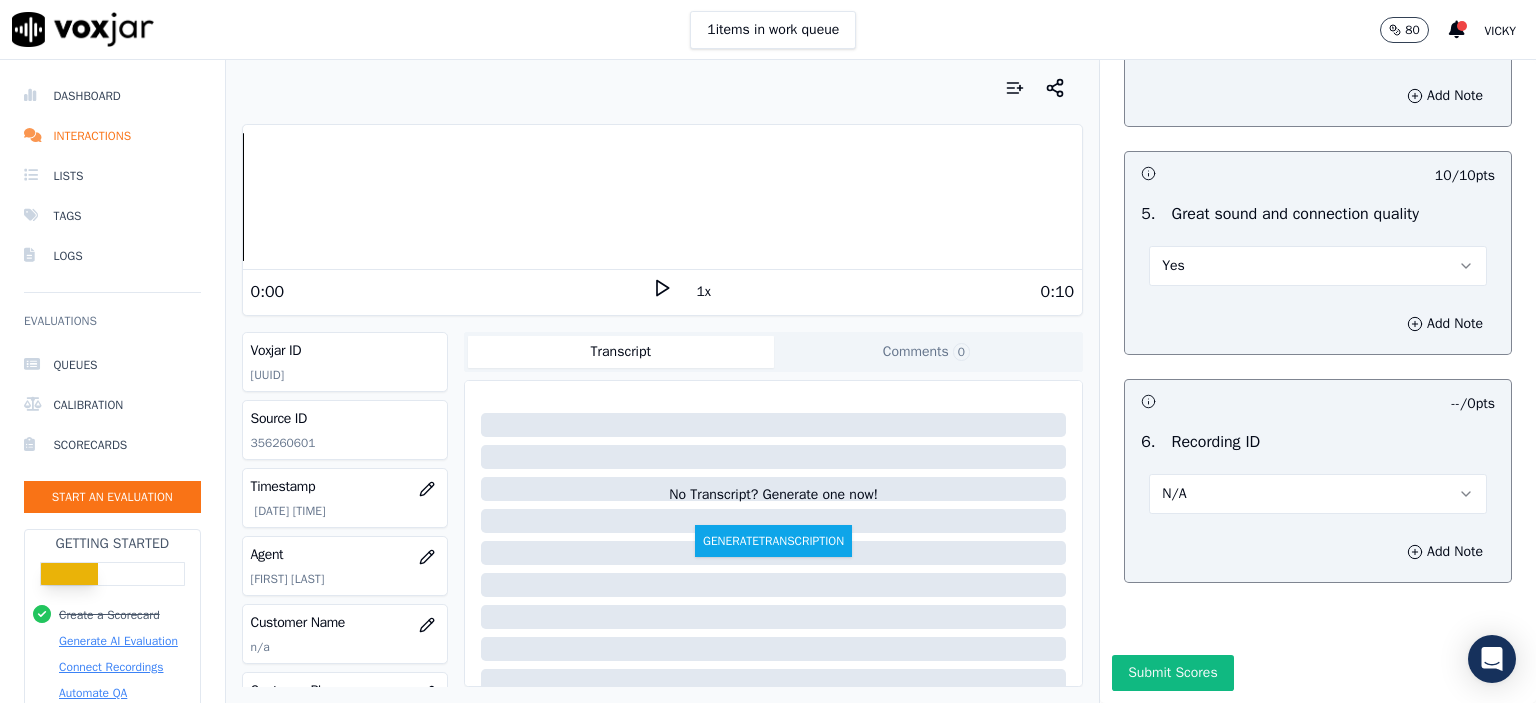 click on "Add Note" at bounding box center (1318, 552) 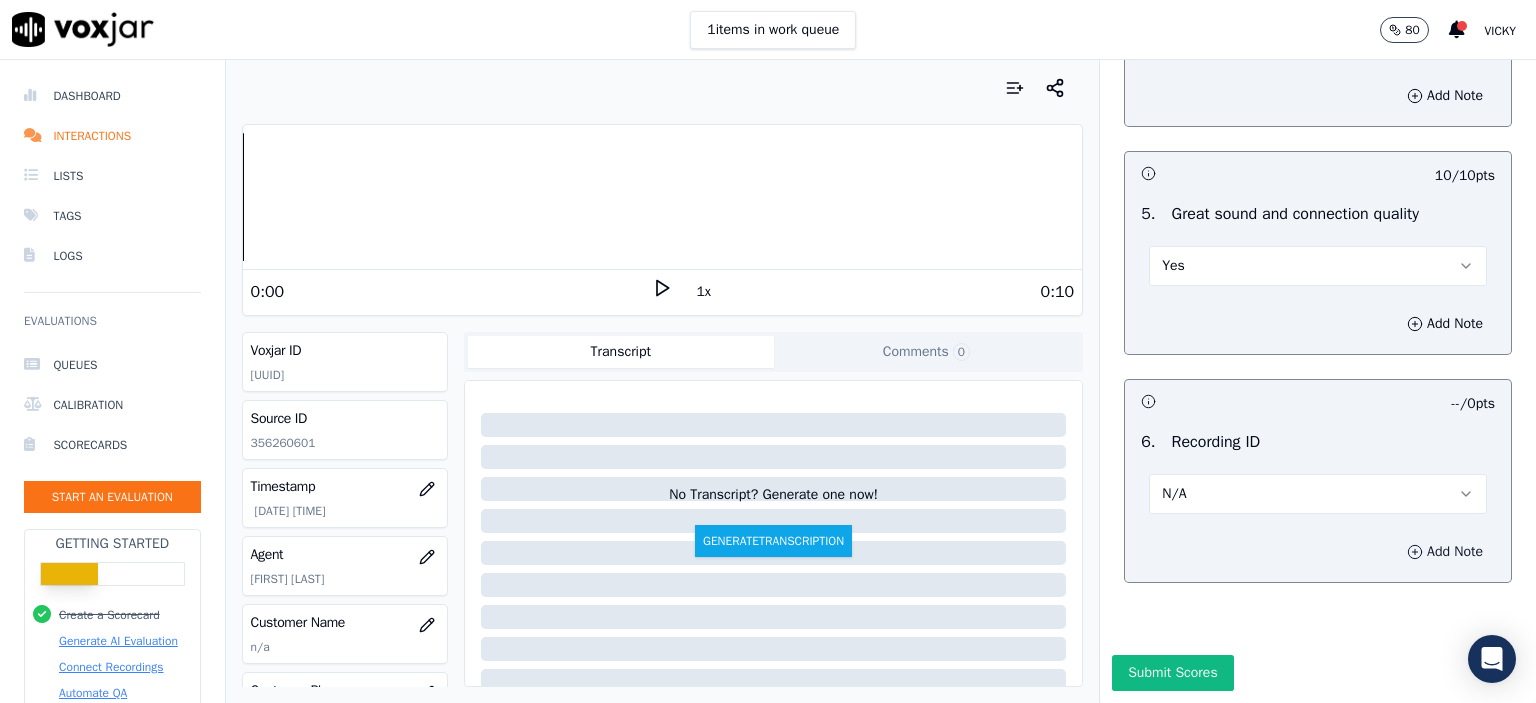 click on "Add Note" at bounding box center (1445, 552) 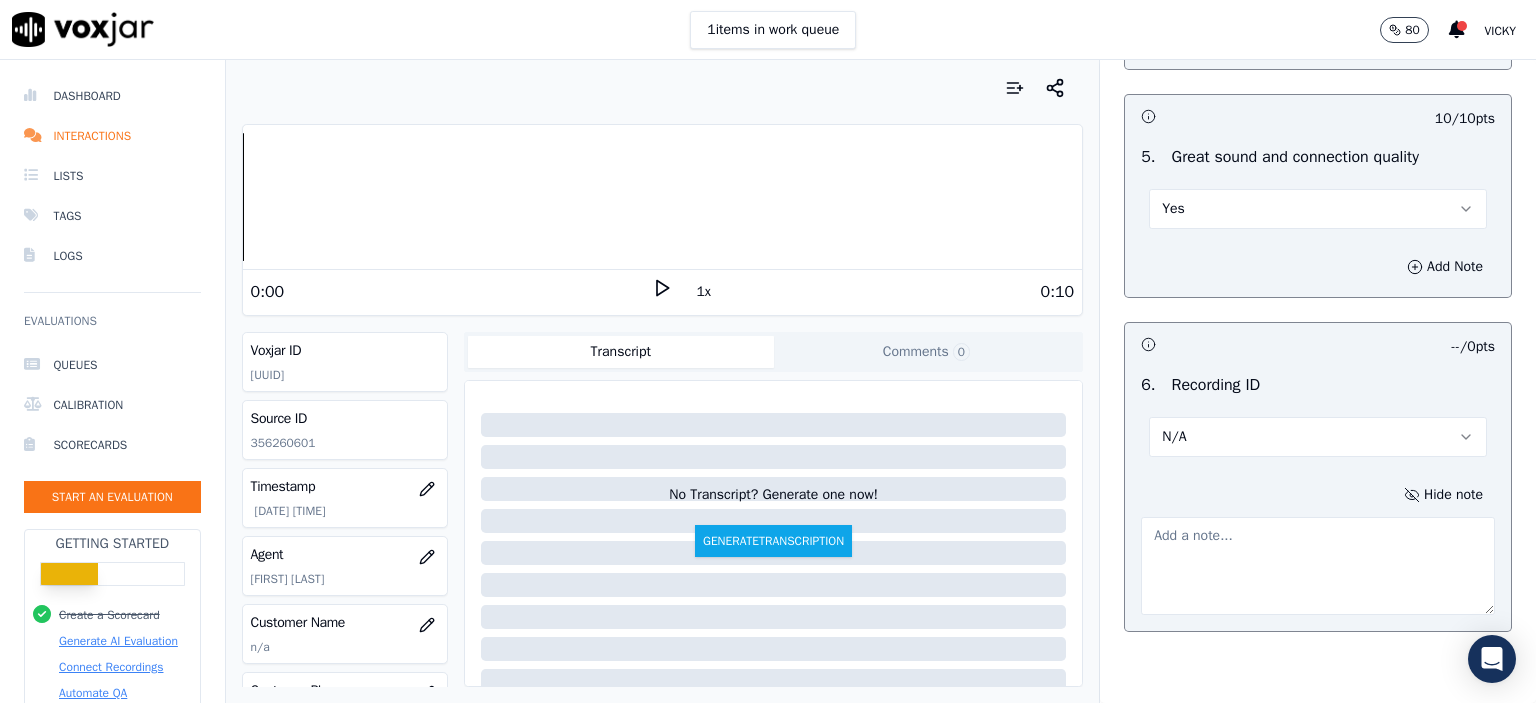 click on "356260601" 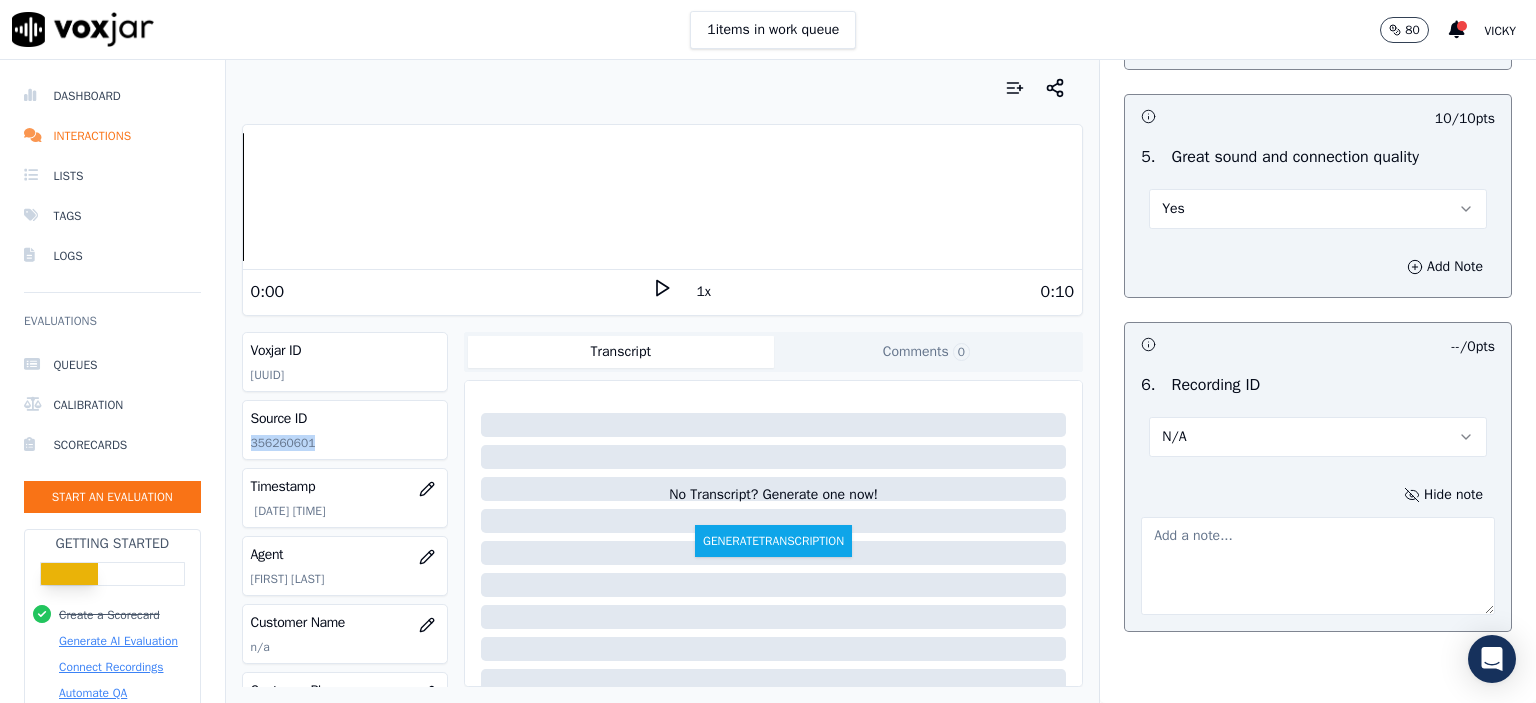 click on "356260601" 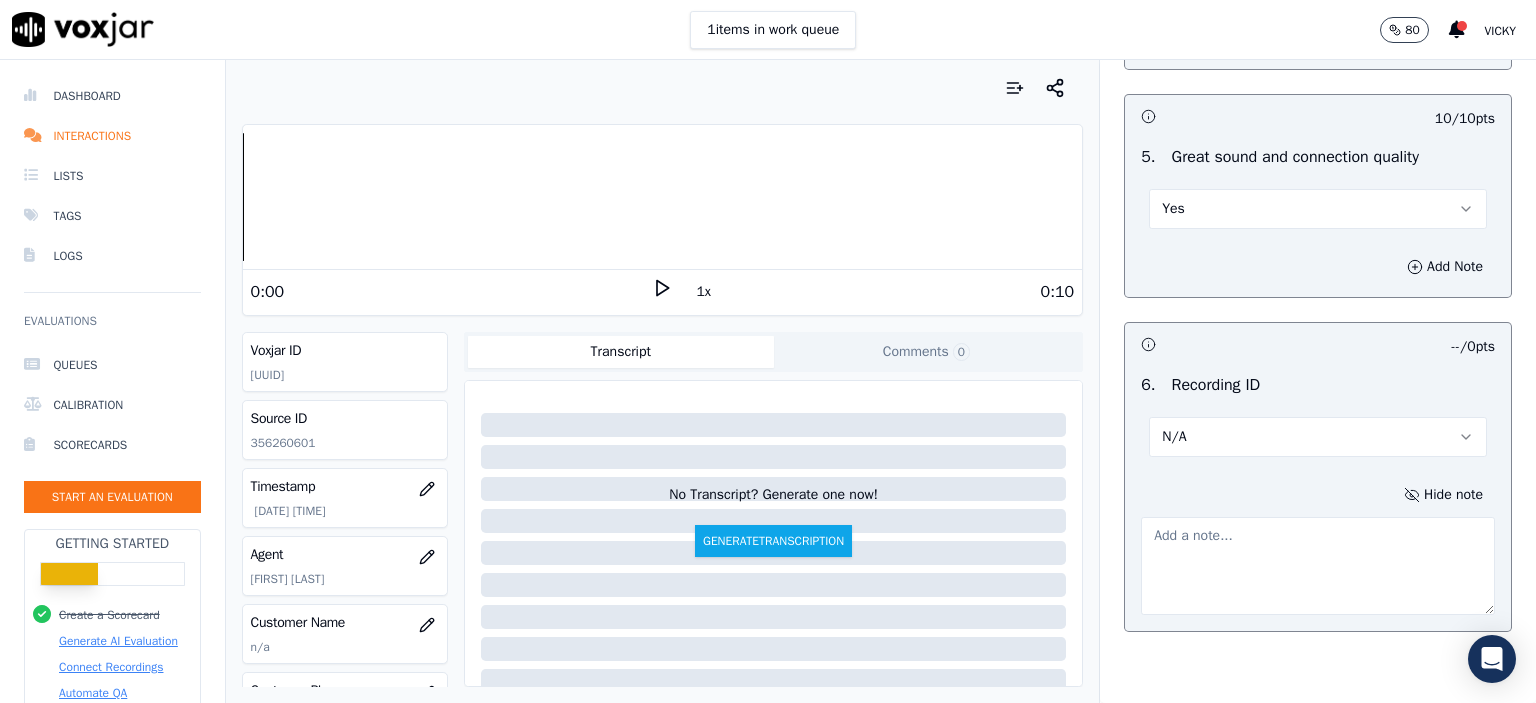 click at bounding box center (1318, 566) 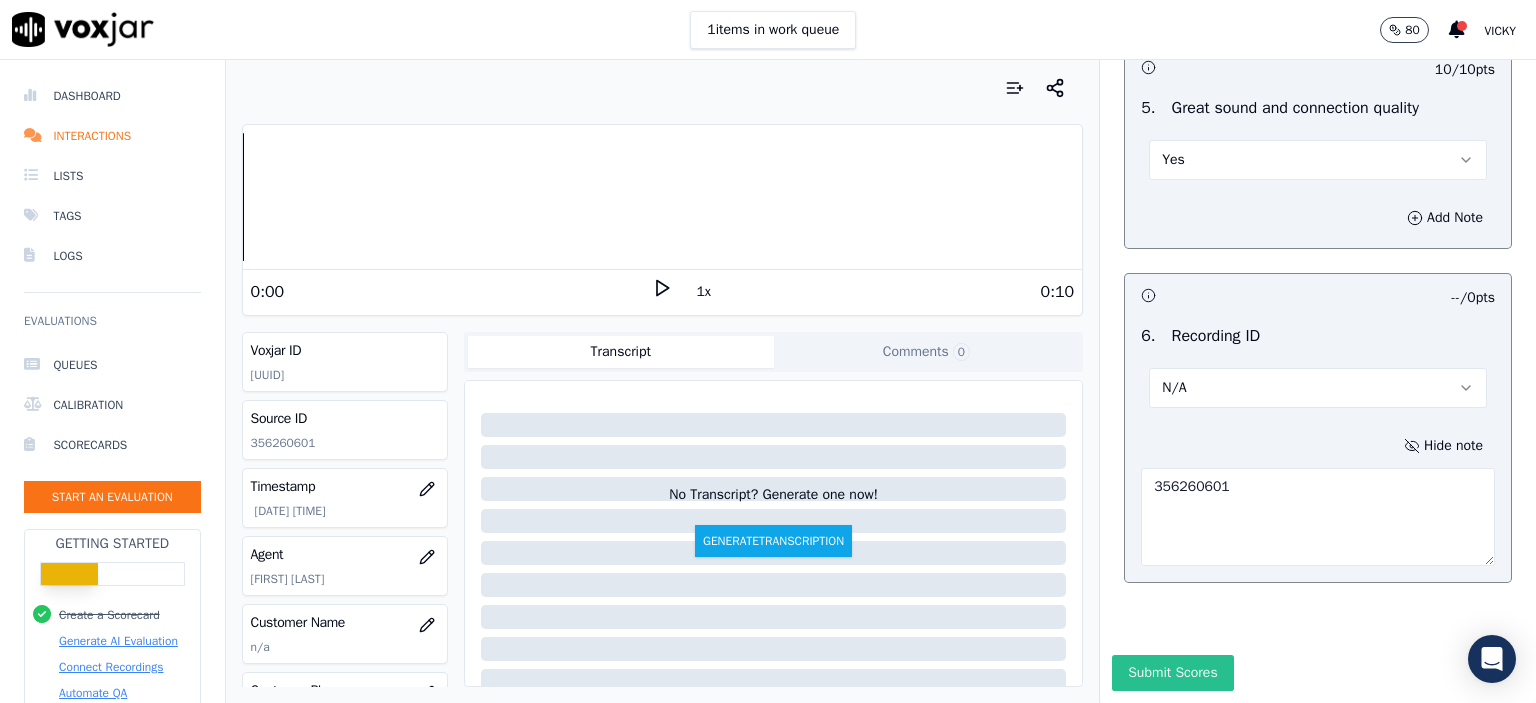 scroll, scrollTop: 3112, scrollLeft: 0, axis: vertical 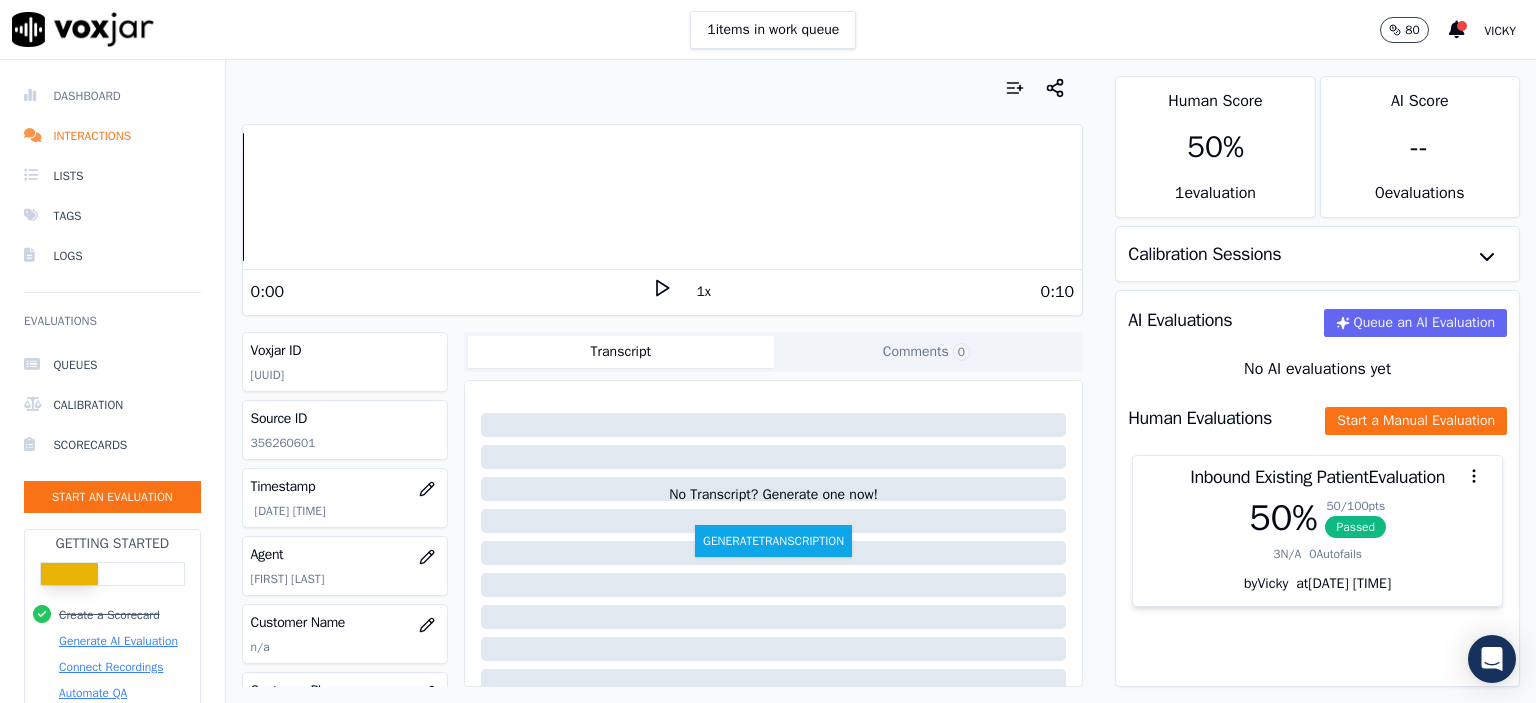 click on "Dashboard" at bounding box center (112, 96) 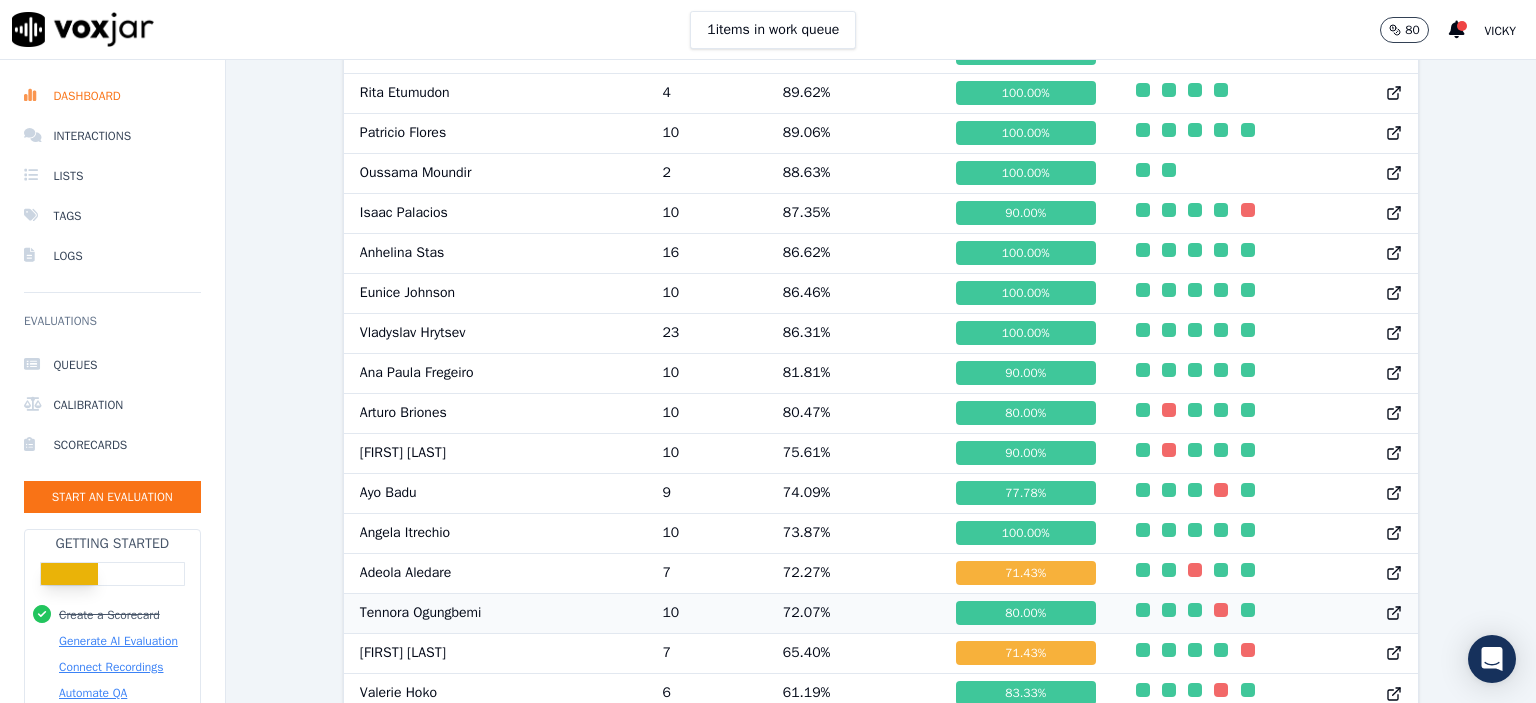 scroll, scrollTop: 1278, scrollLeft: 0, axis: vertical 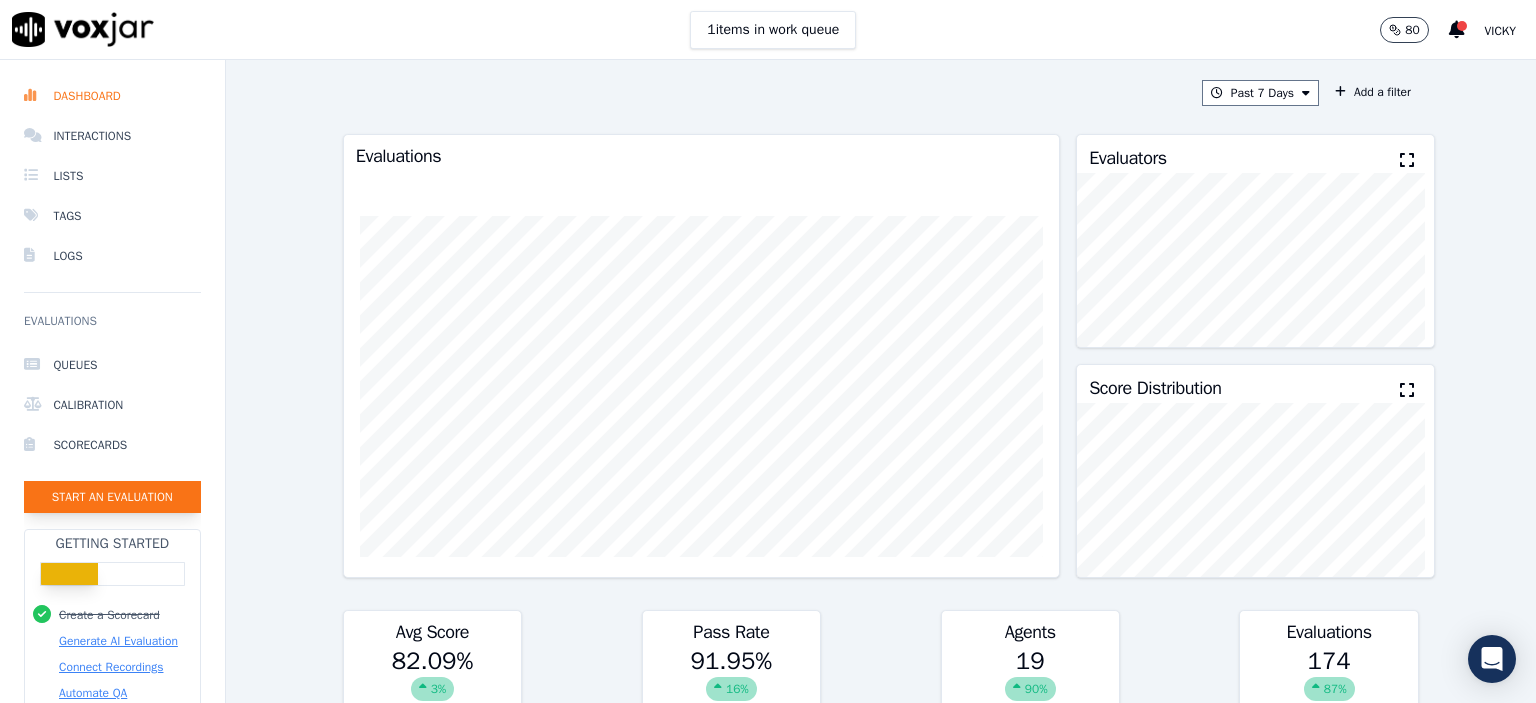 click on "Start an Evaluation" 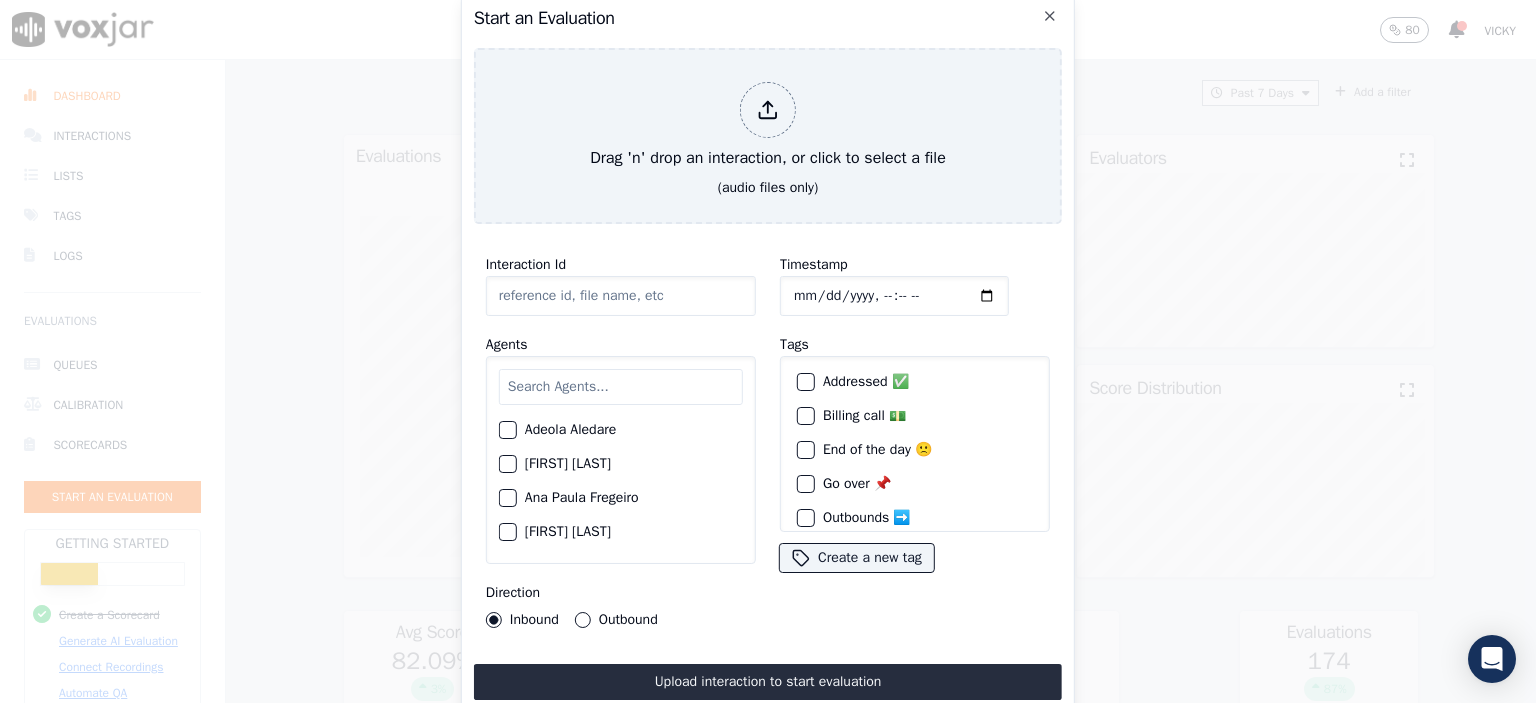 click on "Interaction Id" 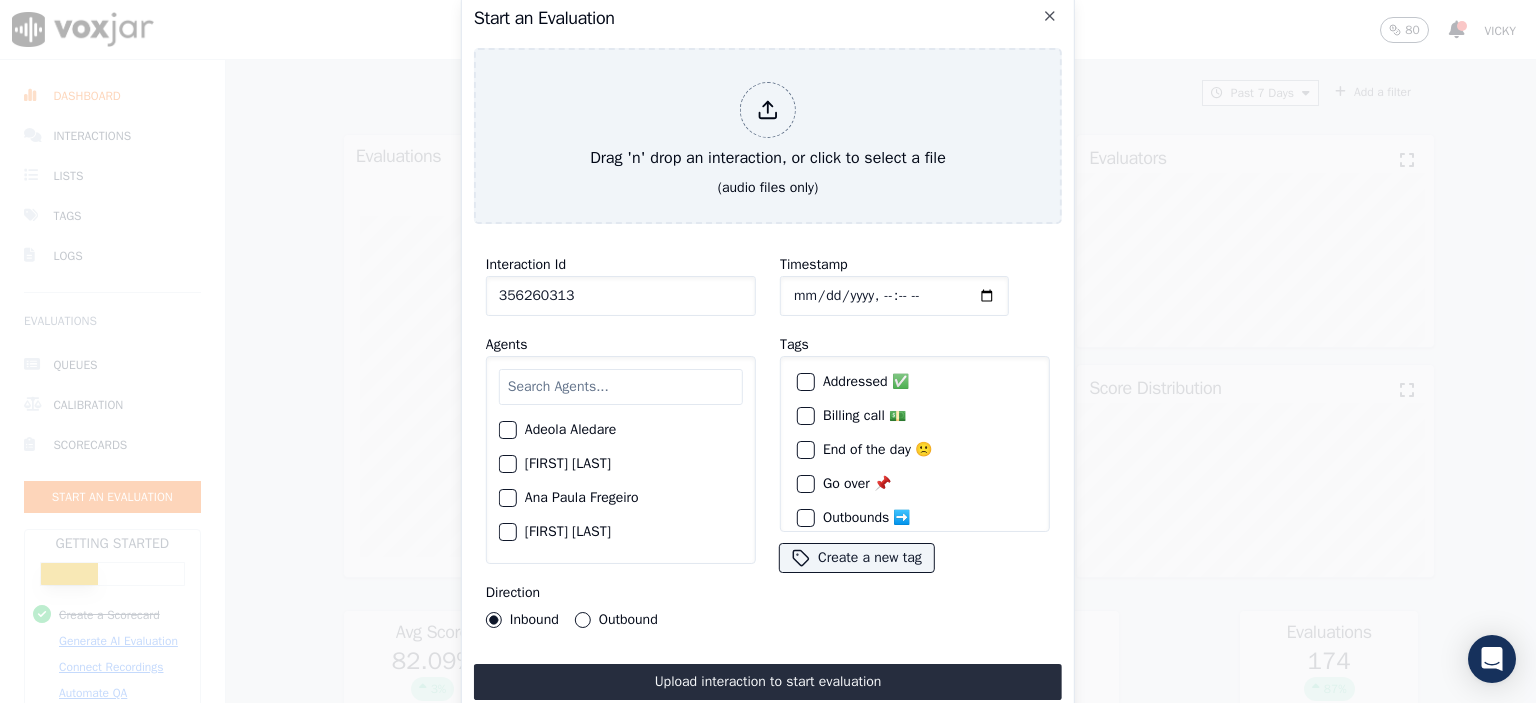 type on "356260313" 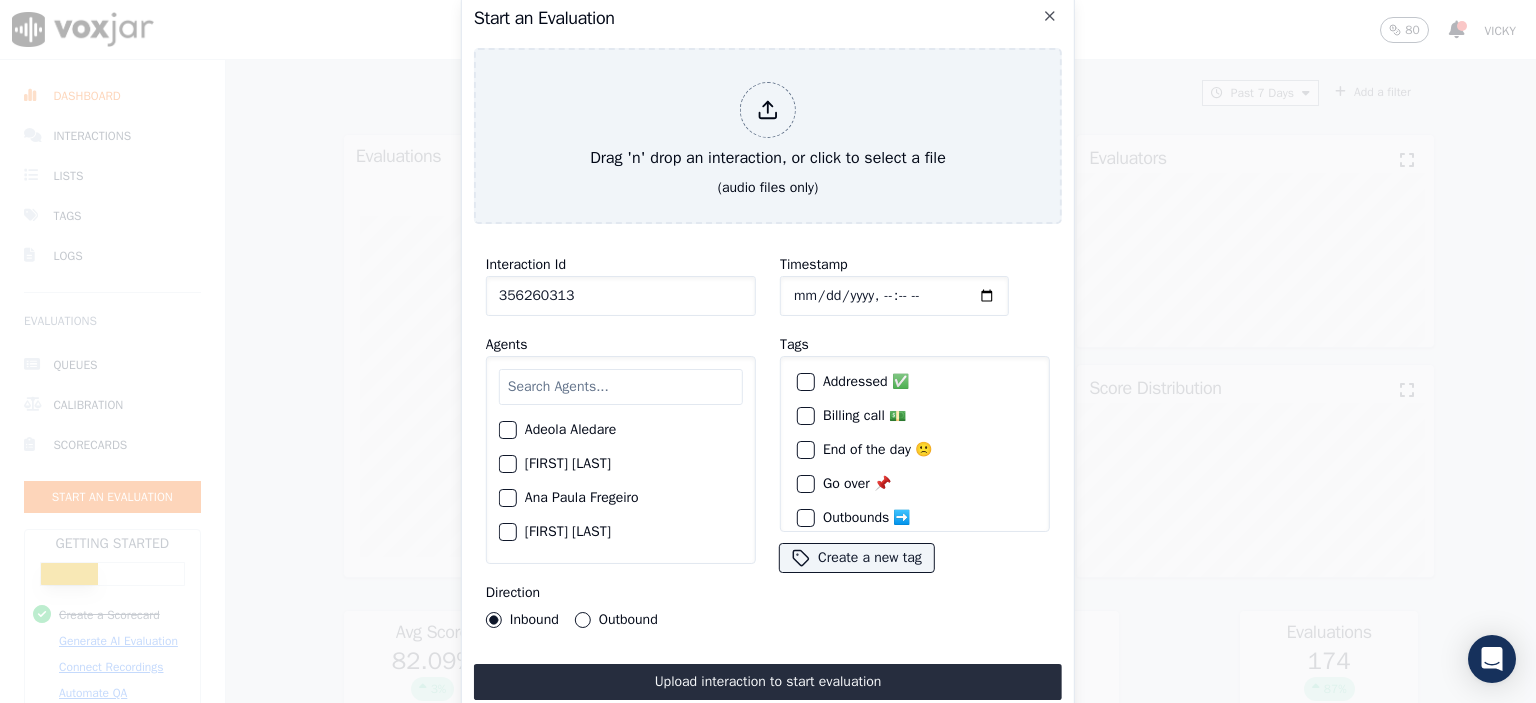 click on "Timestamp" 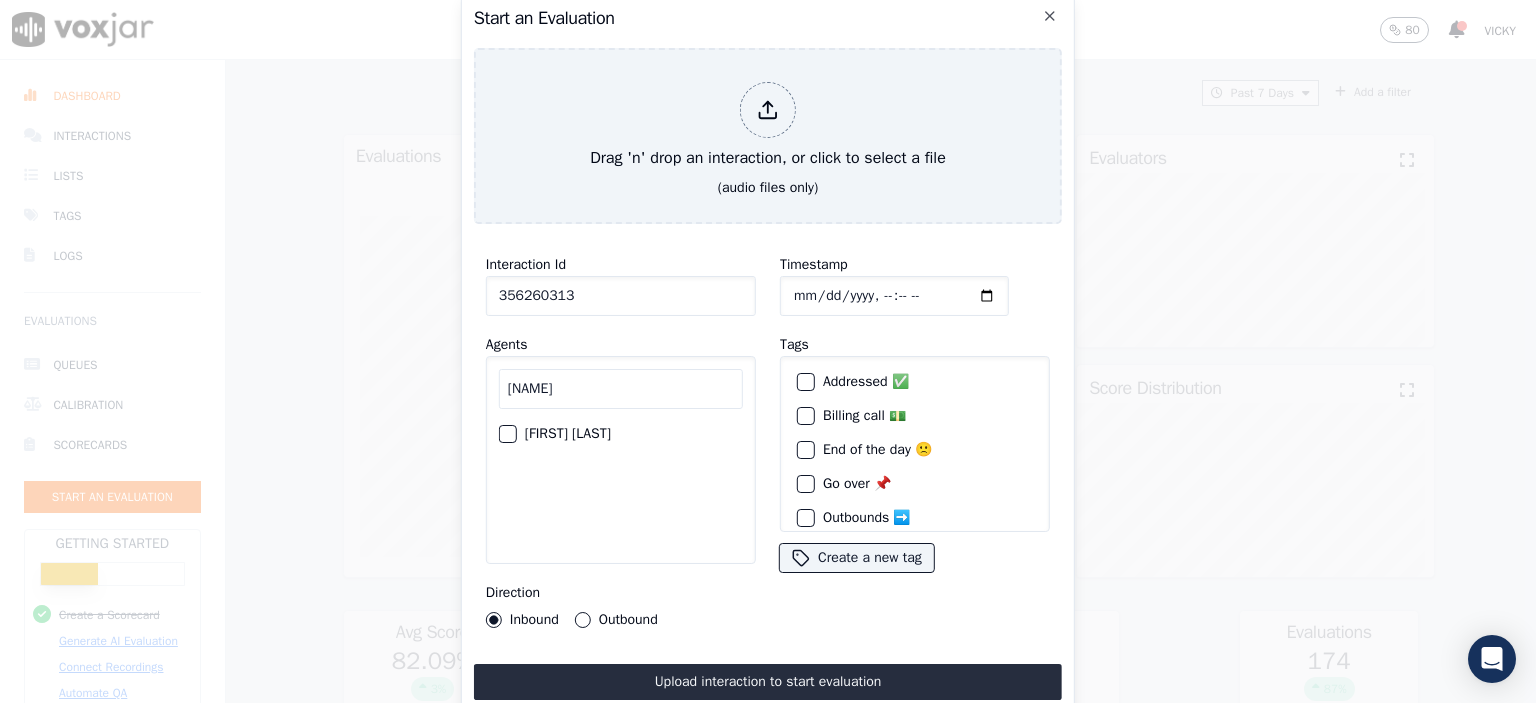 type on "[NAME]" 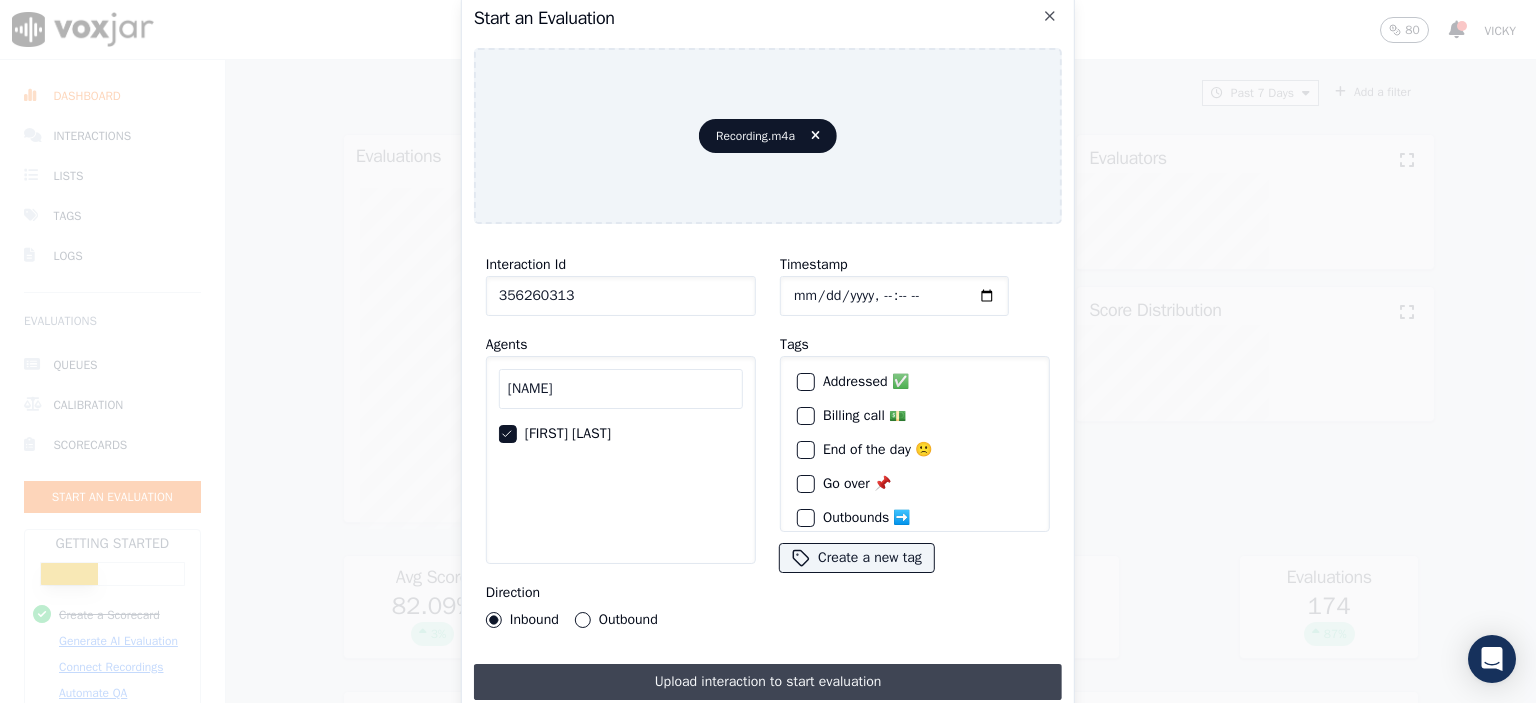 click on "Upload interaction to start evaluation" at bounding box center [768, 682] 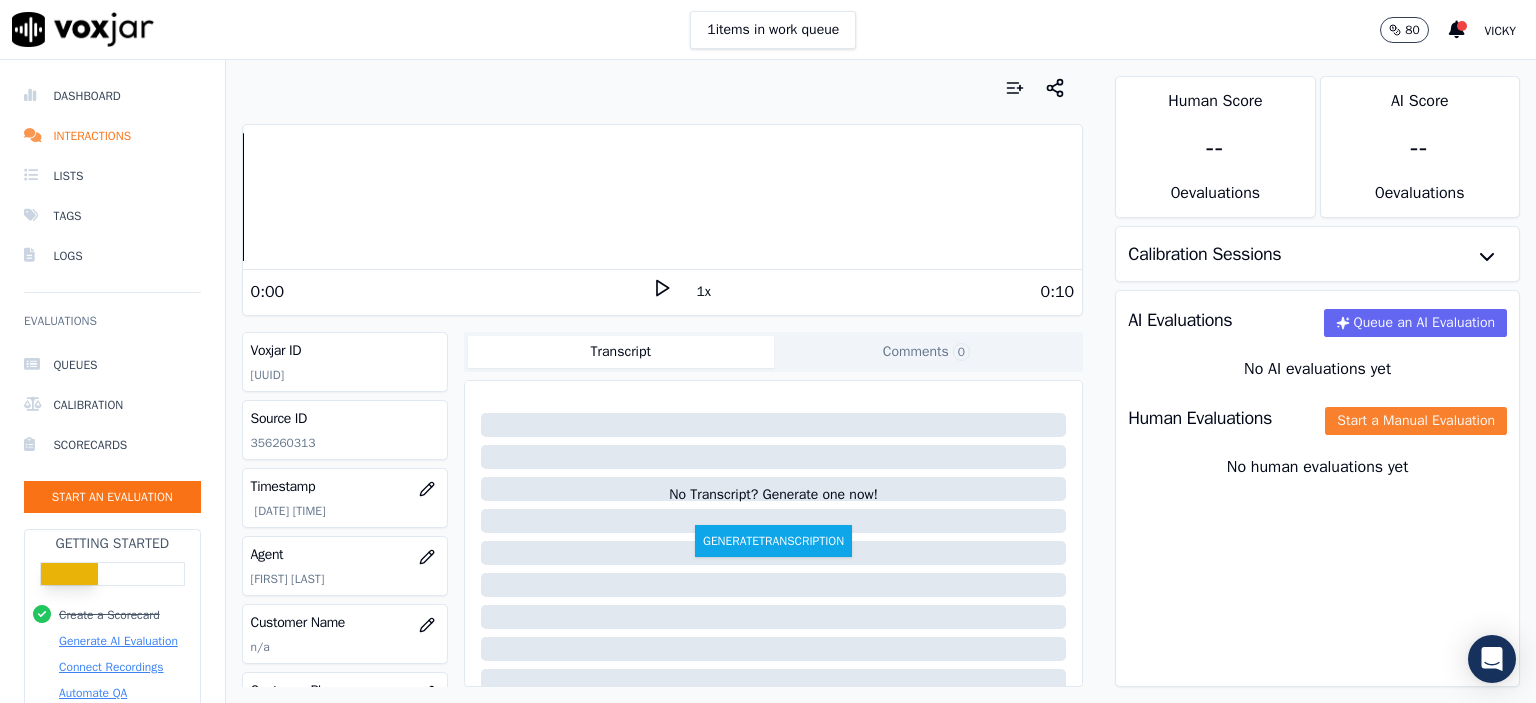 click on "Start a Manual Evaluation" 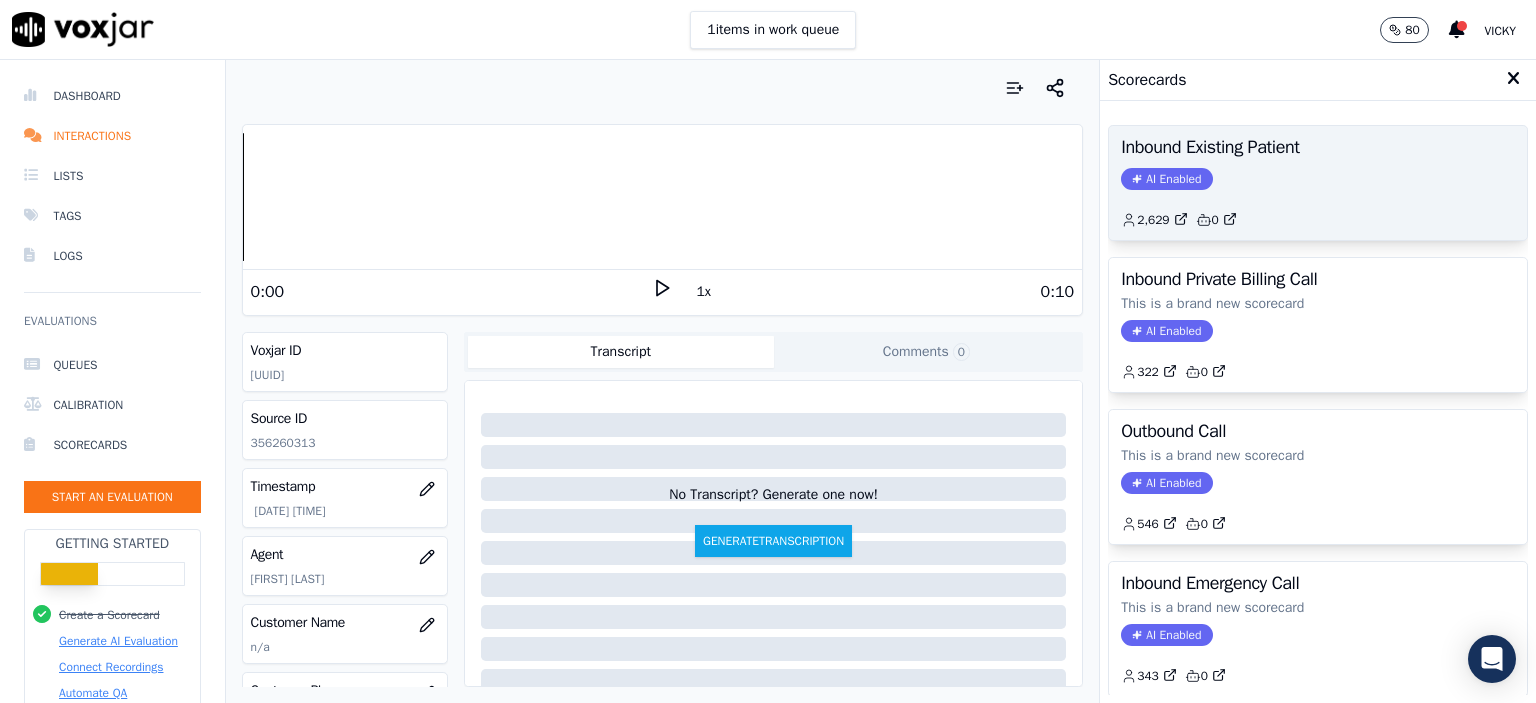 click on "2,629         0" 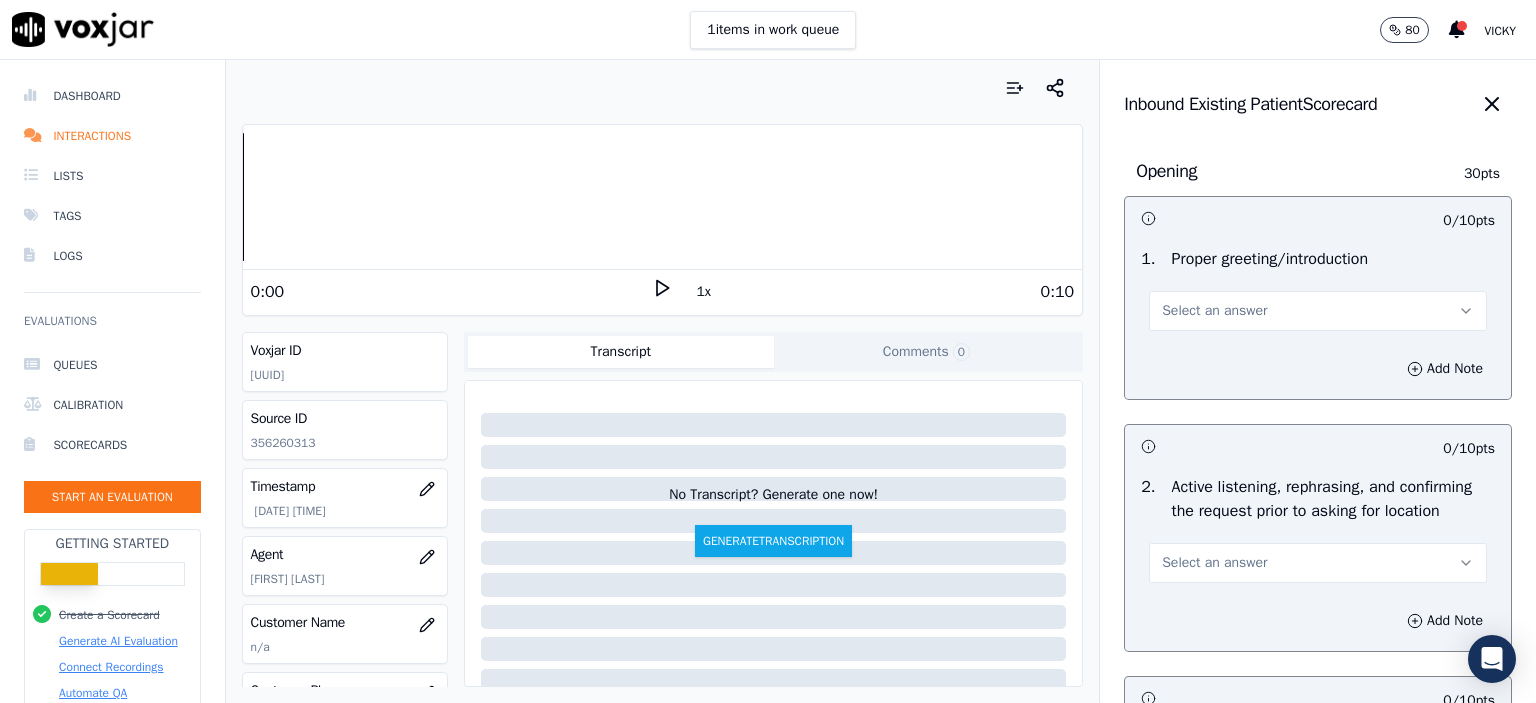 click on "Select an answer" at bounding box center (1318, 311) 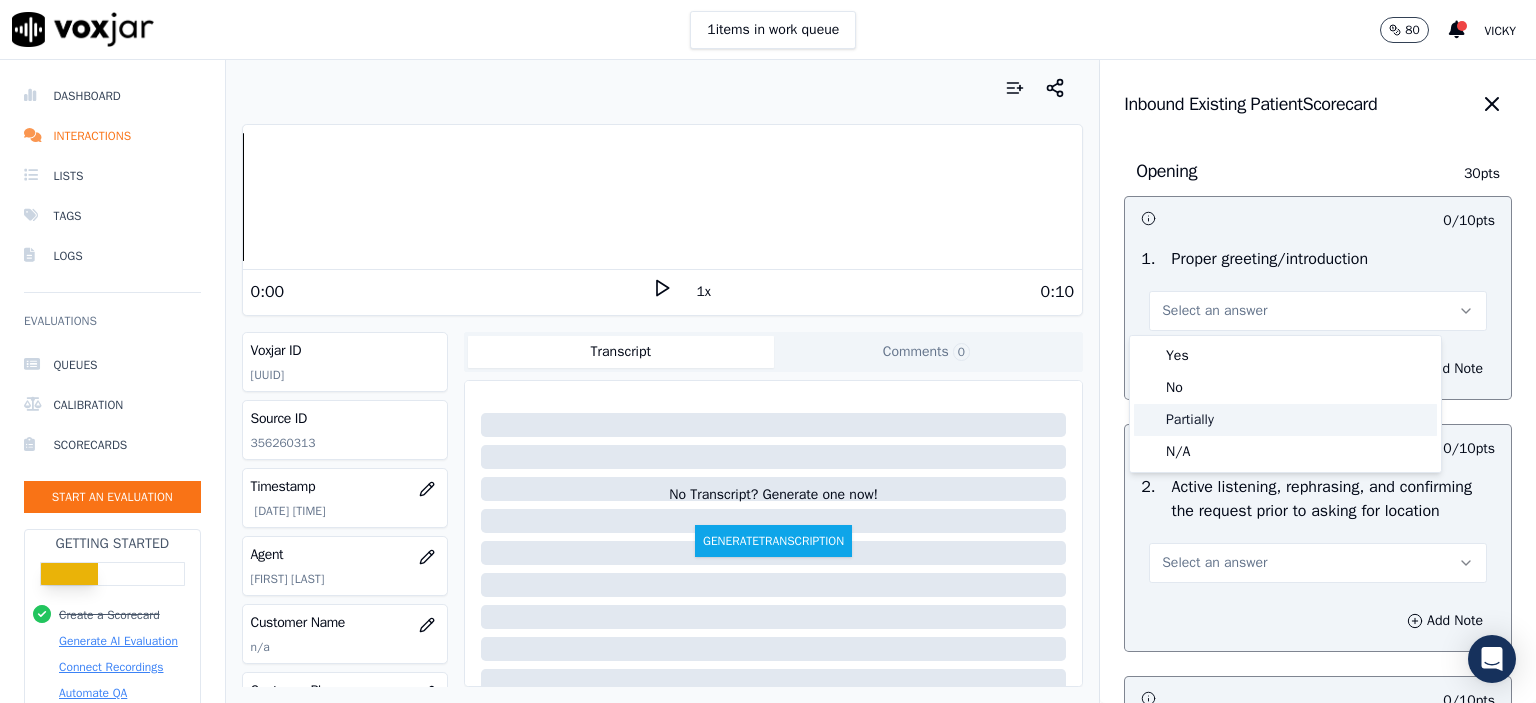 click on "Partially" 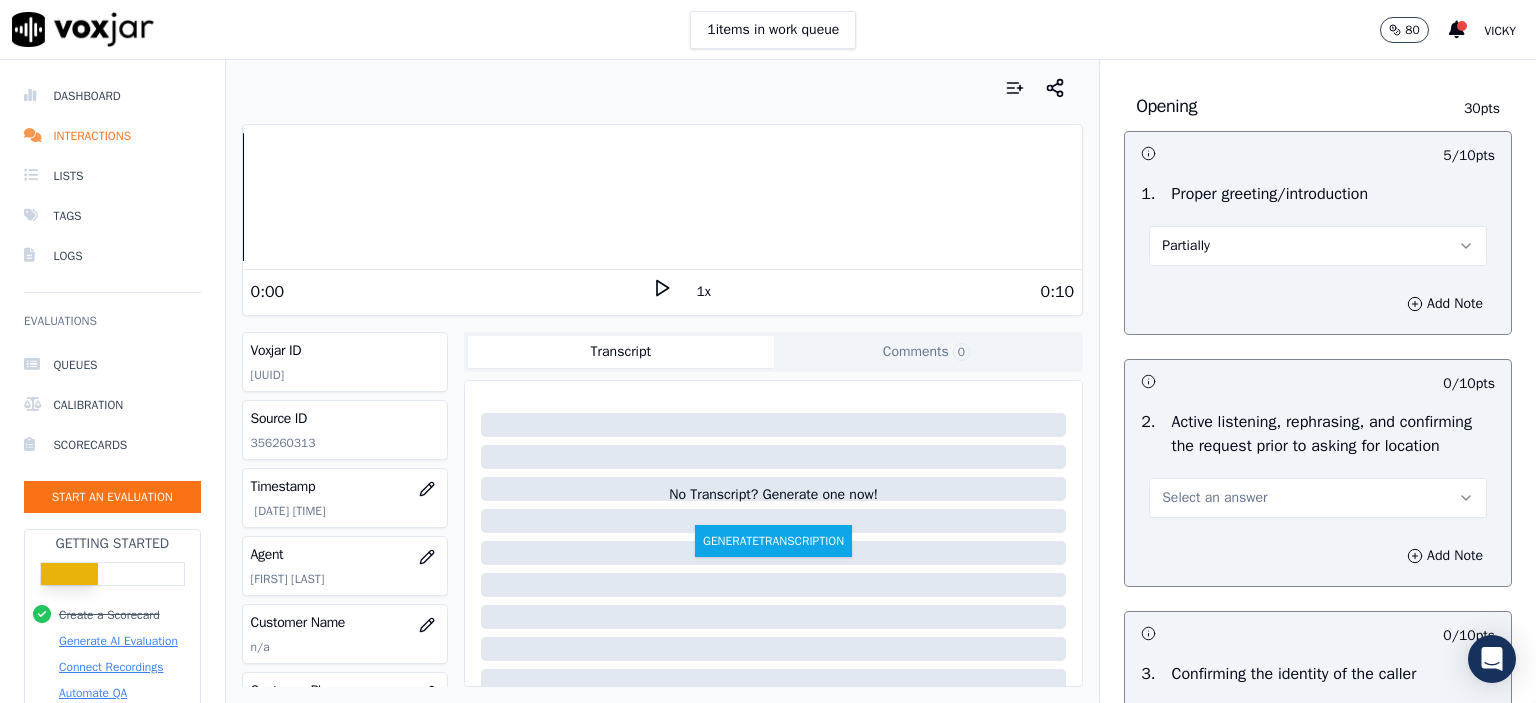 scroll, scrollTop: 300, scrollLeft: 0, axis: vertical 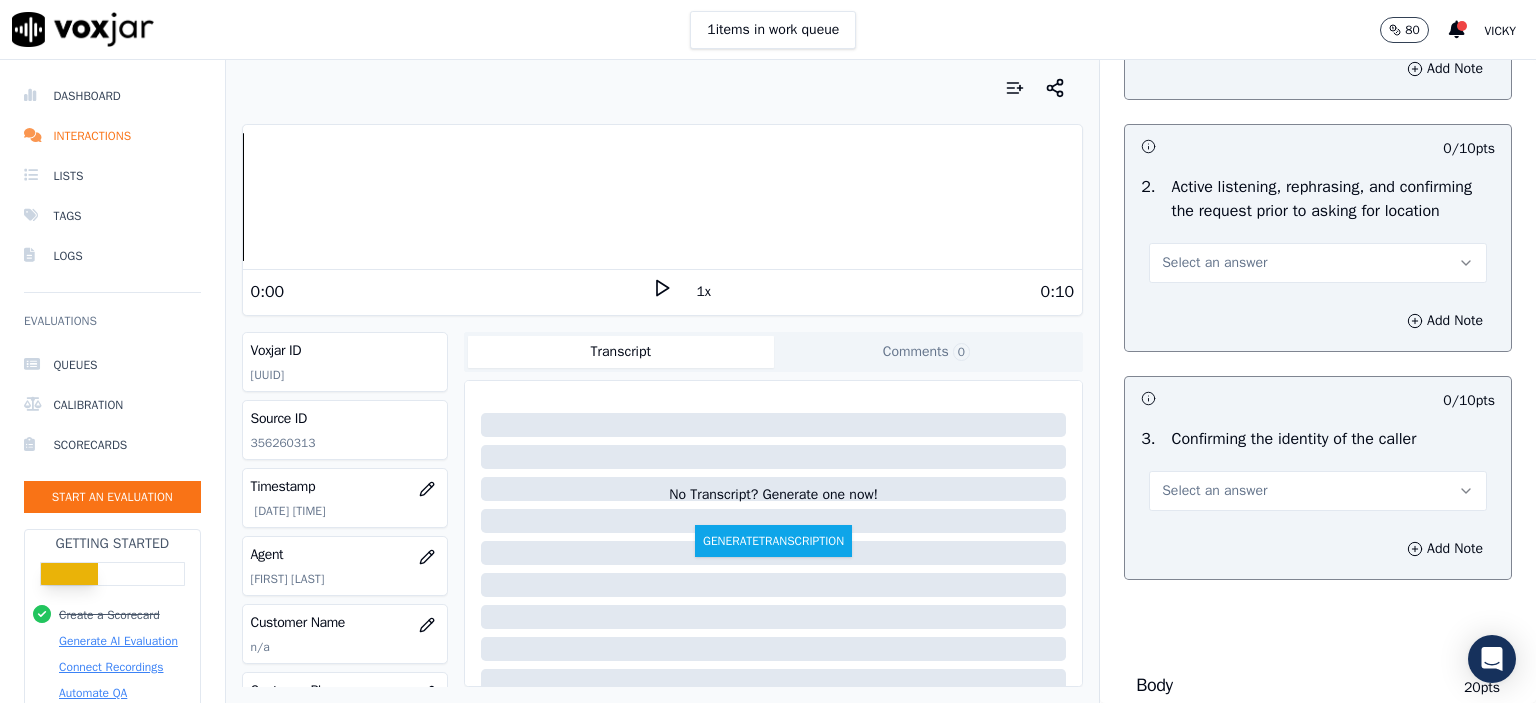click on "Select an answer" at bounding box center (1318, 263) 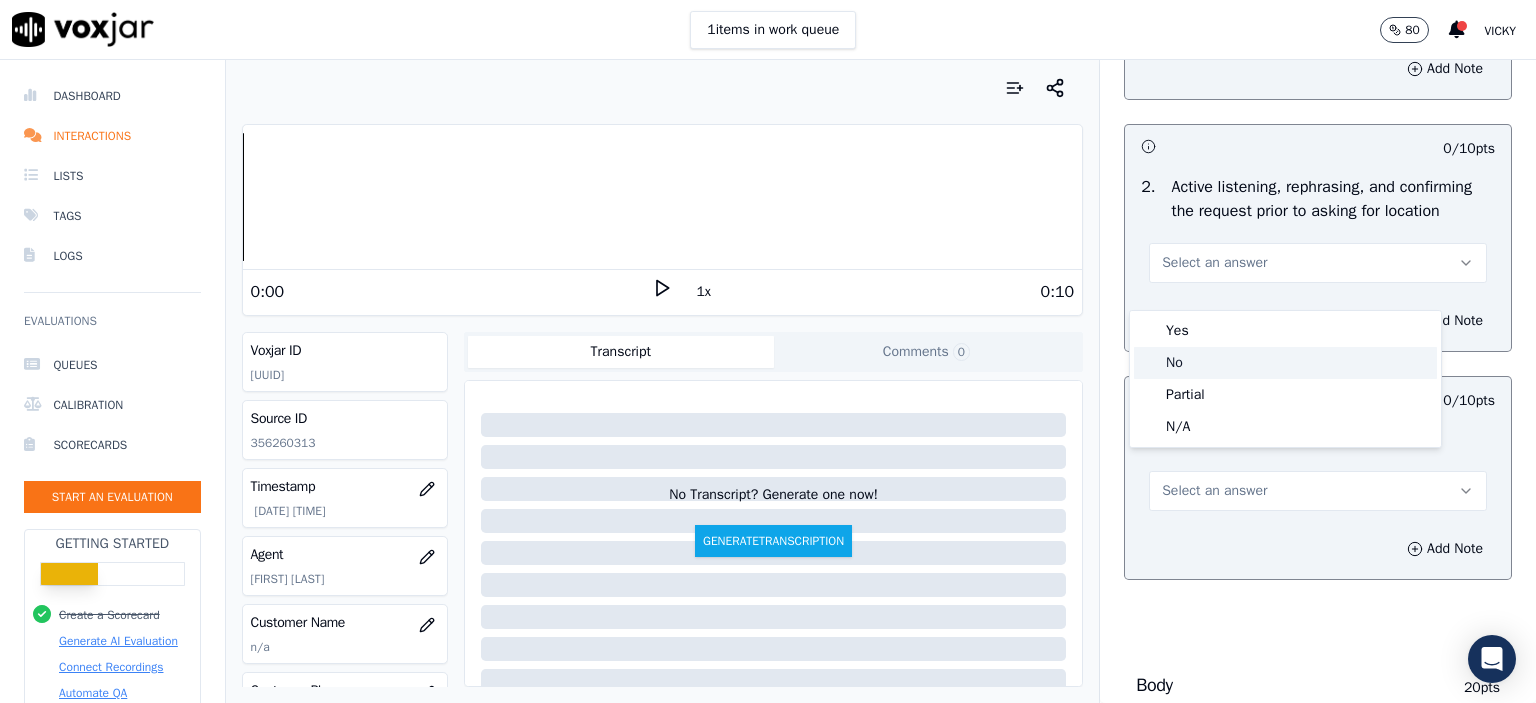 click on "No" 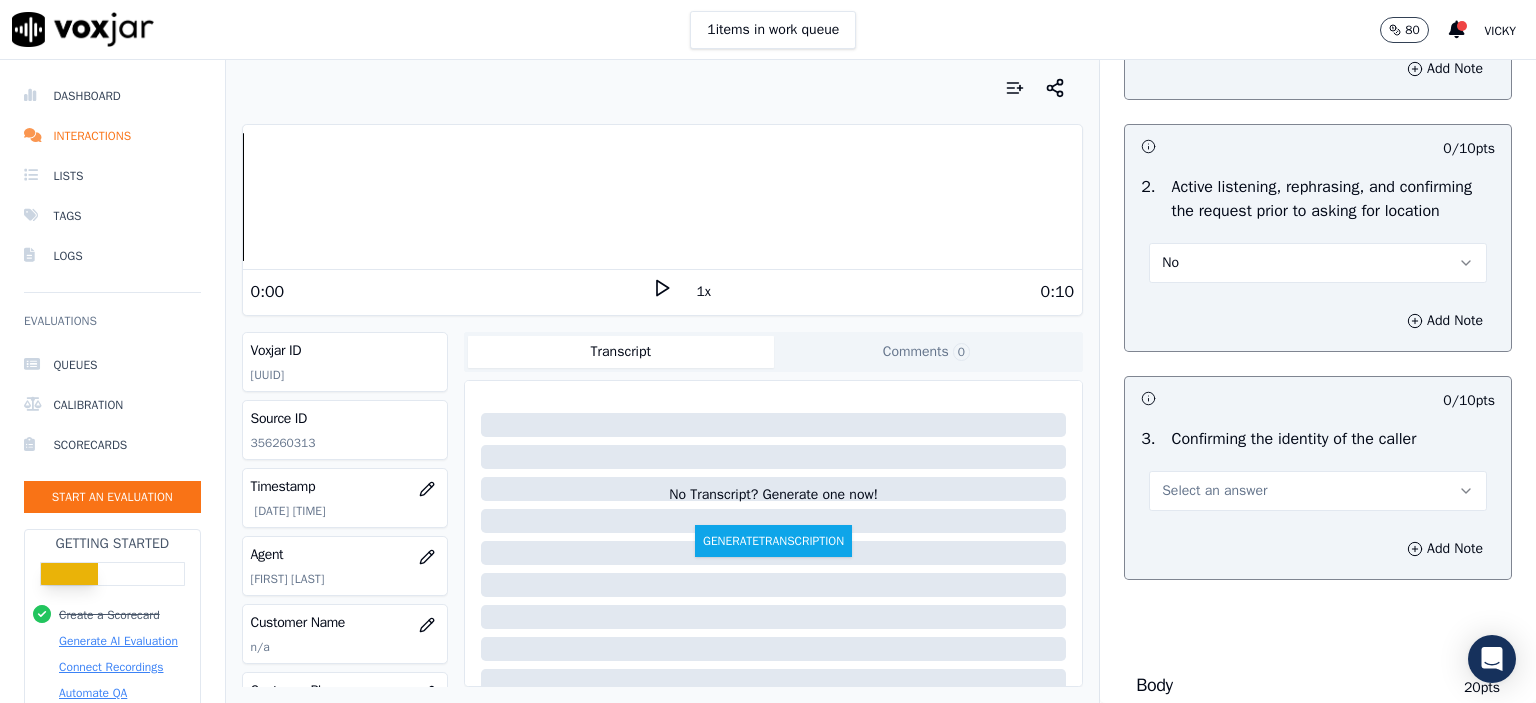 click on "Select an answer" at bounding box center (1214, 491) 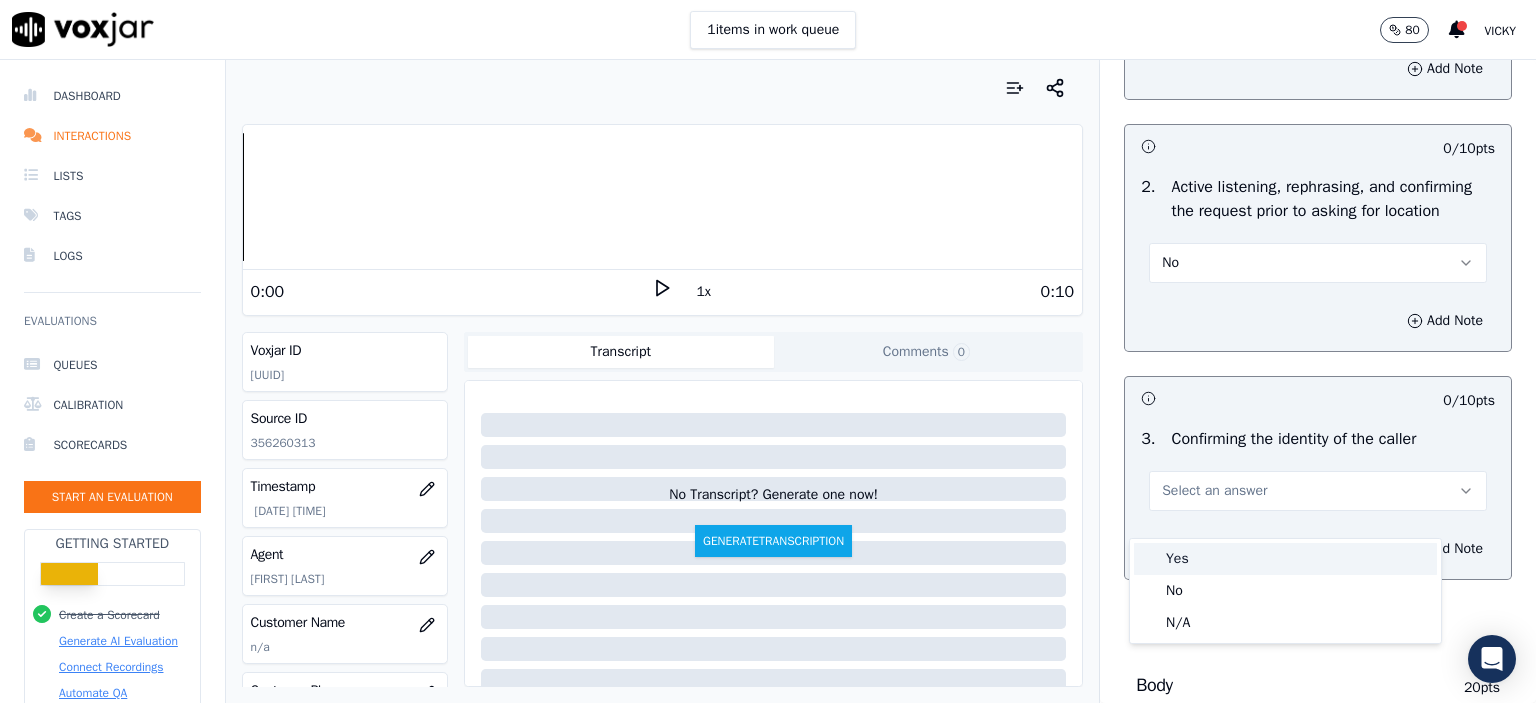 click on "Yes" at bounding box center [1285, 559] 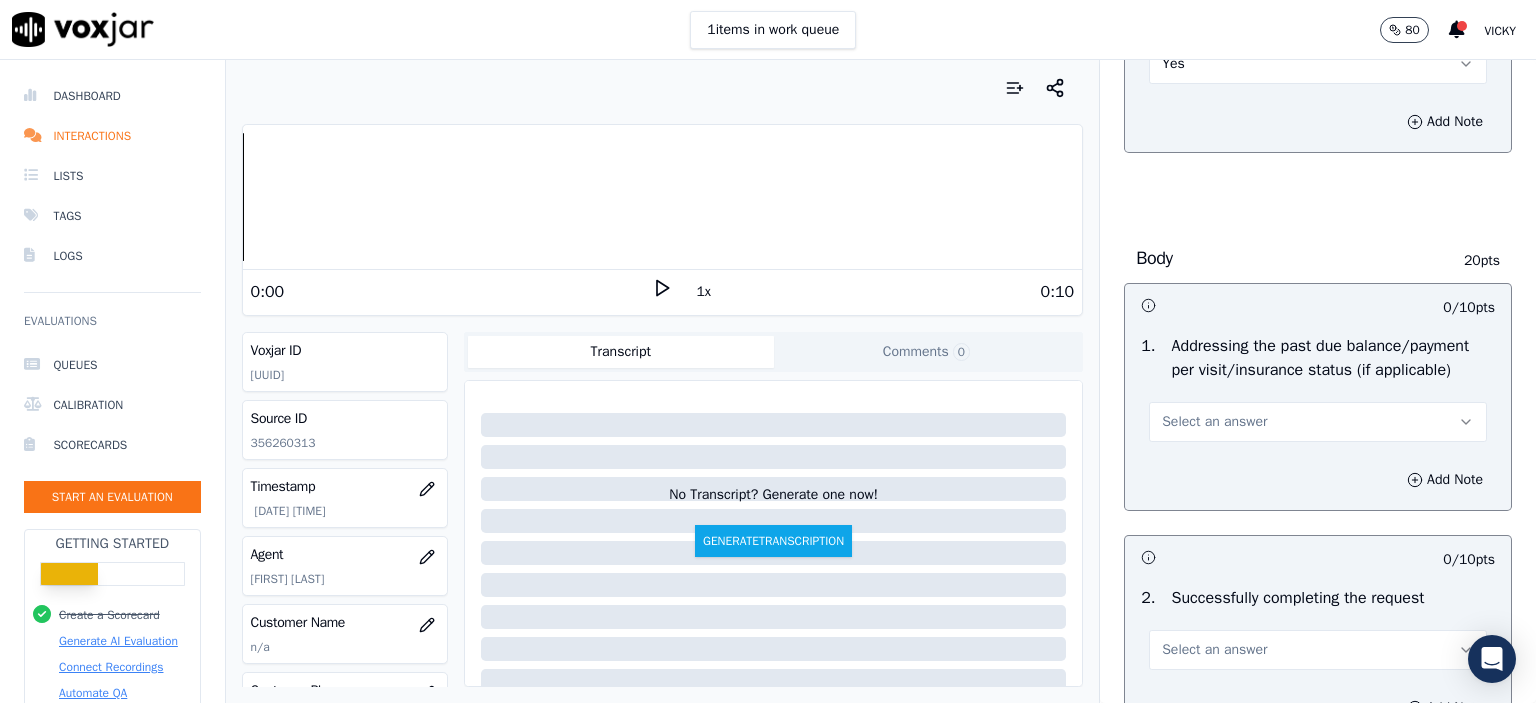 scroll, scrollTop: 800, scrollLeft: 0, axis: vertical 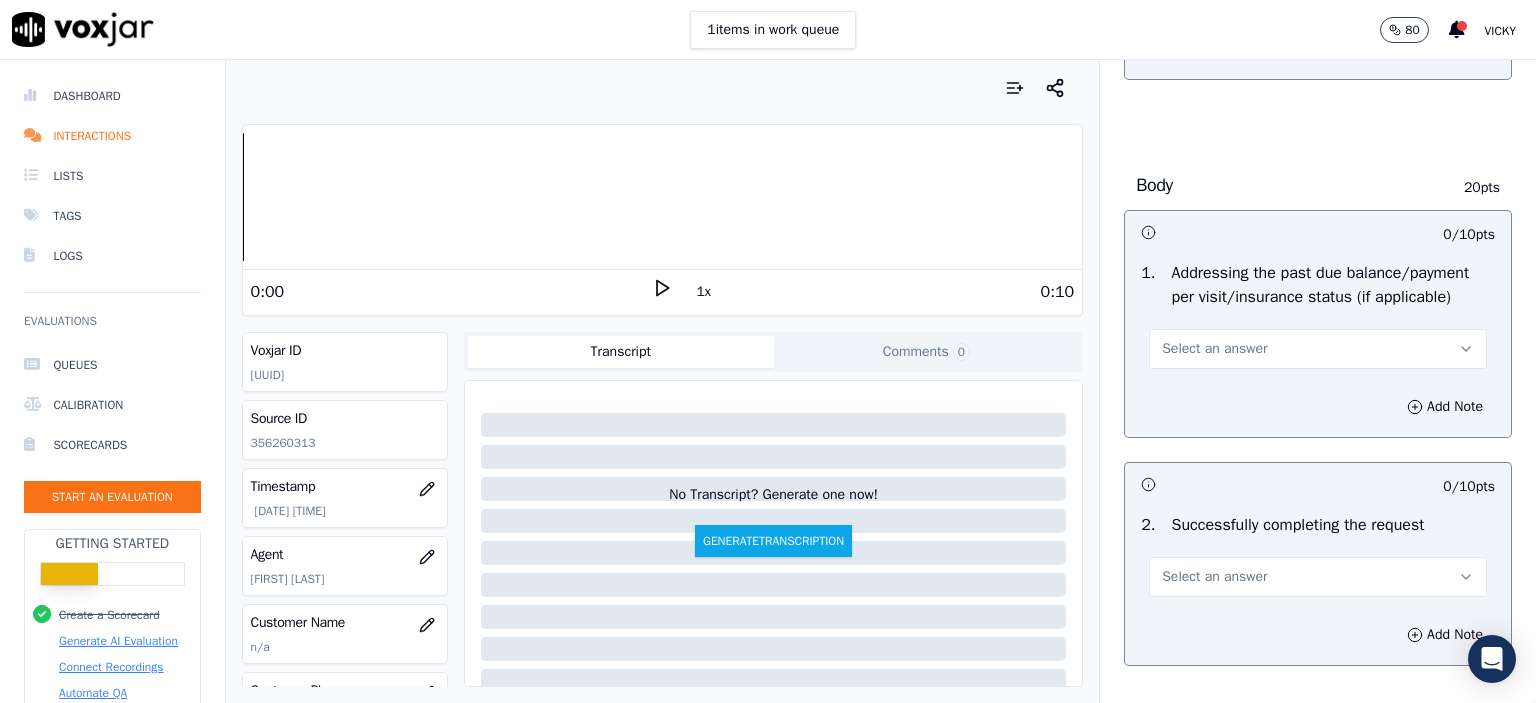 click on "Select an answer" at bounding box center (1318, 349) 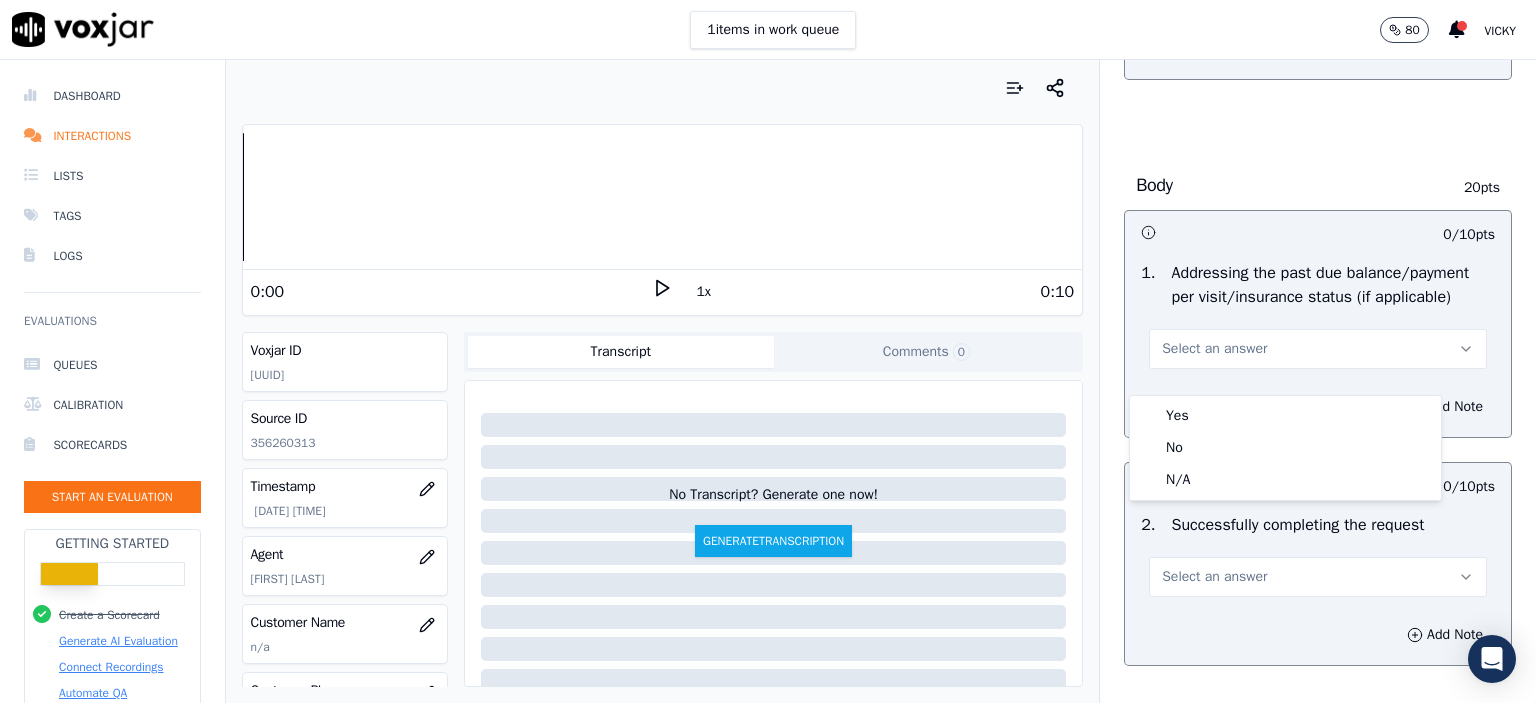click on "Yes" at bounding box center [1285, 416] 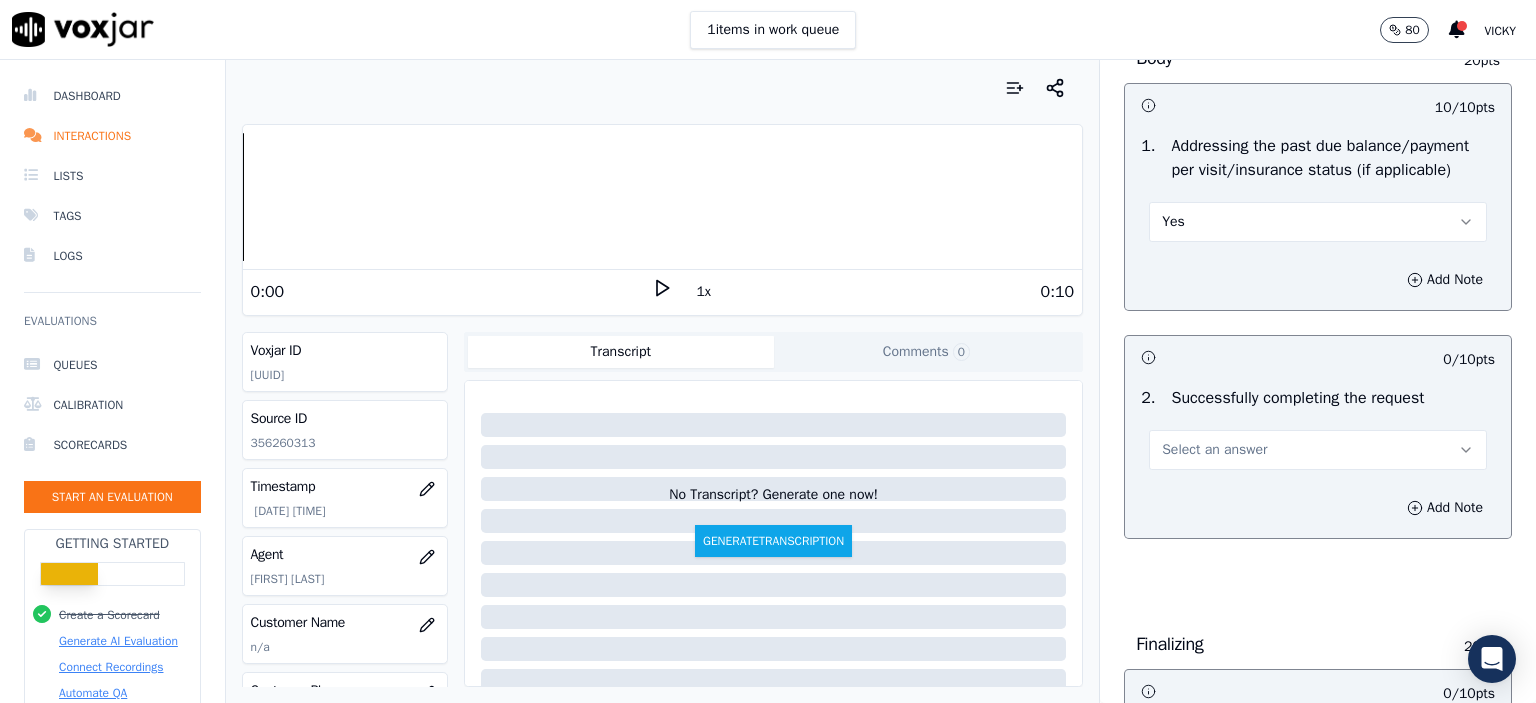 scroll, scrollTop: 900, scrollLeft: 0, axis: vertical 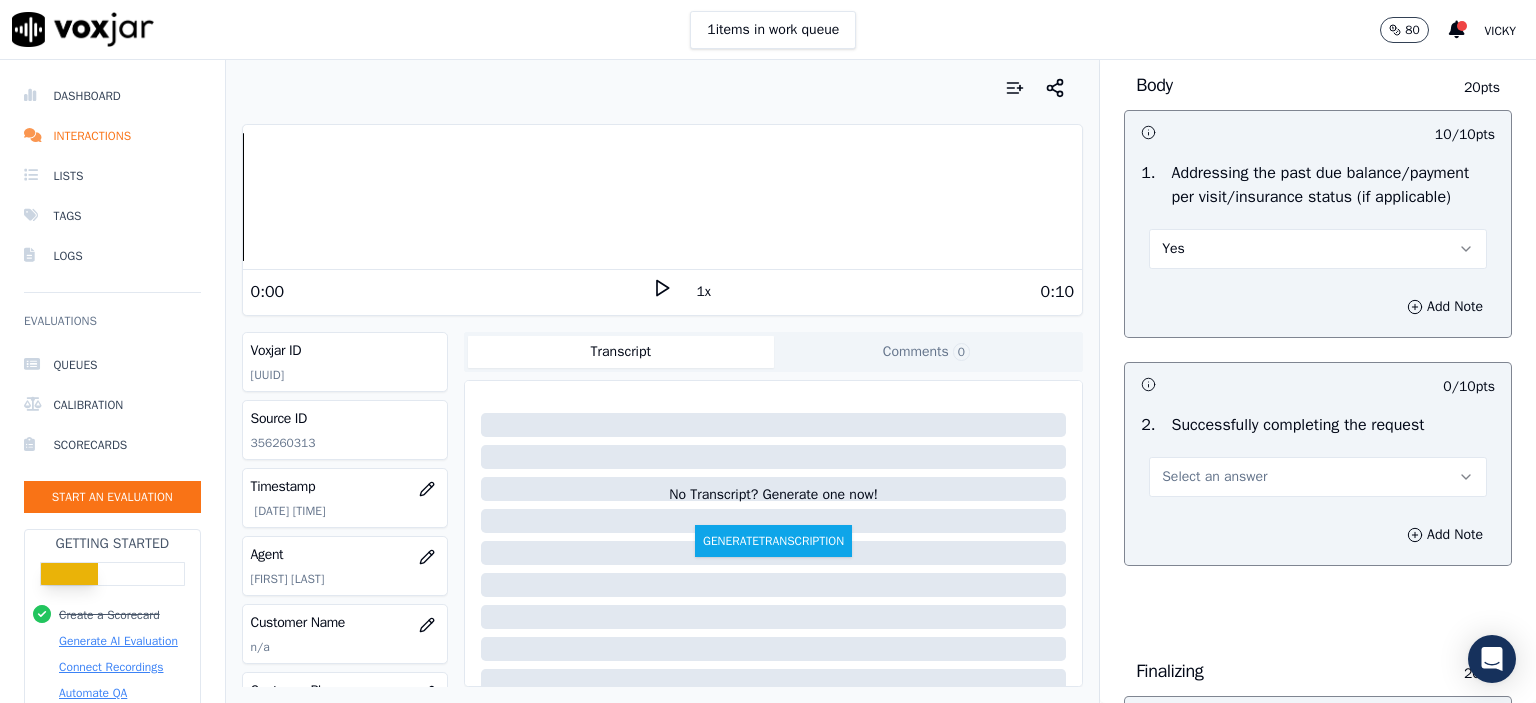 click on "Select an answer" at bounding box center (1318, 477) 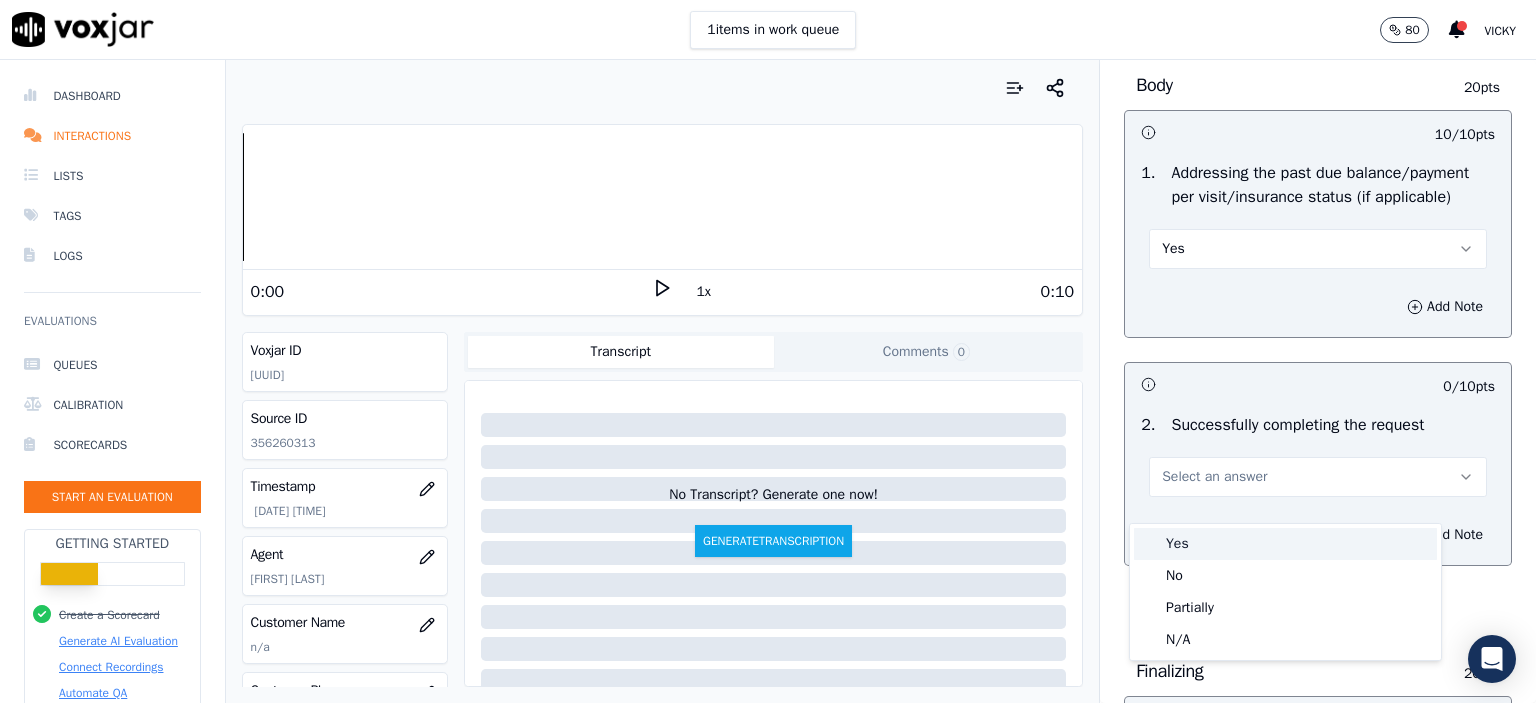click on "Yes" at bounding box center [1285, 544] 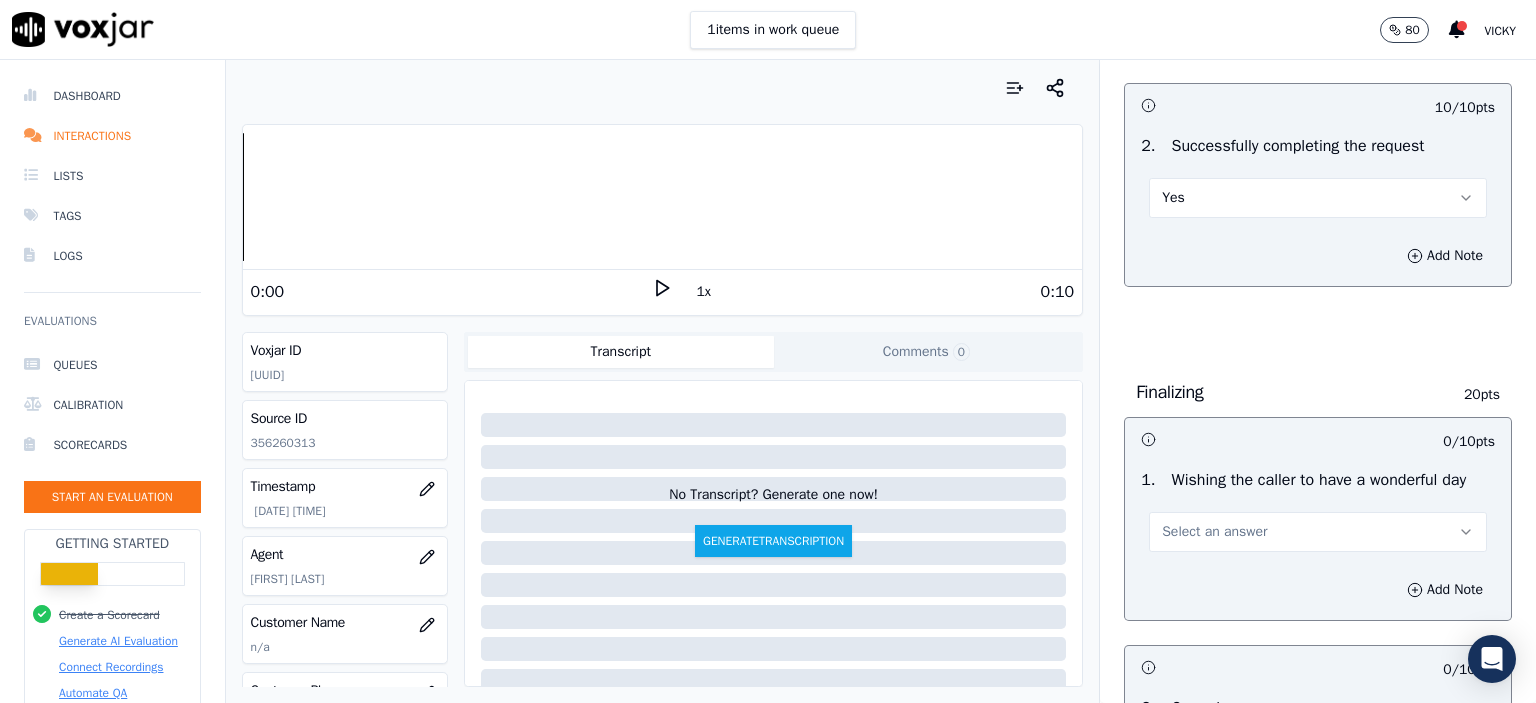 scroll, scrollTop: 1200, scrollLeft: 0, axis: vertical 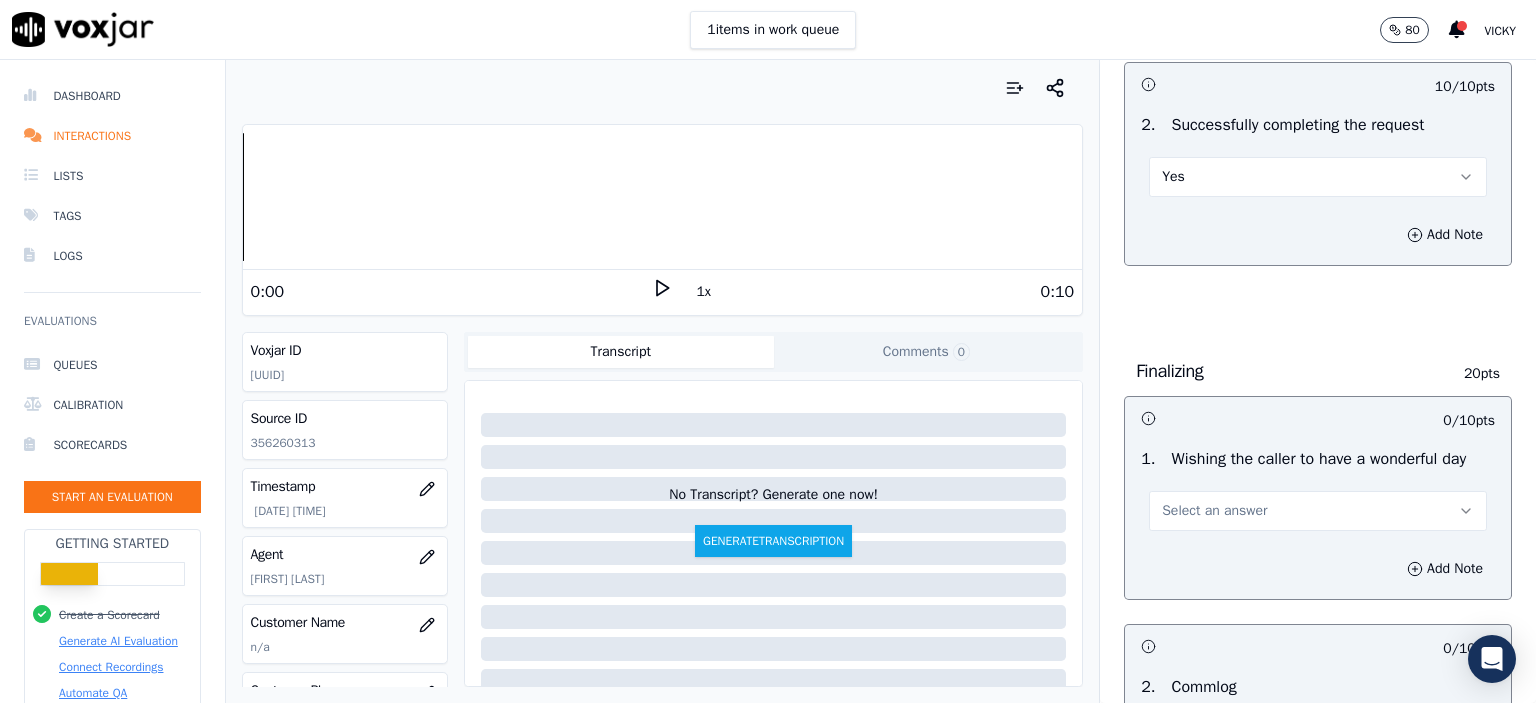 click on "Select an answer" at bounding box center [1214, 511] 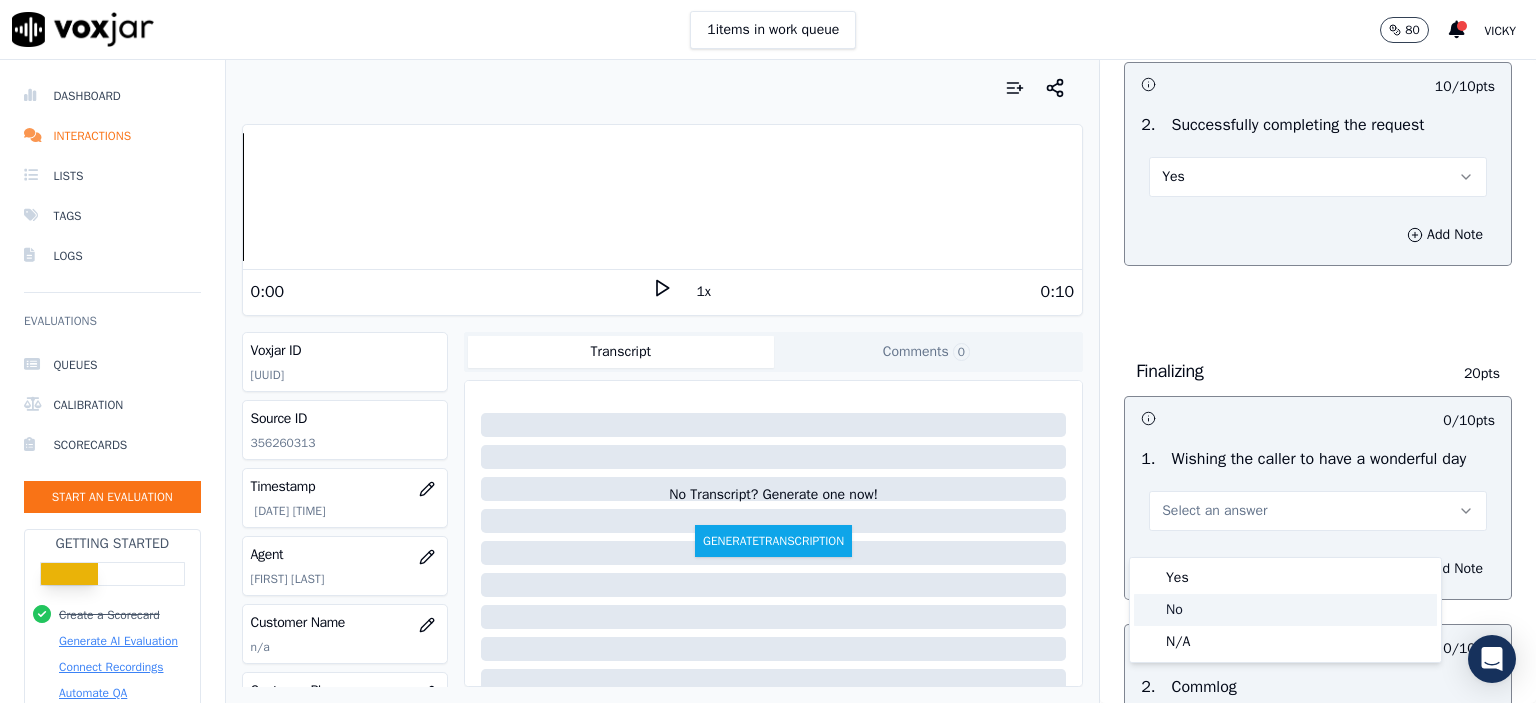 click on "No" 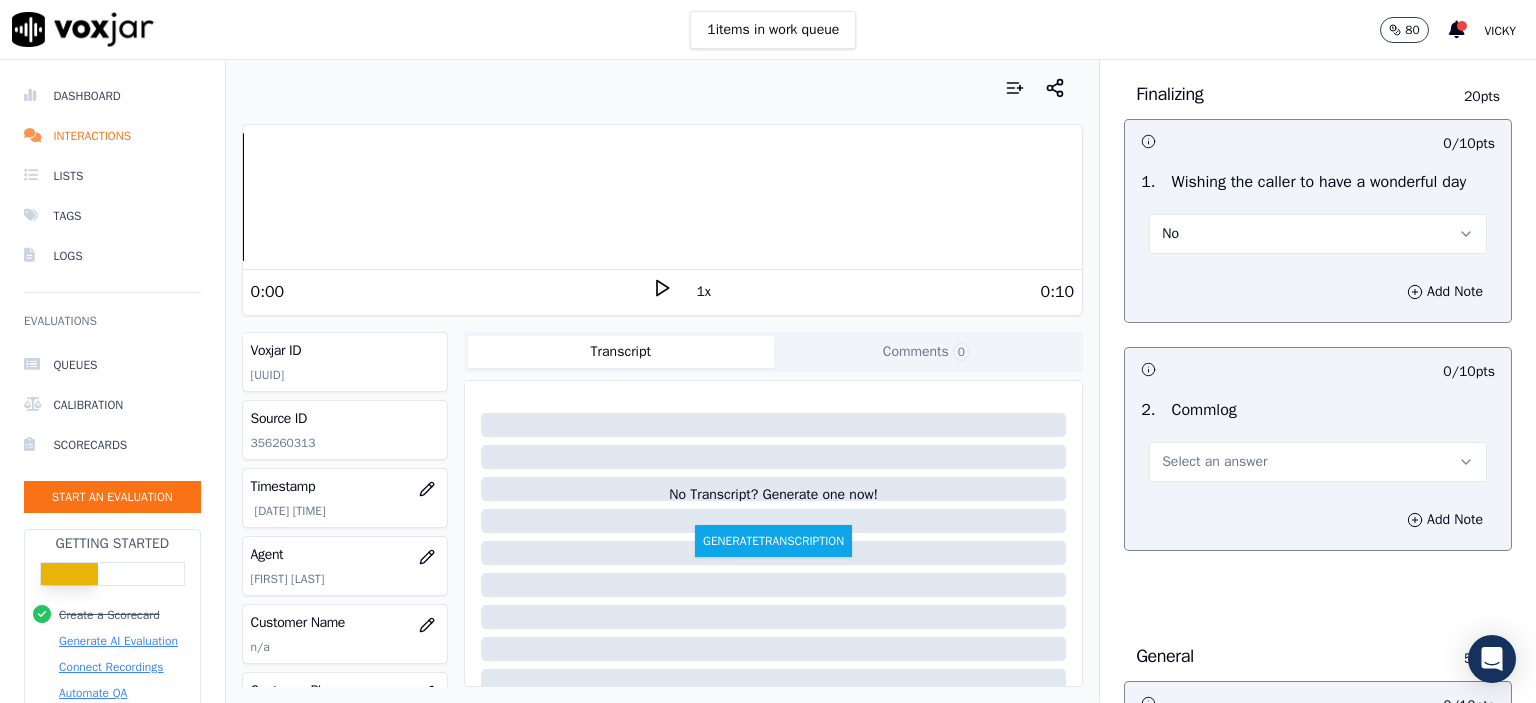 scroll, scrollTop: 1500, scrollLeft: 0, axis: vertical 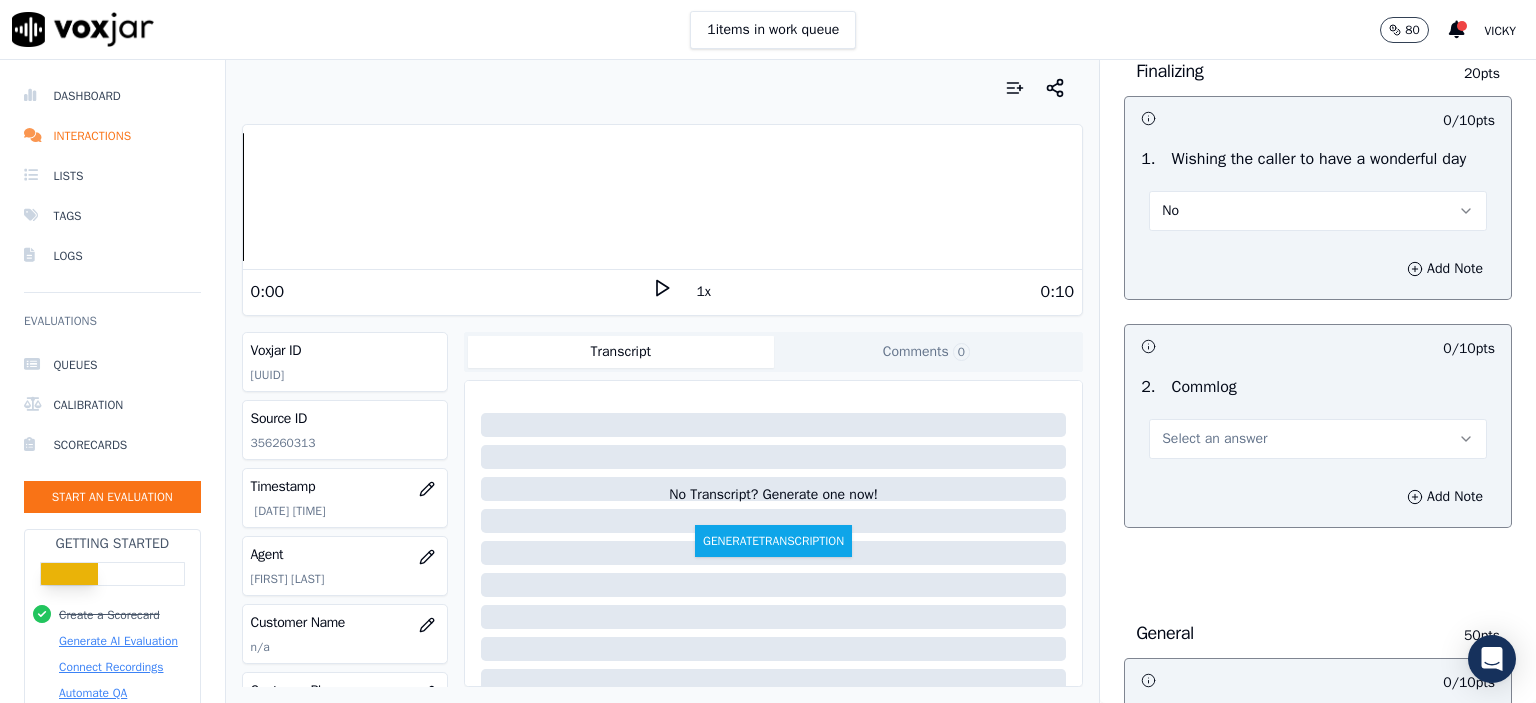 click on "Select an answer" at bounding box center [1214, 439] 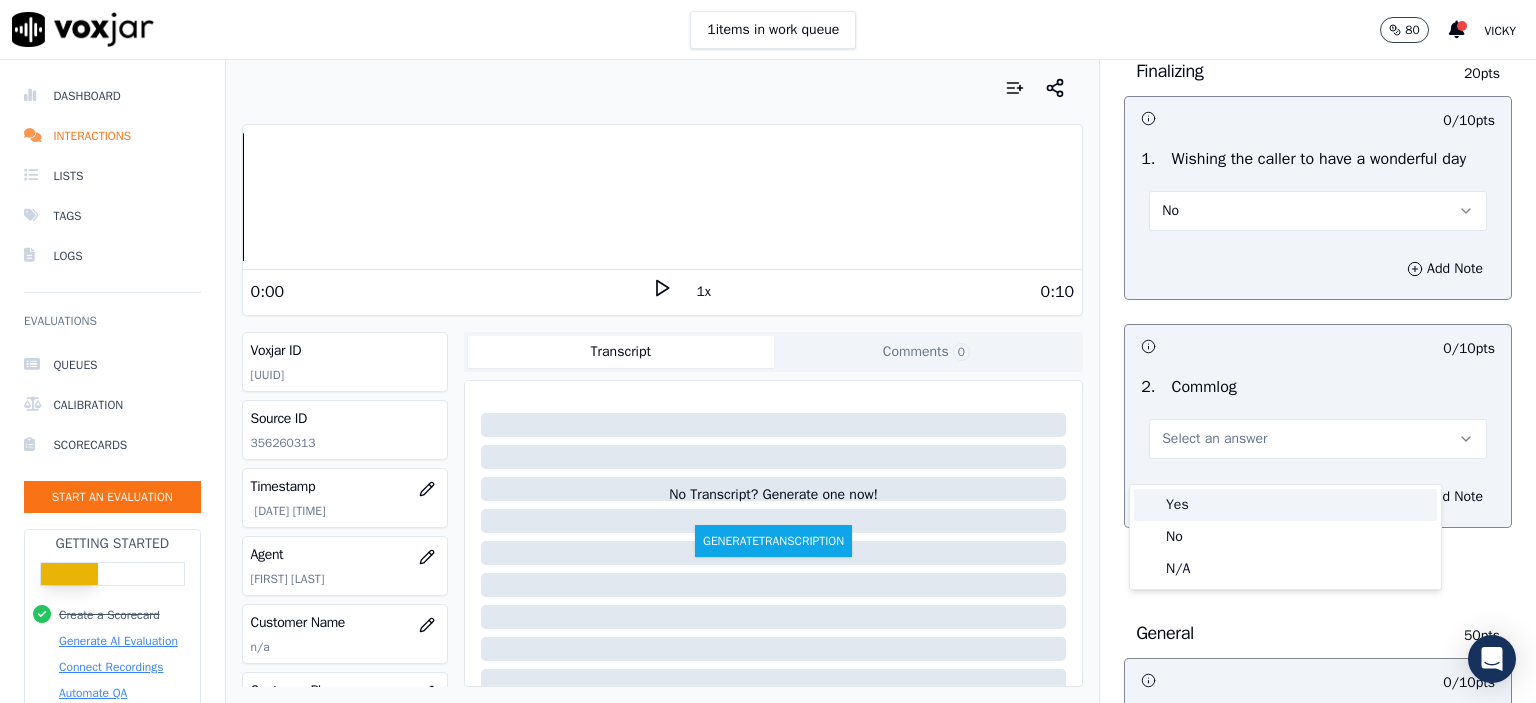click on "Yes" at bounding box center (1285, 505) 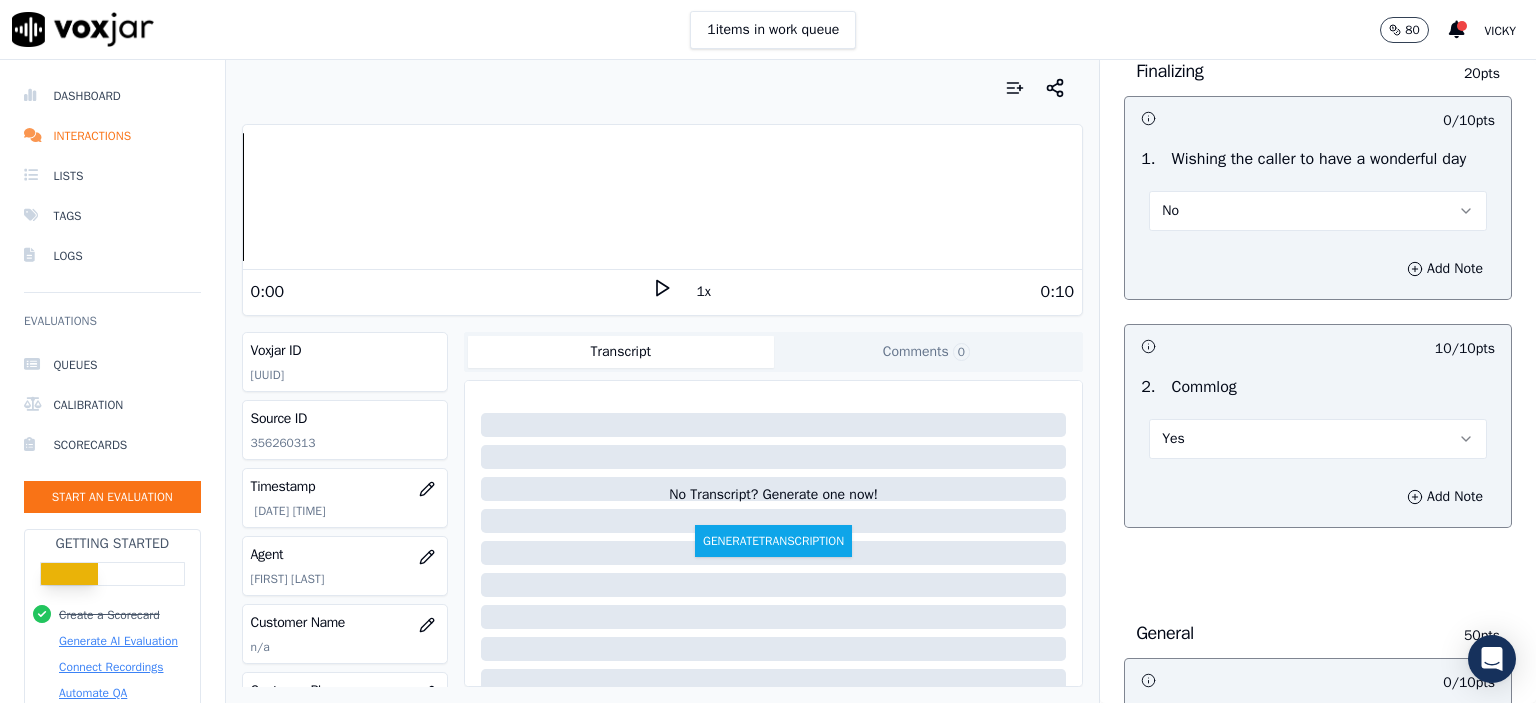 click on "Yes" at bounding box center [1318, 439] 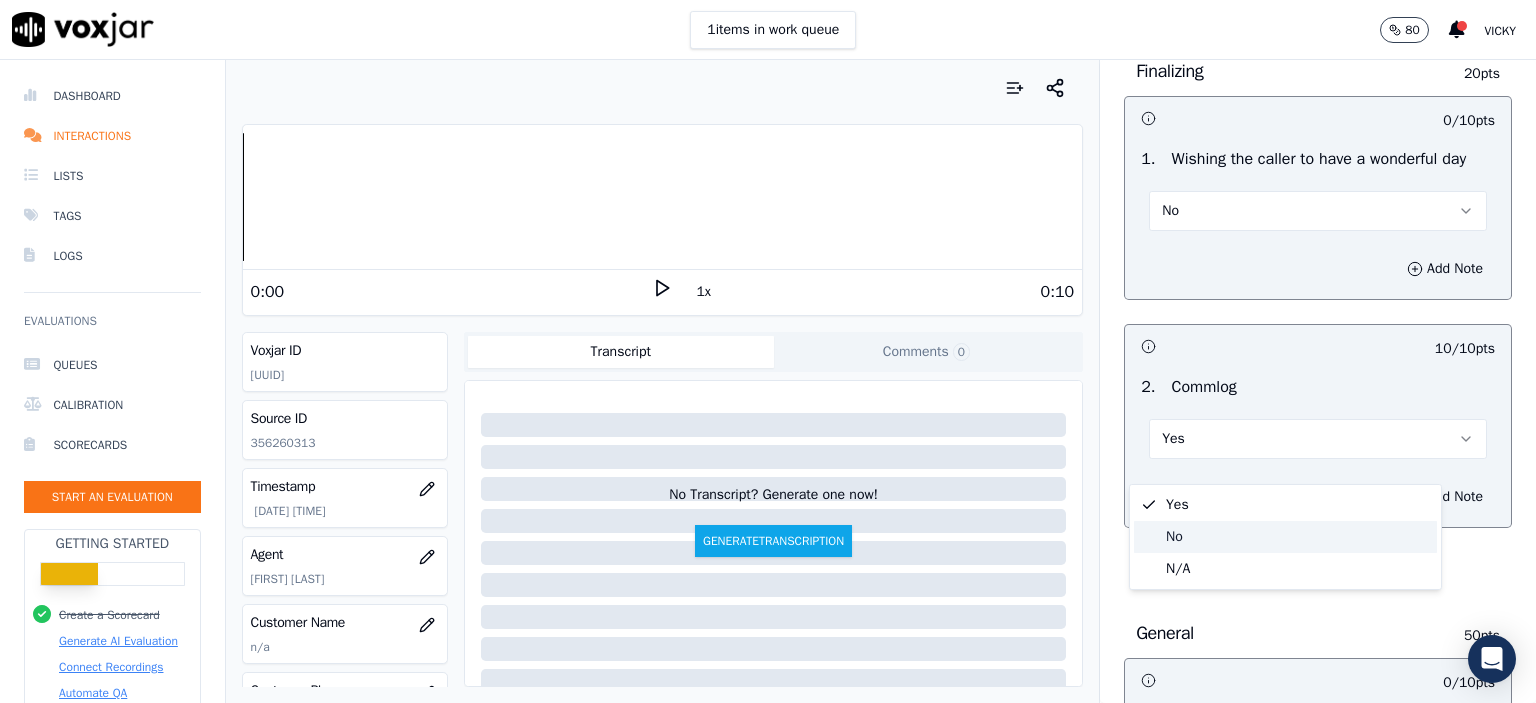 click on "No" 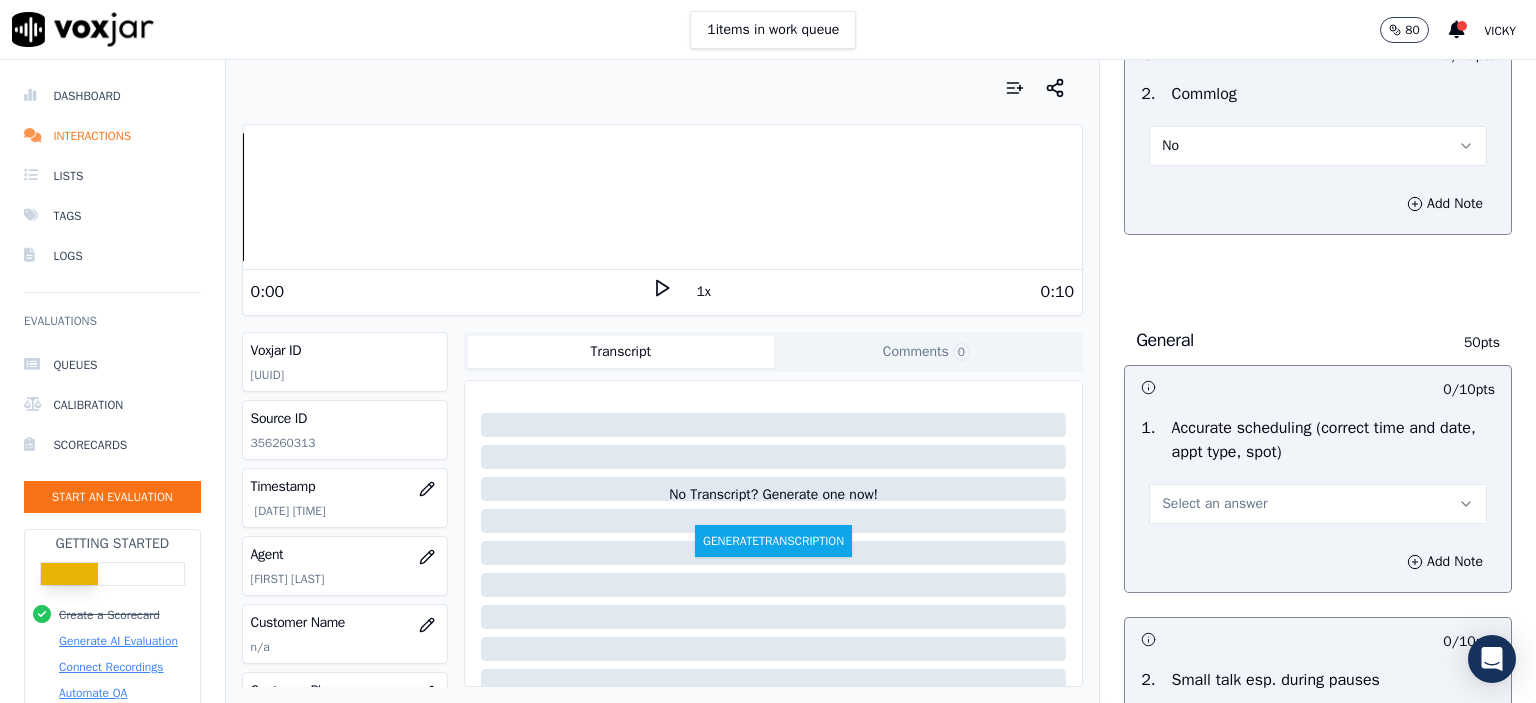 scroll, scrollTop: 1800, scrollLeft: 0, axis: vertical 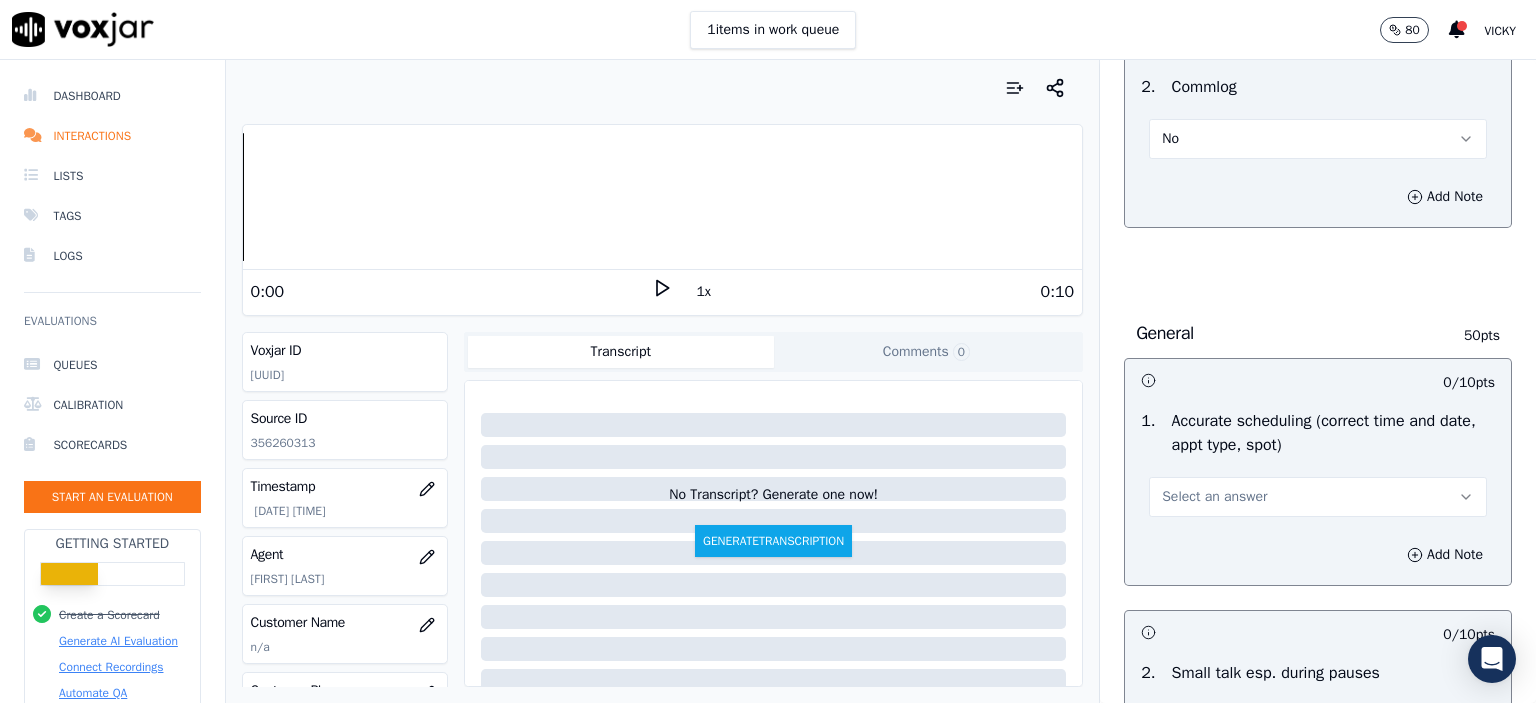 click on "Select an answer" at bounding box center [1214, 497] 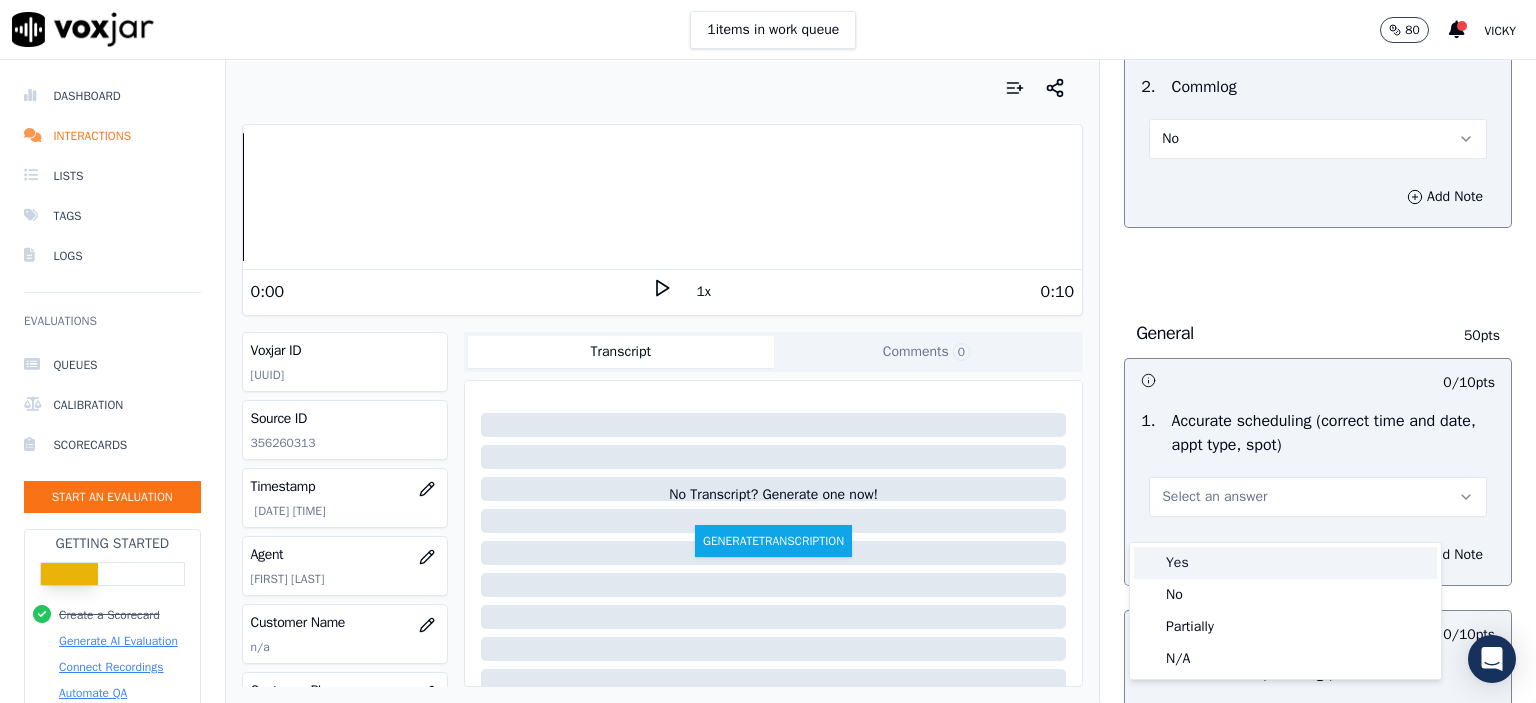 click on "Yes" at bounding box center (1285, 563) 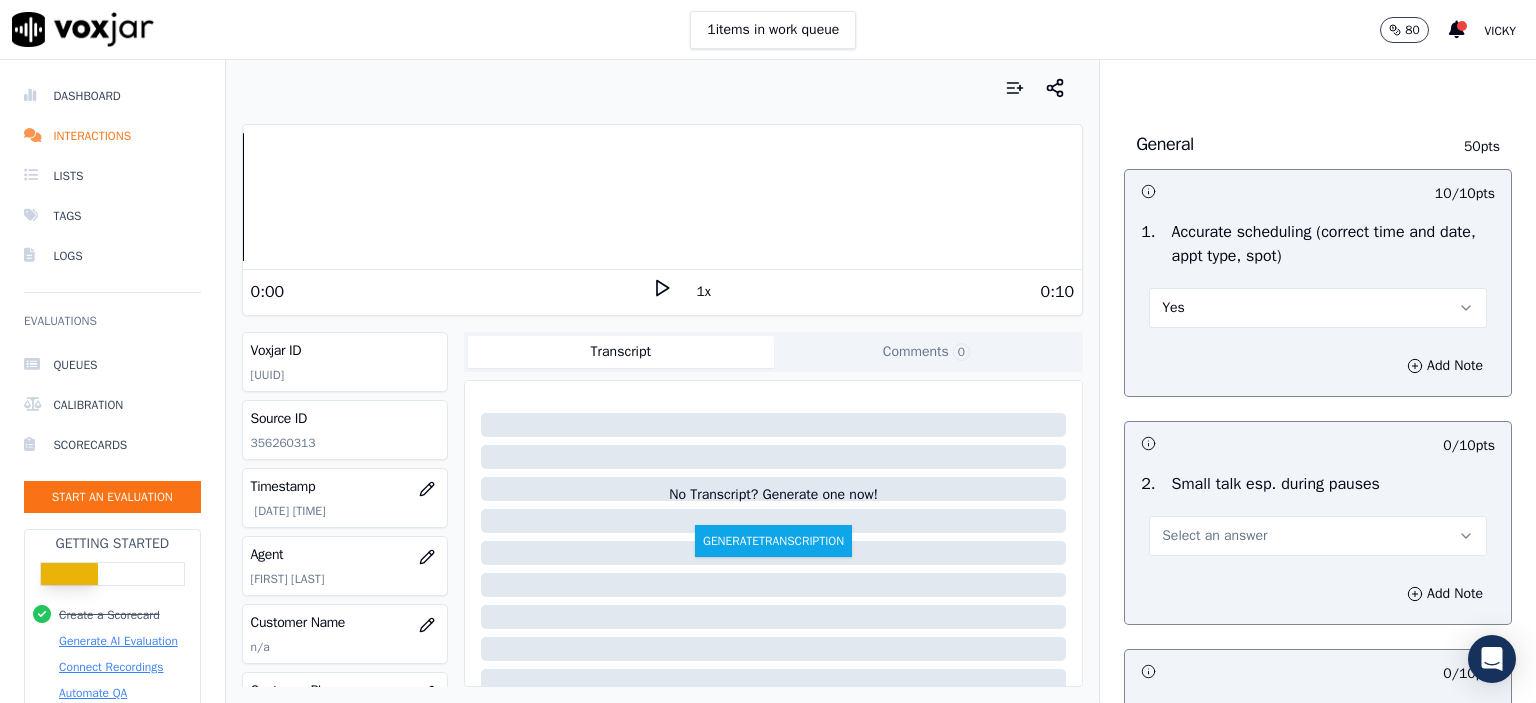 scroll, scrollTop: 2000, scrollLeft: 0, axis: vertical 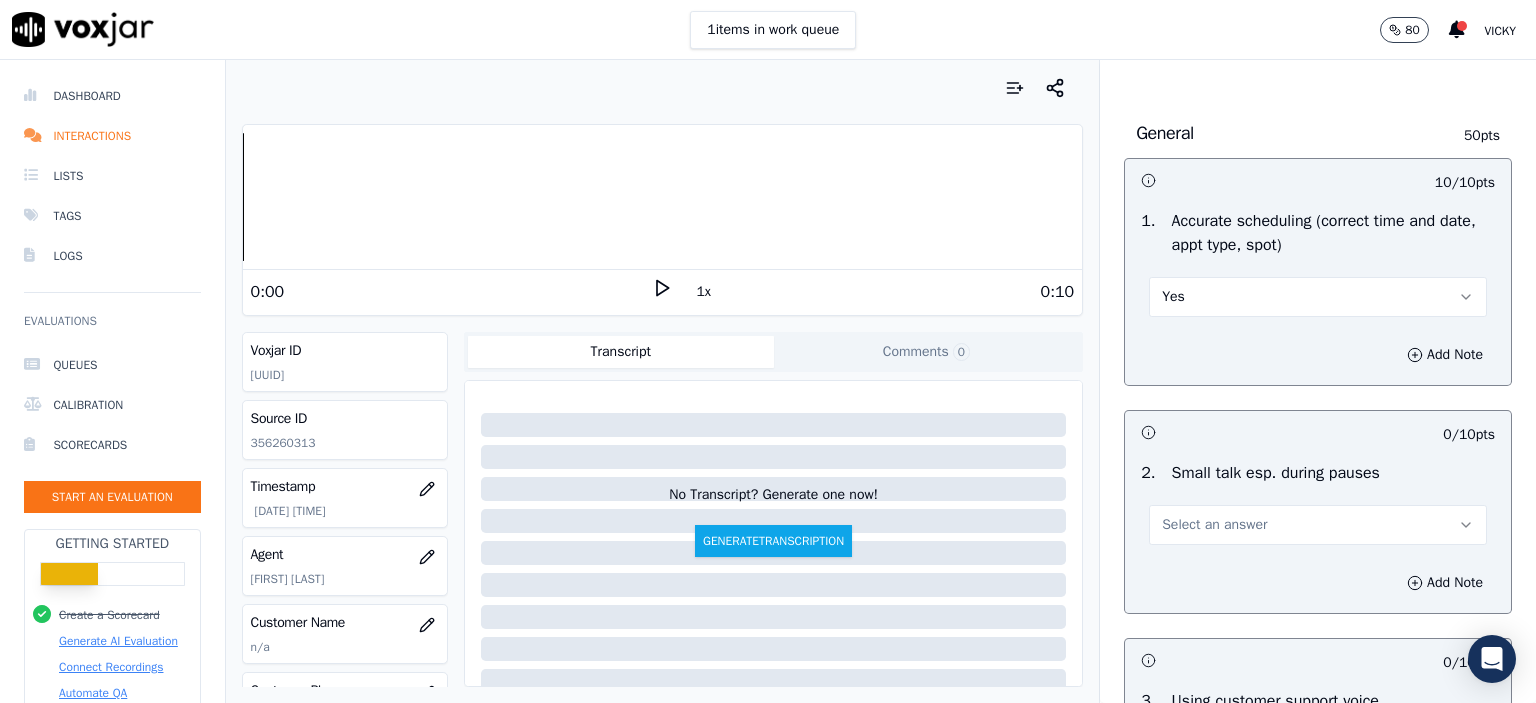 click on "Select an answer" at bounding box center [1214, 525] 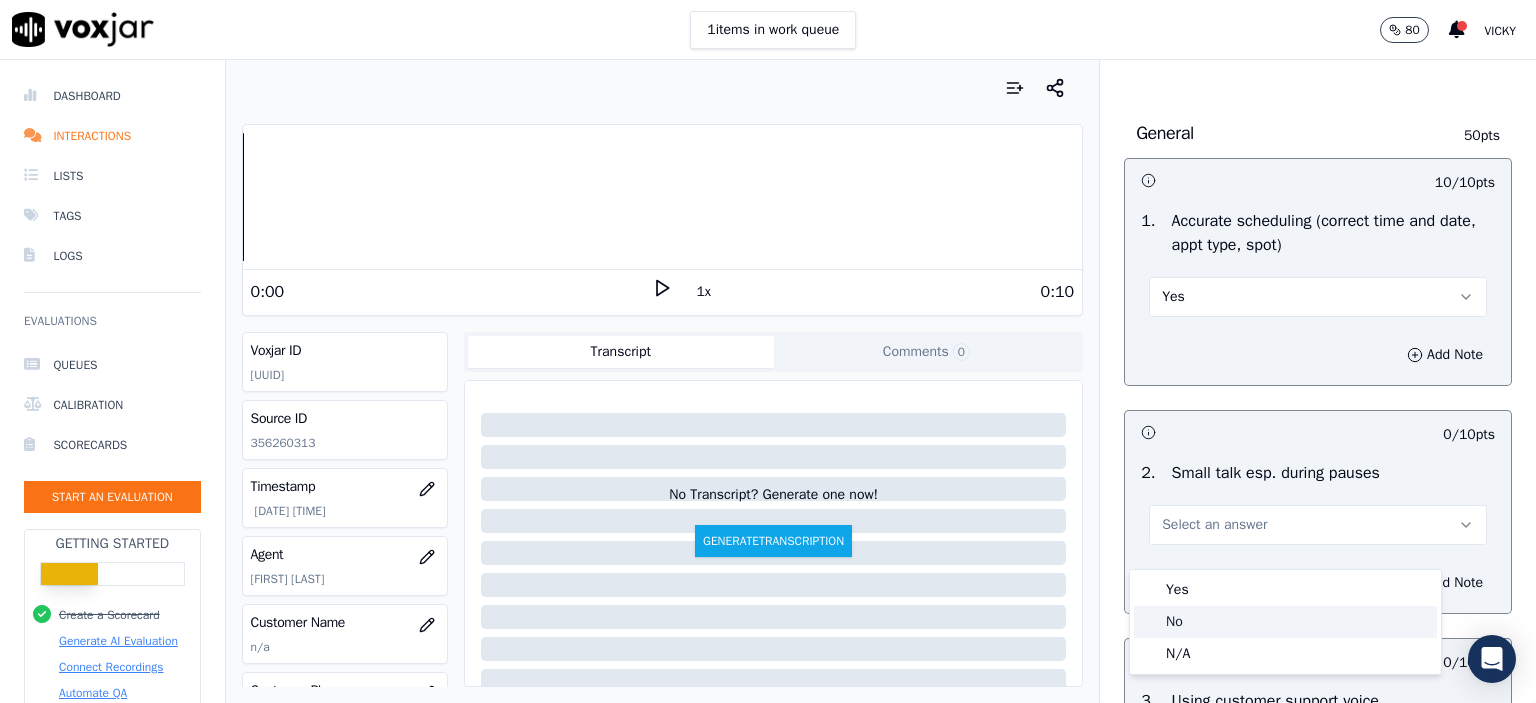 click on "No" 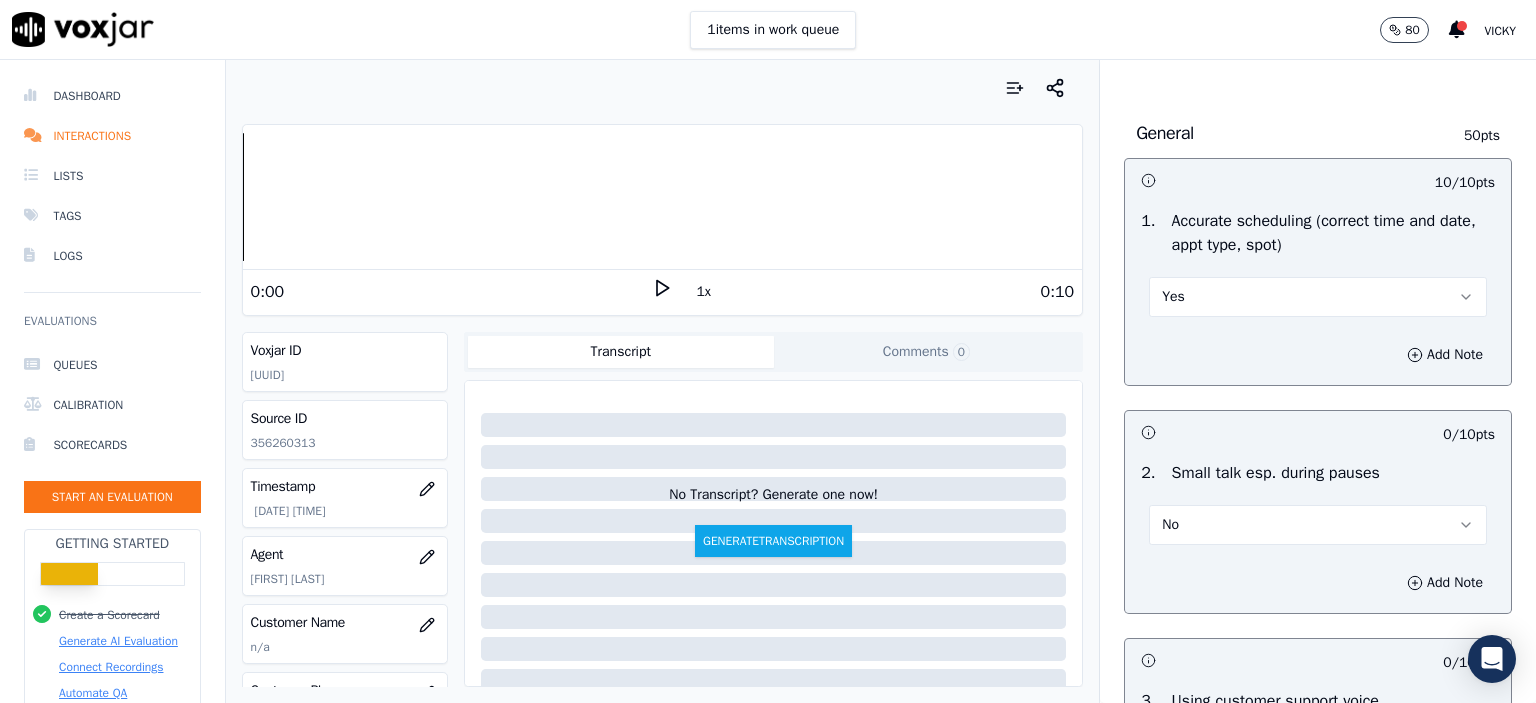 click on "No" at bounding box center (1318, 525) 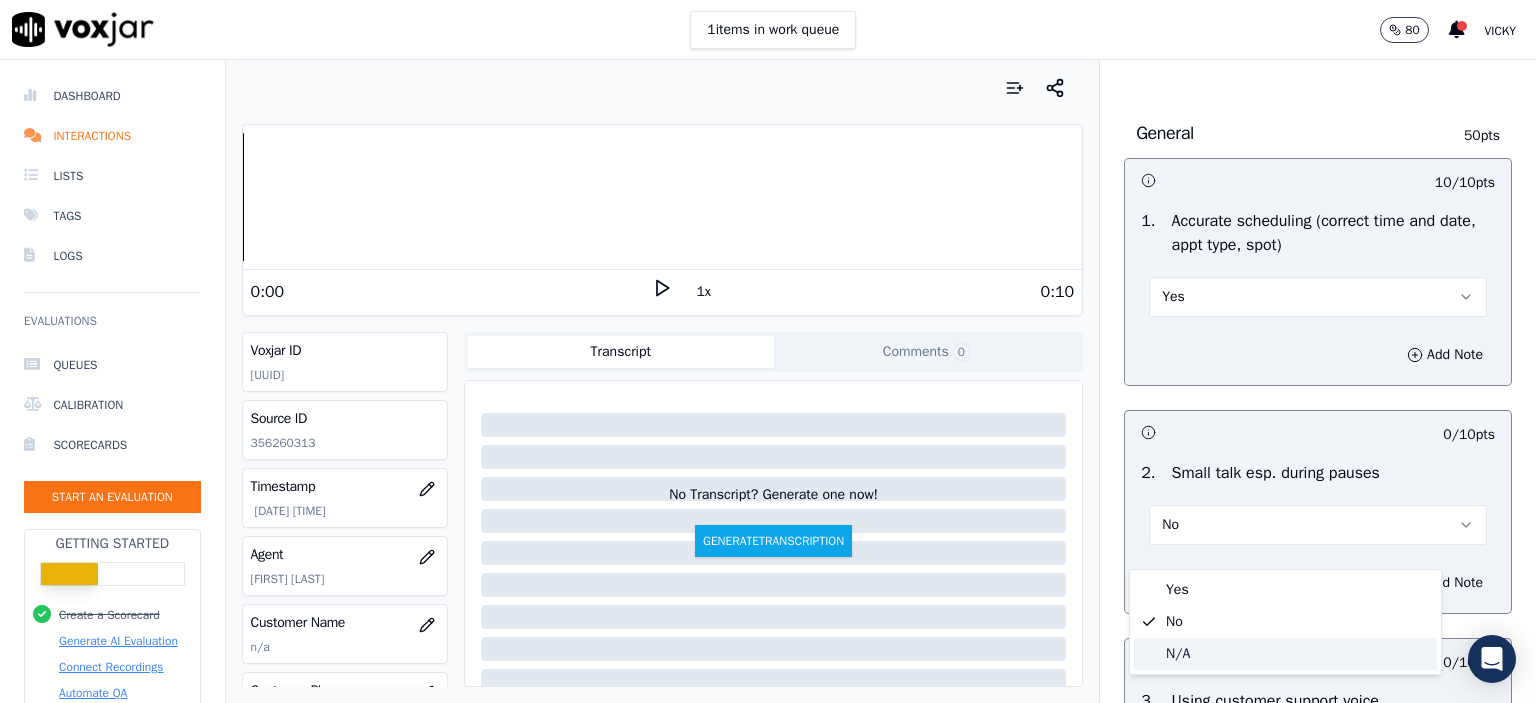 click on "N/A" 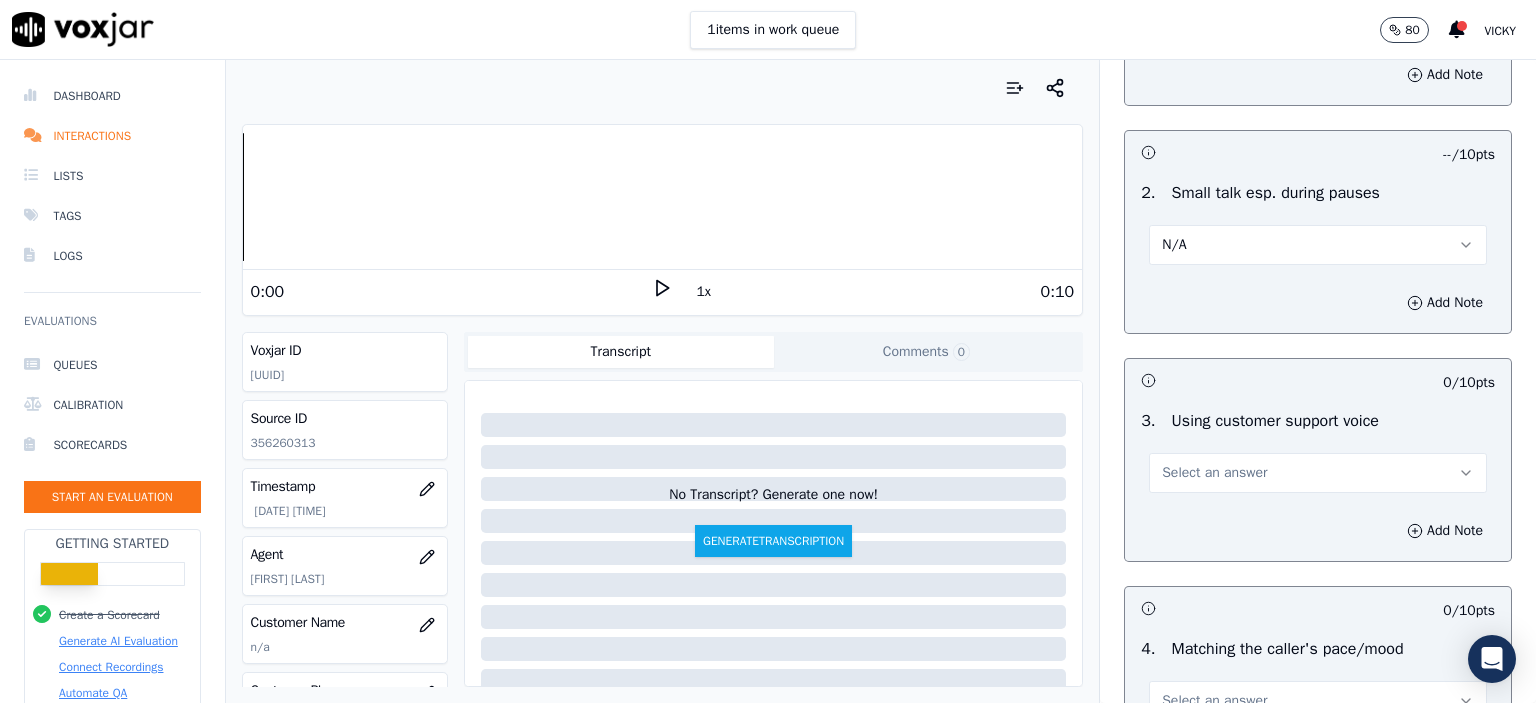 scroll, scrollTop: 2300, scrollLeft: 0, axis: vertical 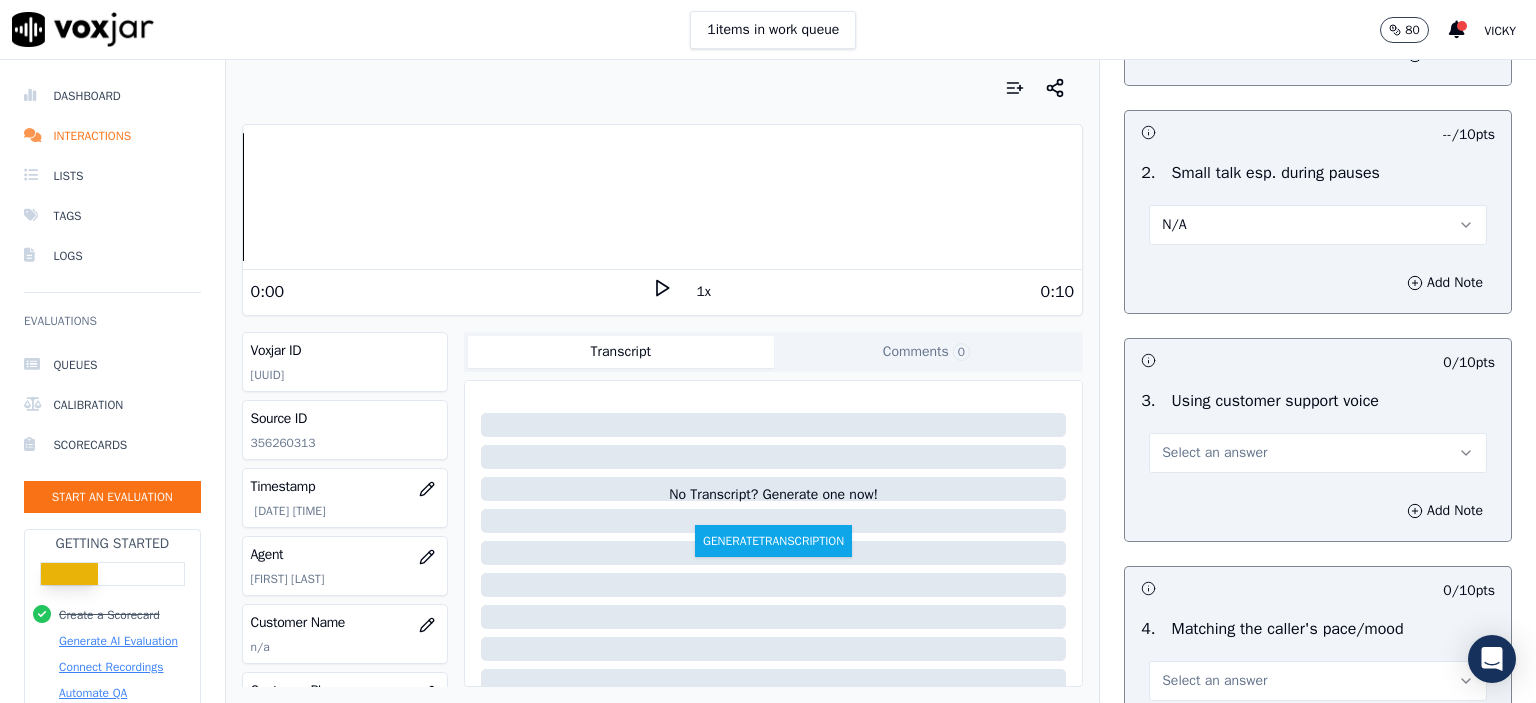 drag, startPoint x: 1201, startPoint y: 467, endPoint x: 1201, endPoint y: 483, distance: 16 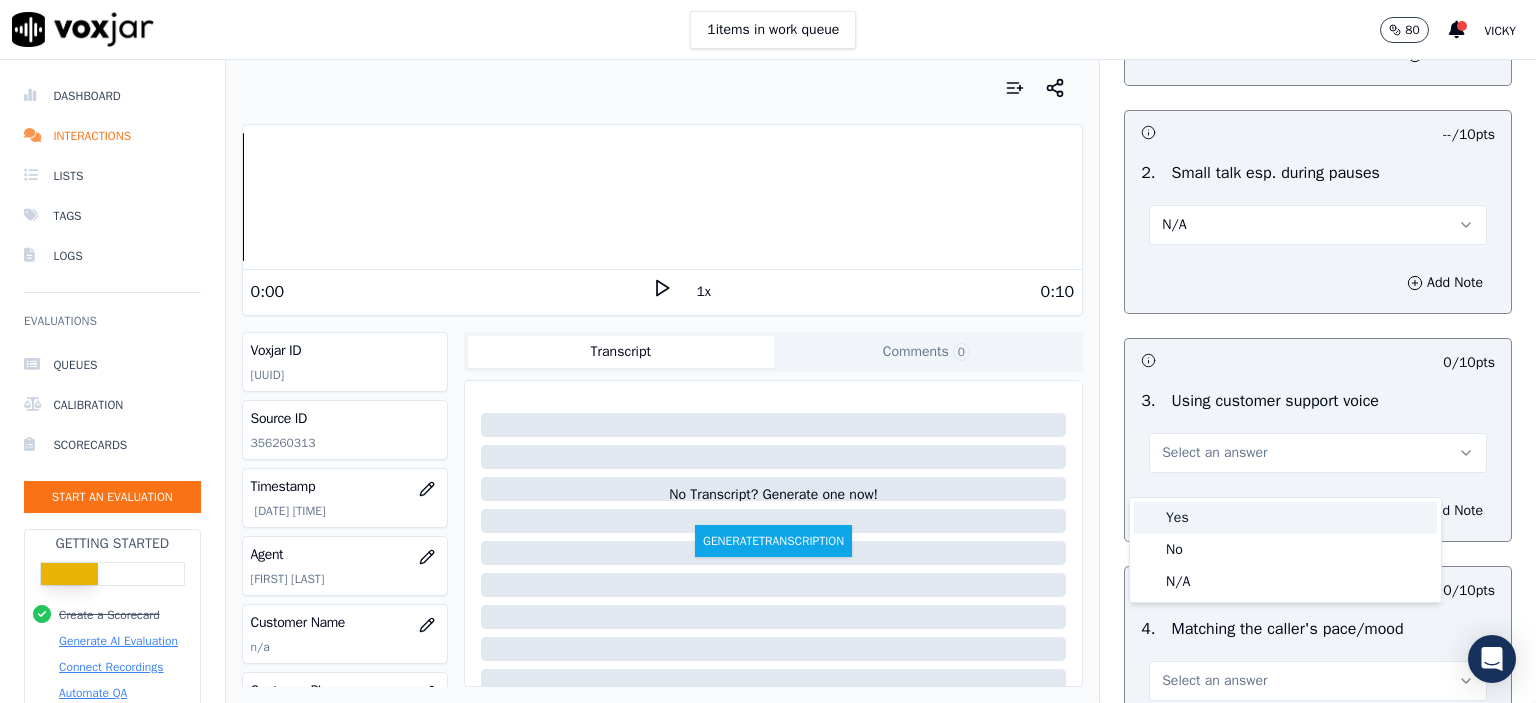 click on "Yes" at bounding box center [1285, 518] 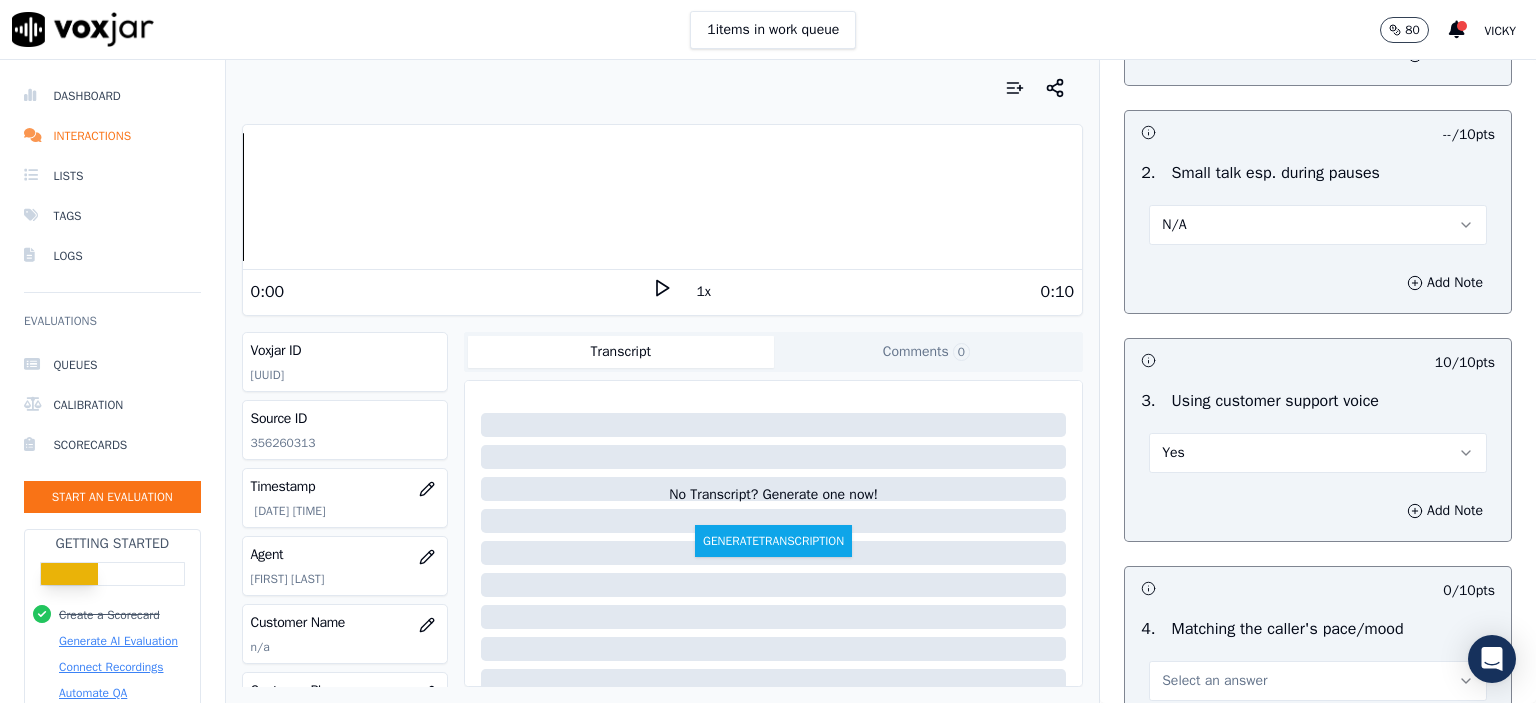 drag, startPoint x: 1222, startPoint y: 205, endPoint x: 1221, endPoint y: 243, distance: 38.013157 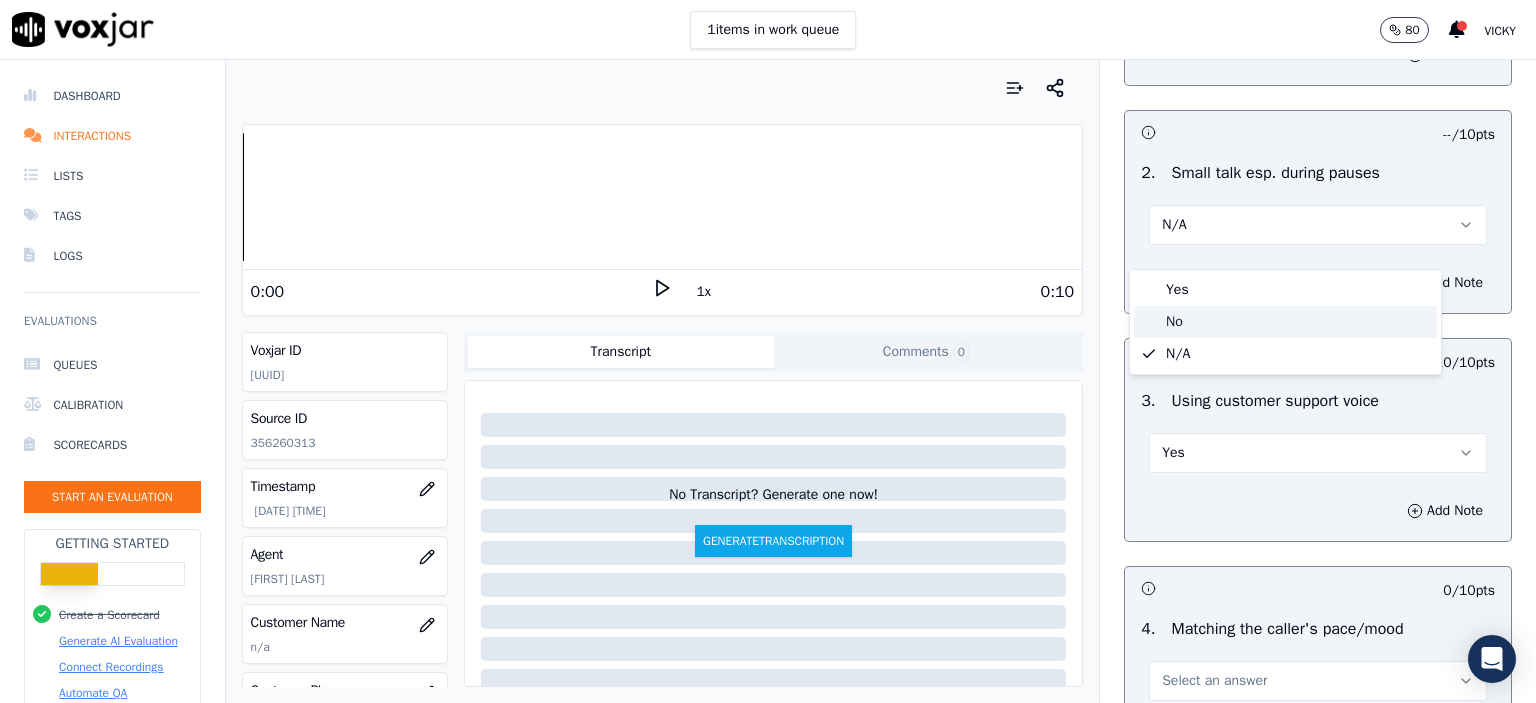 click on "No" 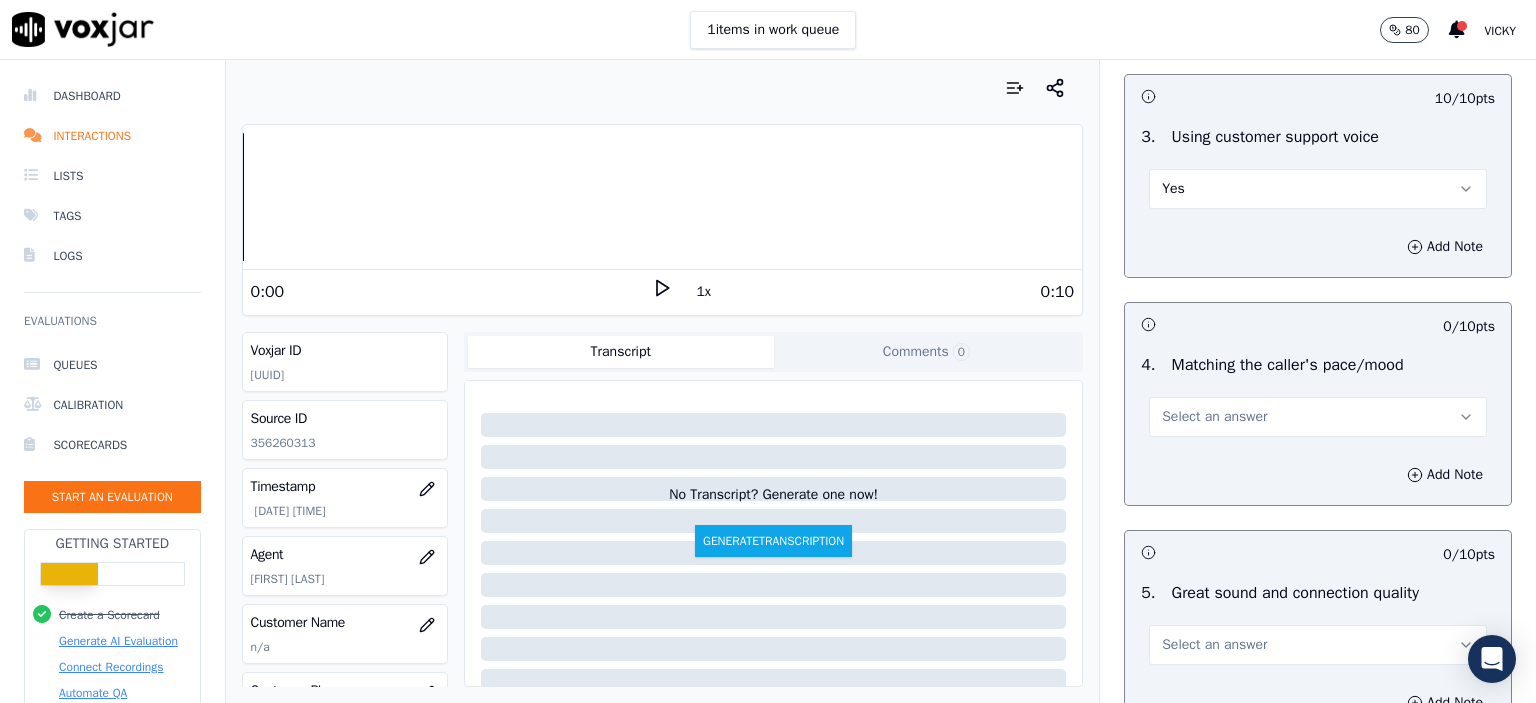 scroll, scrollTop: 2600, scrollLeft: 0, axis: vertical 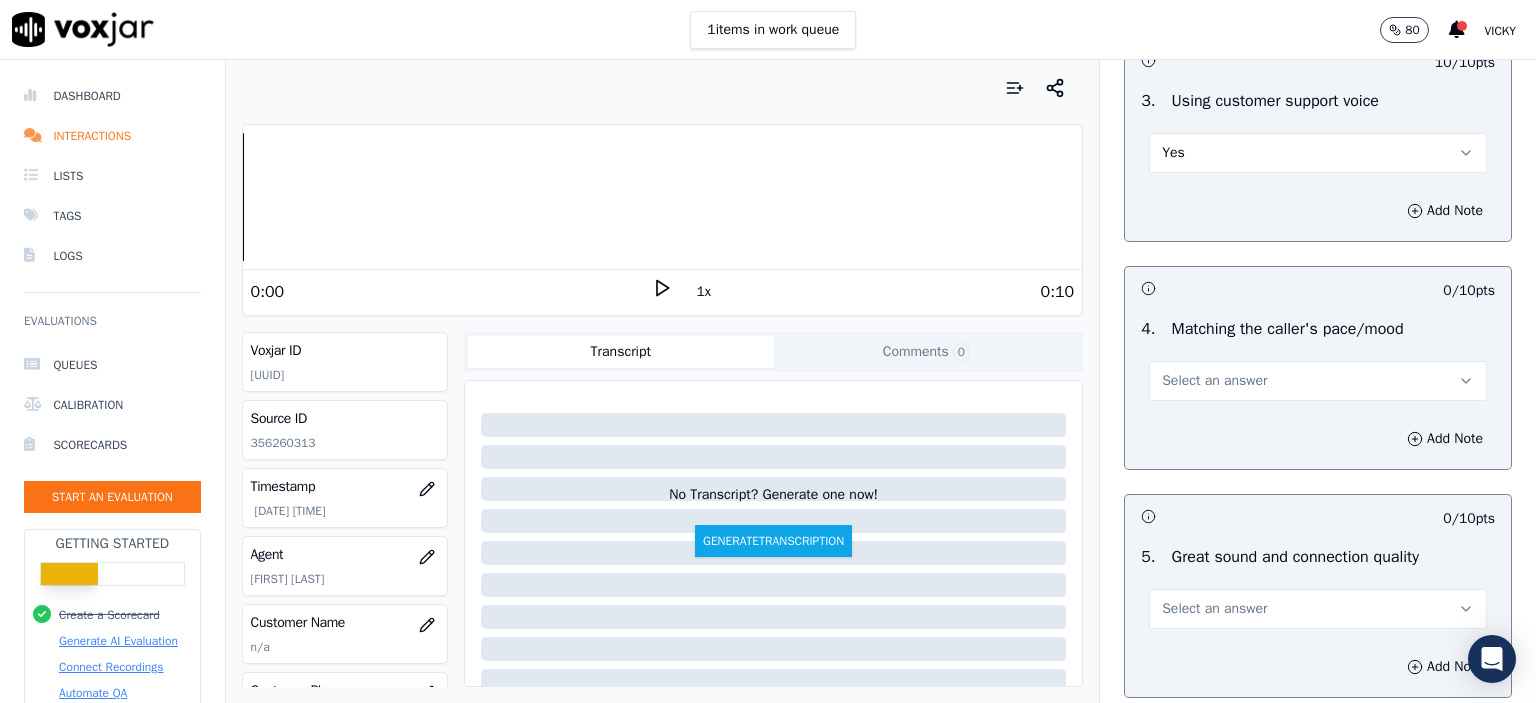 click on "Select an answer" at bounding box center (1214, 381) 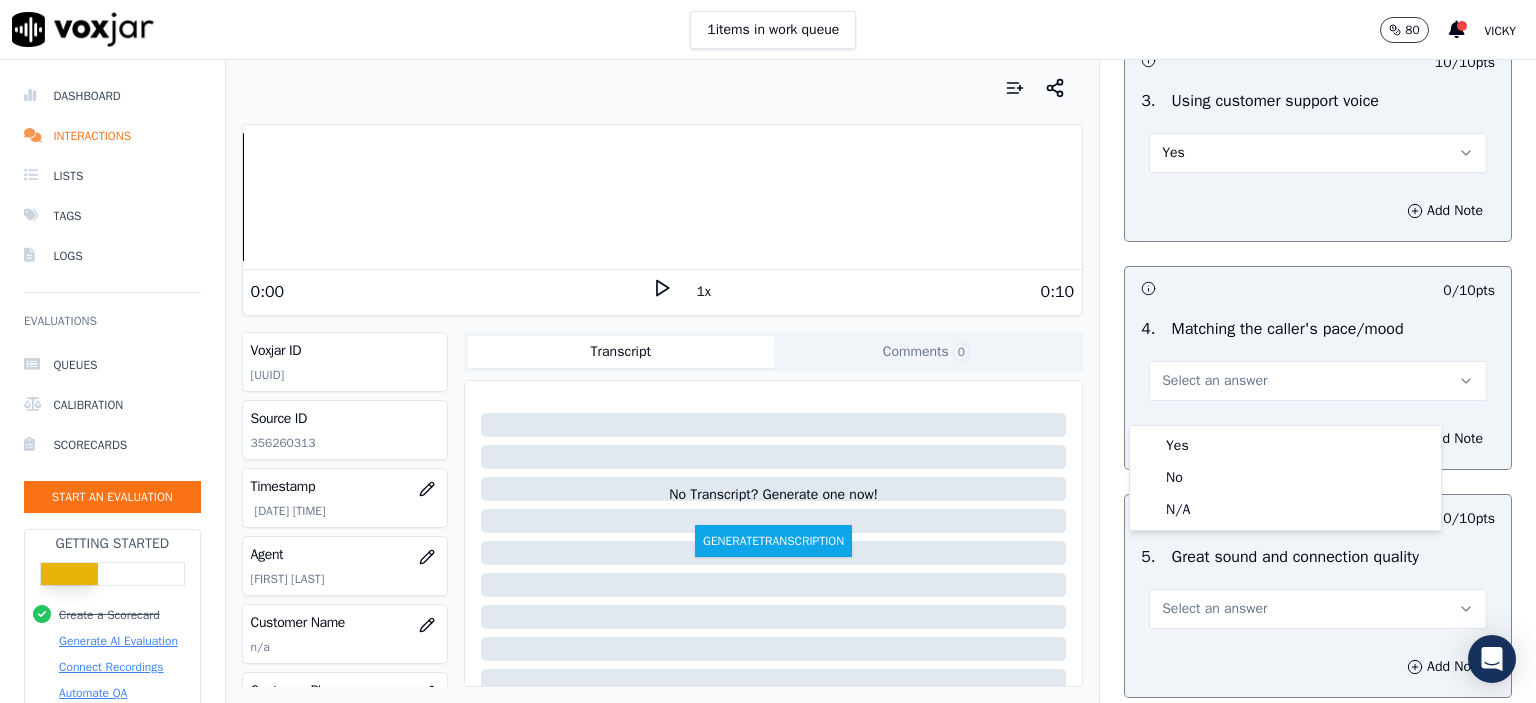 click on "Yes" at bounding box center (1285, 446) 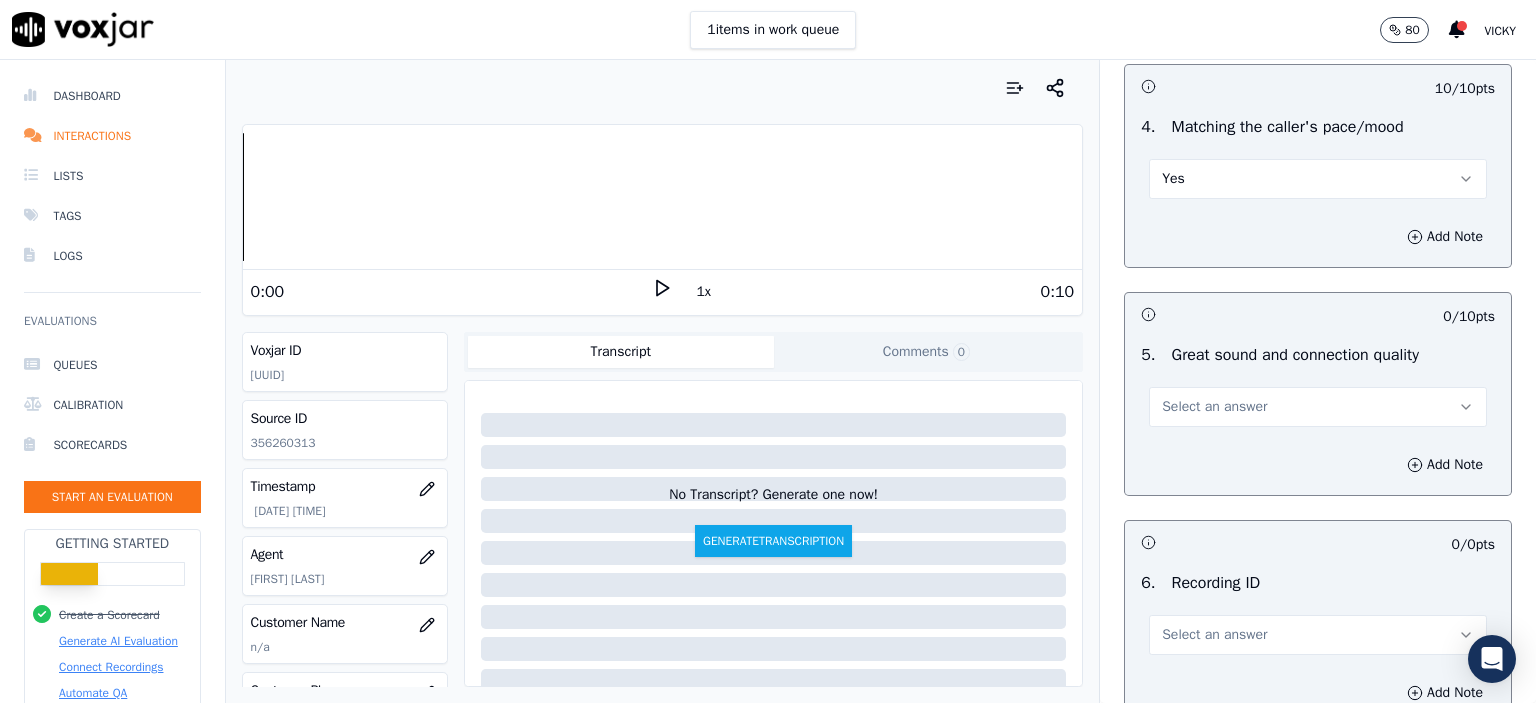 scroll, scrollTop: 2800, scrollLeft: 0, axis: vertical 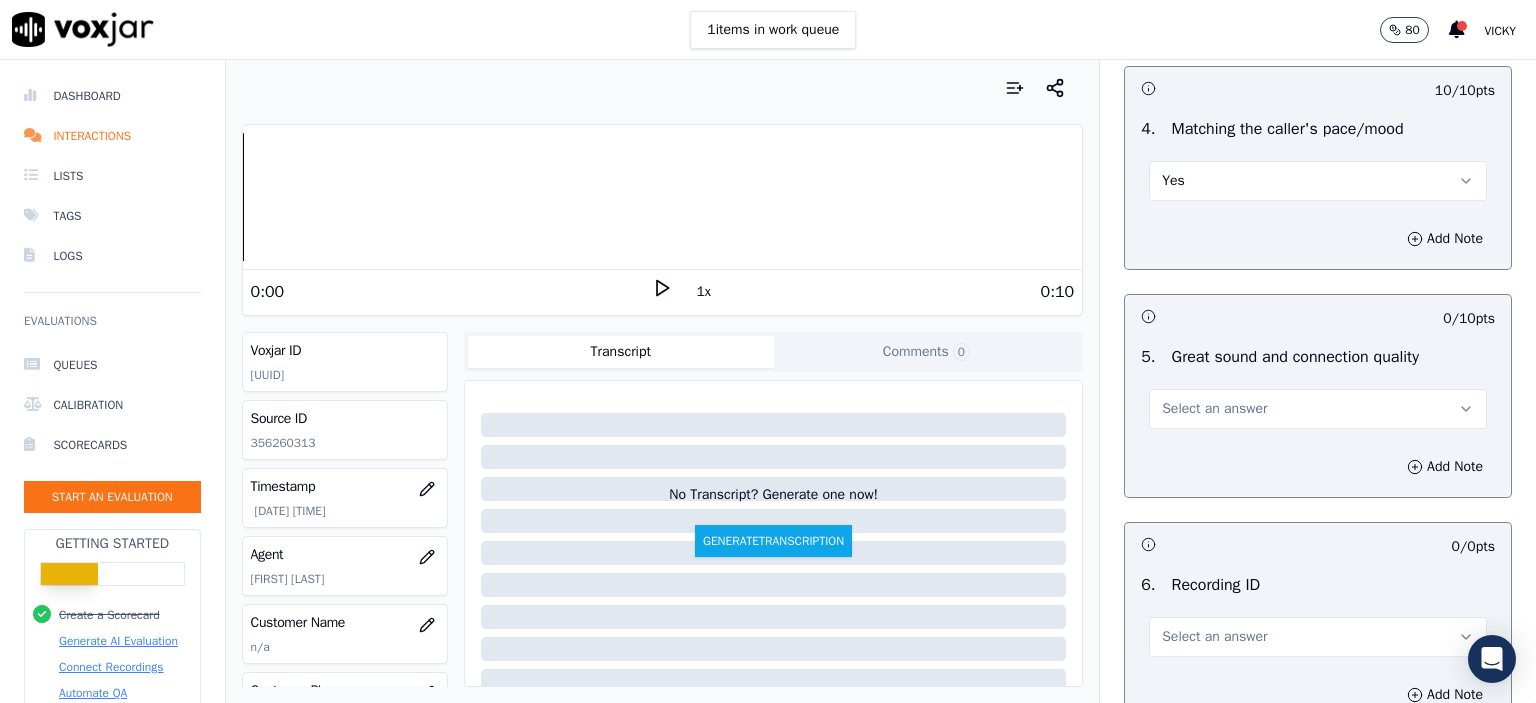 click on "0 / 10  pts" at bounding box center (1318, 316) 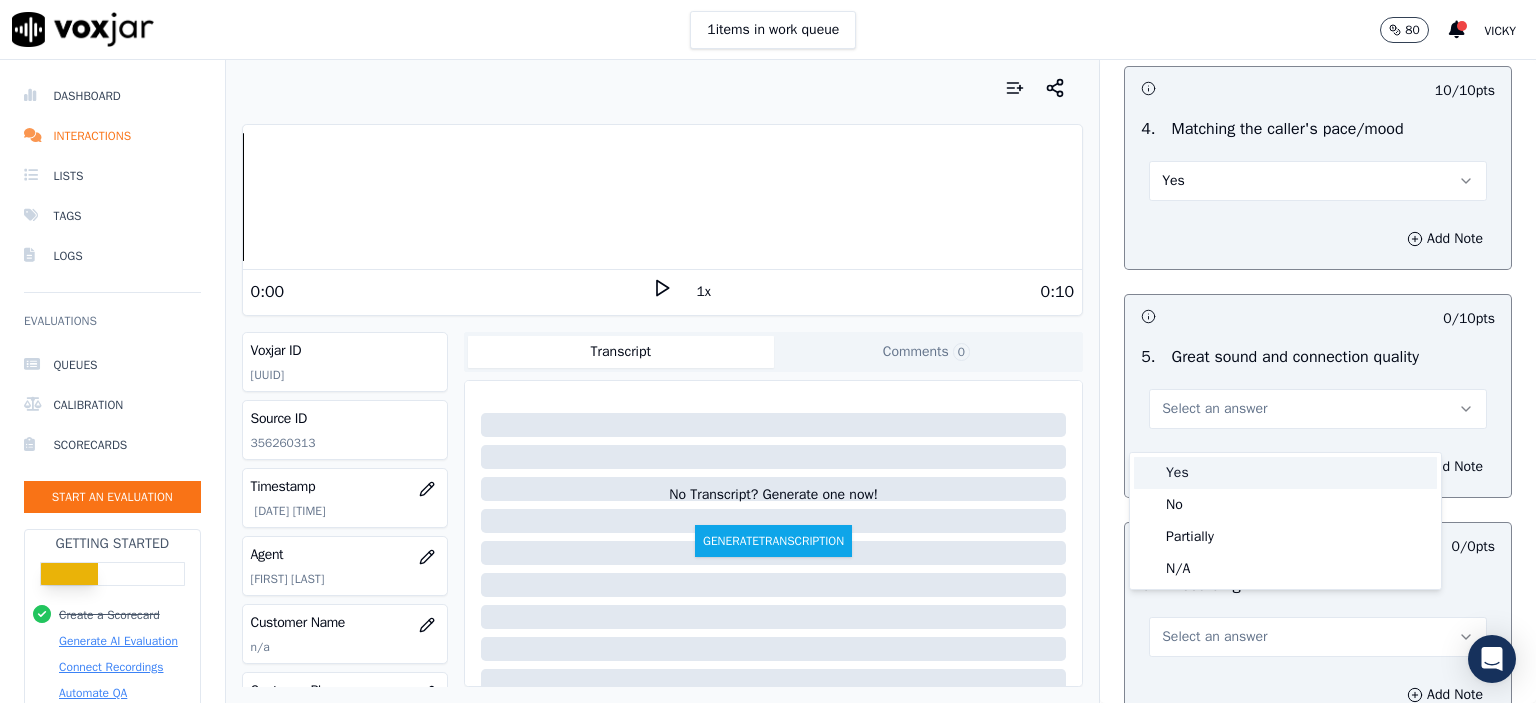click on "Yes" at bounding box center (1285, 473) 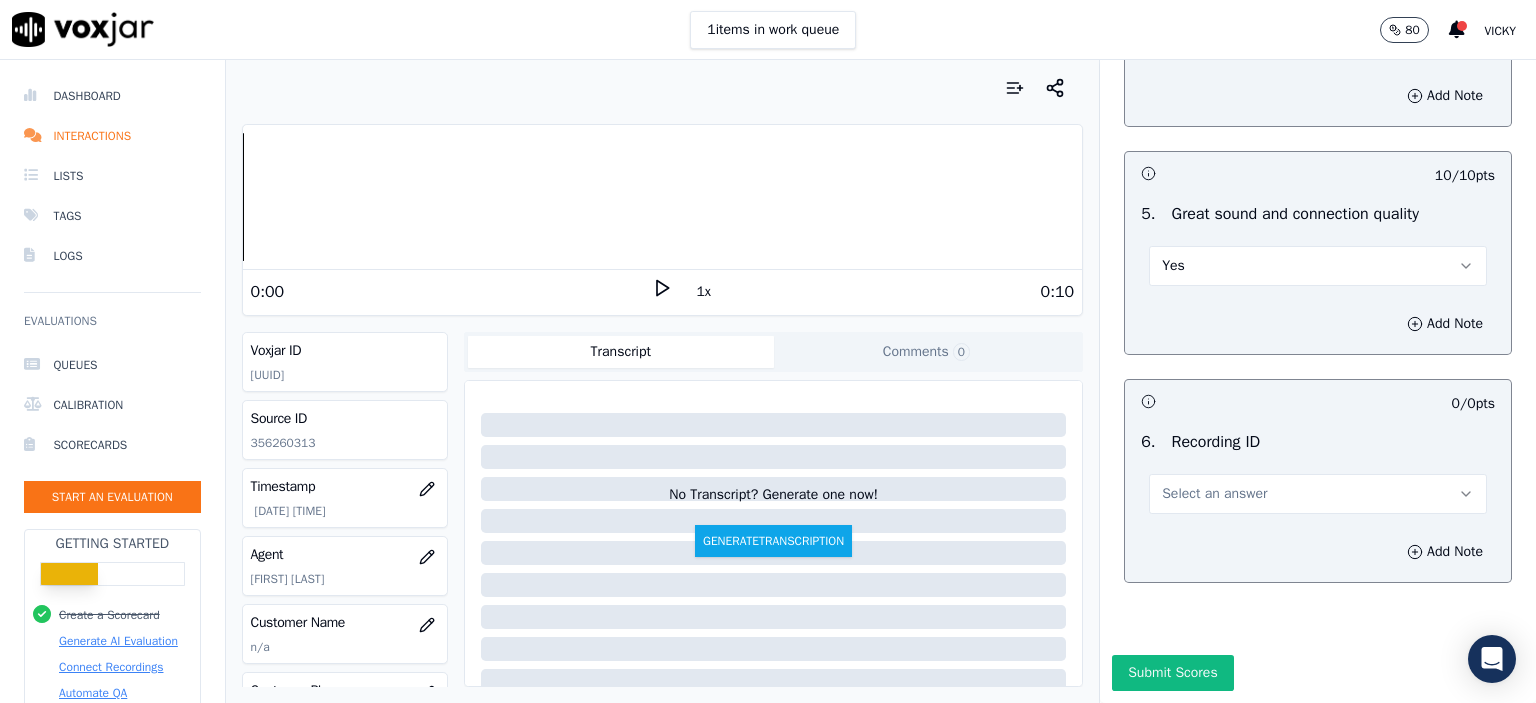 scroll, scrollTop: 3007, scrollLeft: 0, axis: vertical 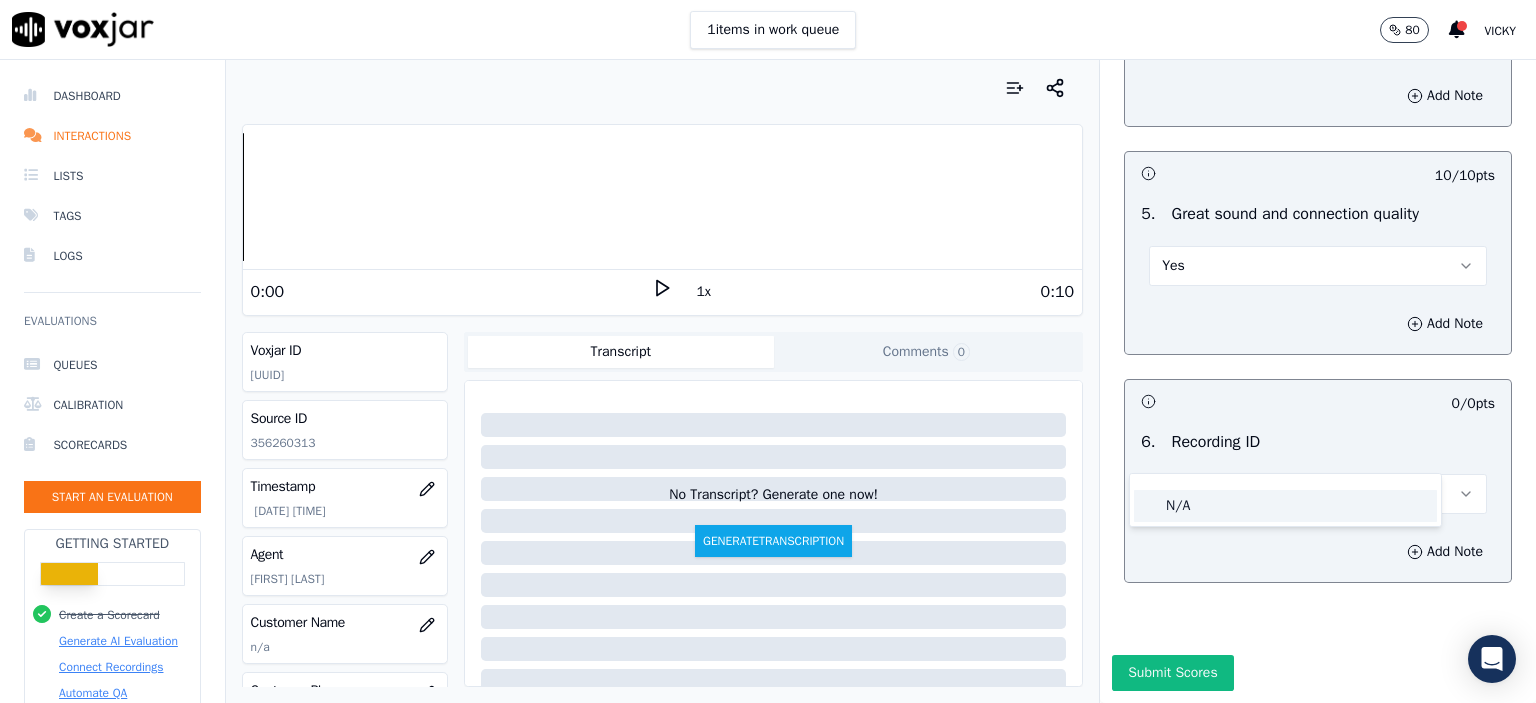 click on "N/A" 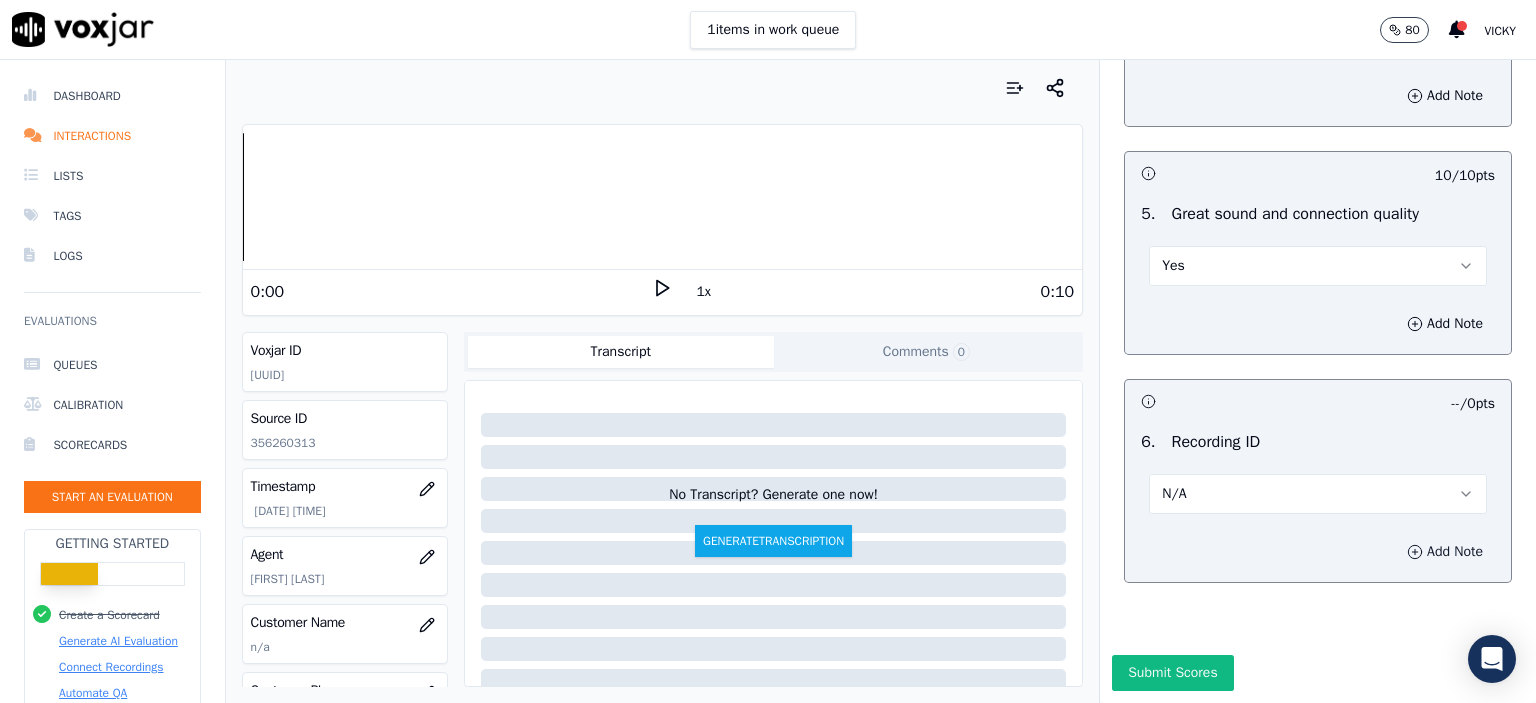 click on "Add Note" at bounding box center [1445, 552] 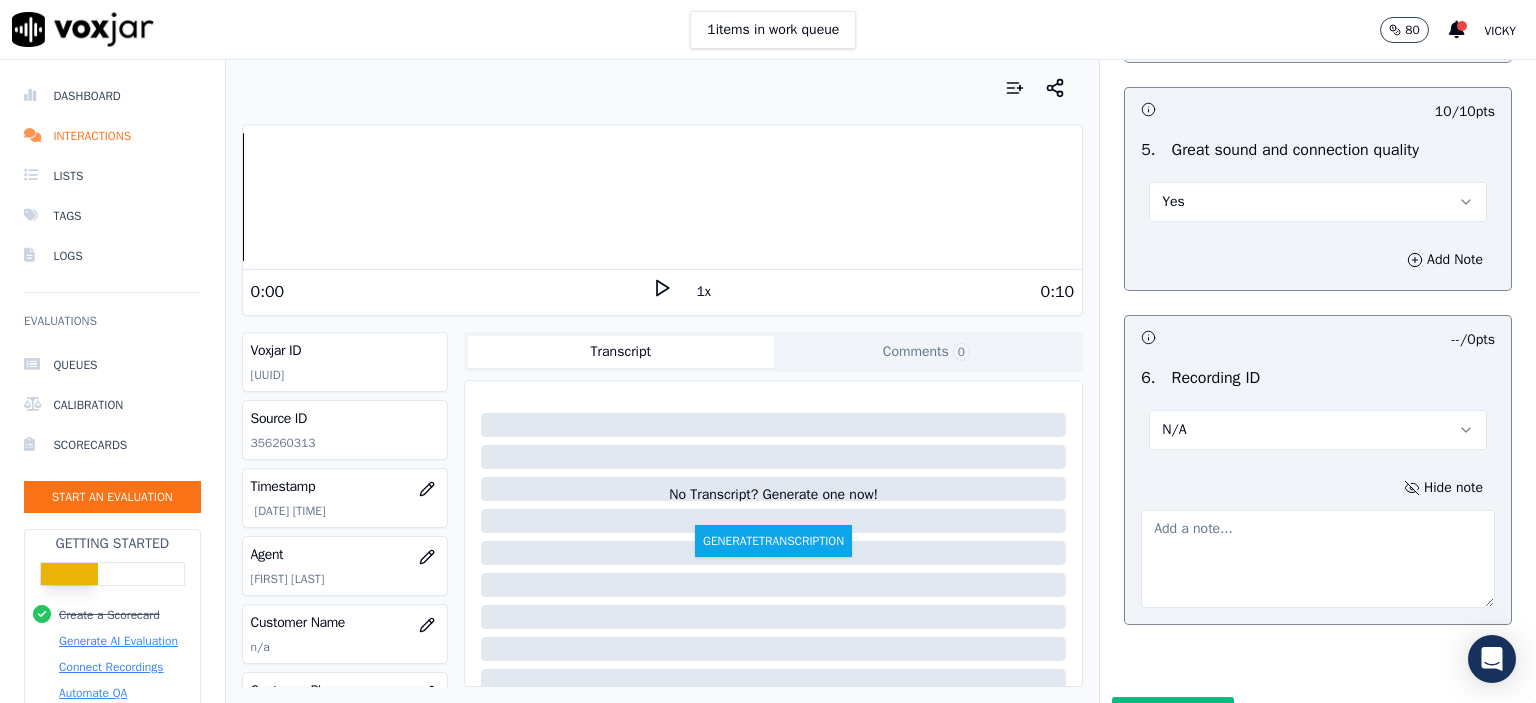 click on "356260313" 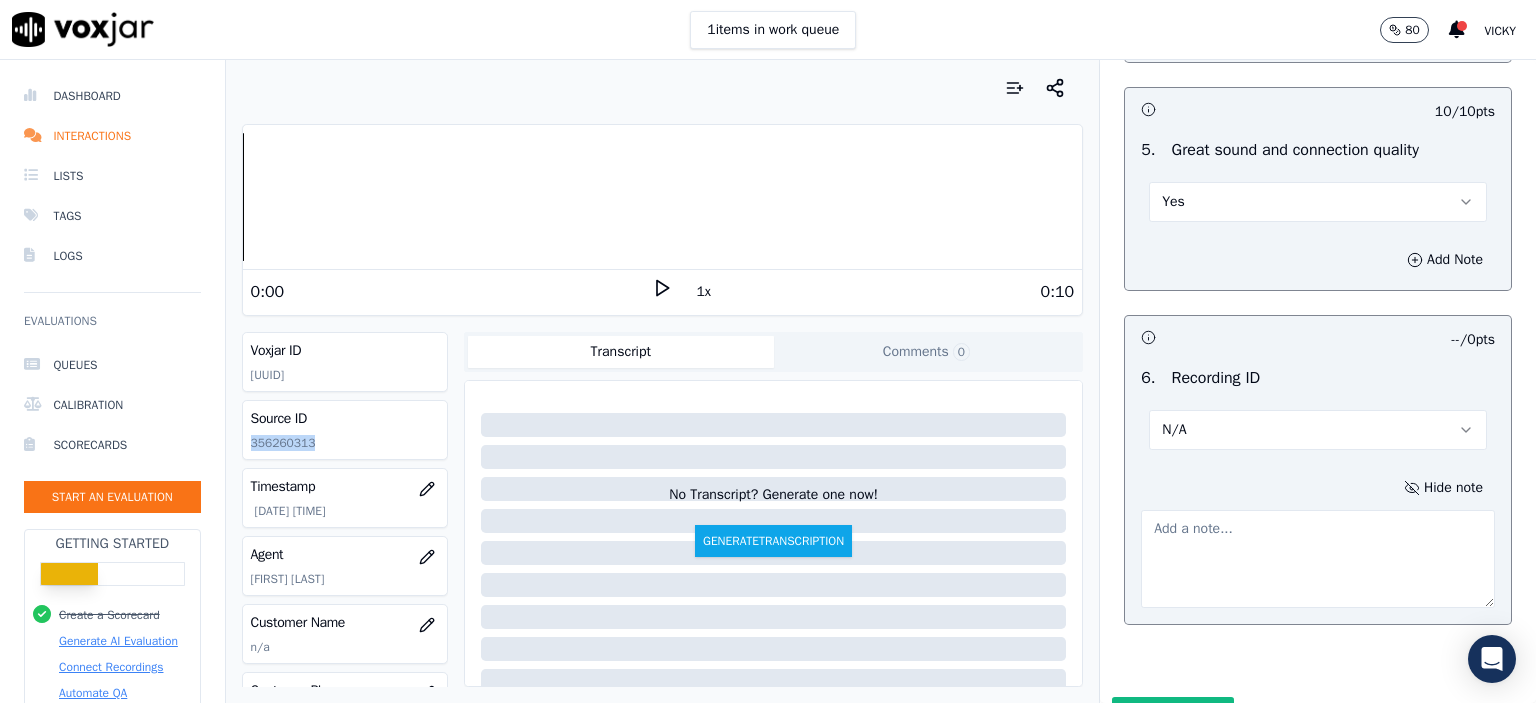 click on "356260313" 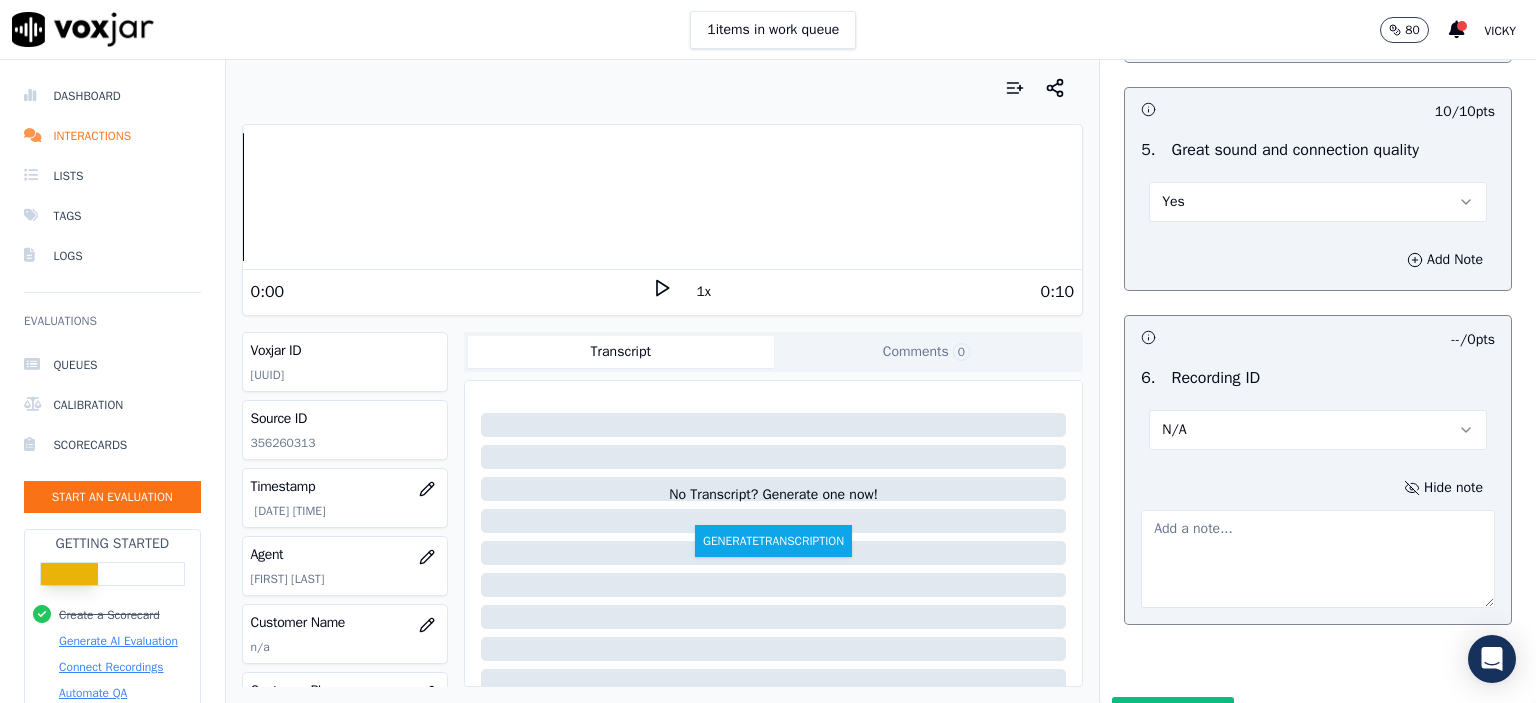 click at bounding box center (1318, 559) 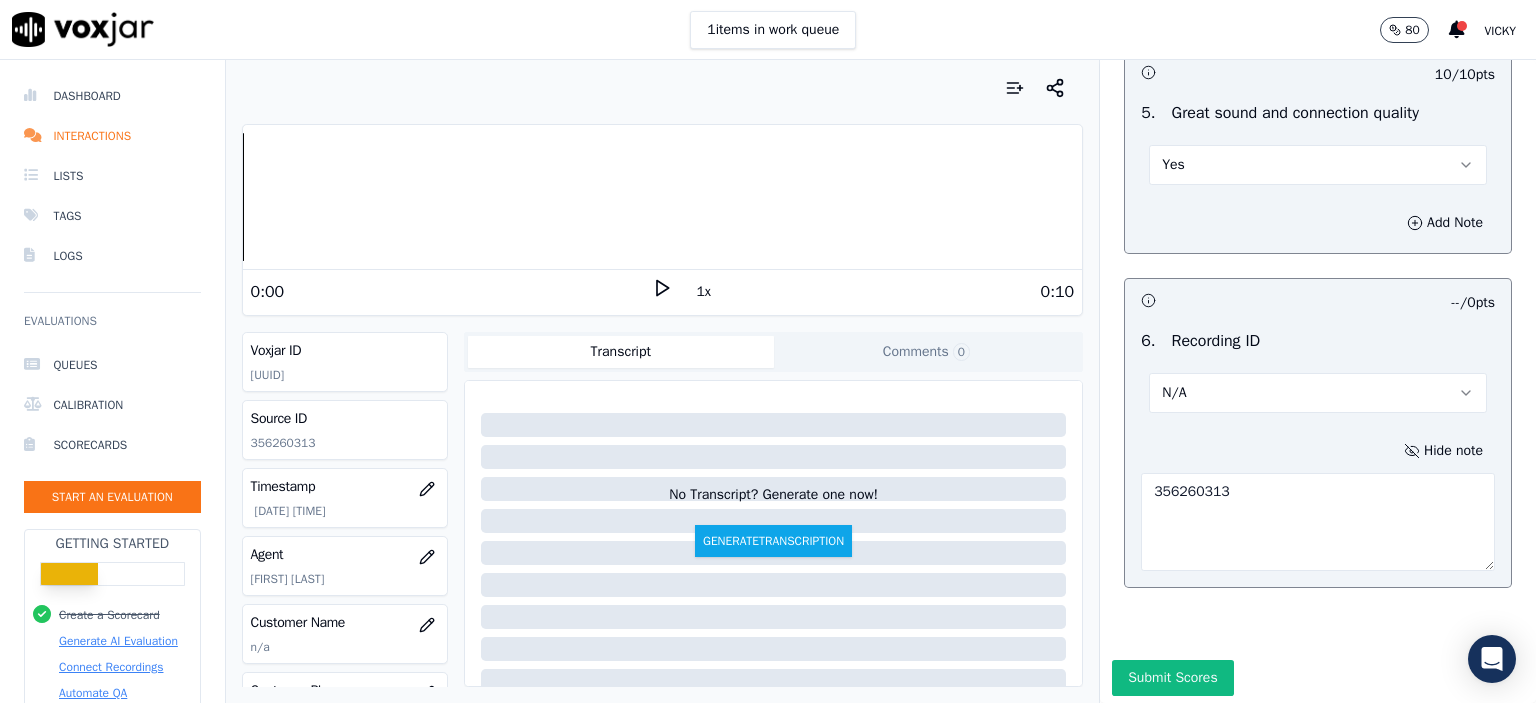 scroll, scrollTop: 3112, scrollLeft: 0, axis: vertical 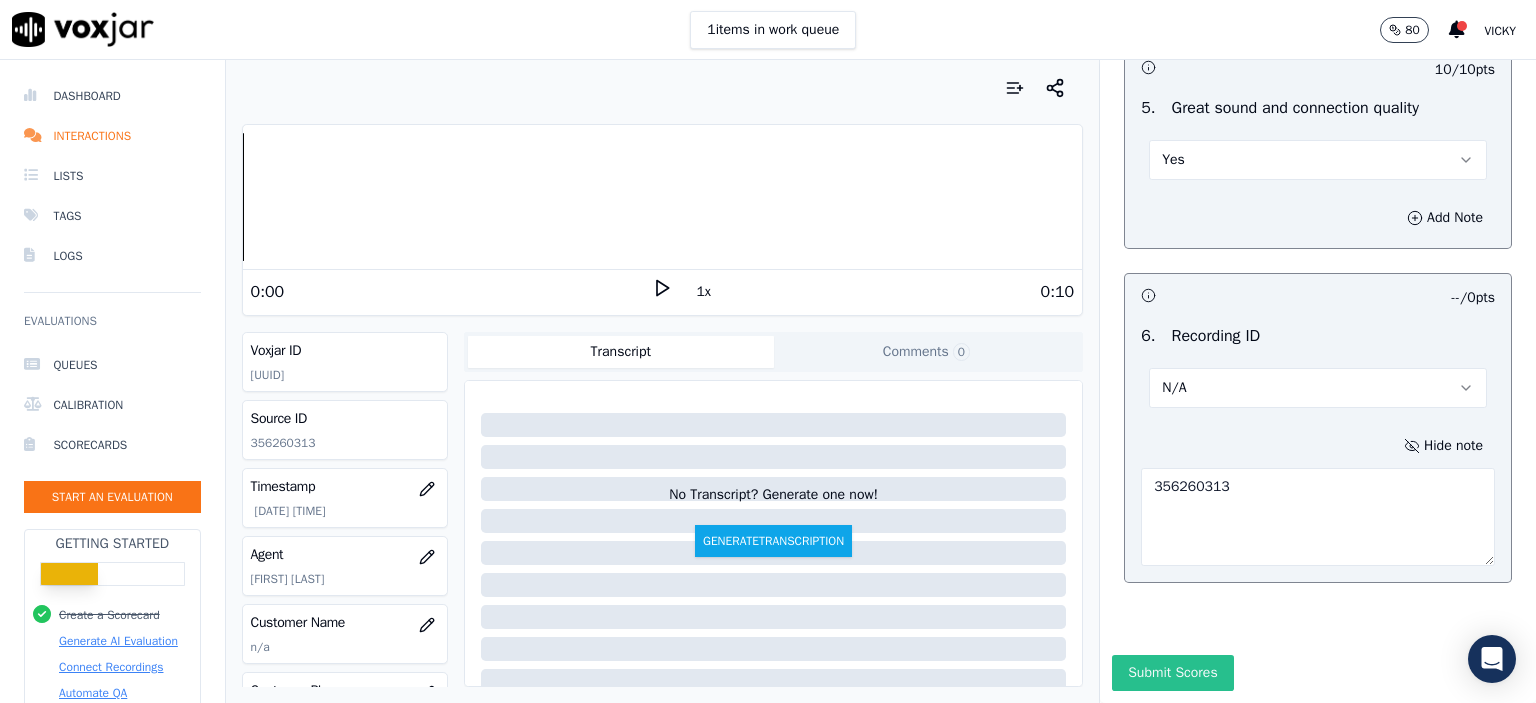 type on "356260313" 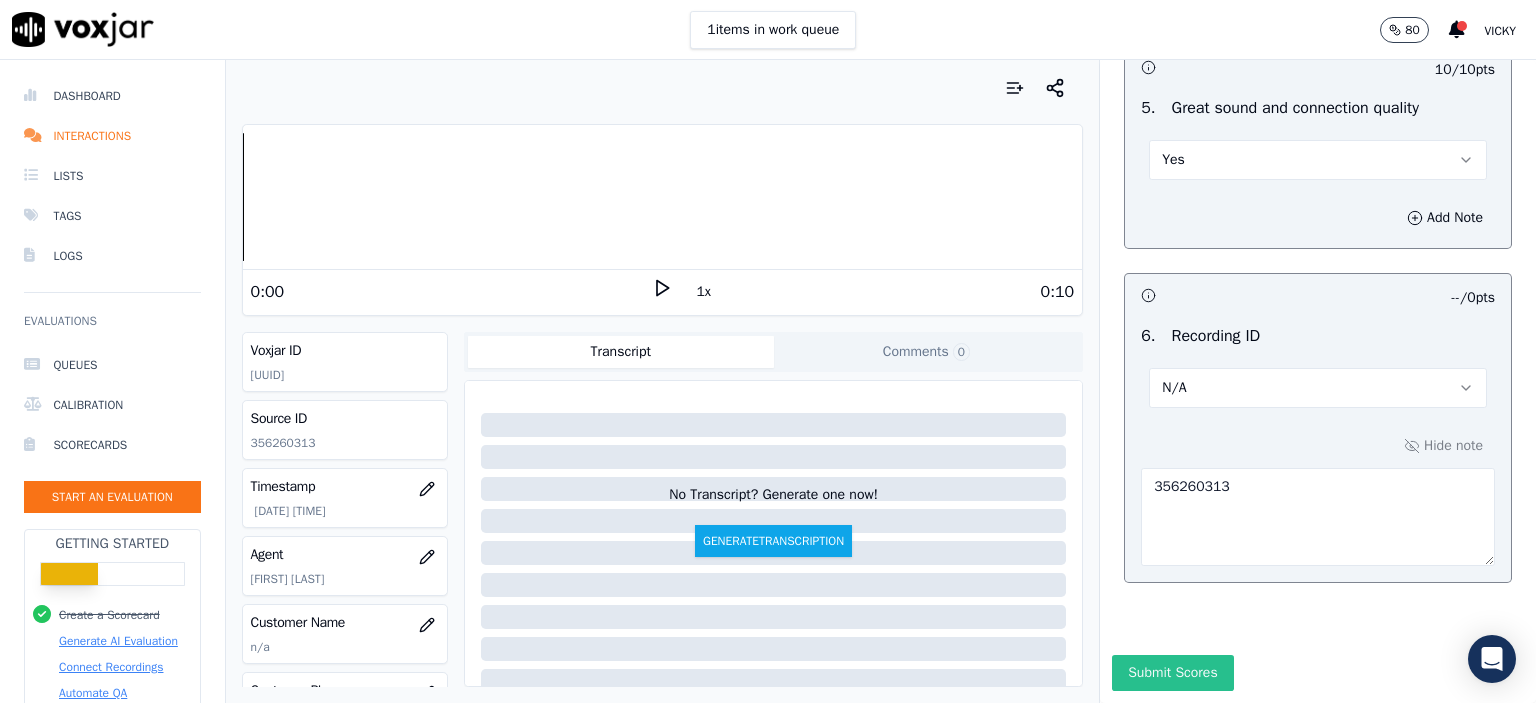 click on "Submit Scores" at bounding box center (1172, 673) 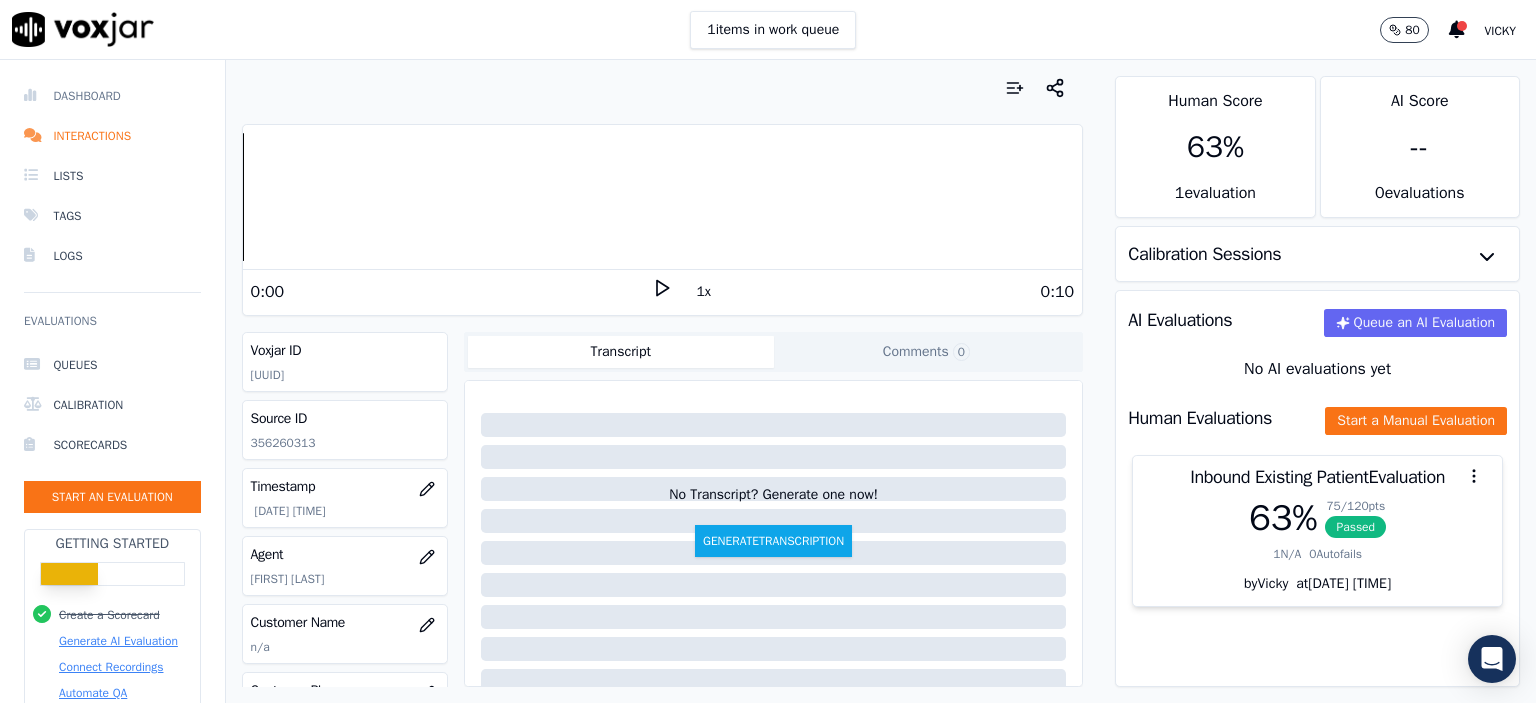 click on "Dashboard" at bounding box center (112, 96) 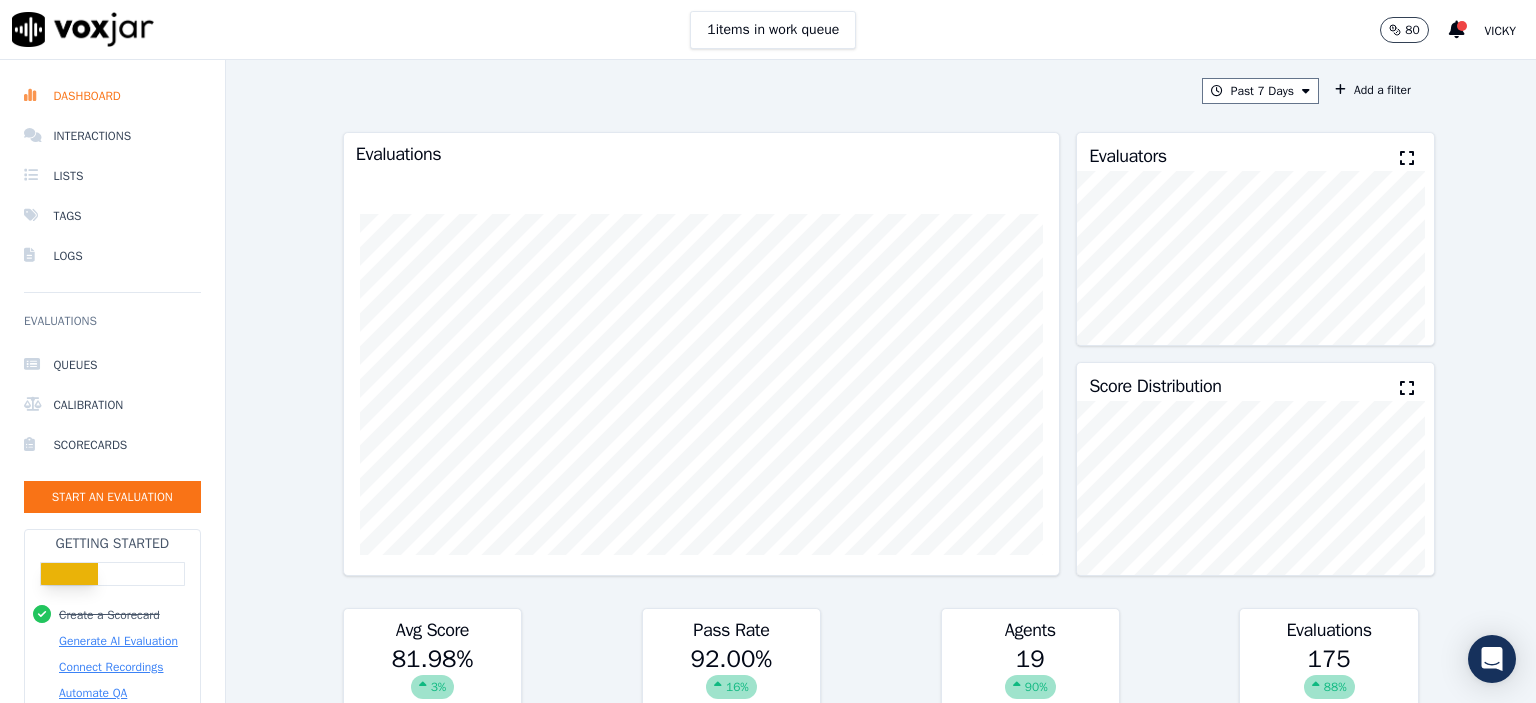 scroll, scrollTop: 0, scrollLeft: 0, axis: both 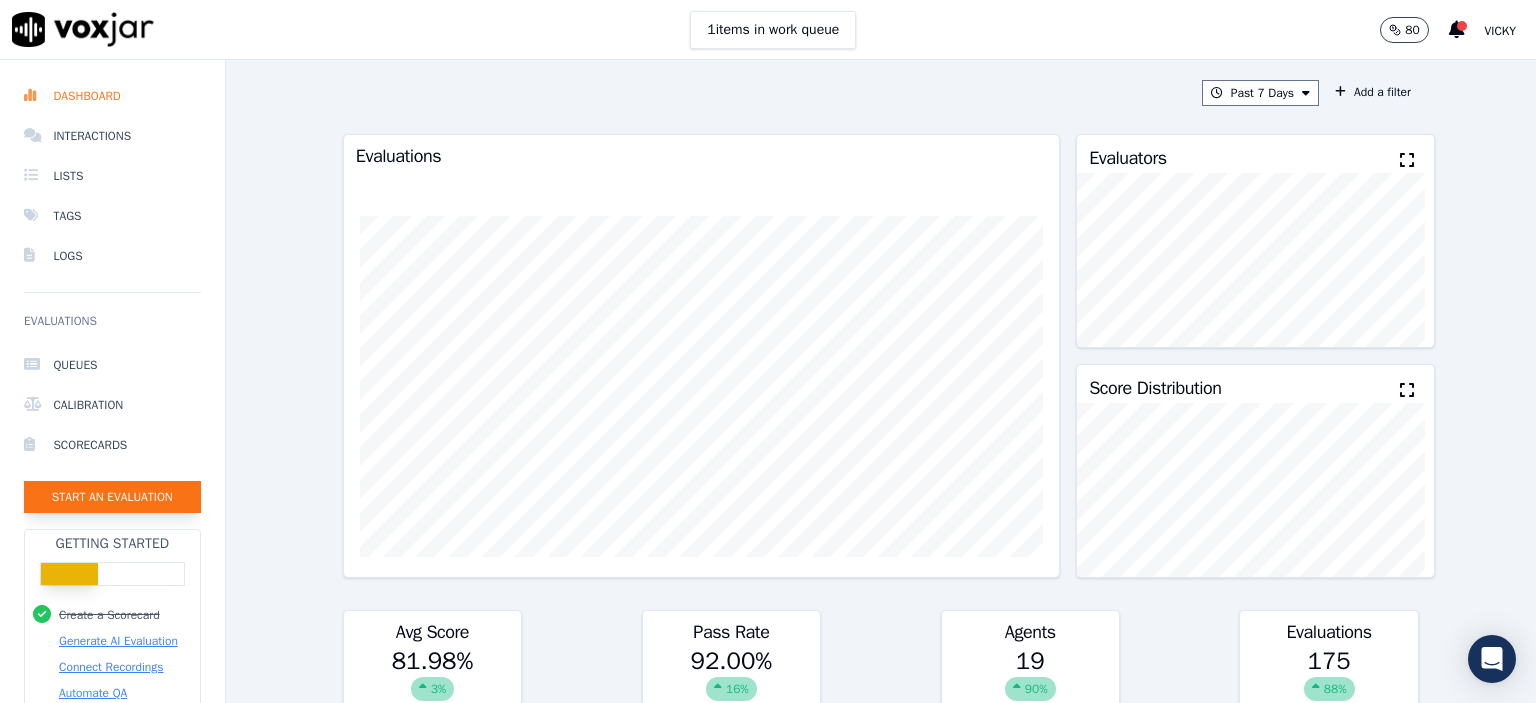 click on "Start an Evaluation" 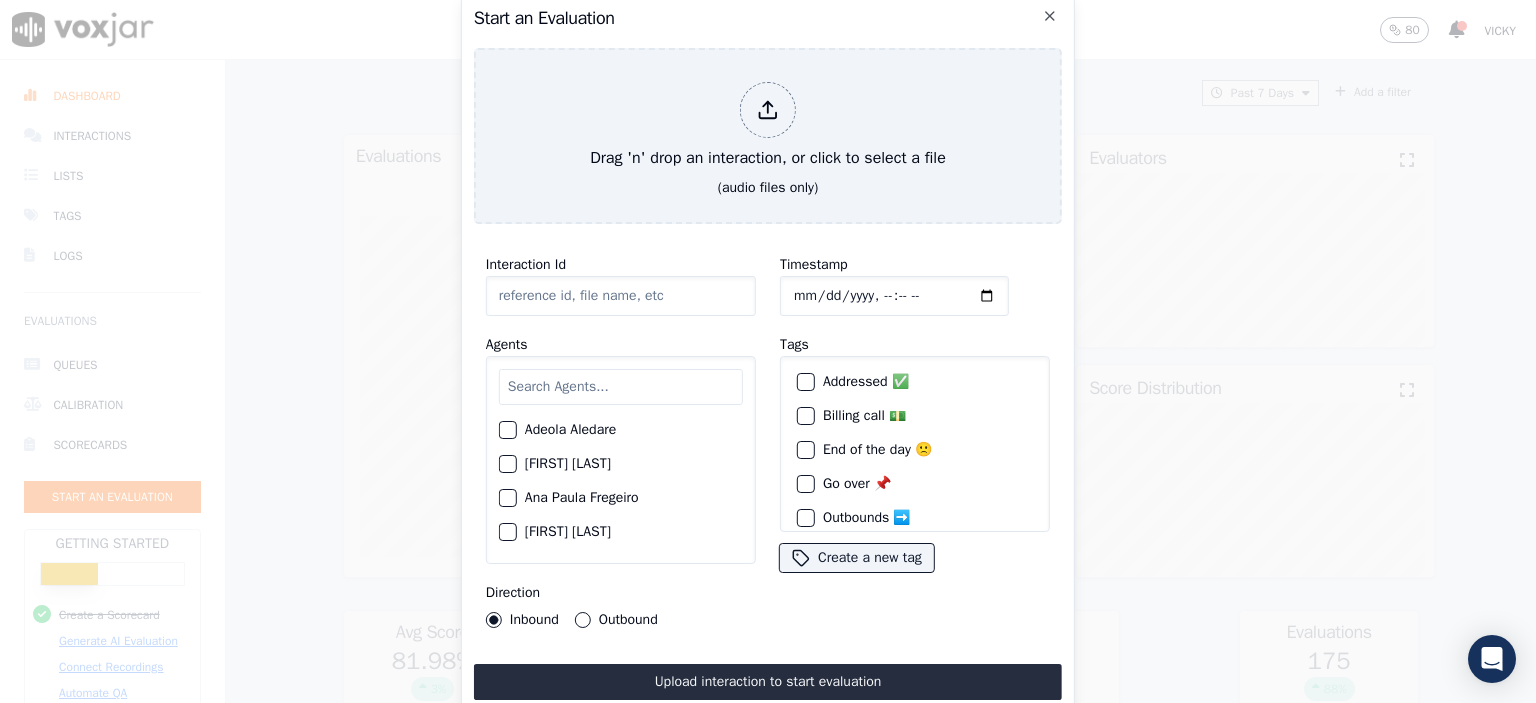 click on "Interaction Id" 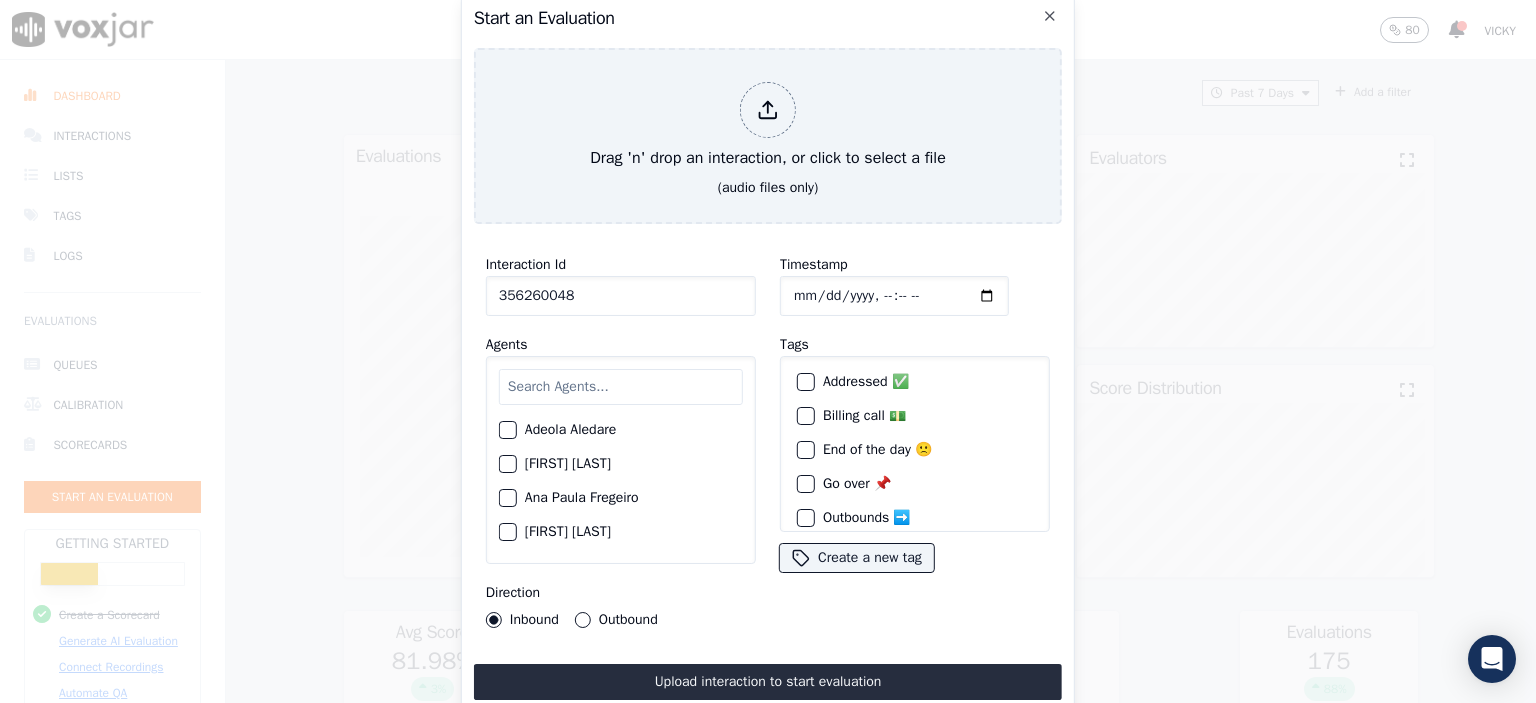 type on "356260048" 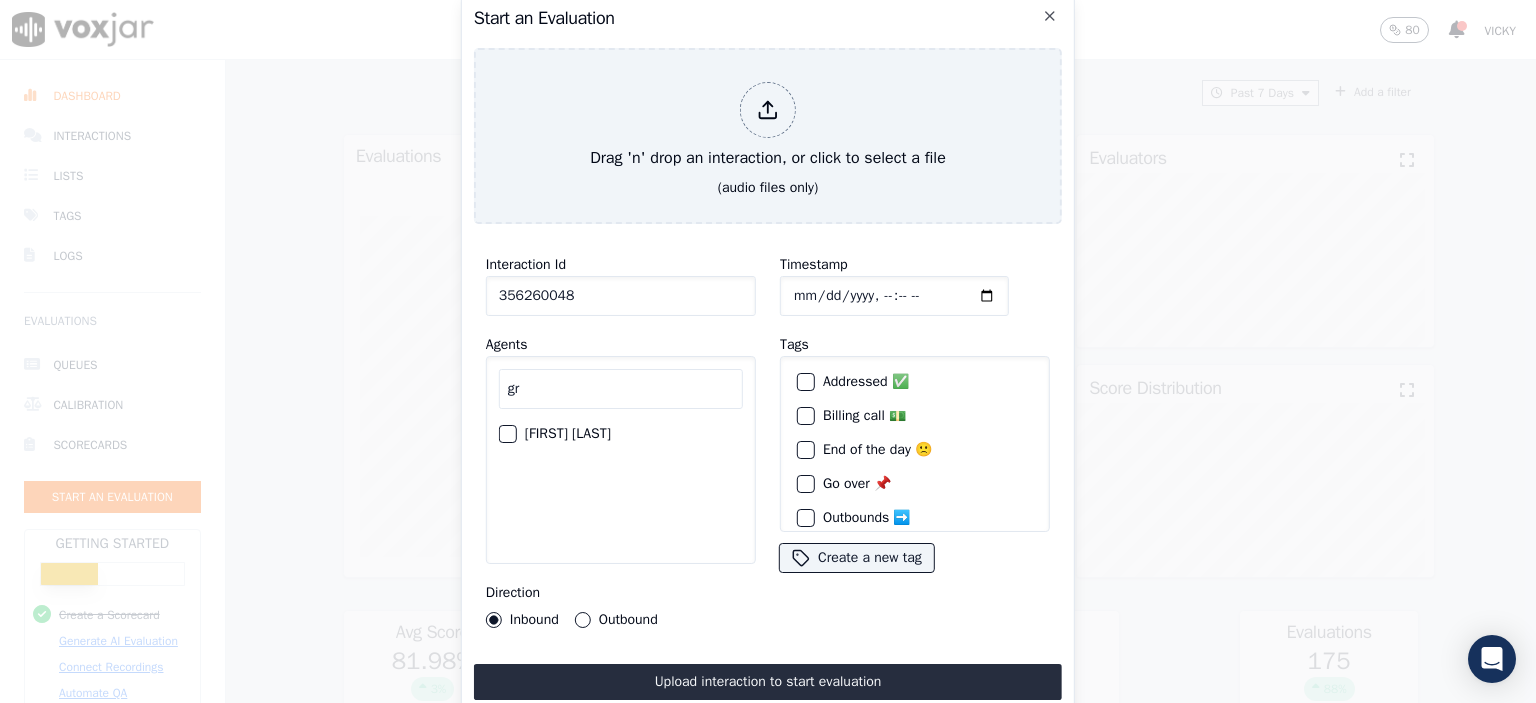 type on "gr" 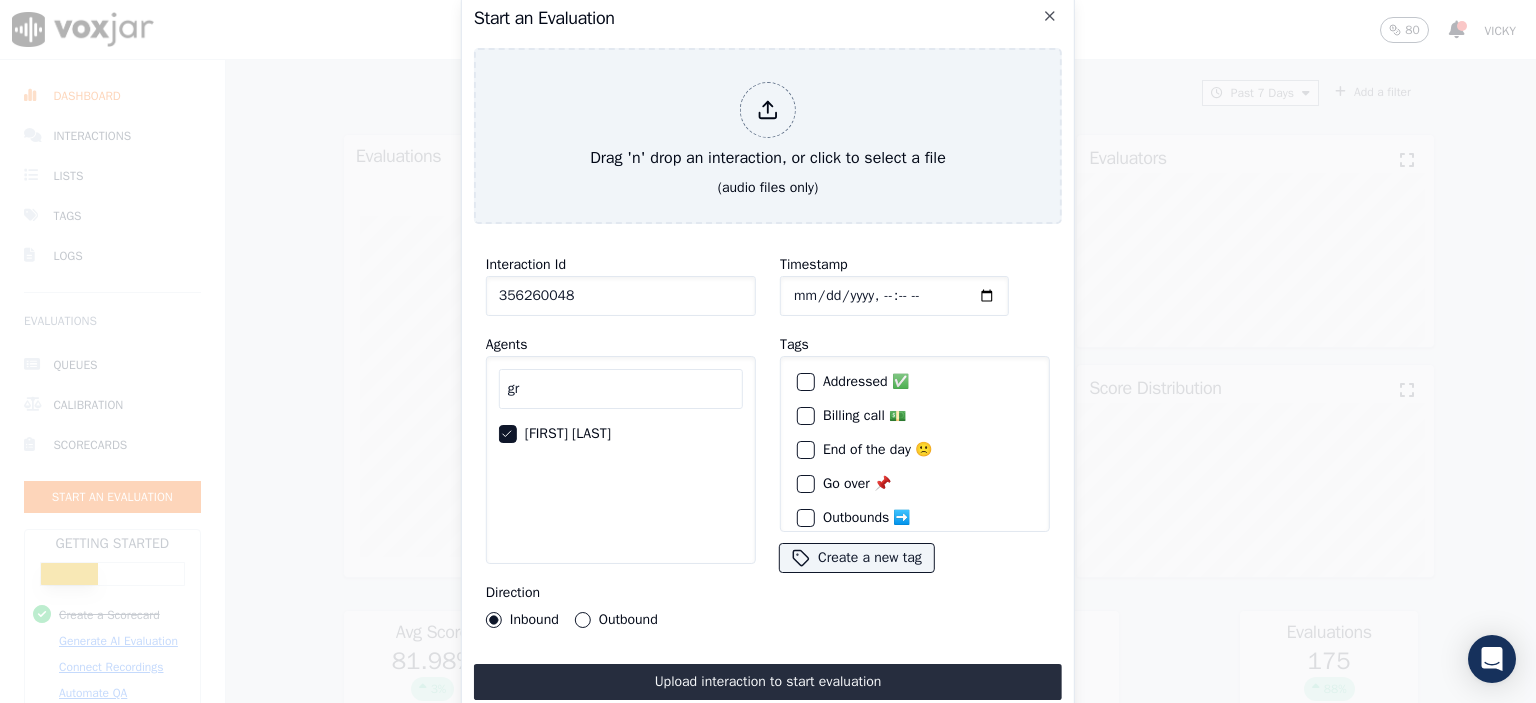 click on "Timestamp" 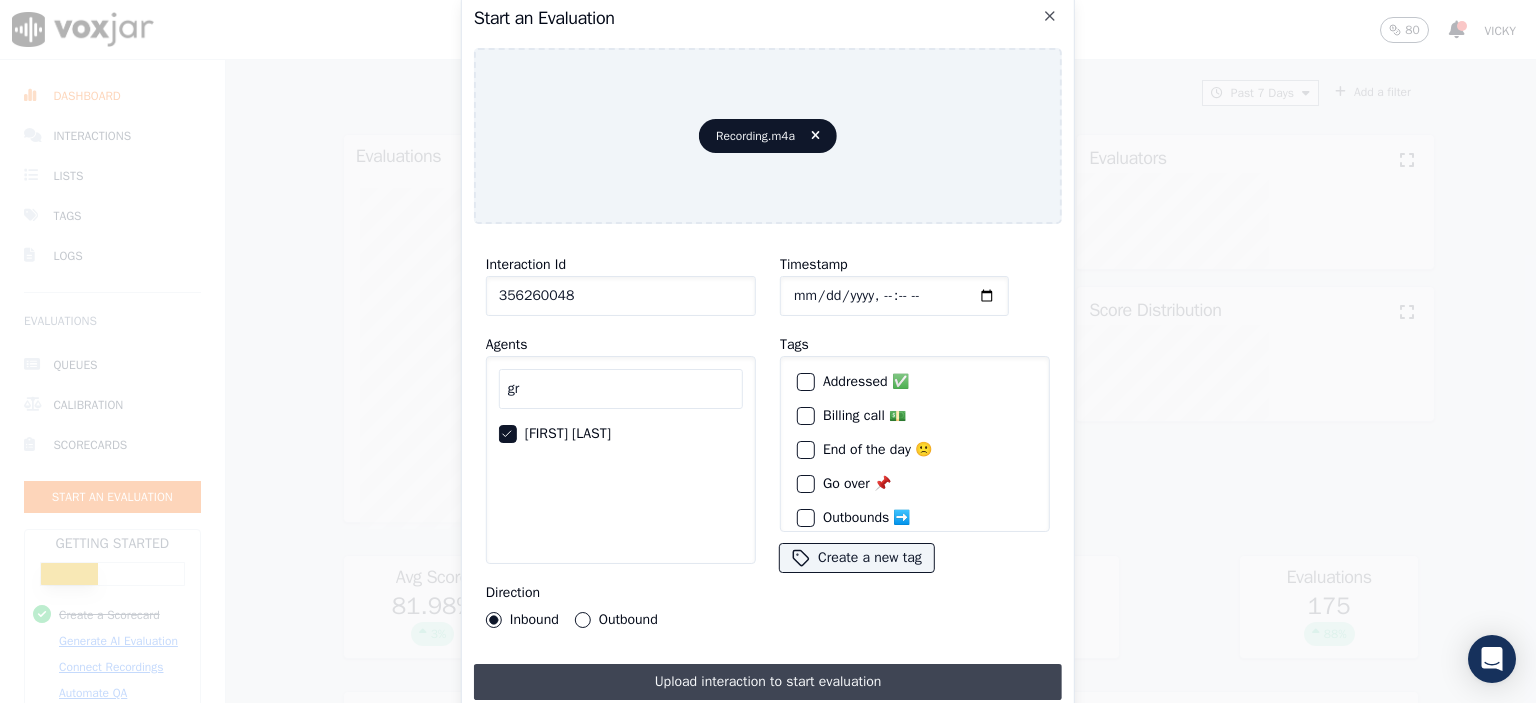 click on "Upload interaction to start evaluation" at bounding box center (768, 682) 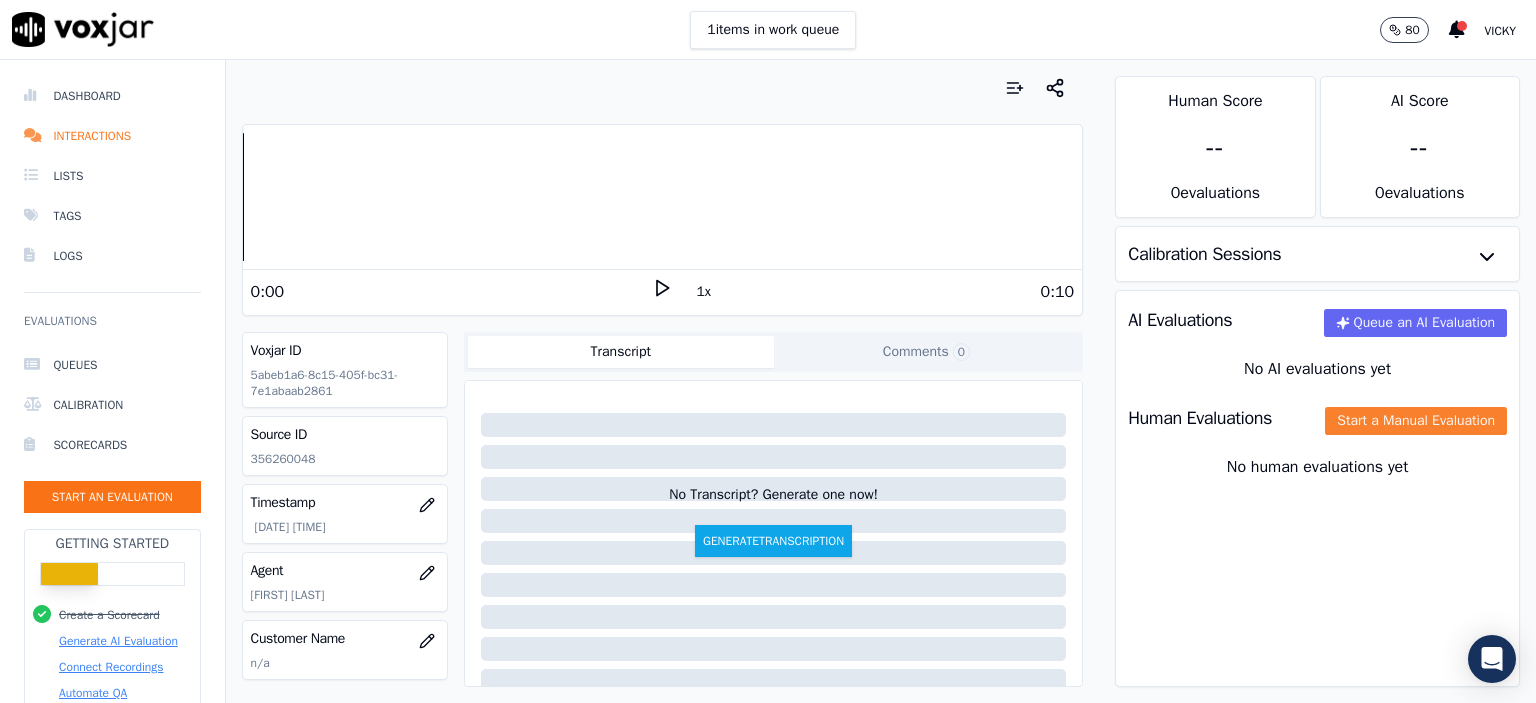 click on "Start a Manual Evaluation" 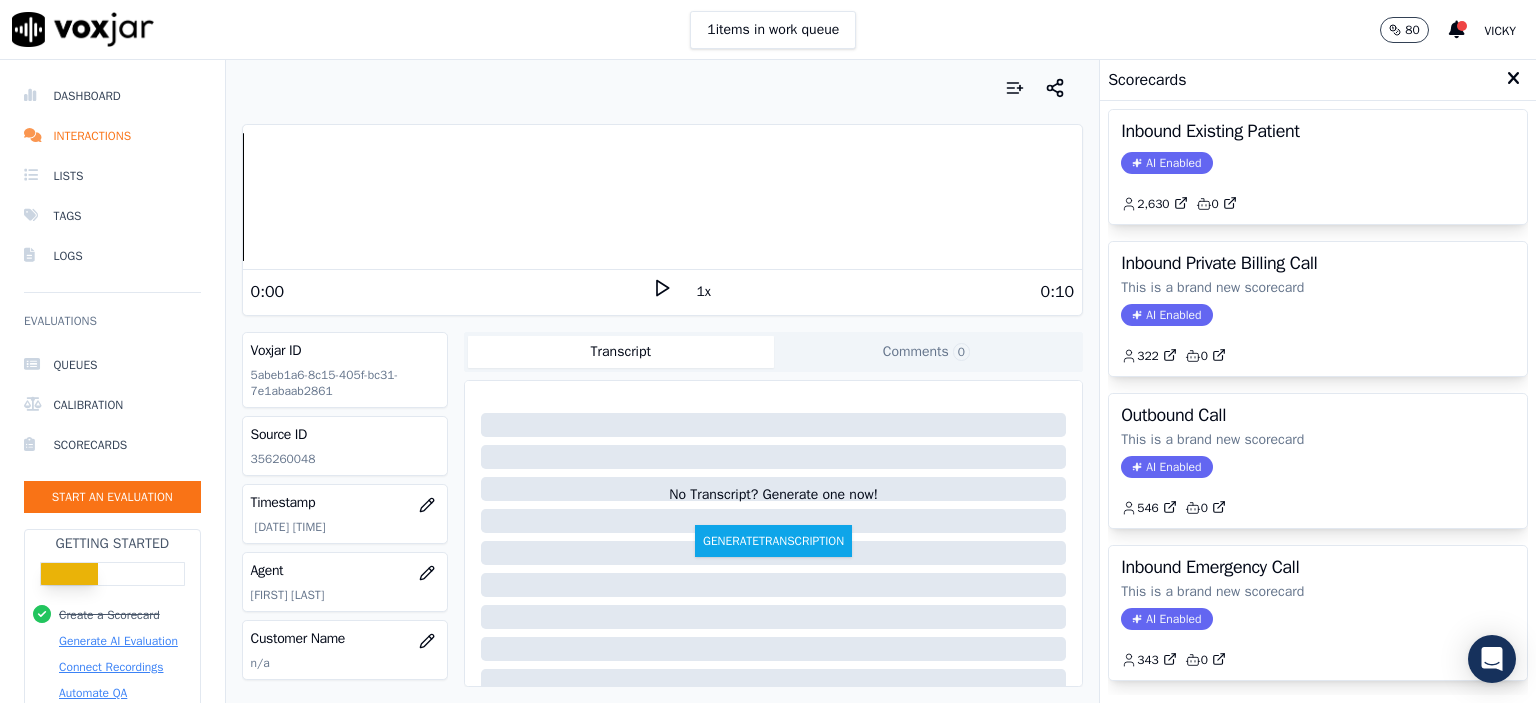 scroll, scrollTop: 0, scrollLeft: 0, axis: both 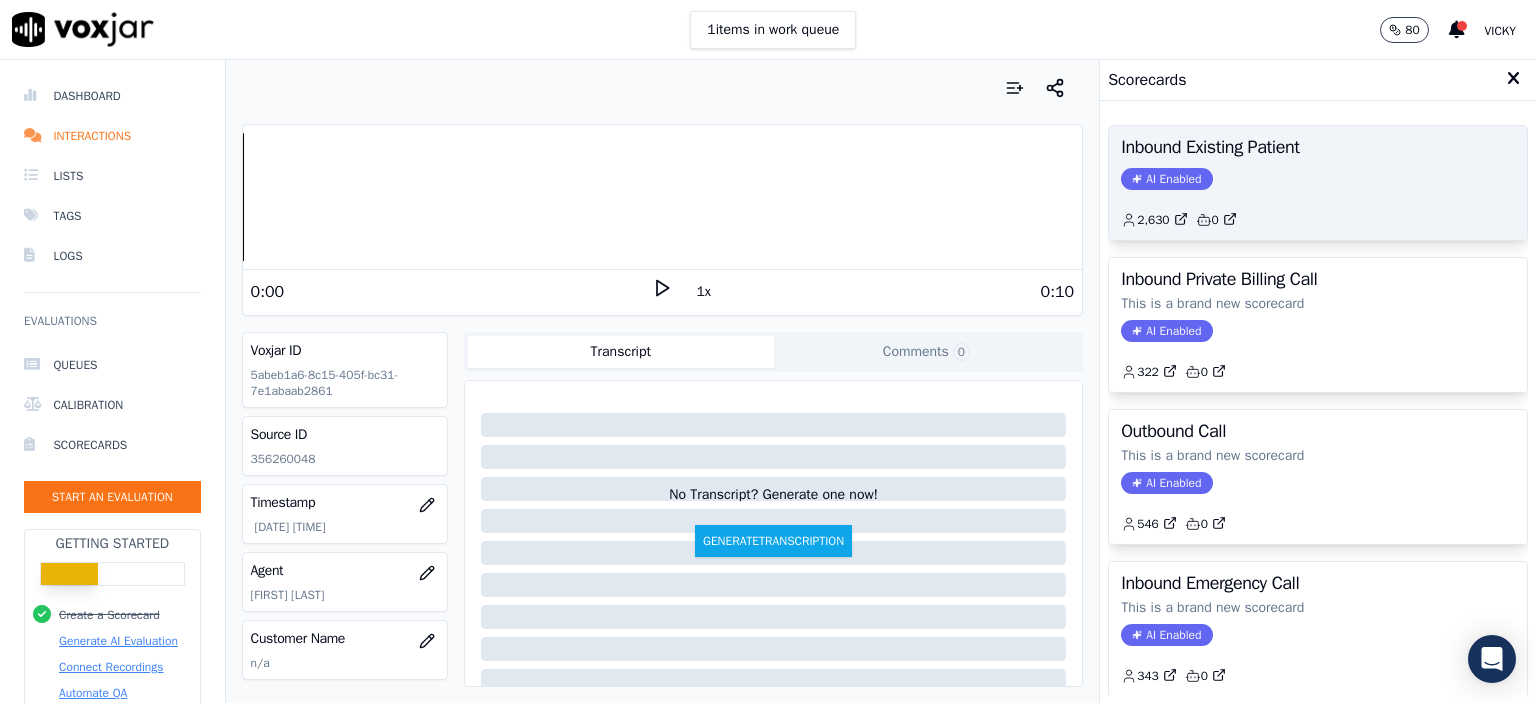 click on "AI Enabled" 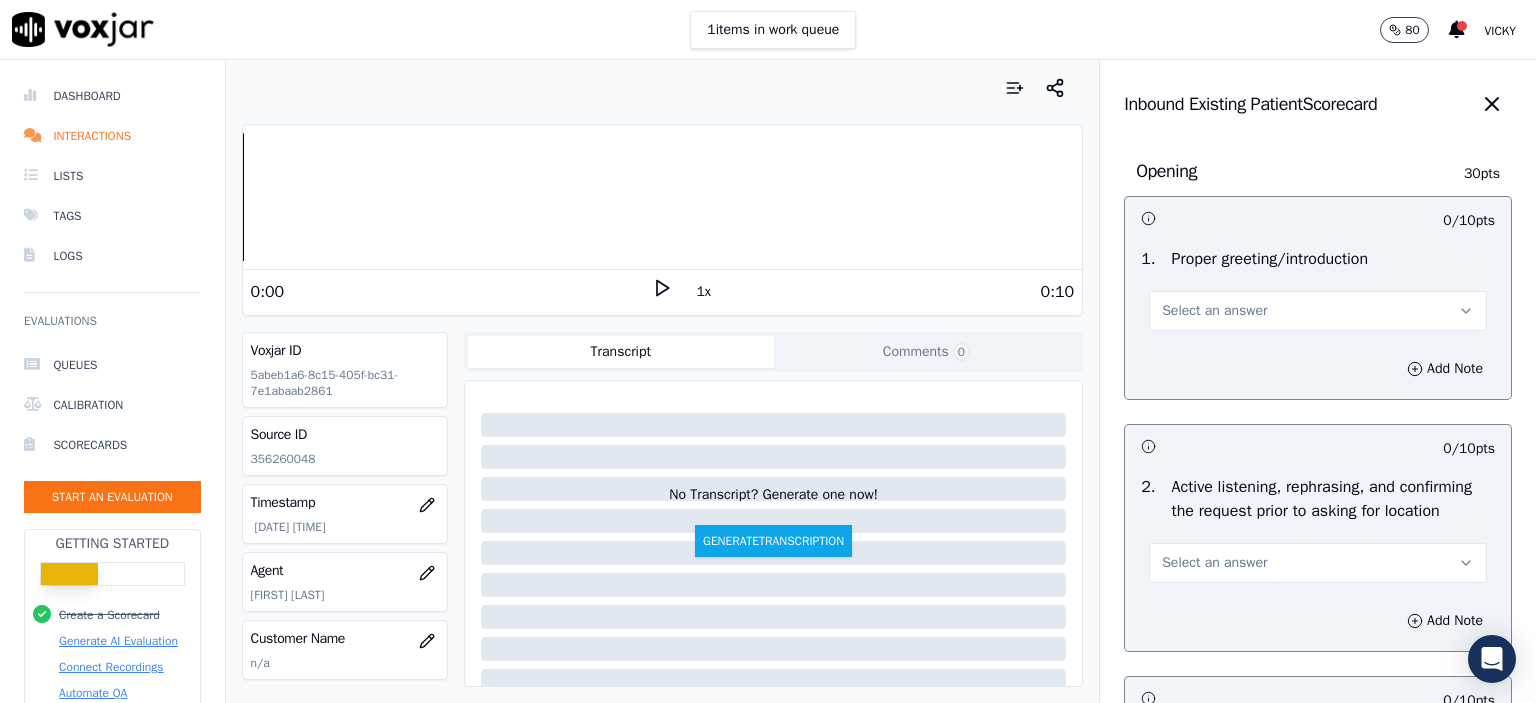 click on "Select an answer" at bounding box center (1318, 311) 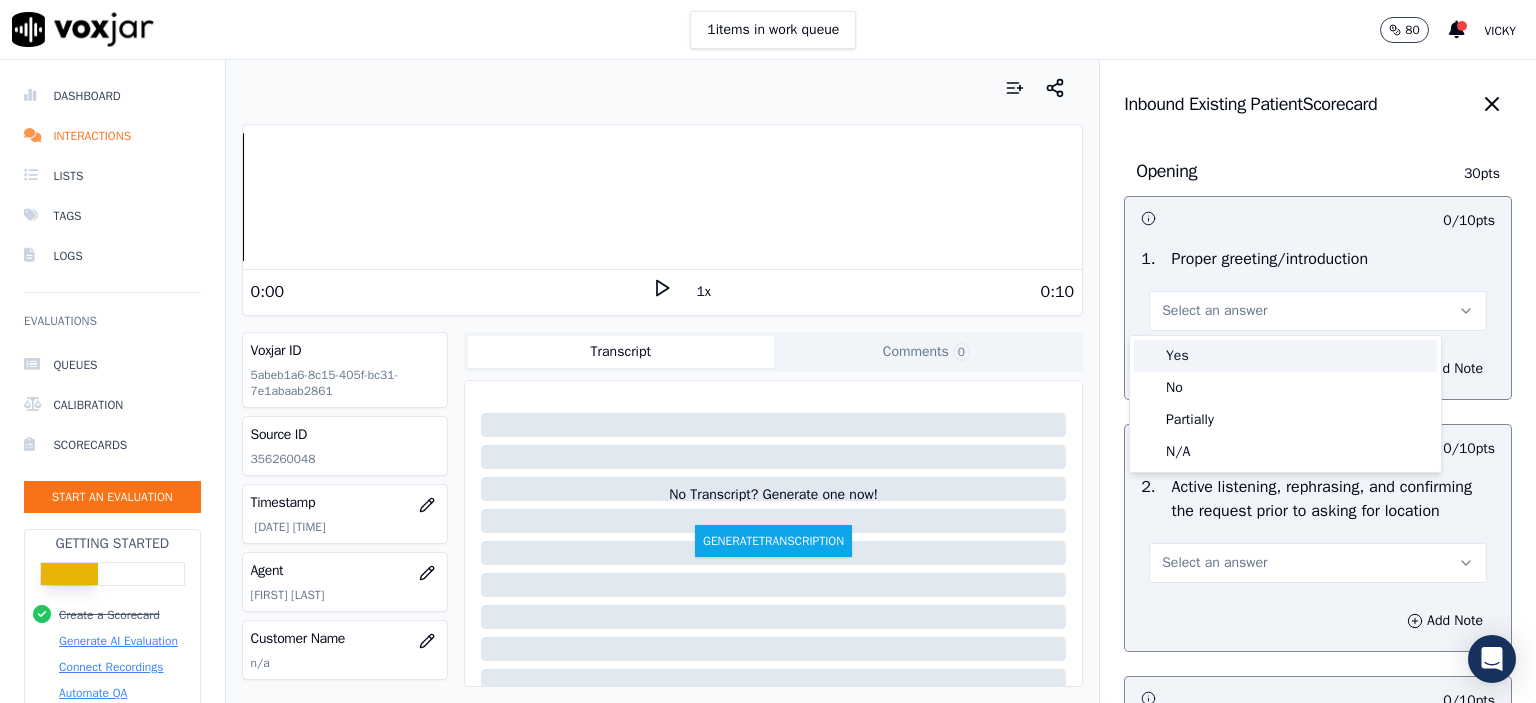 click on "Yes" at bounding box center (1285, 356) 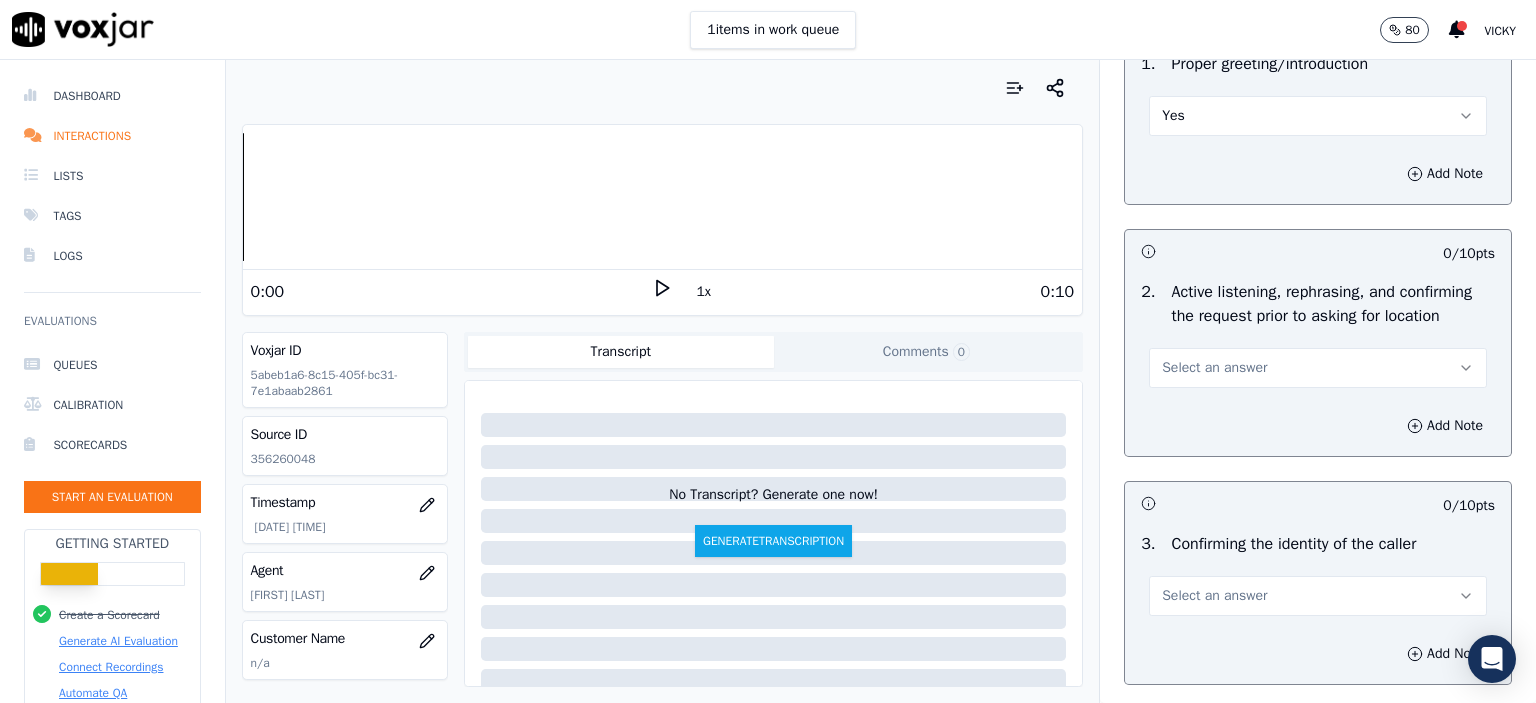 scroll, scrollTop: 200, scrollLeft: 0, axis: vertical 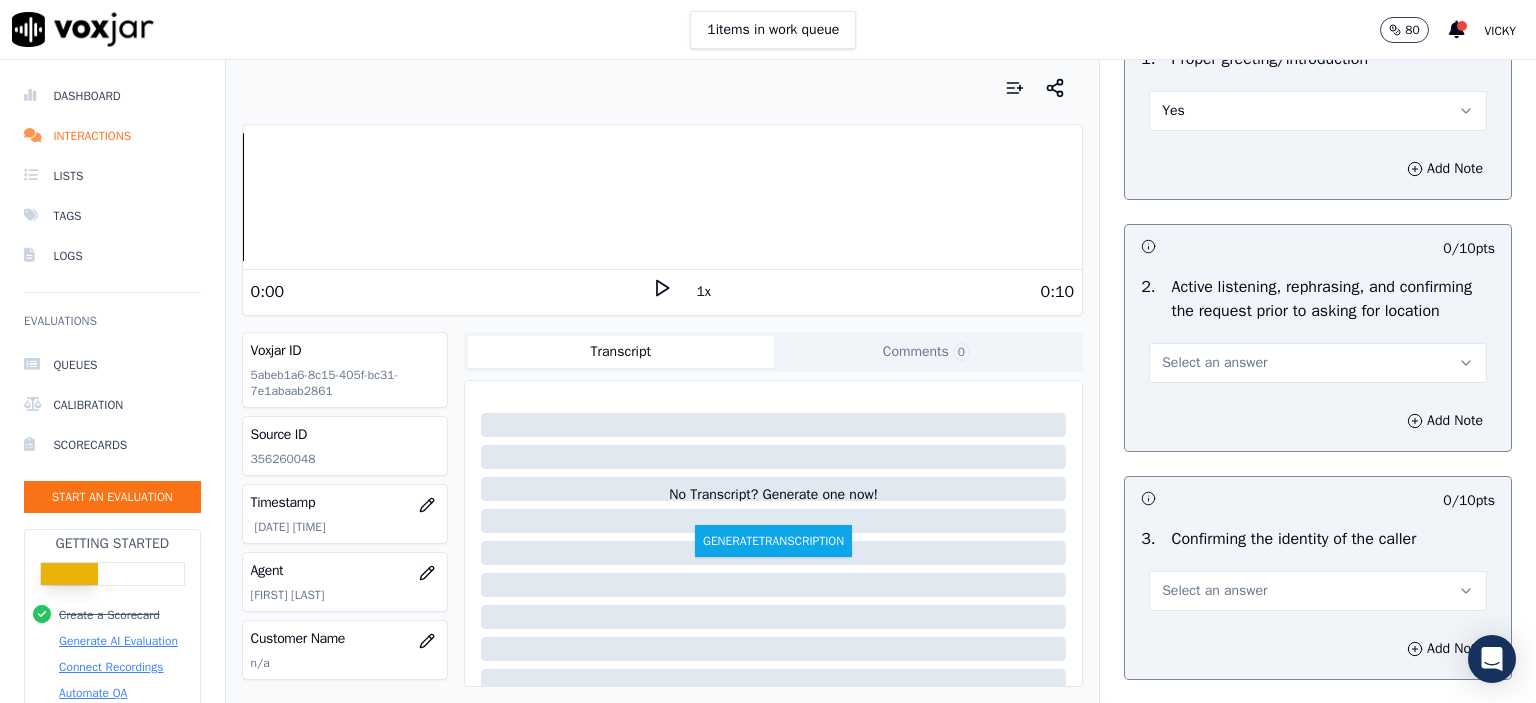 click on "Select an answer" at bounding box center (1318, 363) 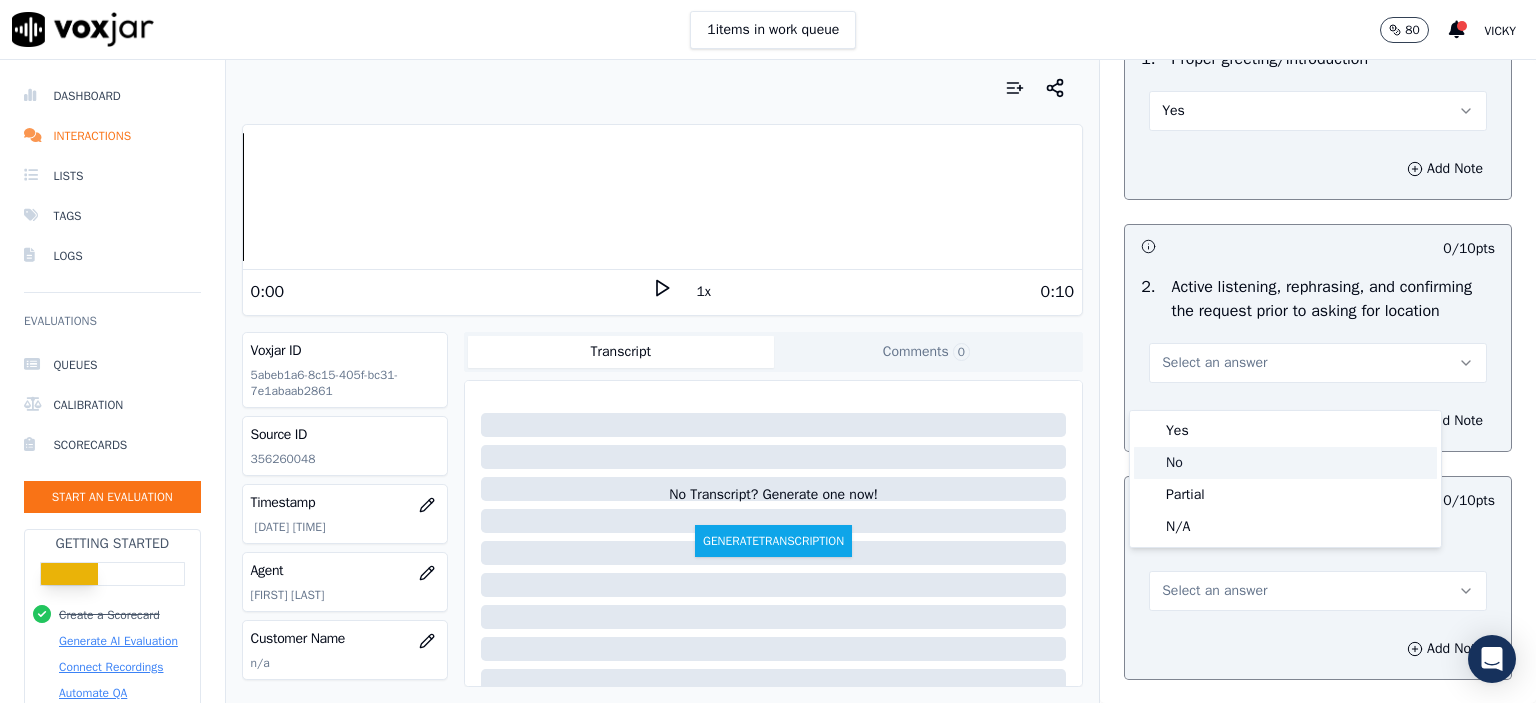 click on "No" 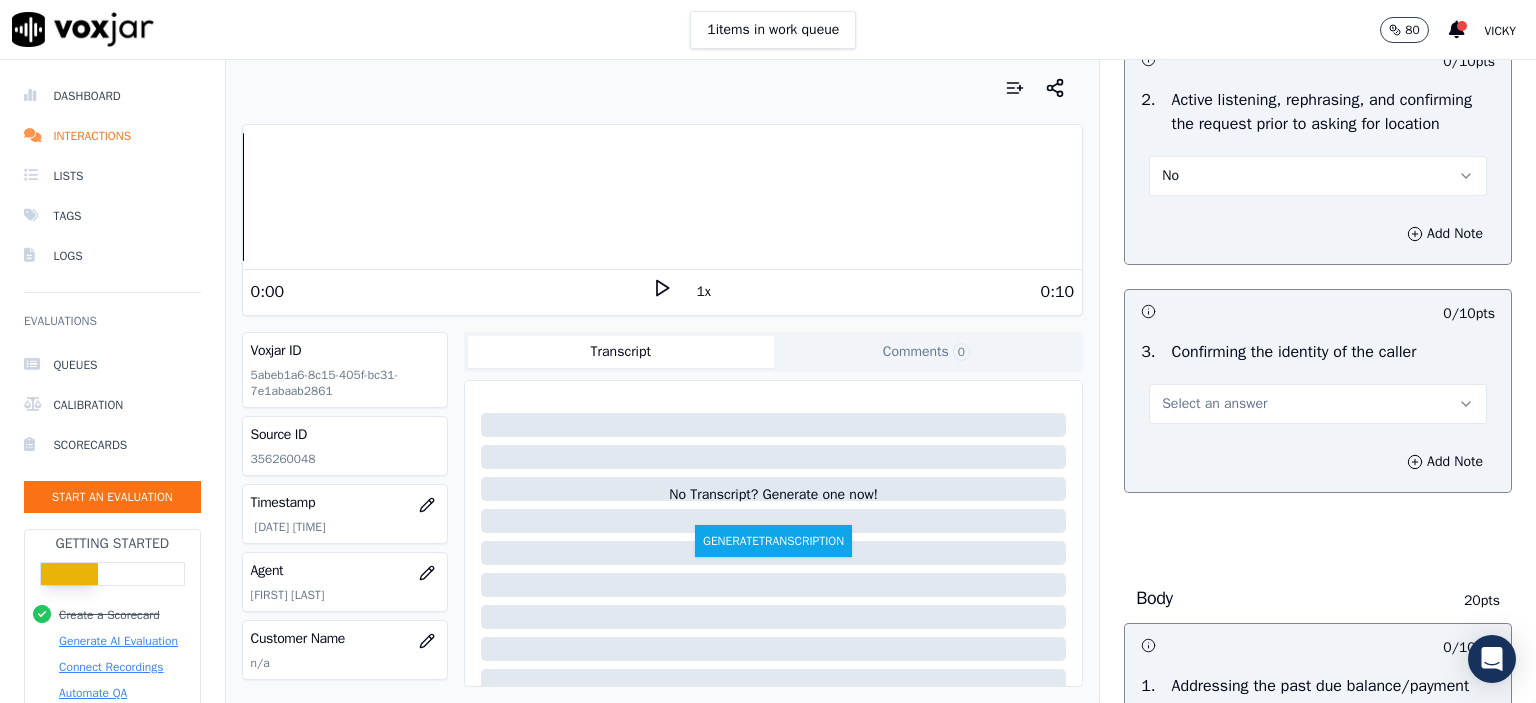 scroll, scrollTop: 400, scrollLeft: 0, axis: vertical 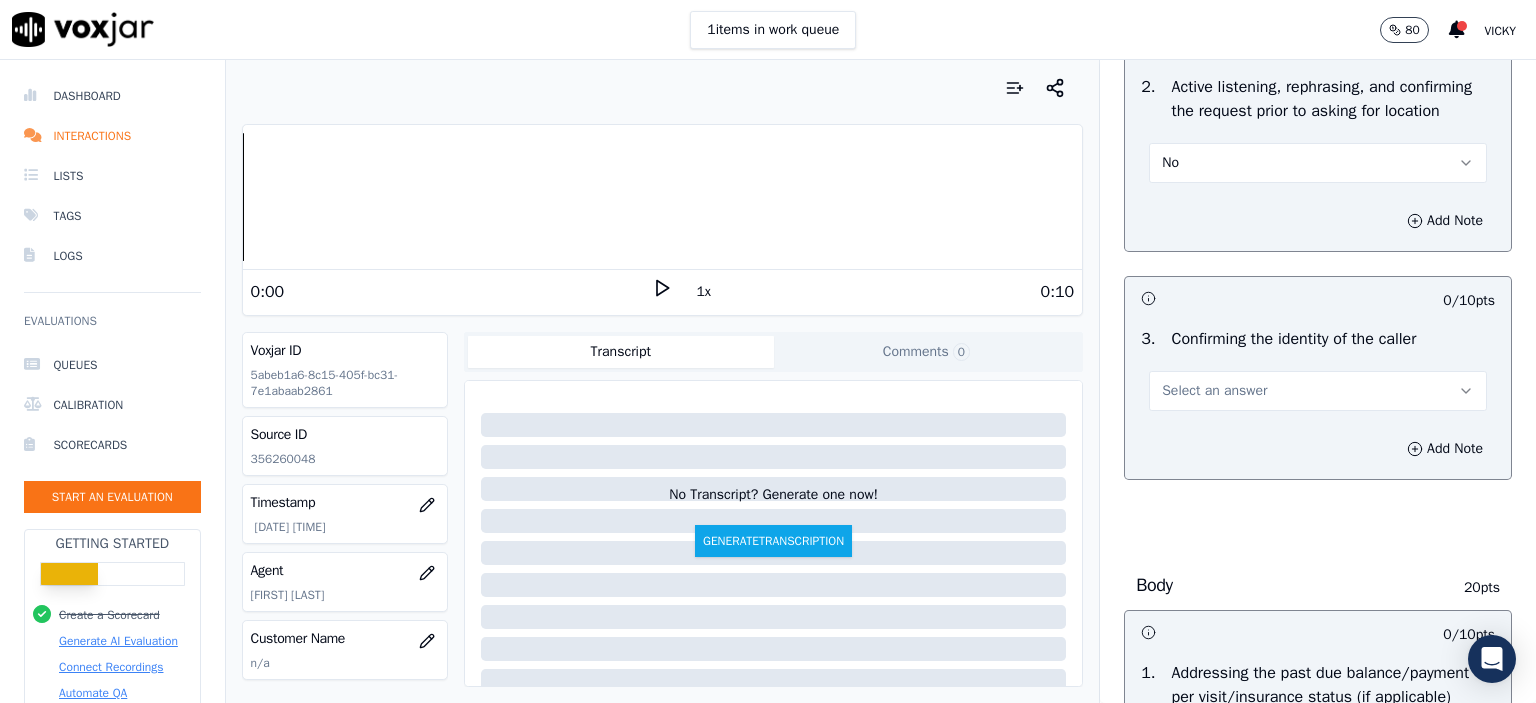 click on "Select an answer" at bounding box center [1214, 391] 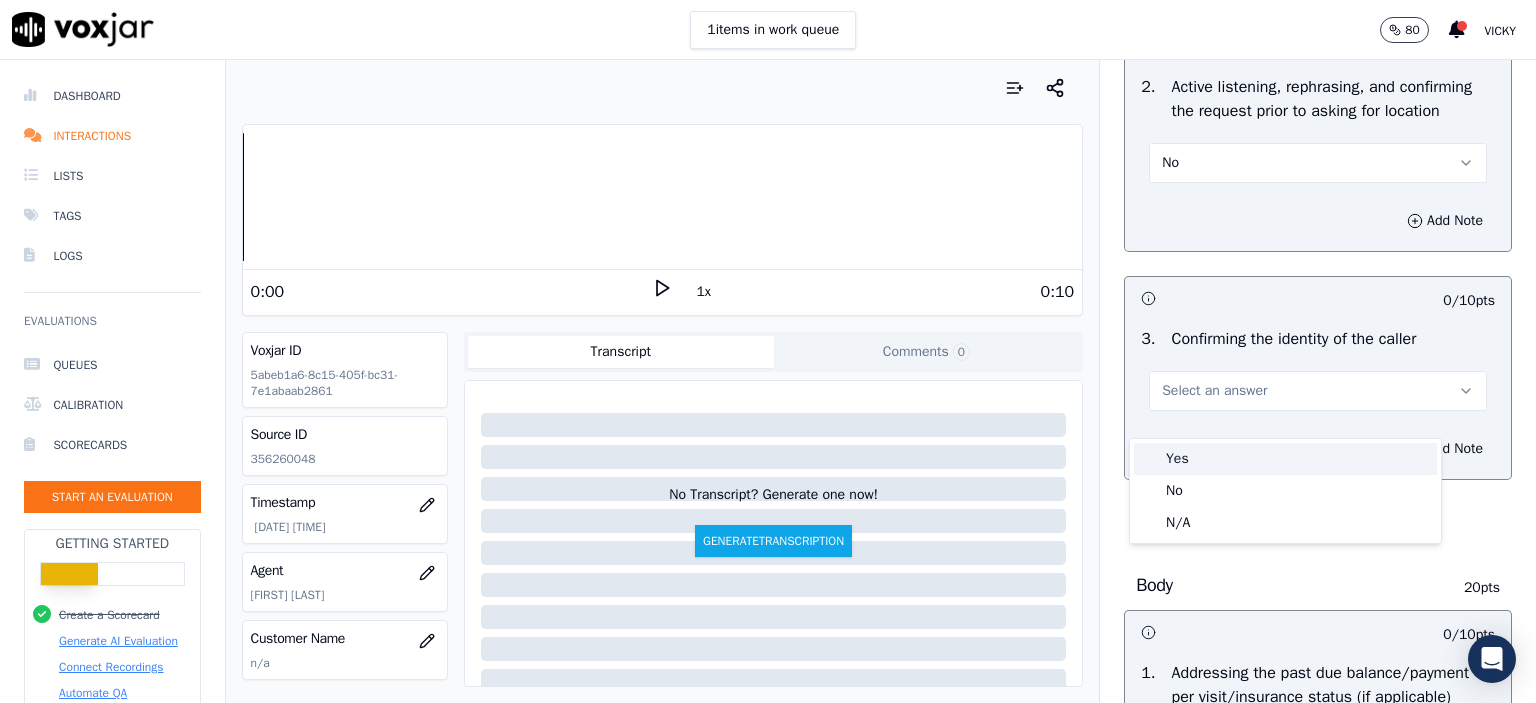 click on "Yes" at bounding box center (1285, 459) 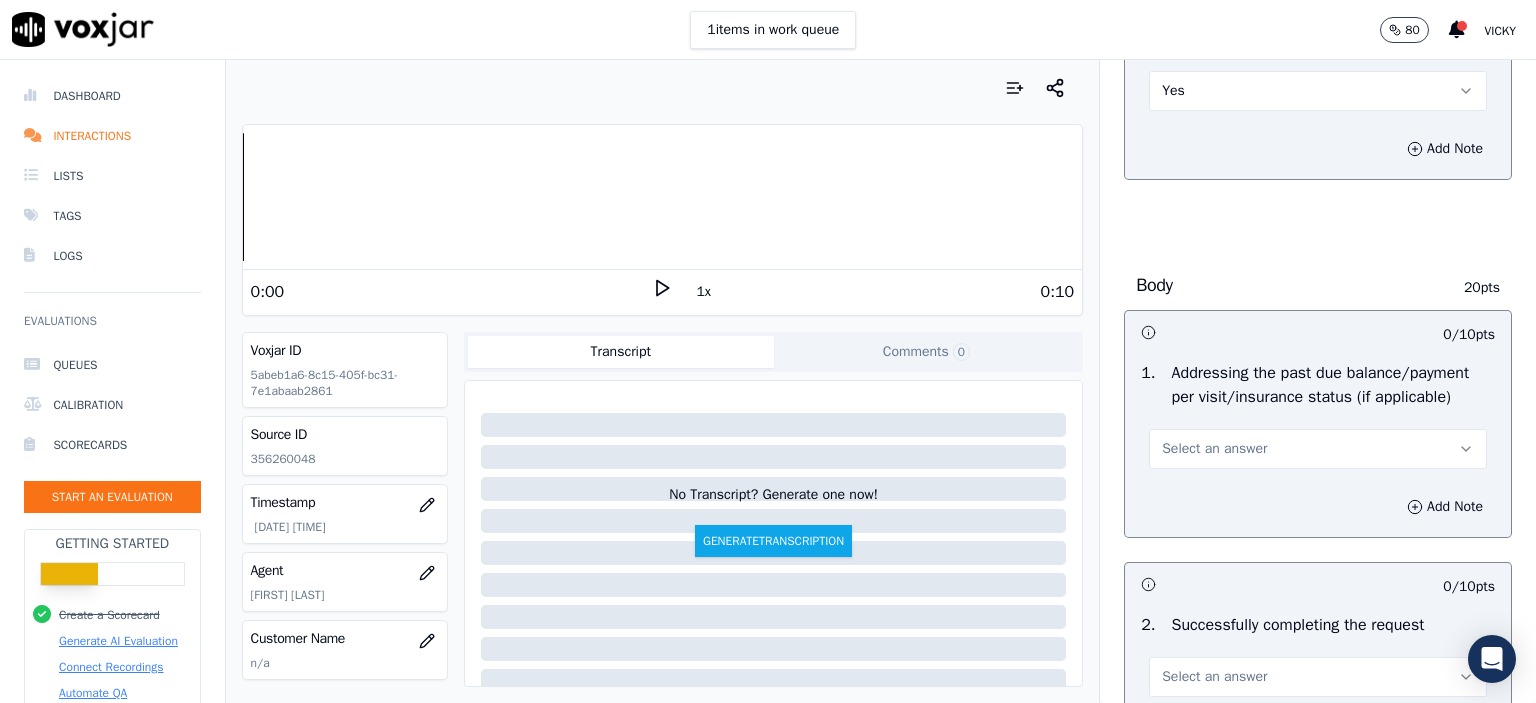 scroll, scrollTop: 800, scrollLeft: 0, axis: vertical 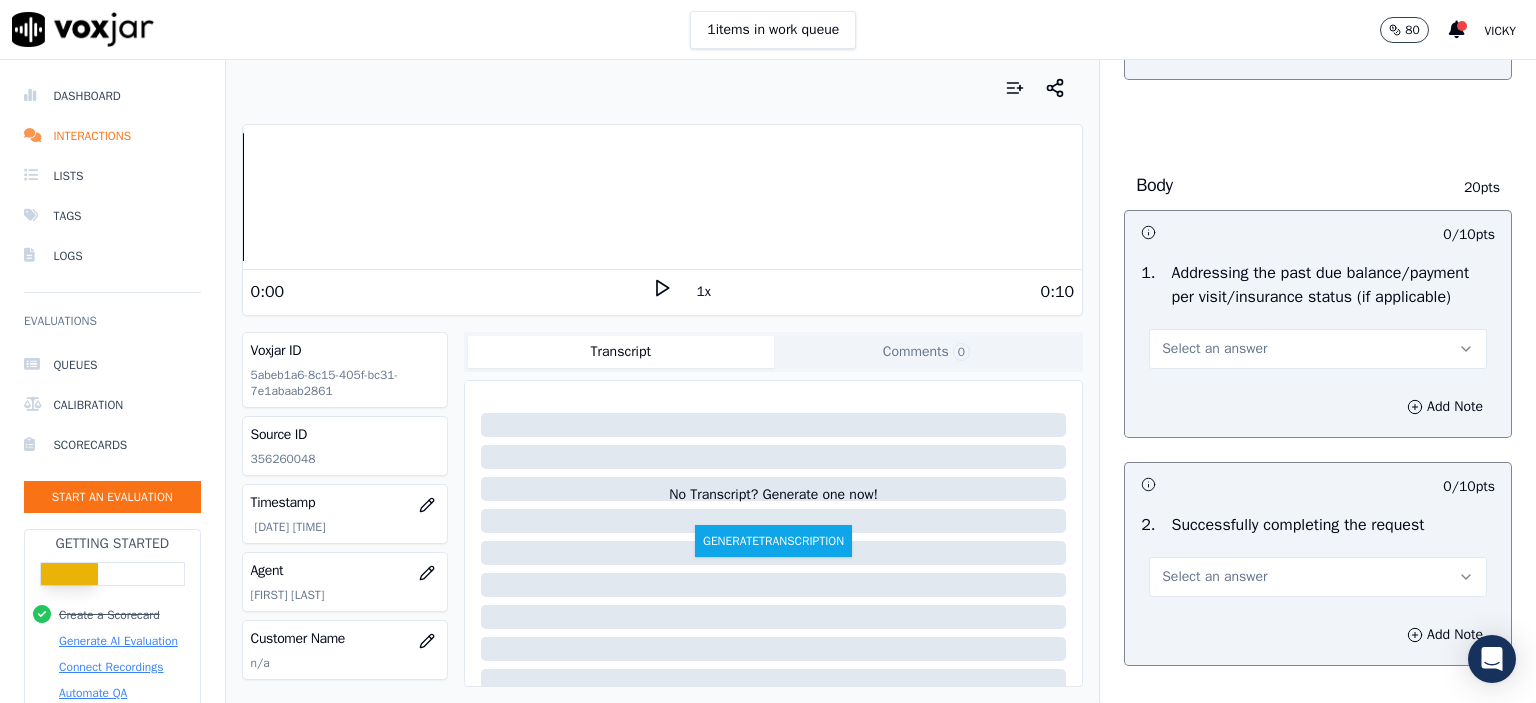 click on "Select an answer" at bounding box center [1214, 349] 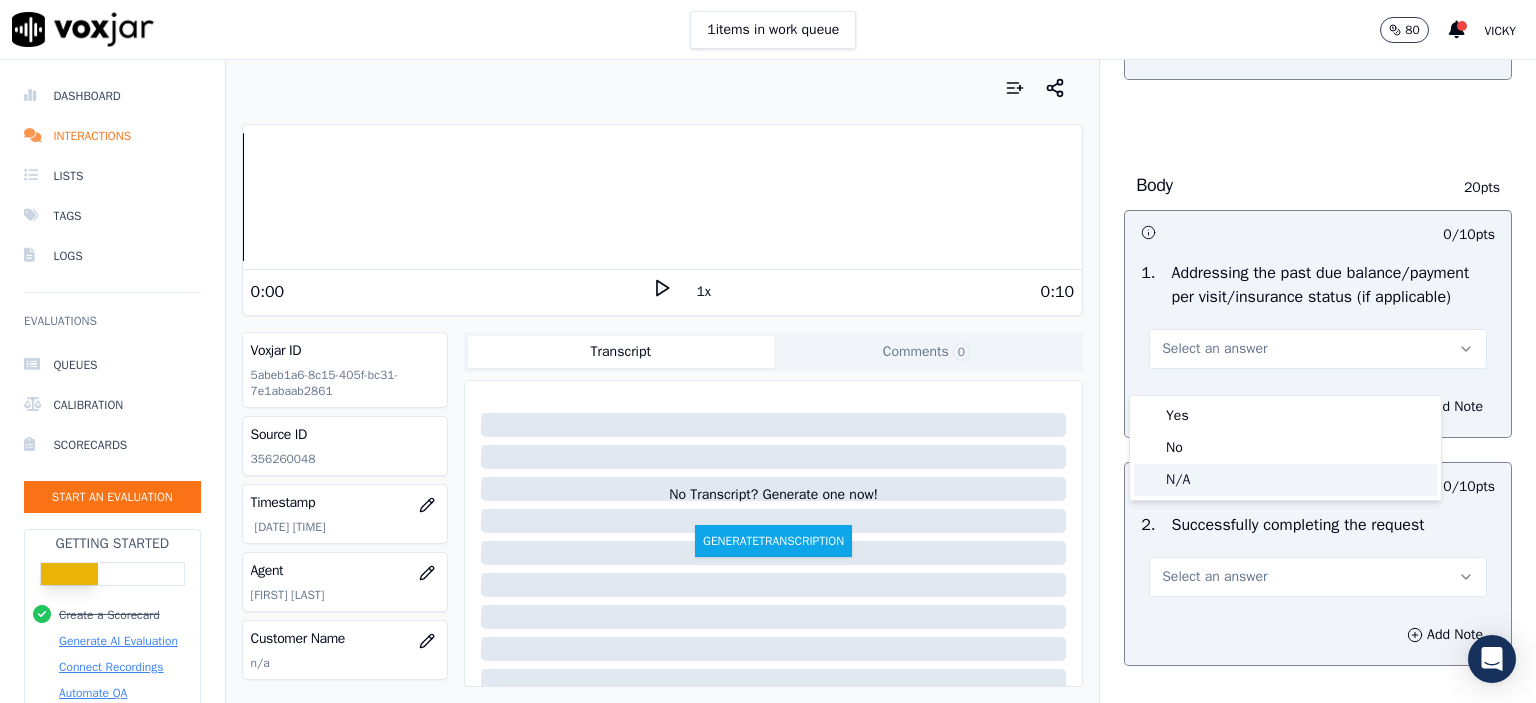 click on "N/A" 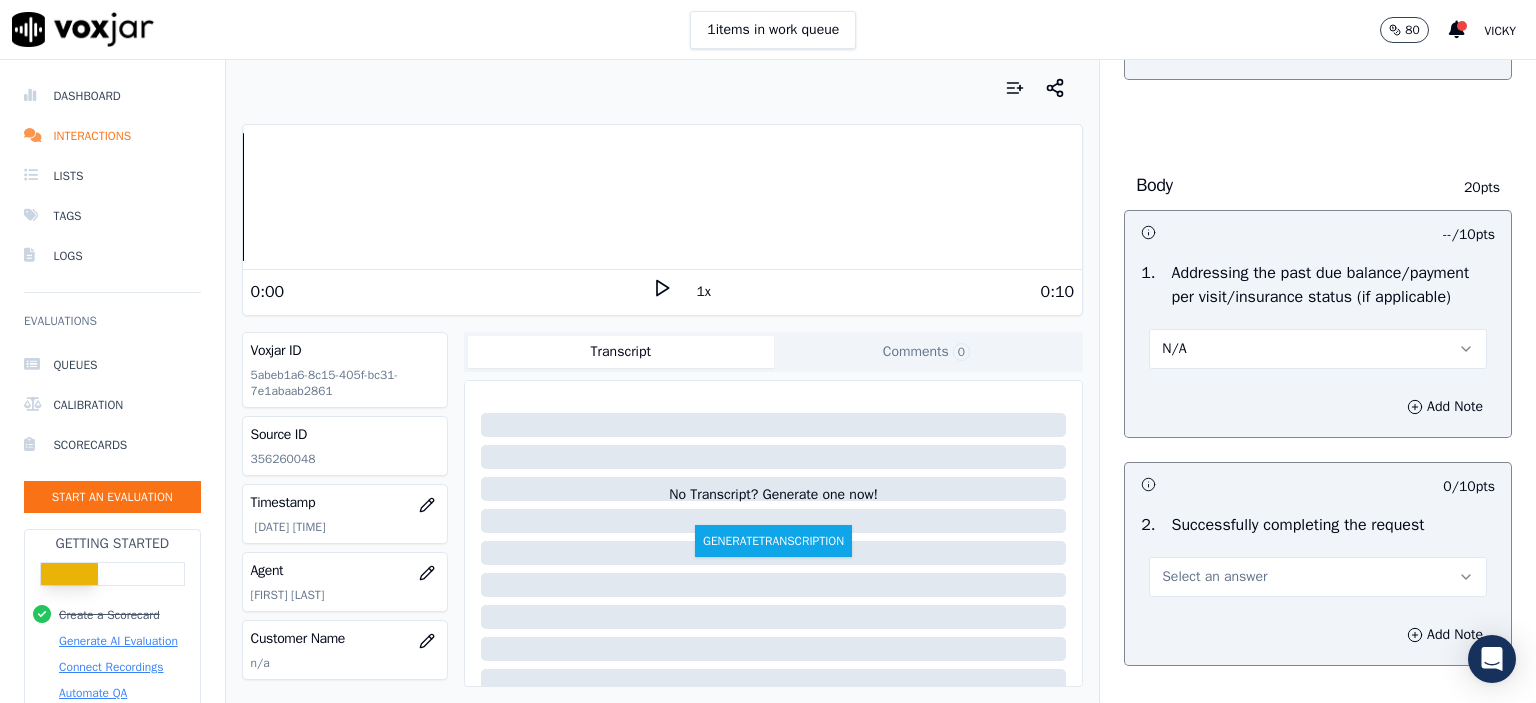 click on "Select an answer" at bounding box center [1318, 577] 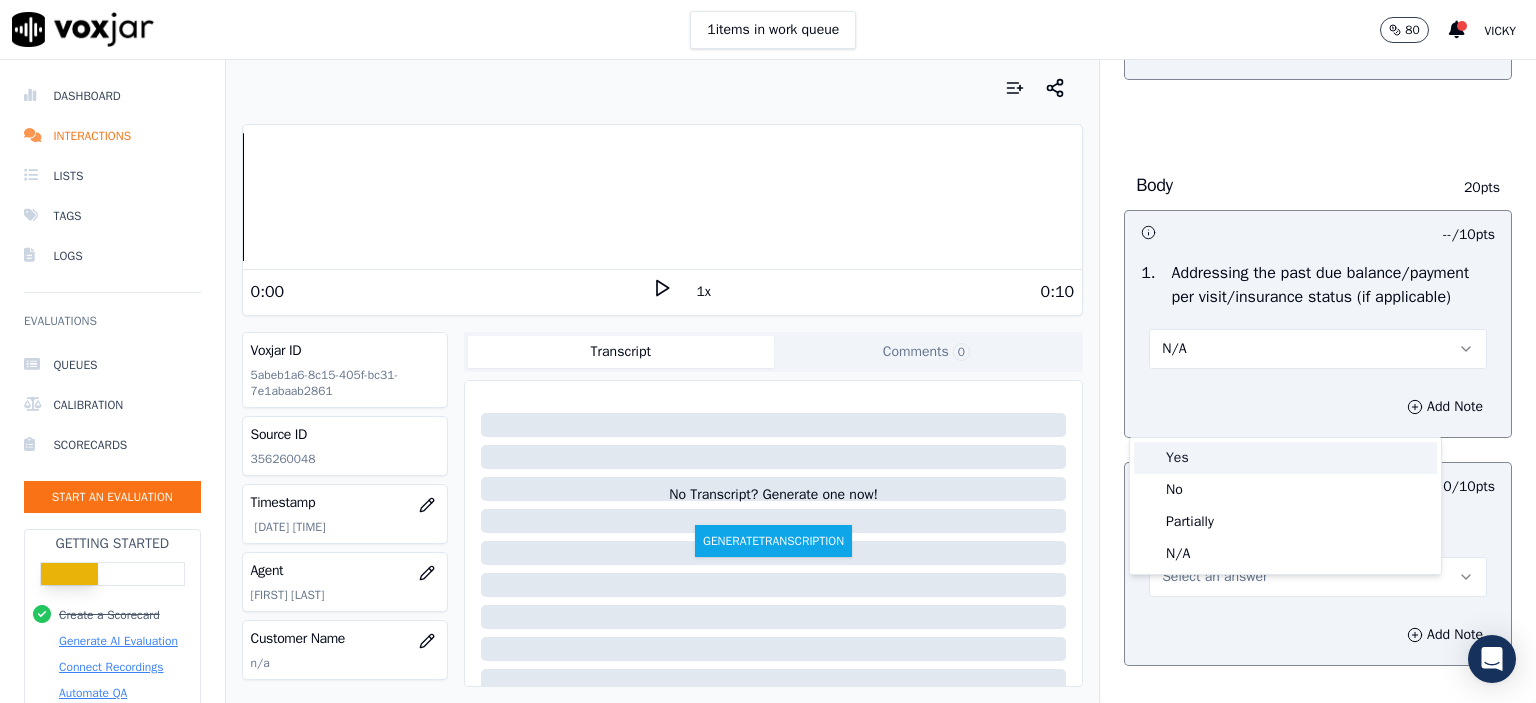 click on "Yes" at bounding box center (1285, 458) 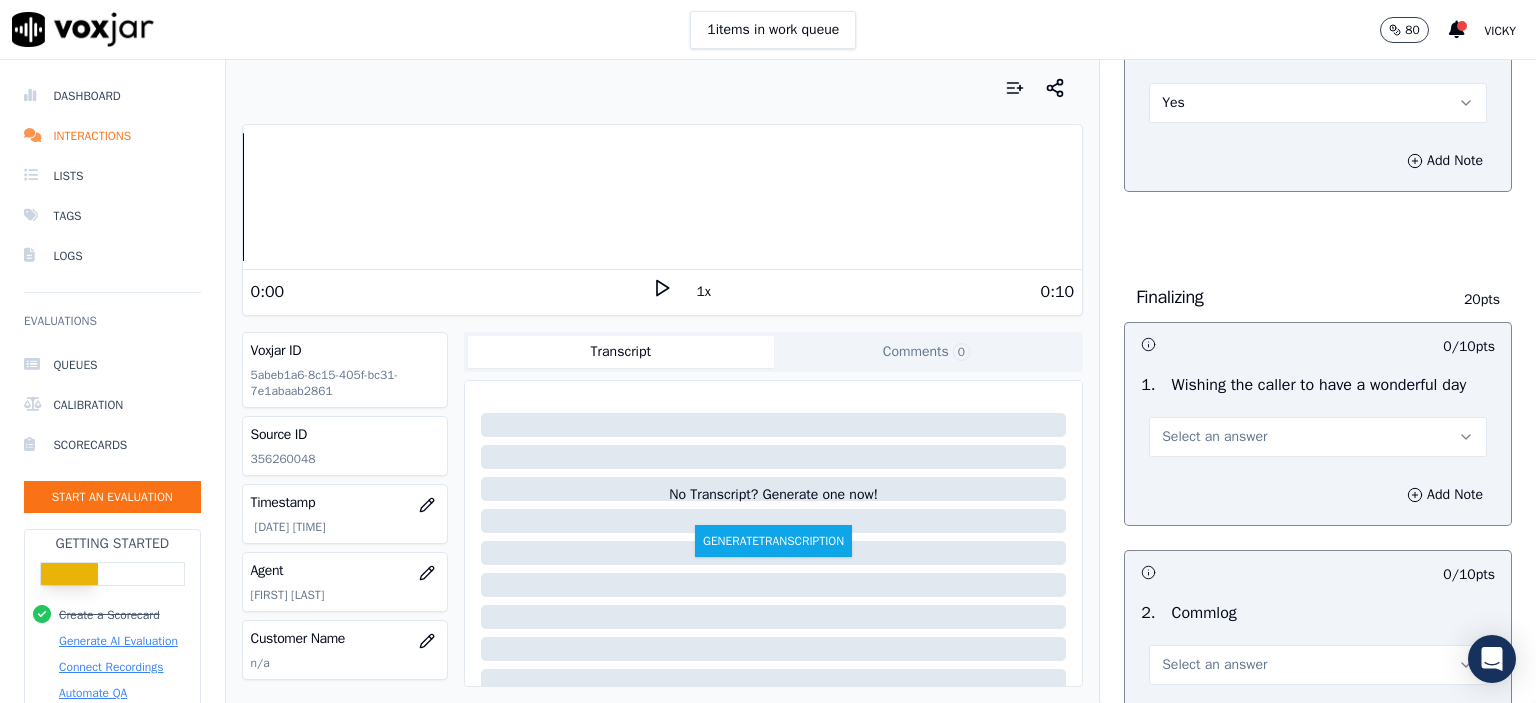 scroll, scrollTop: 1400, scrollLeft: 0, axis: vertical 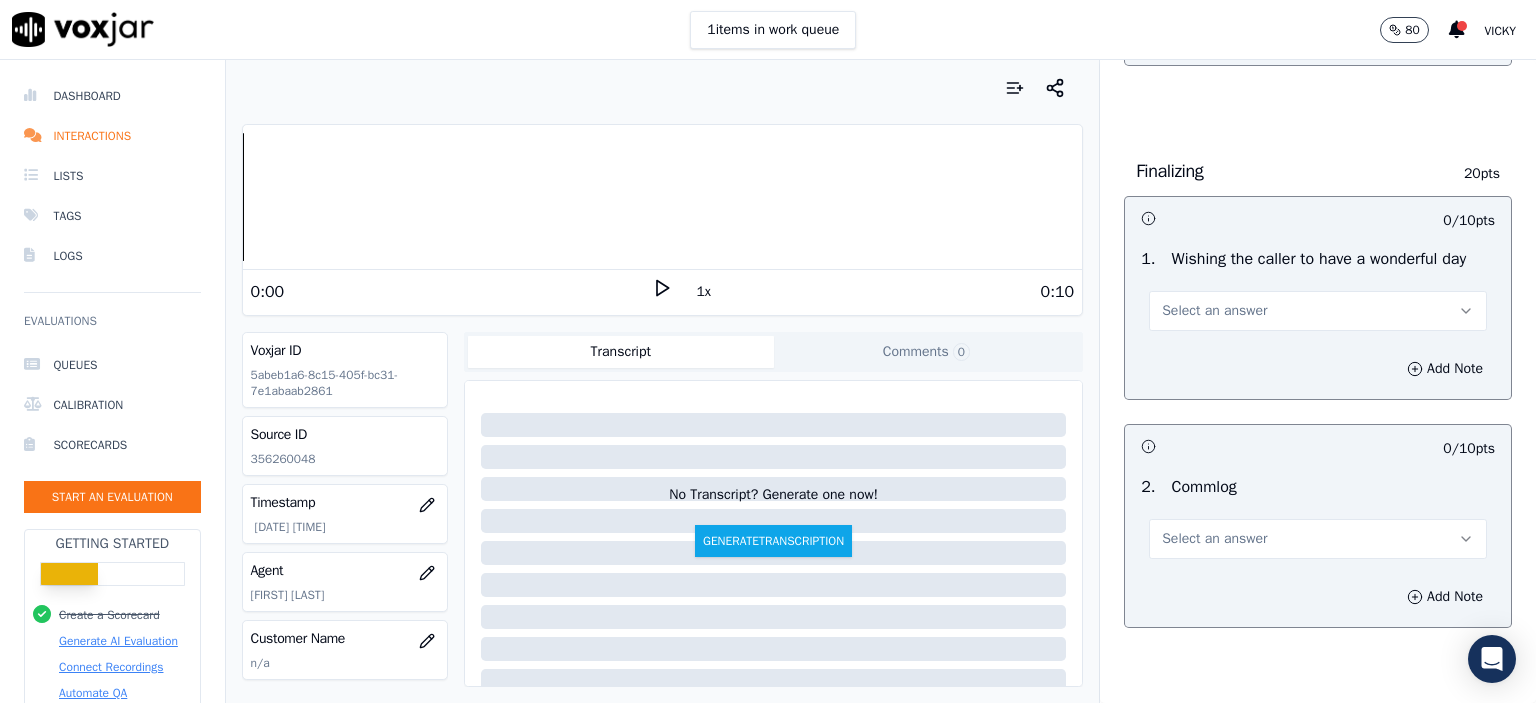 drag, startPoint x: 1267, startPoint y: 330, endPoint x: 1256, endPoint y: 323, distance: 13.038404 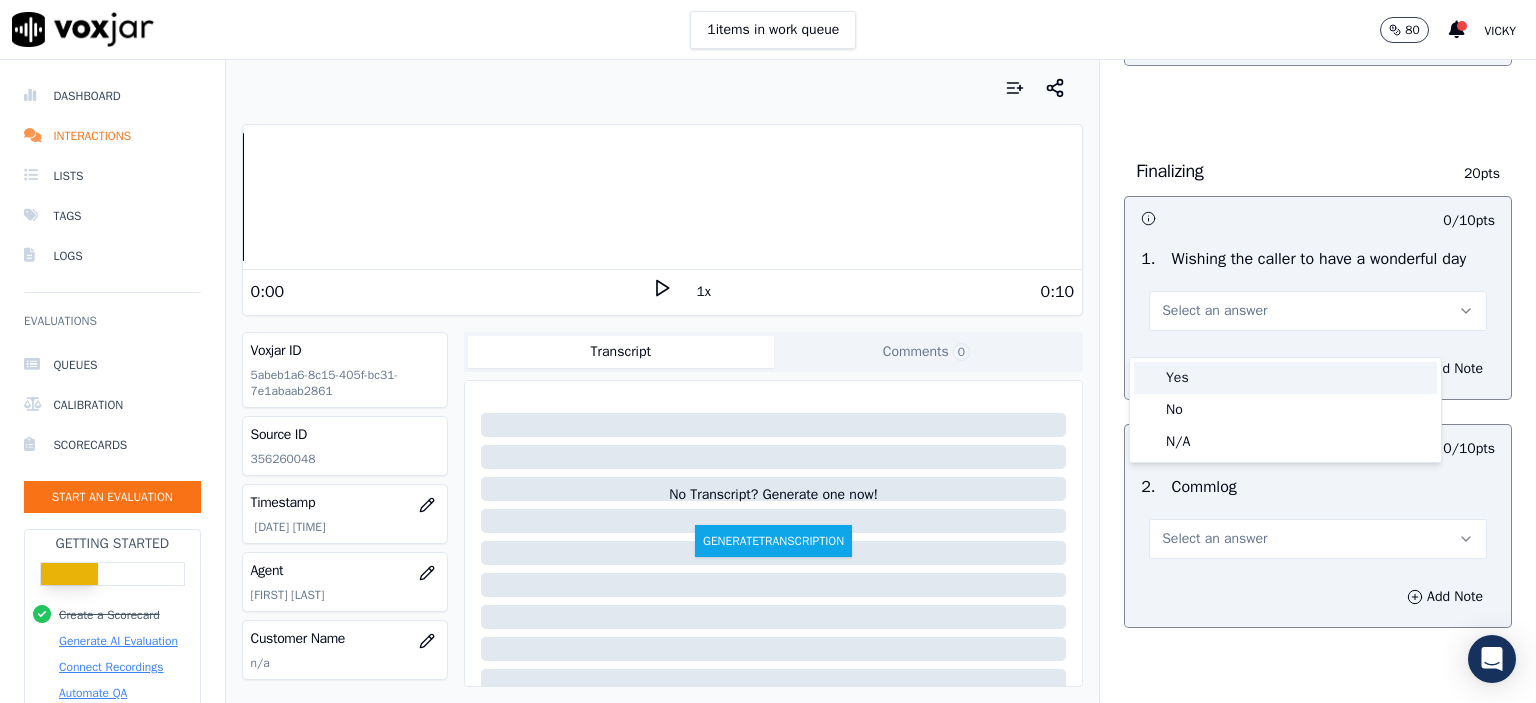 click on "Yes" at bounding box center [1285, 378] 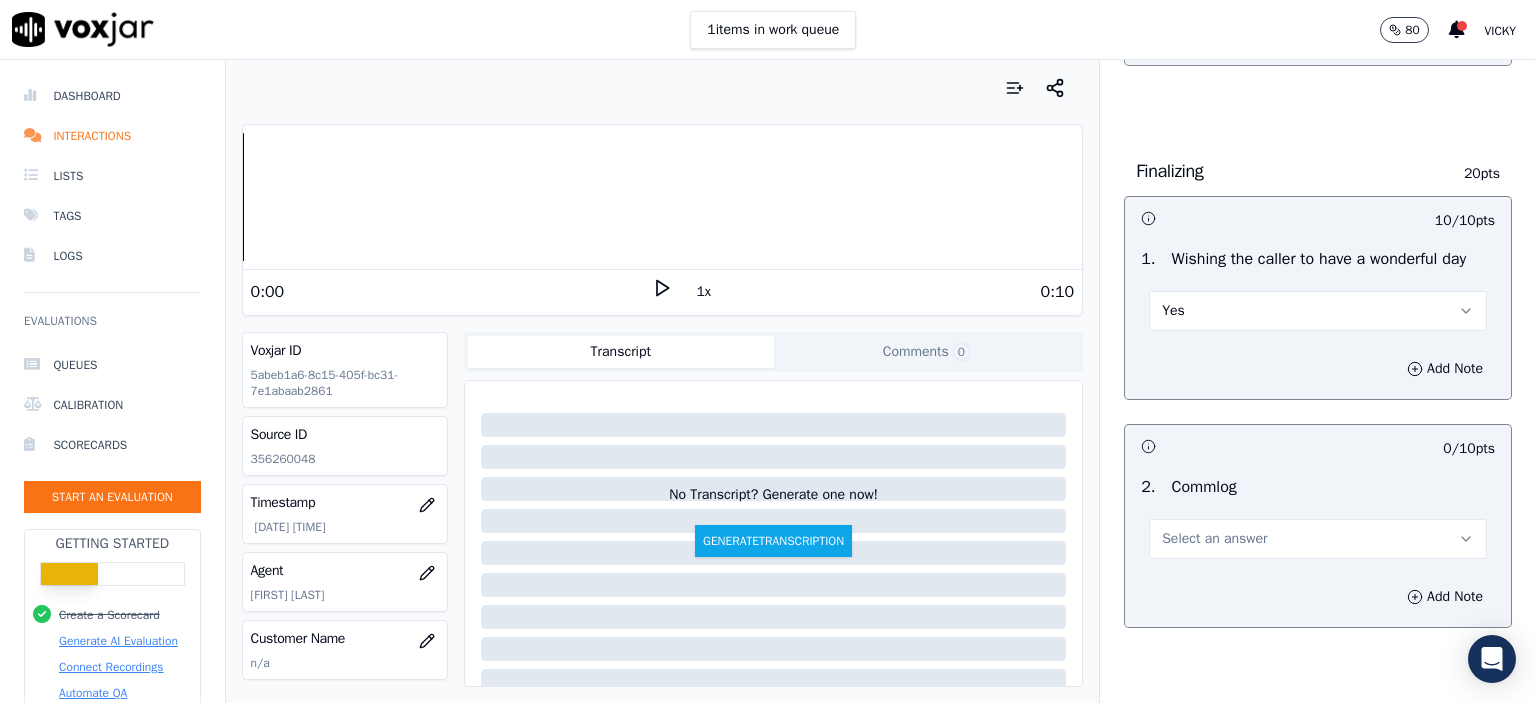 drag, startPoint x: 1256, startPoint y: 557, endPoint x: 1249, endPoint y: 578, distance: 22.135944 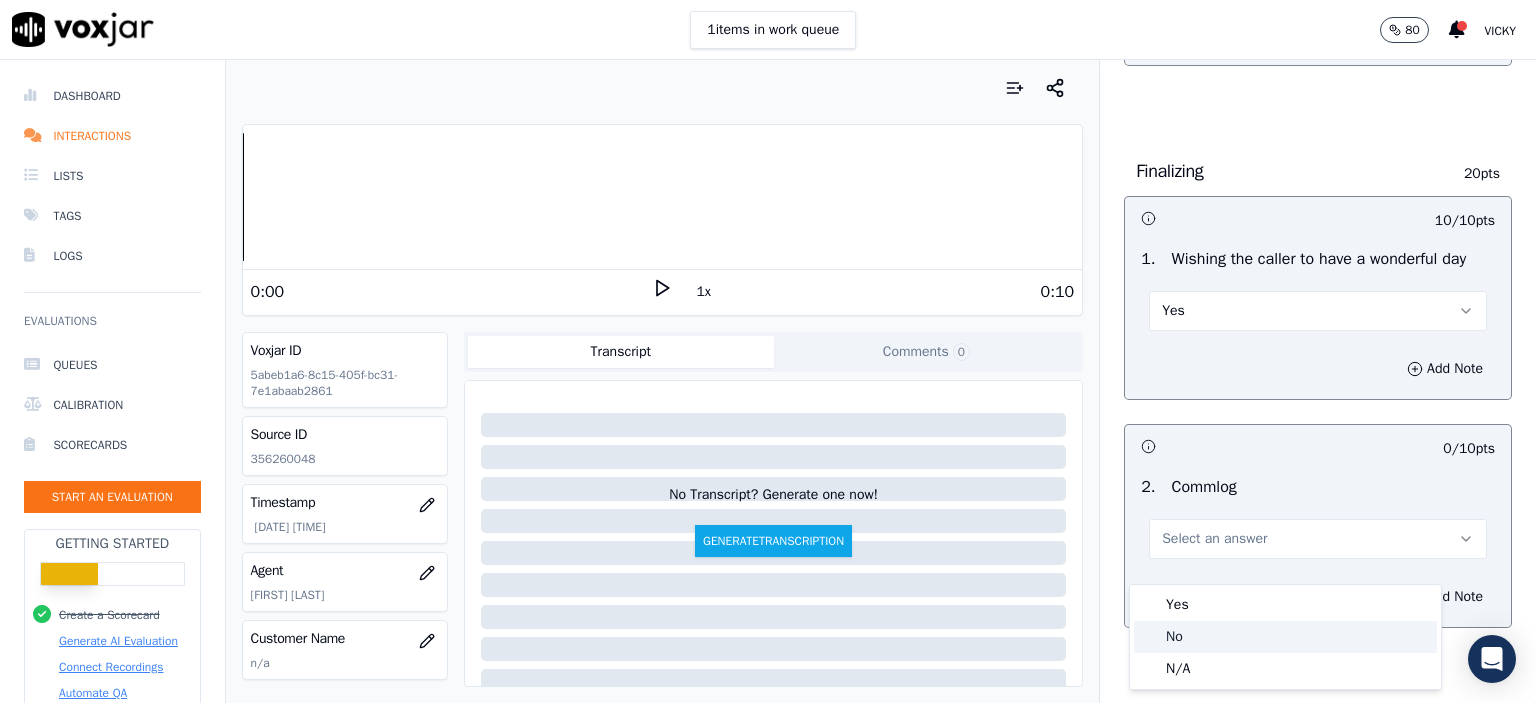 click on "No" 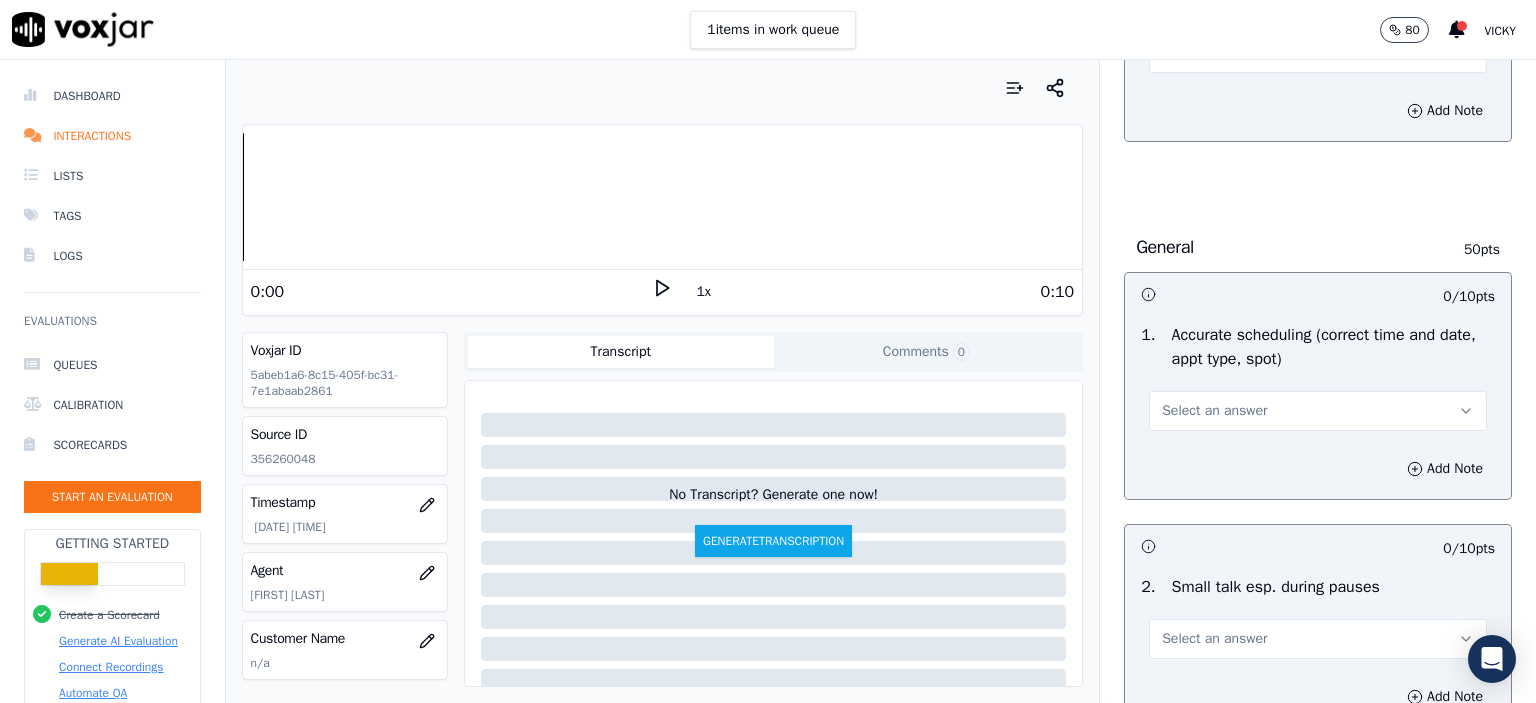 scroll, scrollTop: 1900, scrollLeft: 0, axis: vertical 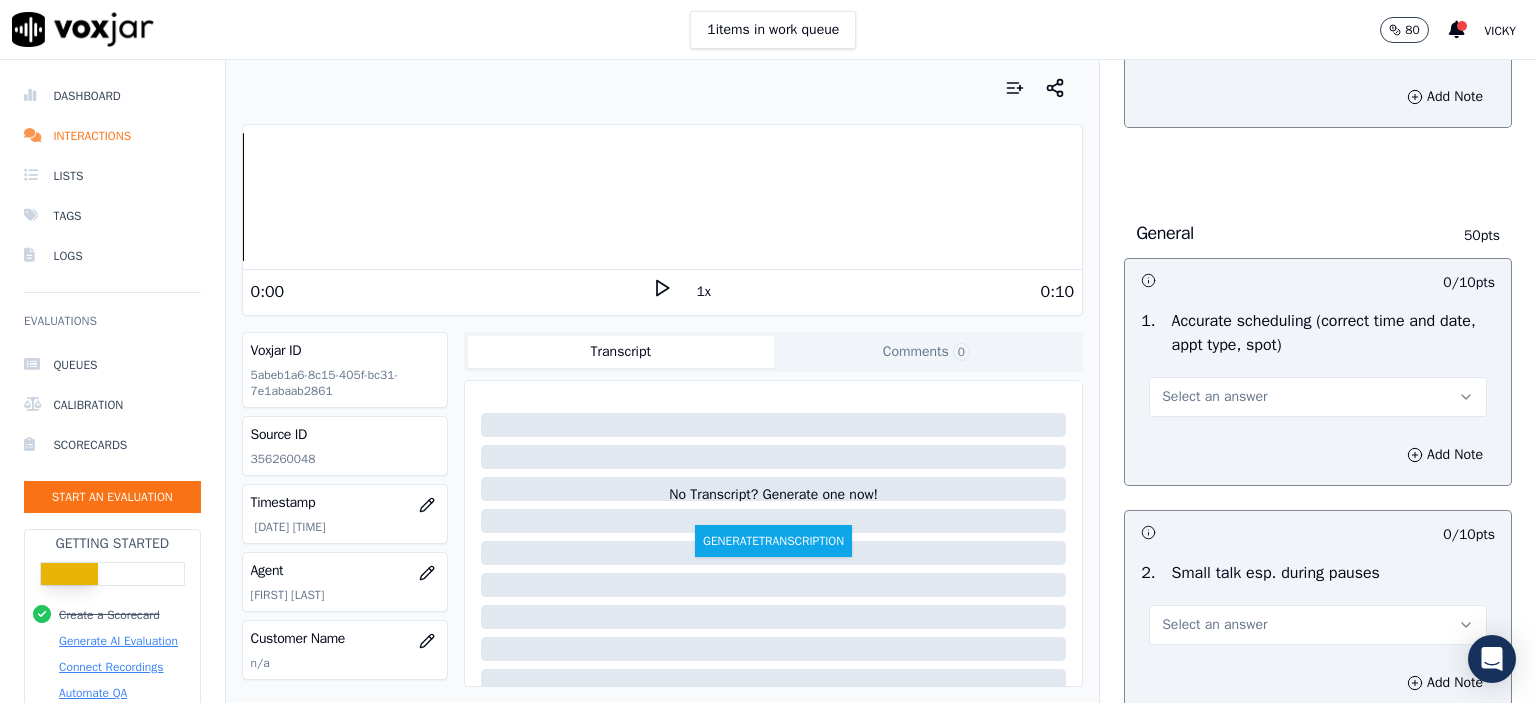 click on "Select an answer" at bounding box center [1214, 397] 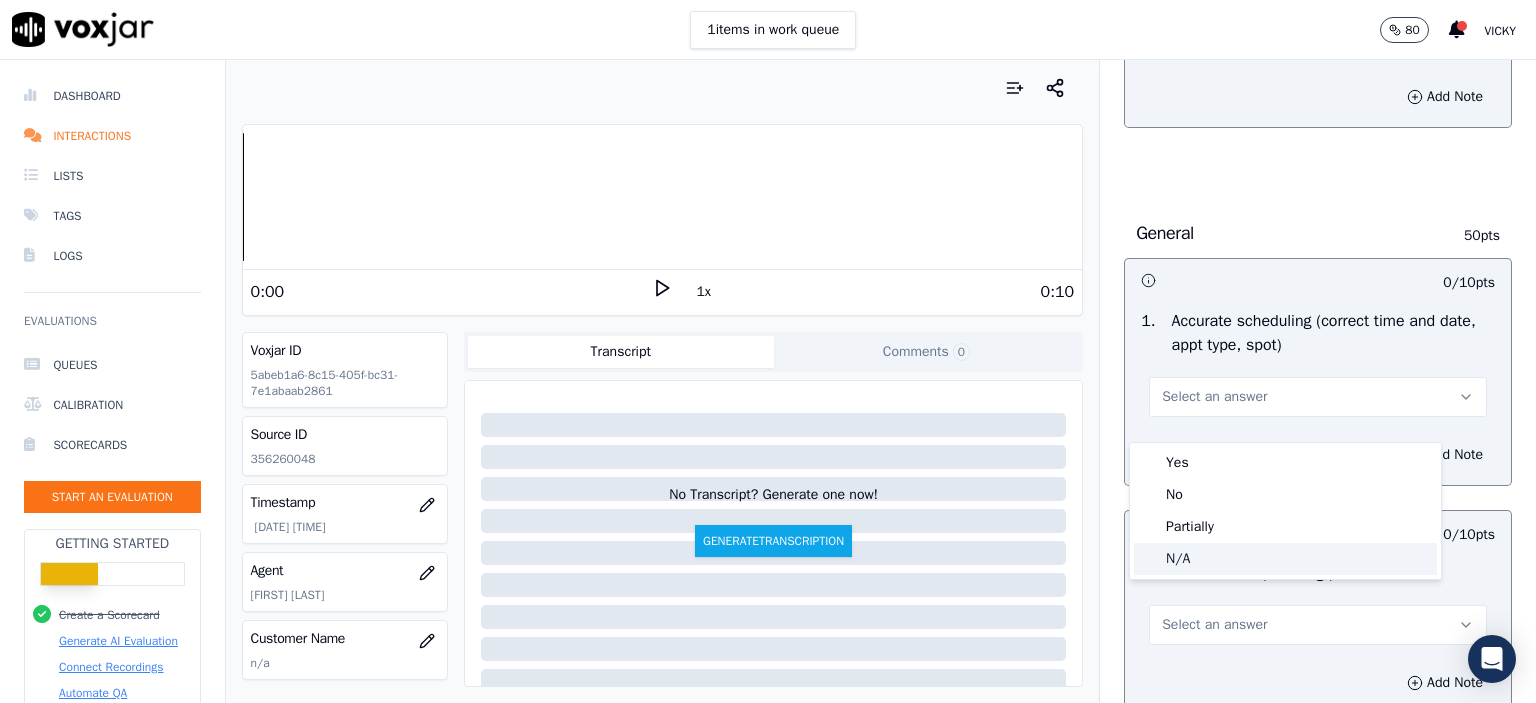 click on "N/A" 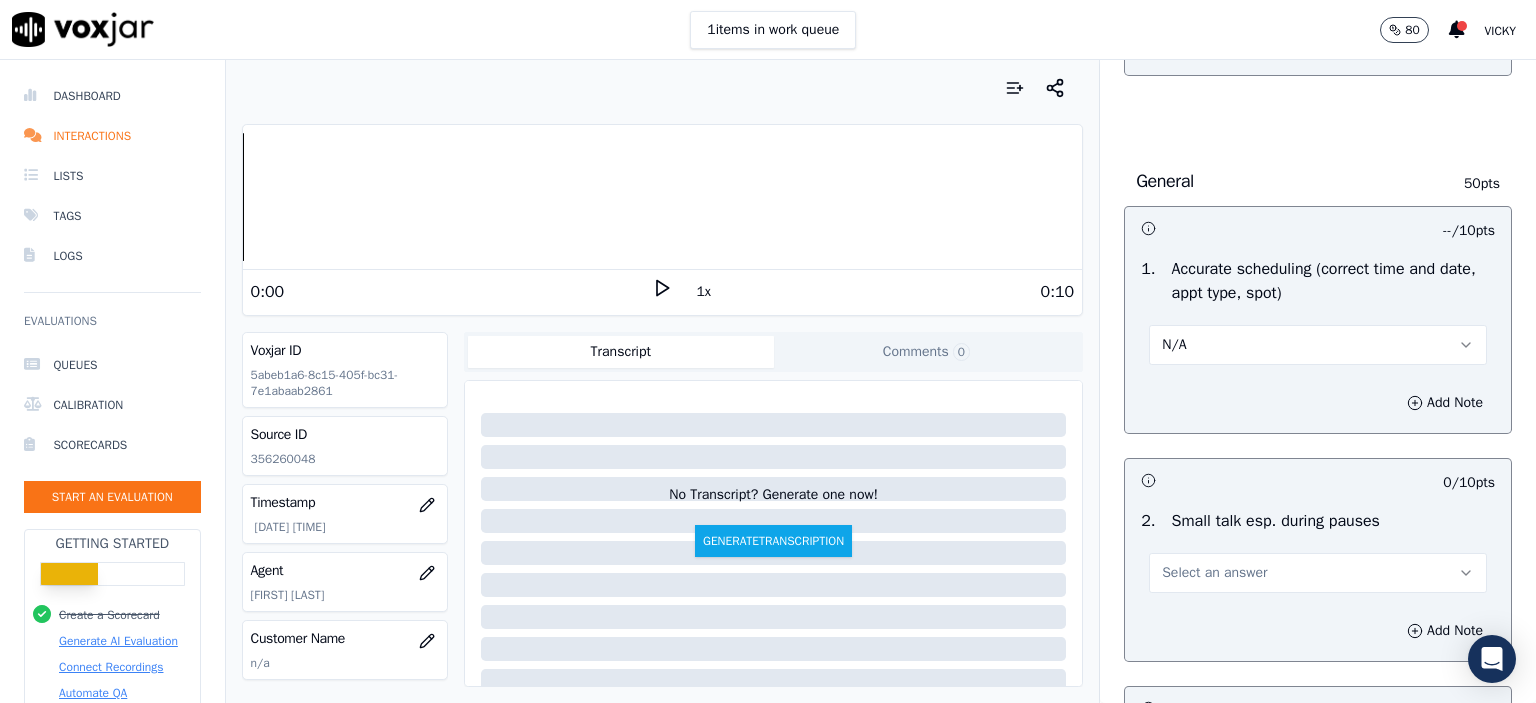 scroll, scrollTop: 2100, scrollLeft: 0, axis: vertical 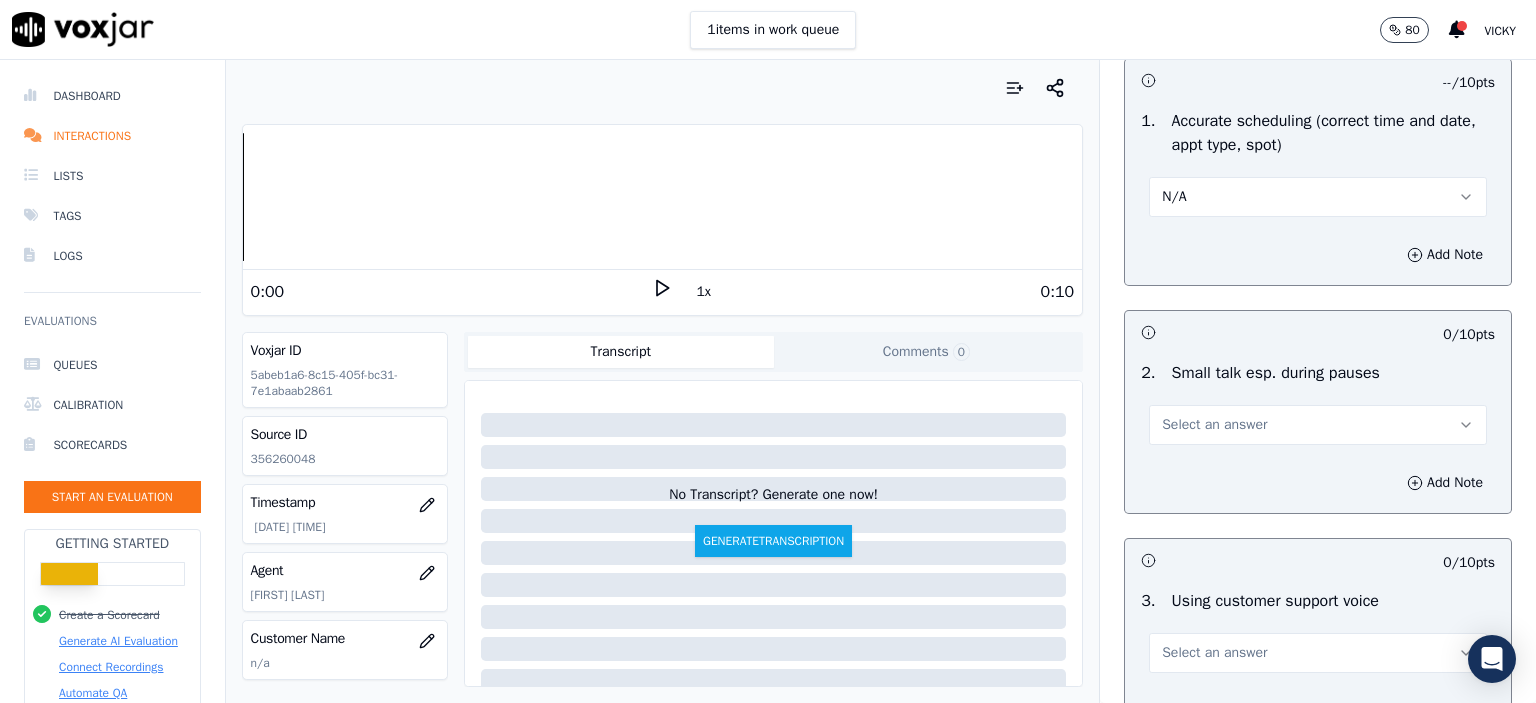 click on "Select an answer" at bounding box center (1318, 425) 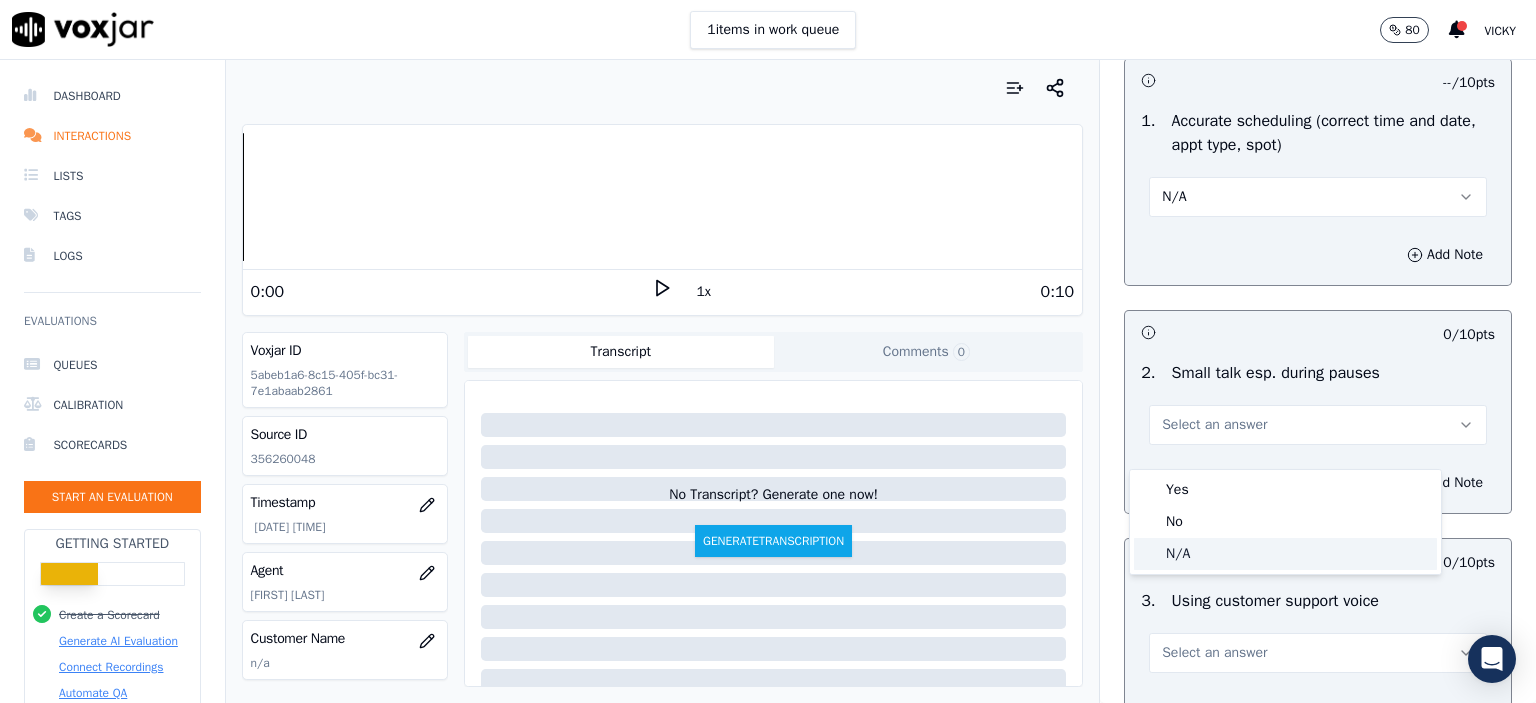 click on "N/A" 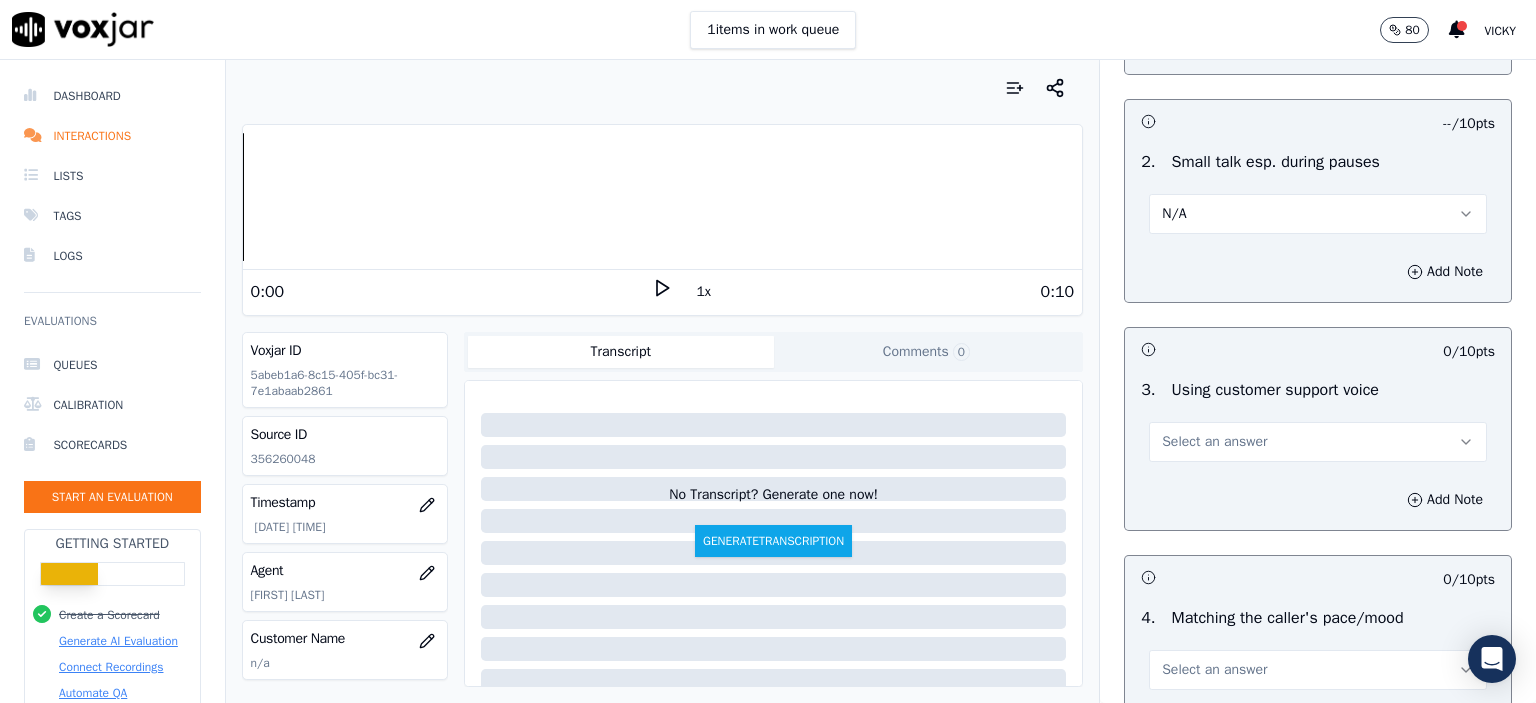 scroll, scrollTop: 2400, scrollLeft: 0, axis: vertical 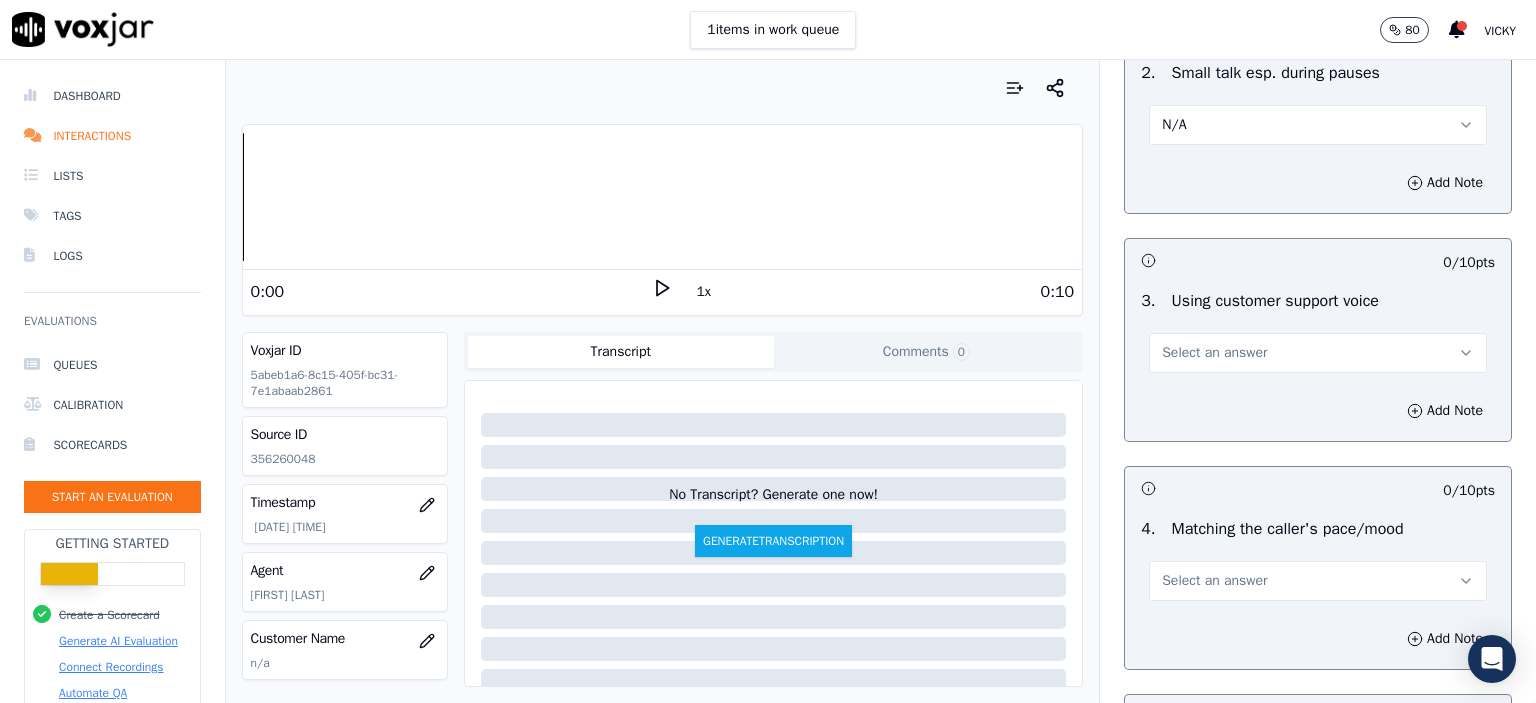 click on "Select an answer" at bounding box center [1214, 353] 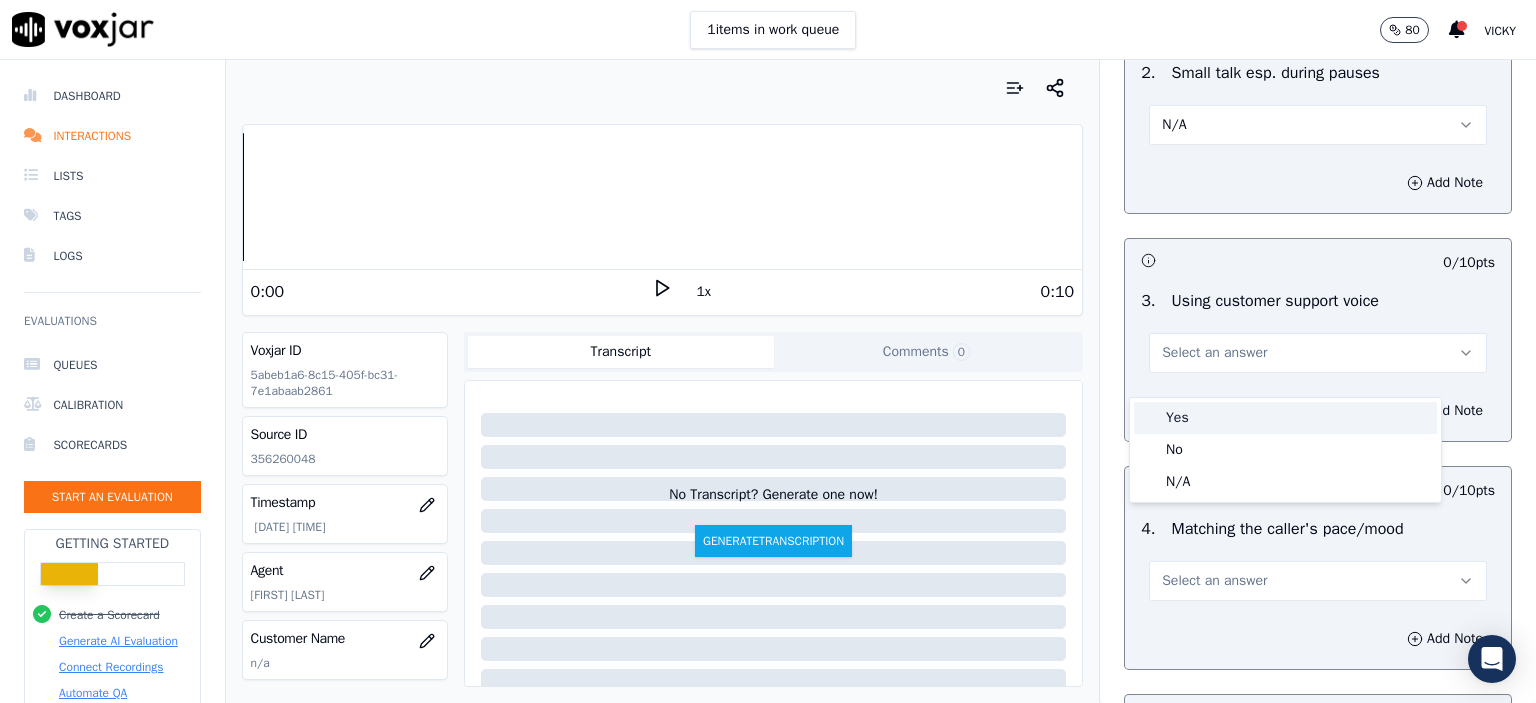 click on "Yes" at bounding box center (1285, 418) 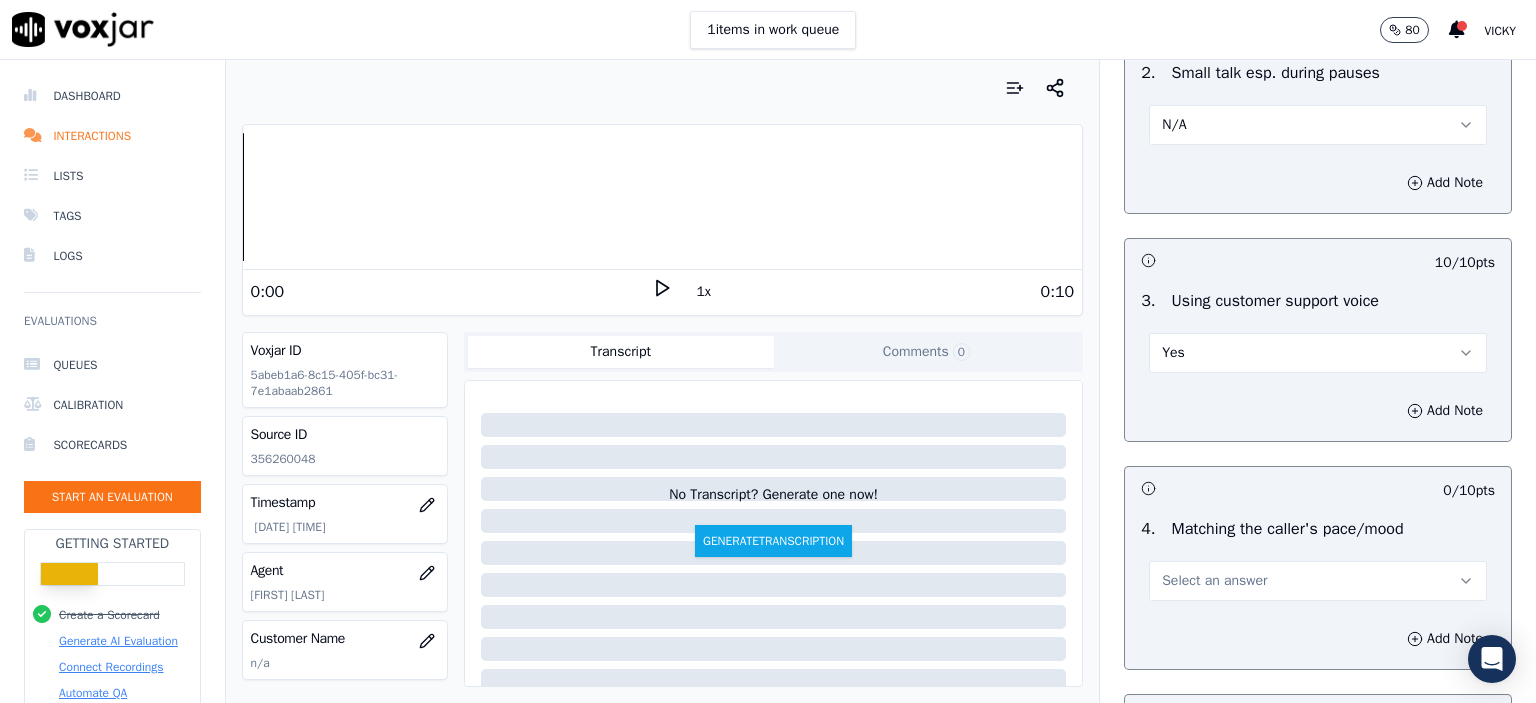 click on "4 .   Matching the caller's pace/mood    Select an answer" at bounding box center (1318, 559) 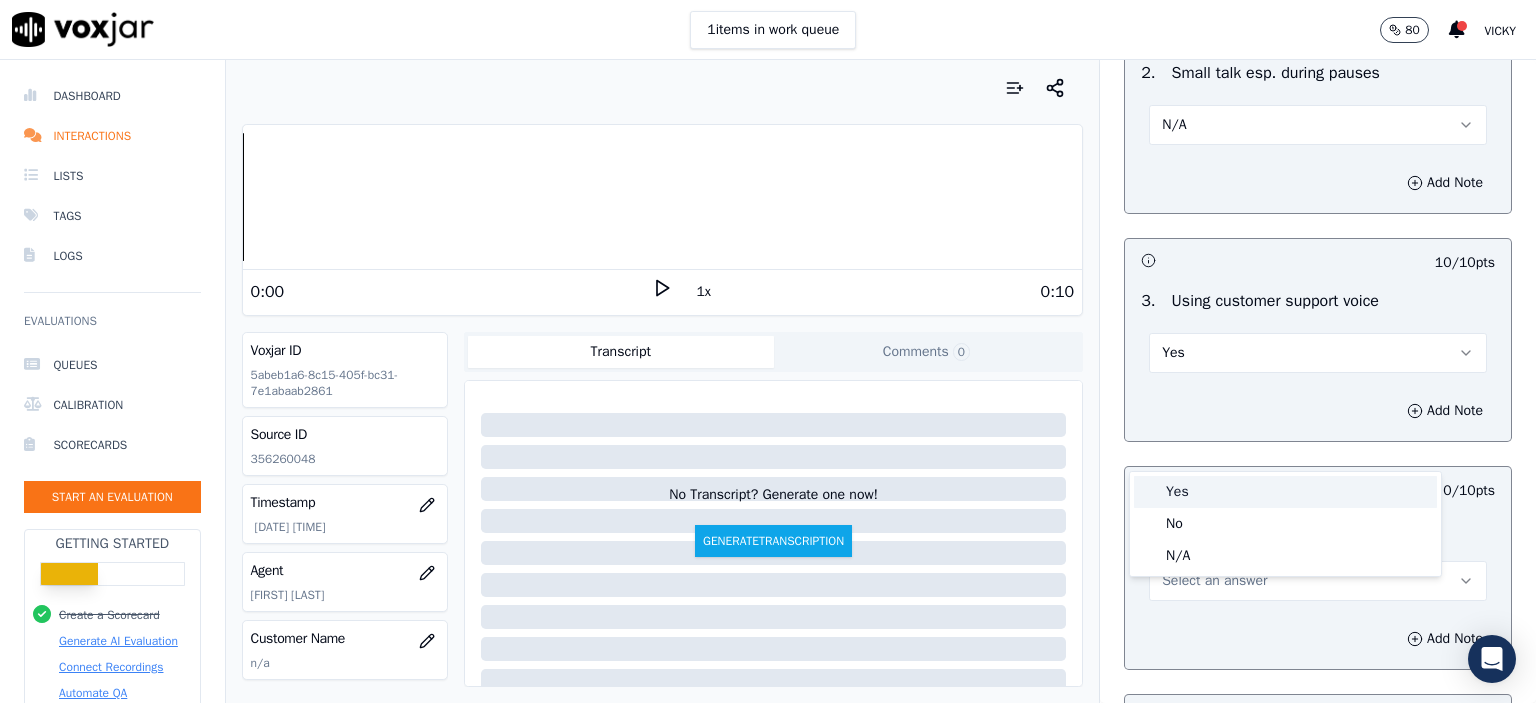 click on "Yes" at bounding box center [1285, 492] 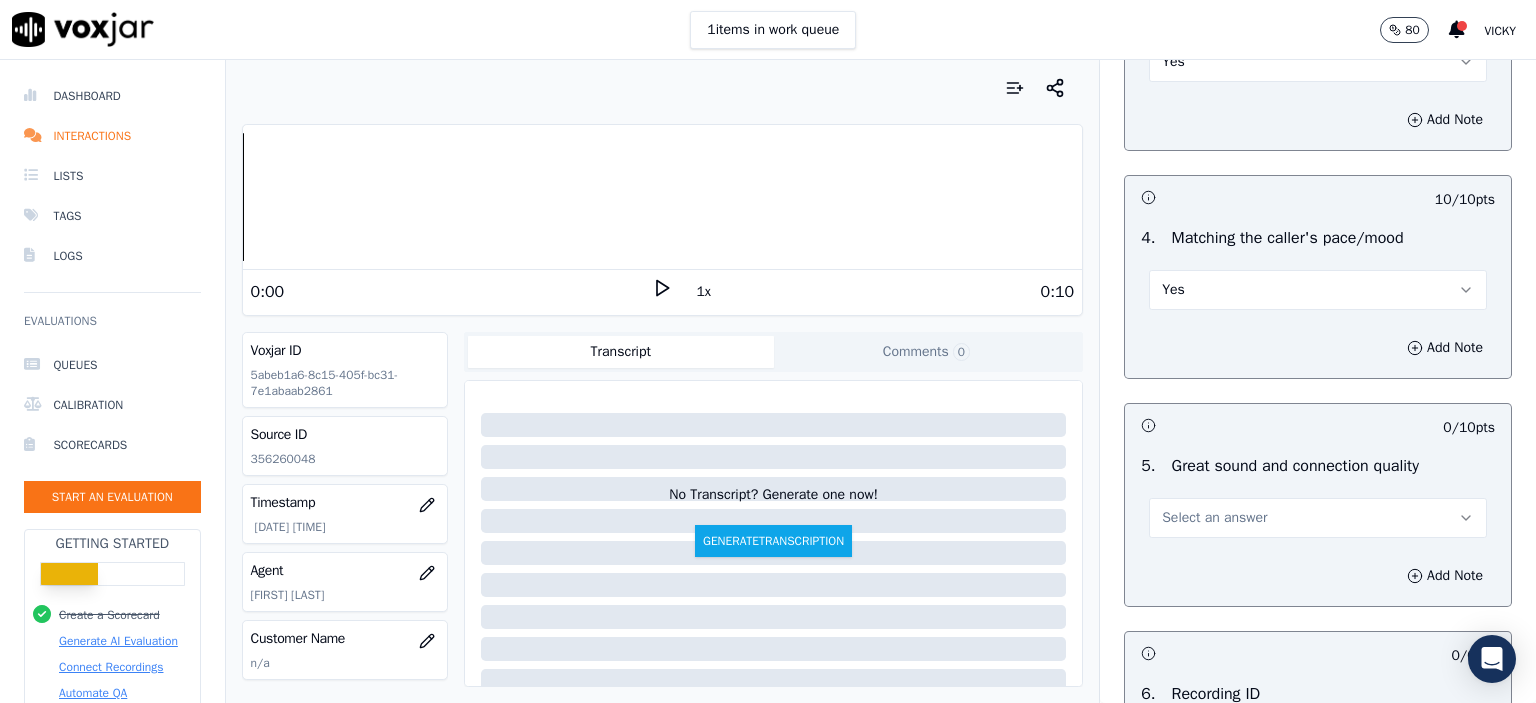 scroll, scrollTop: 2700, scrollLeft: 0, axis: vertical 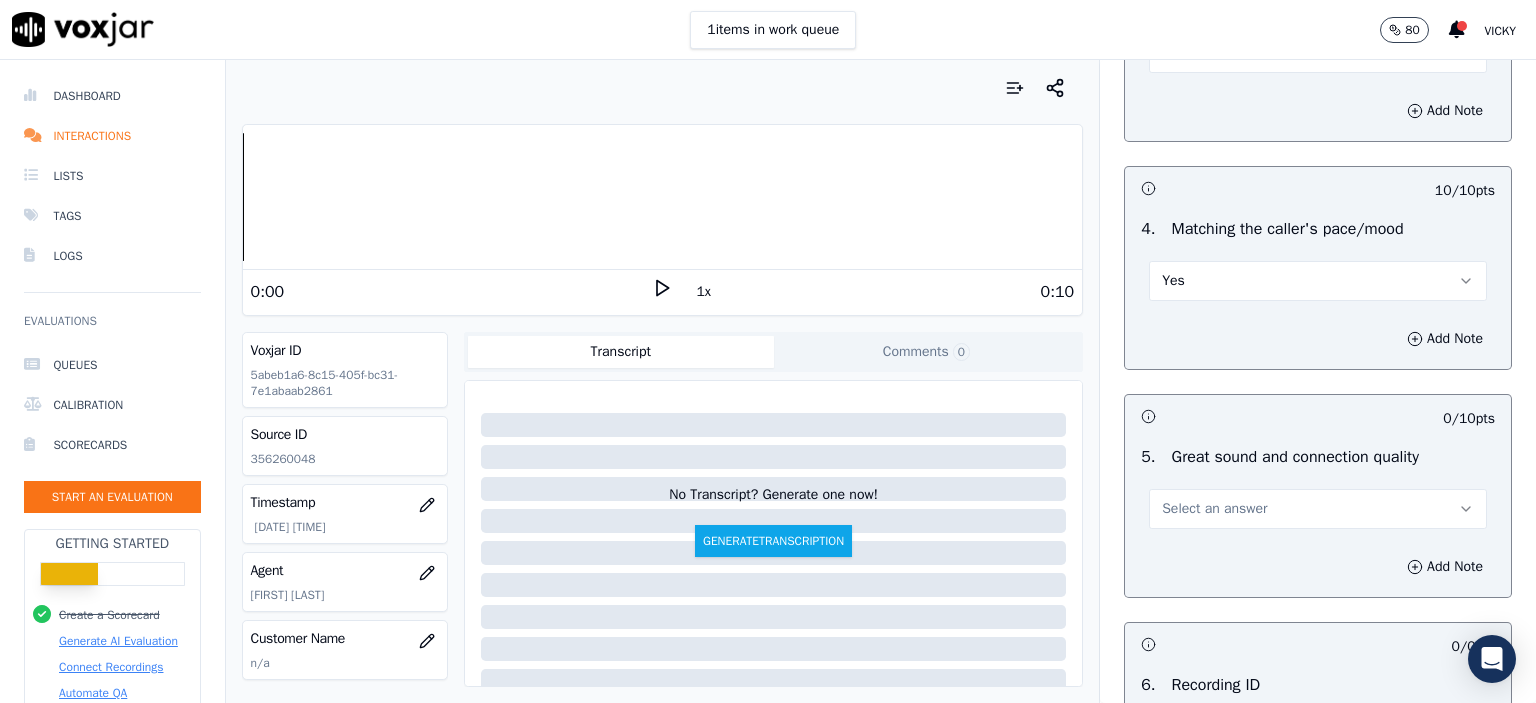 click on "Select an answer" at bounding box center (1214, 509) 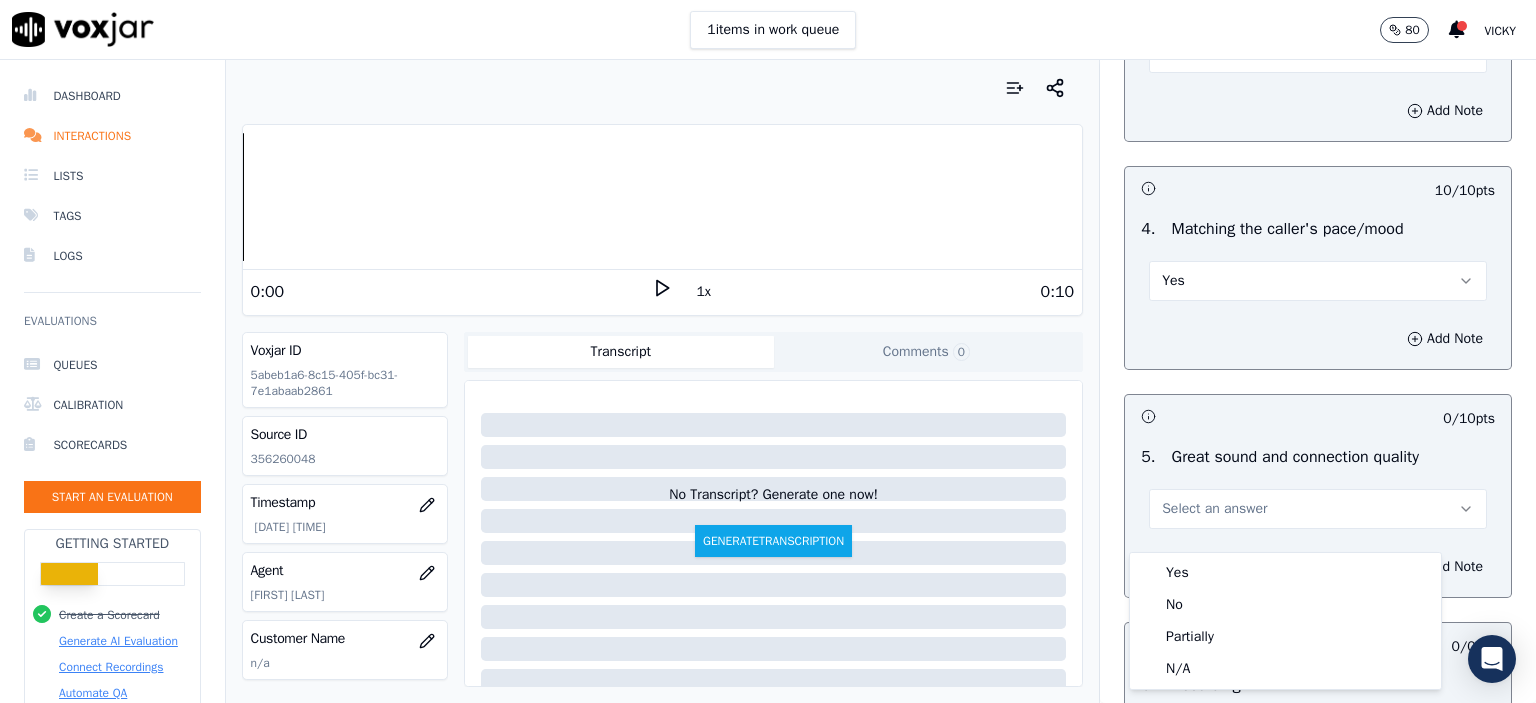 click on "Yes" at bounding box center (1285, 573) 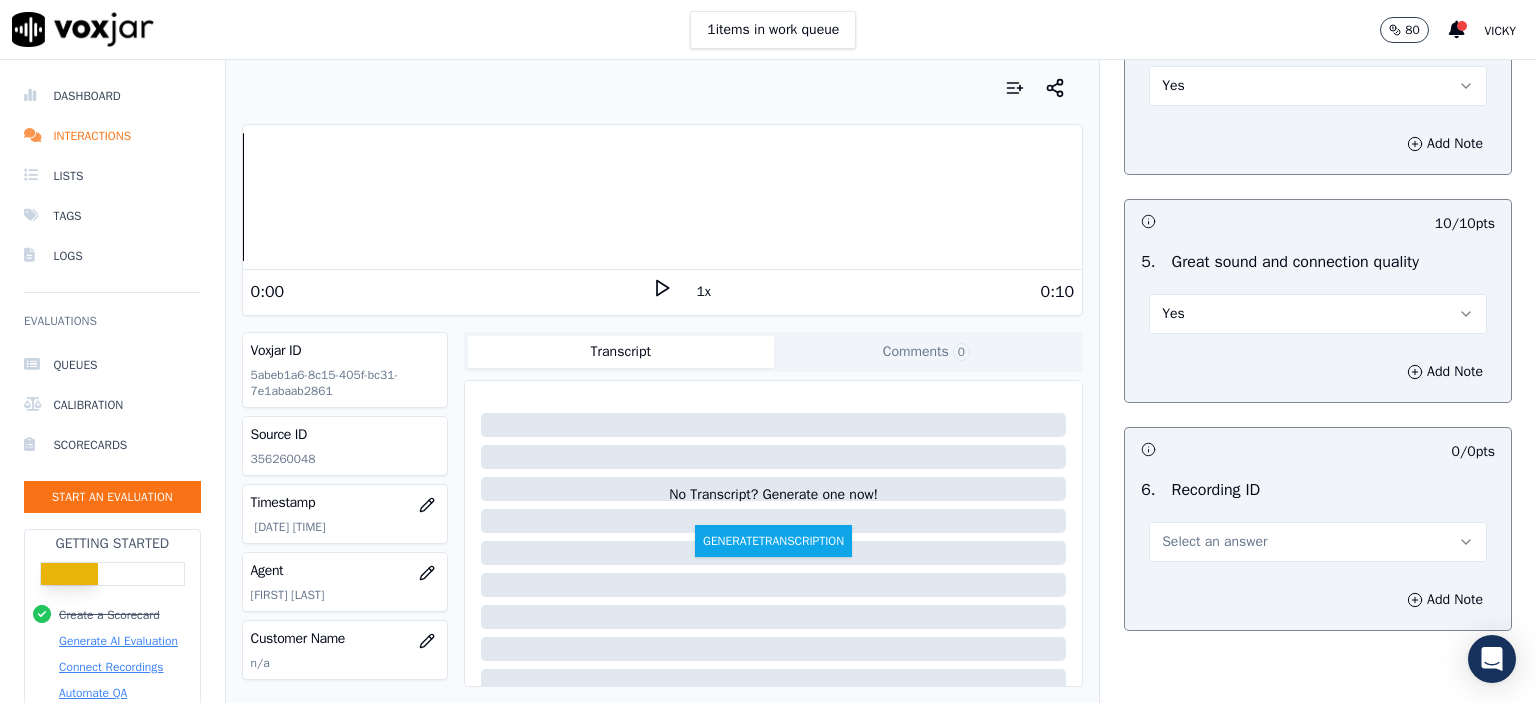 scroll, scrollTop: 2900, scrollLeft: 0, axis: vertical 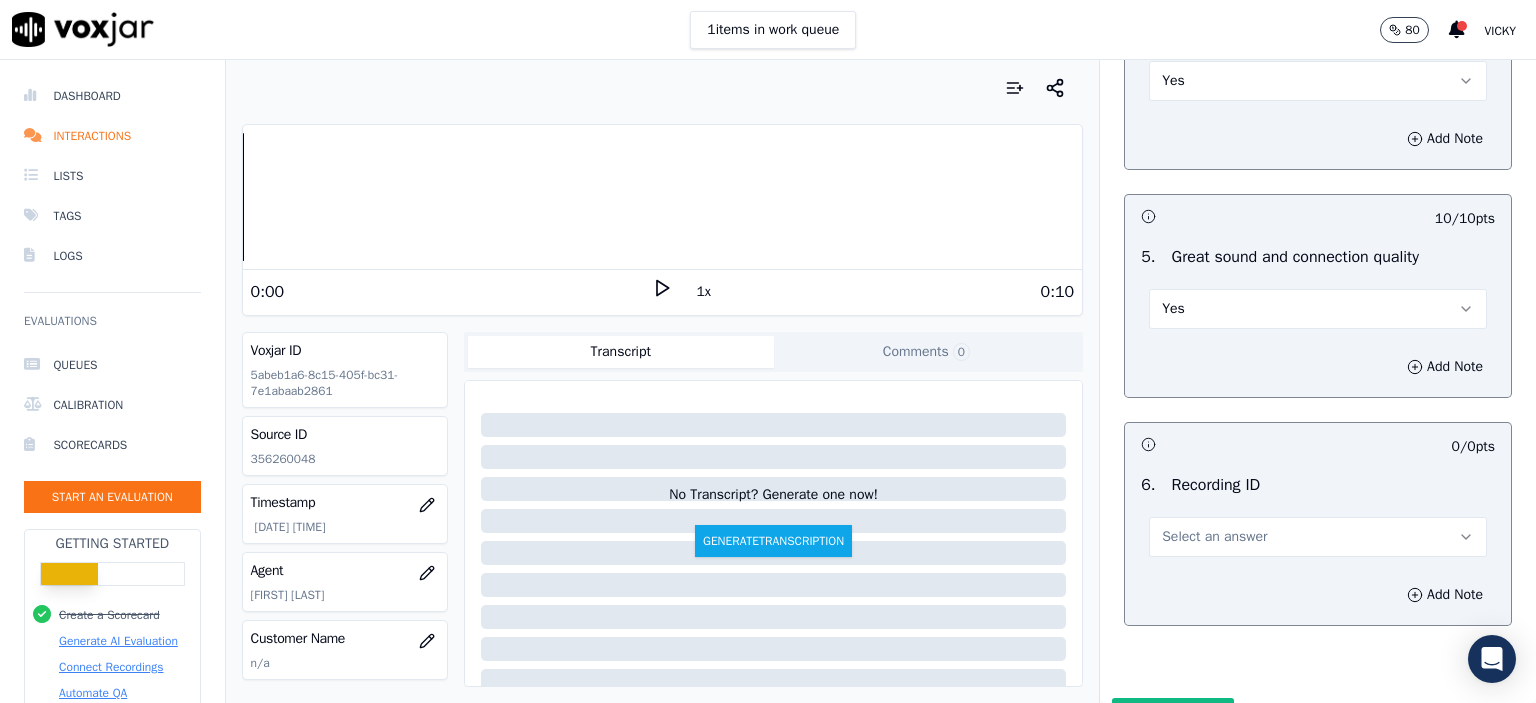 click on "6 .   Recording ID   Select an answer" at bounding box center [1318, 515] 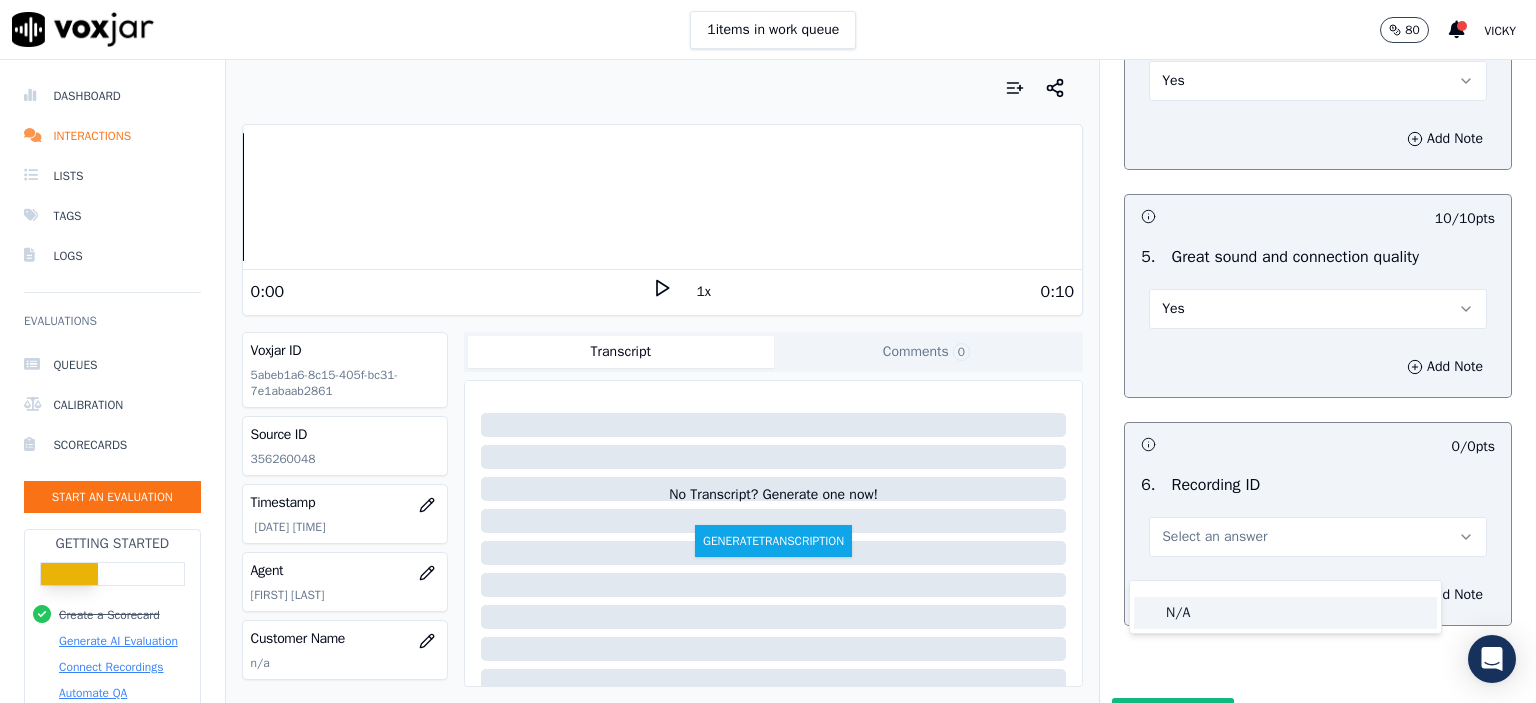 click on "N/A" 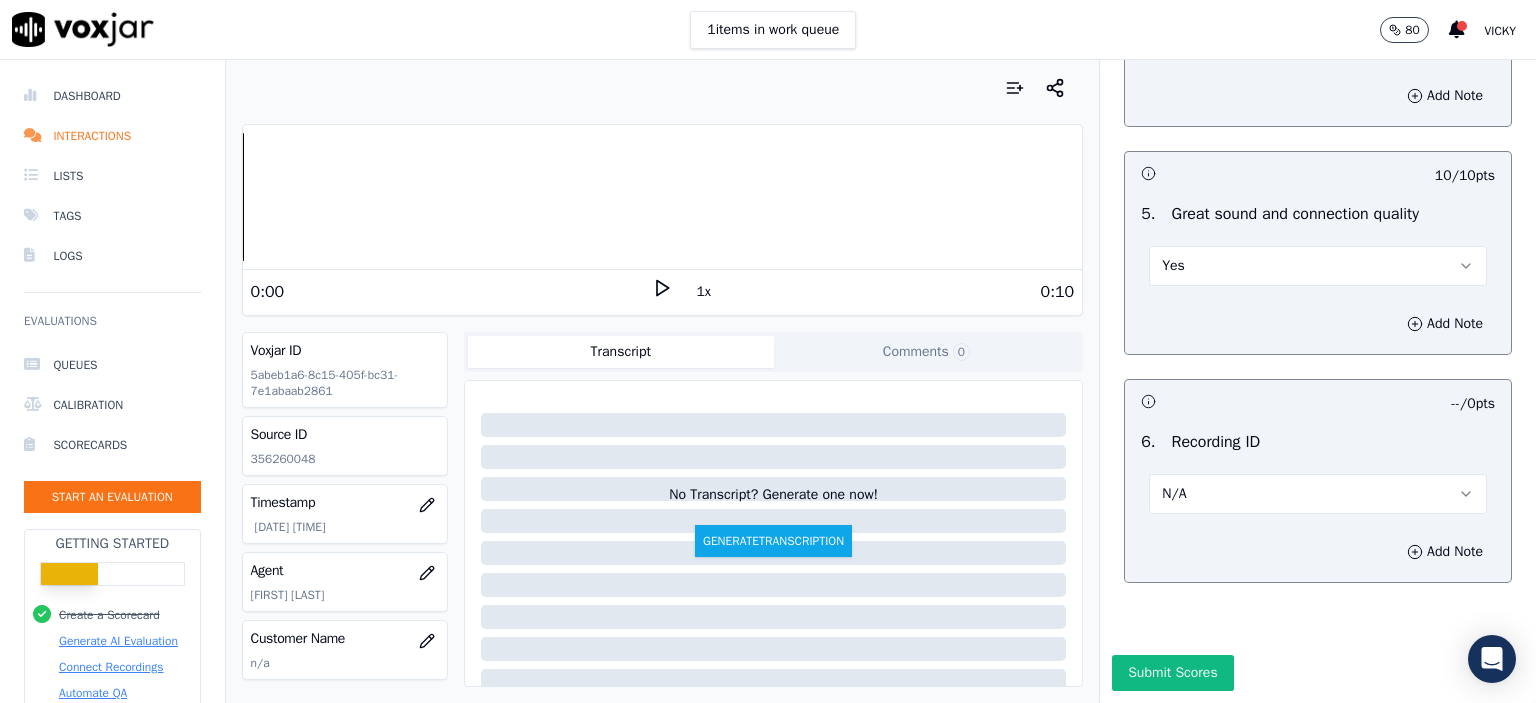 scroll, scrollTop: 3007, scrollLeft: 0, axis: vertical 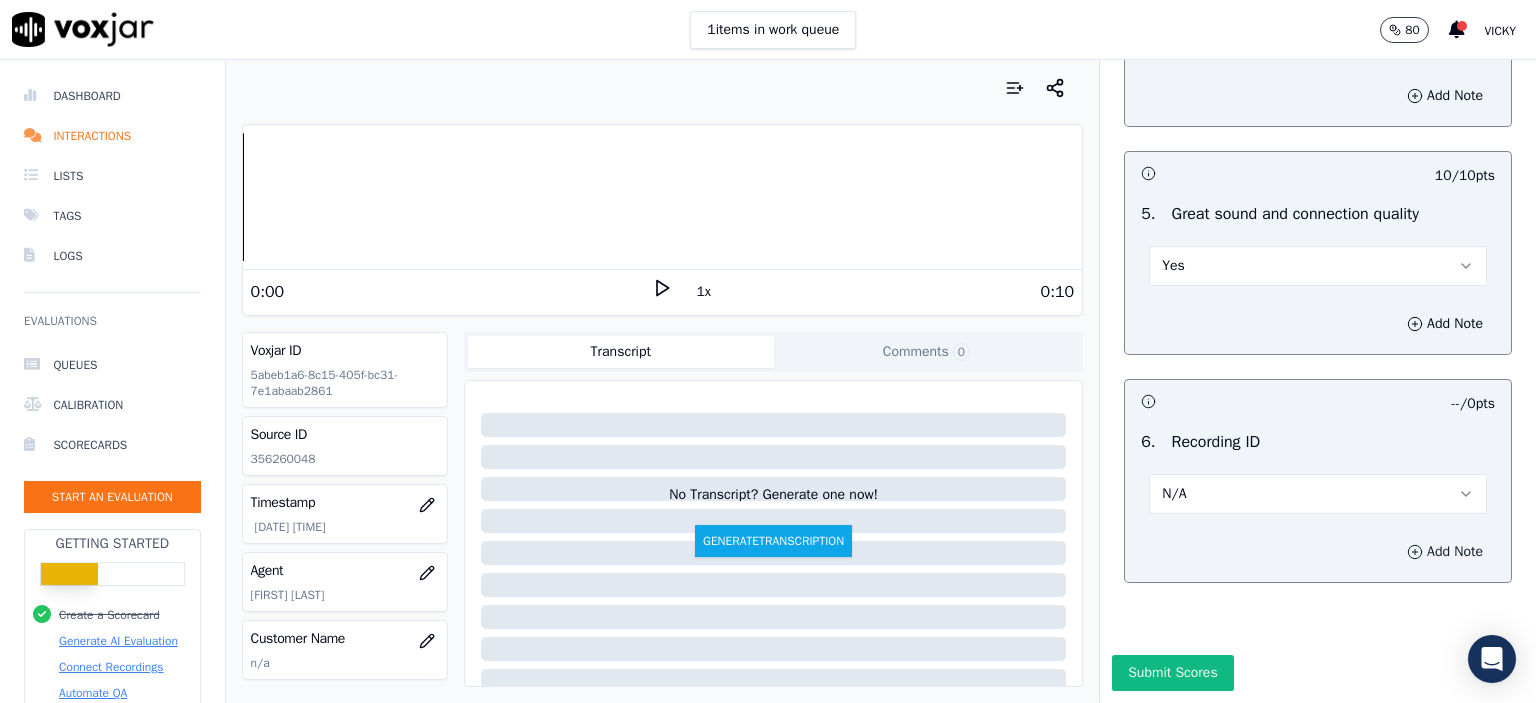 click on "Add Note" at bounding box center [1445, 552] 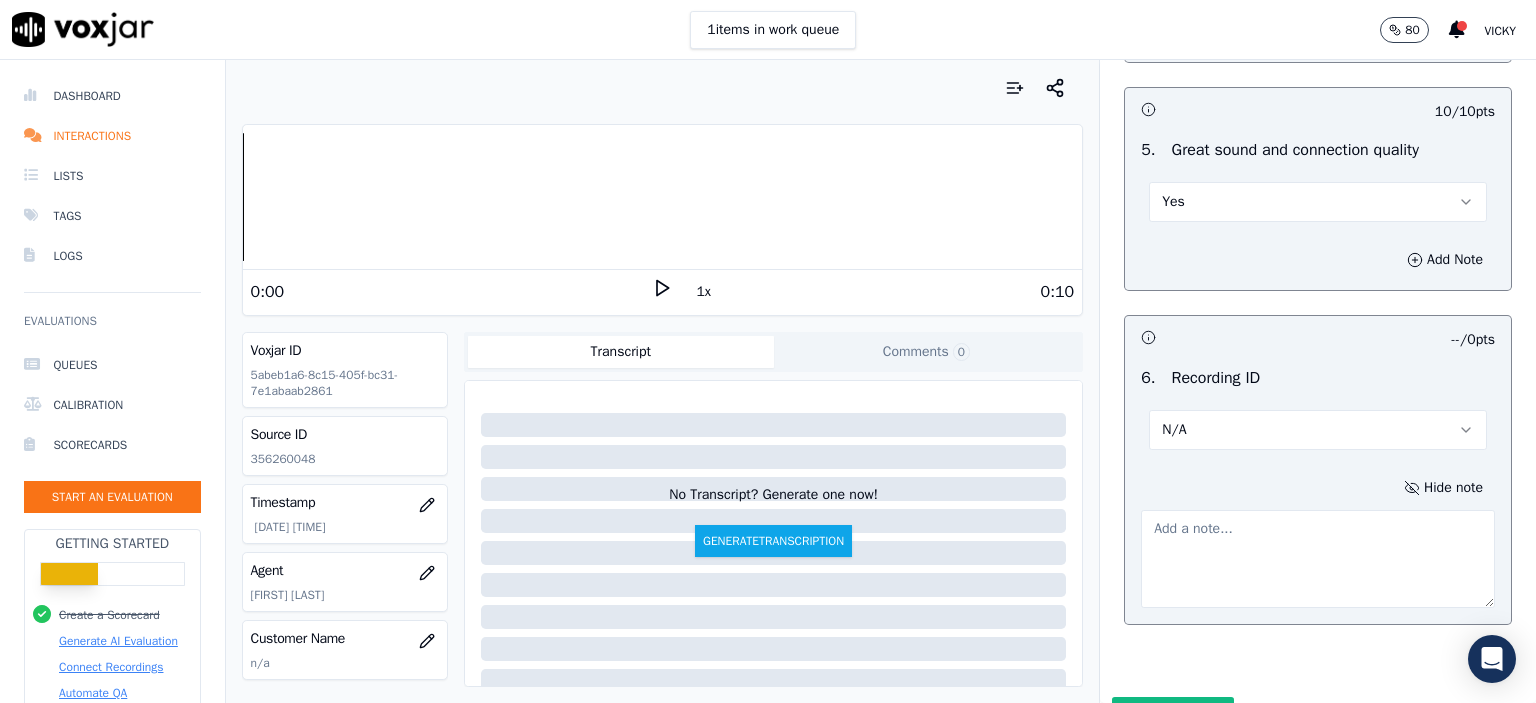 click on "356260048" 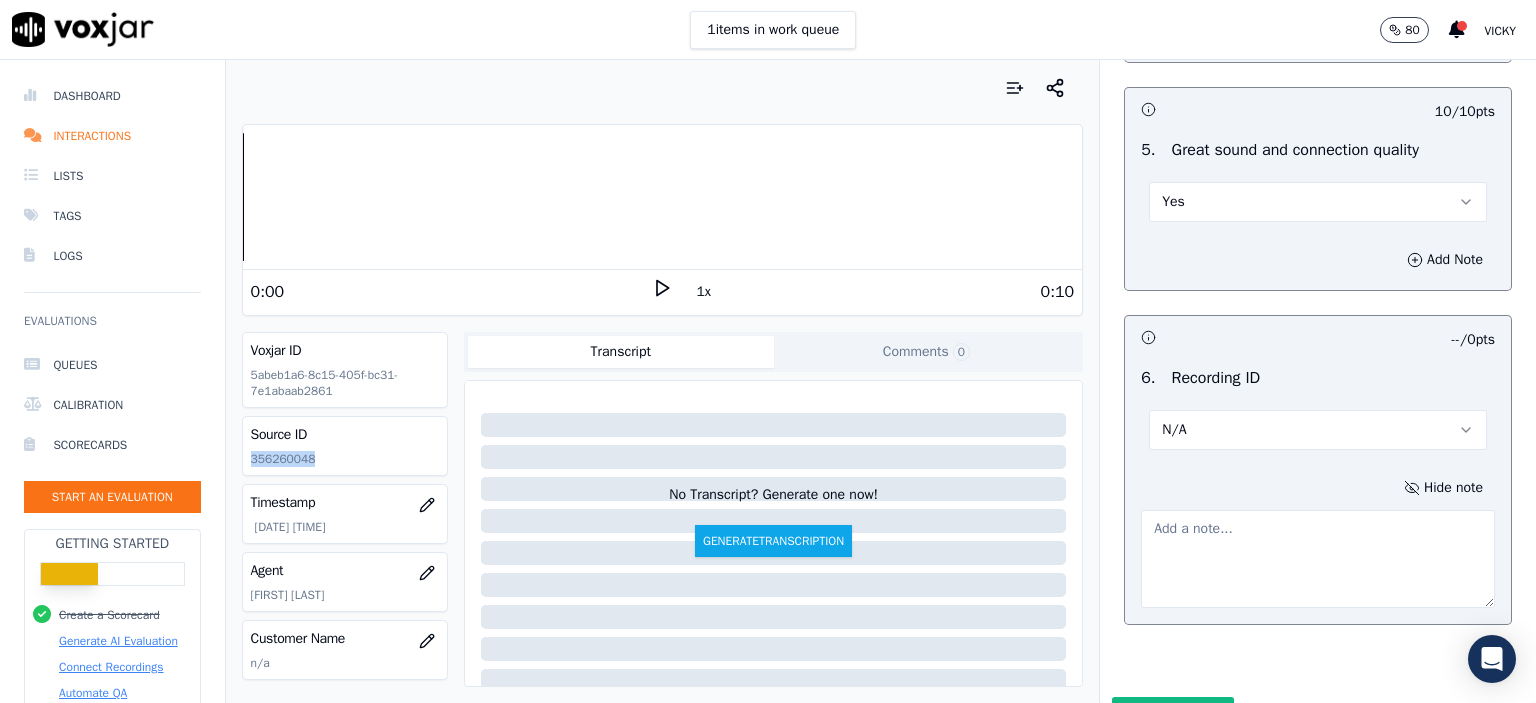click on "356260048" 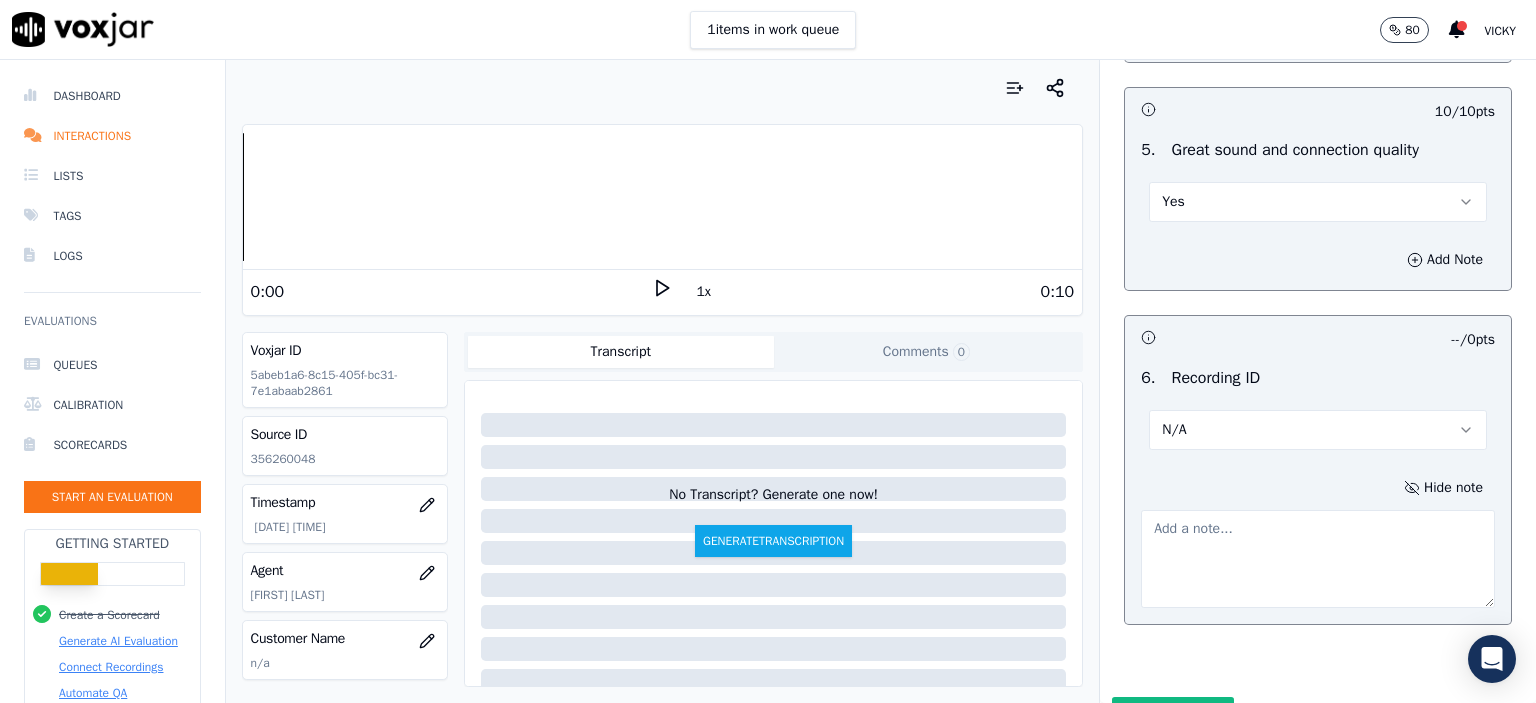 click at bounding box center [1318, 559] 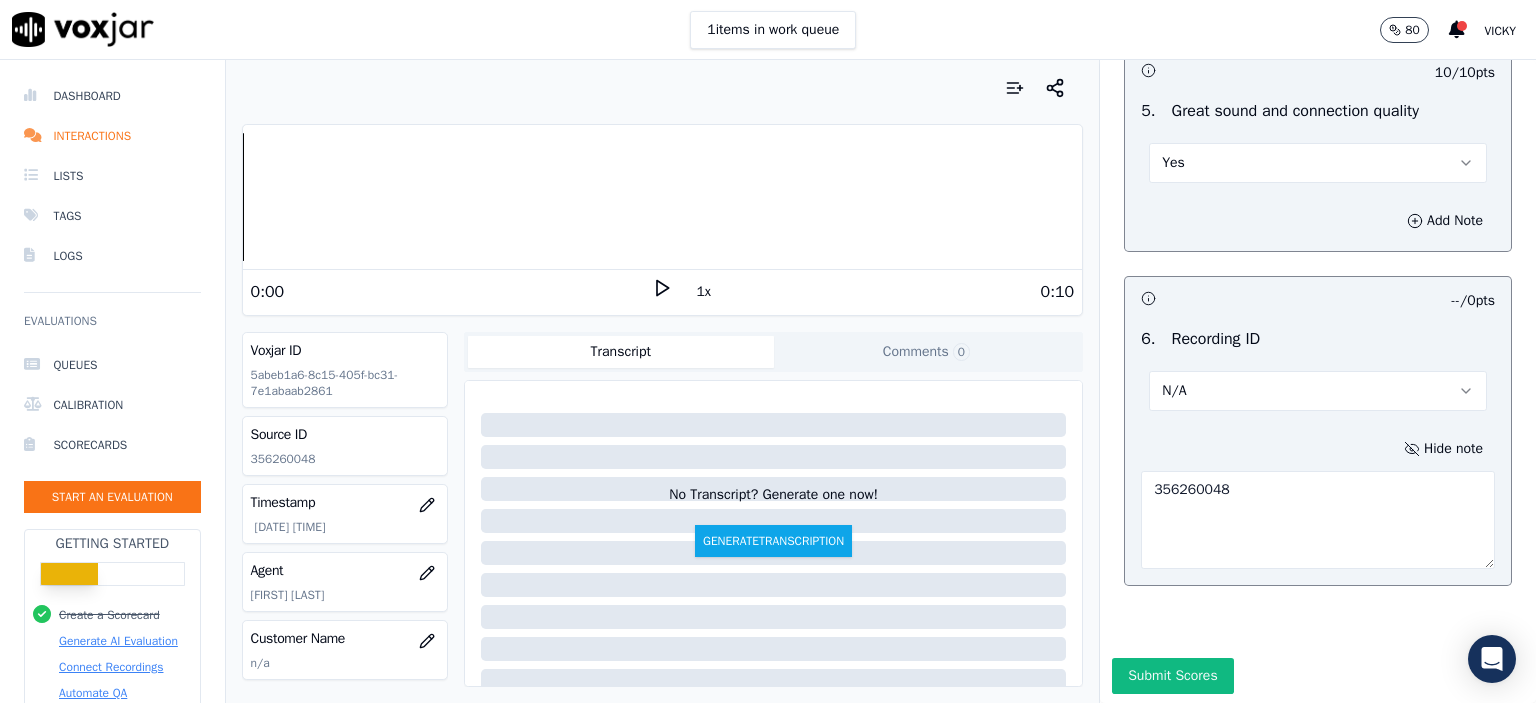 scroll, scrollTop: 3112, scrollLeft: 0, axis: vertical 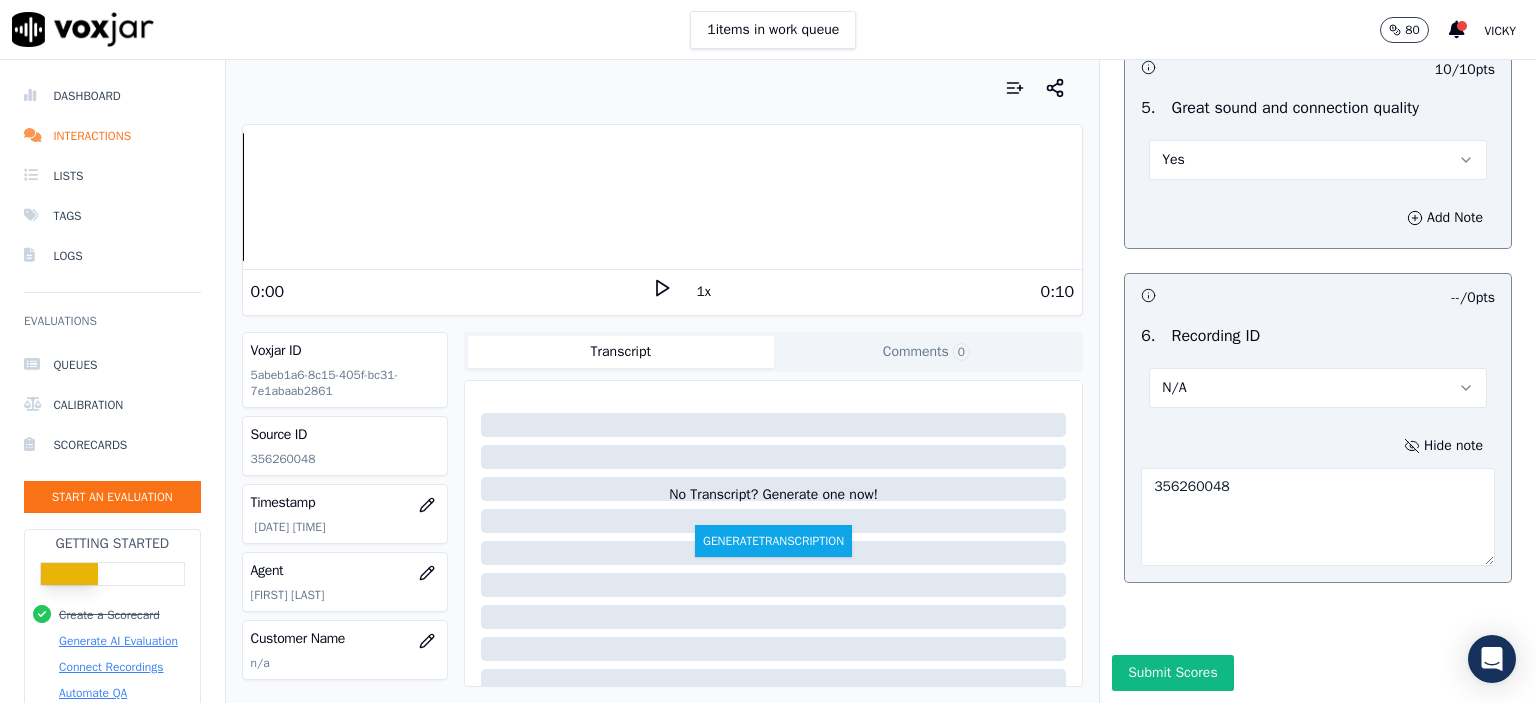 type on "356260048" 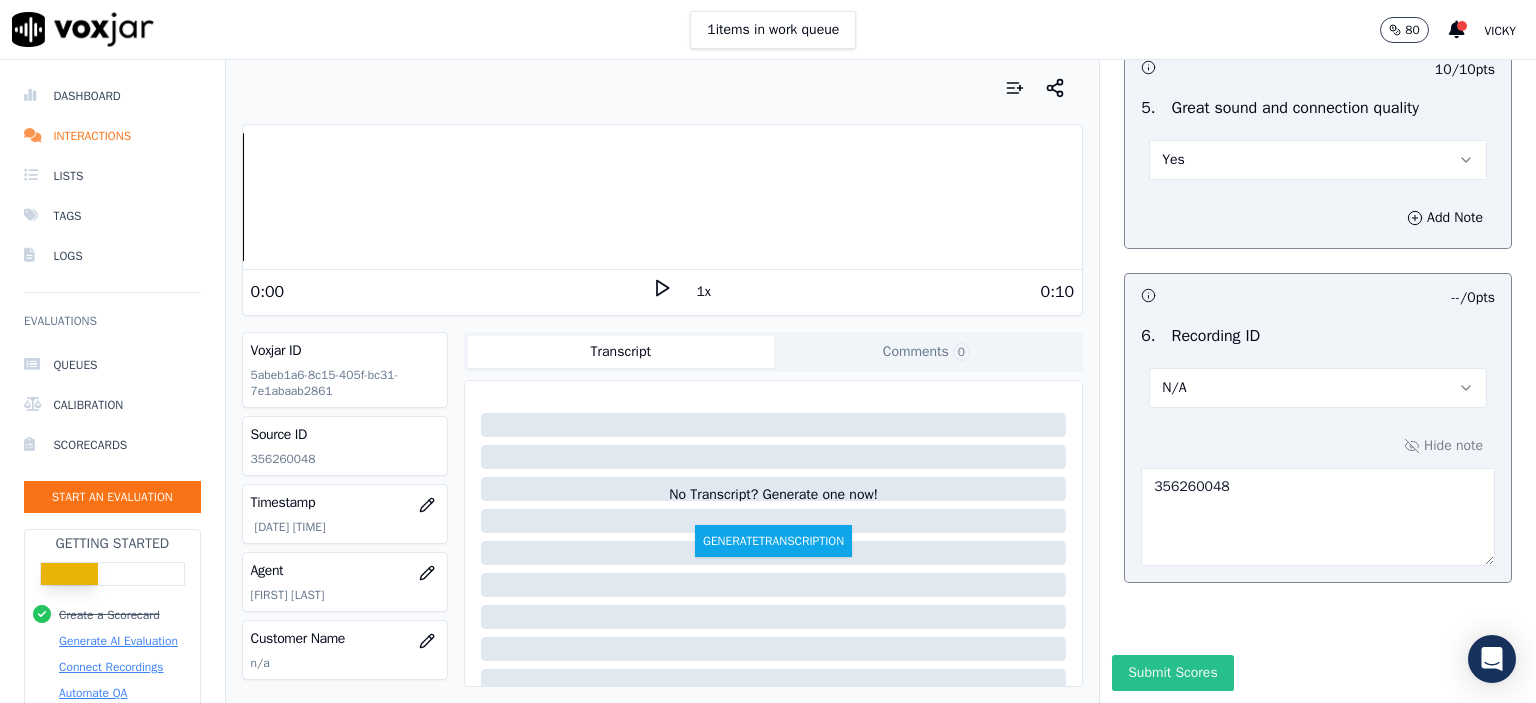 click on "Submit Scores" at bounding box center (1172, 673) 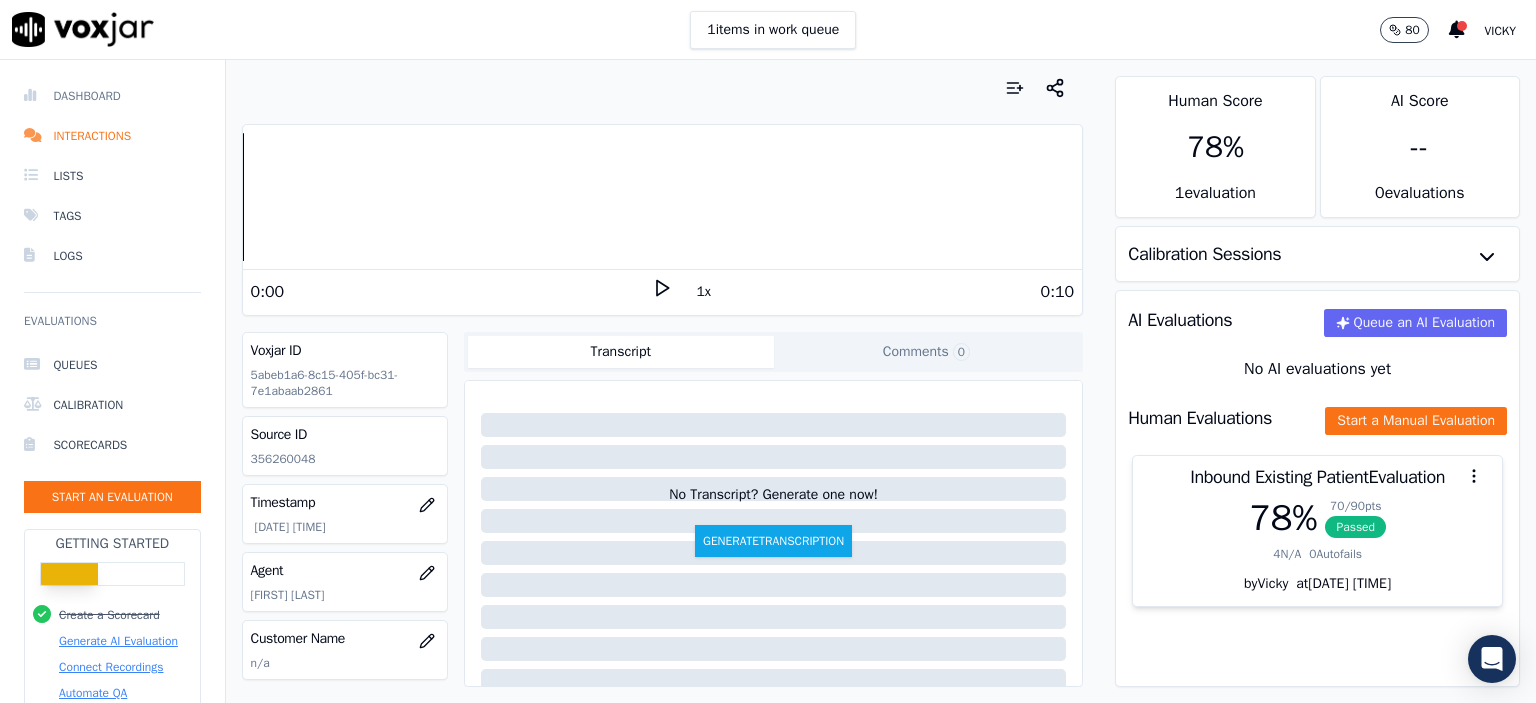 click on "Dashboard" at bounding box center [112, 96] 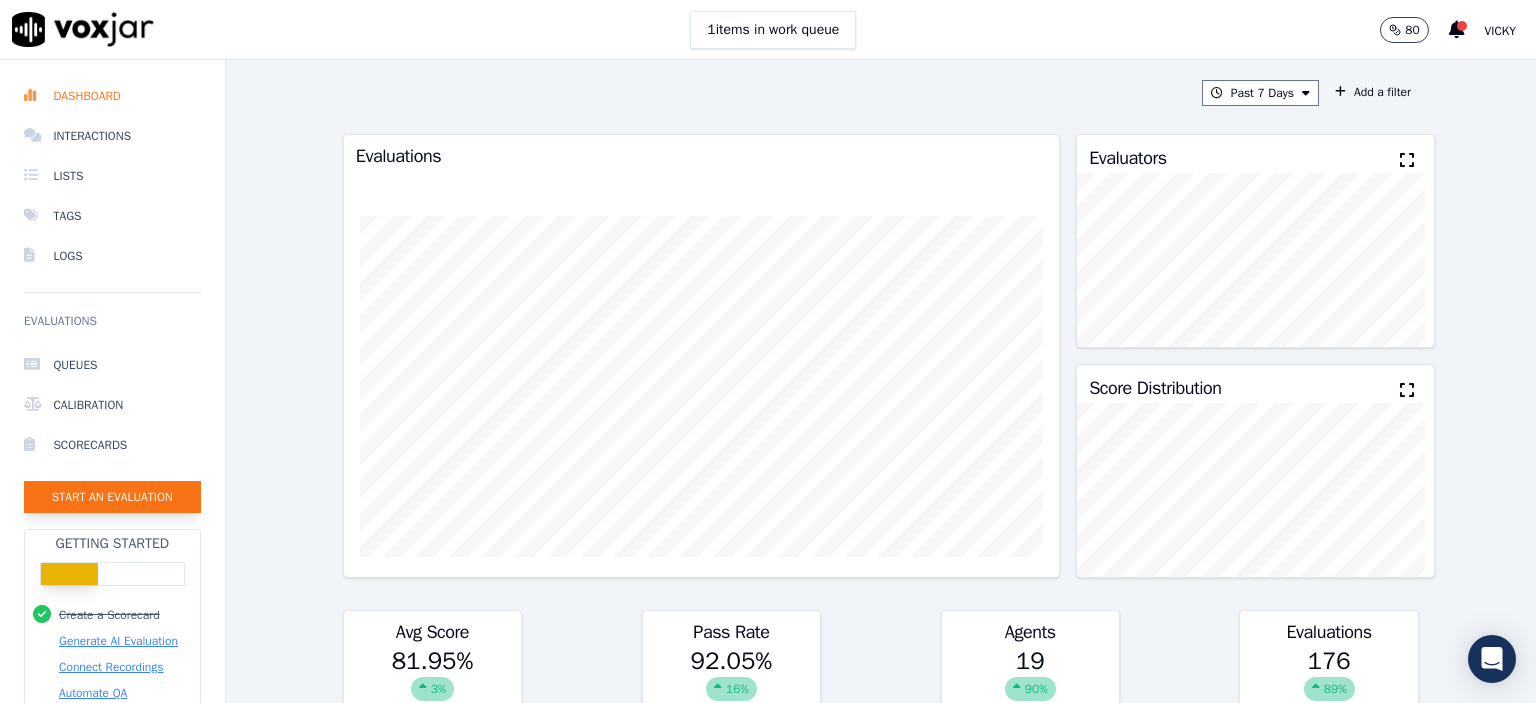 click on "Start an Evaluation" 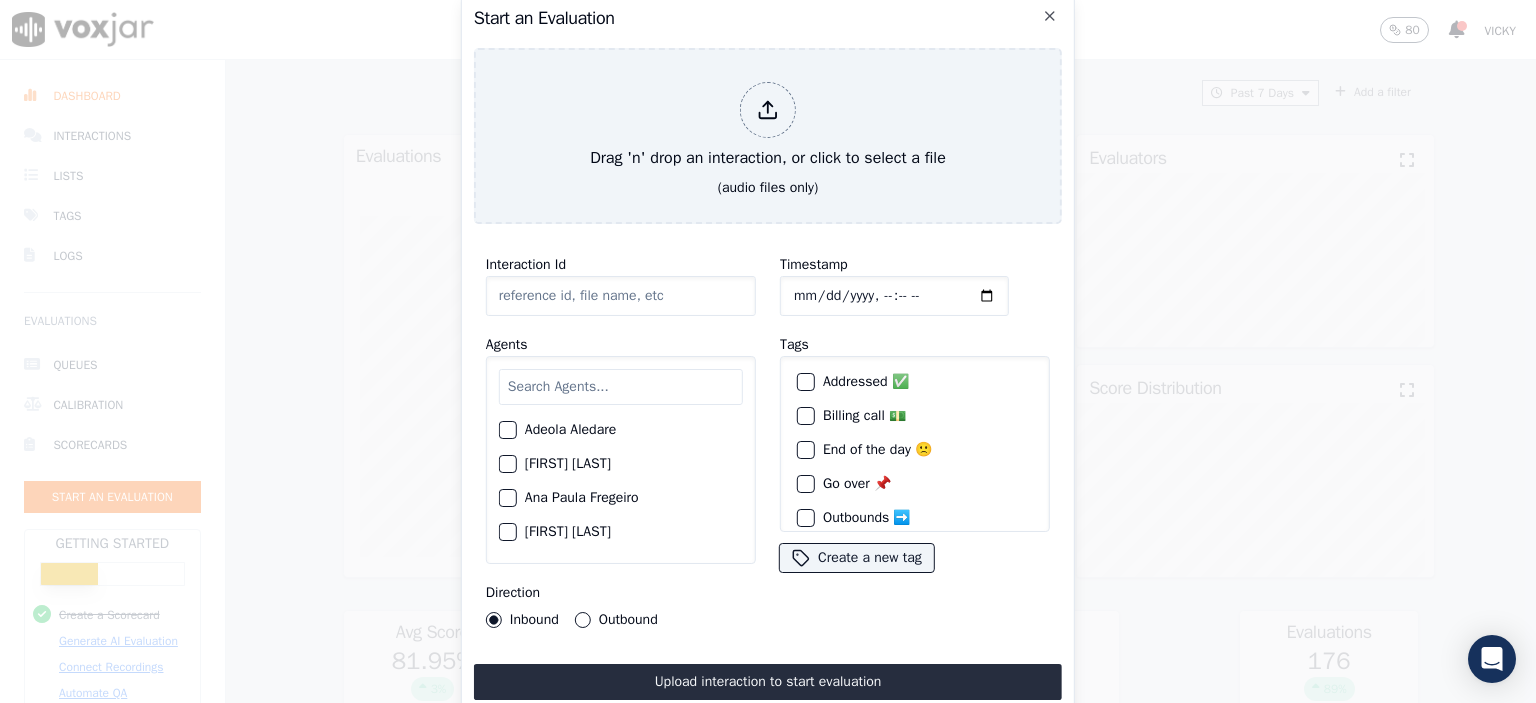 click on "Interaction Id" 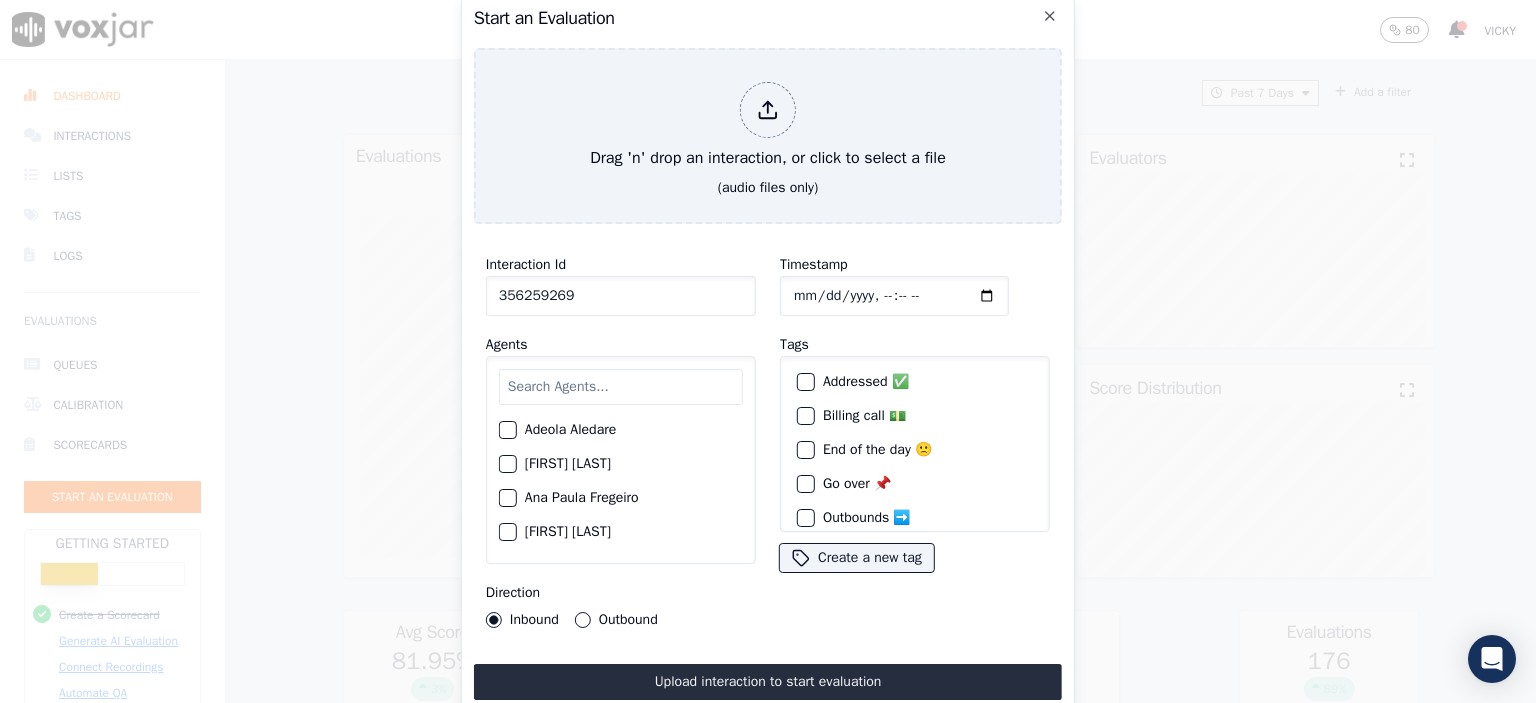 type on "356259269" 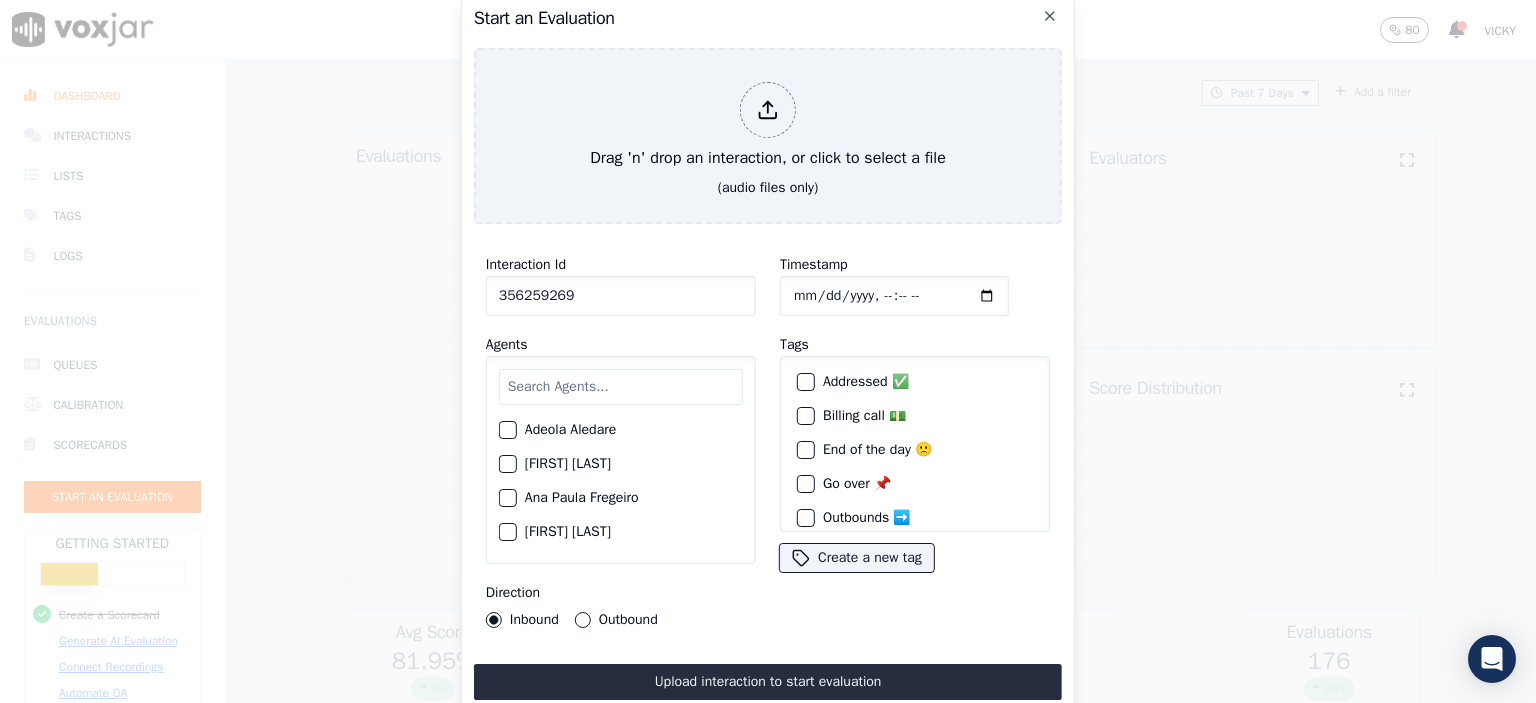click on "Timestamp" 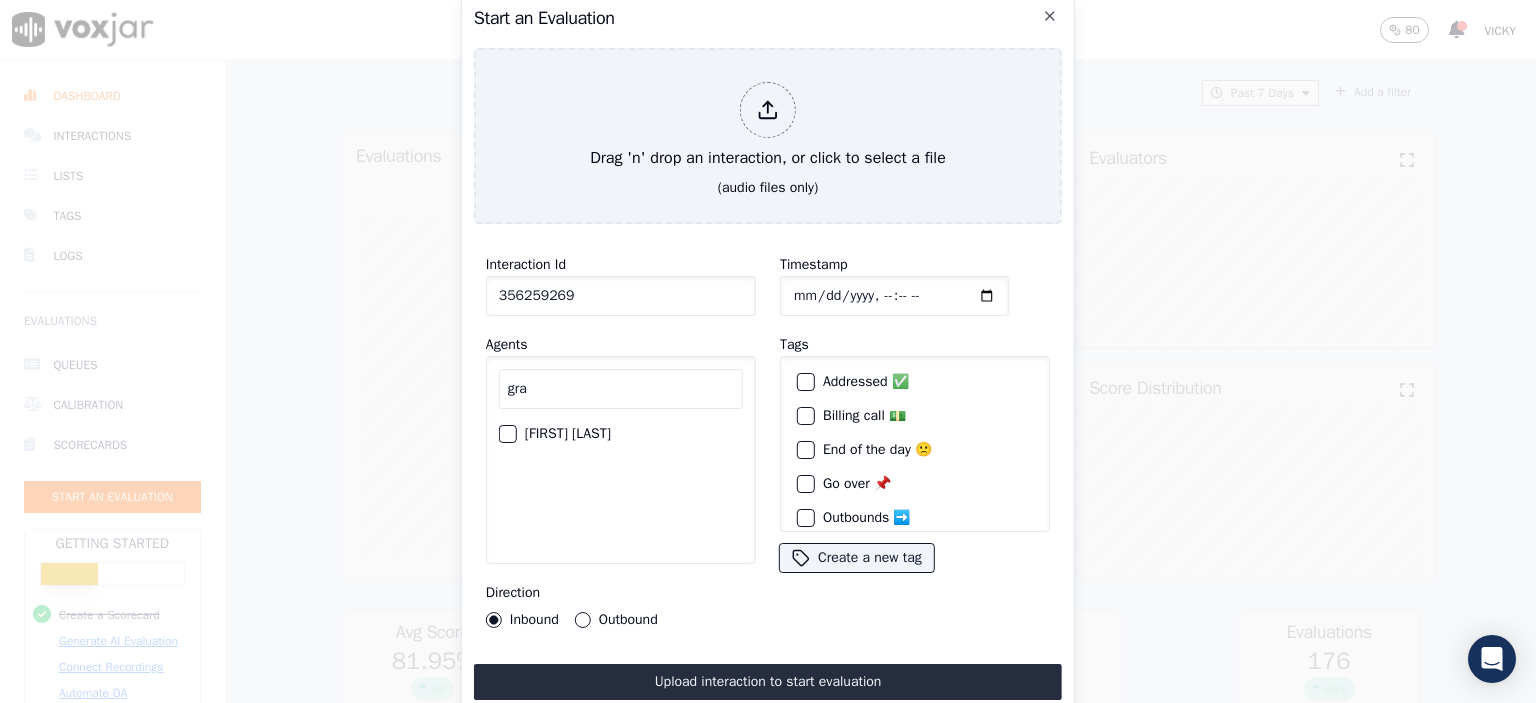 type on "gra" 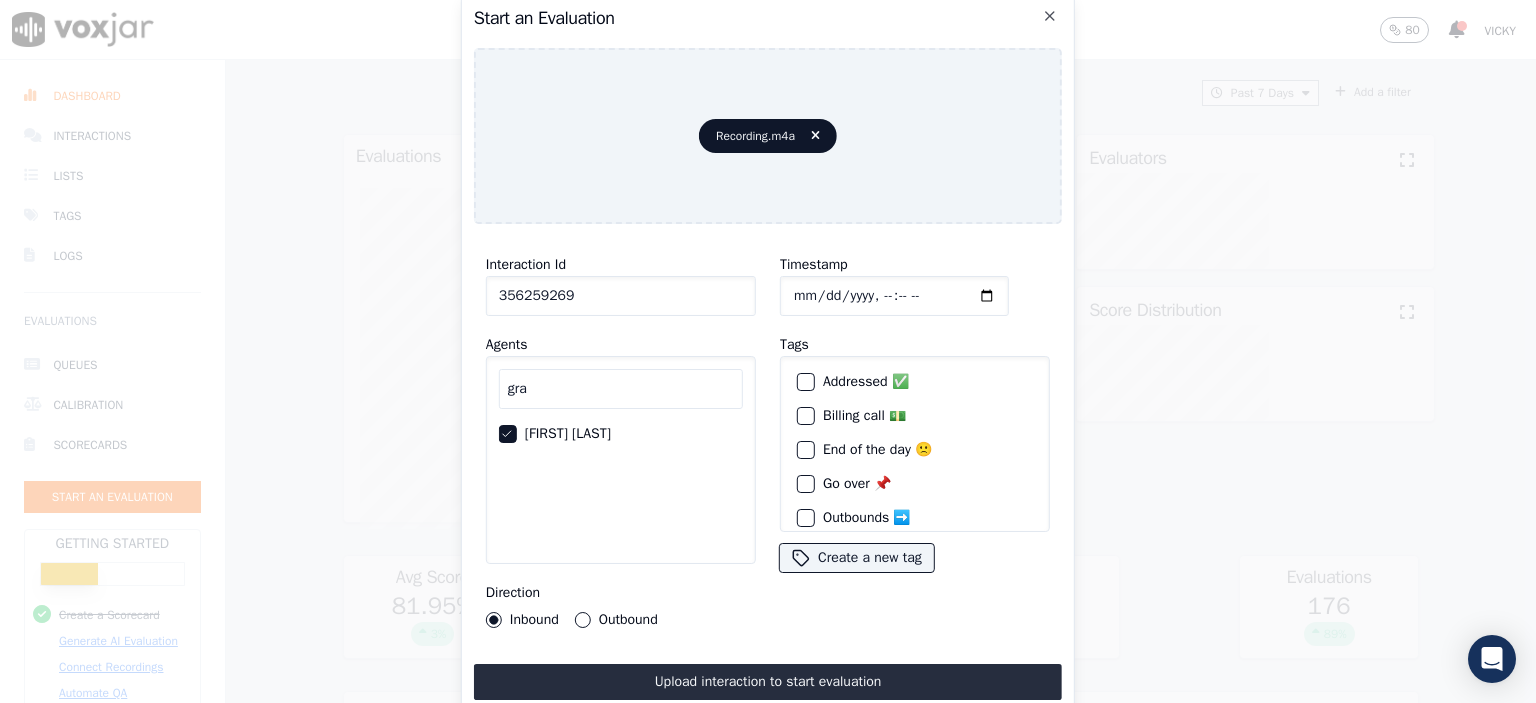 click on "Timestamp" 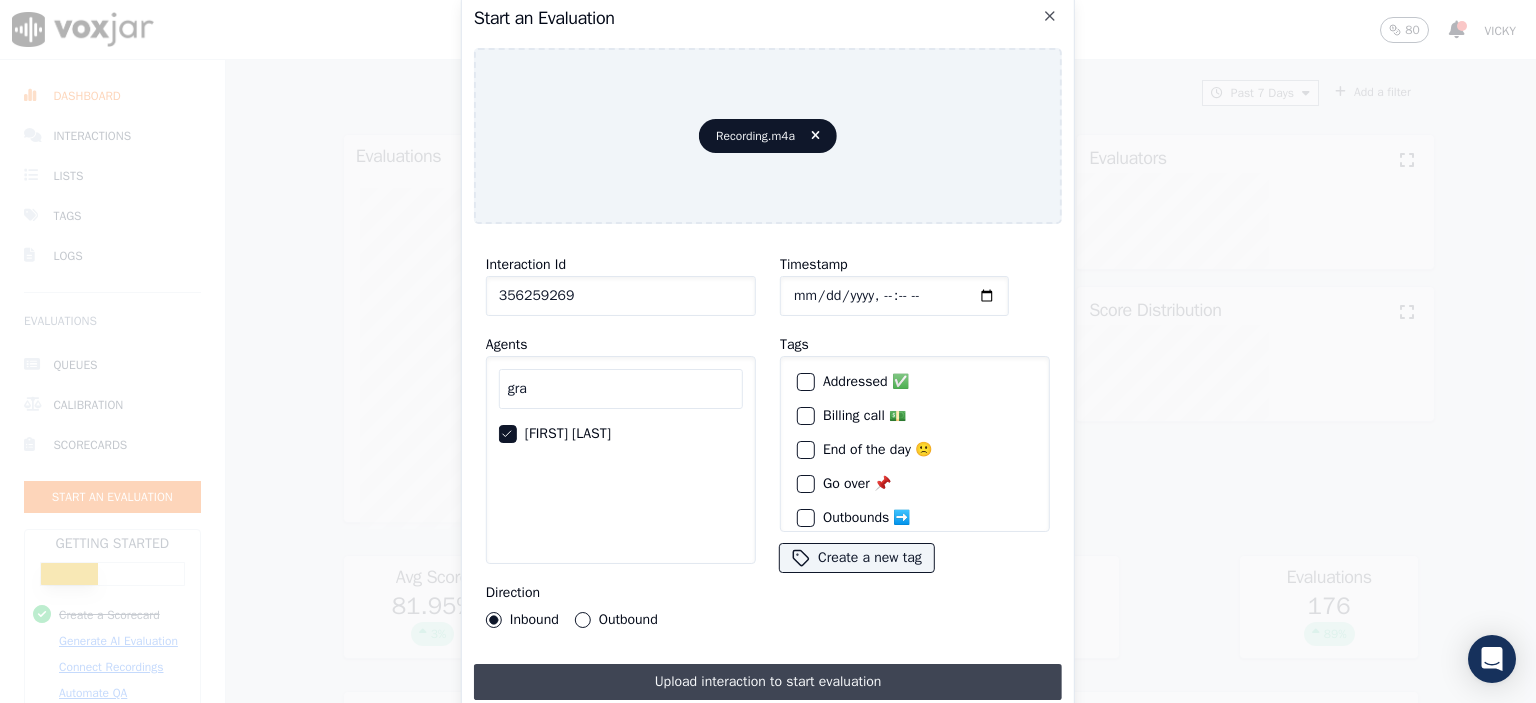 click on "Upload interaction to start evaluation" at bounding box center (768, 682) 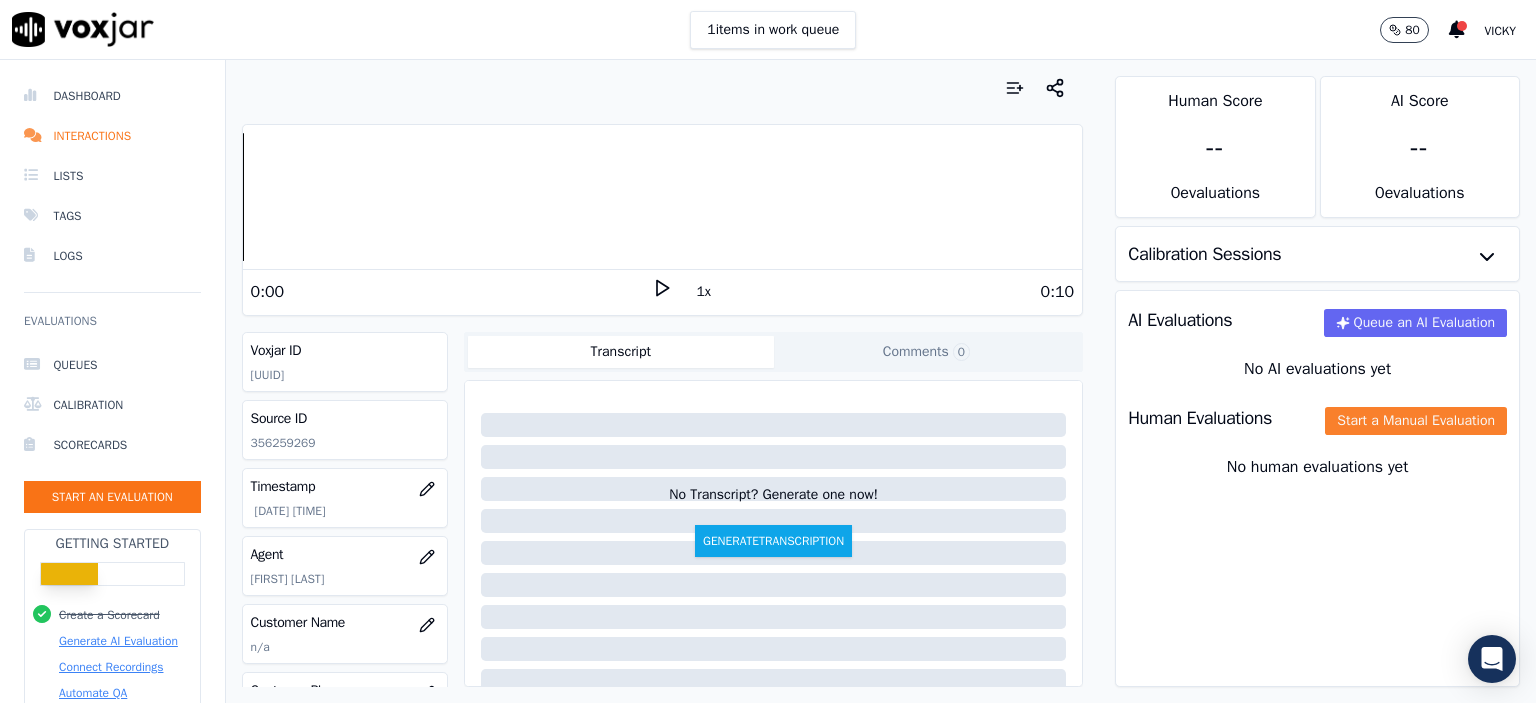 click on "Start a Manual Evaluation" 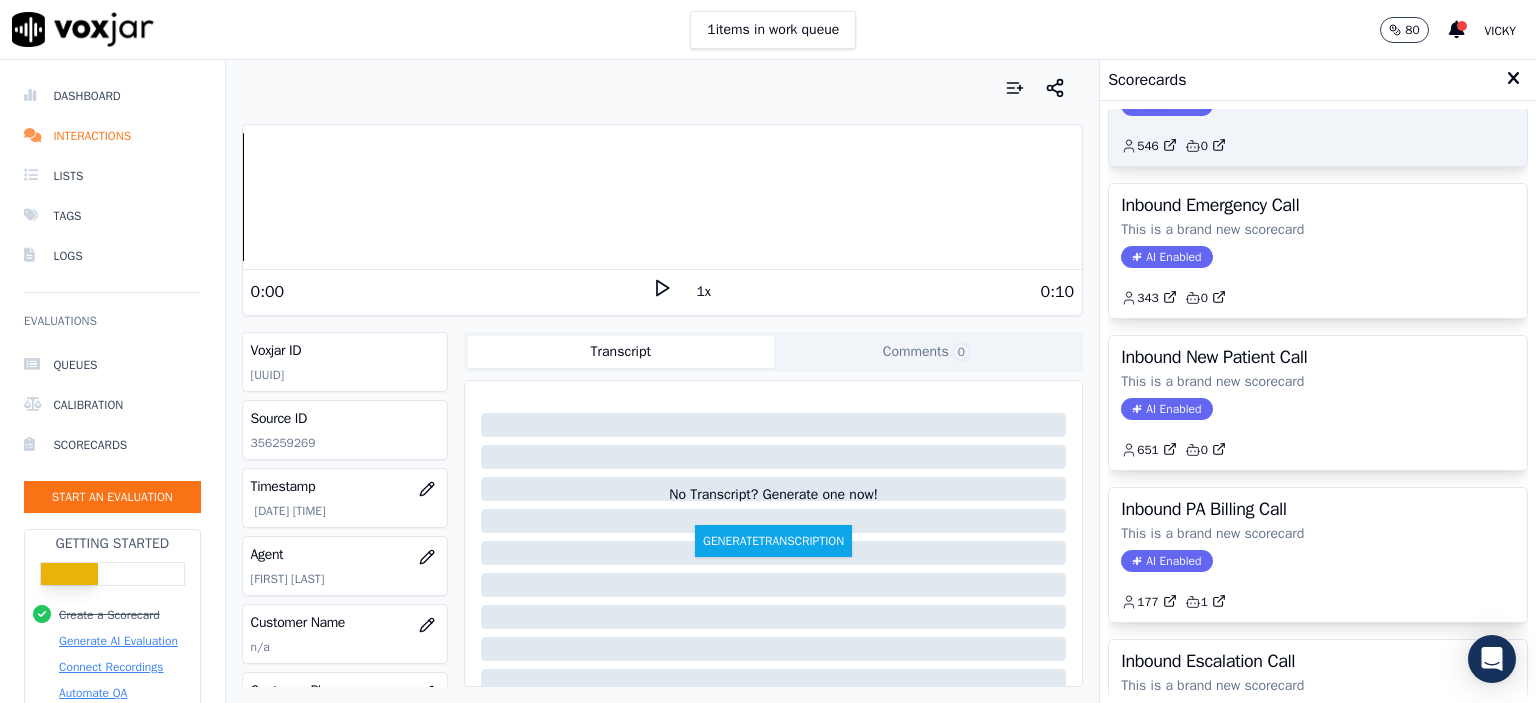 scroll, scrollTop: 352, scrollLeft: 0, axis: vertical 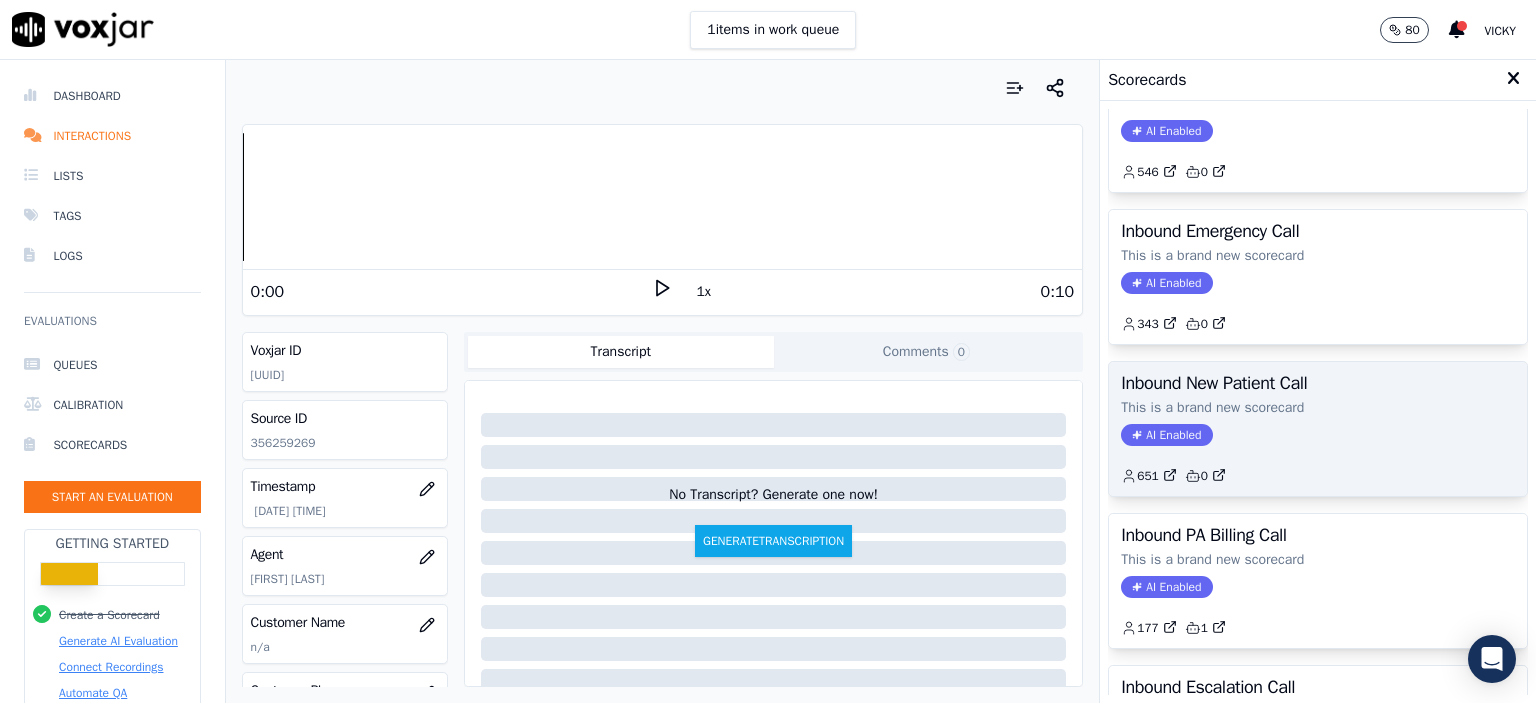 click on "Inbound New Patient Call   This is a brand new scorecard     AI Enabled       651         0" at bounding box center [1318, 429] 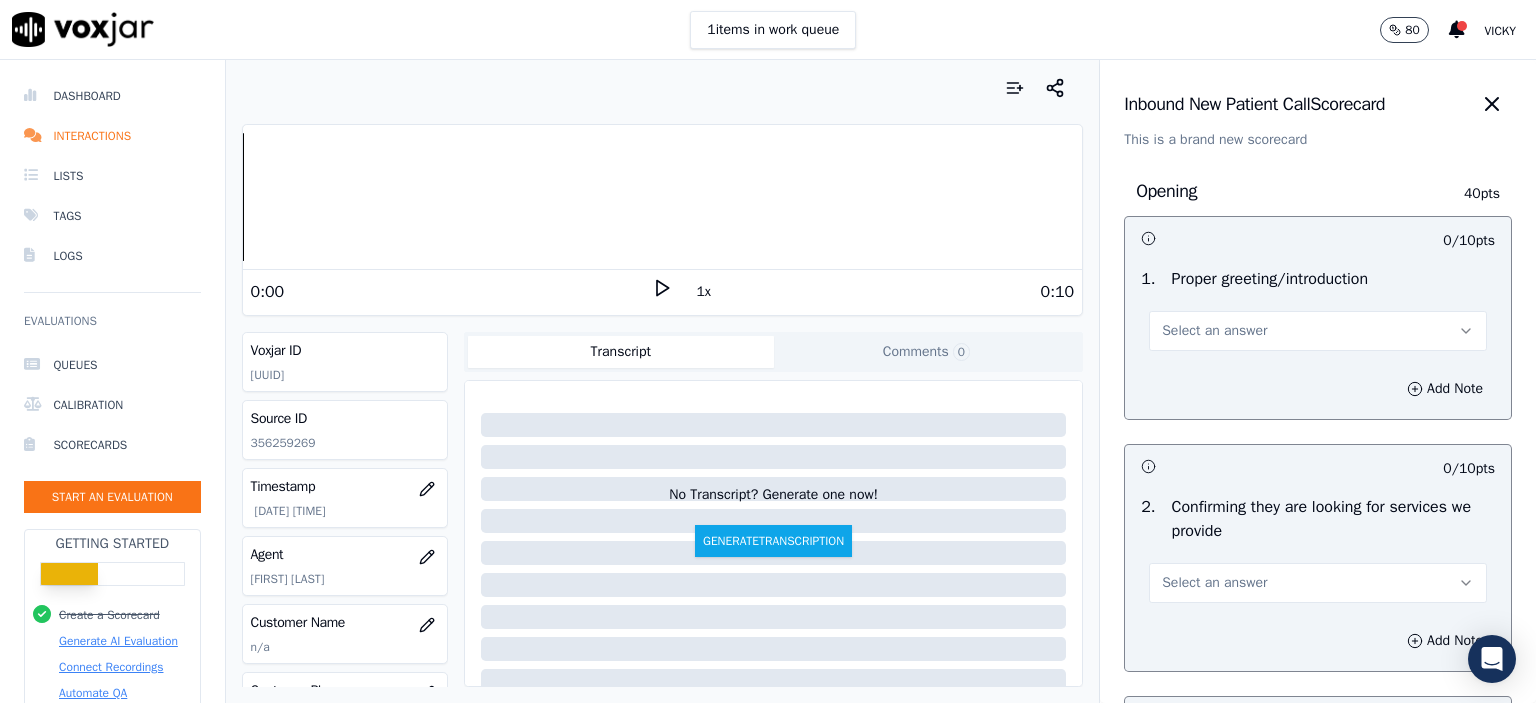click on "Select an answer" at bounding box center (1318, 331) 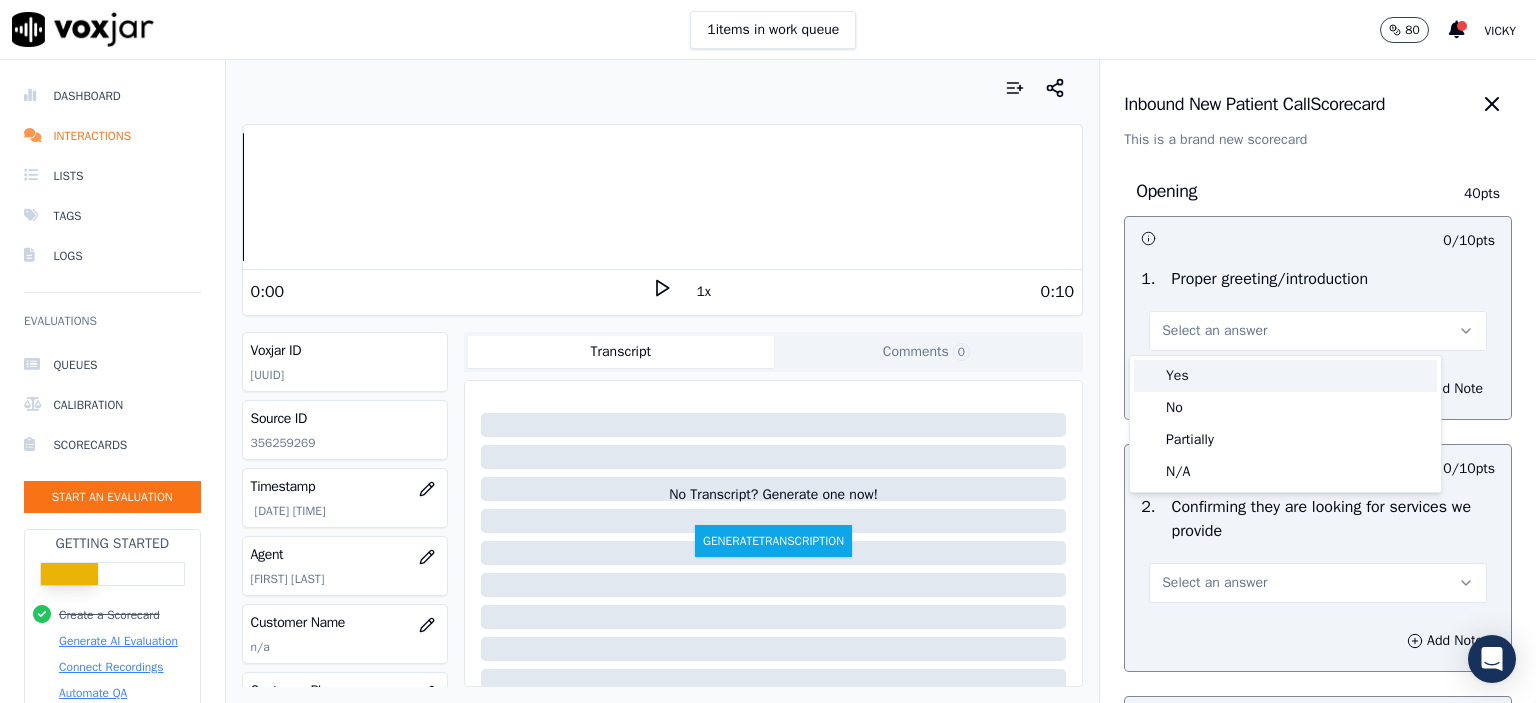 click on "Yes" at bounding box center [1285, 376] 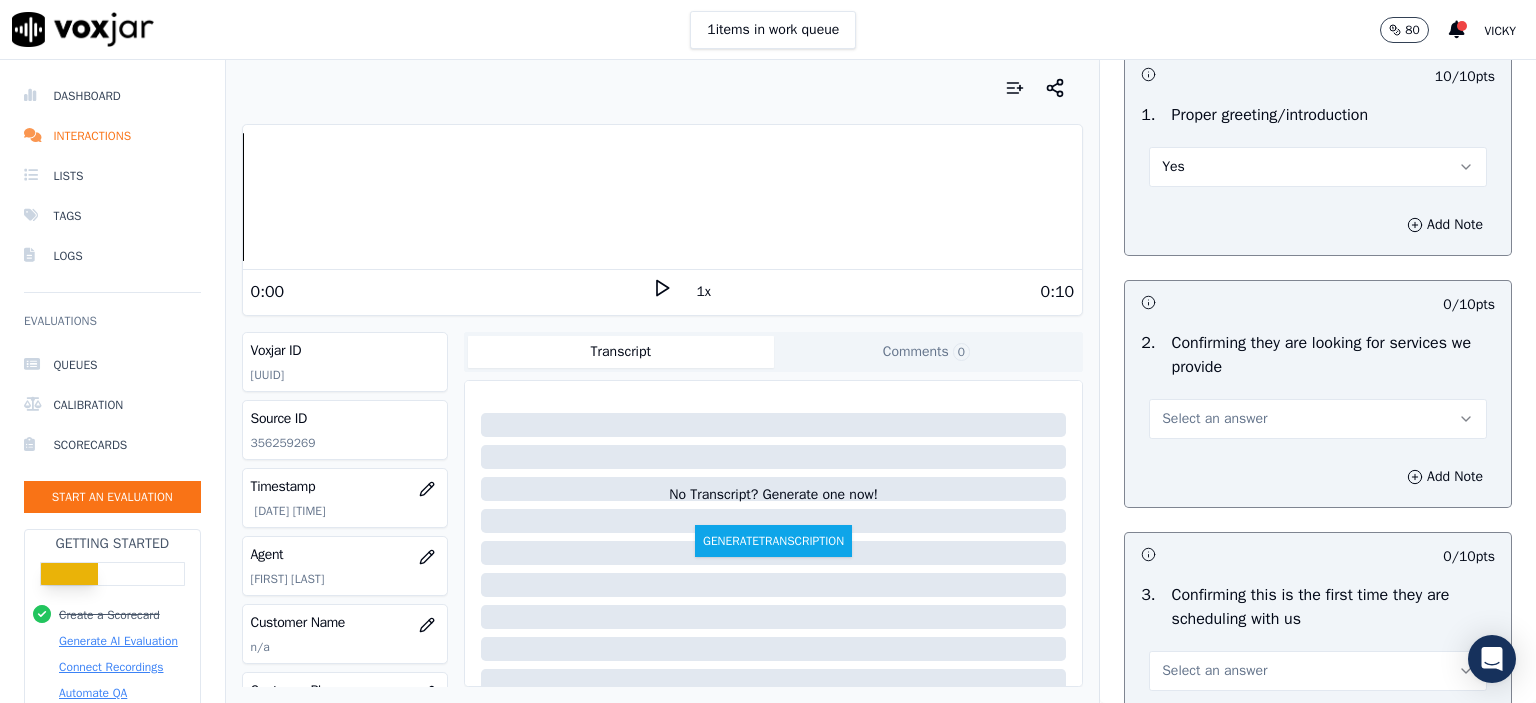 scroll, scrollTop: 200, scrollLeft: 0, axis: vertical 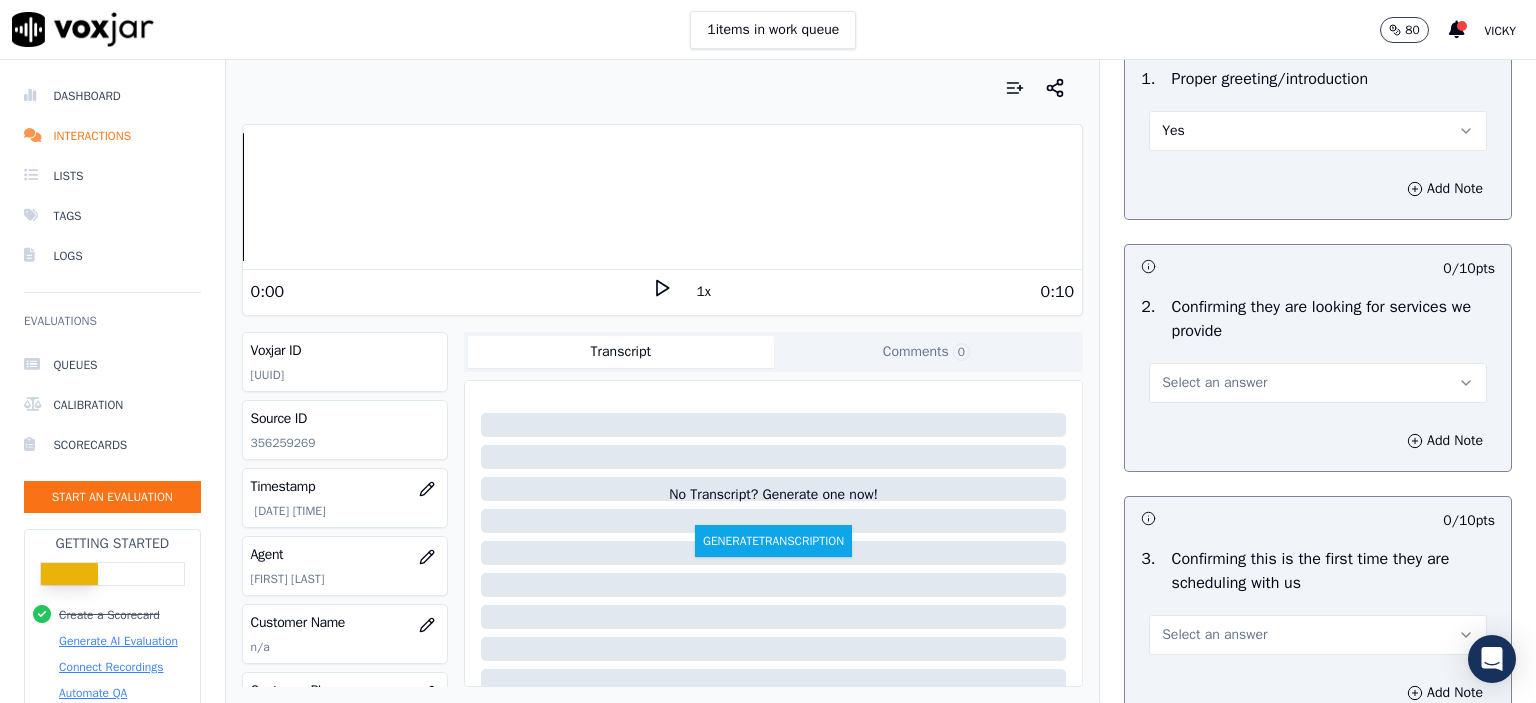 click on "Select an answer" at bounding box center [1318, 383] 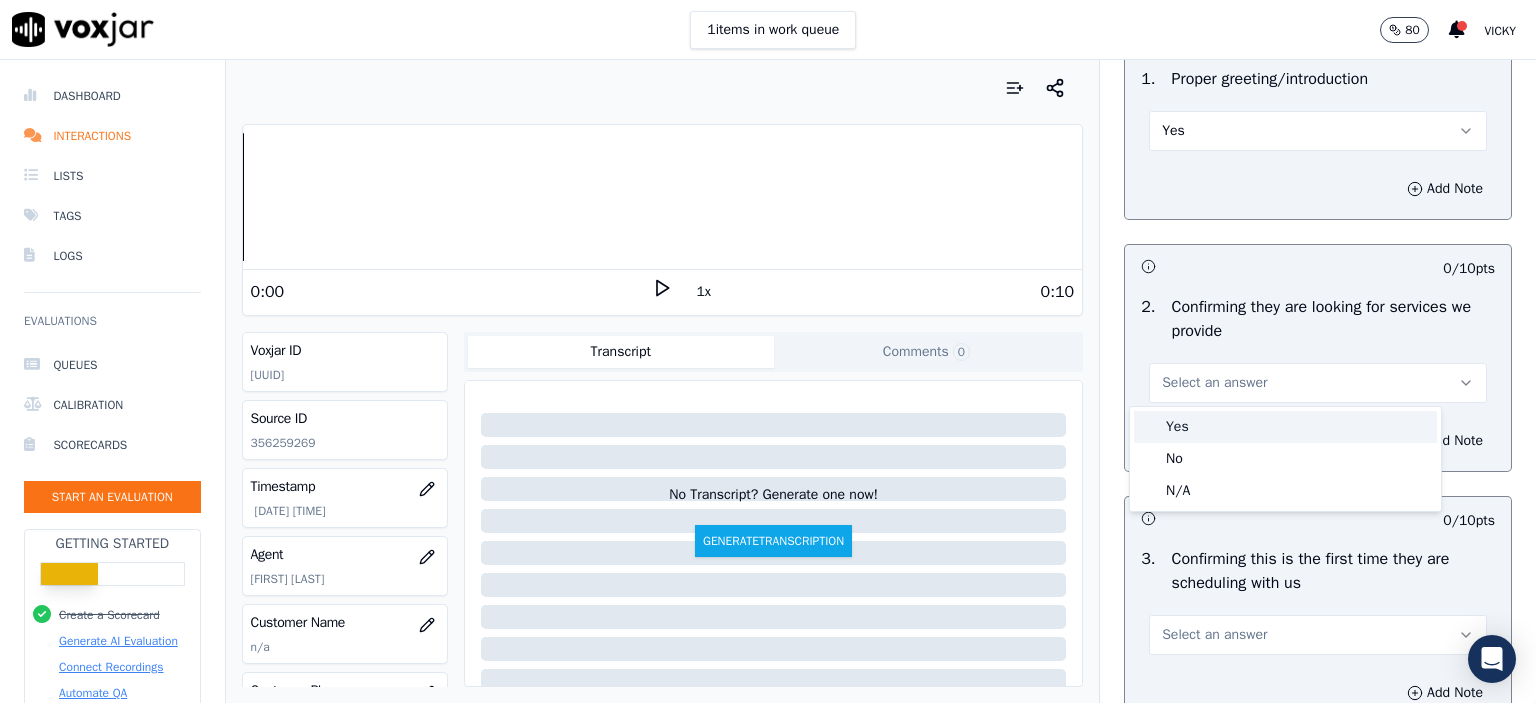 click on "Yes" at bounding box center (1285, 427) 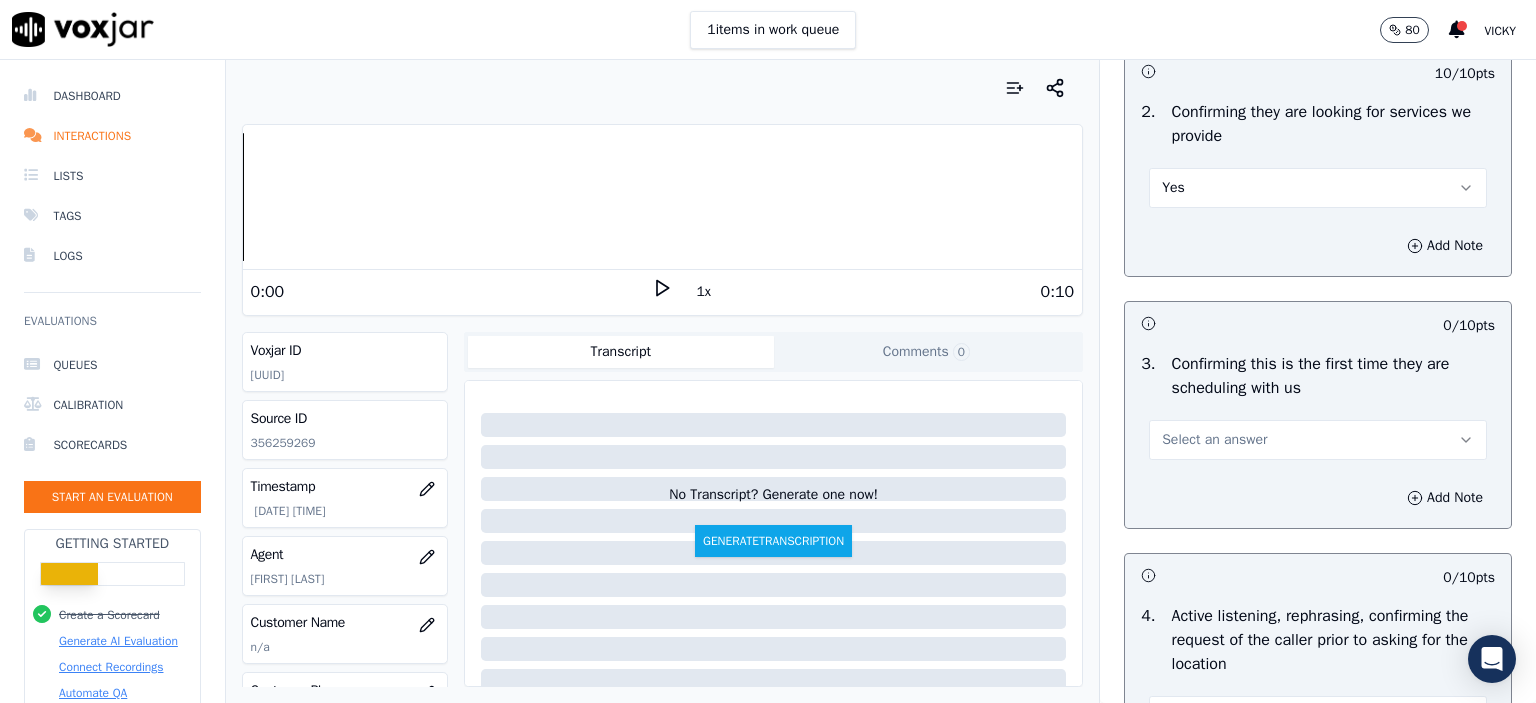 scroll, scrollTop: 400, scrollLeft: 0, axis: vertical 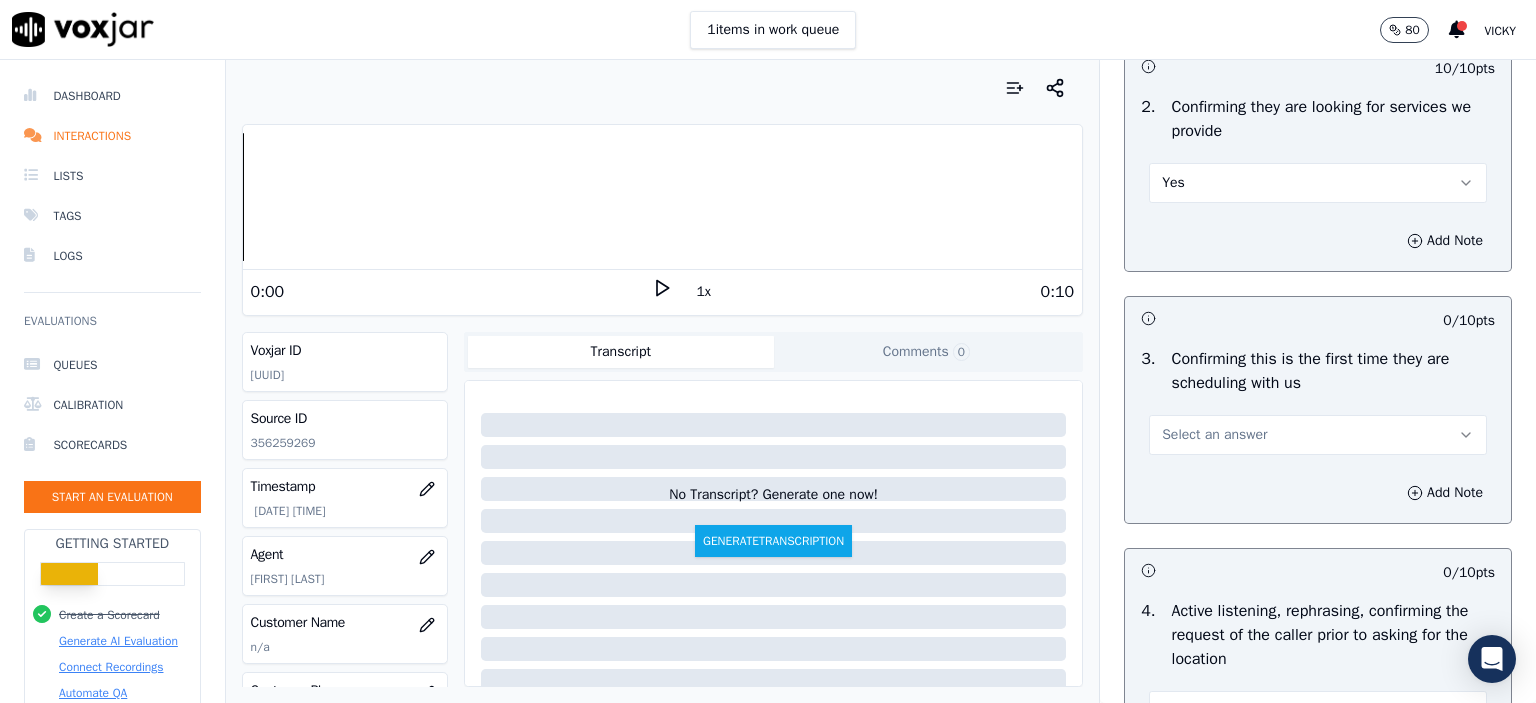 click on "Select an answer" at bounding box center (1318, 435) 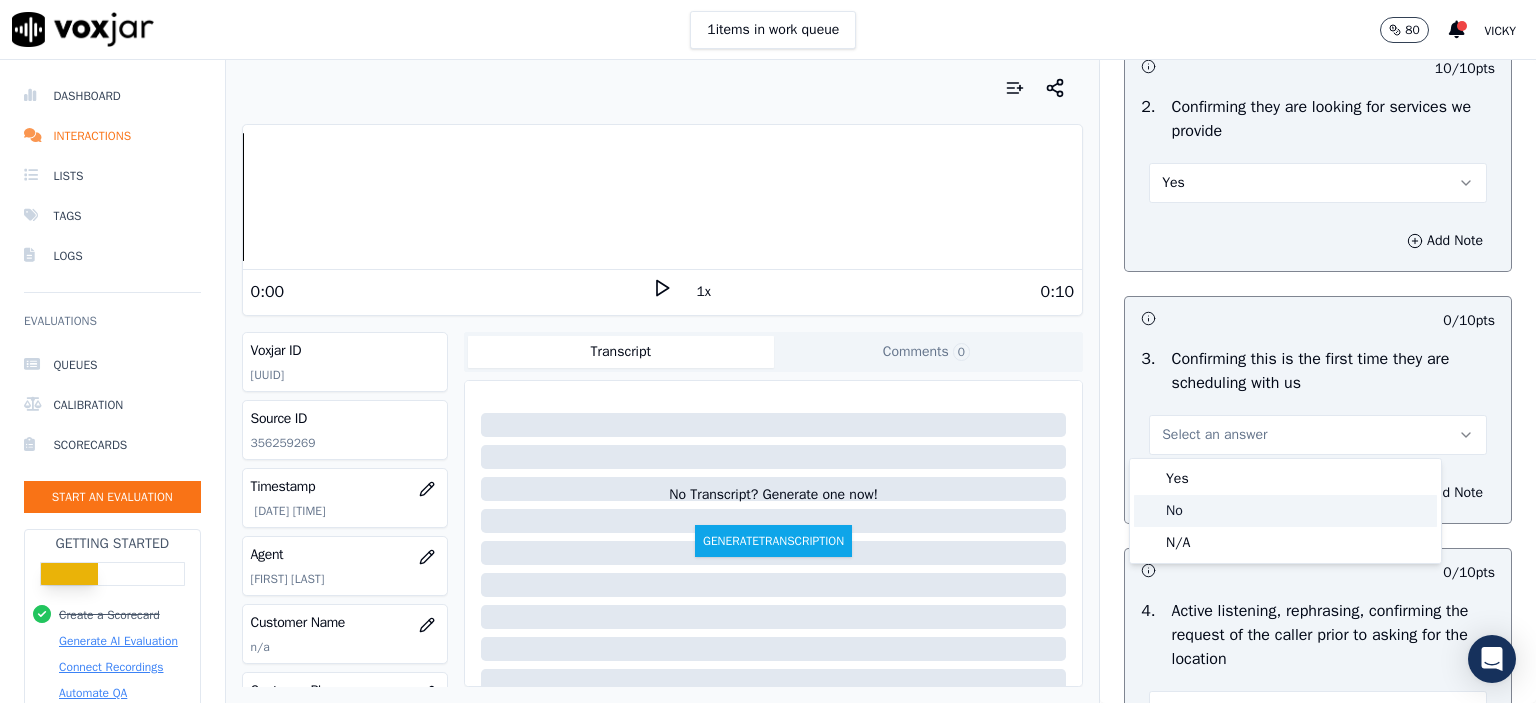 click on "No" 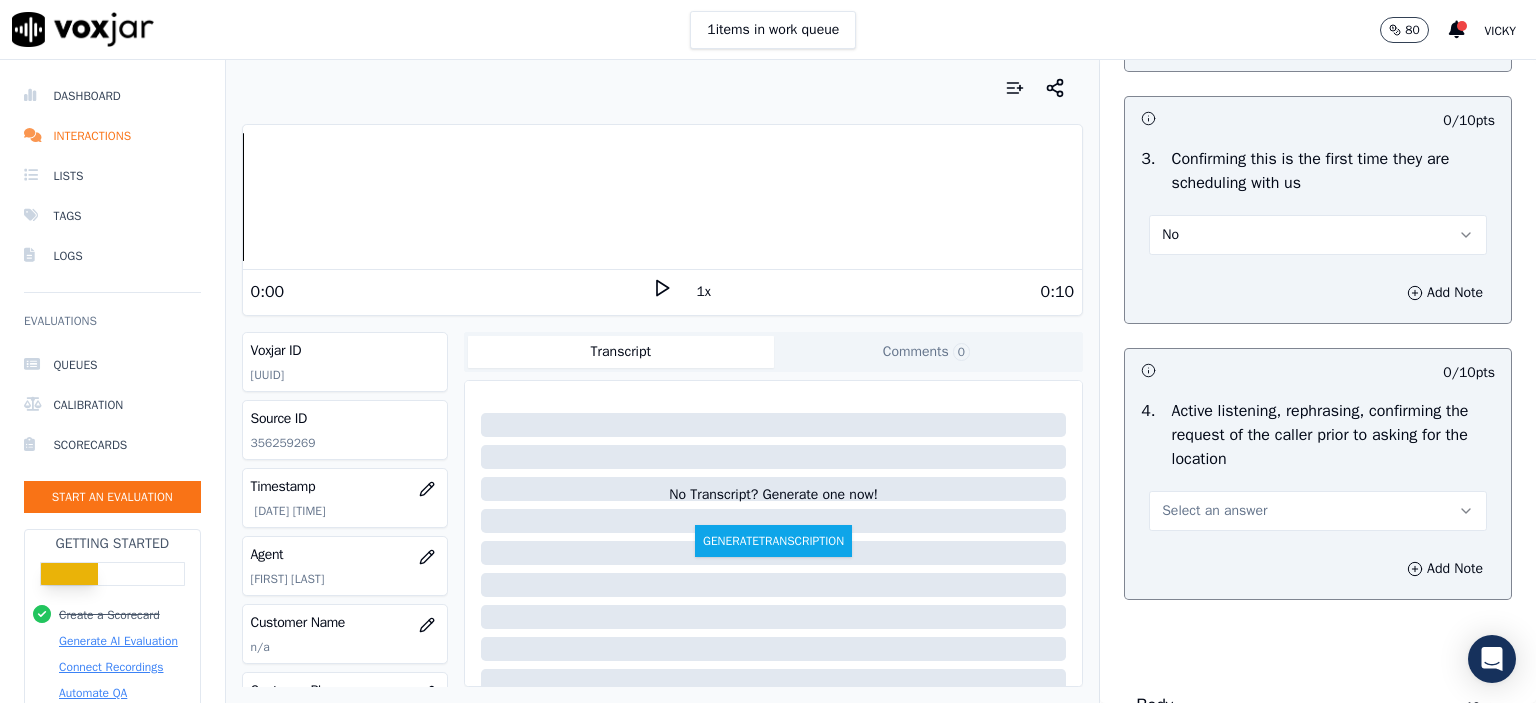 scroll, scrollTop: 700, scrollLeft: 0, axis: vertical 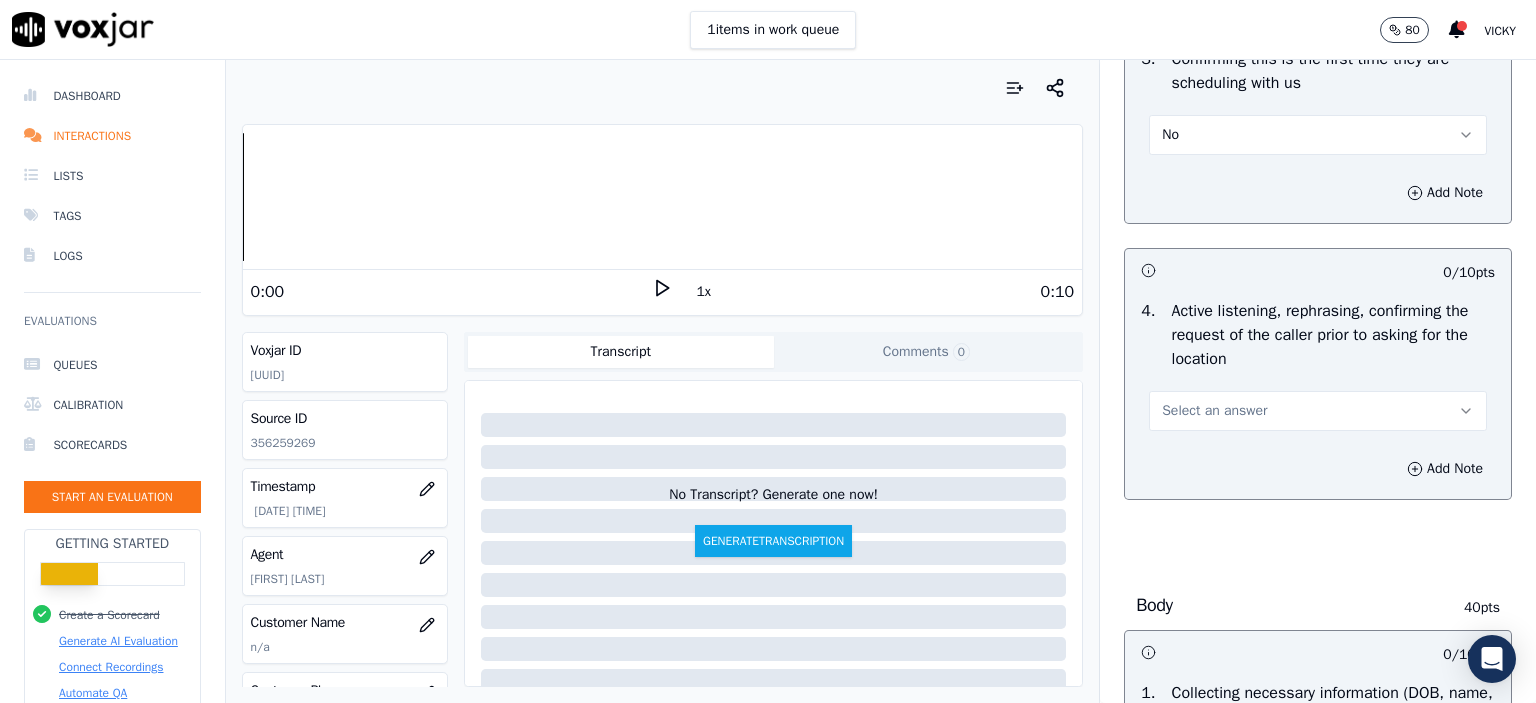 click on "Select an answer" at bounding box center (1318, 411) 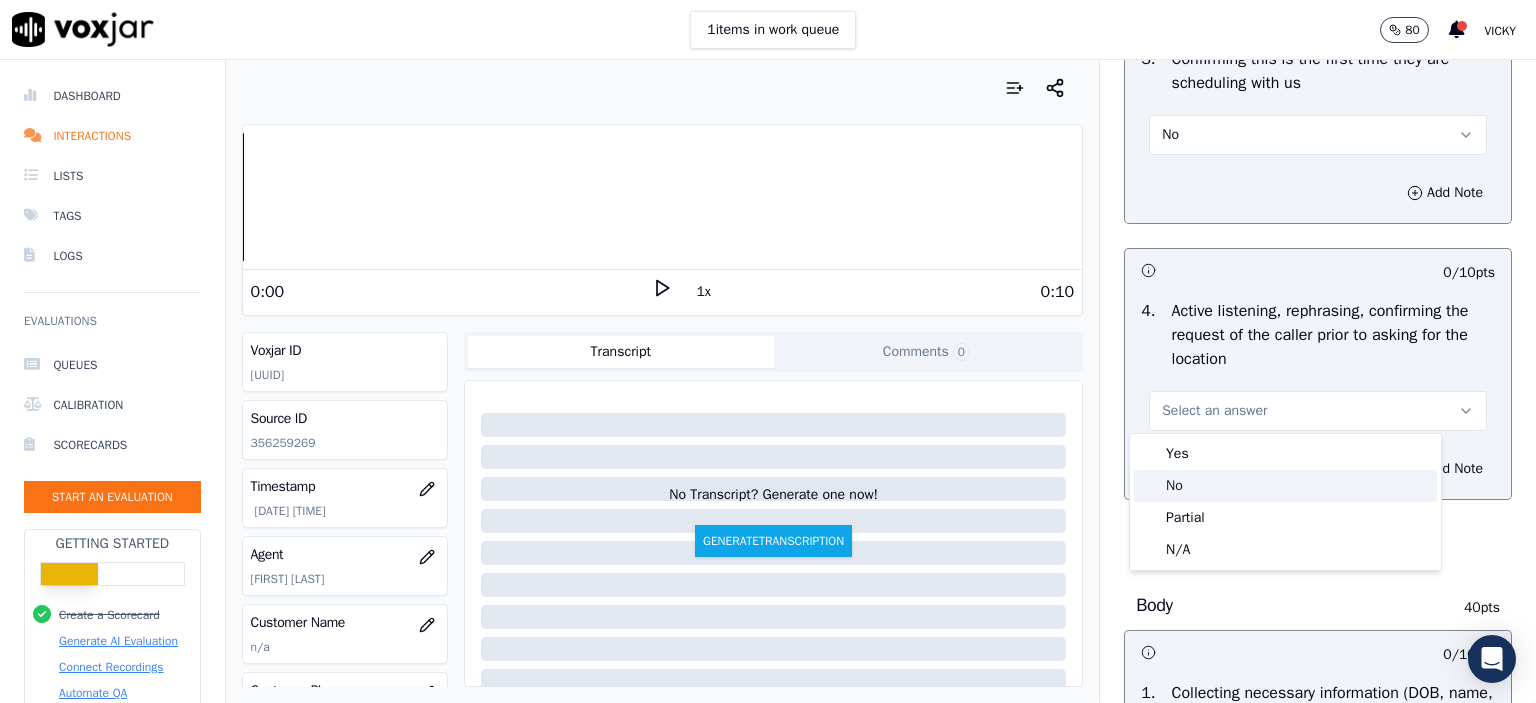 click on "No" 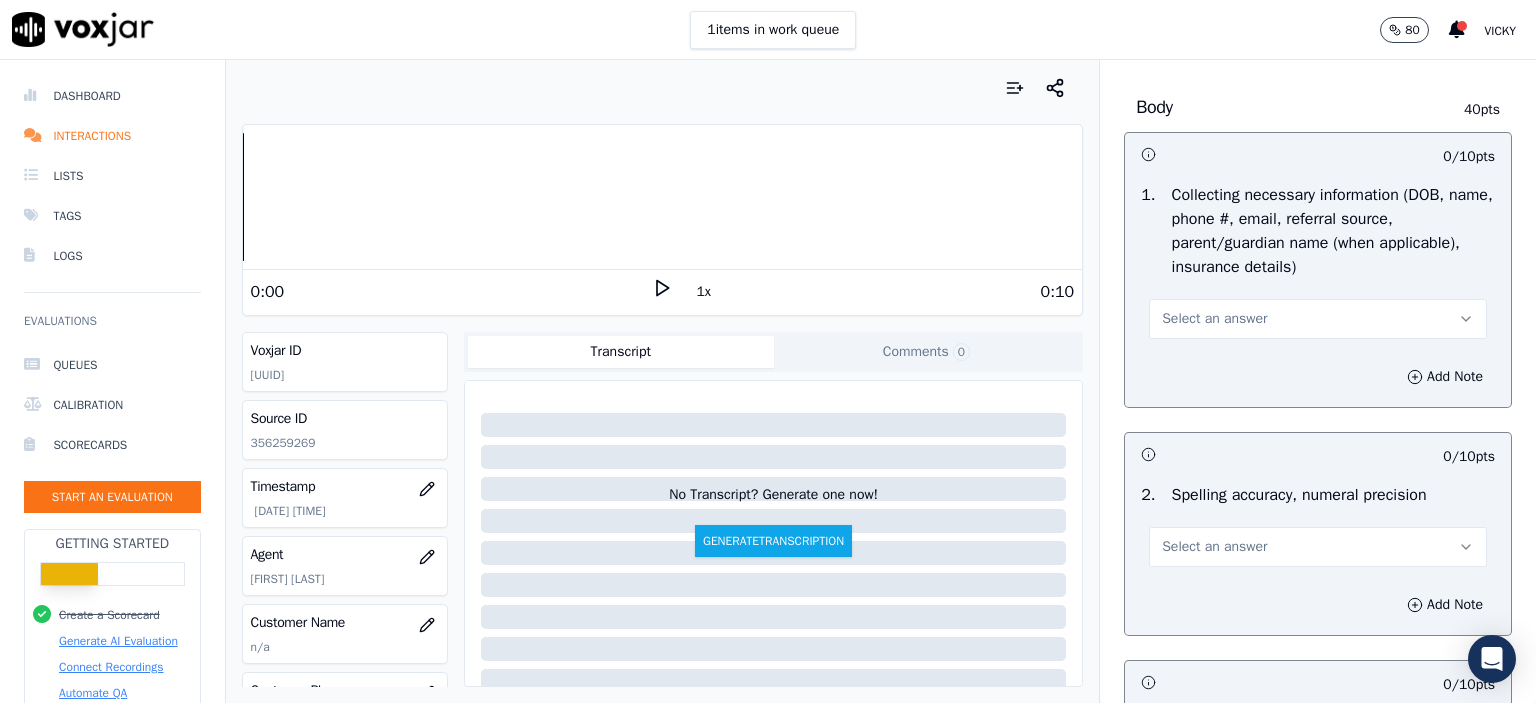 scroll, scrollTop: 1300, scrollLeft: 0, axis: vertical 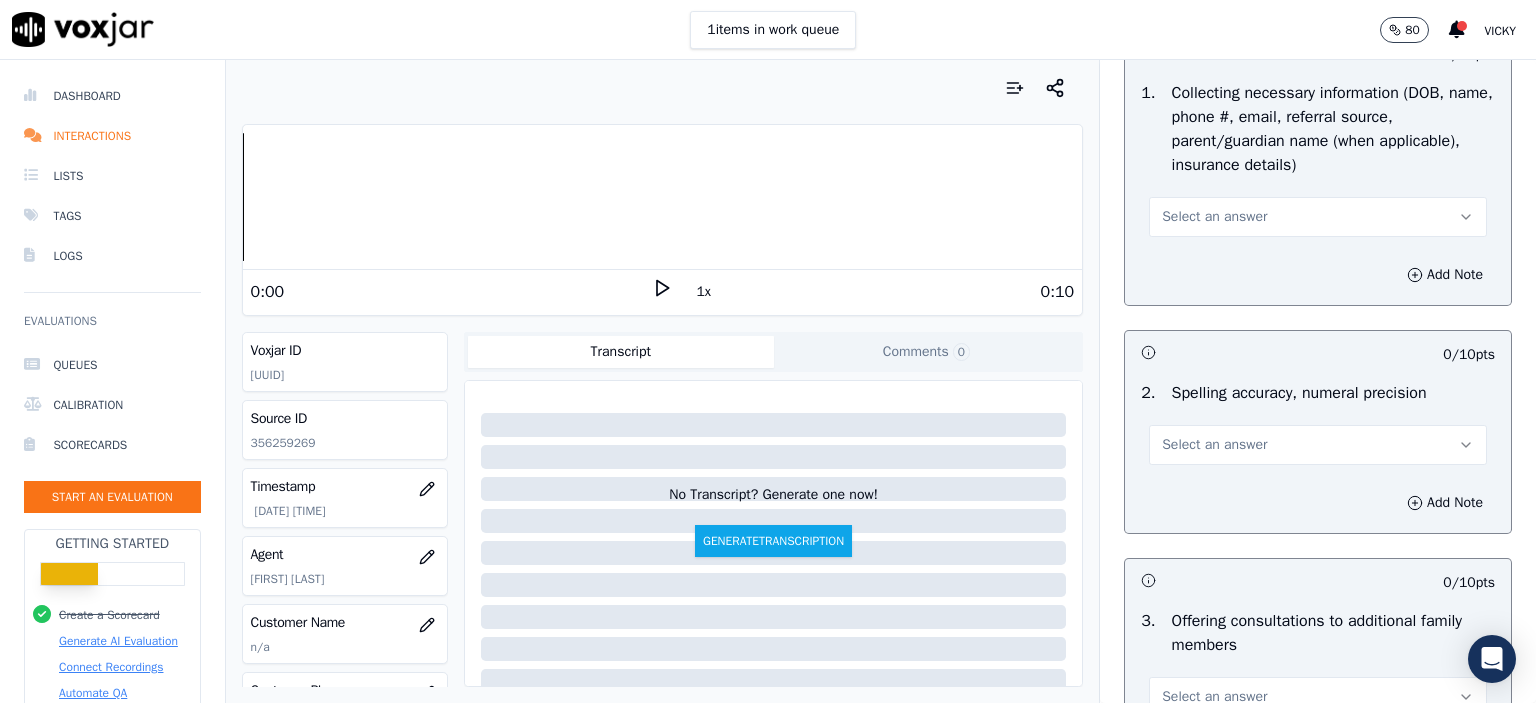 click on "Select an answer" at bounding box center (1214, 445) 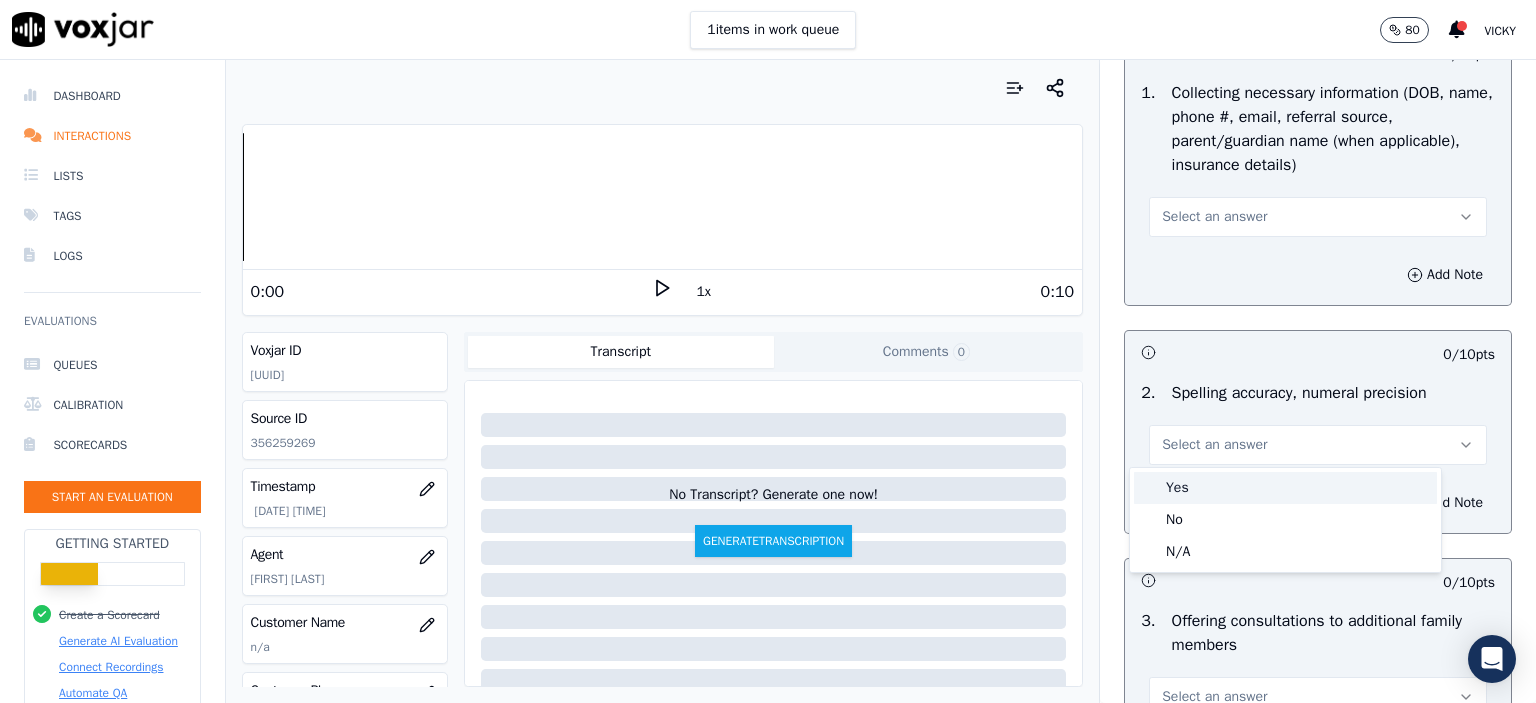 click on "Yes" at bounding box center [1285, 488] 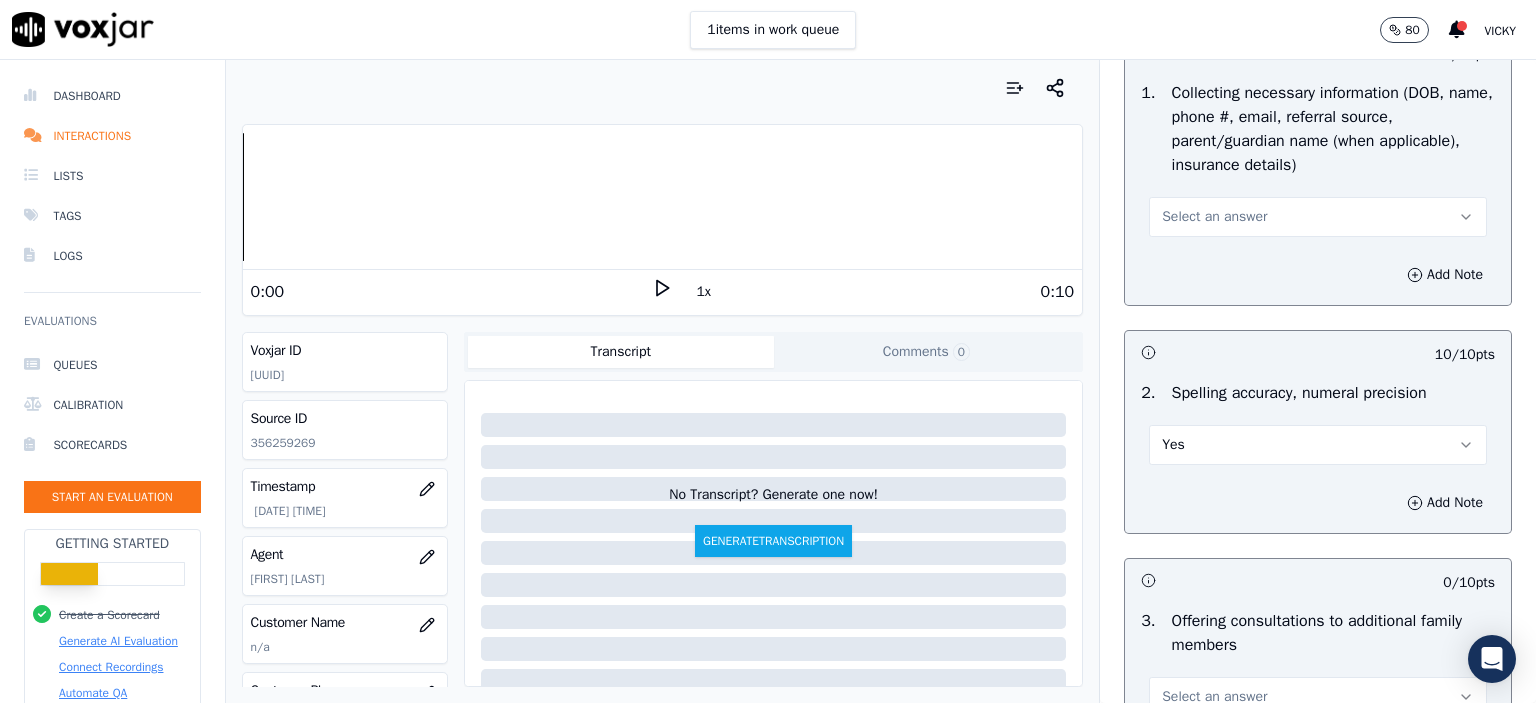 click on "Select an answer" at bounding box center (1214, 217) 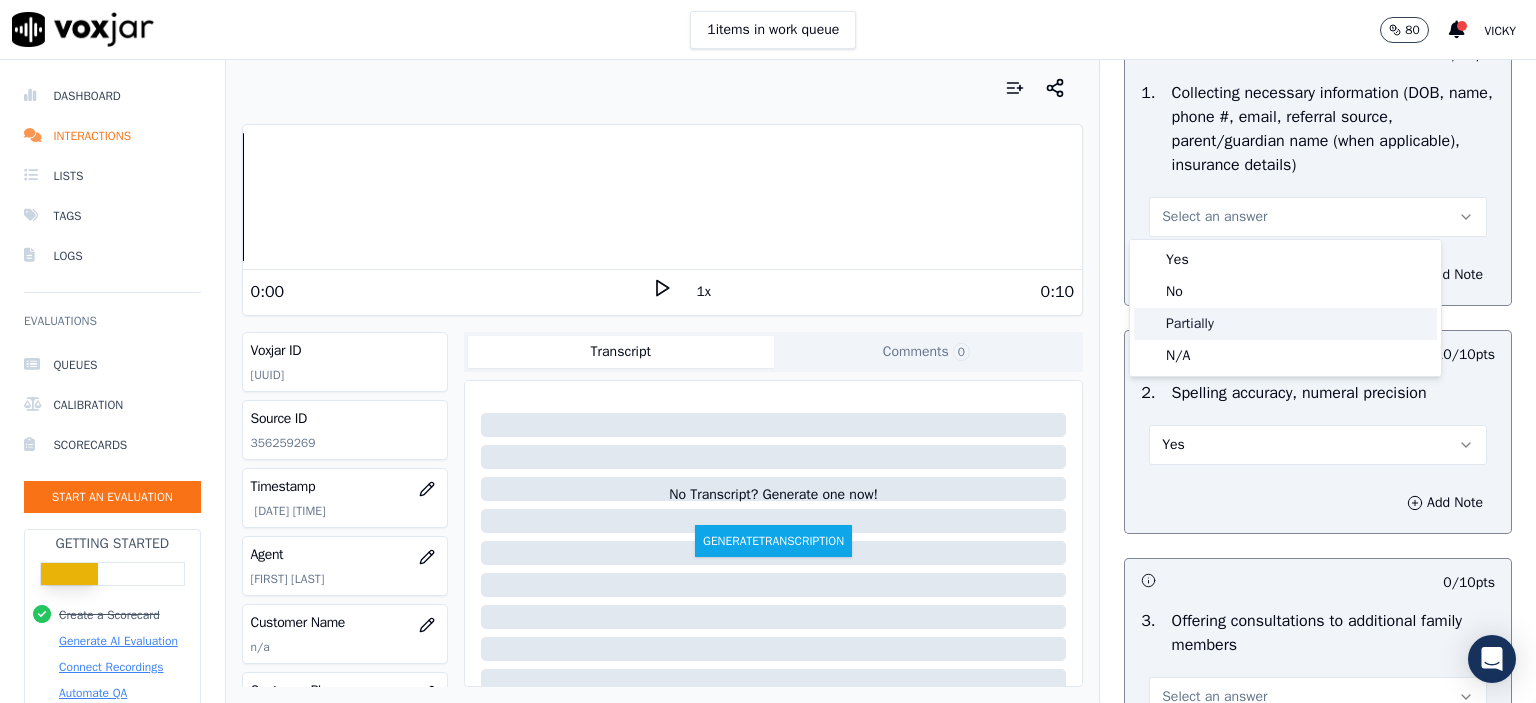 click on "Partially" 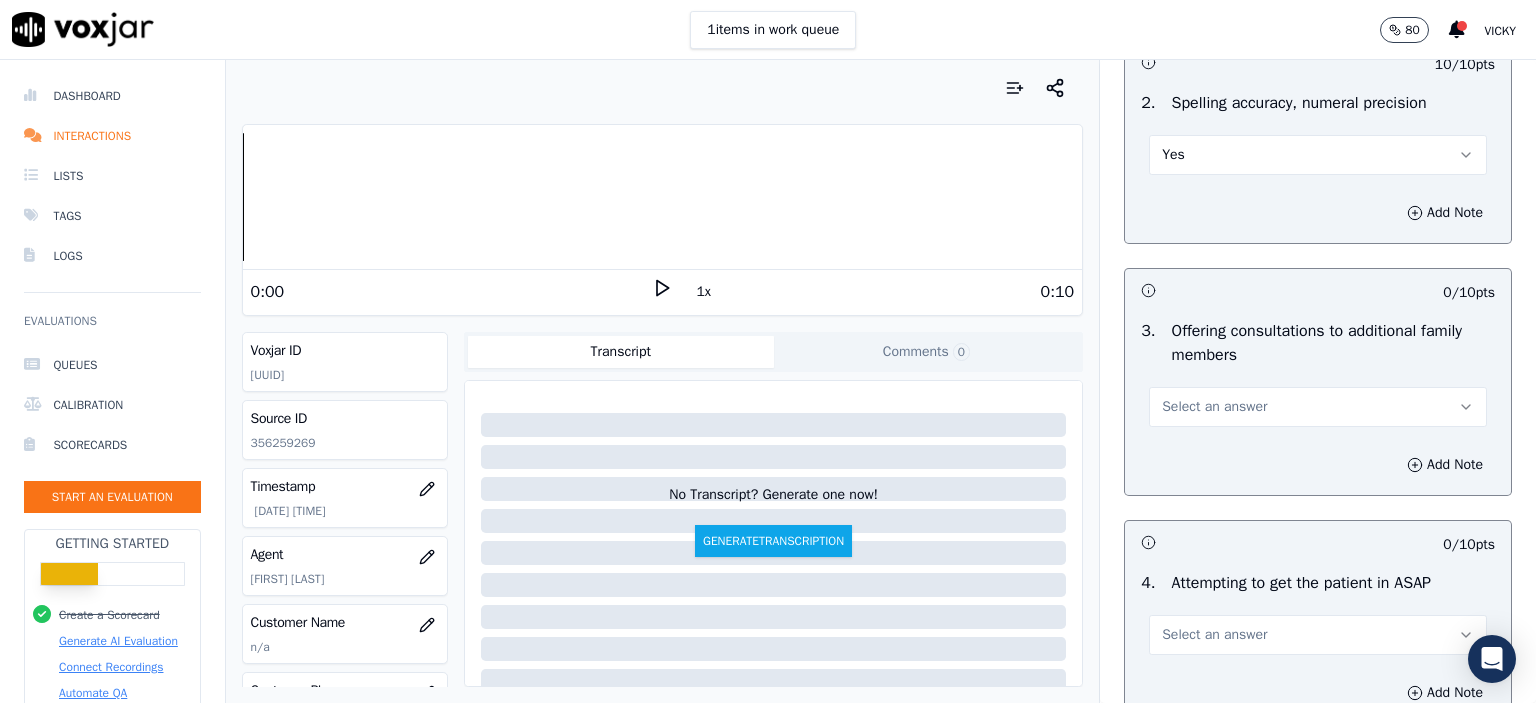 scroll, scrollTop: 1600, scrollLeft: 0, axis: vertical 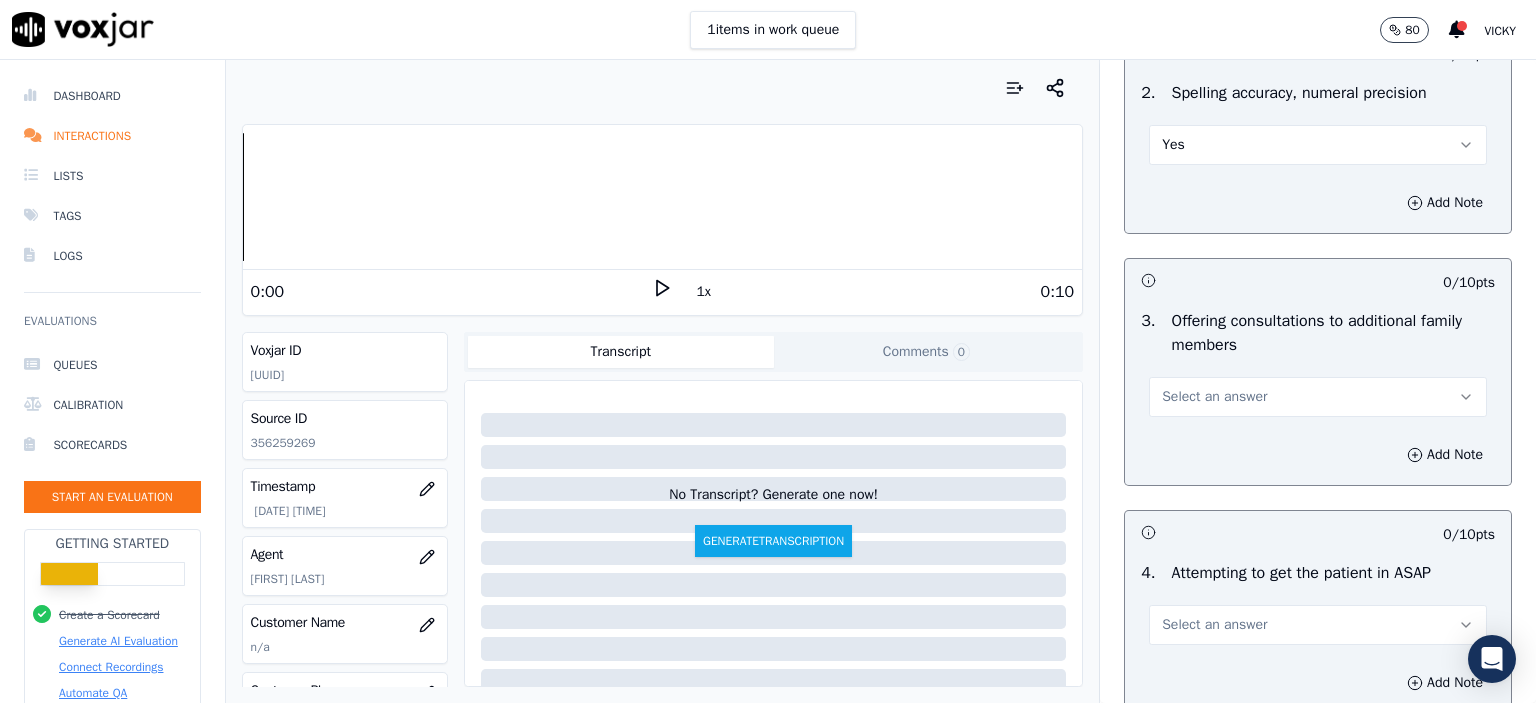 click on "Select an answer" at bounding box center [1318, 397] 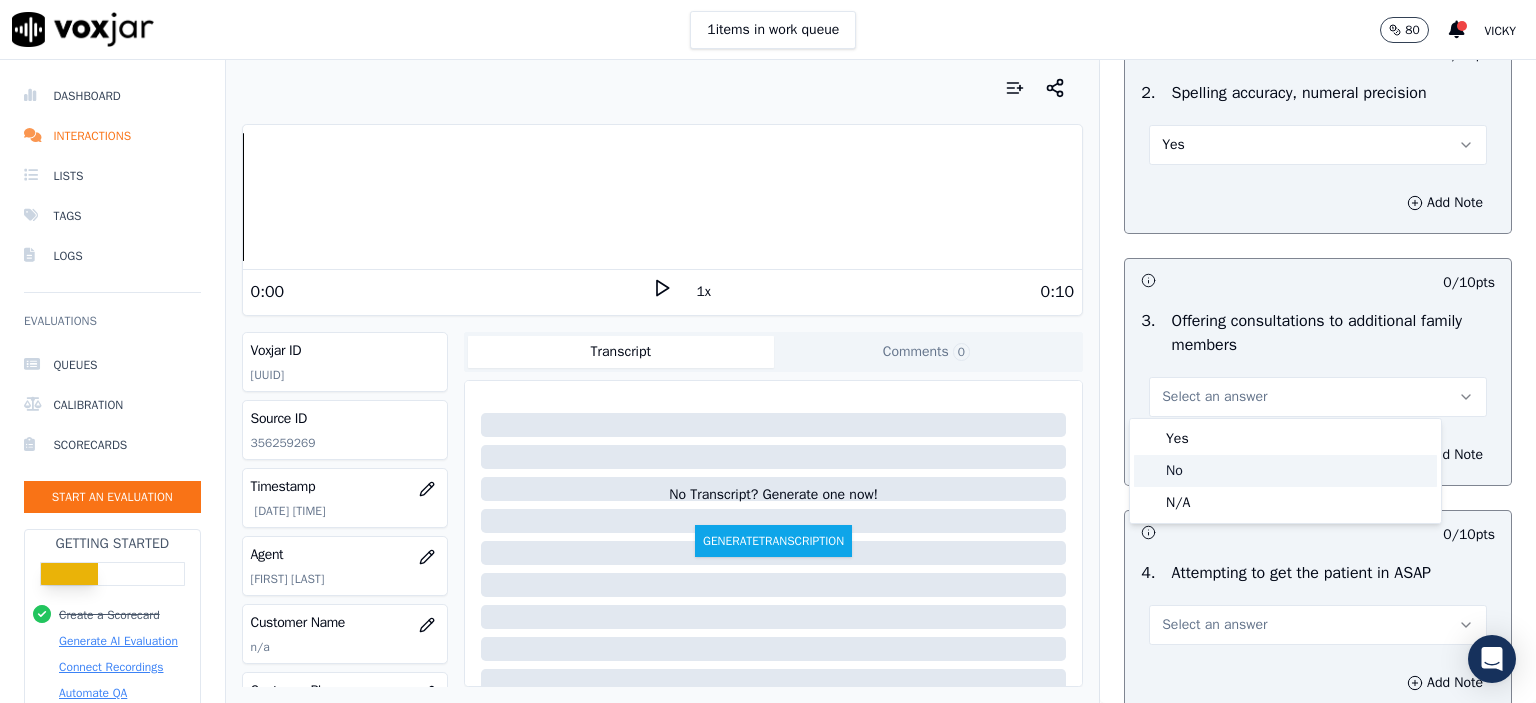 click on "No" 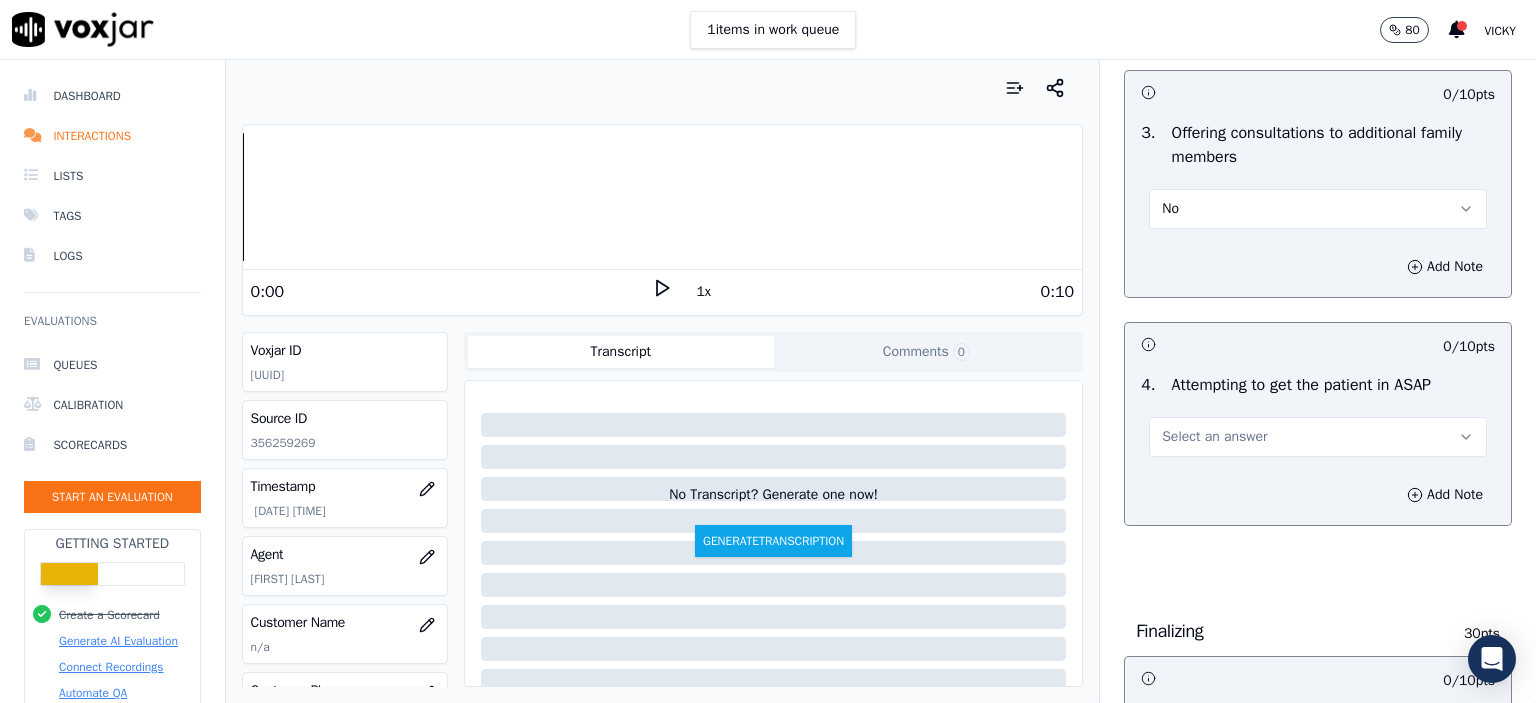 scroll, scrollTop: 1800, scrollLeft: 0, axis: vertical 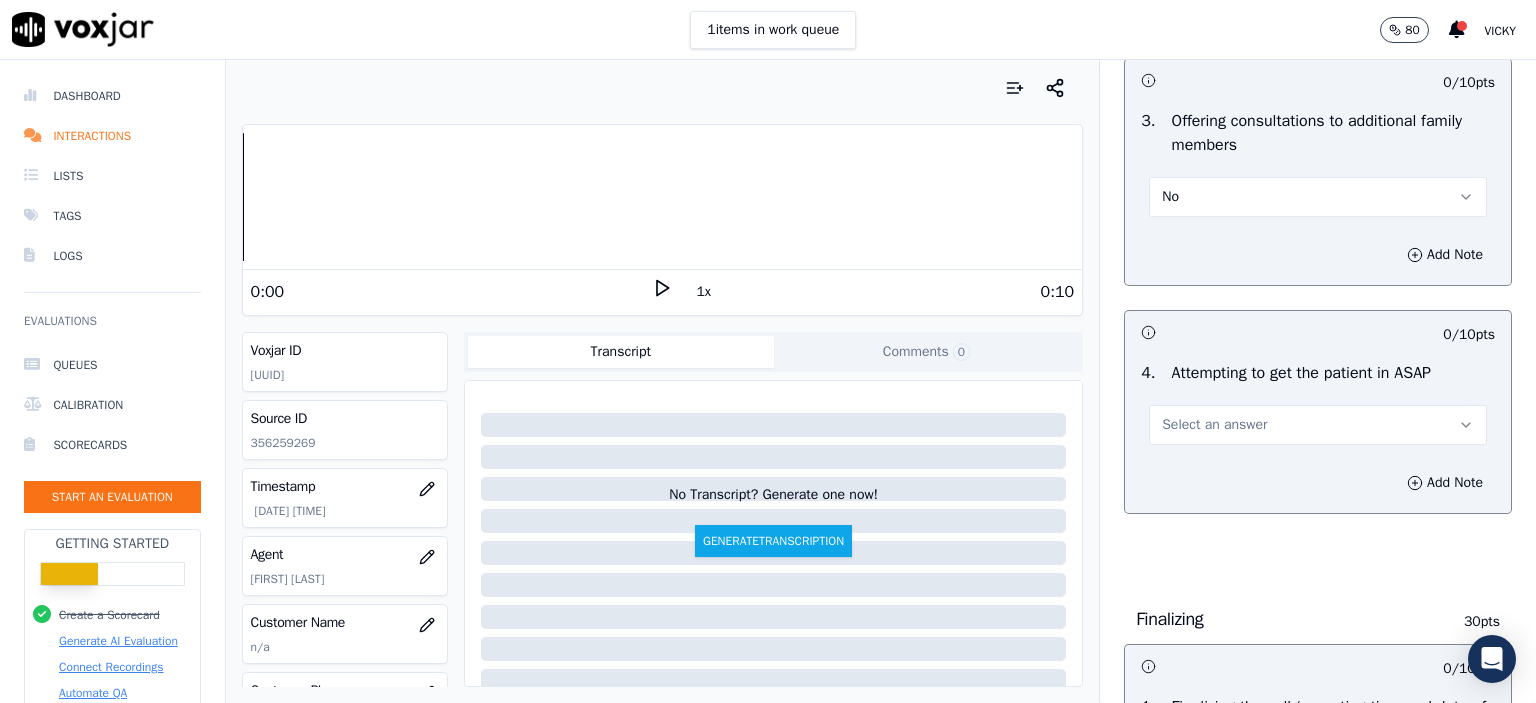 click on "Select an answer" at bounding box center [1318, 425] 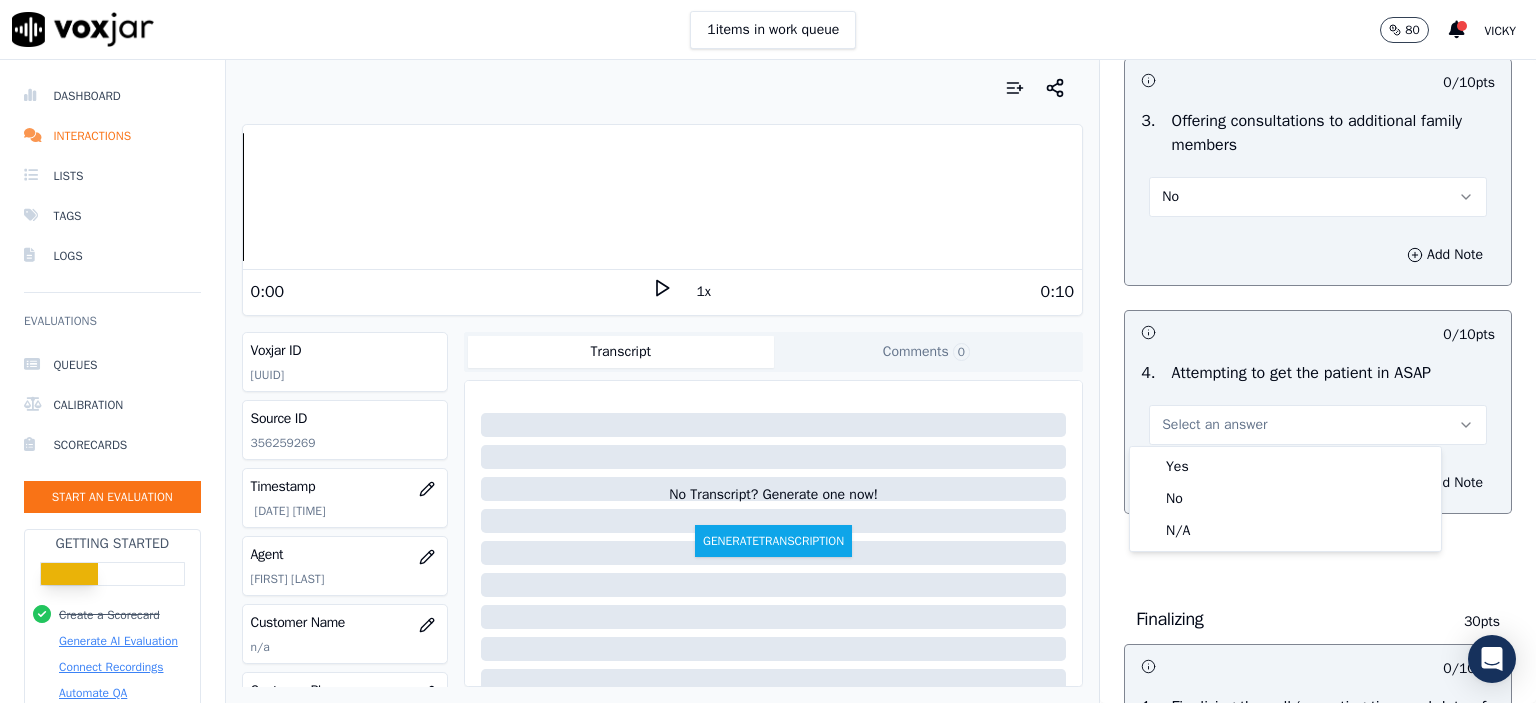 click on "Yes   No     N/A" at bounding box center [1285, 499] 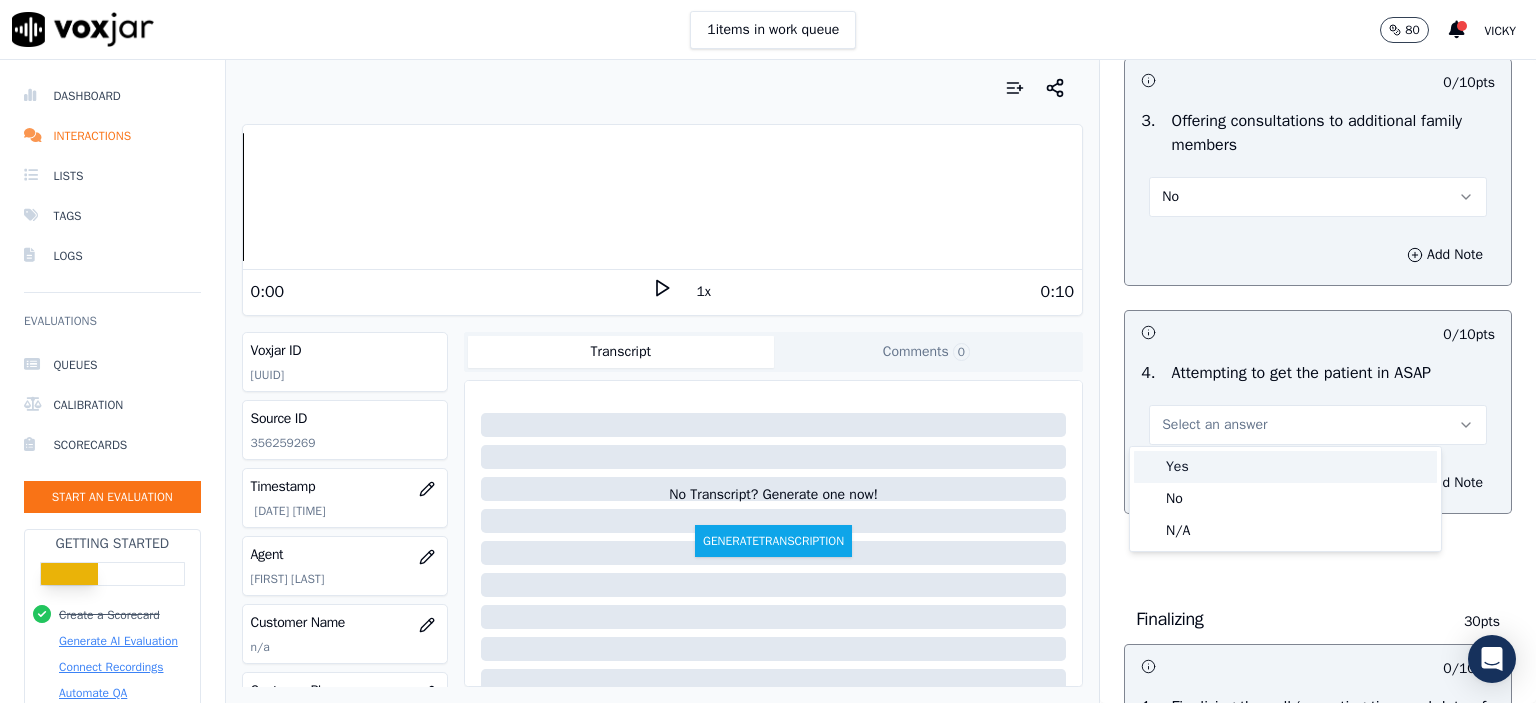 click on "Yes" at bounding box center [1285, 467] 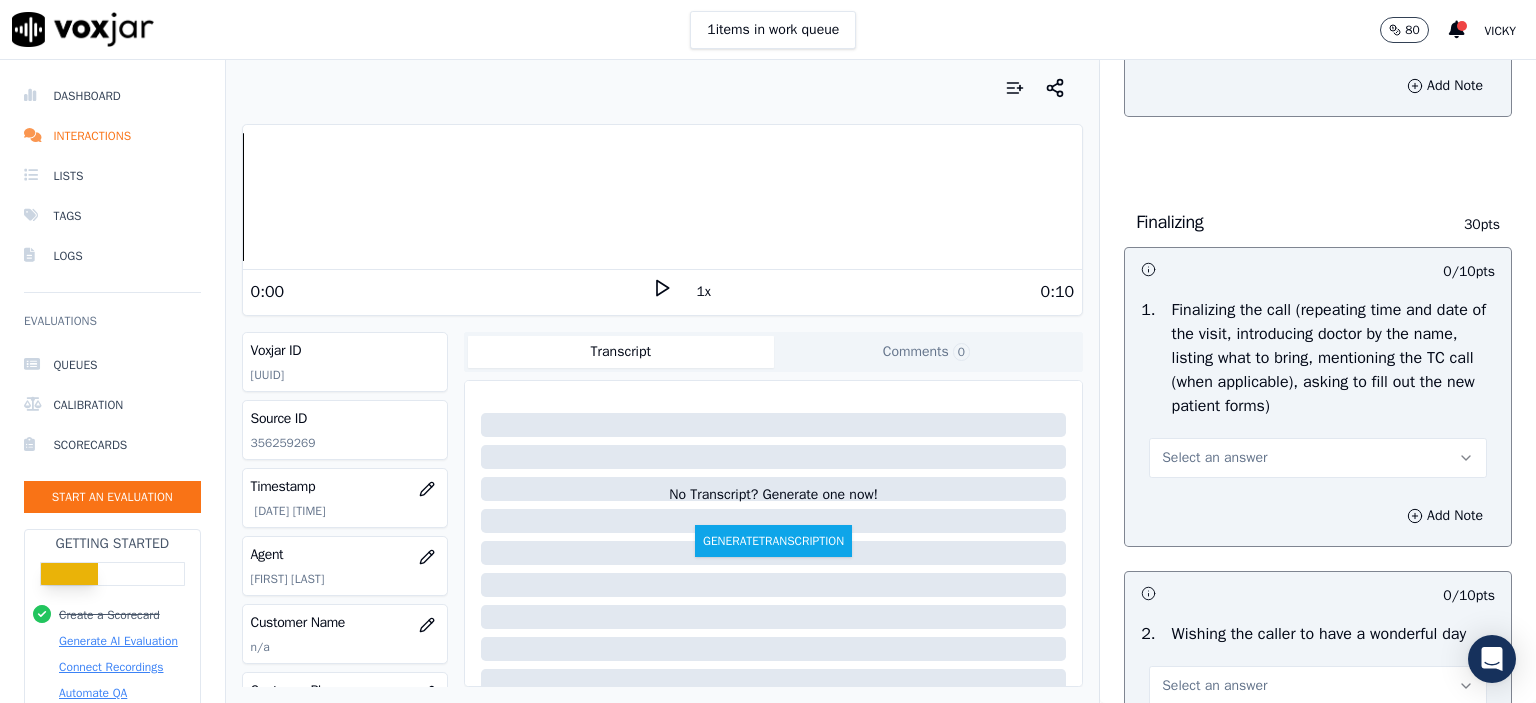 scroll, scrollTop: 2200, scrollLeft: 0, axis: vertical 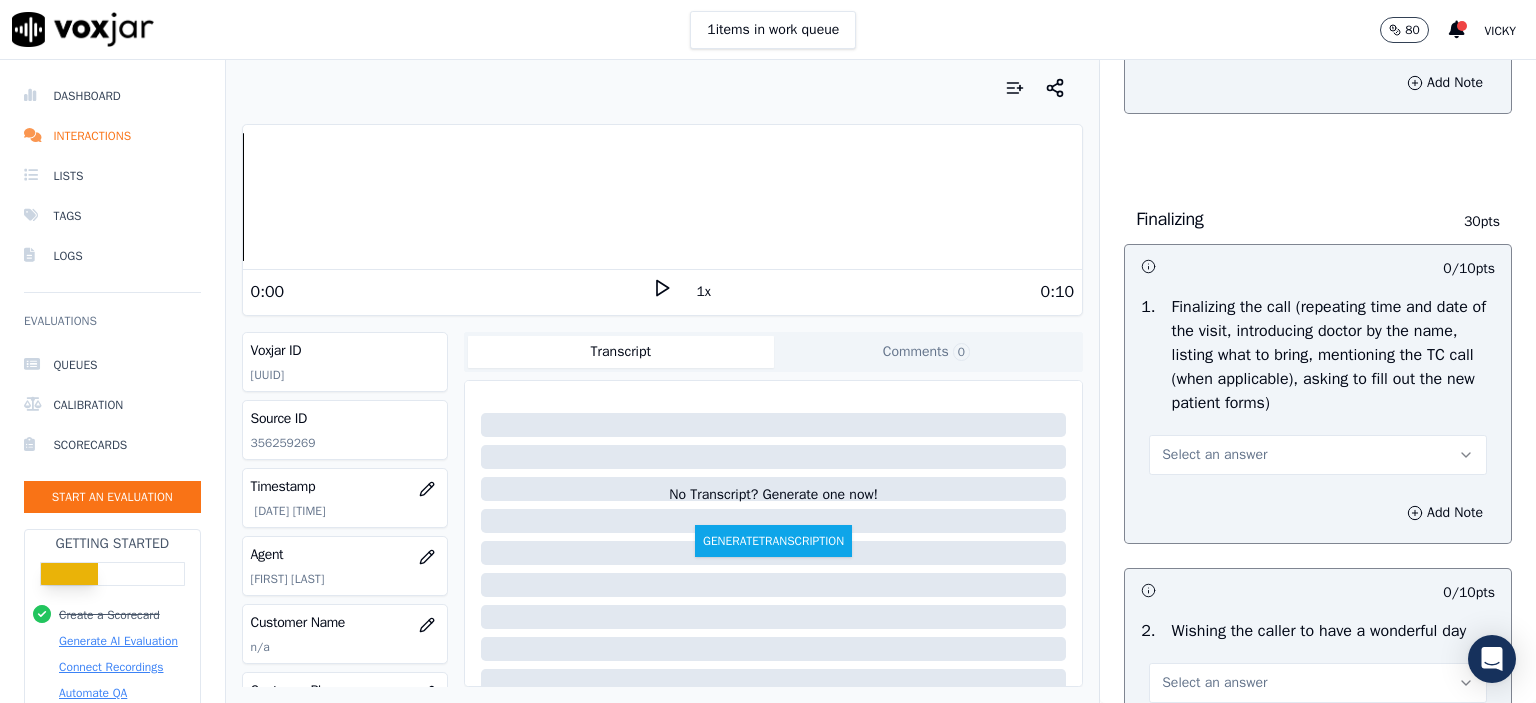 click on "Select an answer" at bounding box center (1214, 455) 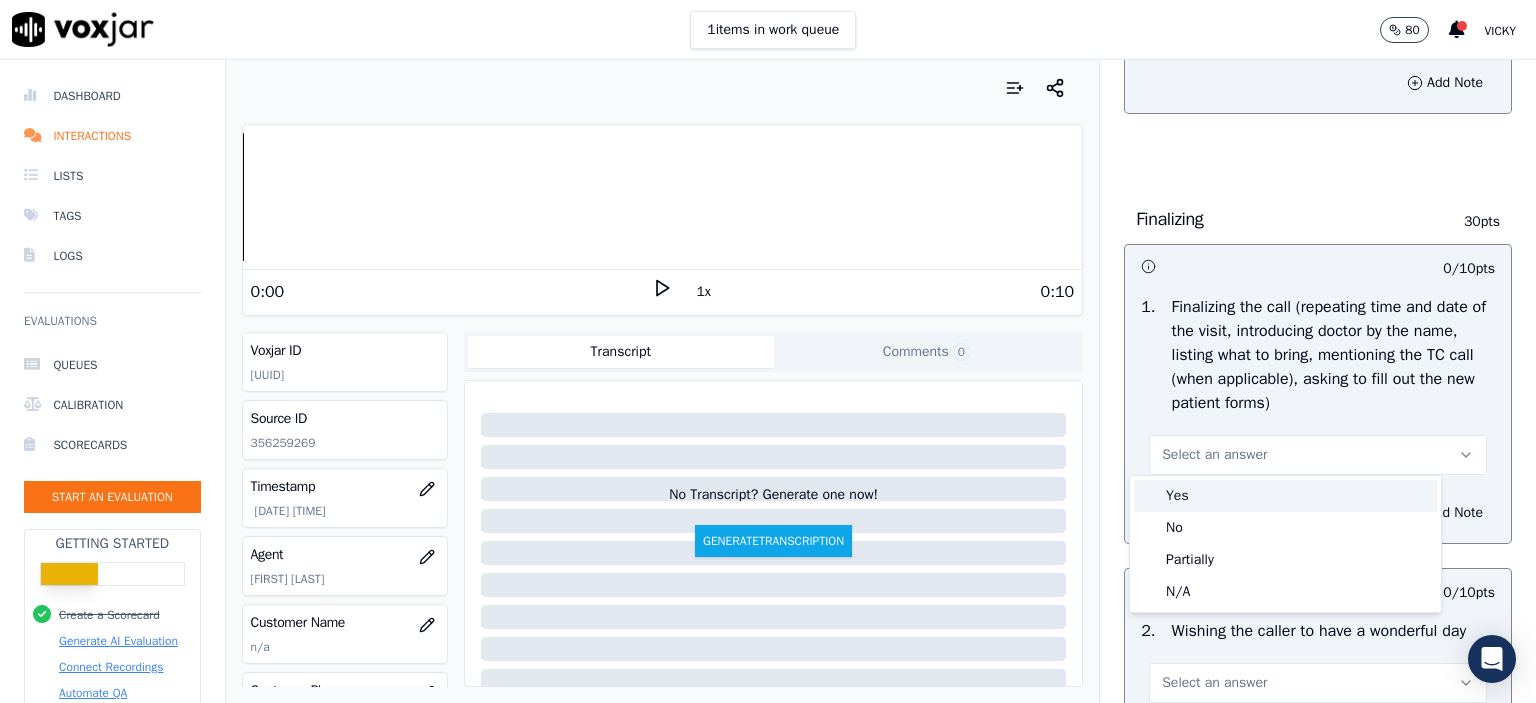 click on "Yes" at bounding box center [1285, 496] 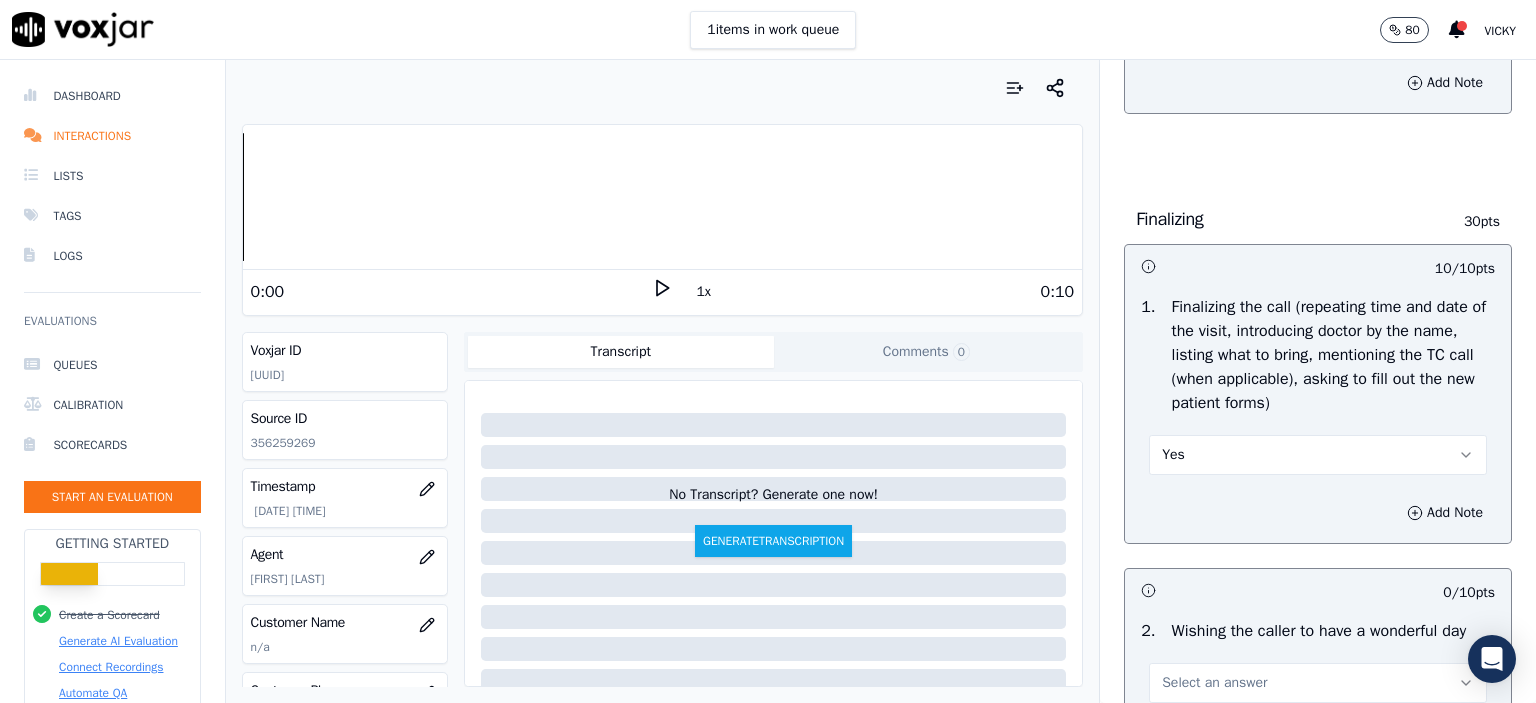 click on "Yes" at bounding box center [1318, 455] 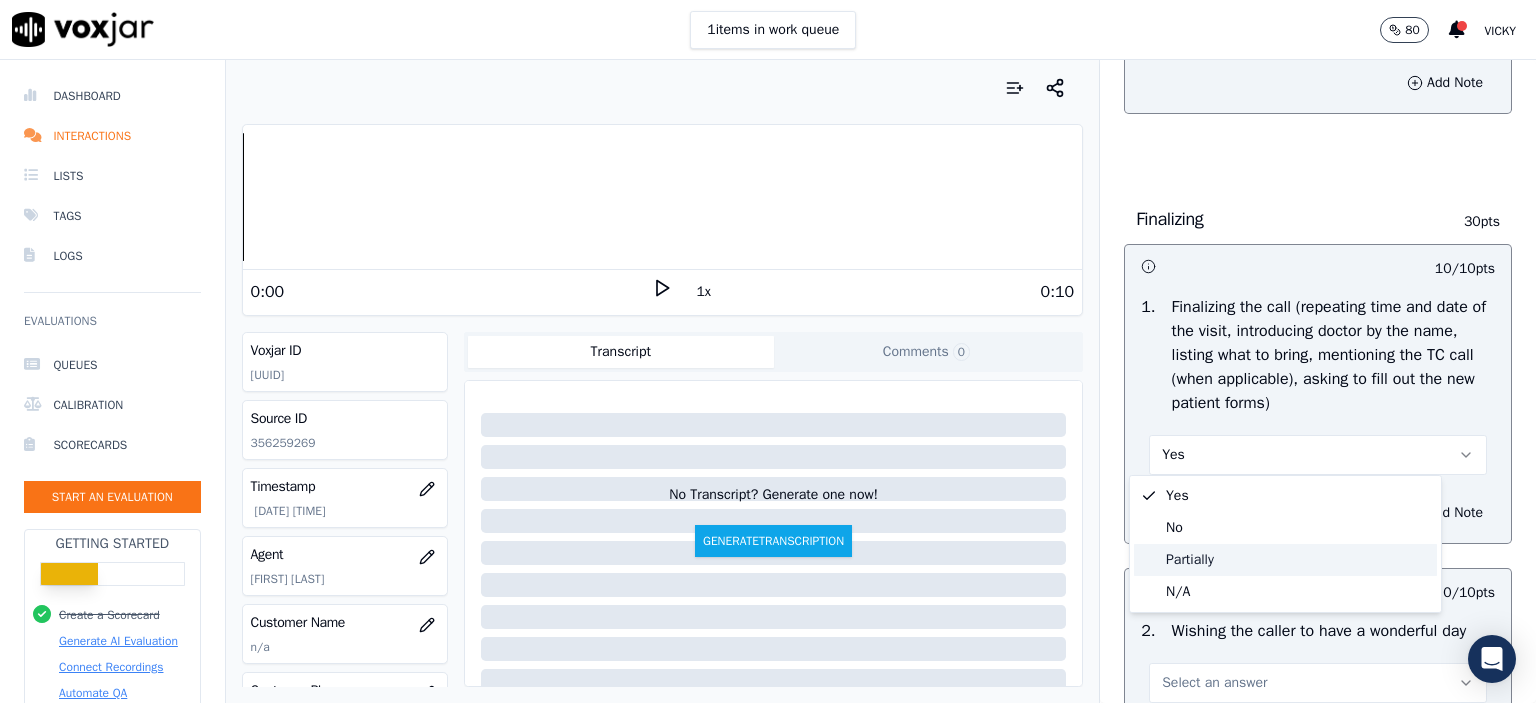 click on "Partially" 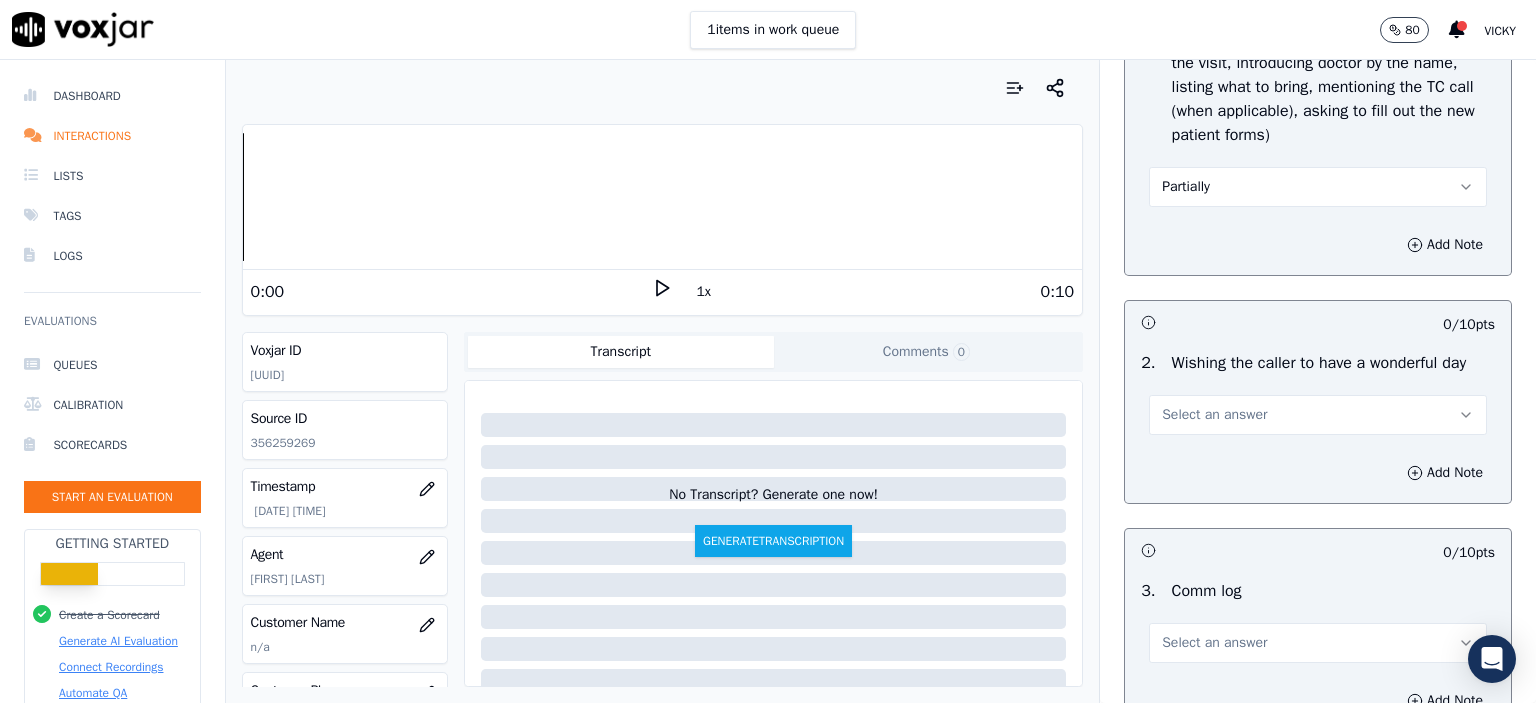 scroll, scrollTop: 2500, scrollLeft: 0, axis: vertical 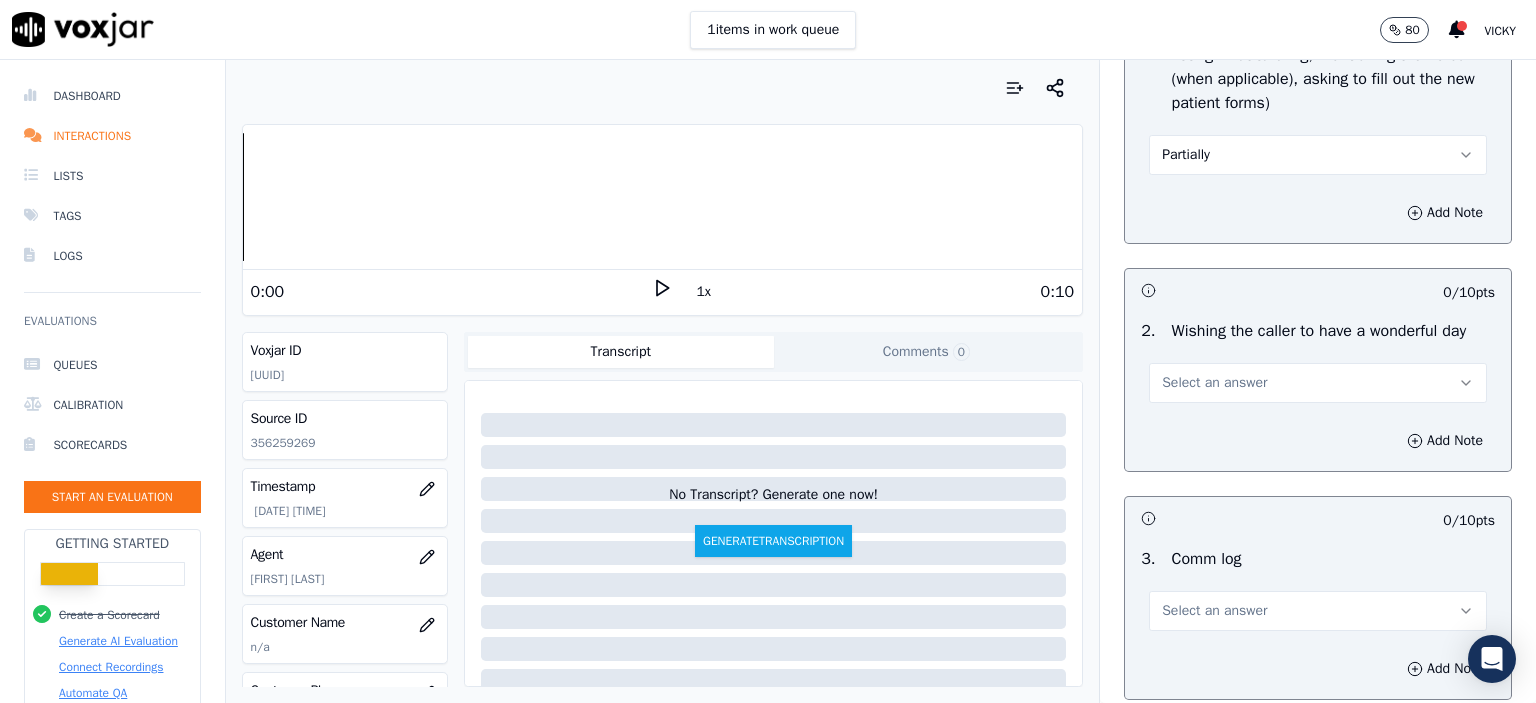 click on "Select an answer" at bounding box center [1214, 383] 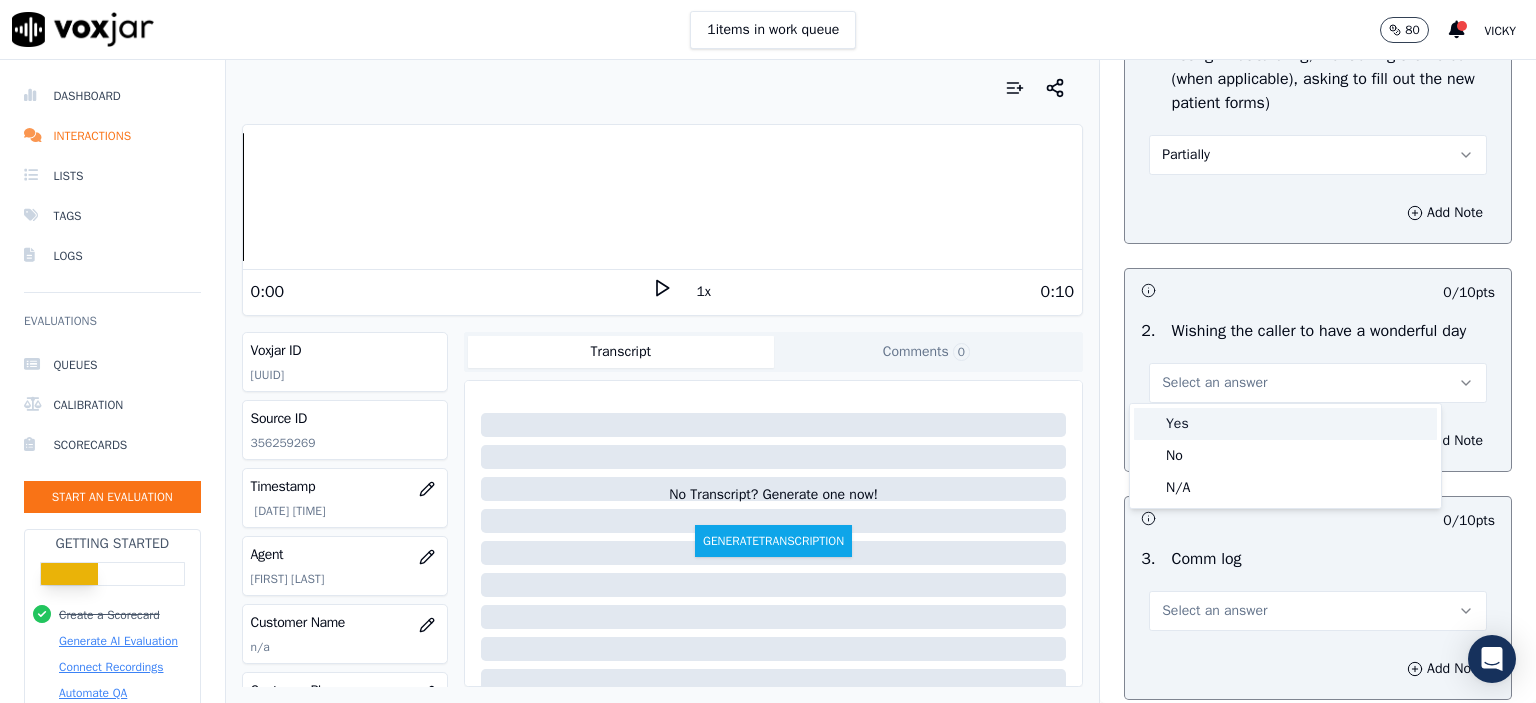 click on "Yes" at bounding box center [1285, 424] 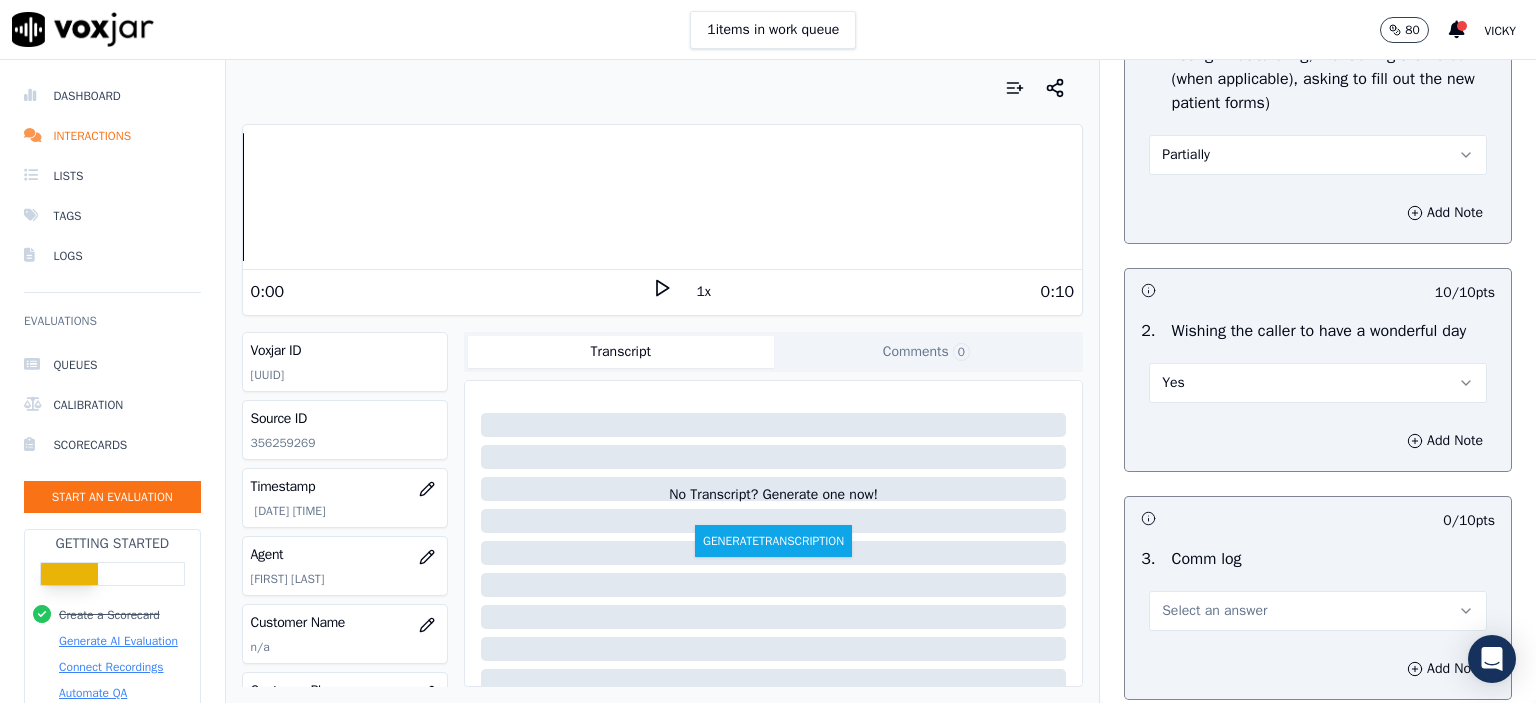 click on "Select an answer" at bounding box center [1318, 611] 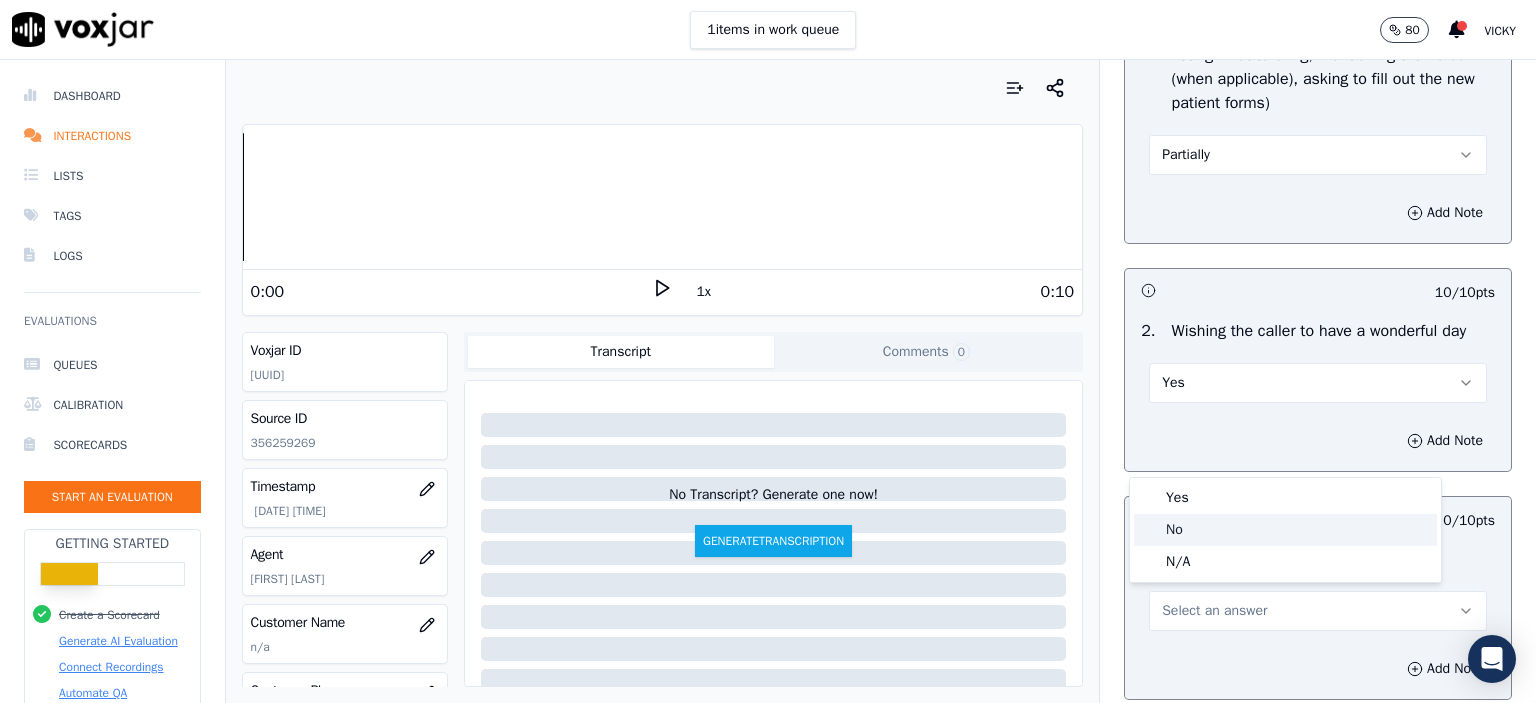 click on "No" 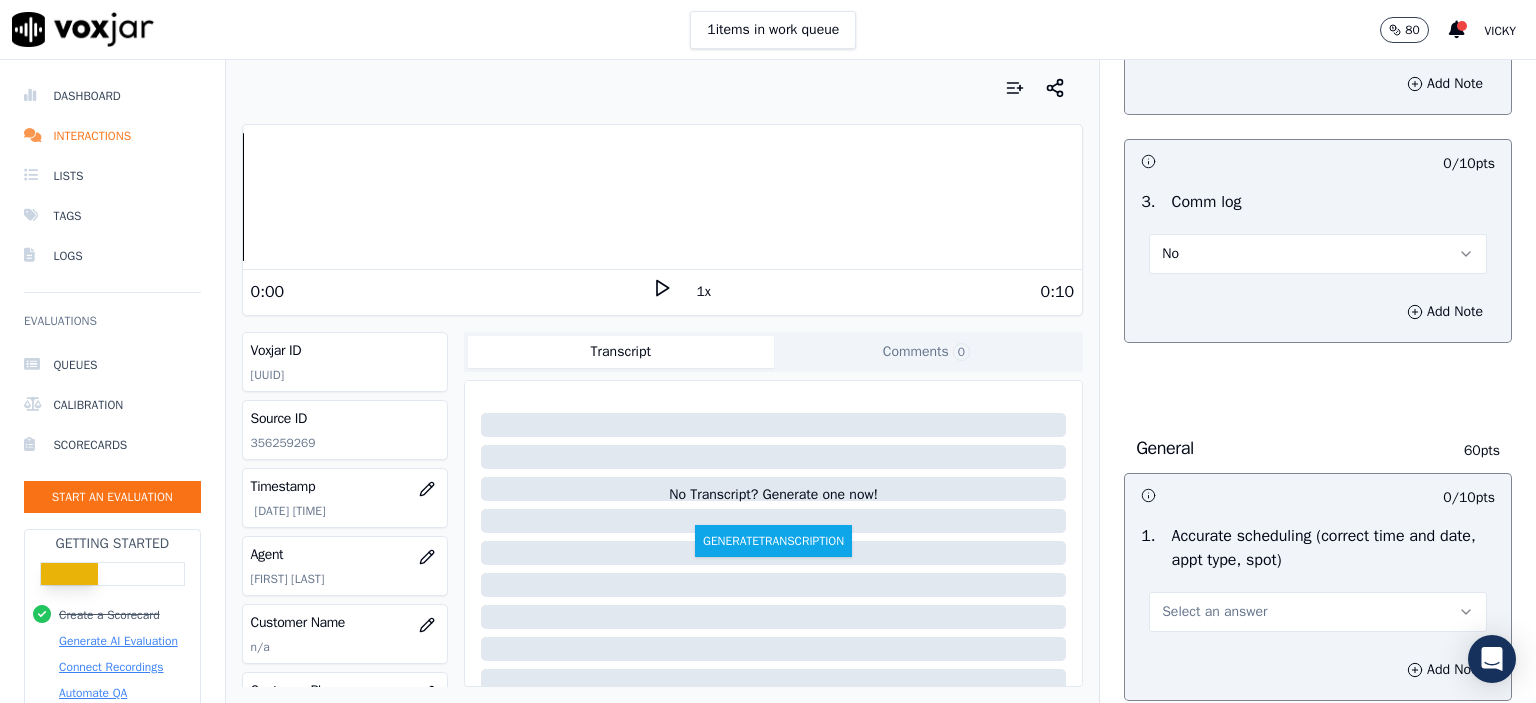 scroll, scrollTop: 2900, scrollLeft: 0, axis: vertical 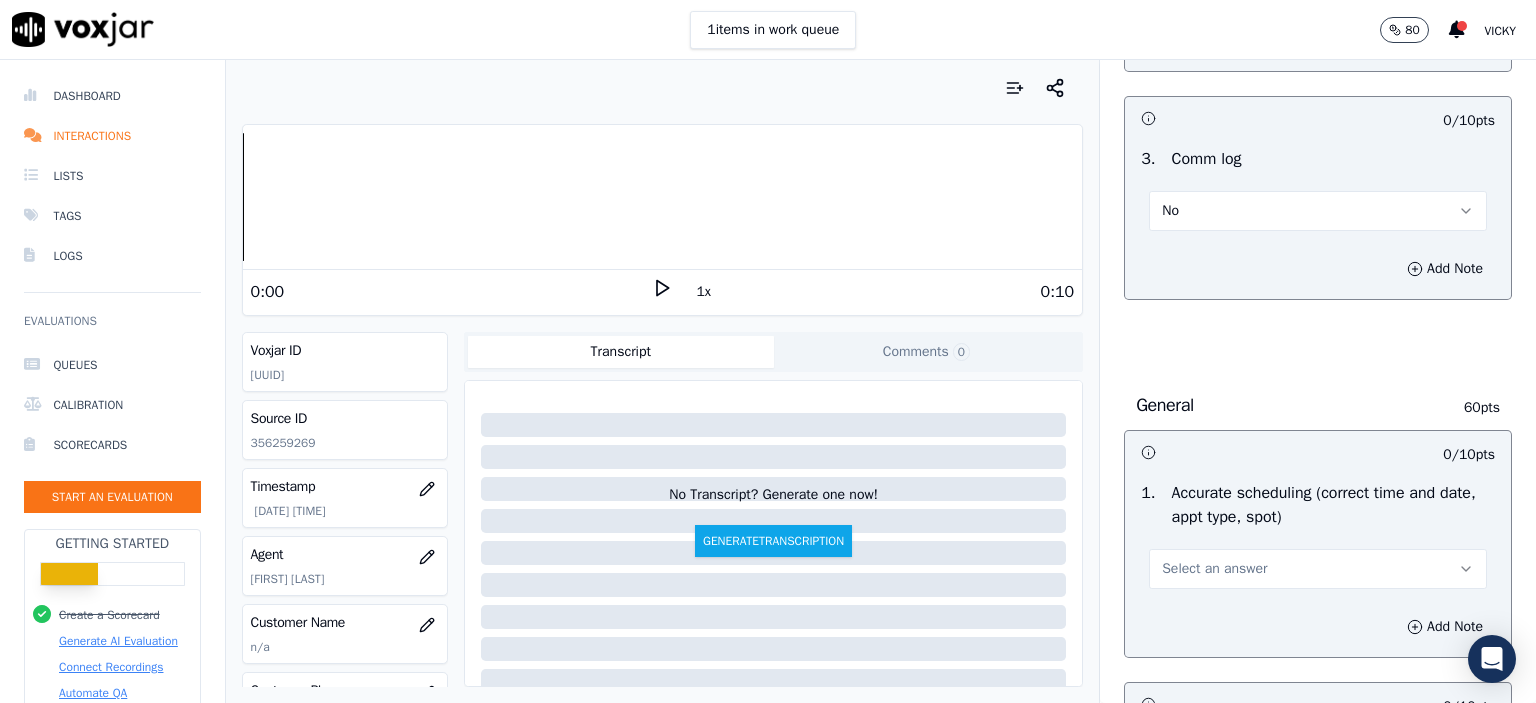 click on "Select an answer" at bounding box center [1214, 569] 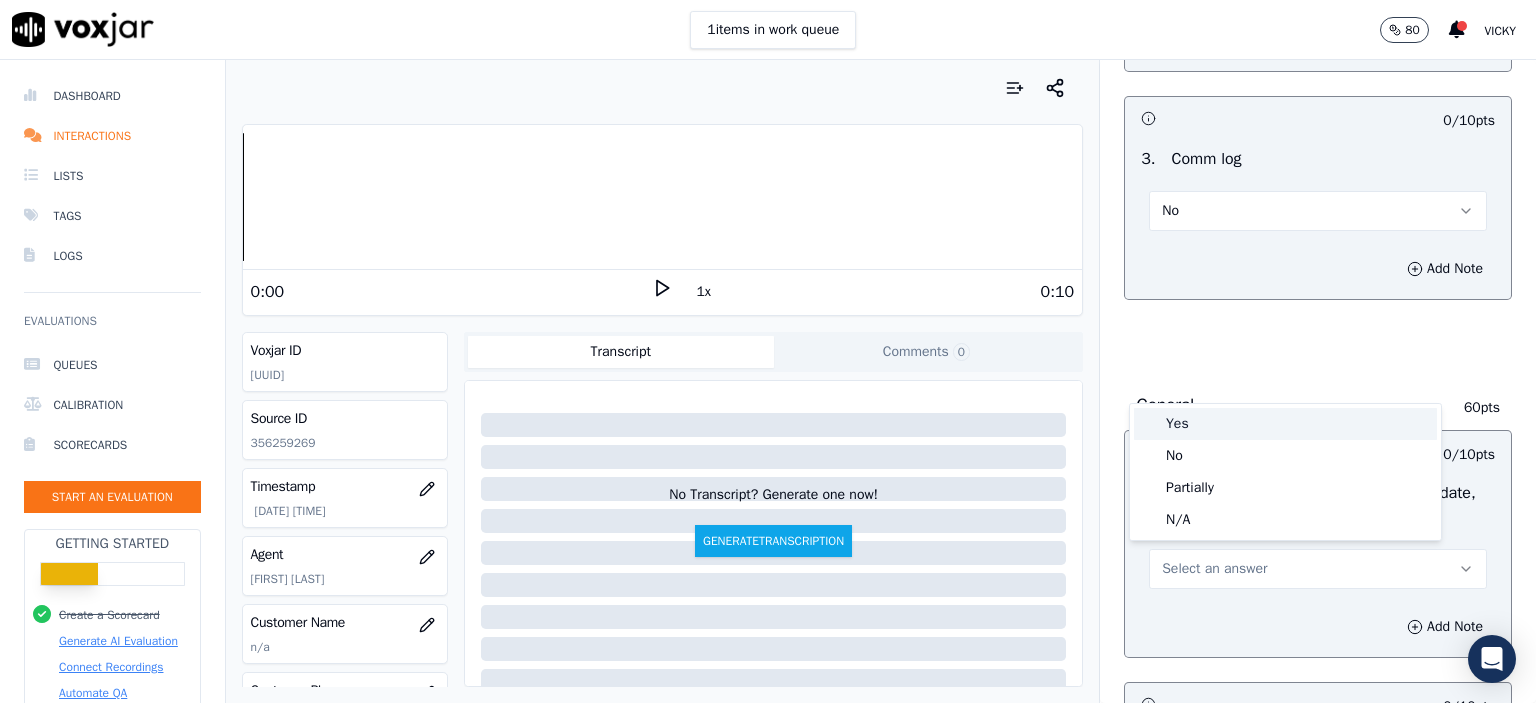 click on "Yes" at bounding box center (1285, 424) 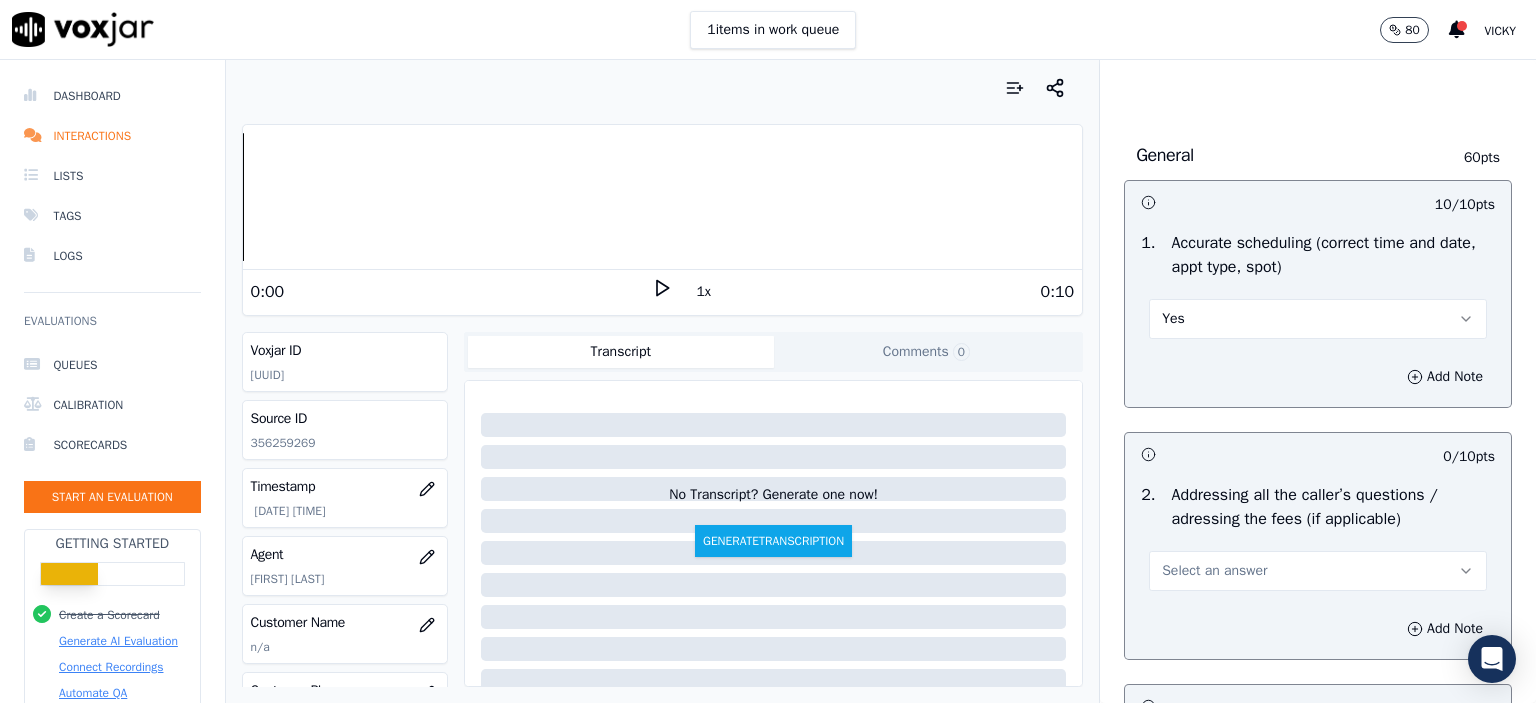 scroll, scrollTop: 3200, scrollLeft: 0, axis: vertical 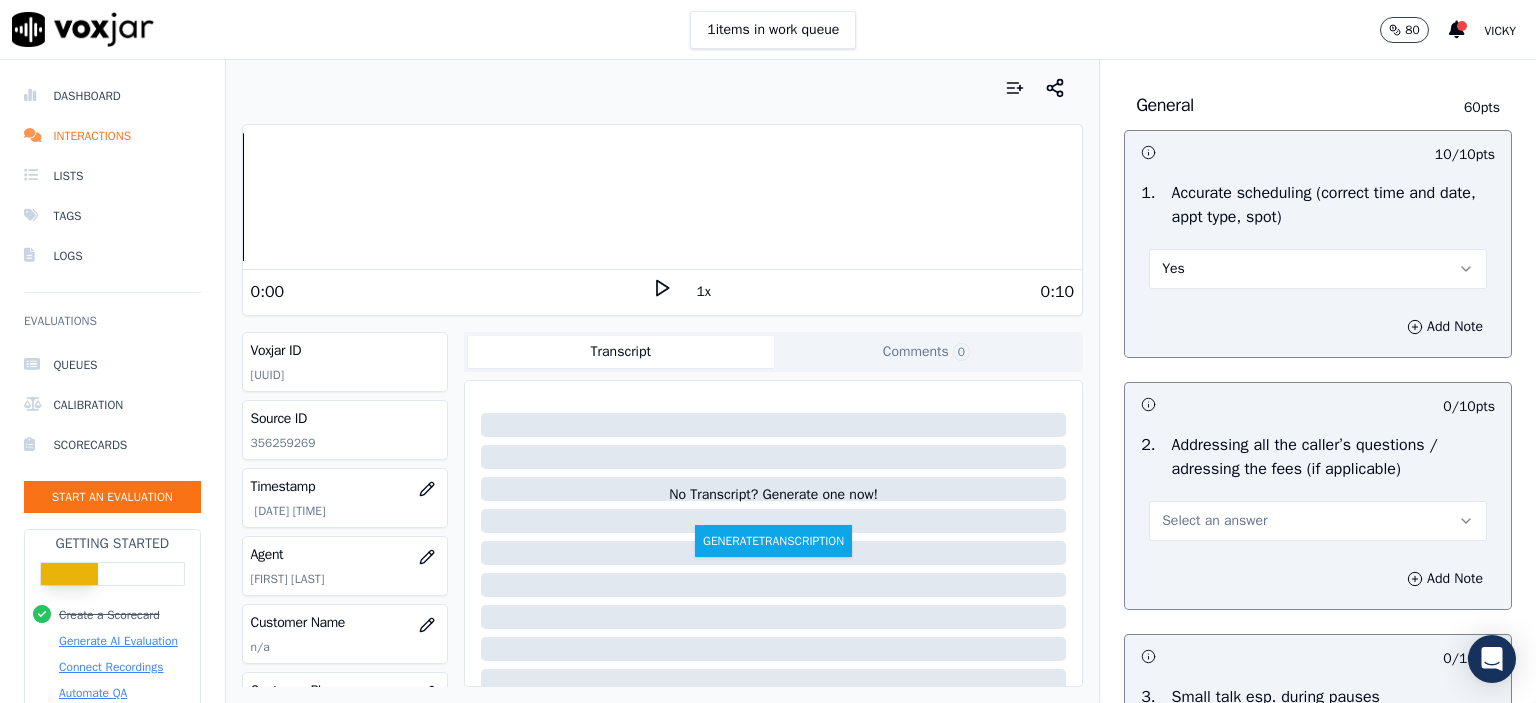 click on "Select an answer" at bounding box center [1214, 521] 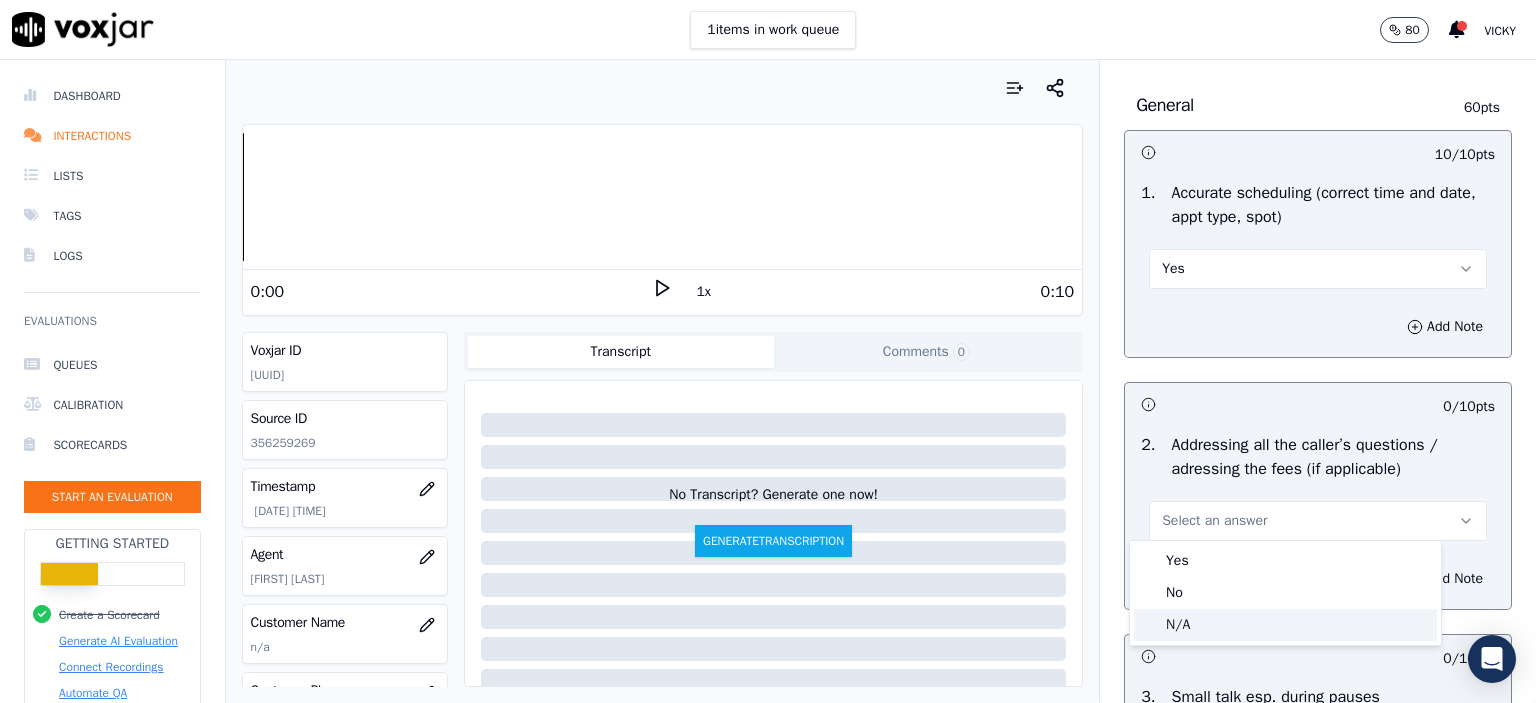 click on "N/A" 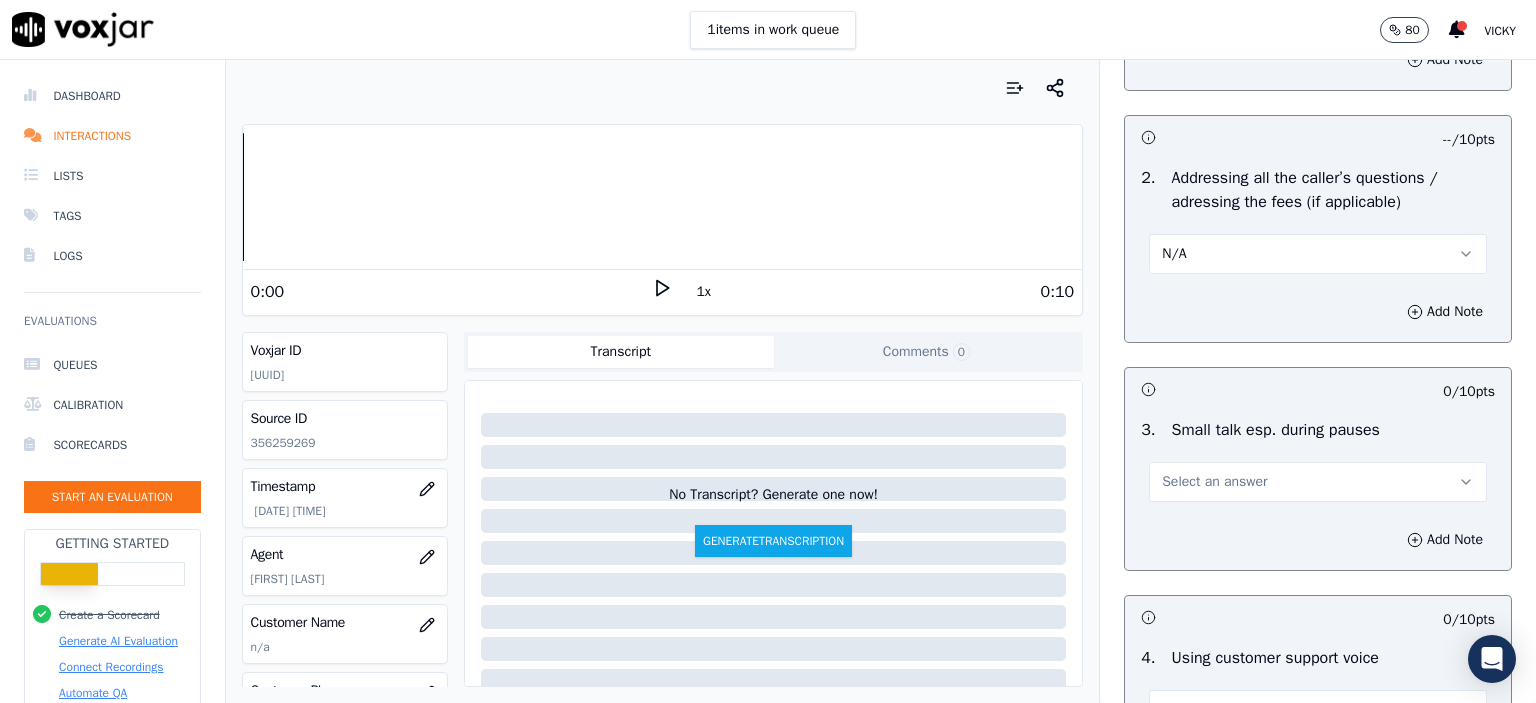 scroll, scrollTop: 3500, scrollLeft: 0, axis: vertical 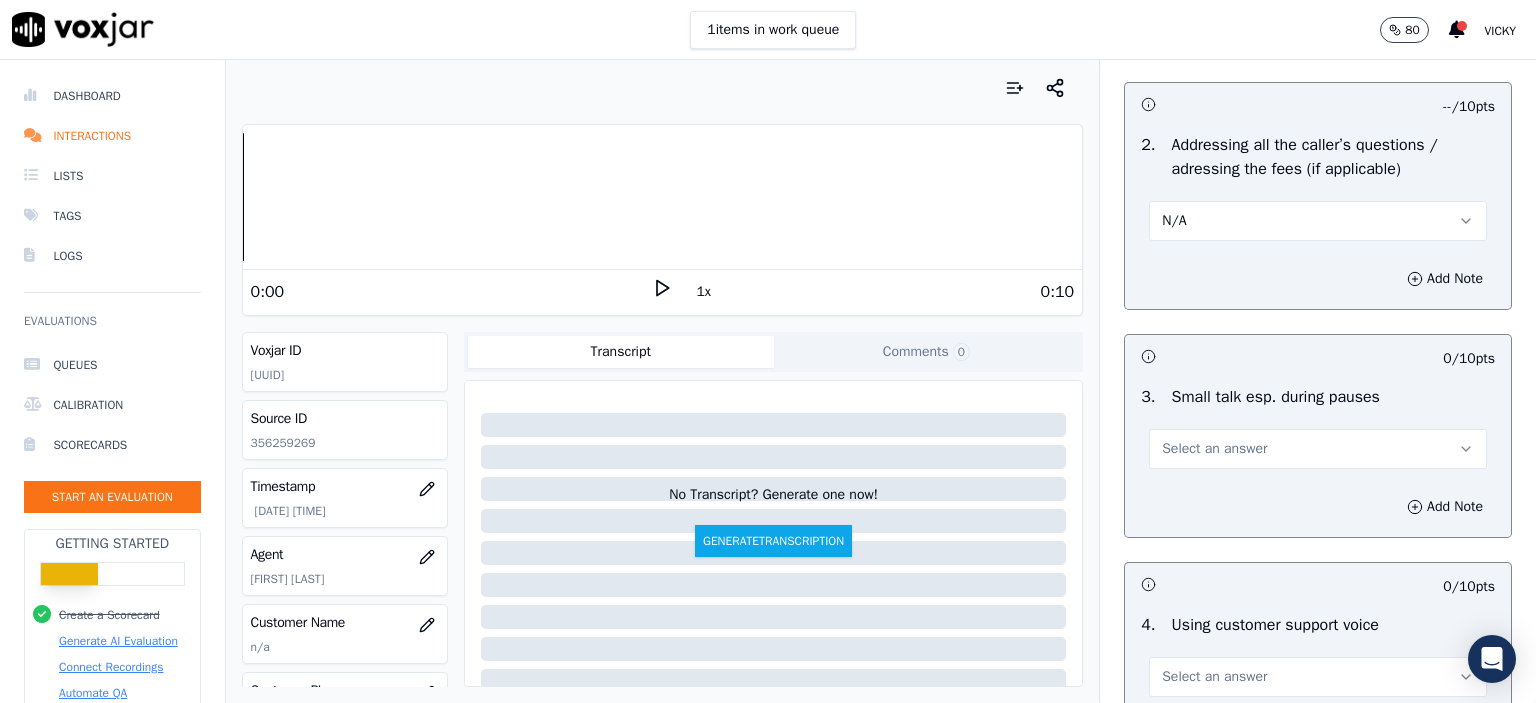 click on "N/A" at bounding box center [1318, 221] 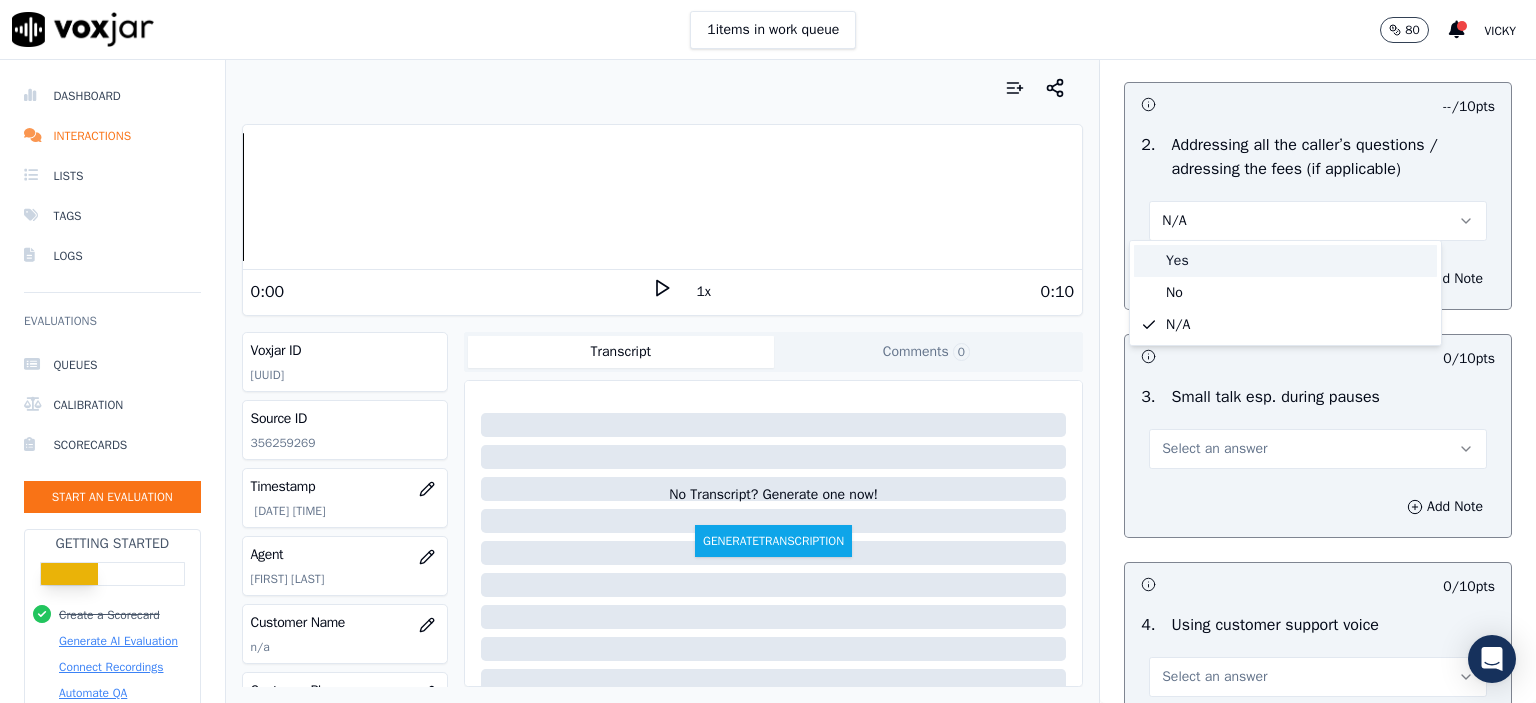 click on "Yes" at bounding box center [1285, 261] 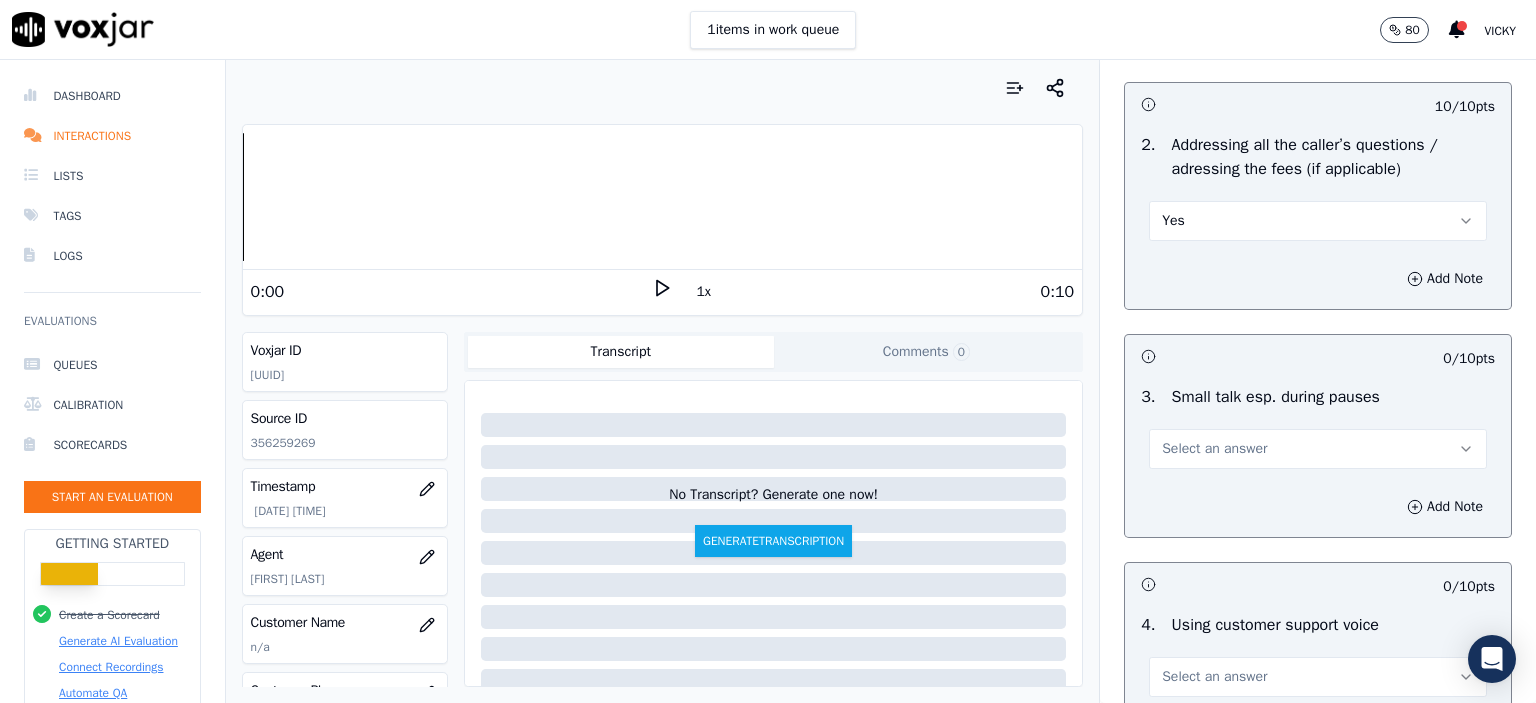 click on "Select an answer" at bounding box center (1214, 449) 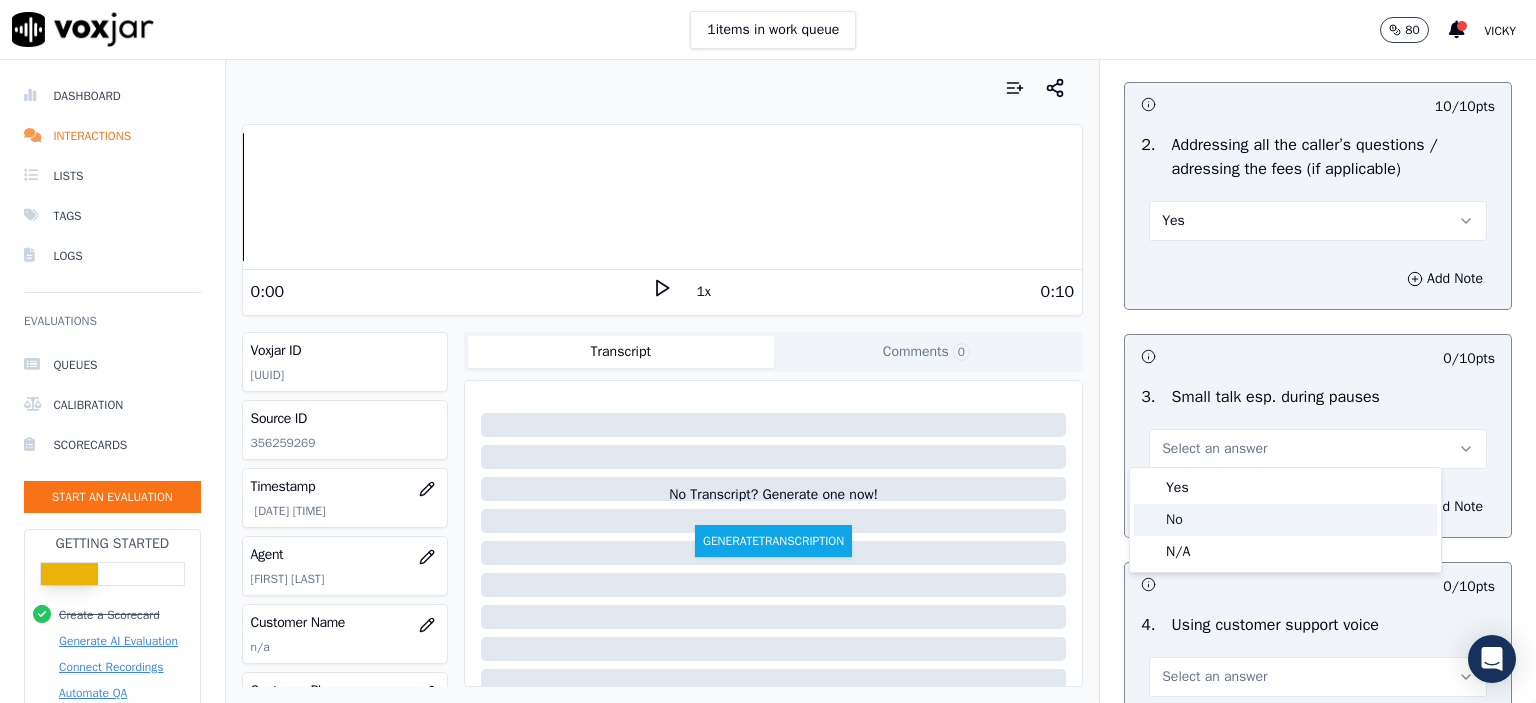 click on "No" 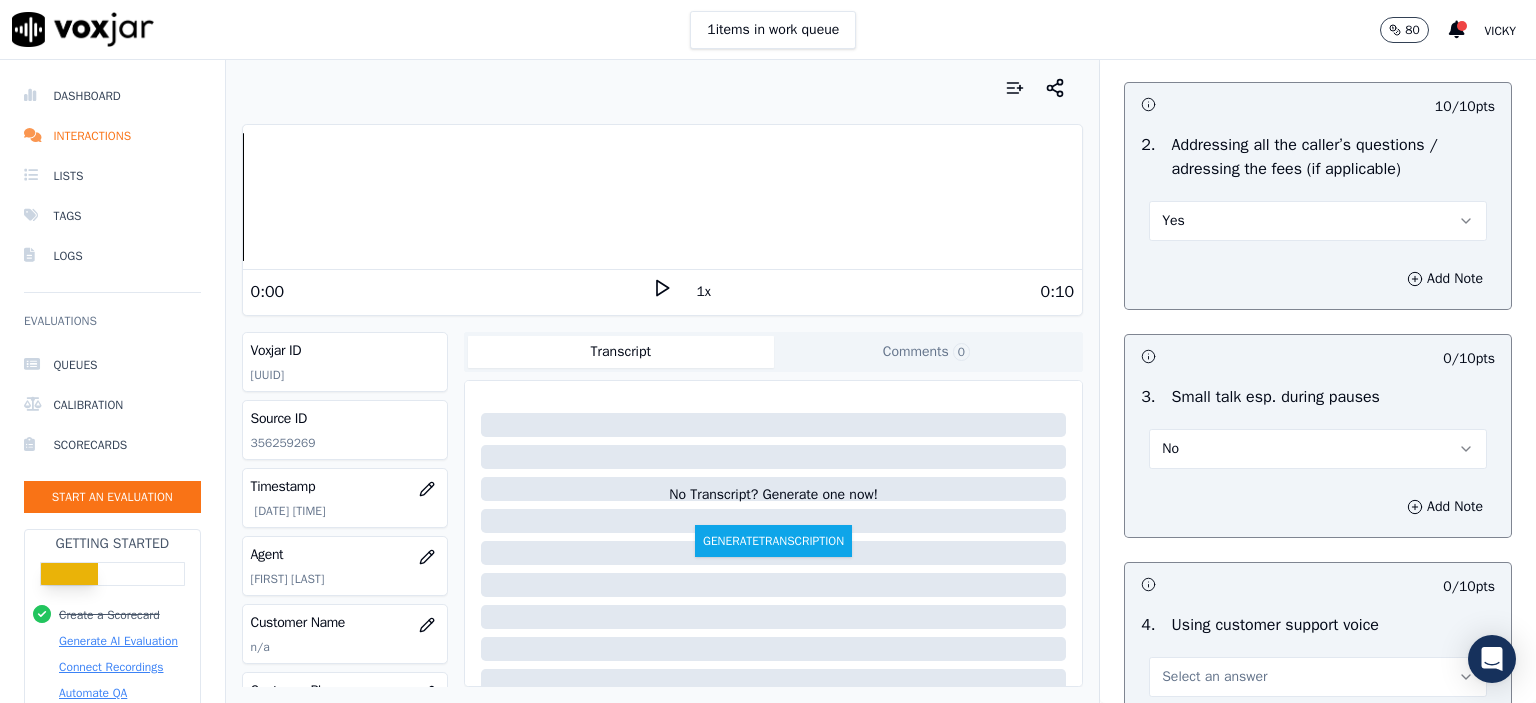 click on "No" at bounding box center (1318, 449) 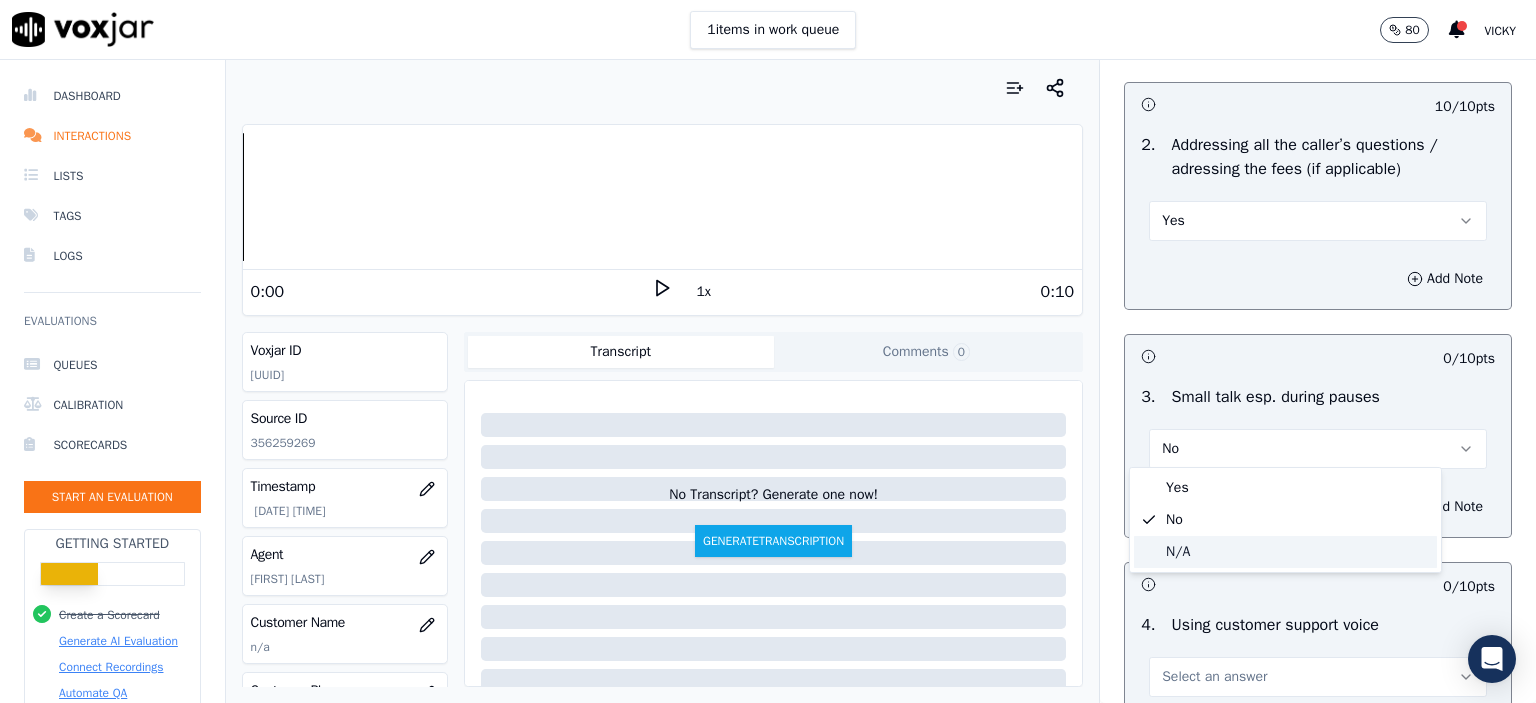 click on "N/A" 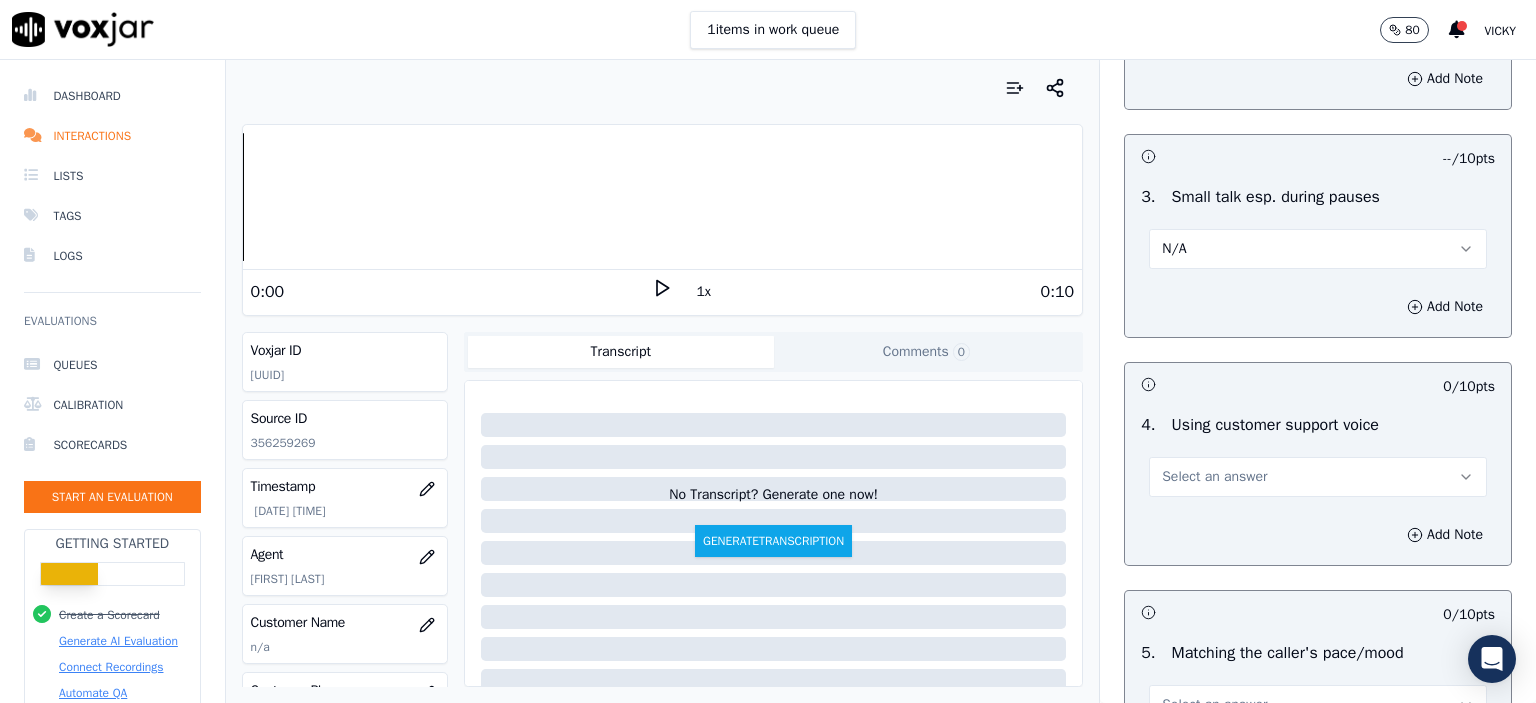 click on "Select an answer" at bounding box center (1214, 477) 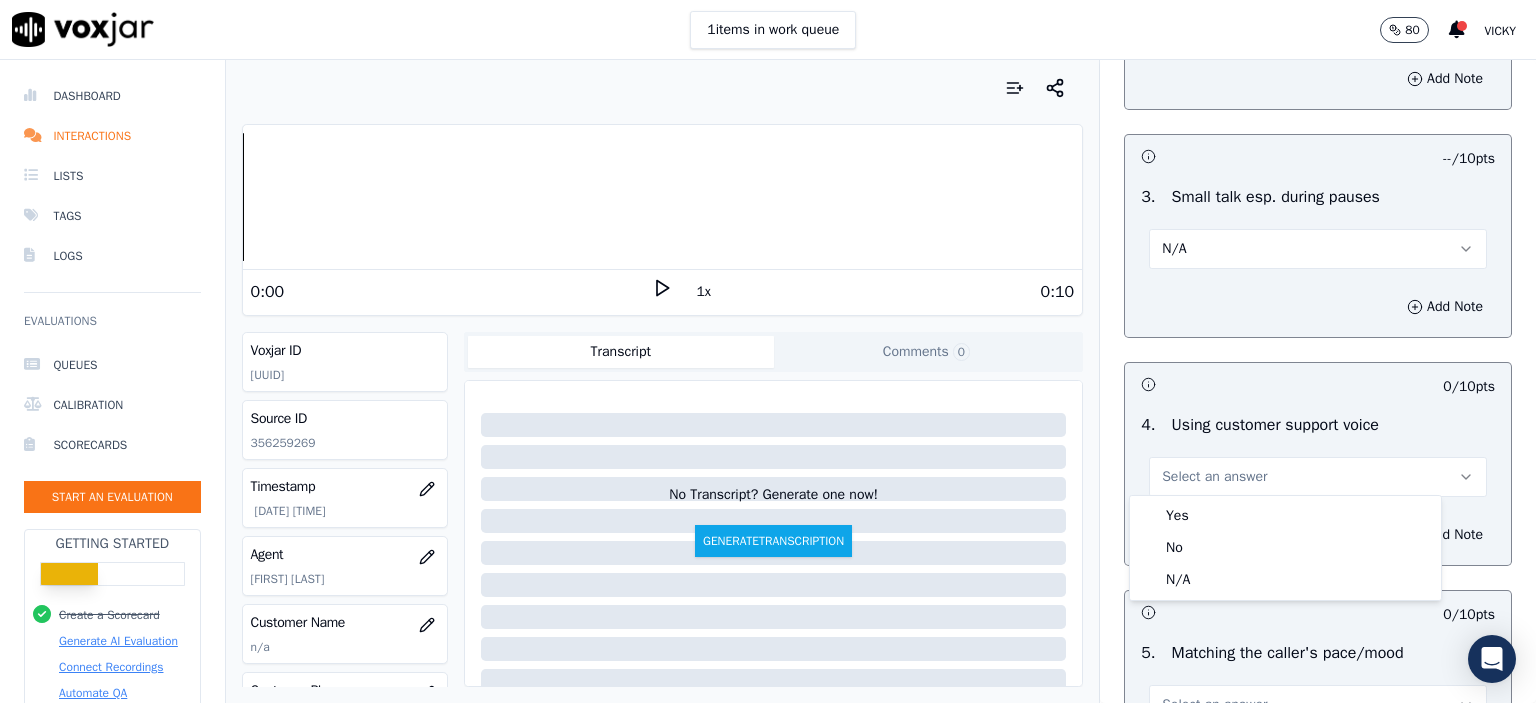 click on "Yes" at bounding box center (1285, 516) 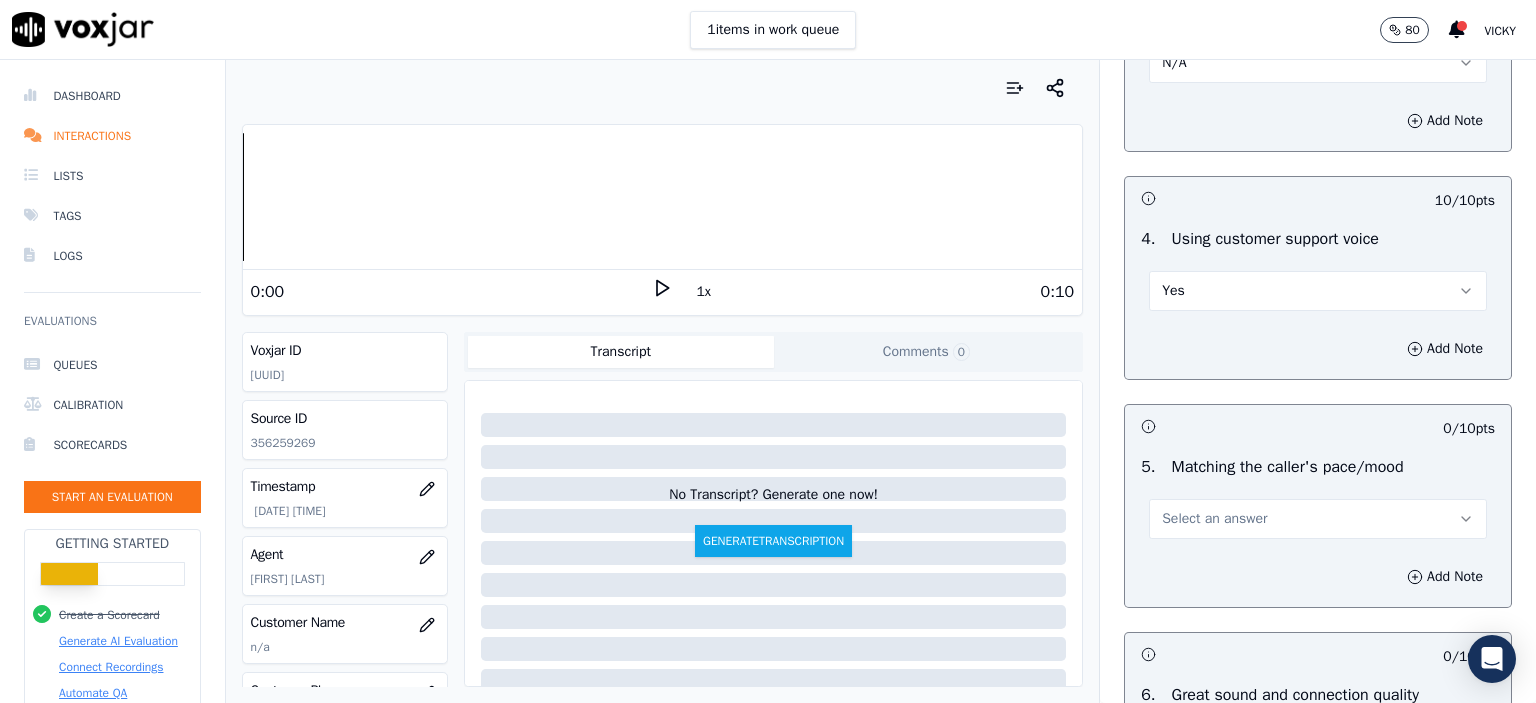 scroll, scrollTop: 3900, scrollLeft: 0, axis: vertical 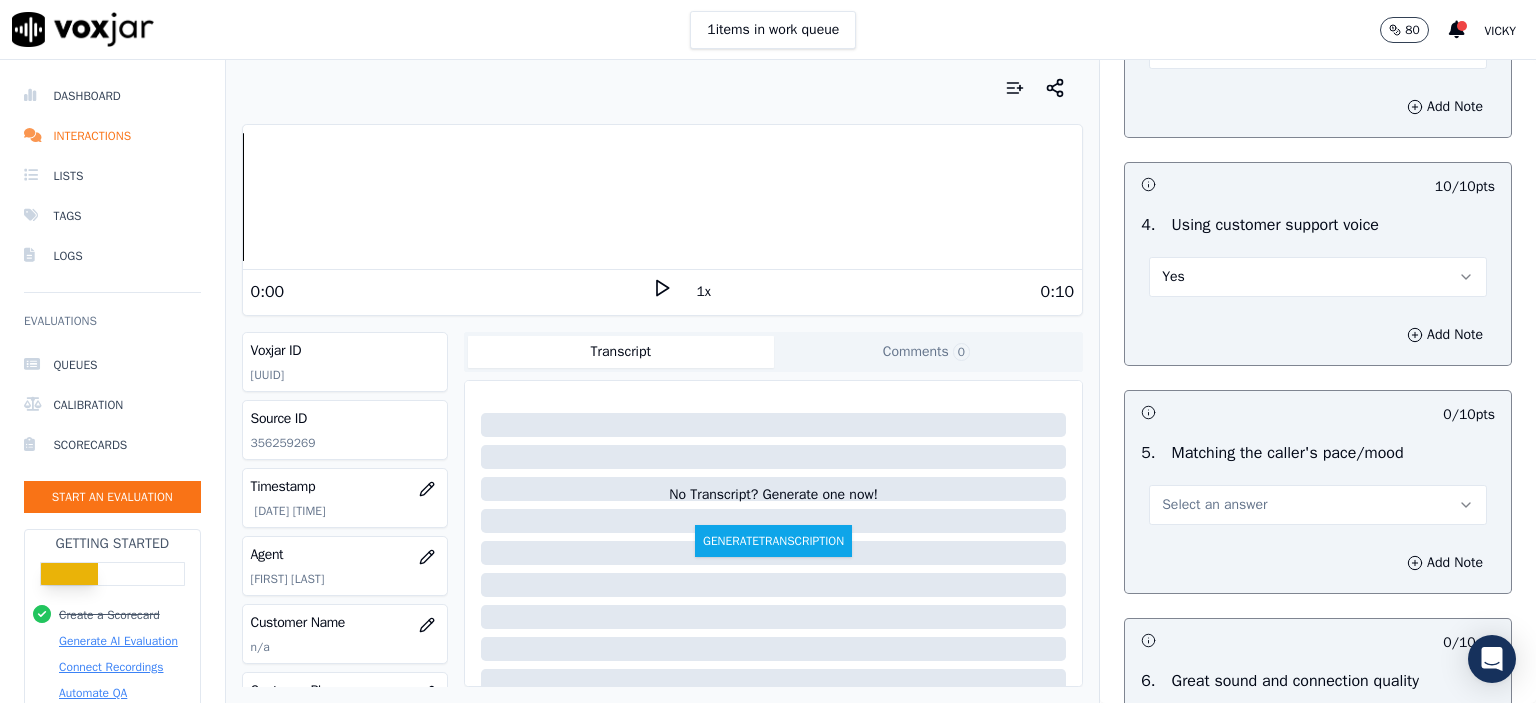 click on "Select an answer" at bounding box center [1318, 505] 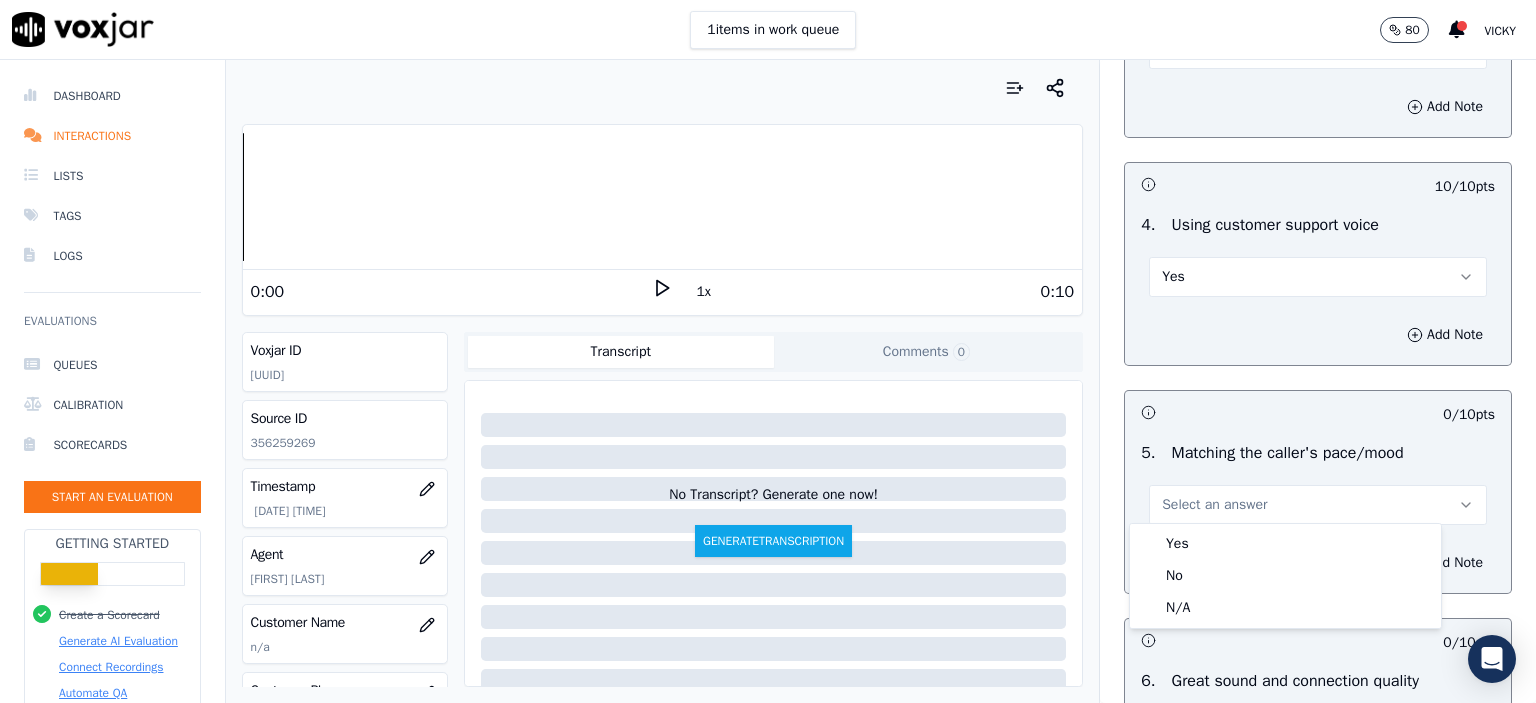 click on "Yes" at bounding box center (1285, 544) 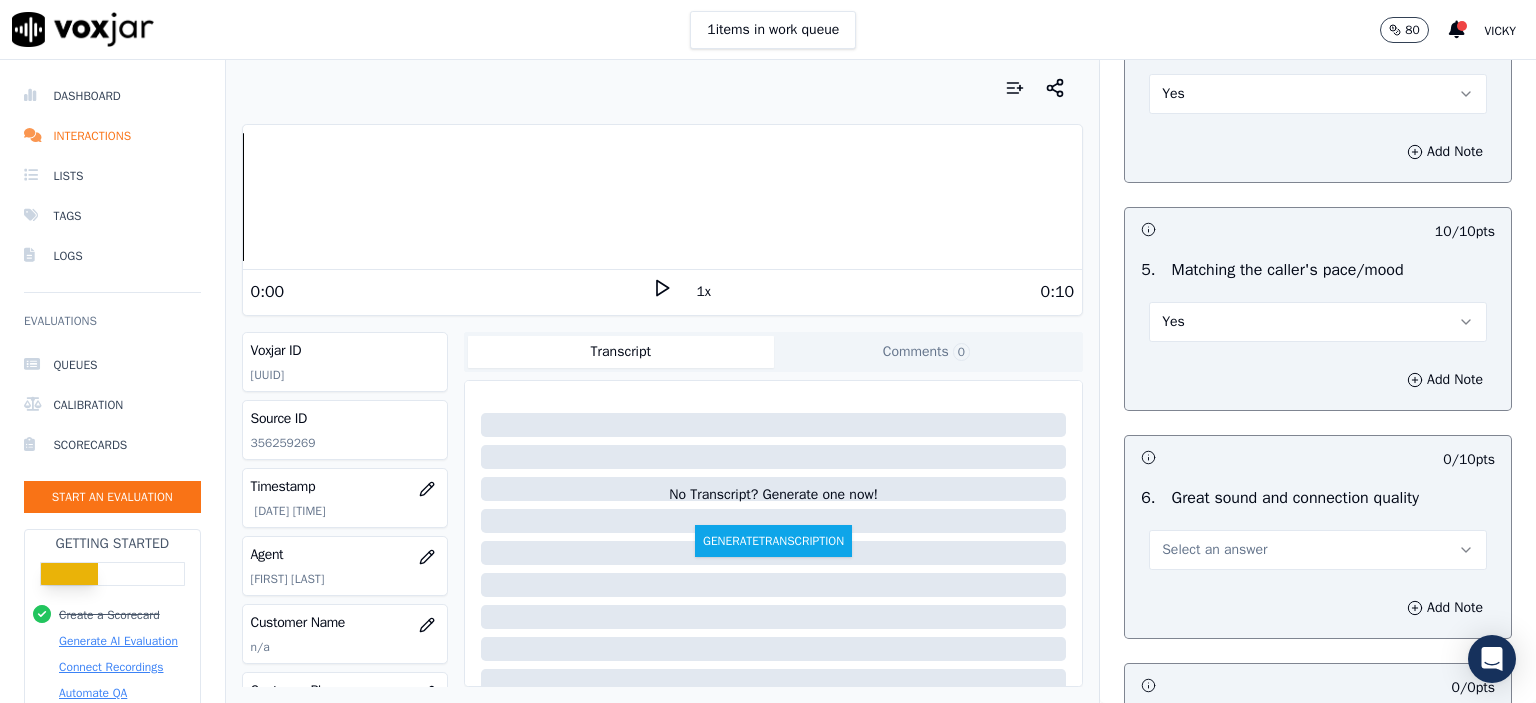 scroll, scrollTop: 4100, scrollLeft: 0, axis: vertical 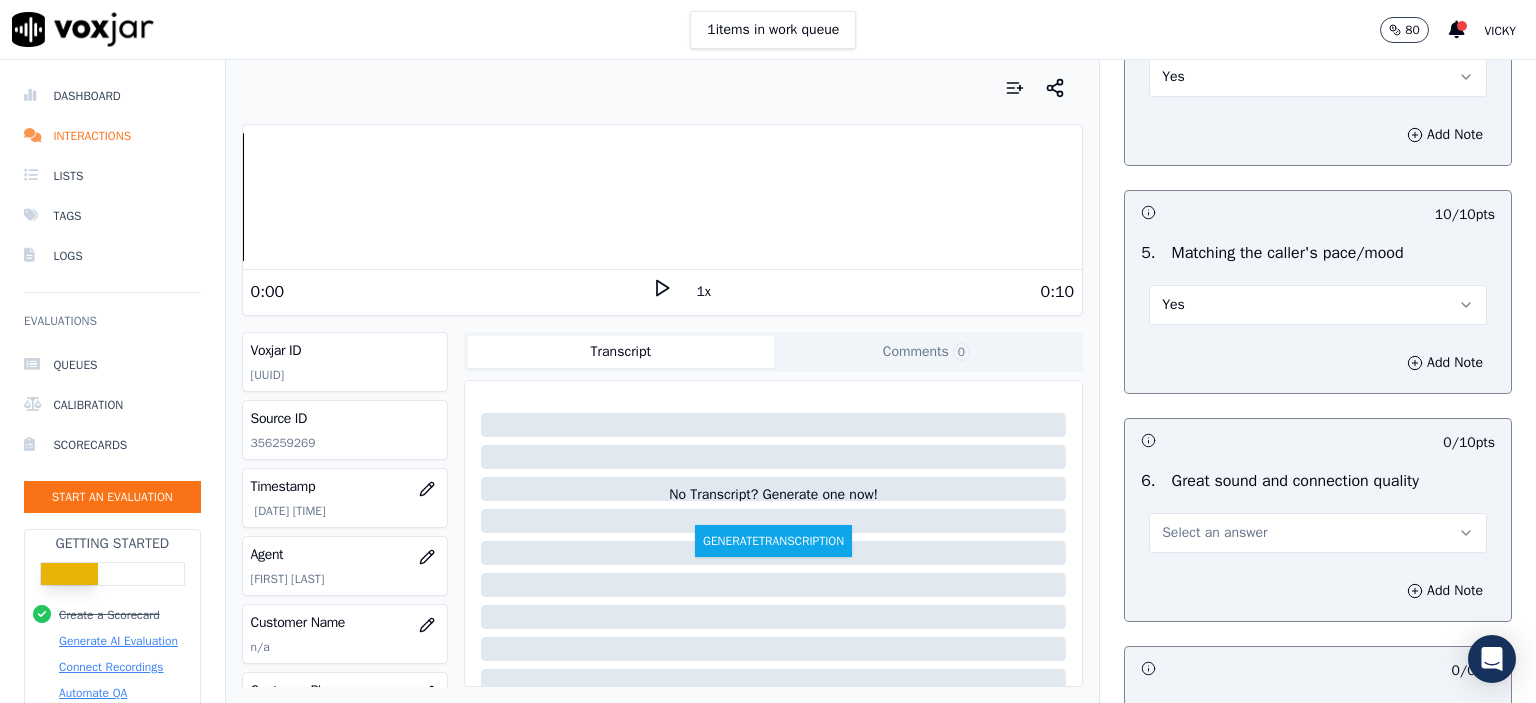 click on "Select an answer" at bounding box center (1214, 533) 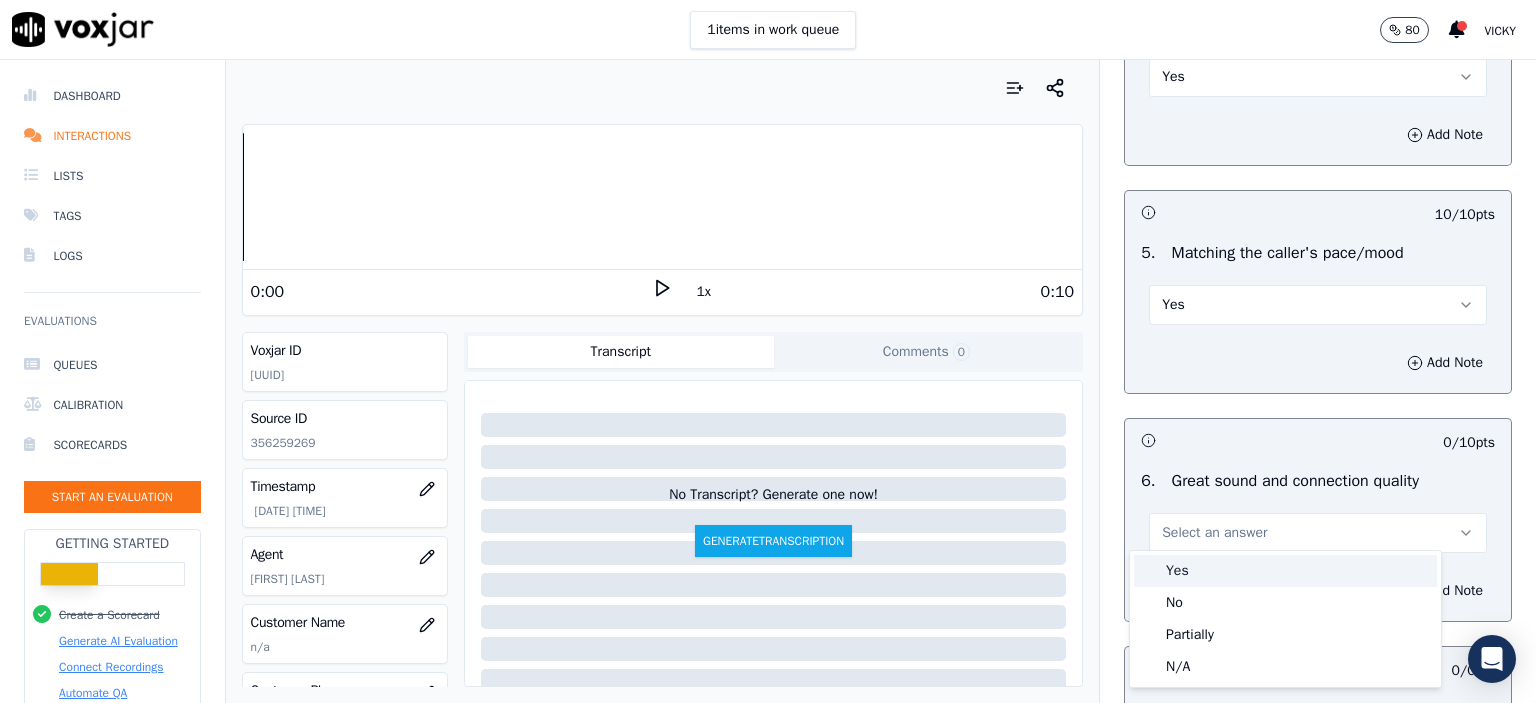 click on "Yes" at bounding box center [1285, 571] 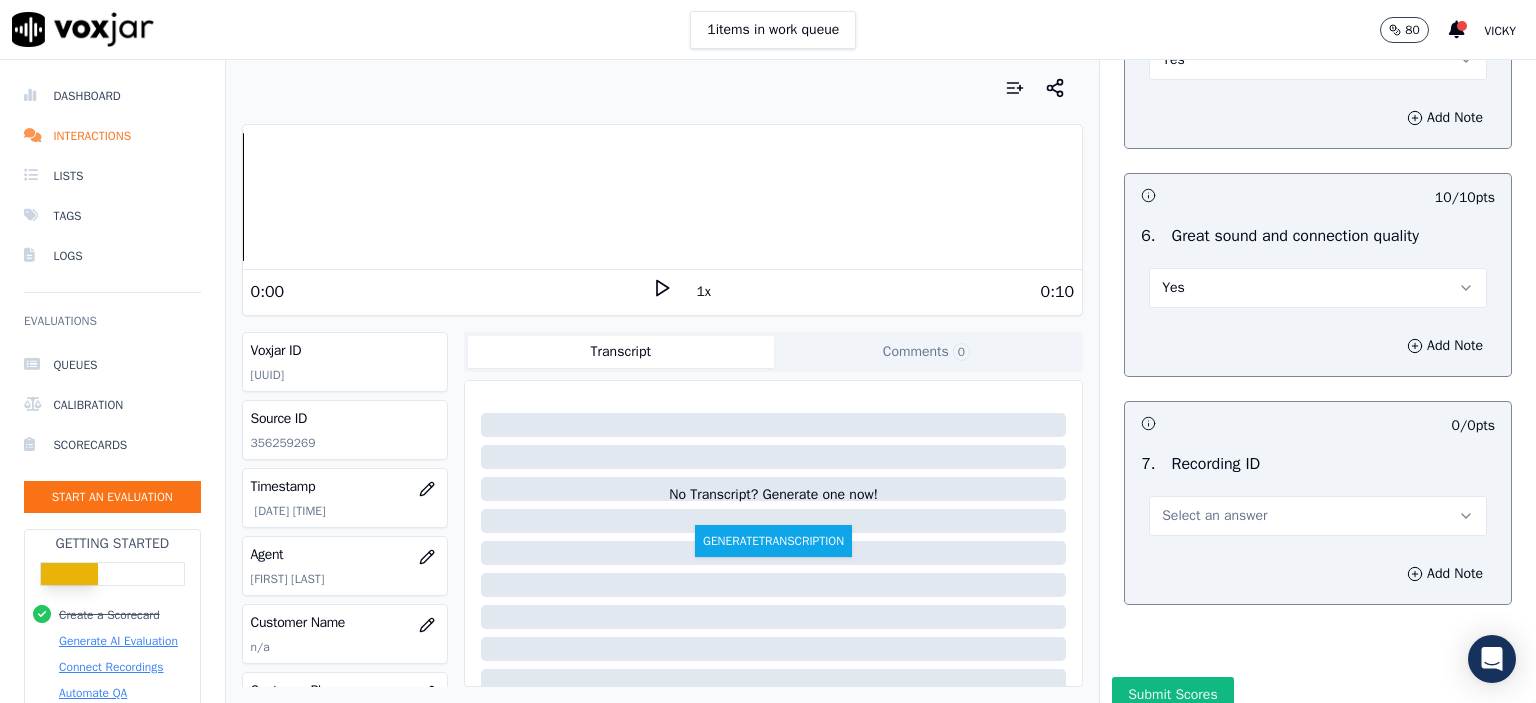 scroll, scrollTop: 4400, scrollLeft: 0, axis: vertical 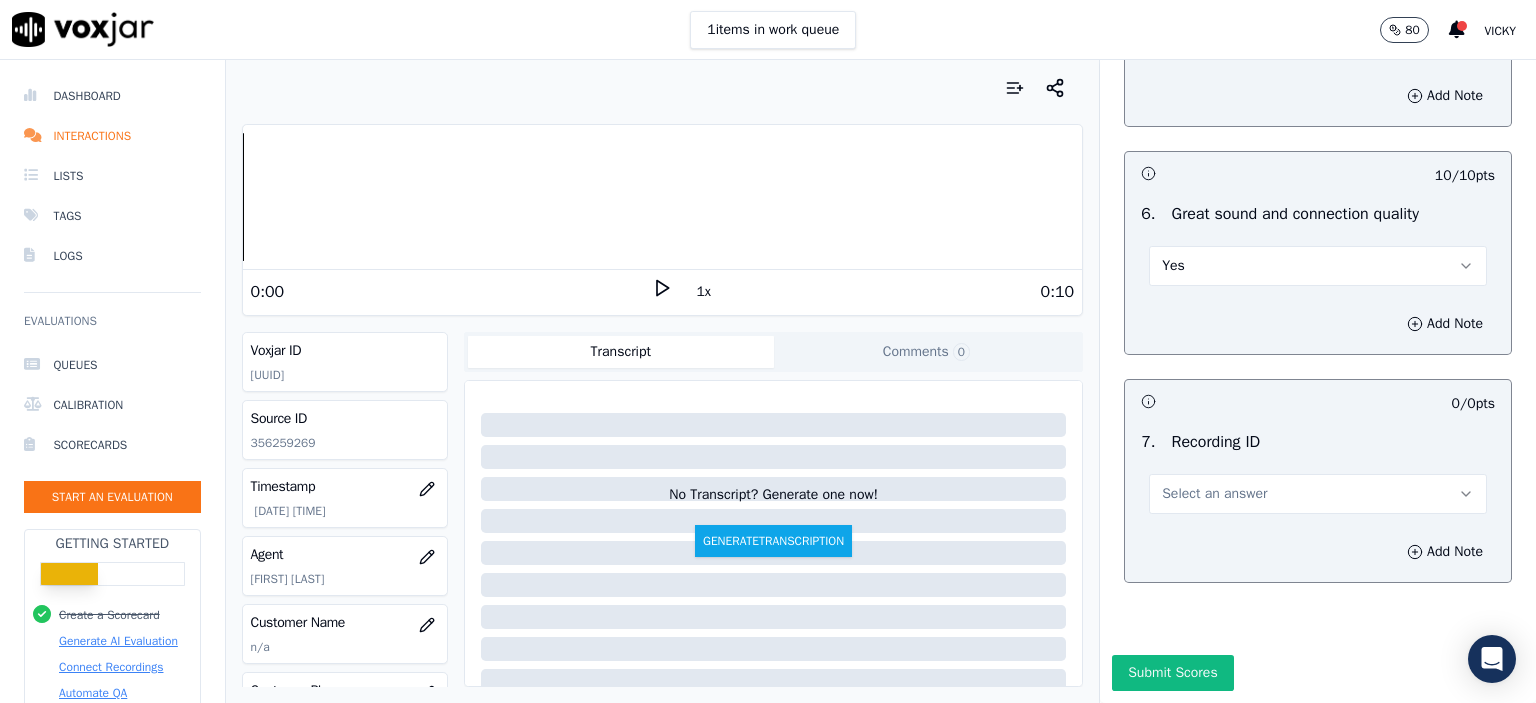 click on "Select an answer" at bounding box center [1214, 494] 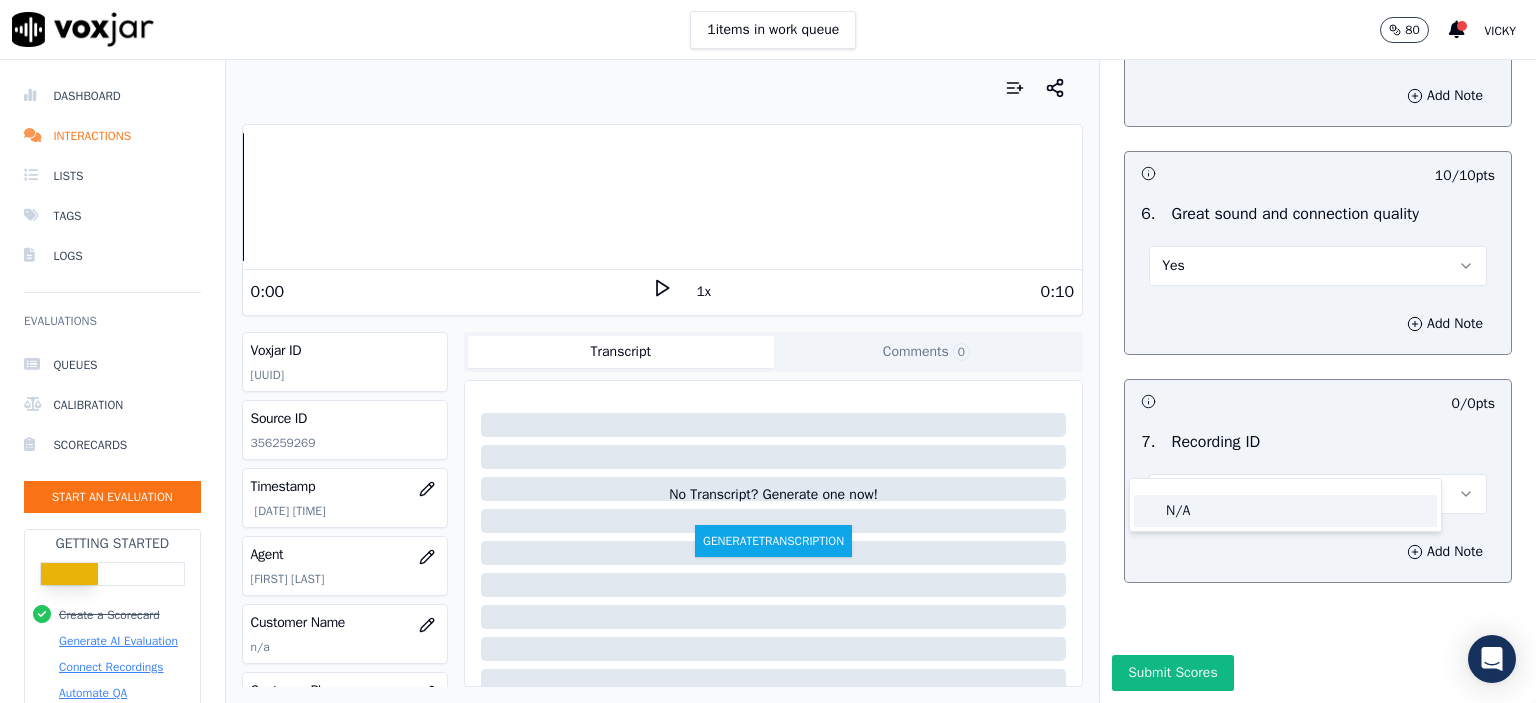 click on "N/A" 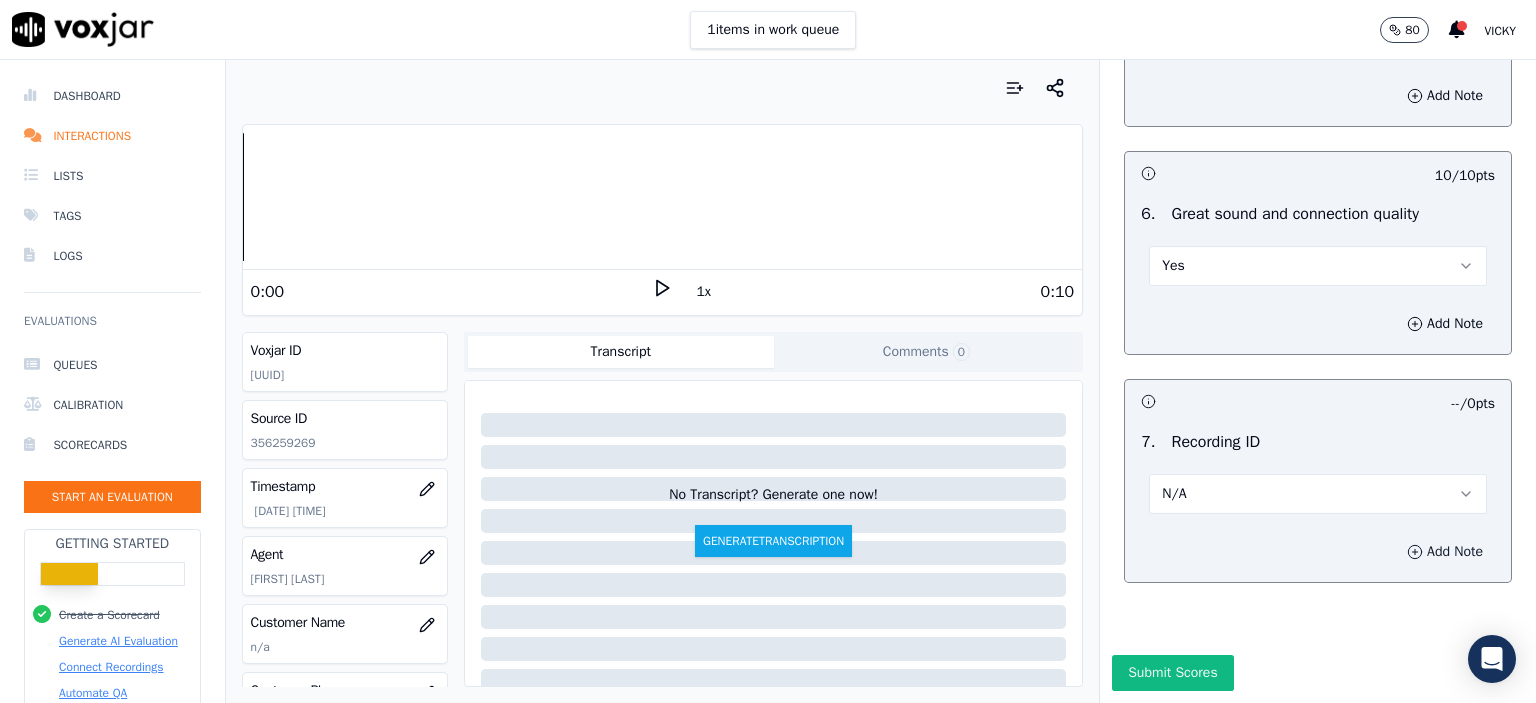 click on "Add Note" at bounding box center (1445, 552) 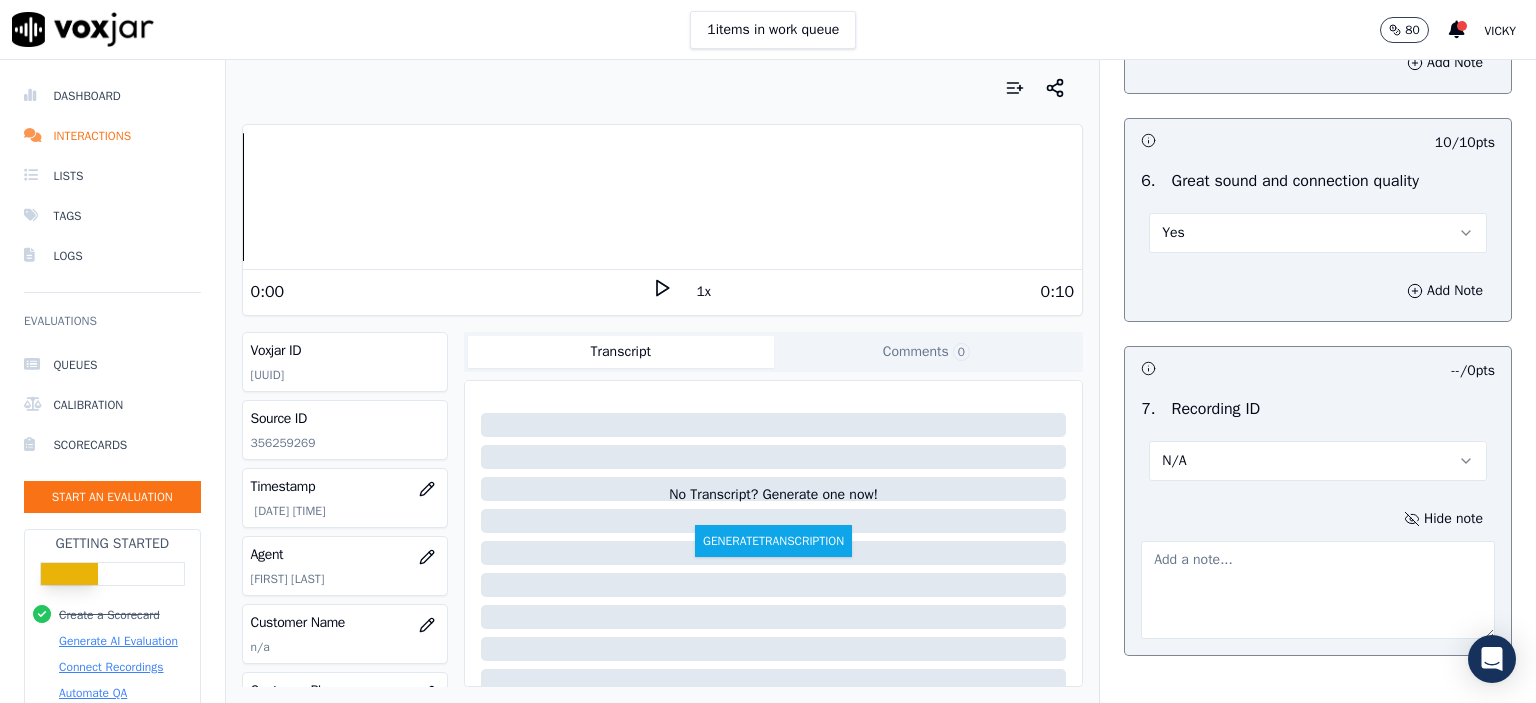click on "Source ID   356259269" at bounding box center [345, 430] 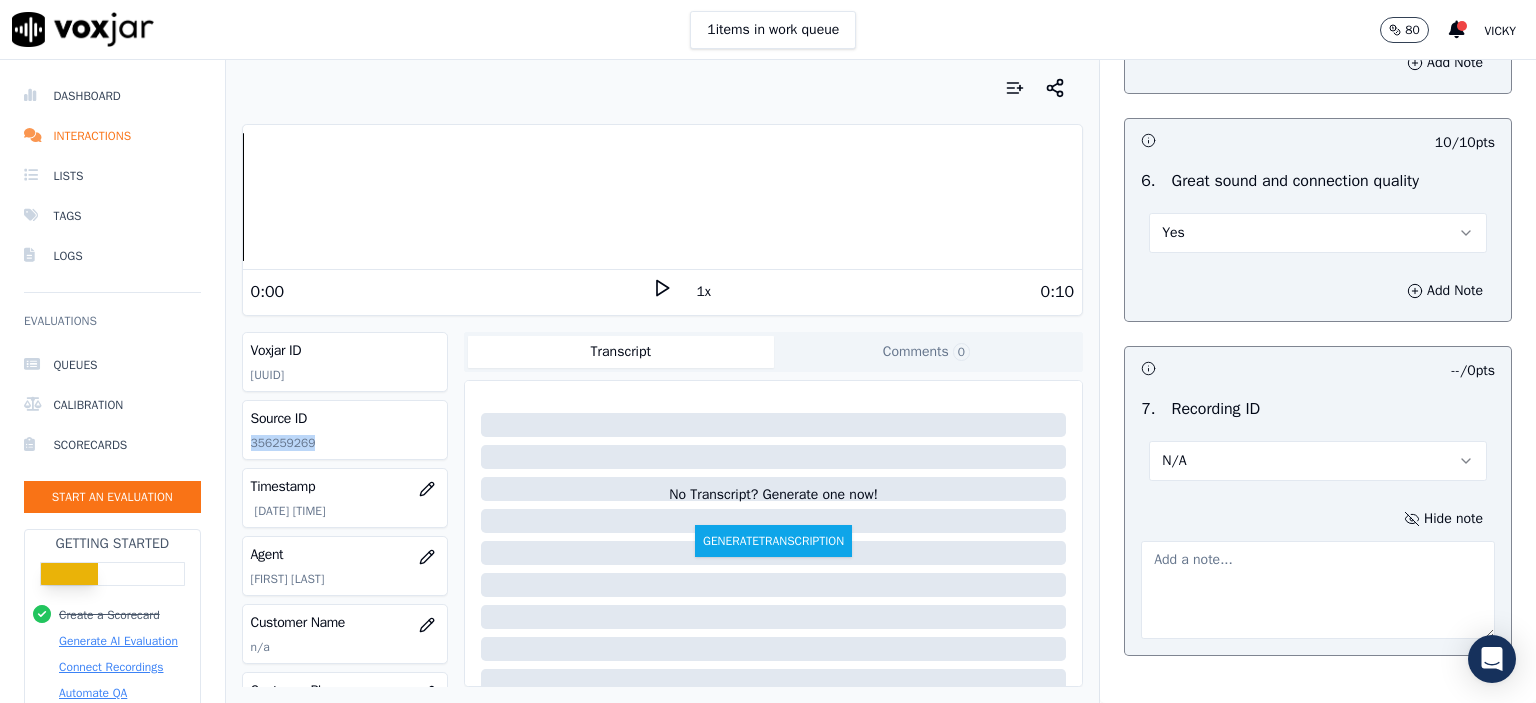 click on "Source ID   356259269" at bounding box center [345, 430] 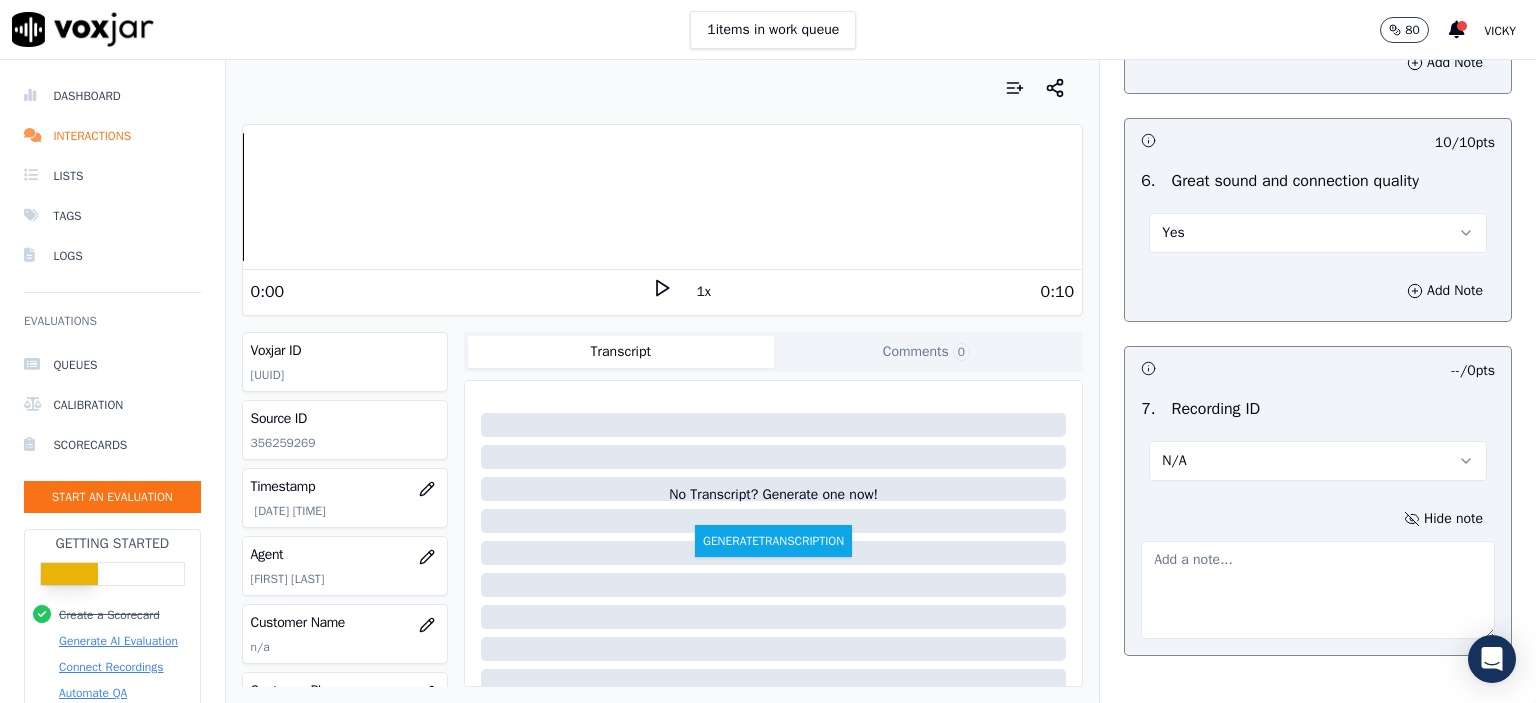click at bounding box center [1318, 590] 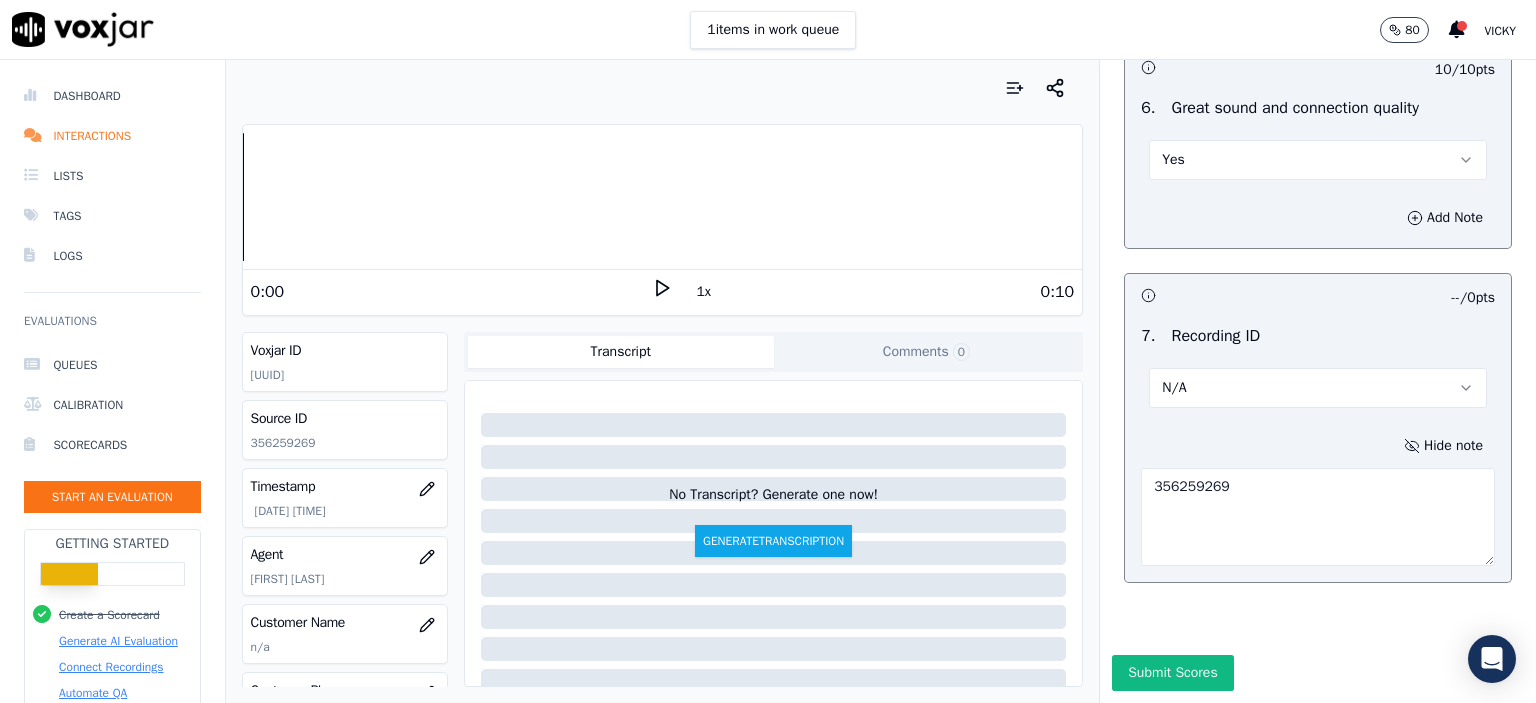scroll, scrollTop: 4510, scrollLeft: 0, axis: vertical 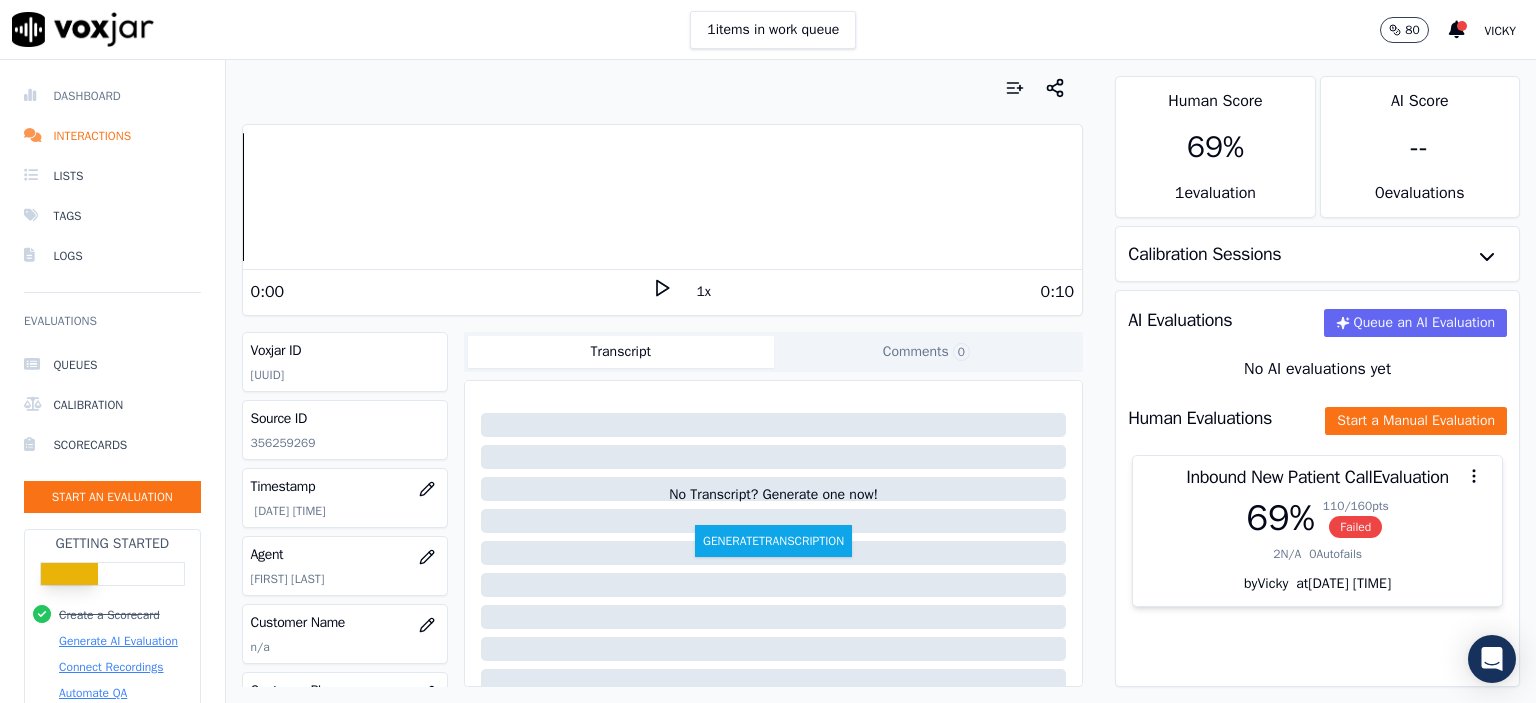 click on "Dashboard" at bounding box center (112, 96) 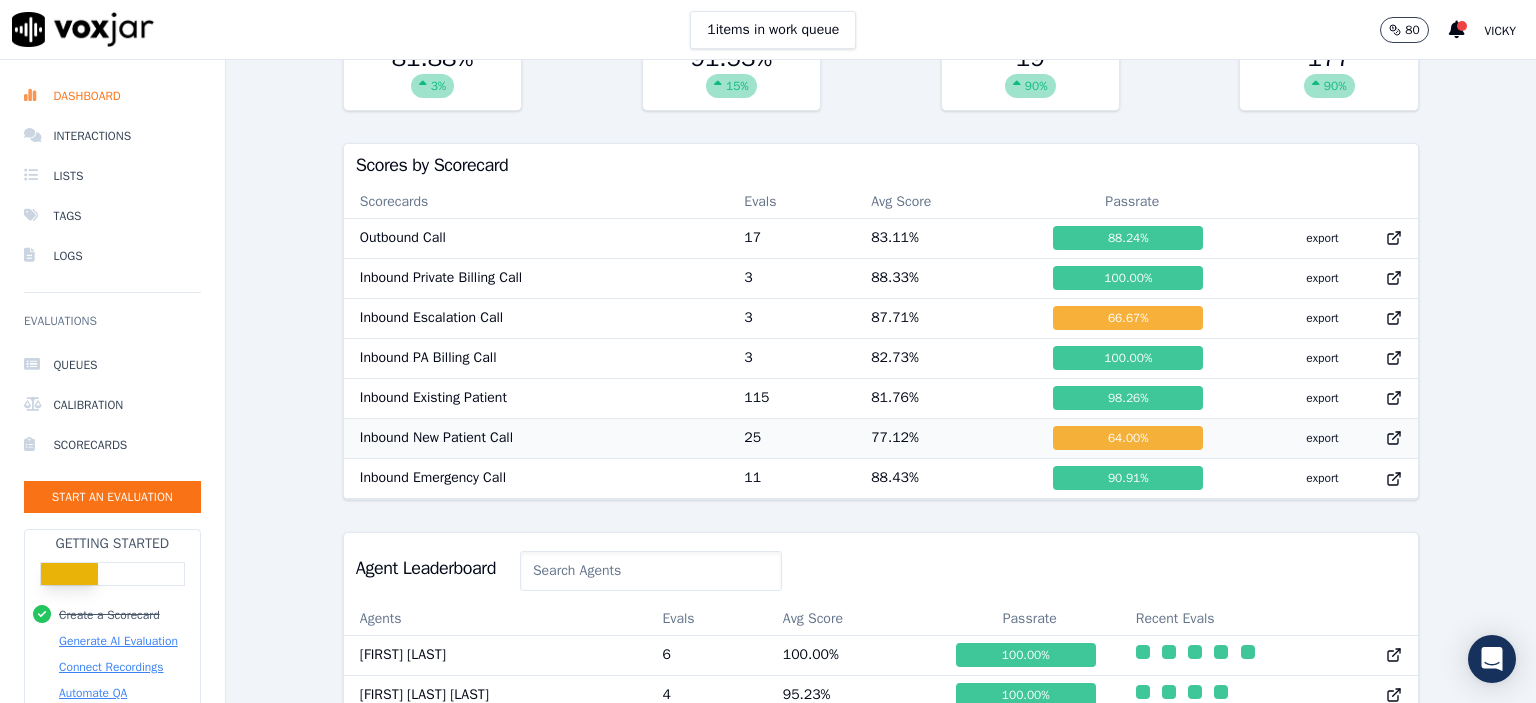 scroll, scrollTop: 578, scrollLeft: 0, axis: vertical 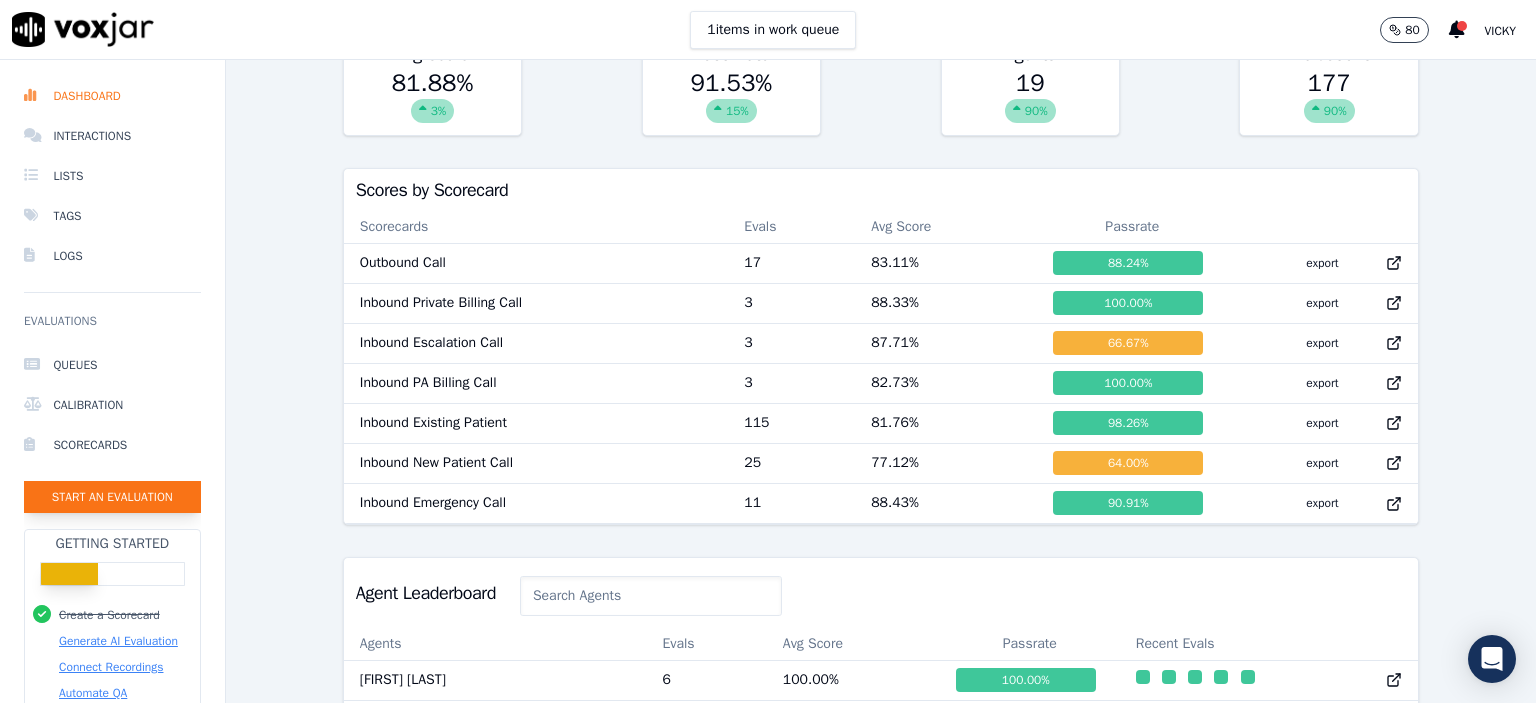 click on "Start an Evaluation" 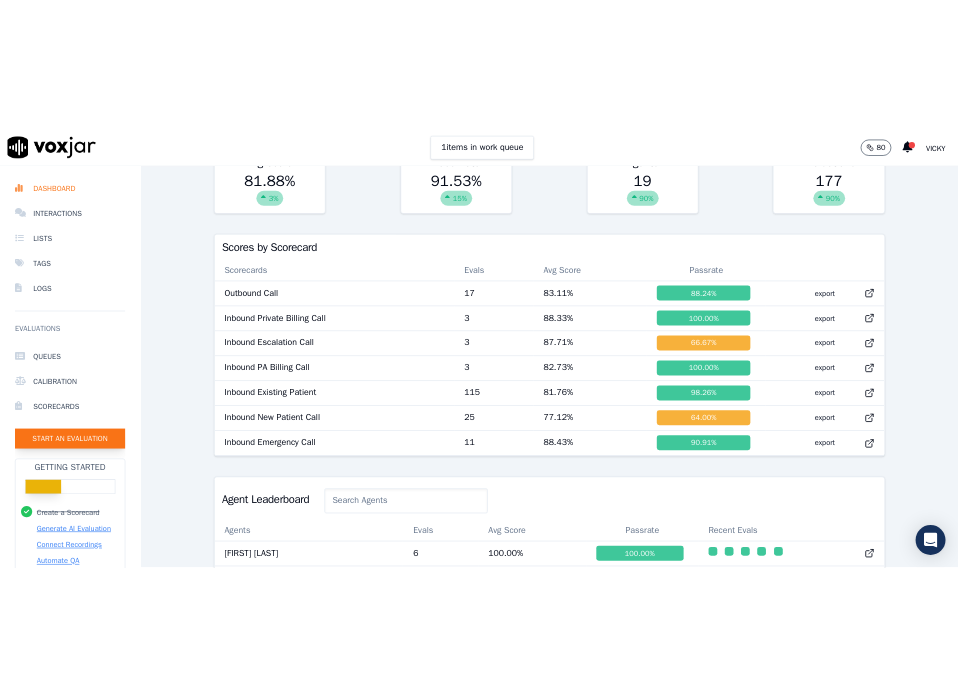 scroll, scrollTop: 122, scrollLeft: 0, axis: vertical 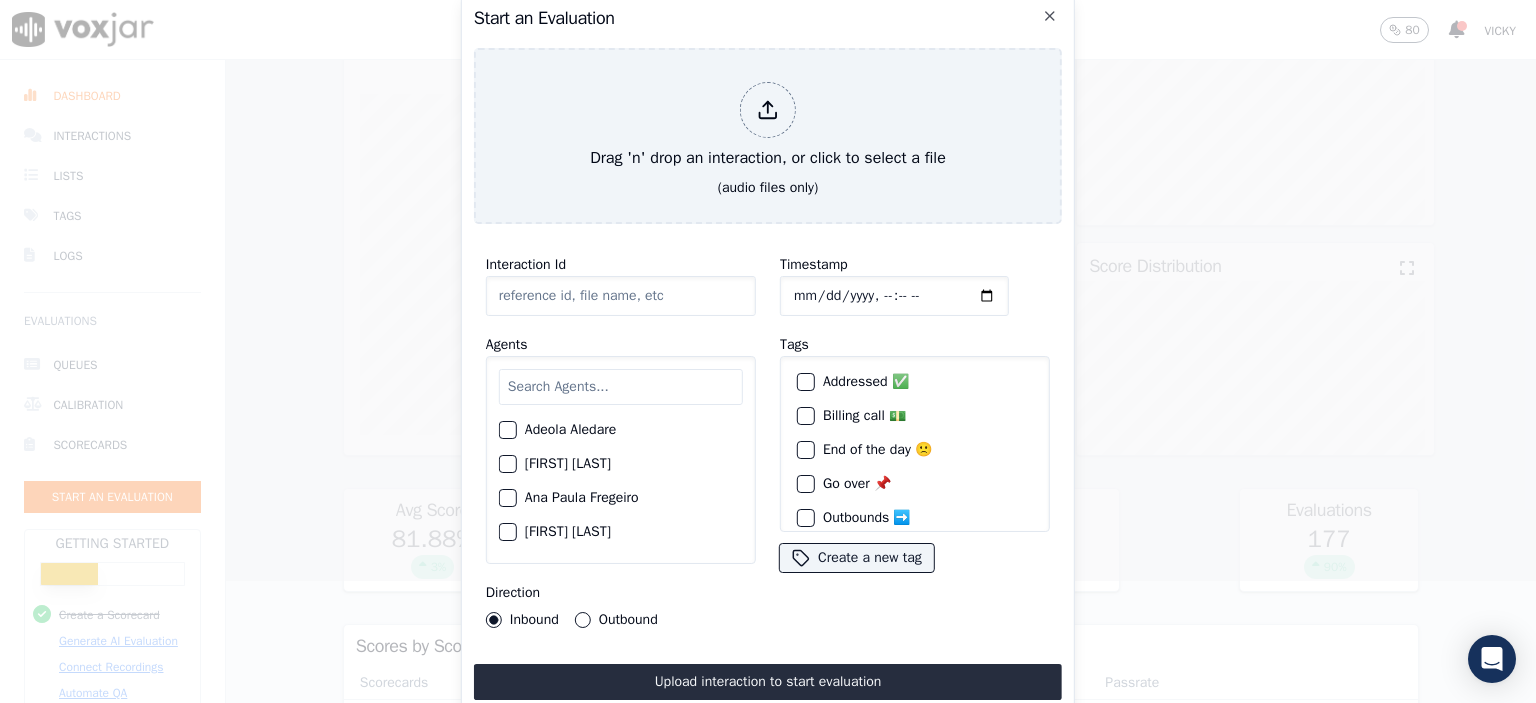 click on "Interaction Id" 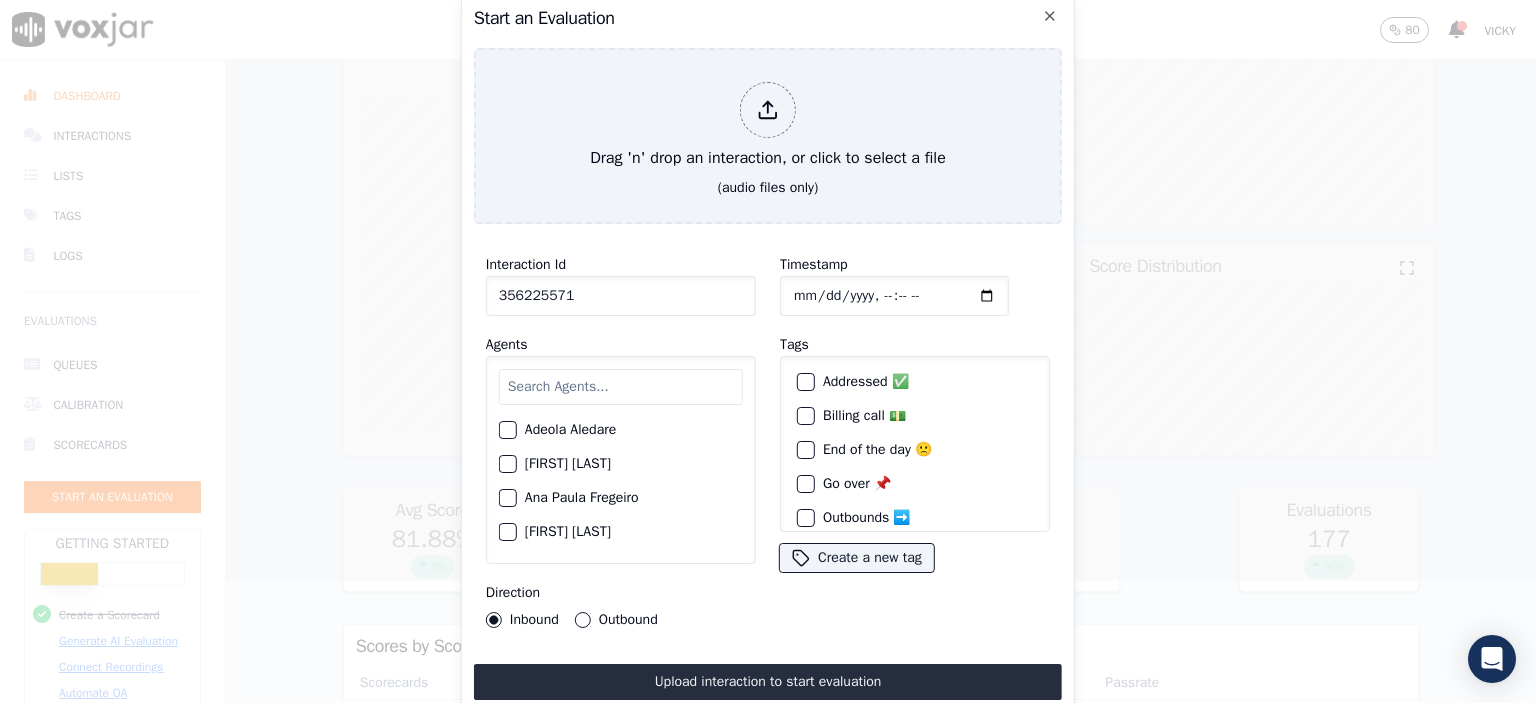 type on "356225571" 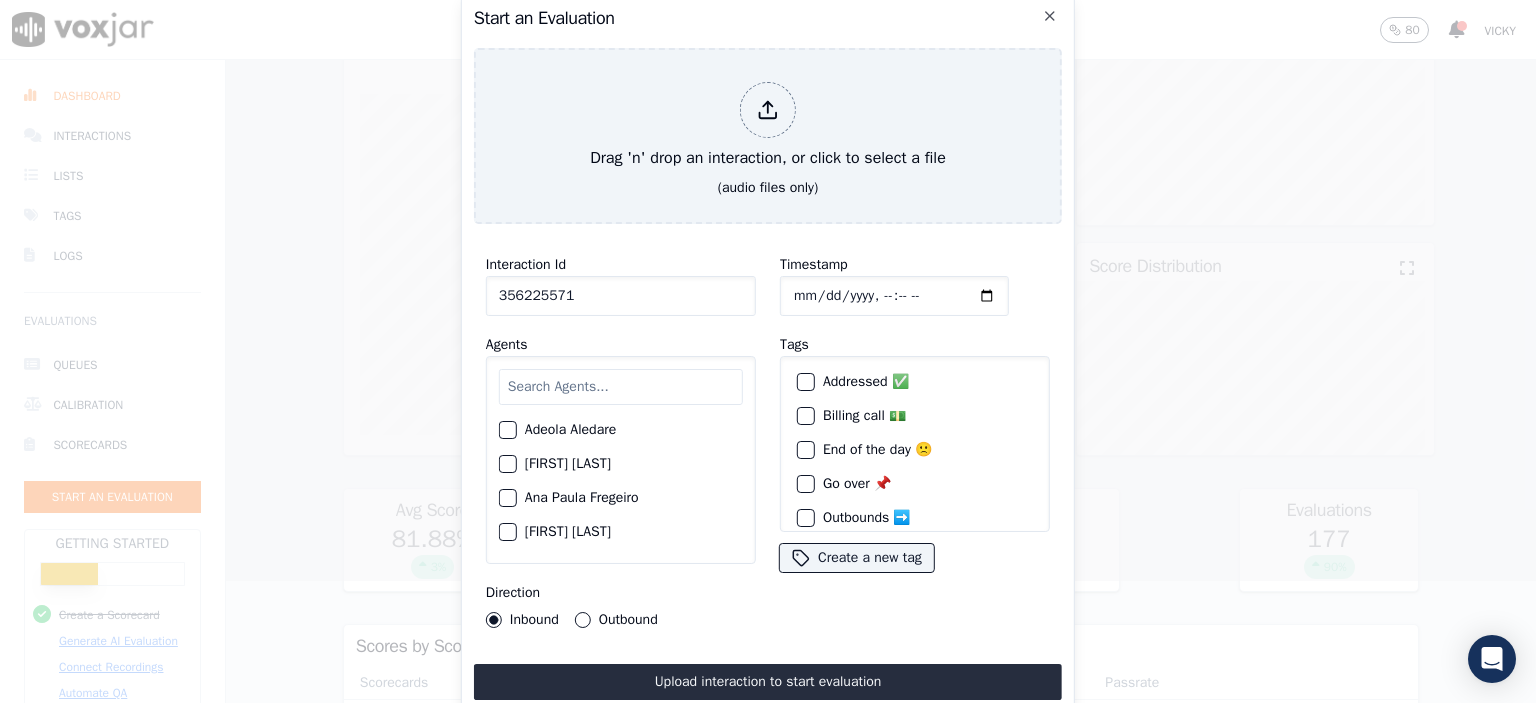 click on "Timestamp" 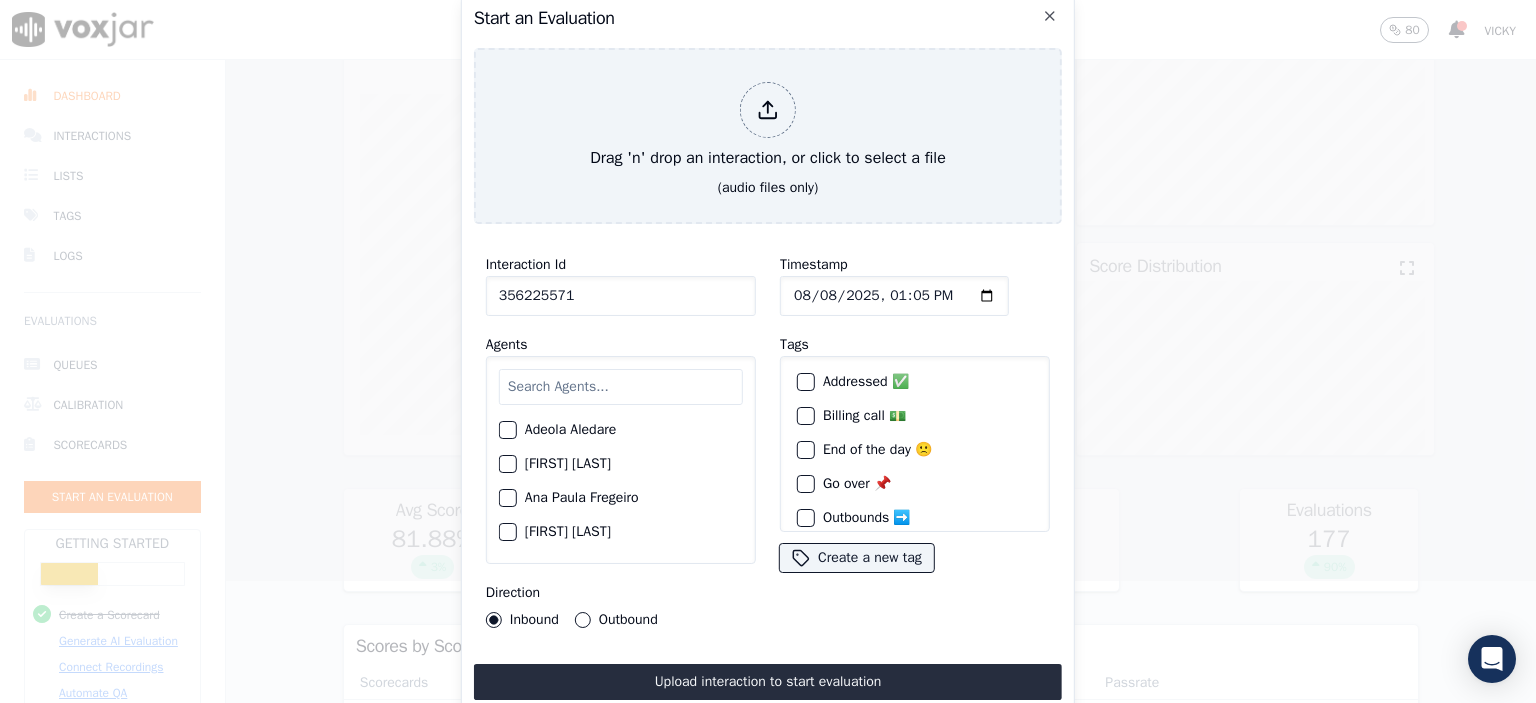 click on "Timestamp" 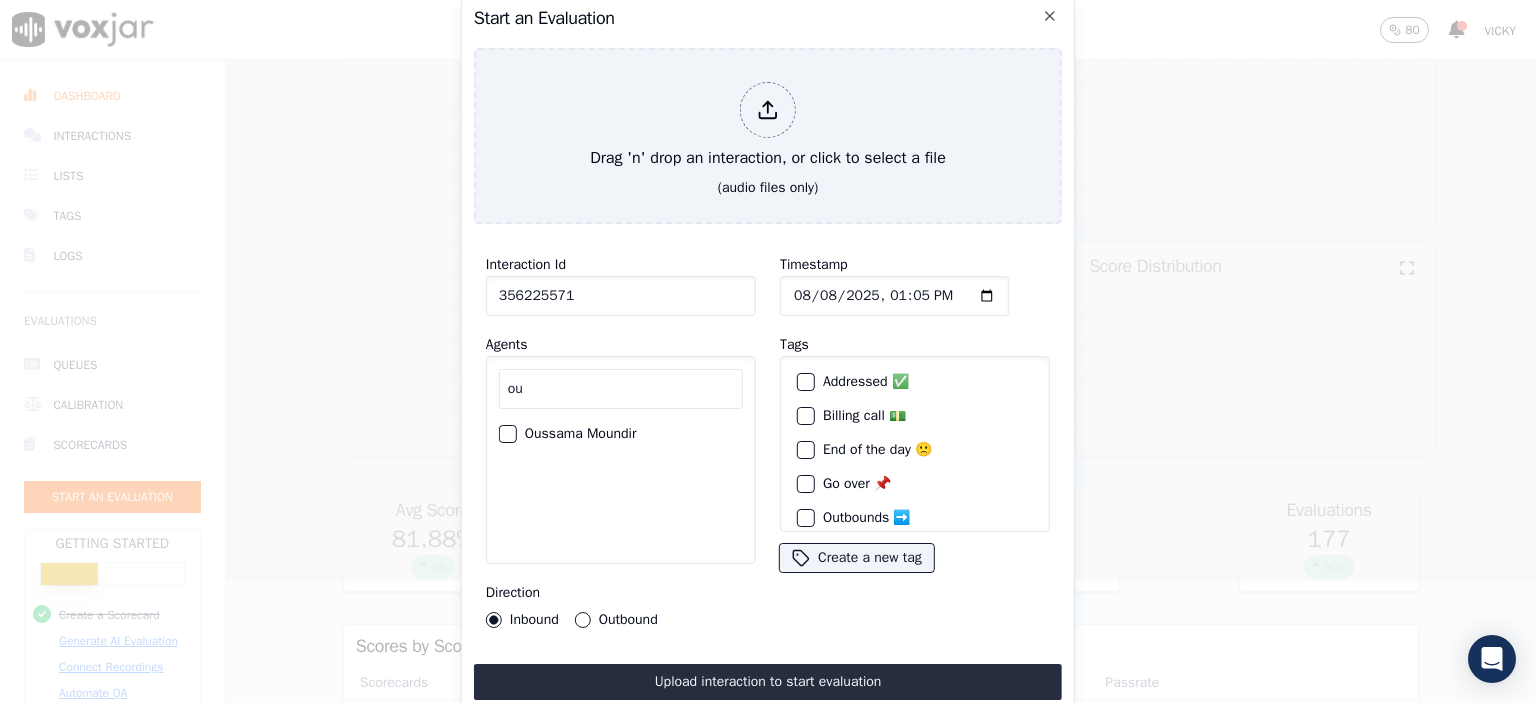 type on "ou" 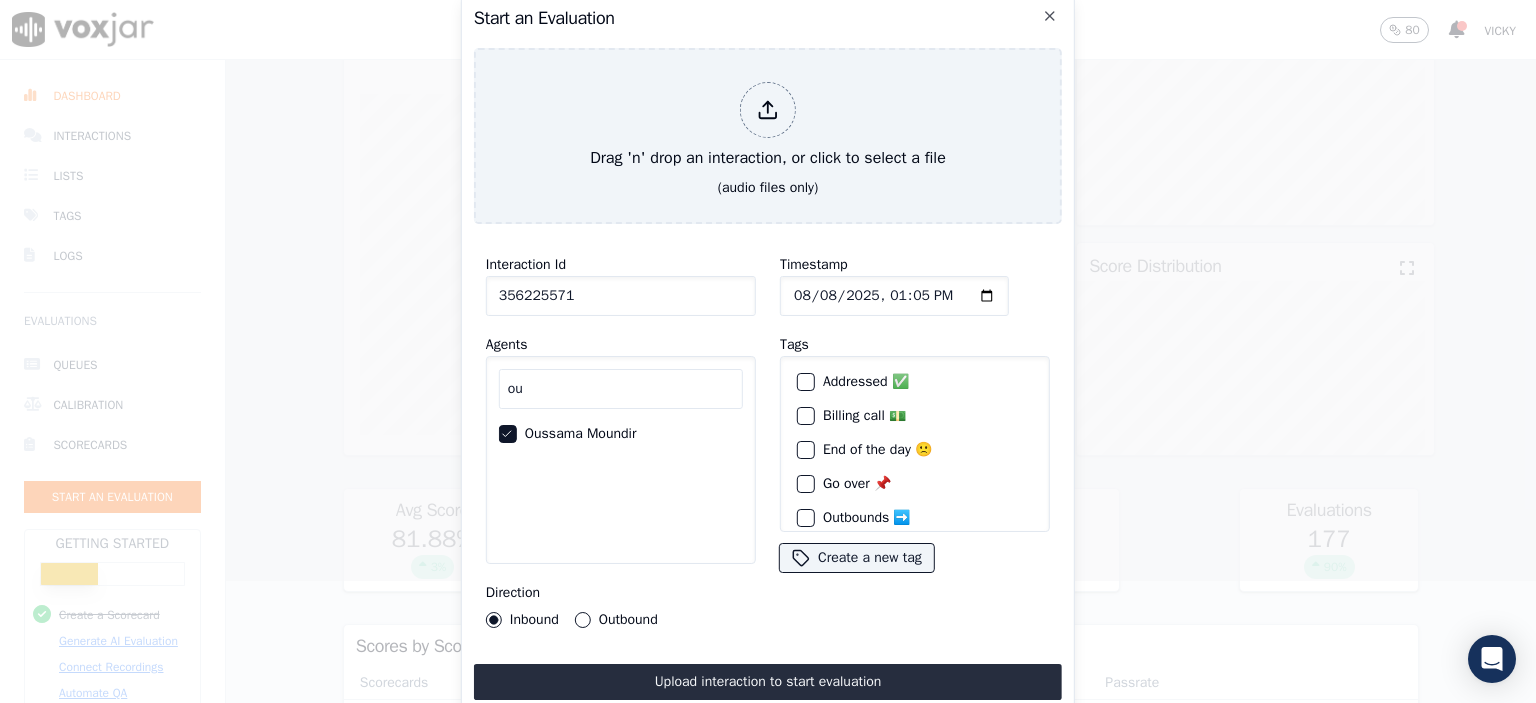 click on "Timestamp" 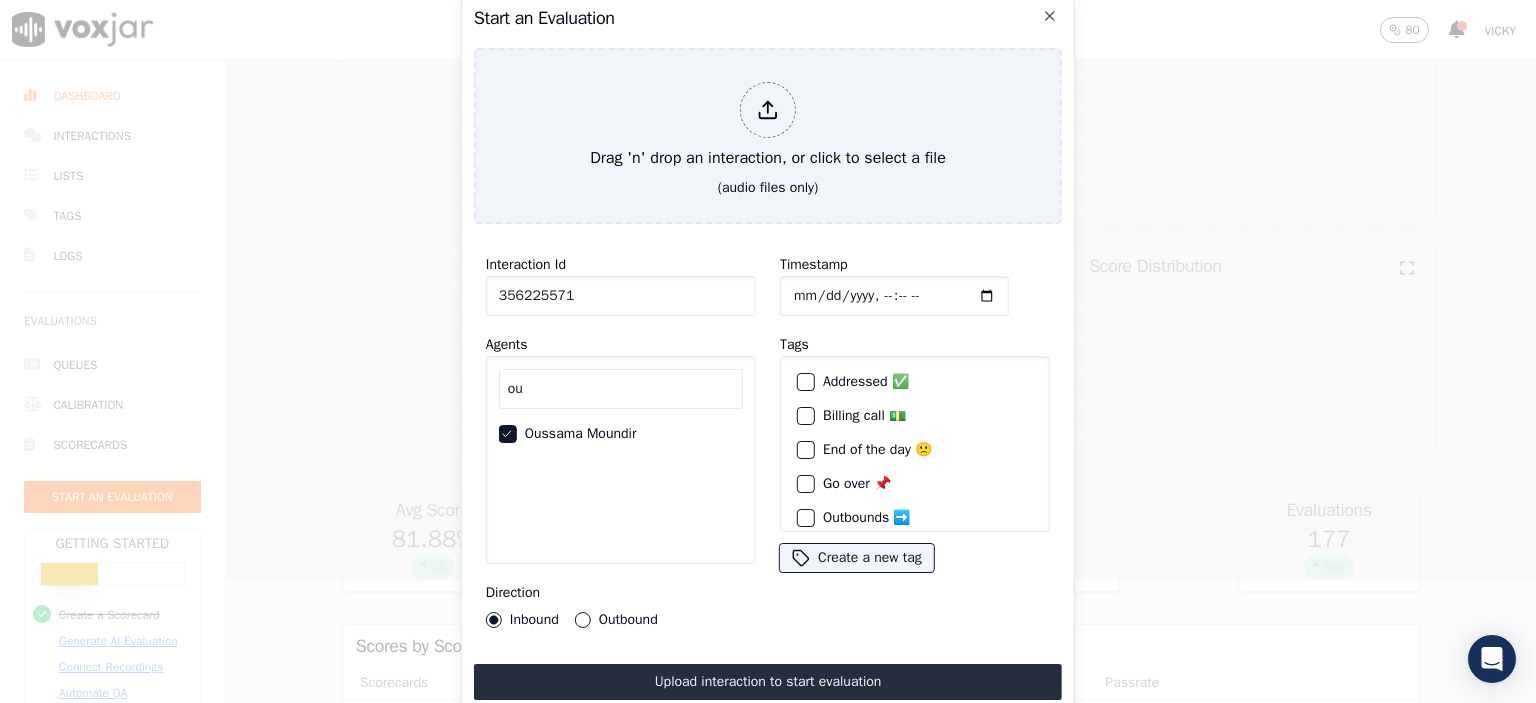 type on "[DATE]T[TIME]" 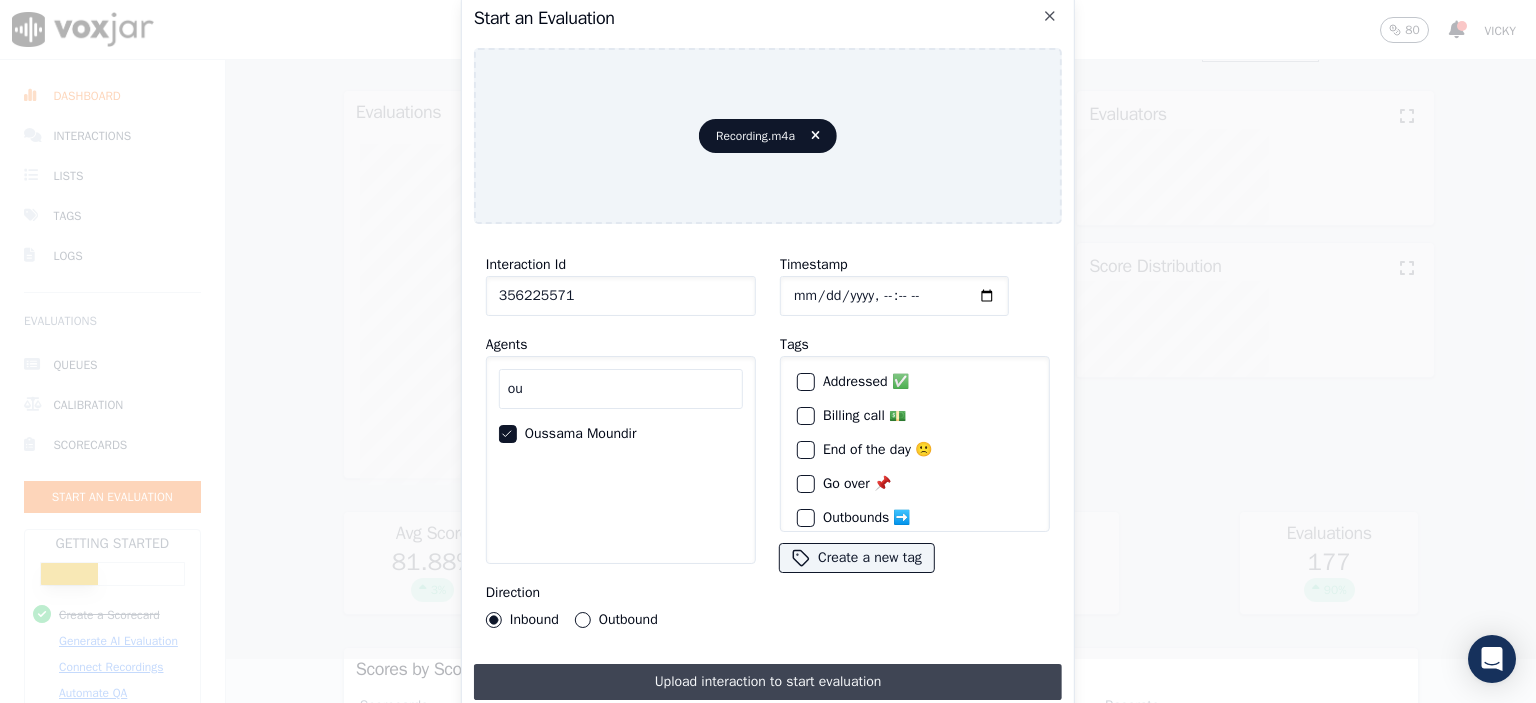 click on "Upload interaction to start evaluation" at bounding box center (768, 682) 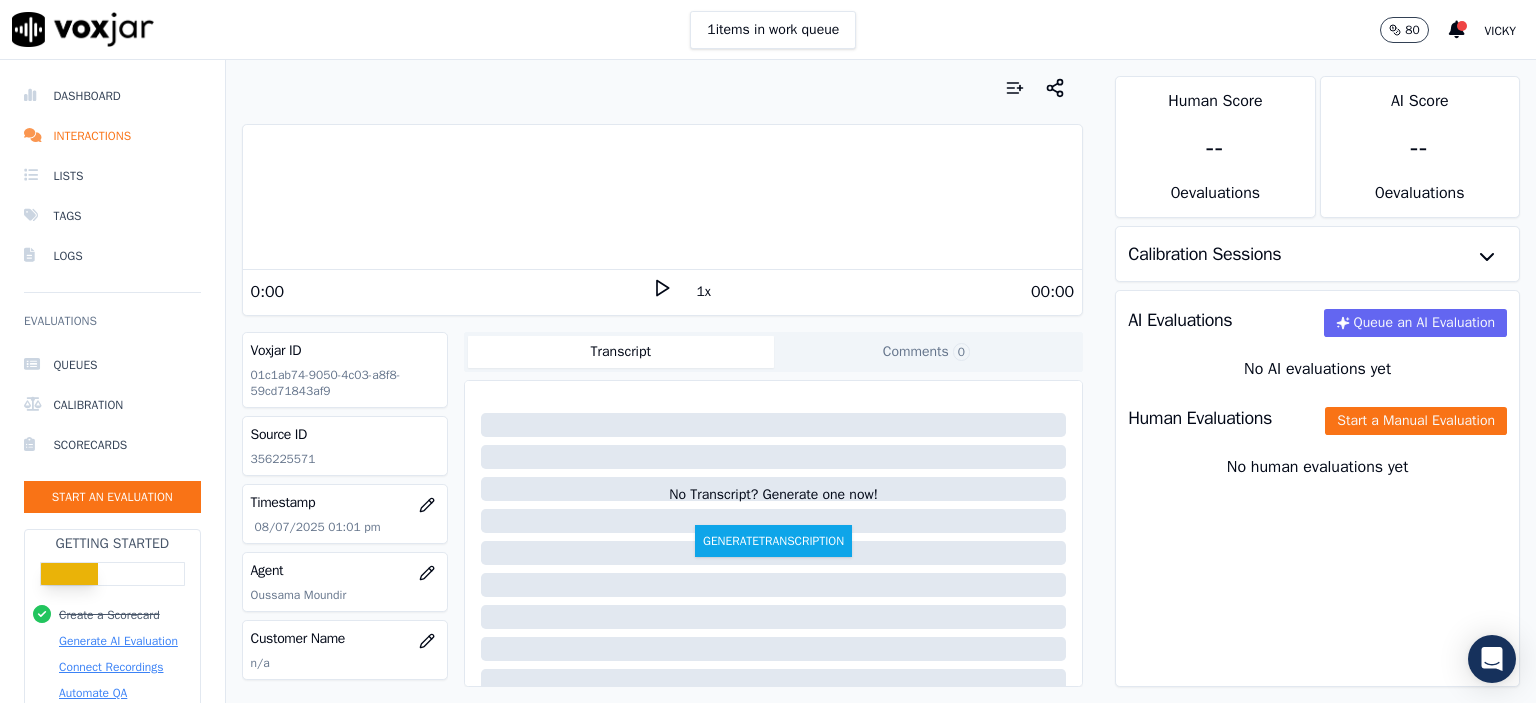 scroll, scrollTop: 0, scrollLeft: 0, axis: both 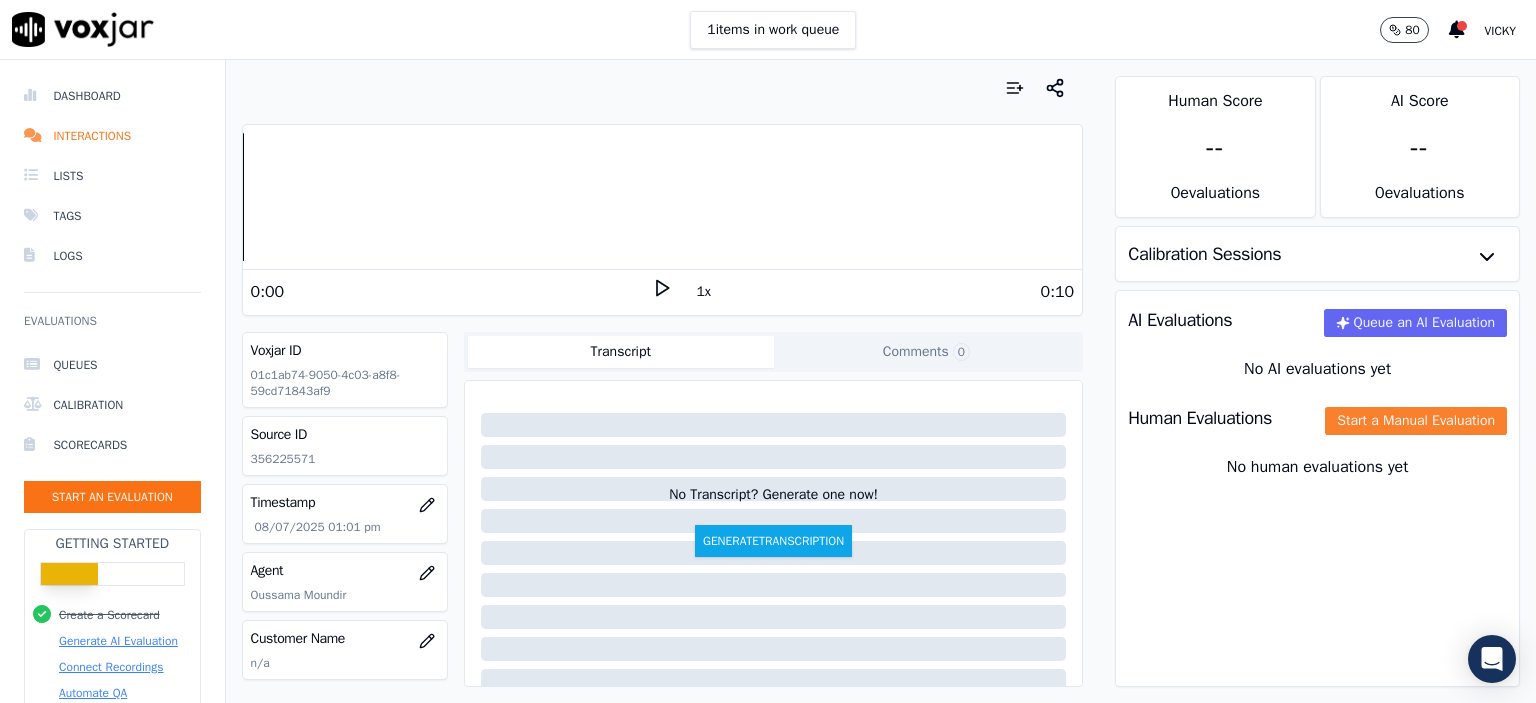 click on "Start a Manual Evaluation" 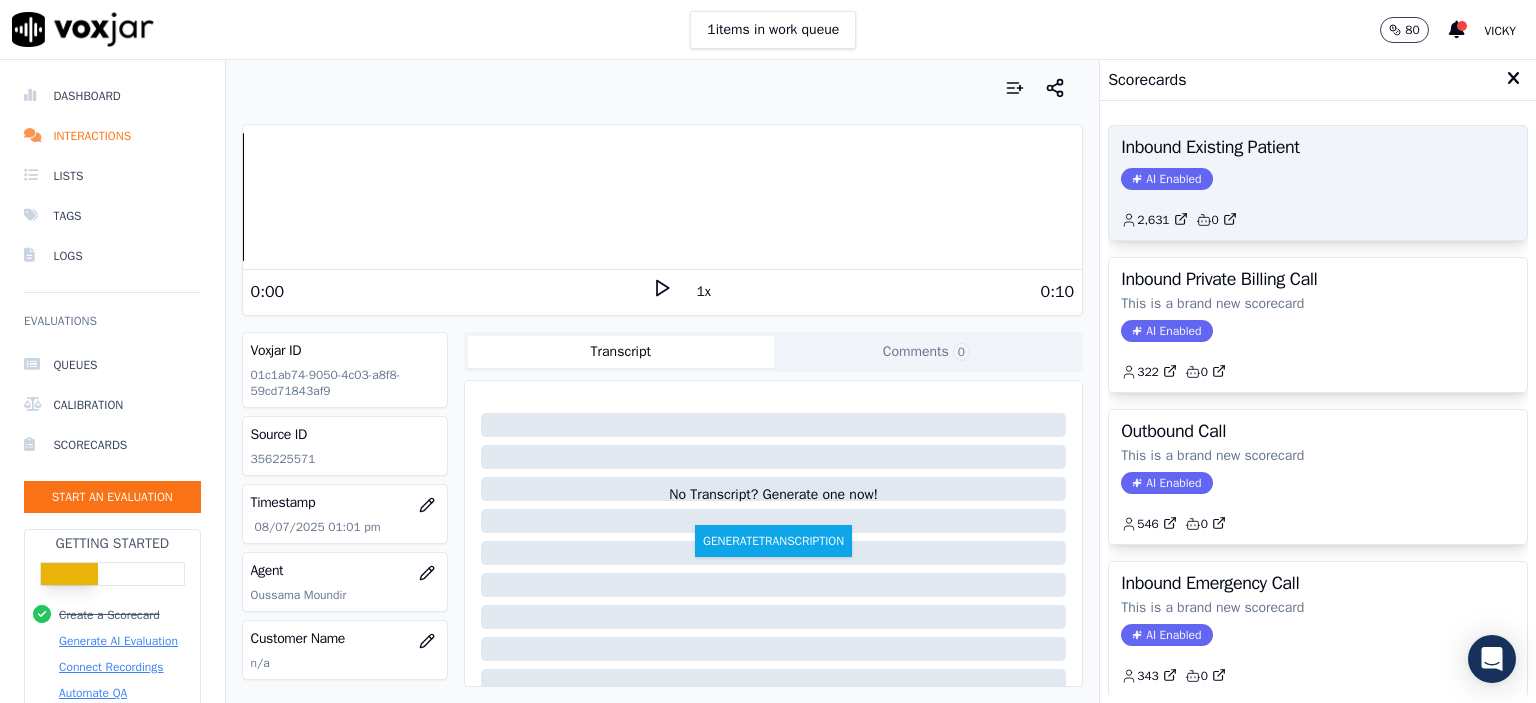 click on "AI Enabled" 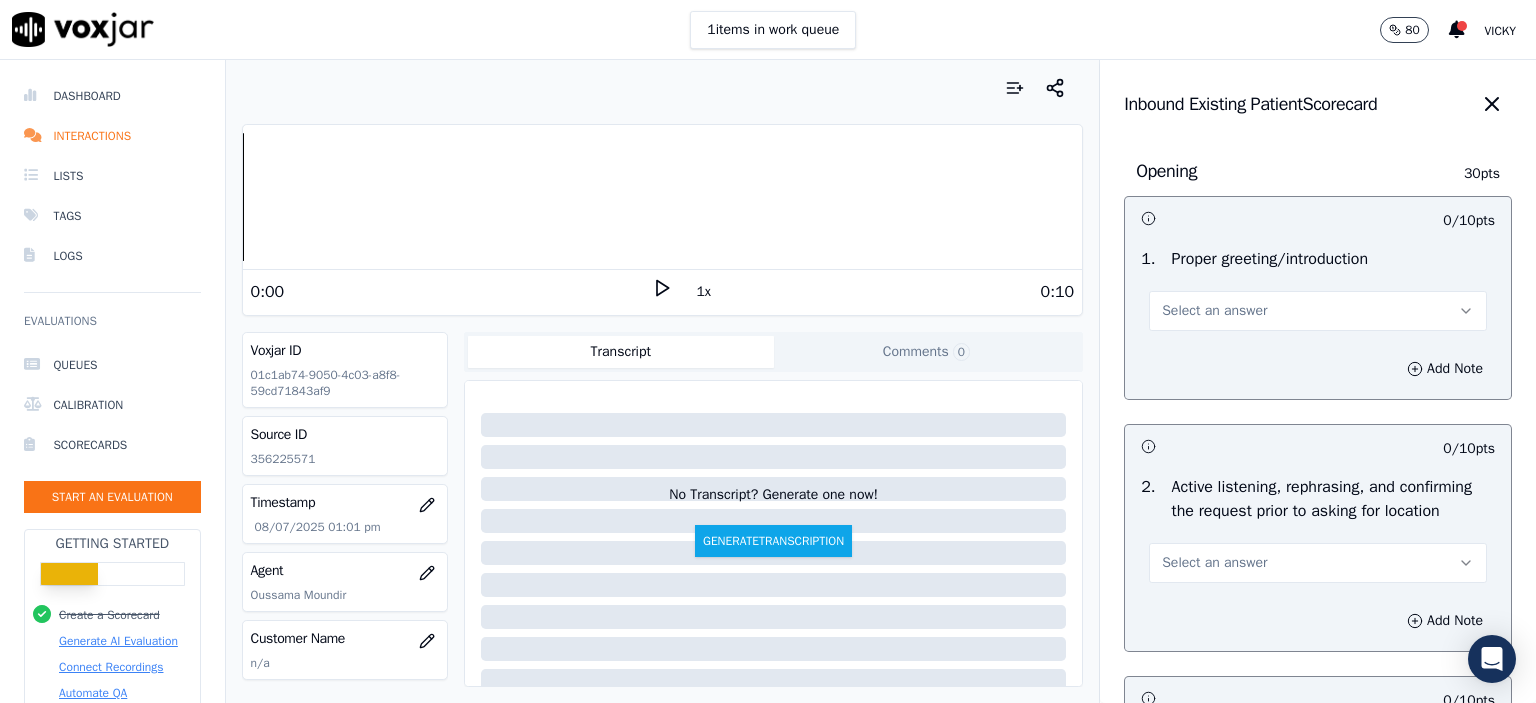 click on "Select an answer" at bounding box center [1214, 311] 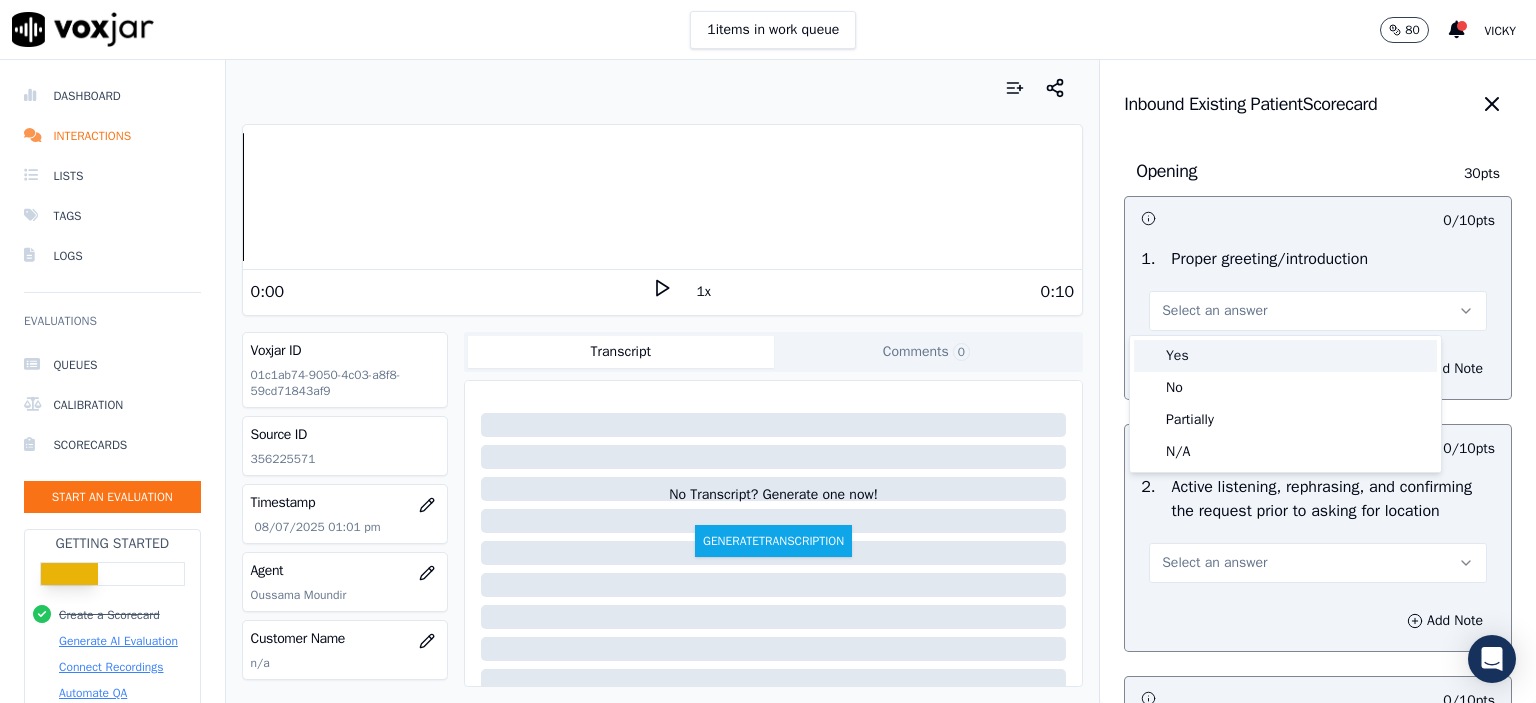 click on "Yes" at bounding box center [1285, 356] 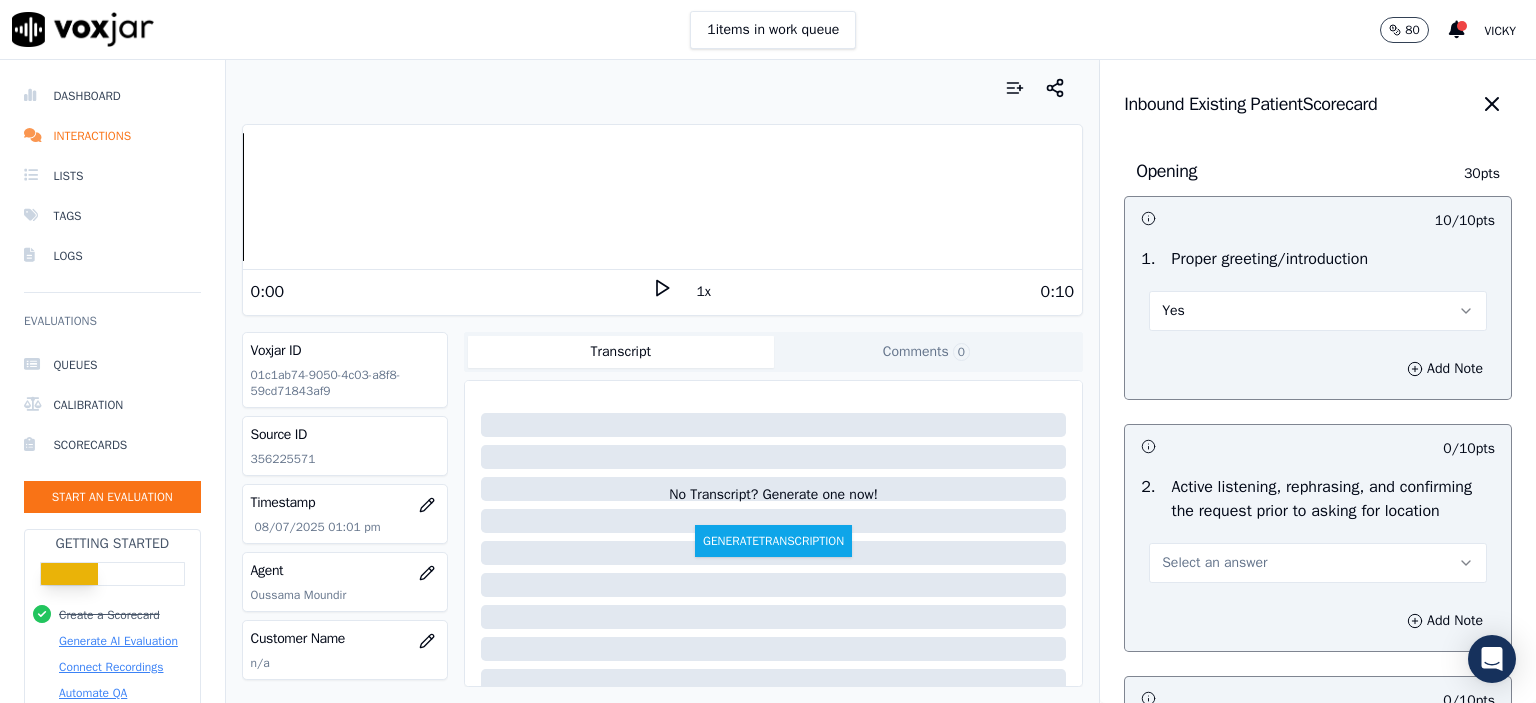 click on "Select an answer" at bounding box center (1214, 563) 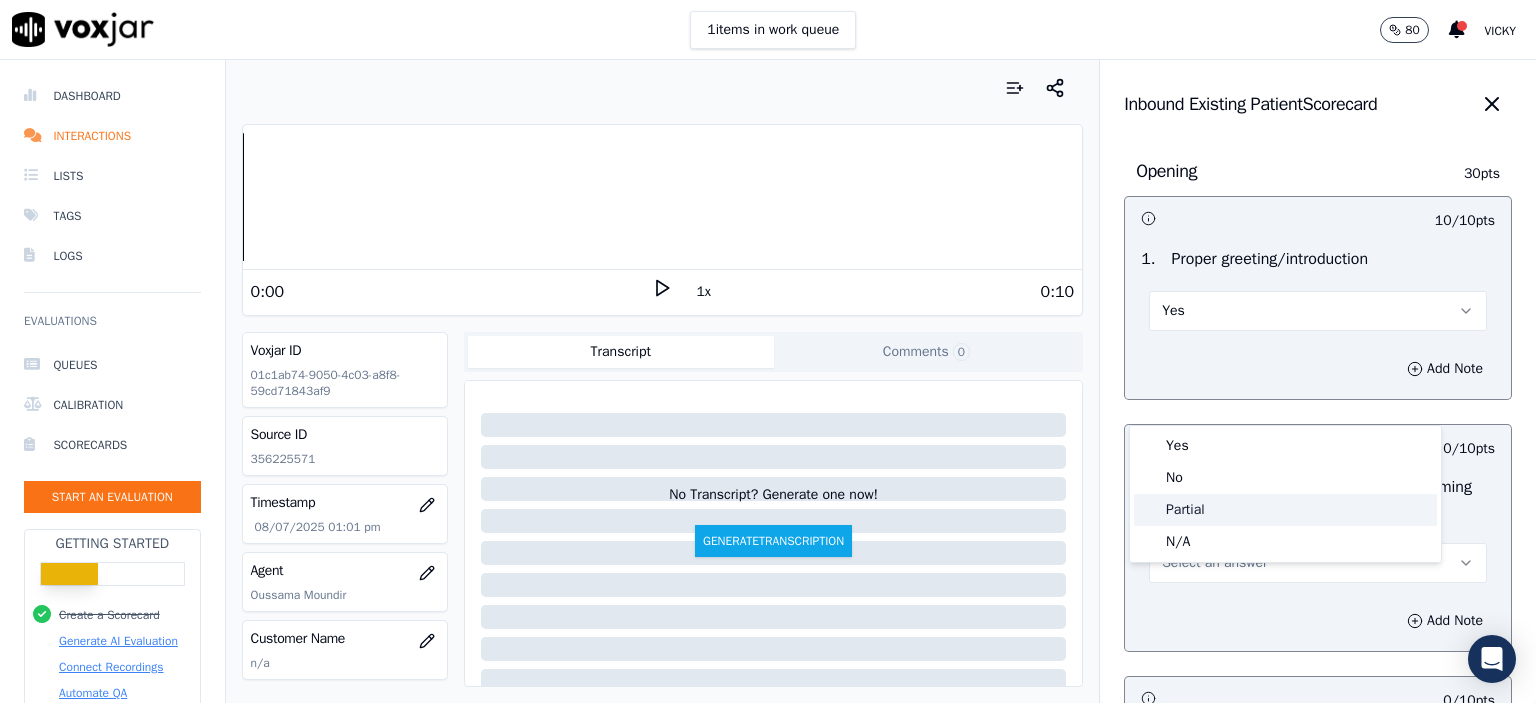 click on "Partial" 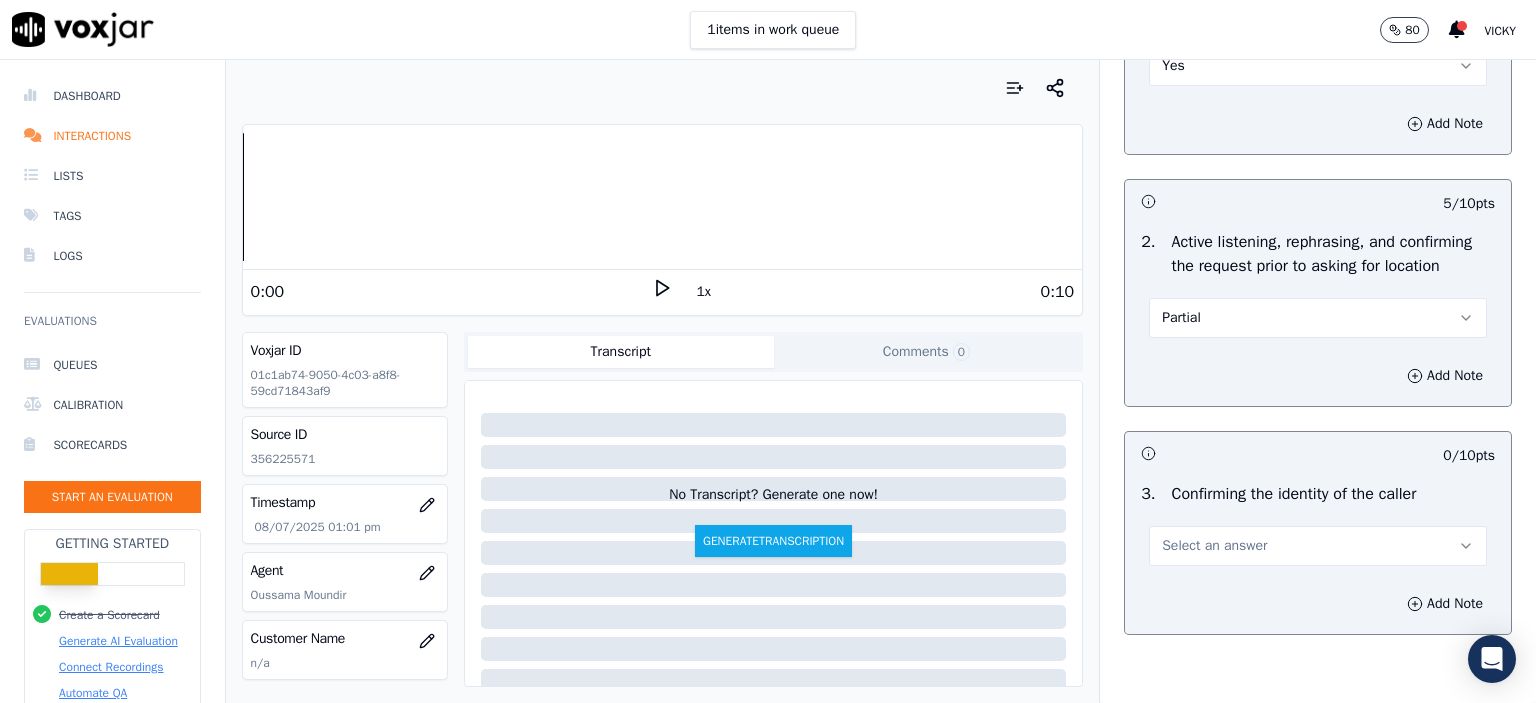 scroll, scrollTop: 300, scrollLeft: 0, axis: vertical 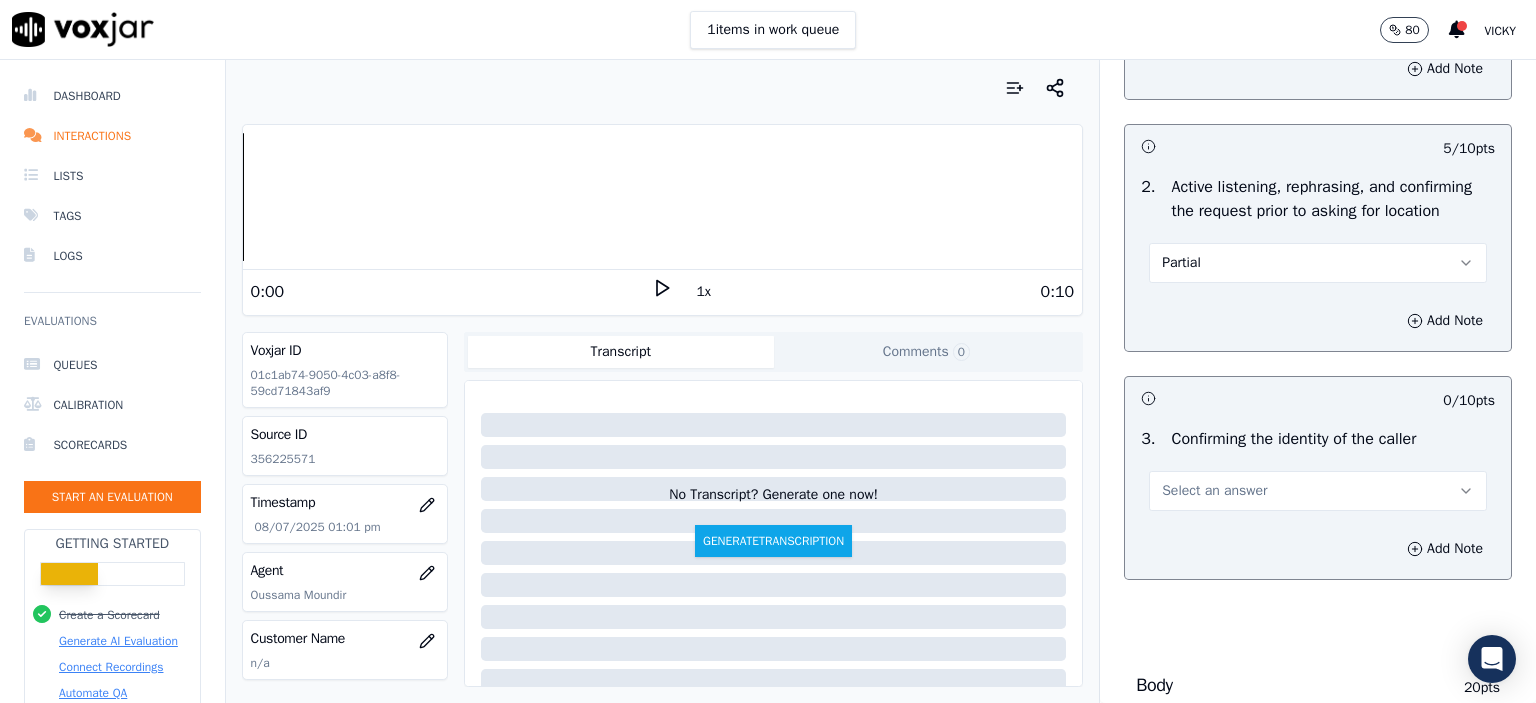 click on "Select an answer" at bounding box center (1318, 491) 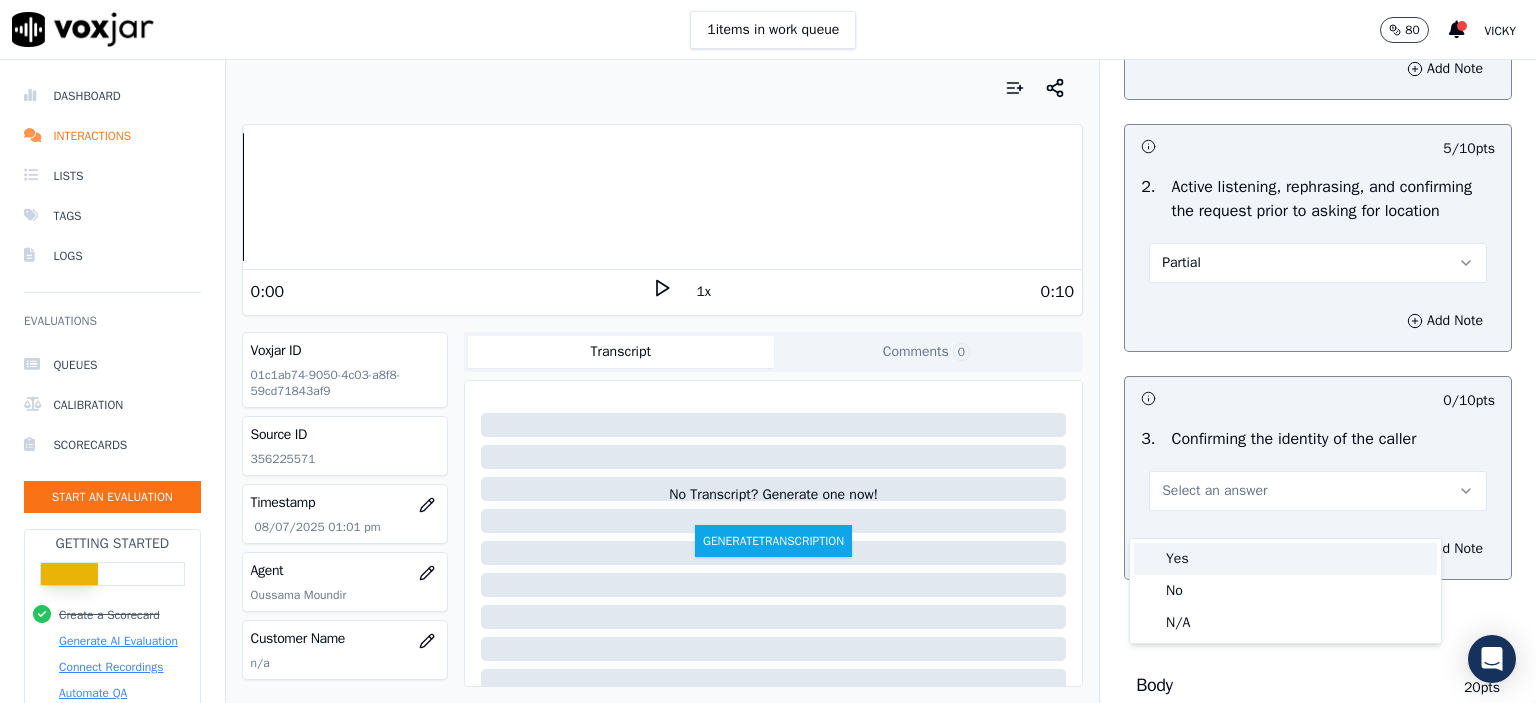 click on "Yes" at bounding box center [1285, 559] 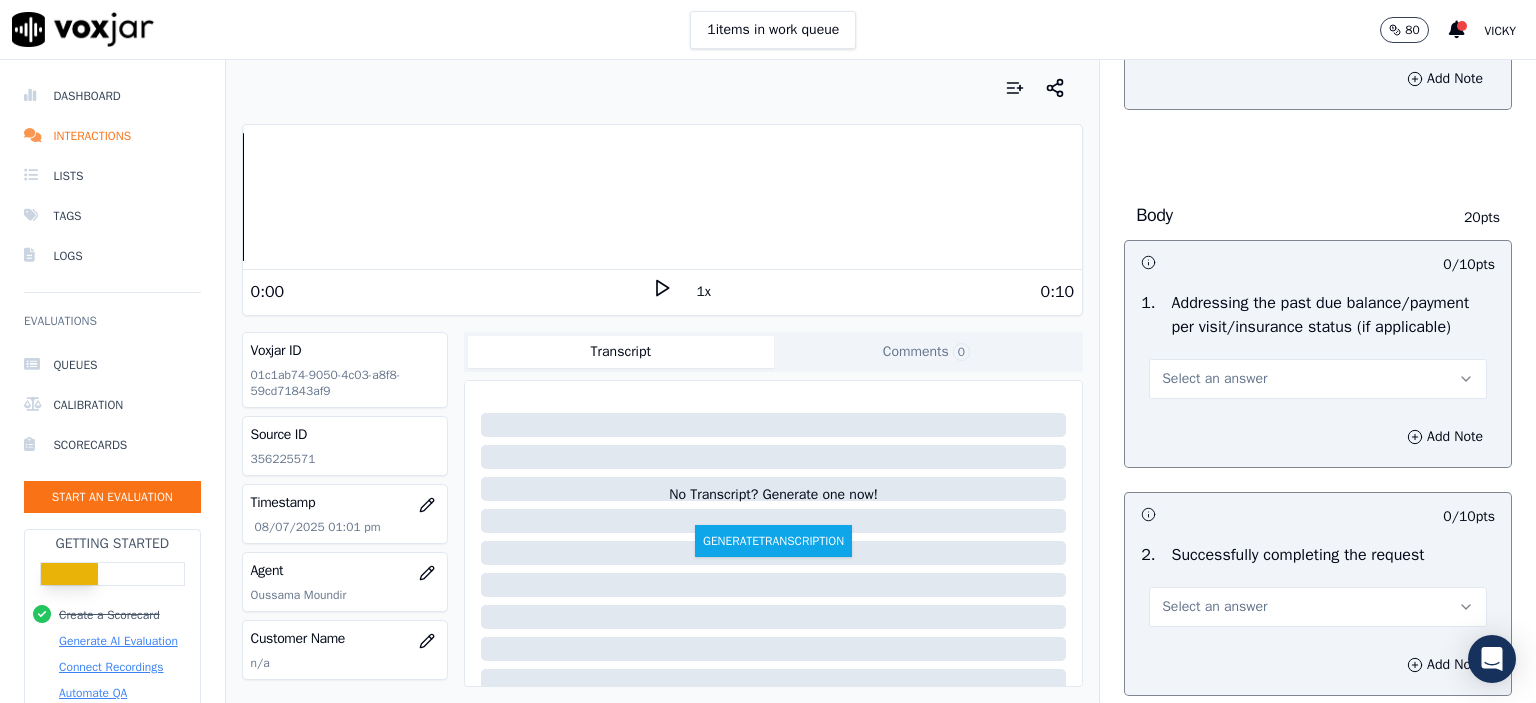 scroll, scrollTop: 800, scrollLeft: 0, axis: vertical 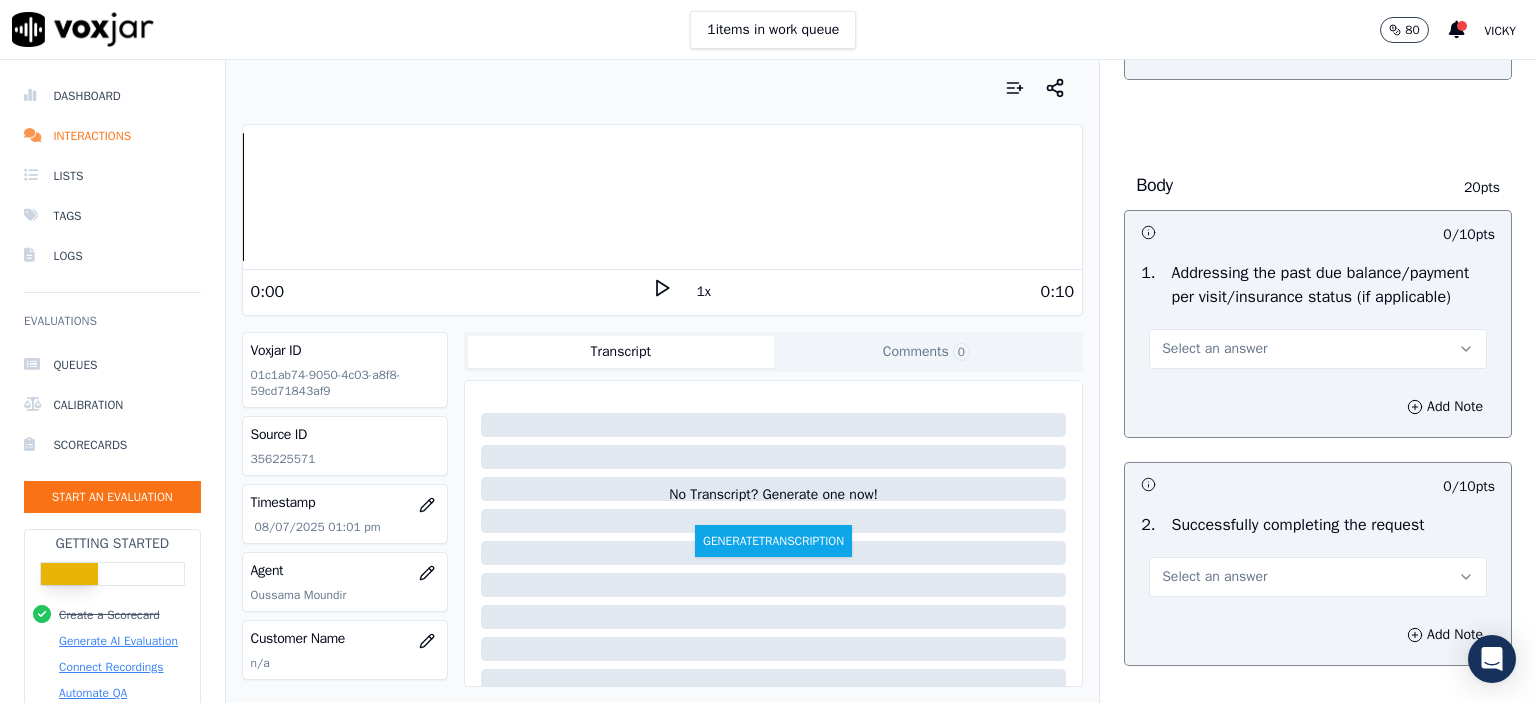 click on "Select an answer" at bounding box center (1214, 349) 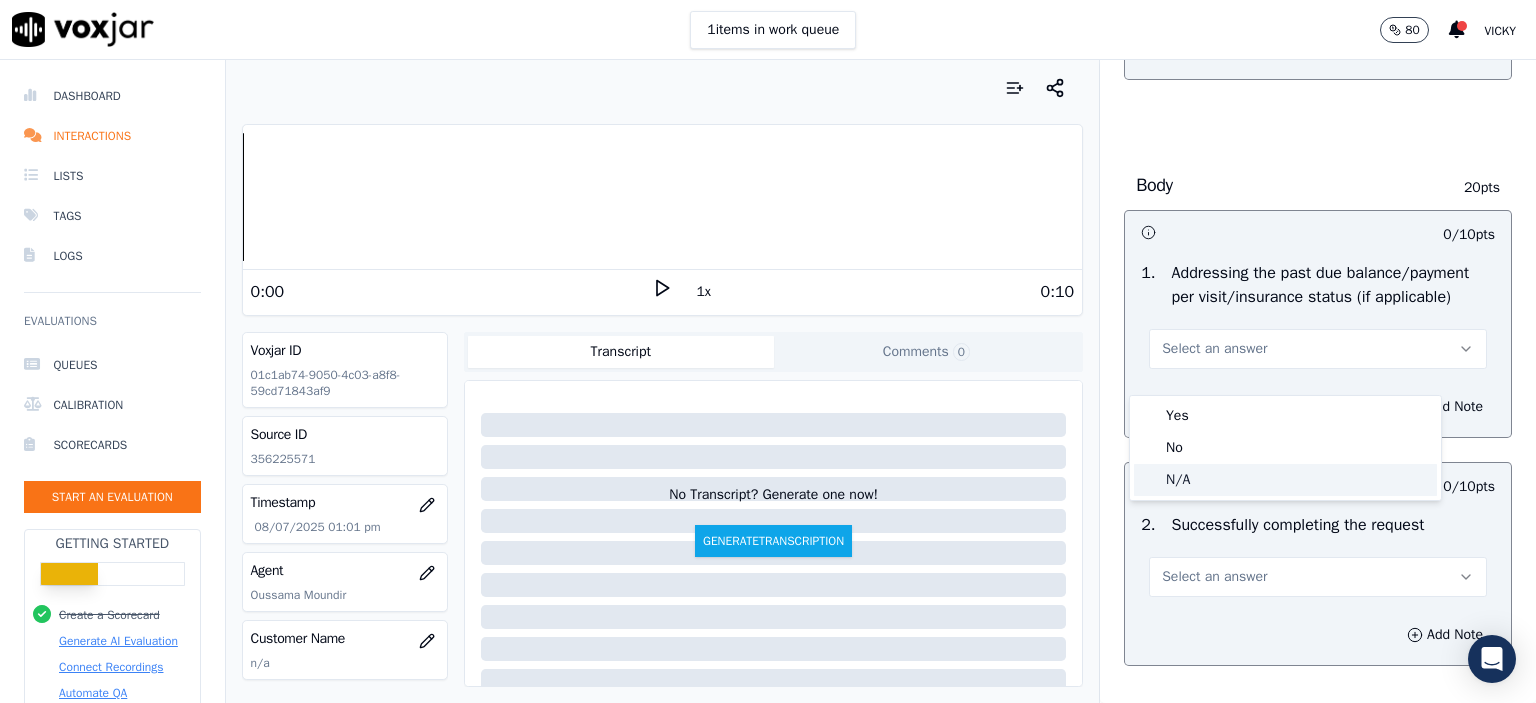 click on "N/A" 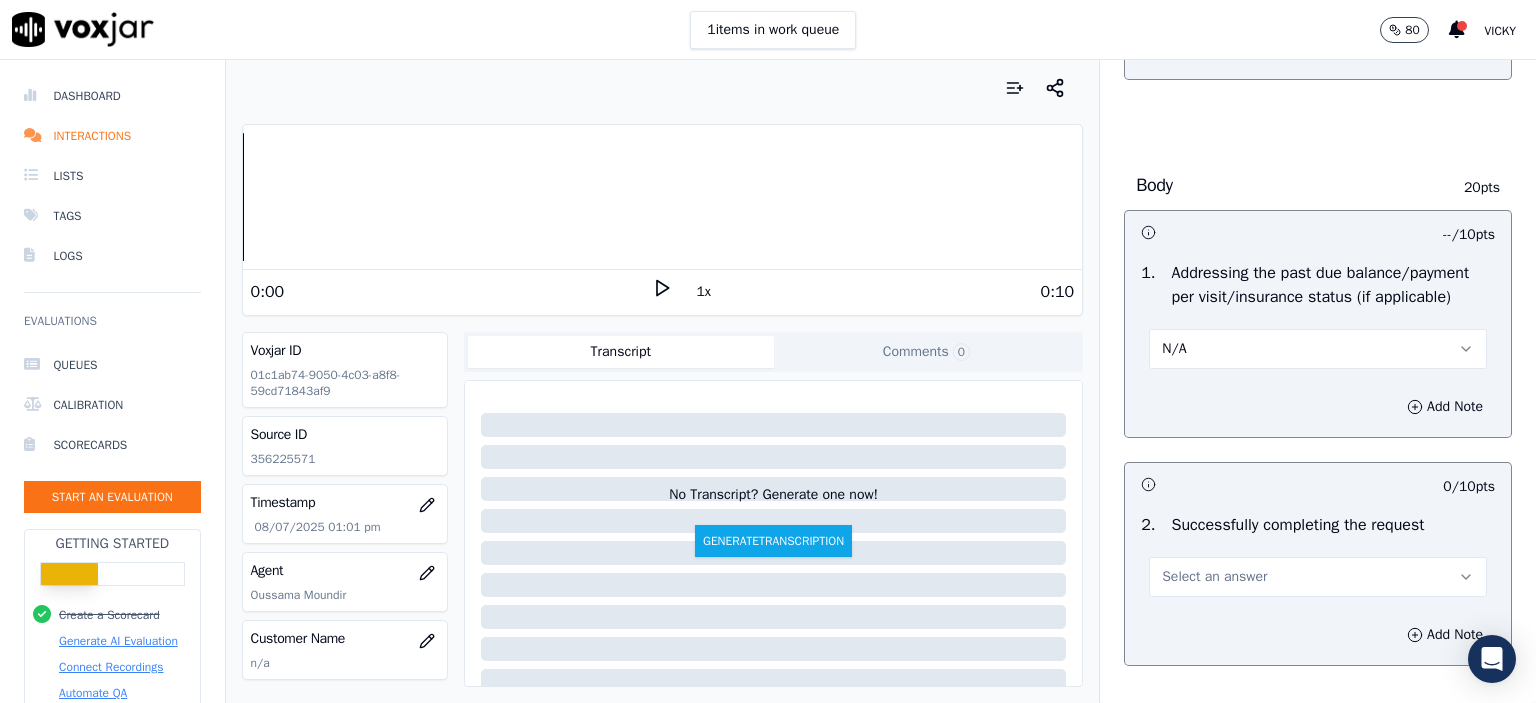 click on "Select an answer" at bounding box center [1318, 577] 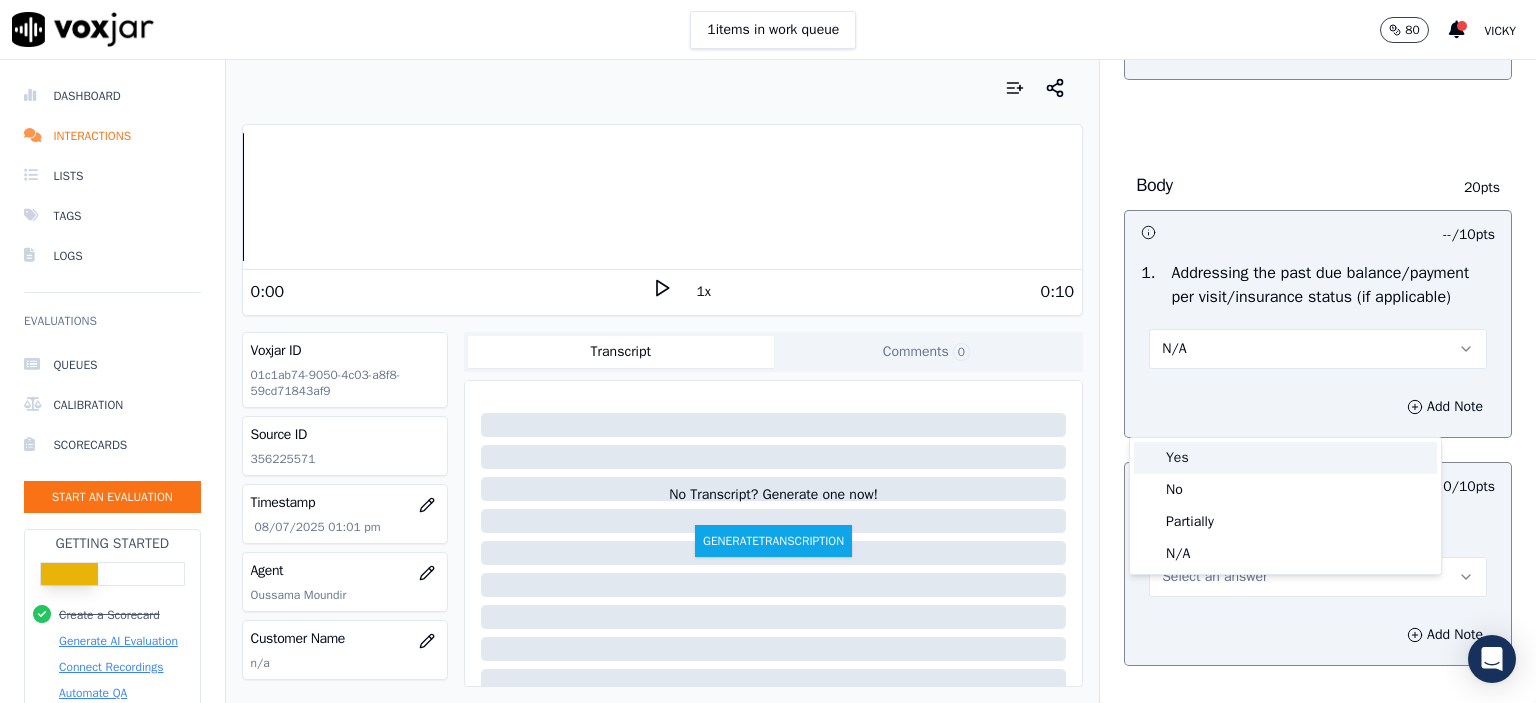 click on "Yes" at bounding box center (1285, 458) 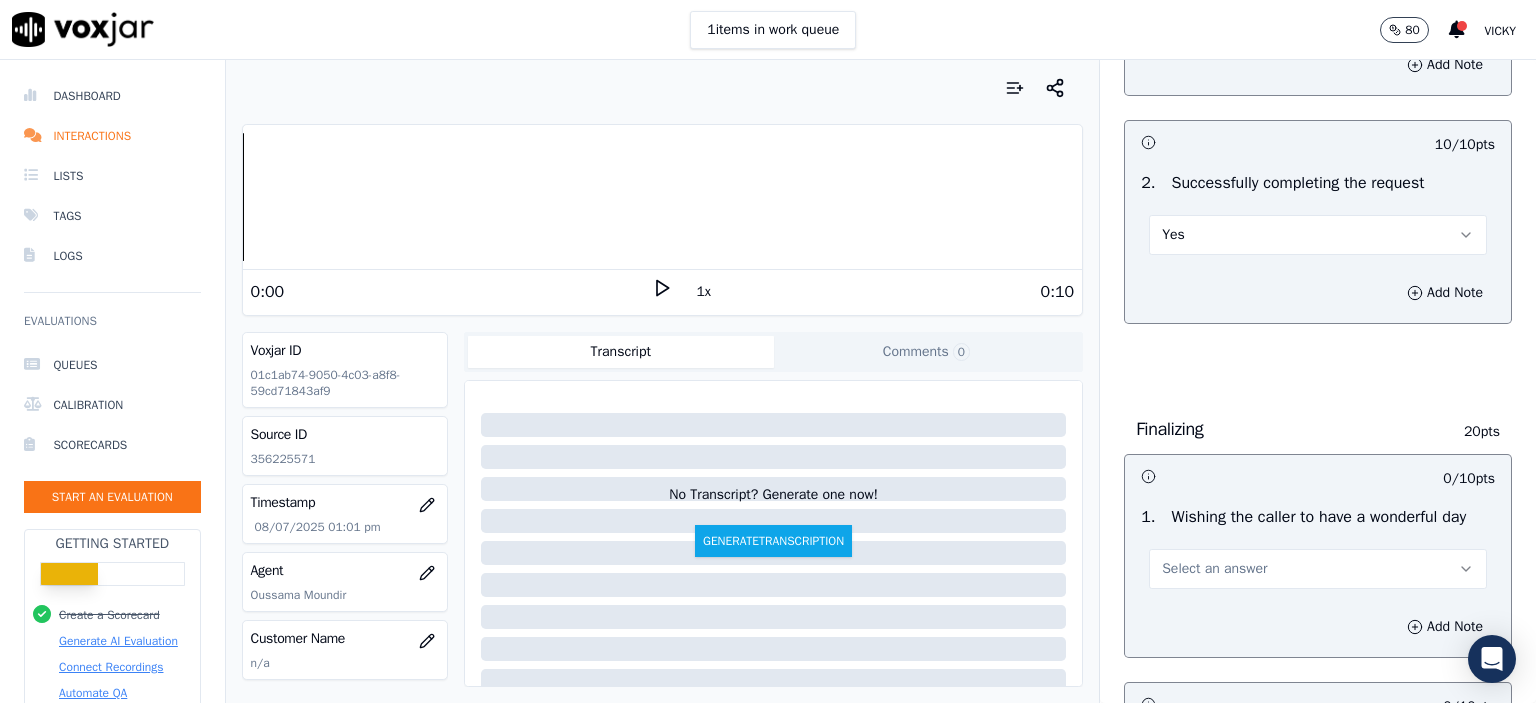 scroll, scrollTop: 1200, scrollLeft: 0, axis: vertical 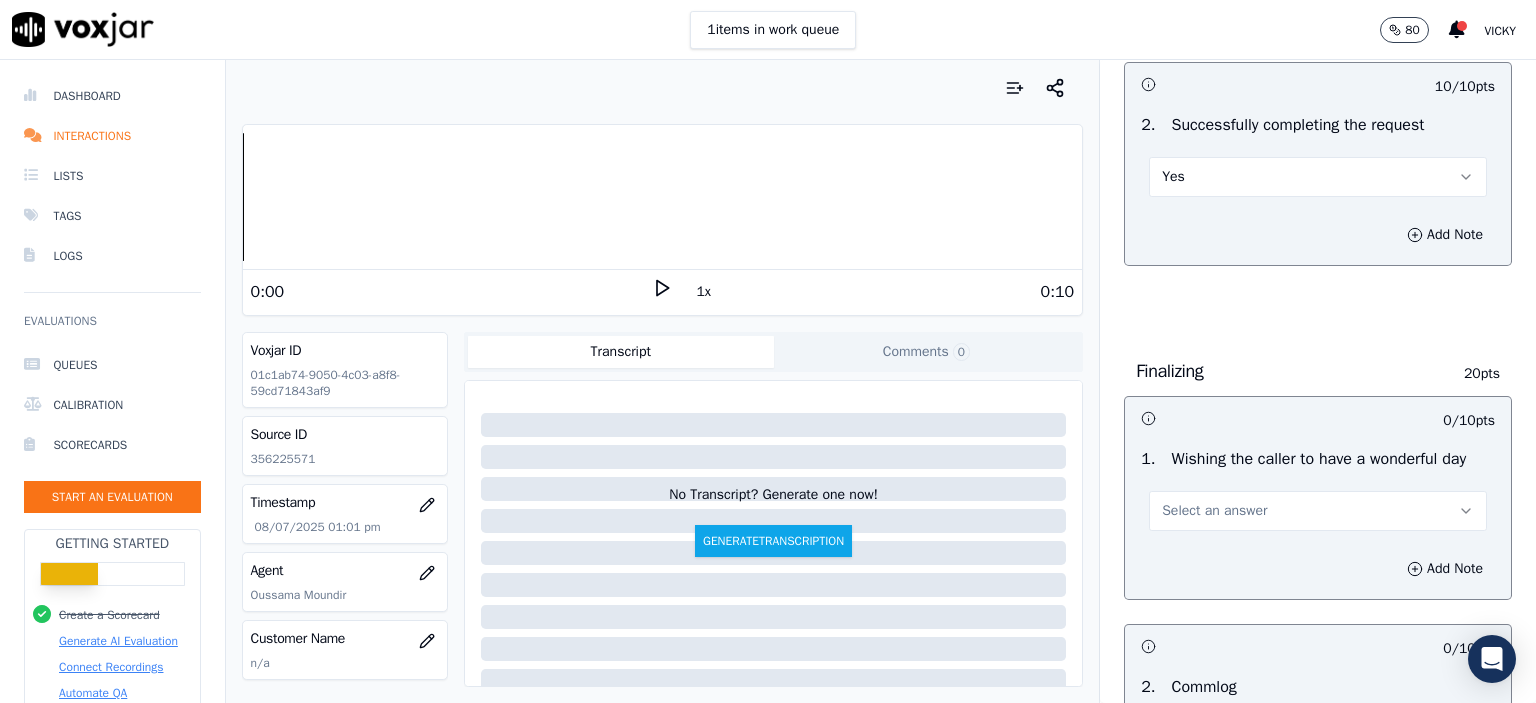 click on "Select an answer" at bounding box center (1318, 511) 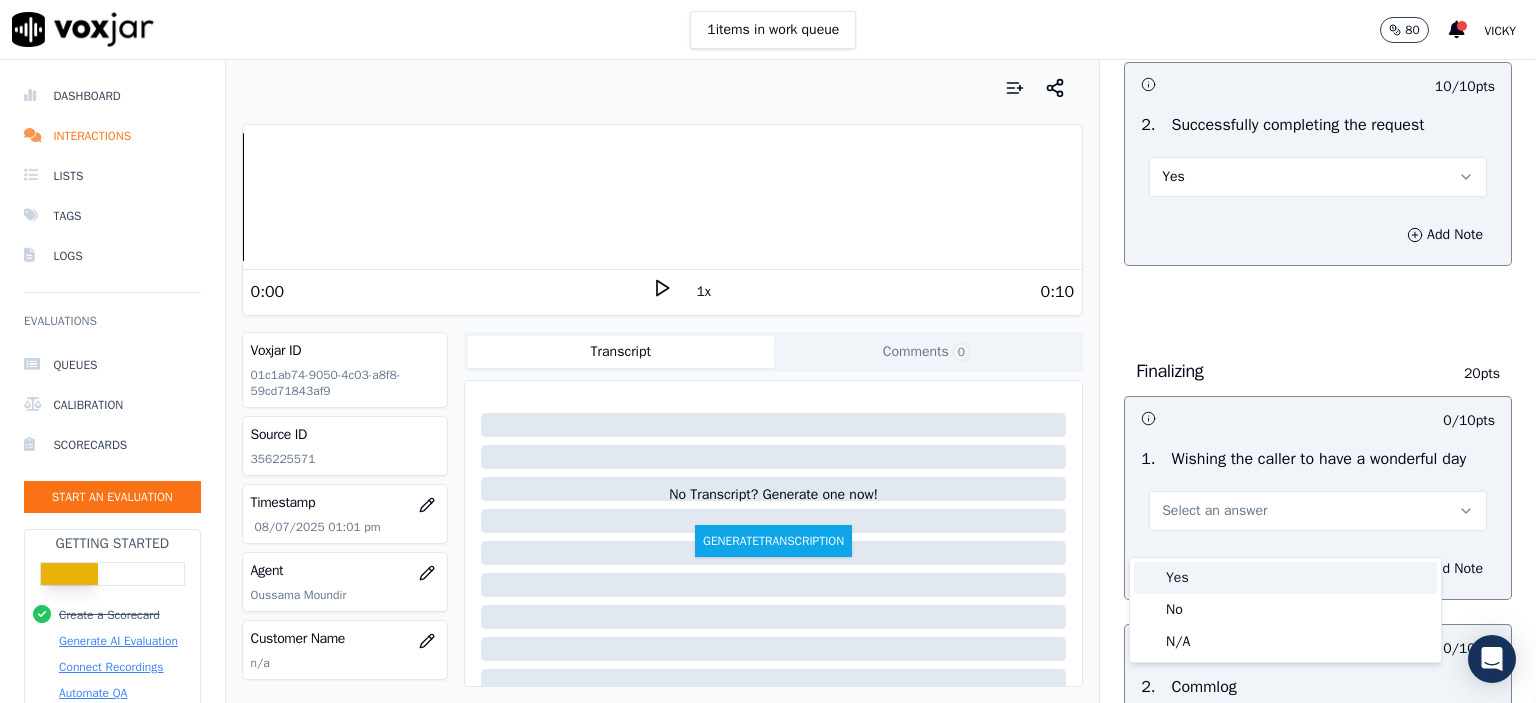 click on "Yes" at bounding box center [1285, 578] 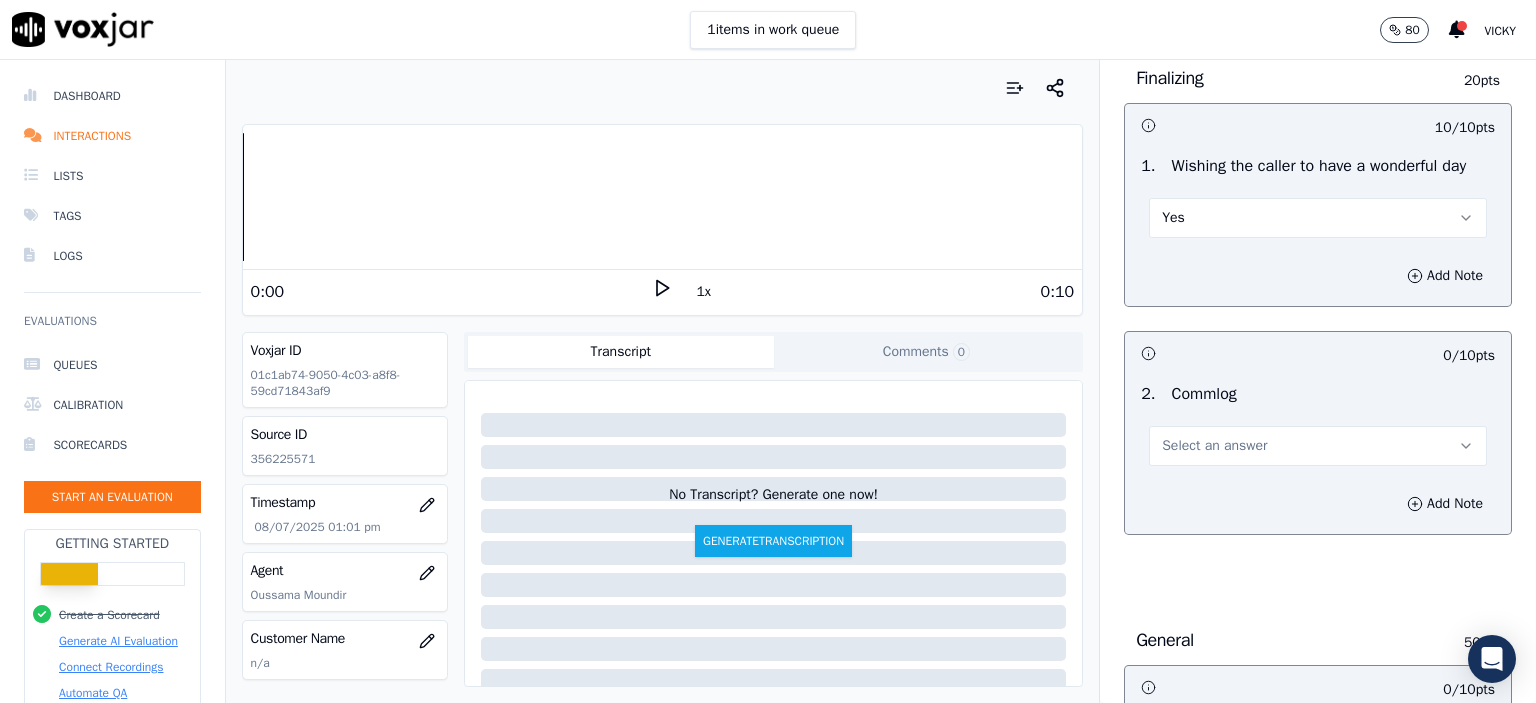 scroll, scrollTop: 1500, scrollLeft: 0, axis: vertical 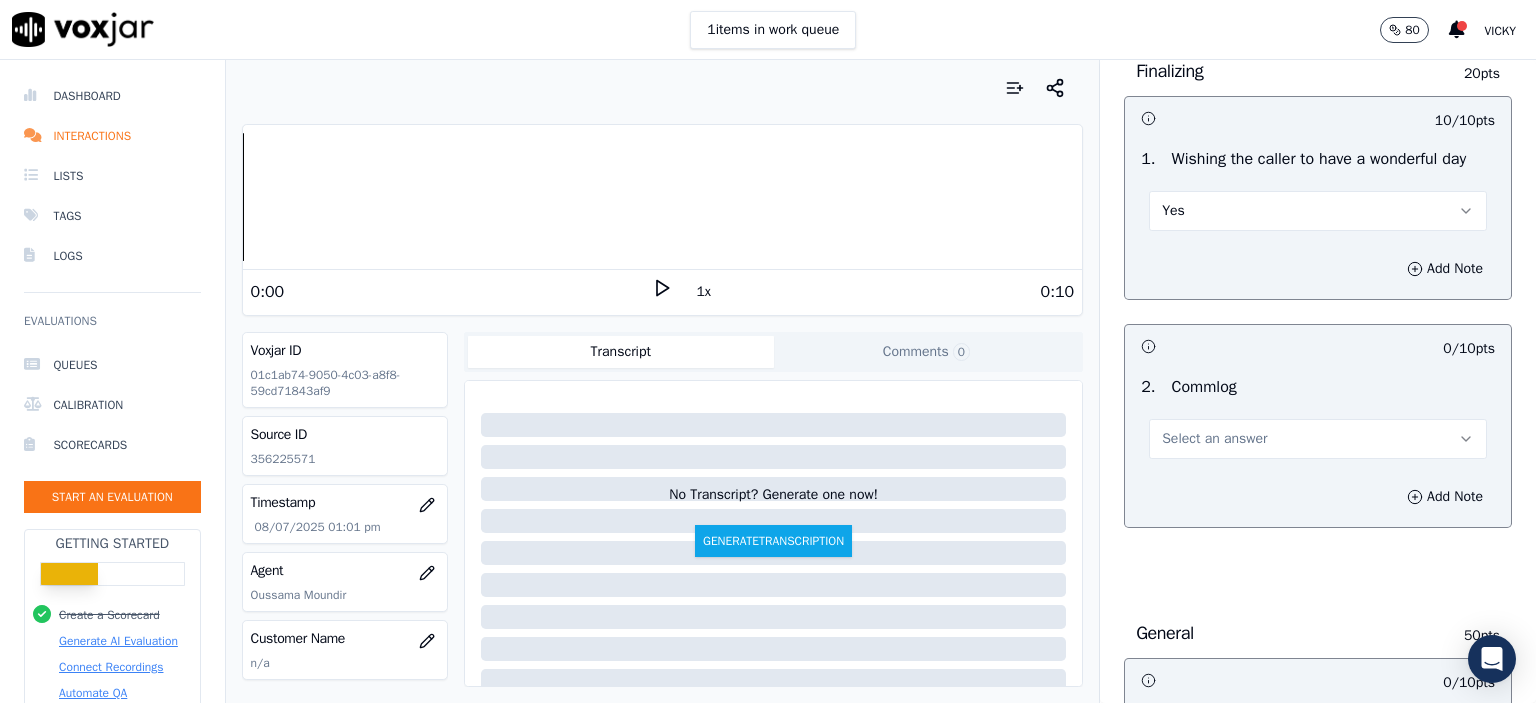 click on "Select an answer" at bounding box center [1318, 439] 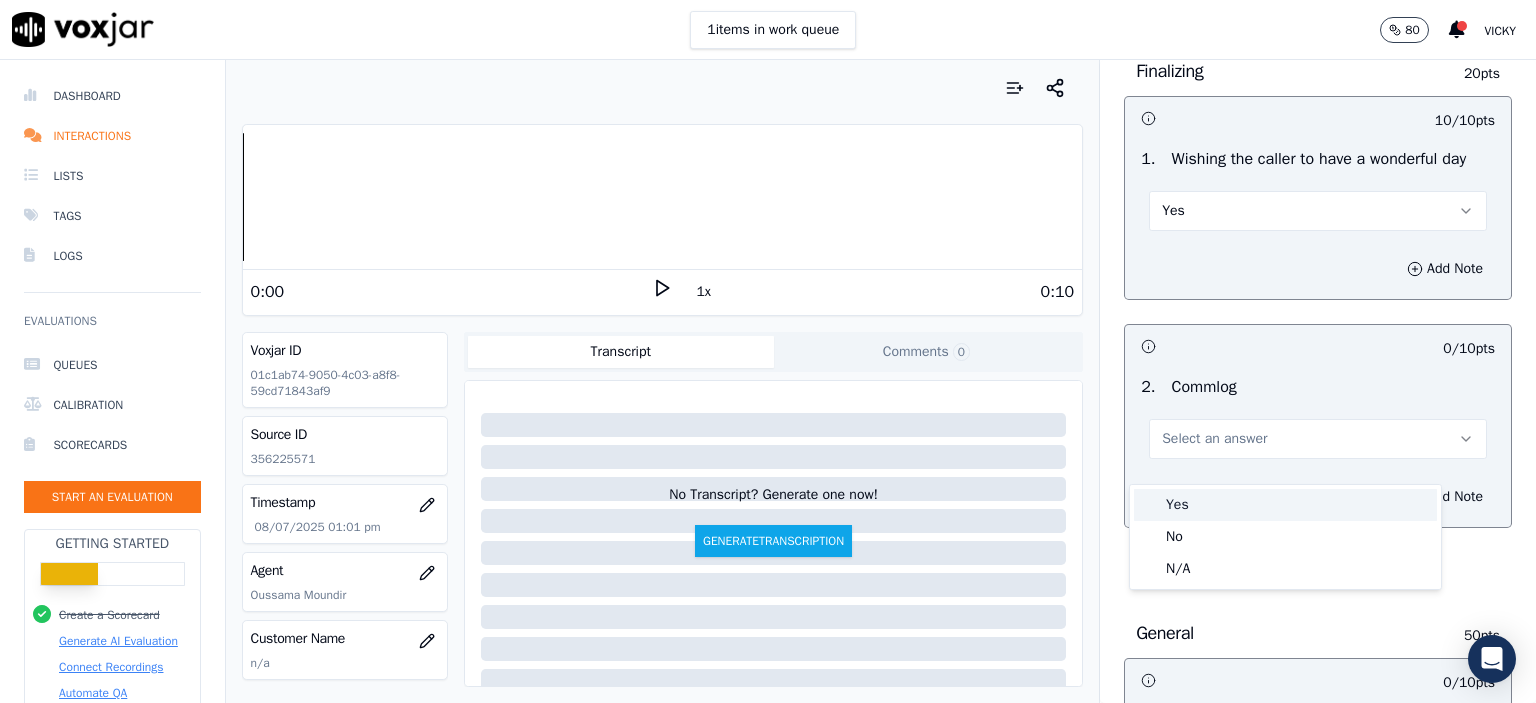 click on "Yes" at bounding box center [1285, 505] 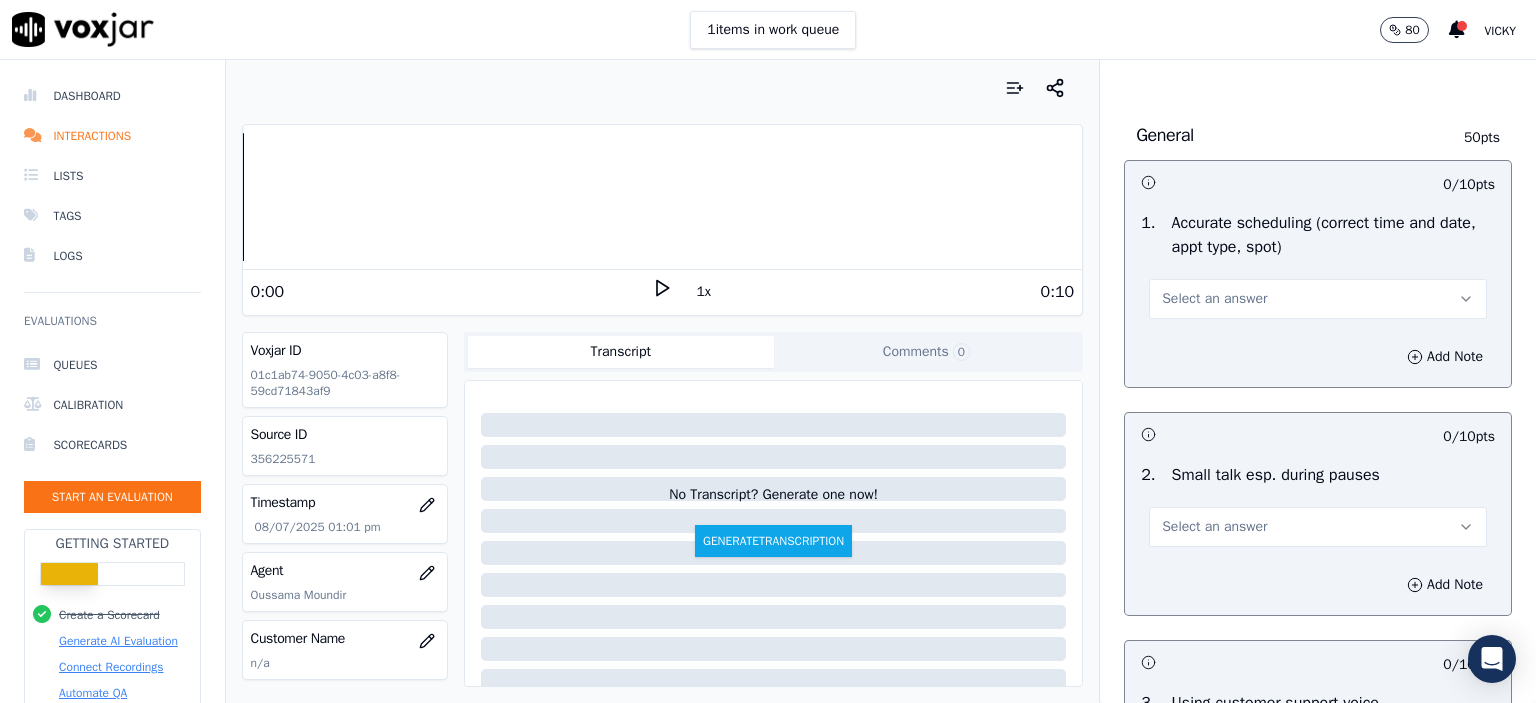 scroll, scrollTop: 2000, scrollLeft: 0, axis: vertical 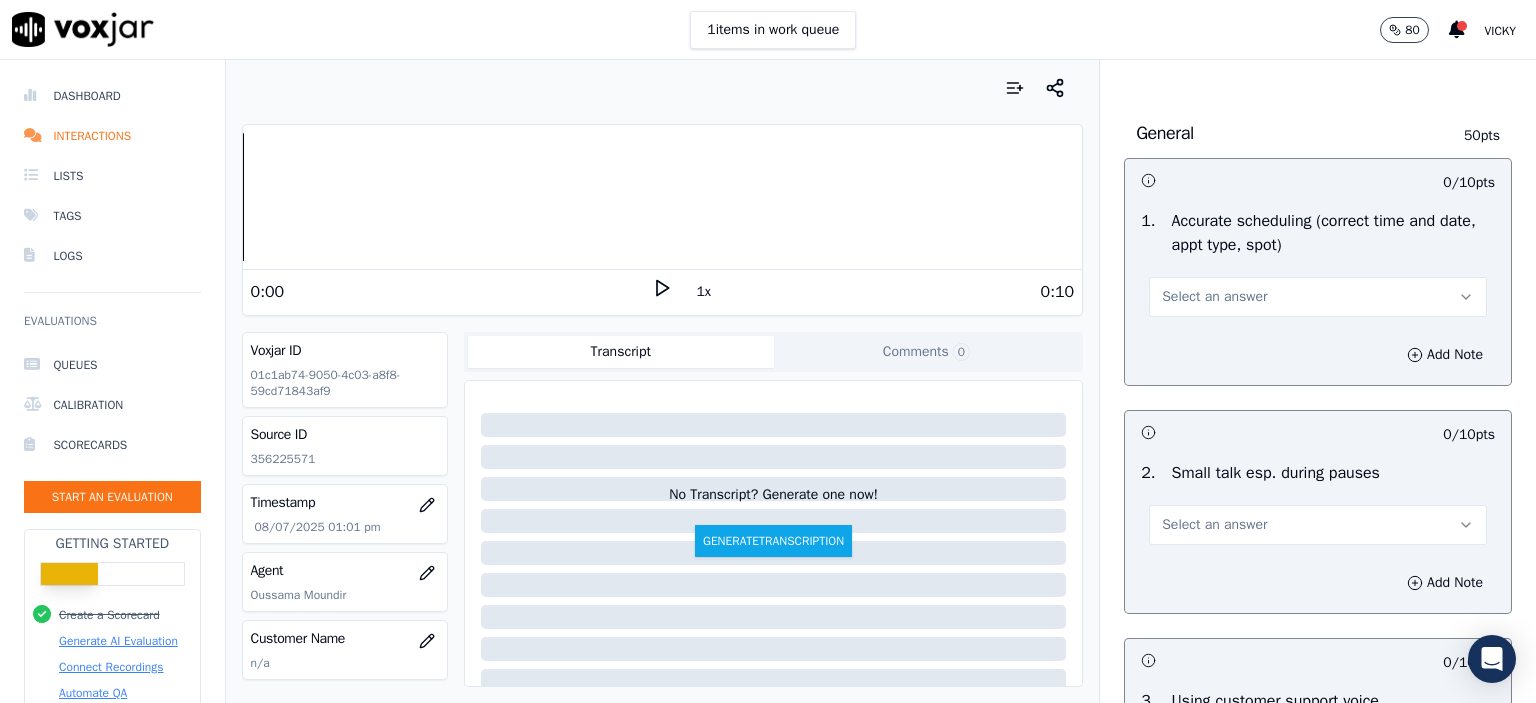 click on "Select an answer" at bounding box center (1318, 297) 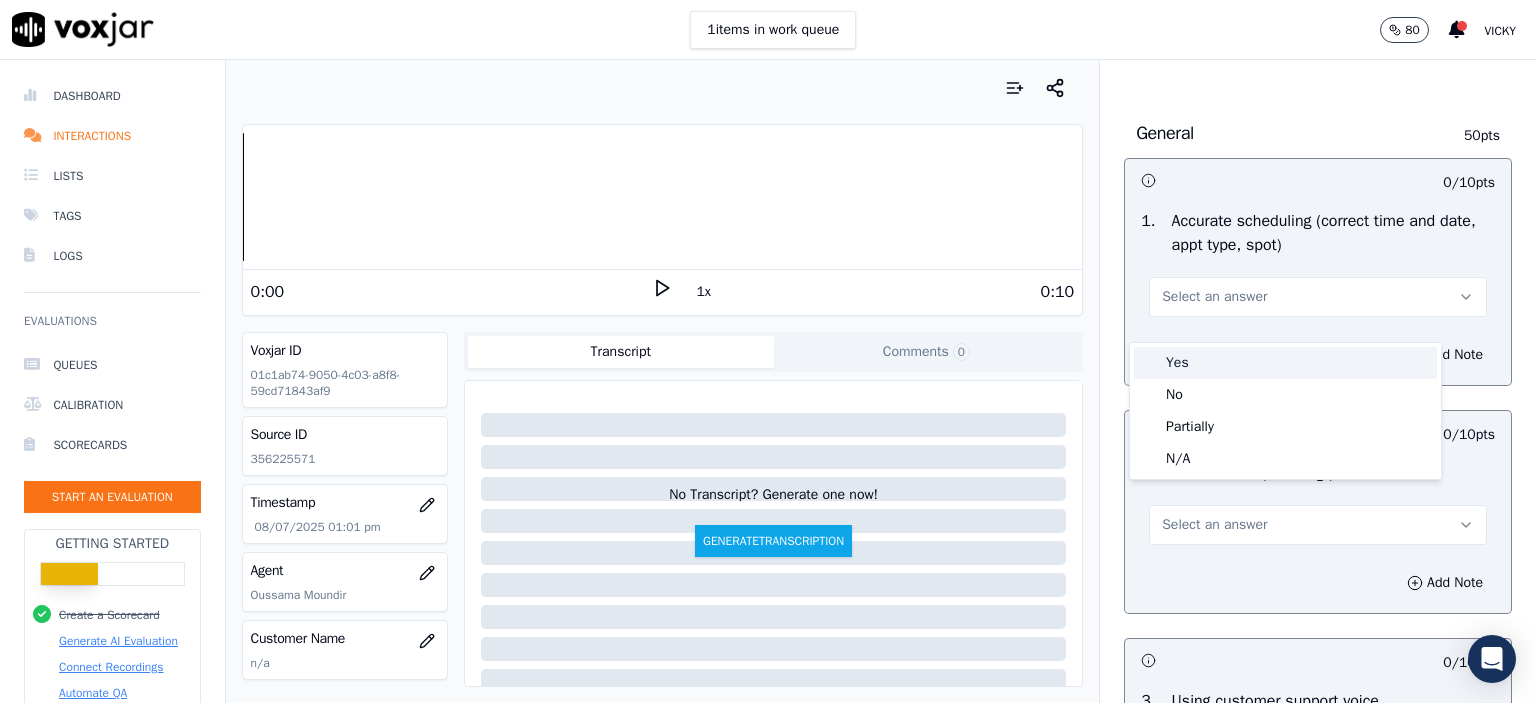 click on "Yes" at bounding box center [1285, 363] 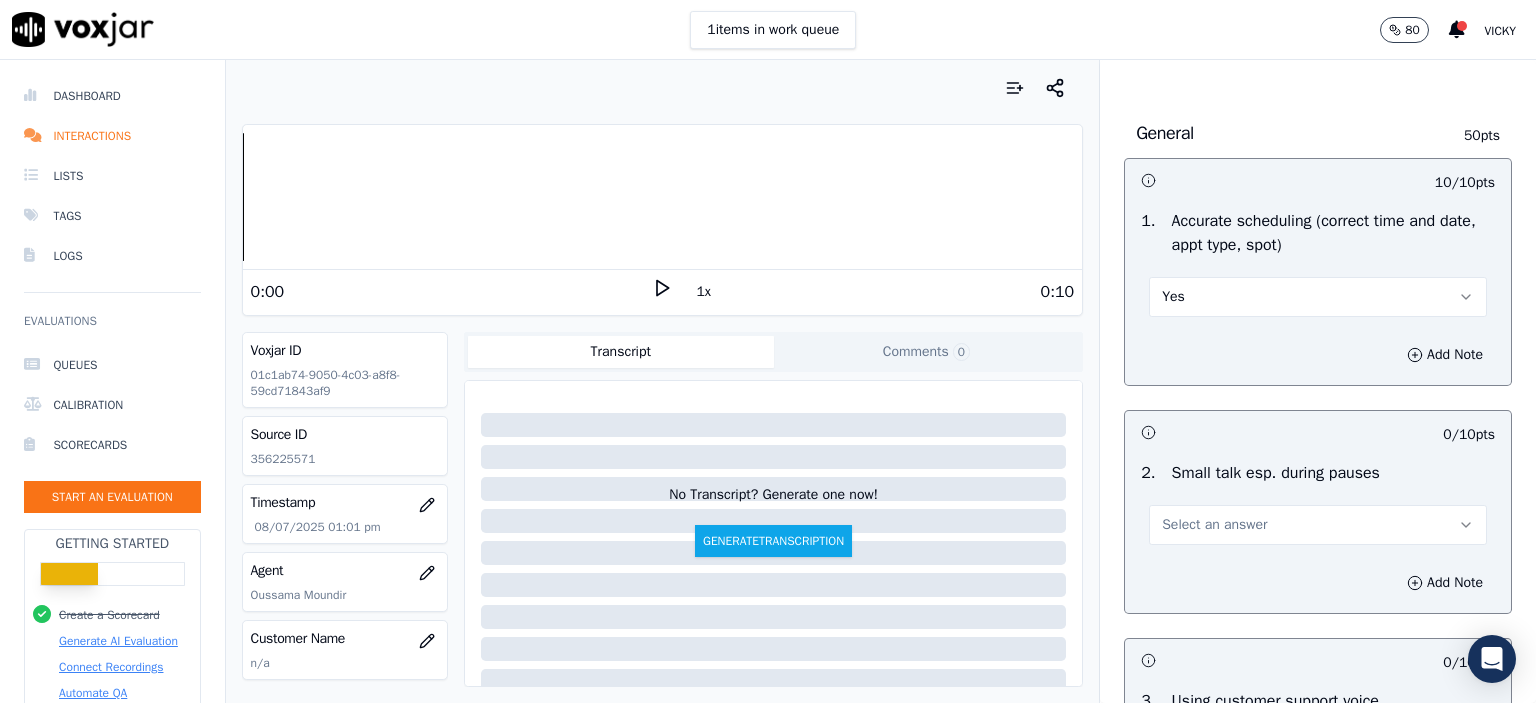 click on "Yes" at bounding box center [1318, 297] 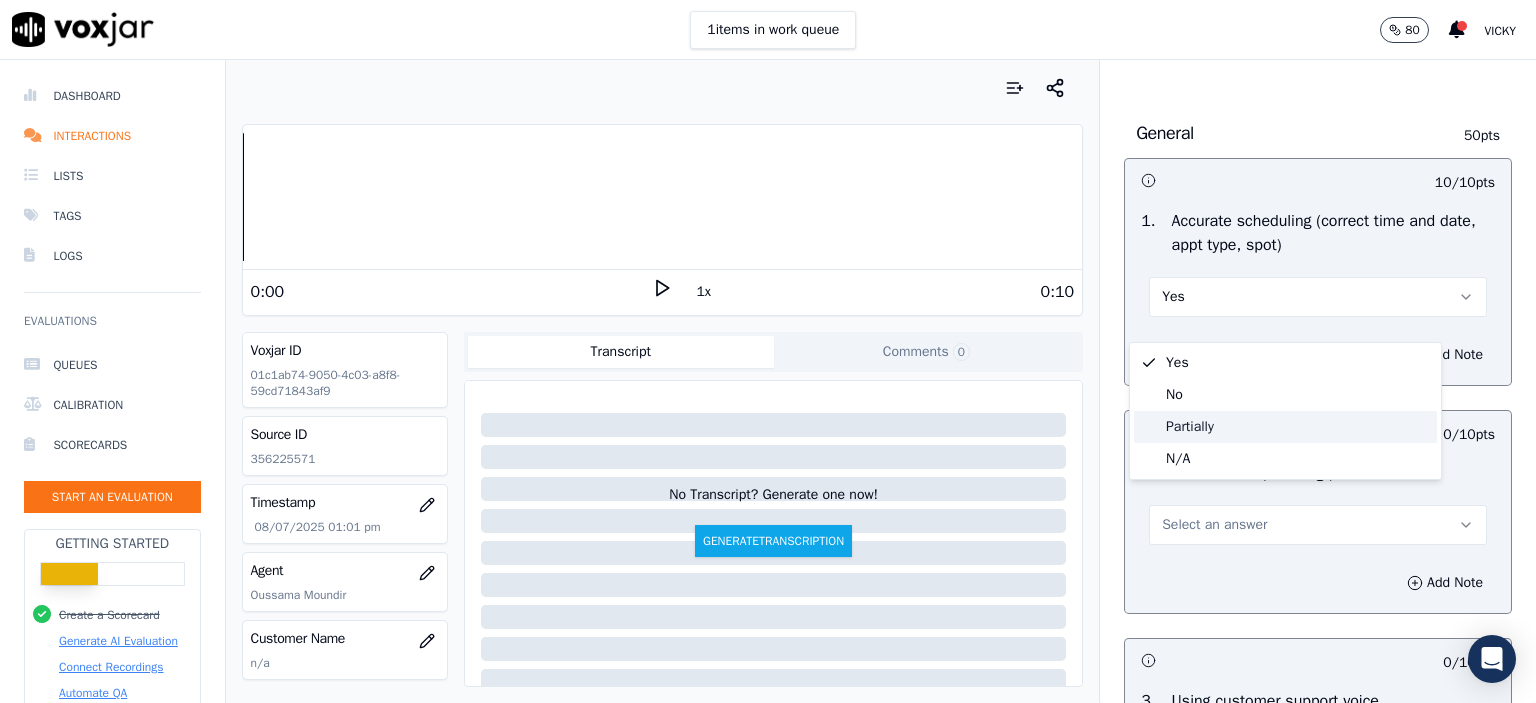 click on "Partially" 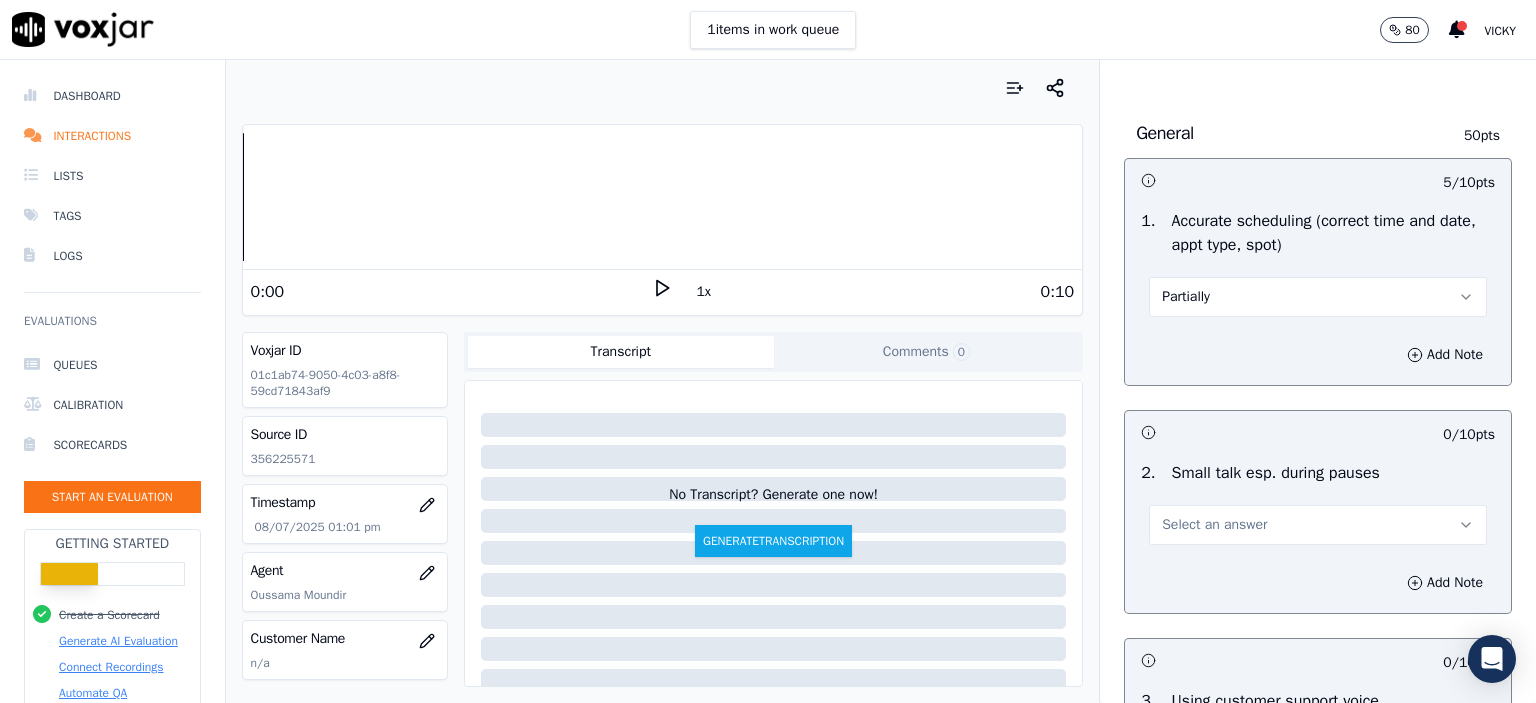 click on "Select an answer" at bounding box center (1318, 525) 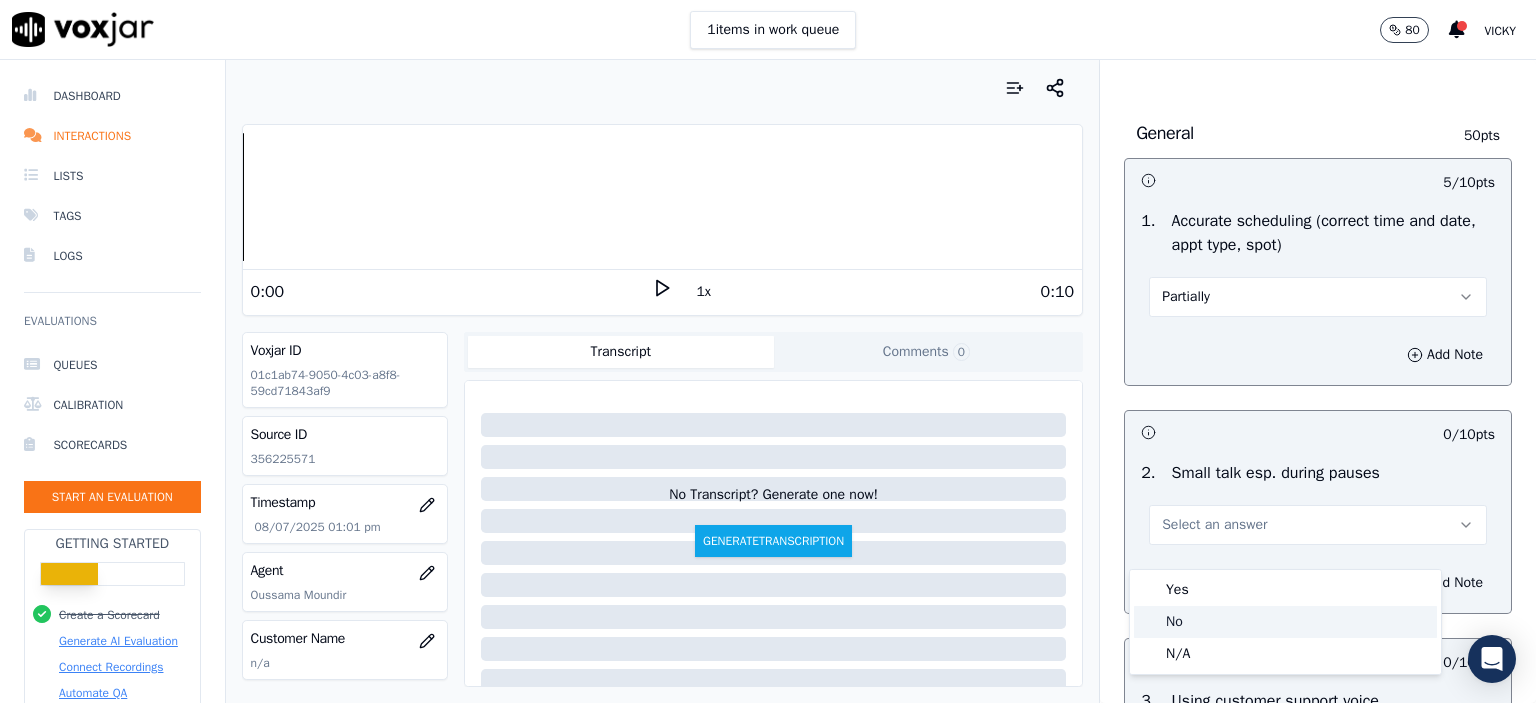 click on "No" 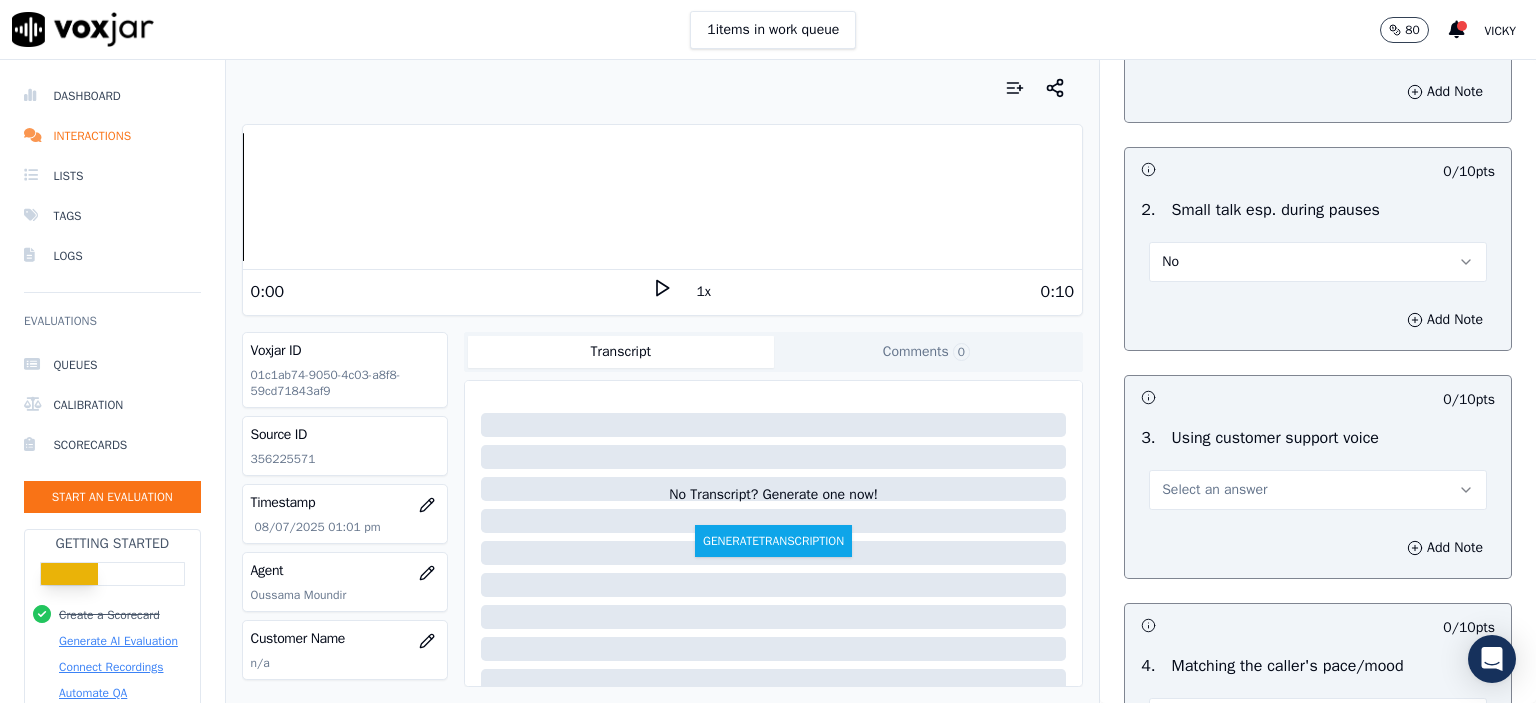 scroll, scrollTop: 2300, scrollLeft: 0, axis: vertical 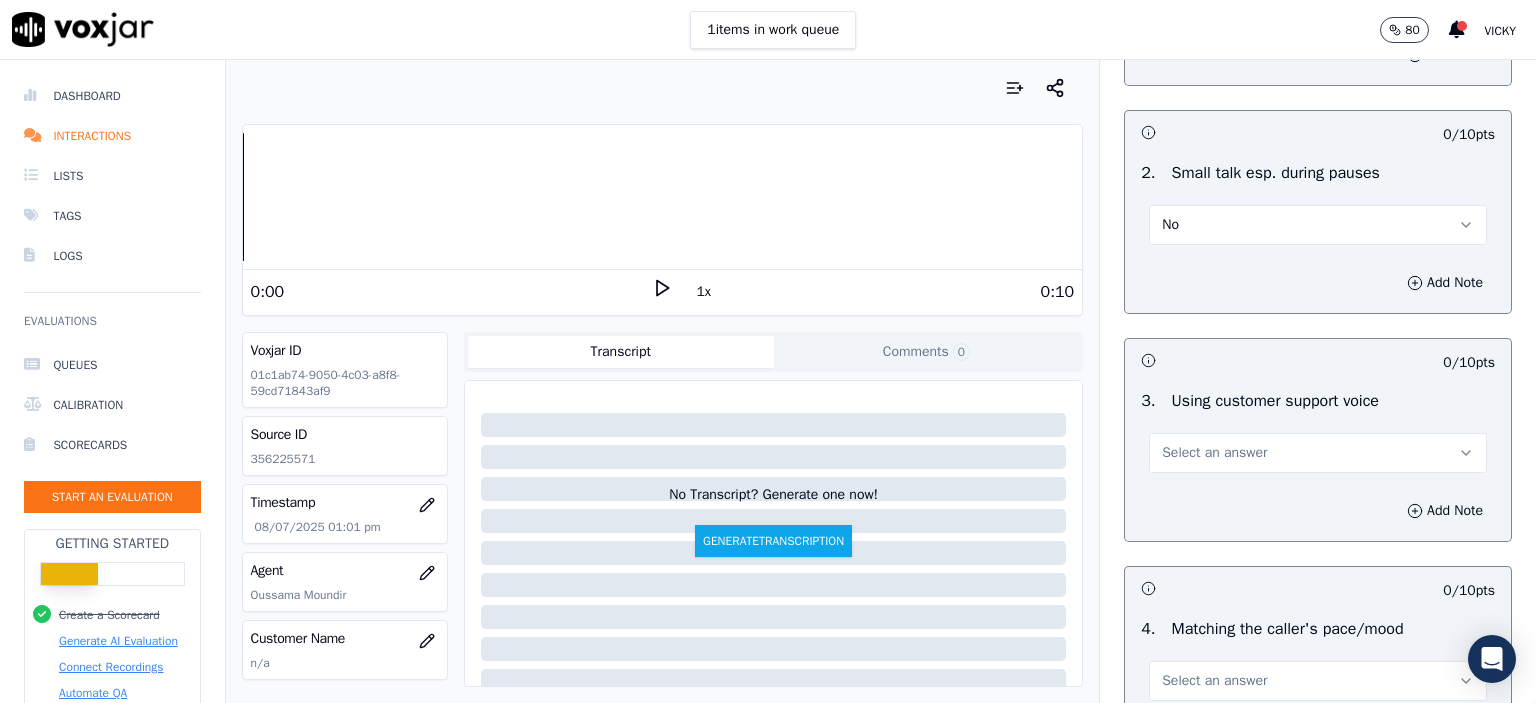 click on "Select an answer" at bounding box center (1318, 453) 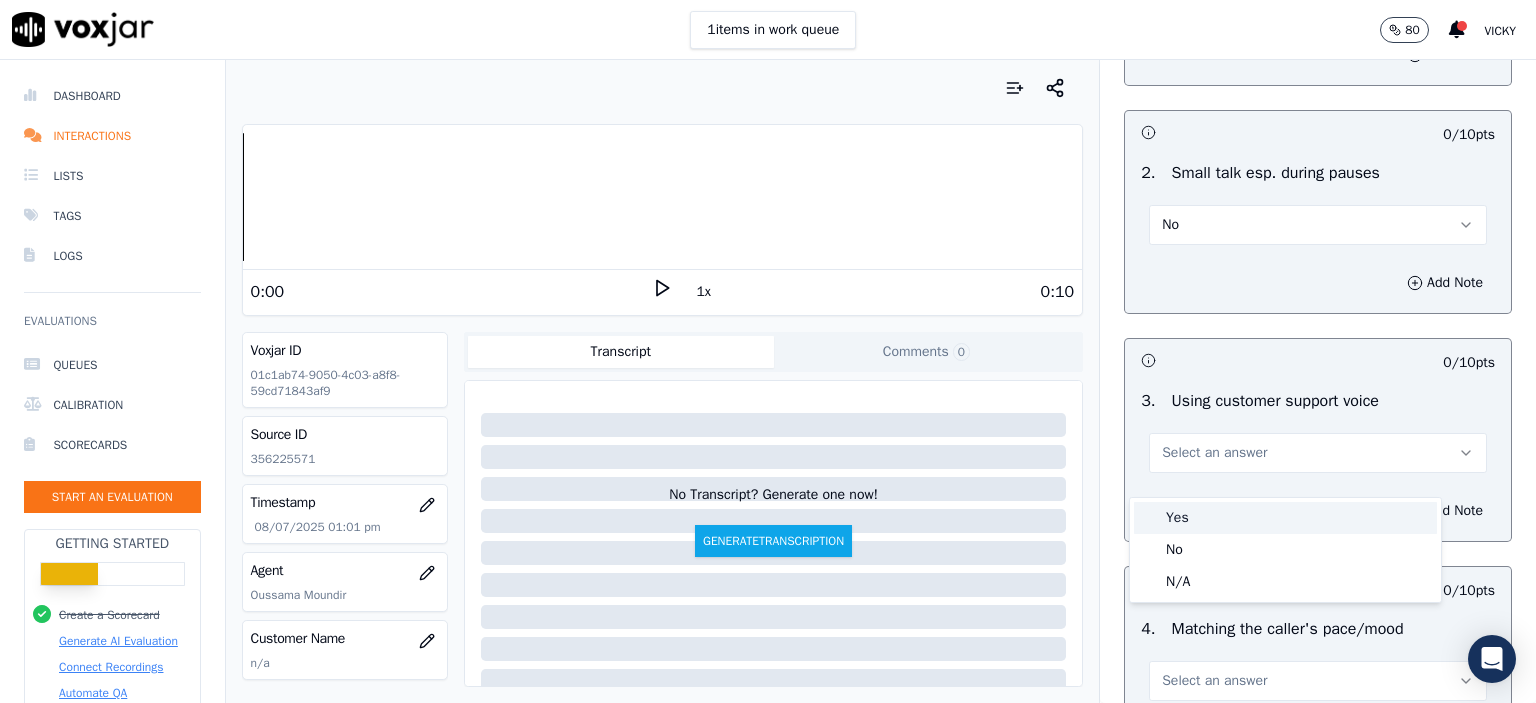 click on "Yes" at bounding box center (1285, 518) 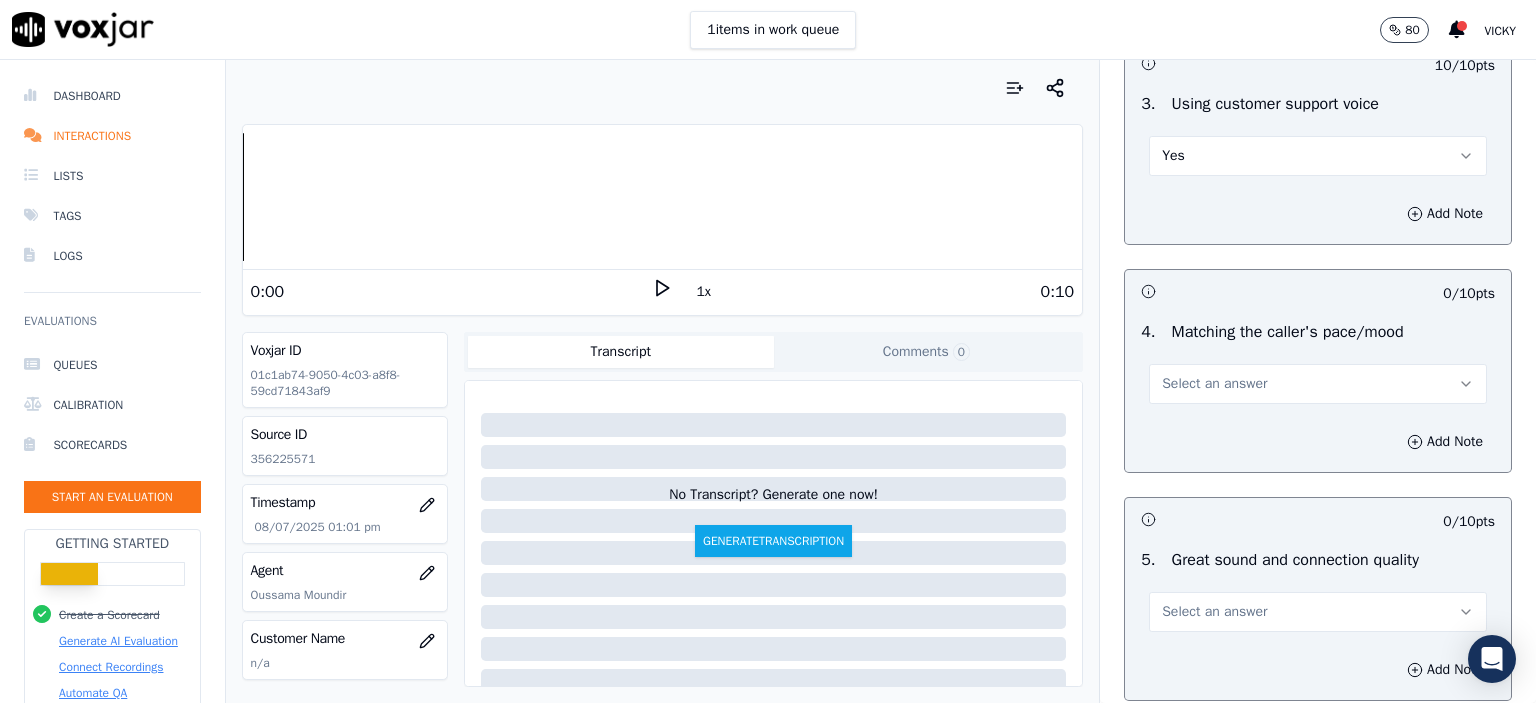 scroll, scrollTop: 2600, scrollLeft: 0, axis: vertical 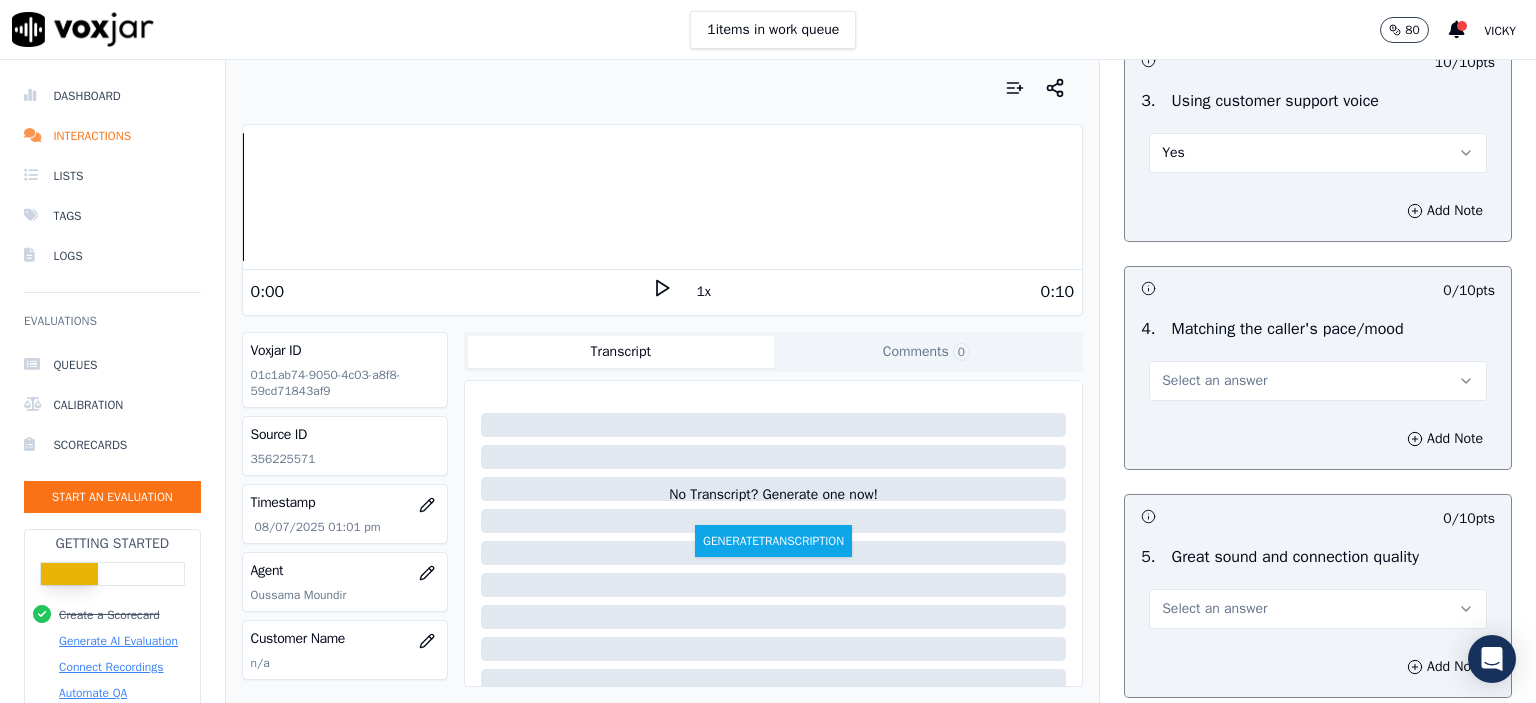 click on "Select an answer" at bounding box center (1318, 381) 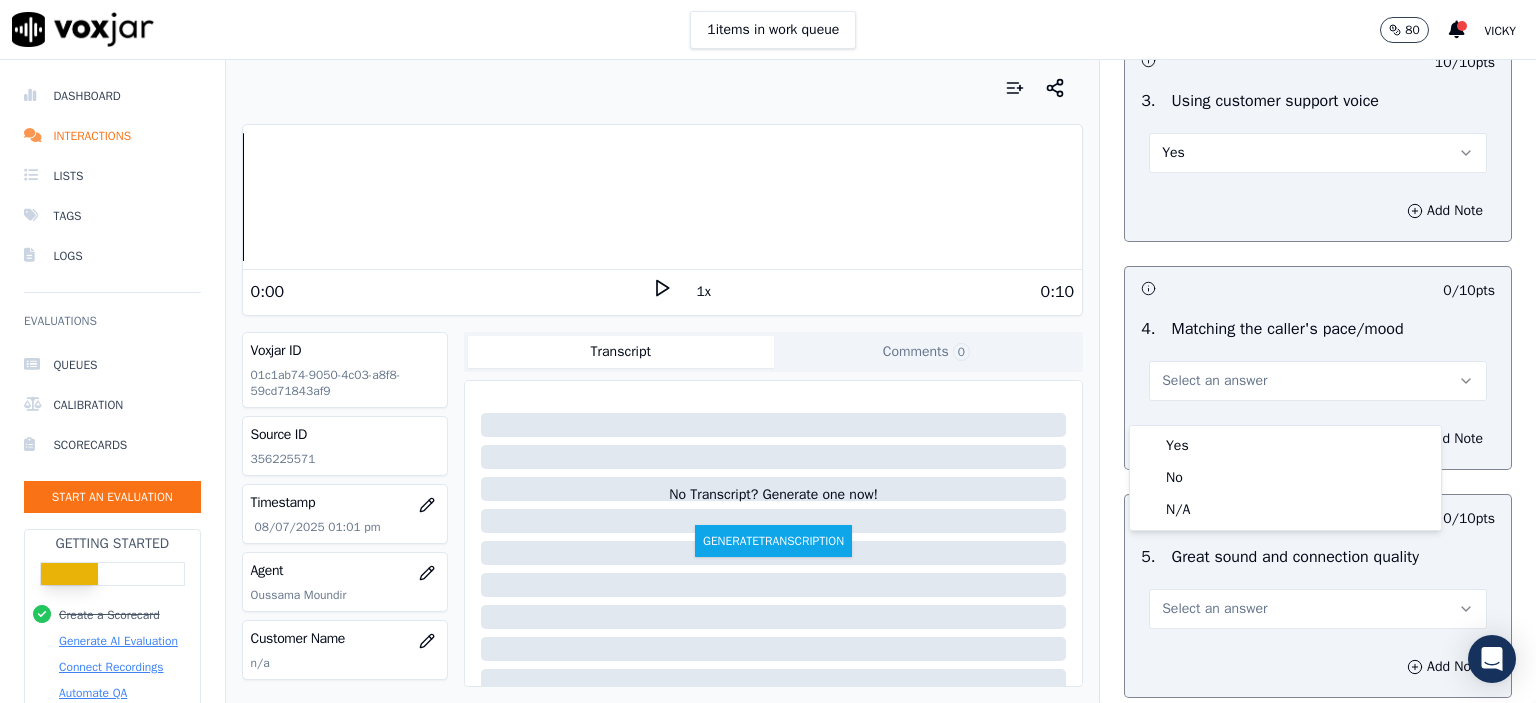 click on "Yes" at bounding box center (1285, 446) 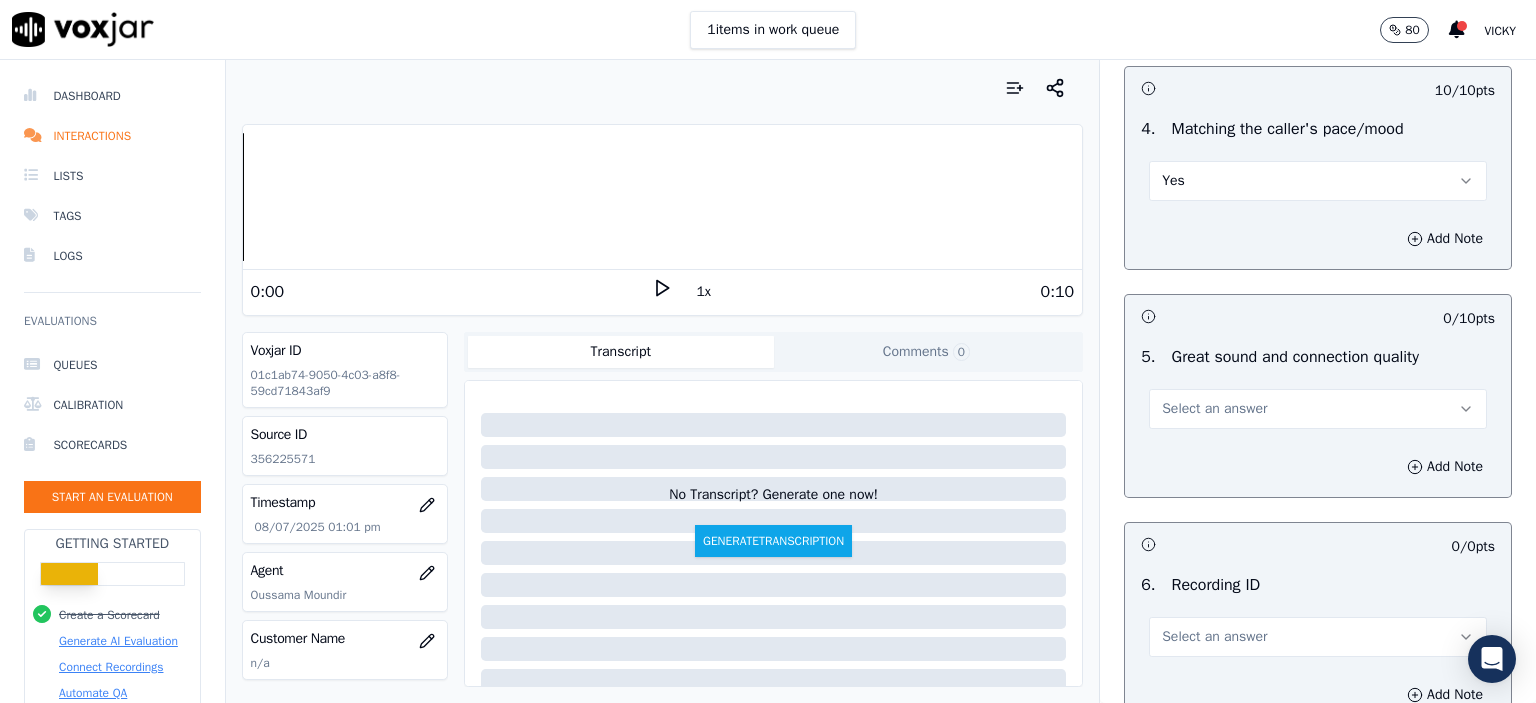 click on "Select an answer" at bounding box center (1318, 409) 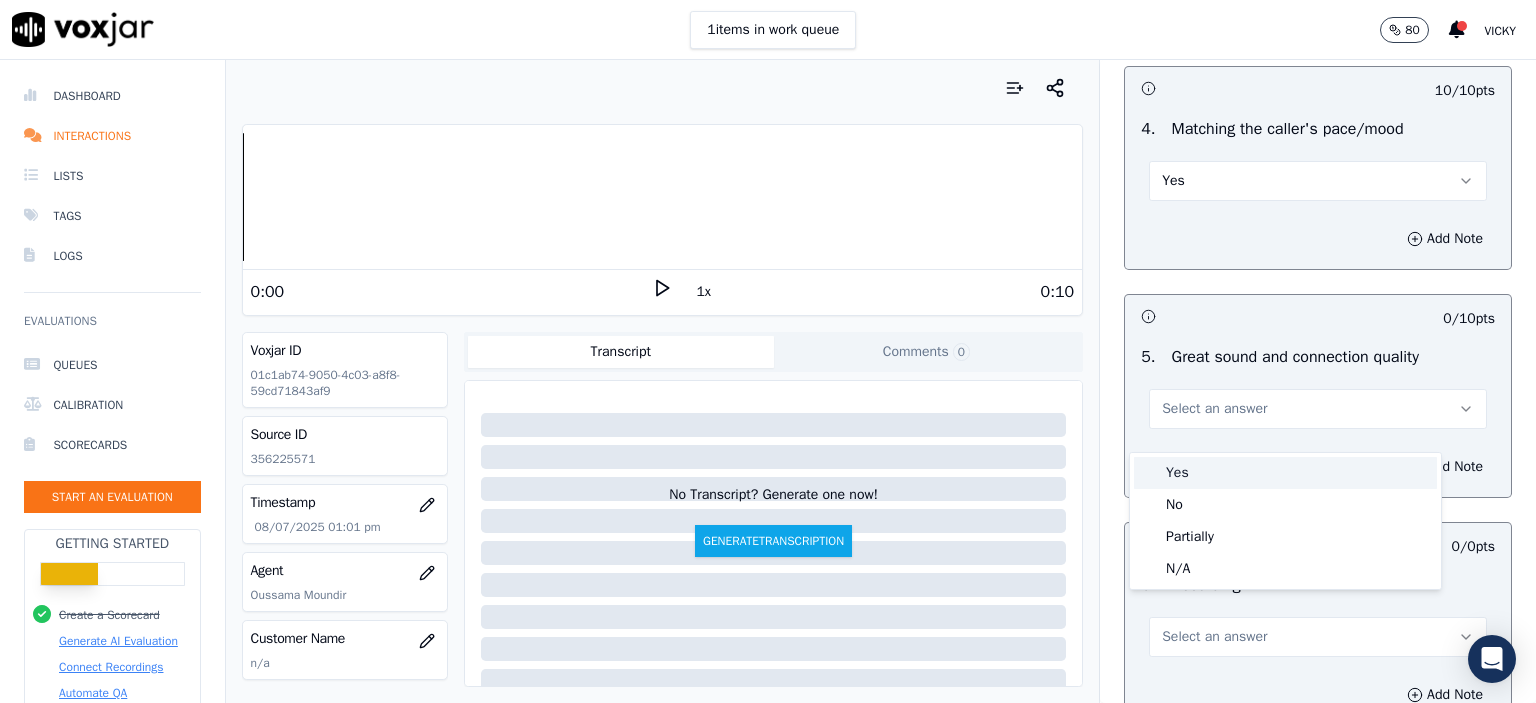click on "Yes" at bounding box center (1285, 473) 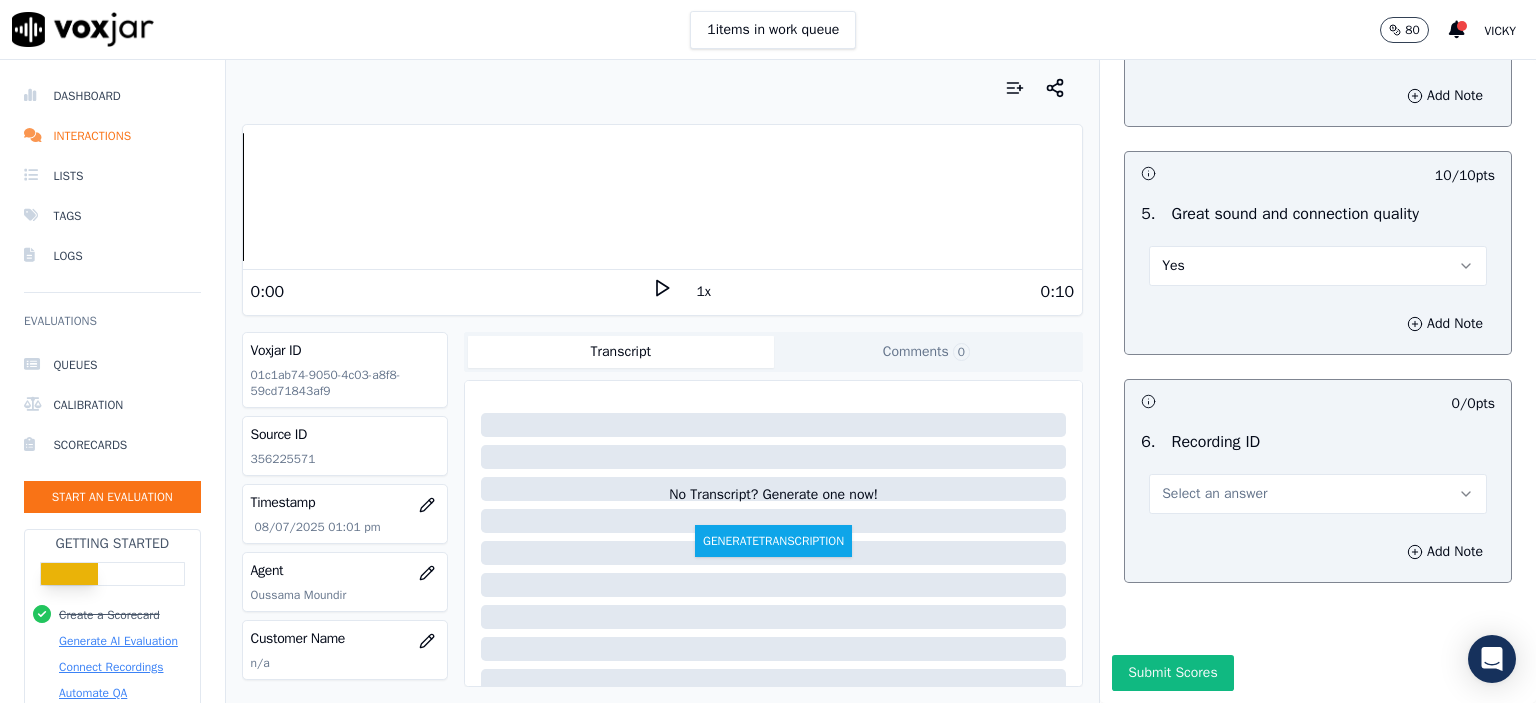 scroll, scrollTop: 3007, scrollLeft: 0, axis: vertical 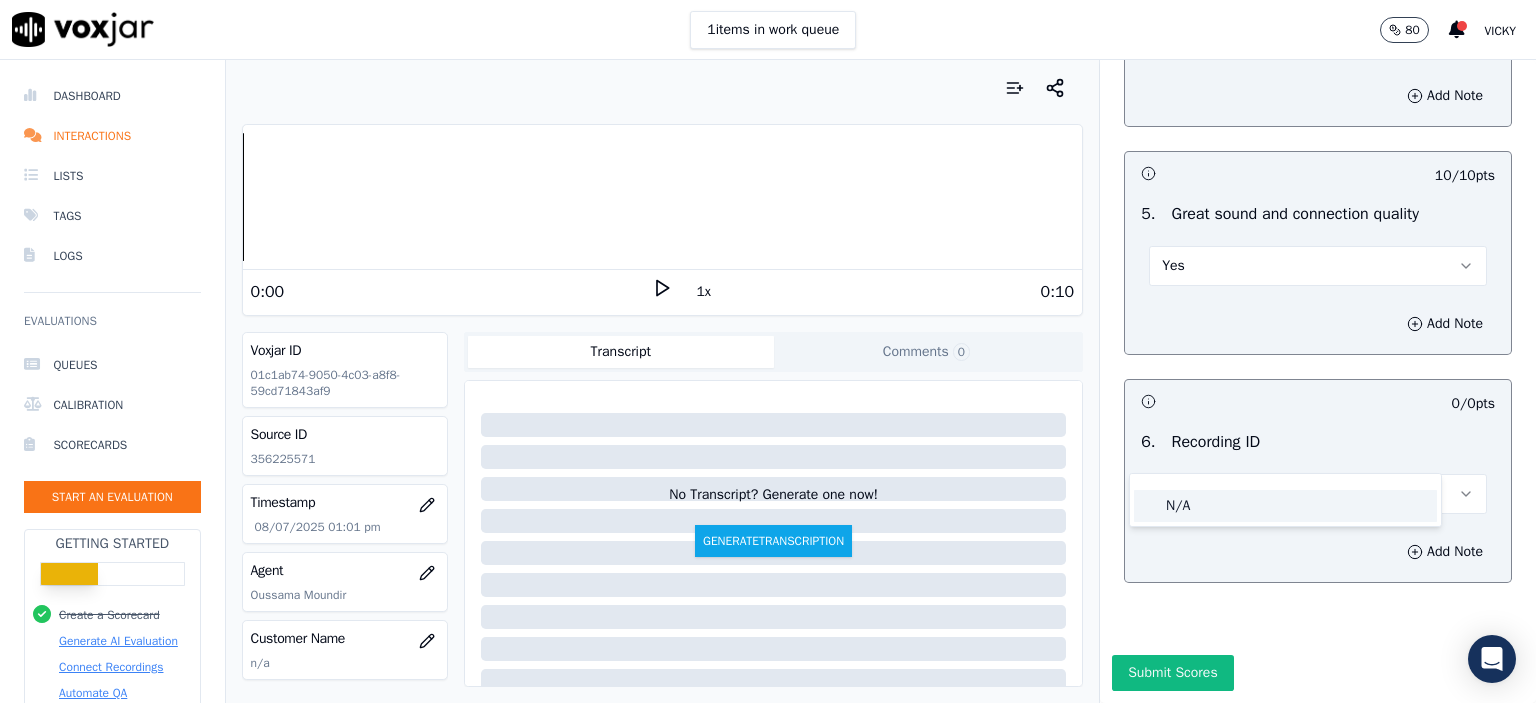 click on "N/A" 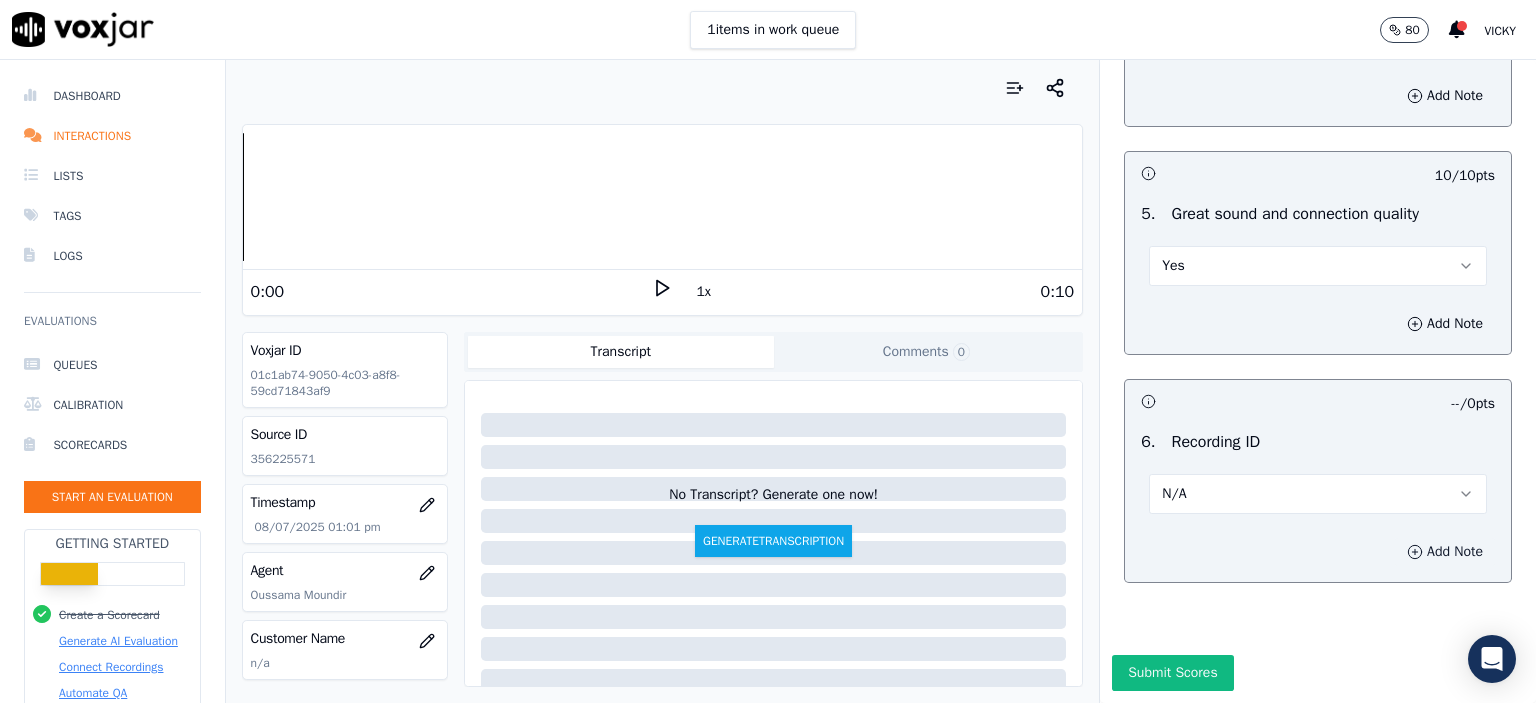click on "Add Note" at bounding box center (1445, 552) 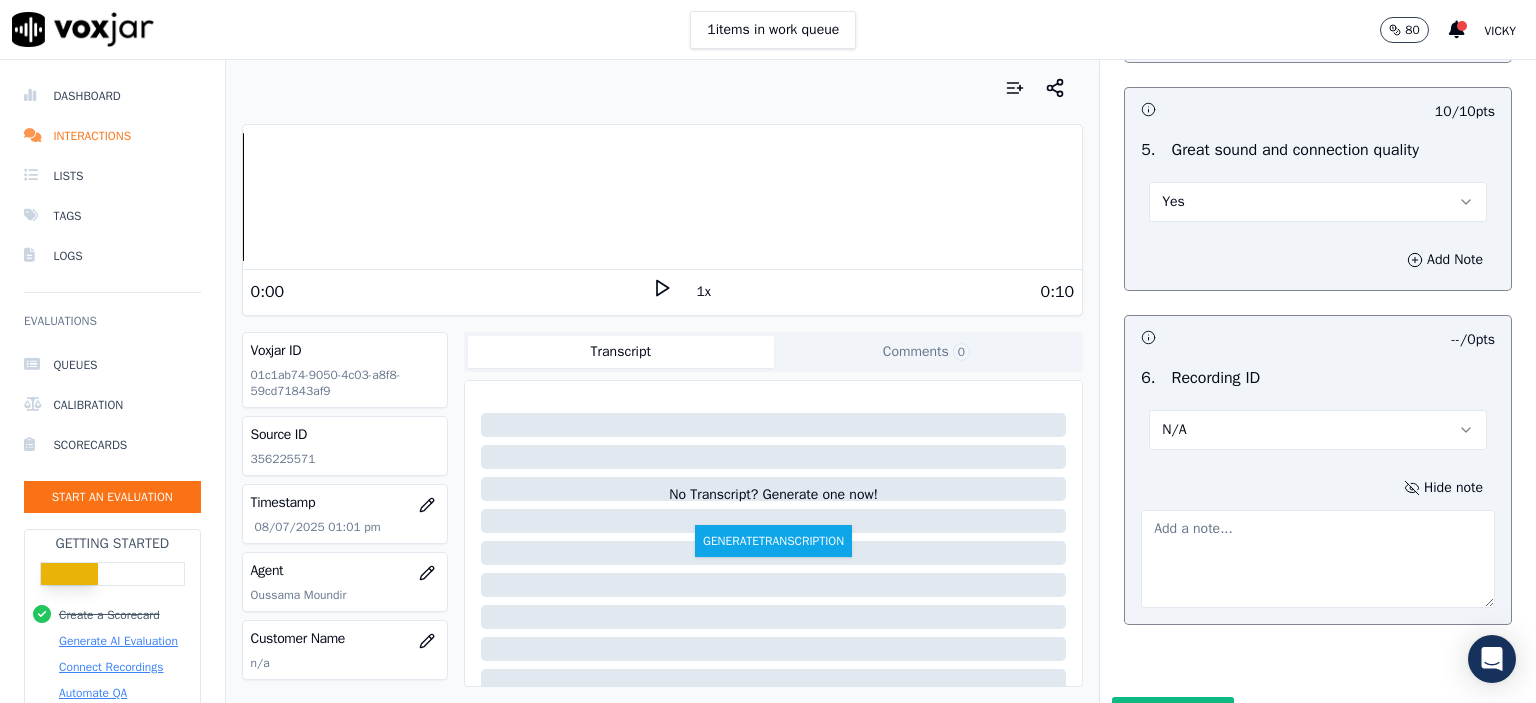 click on "356225571" 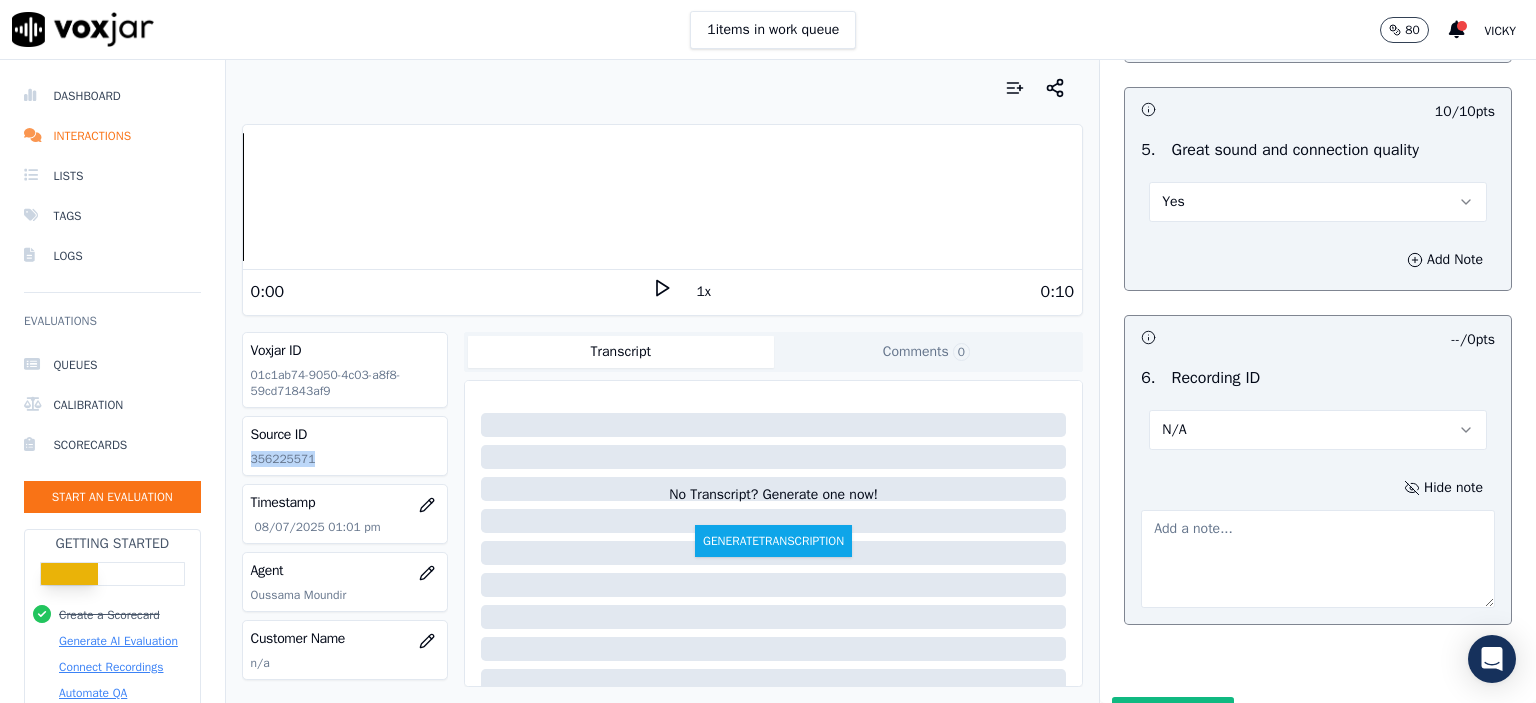 click on "356225571" 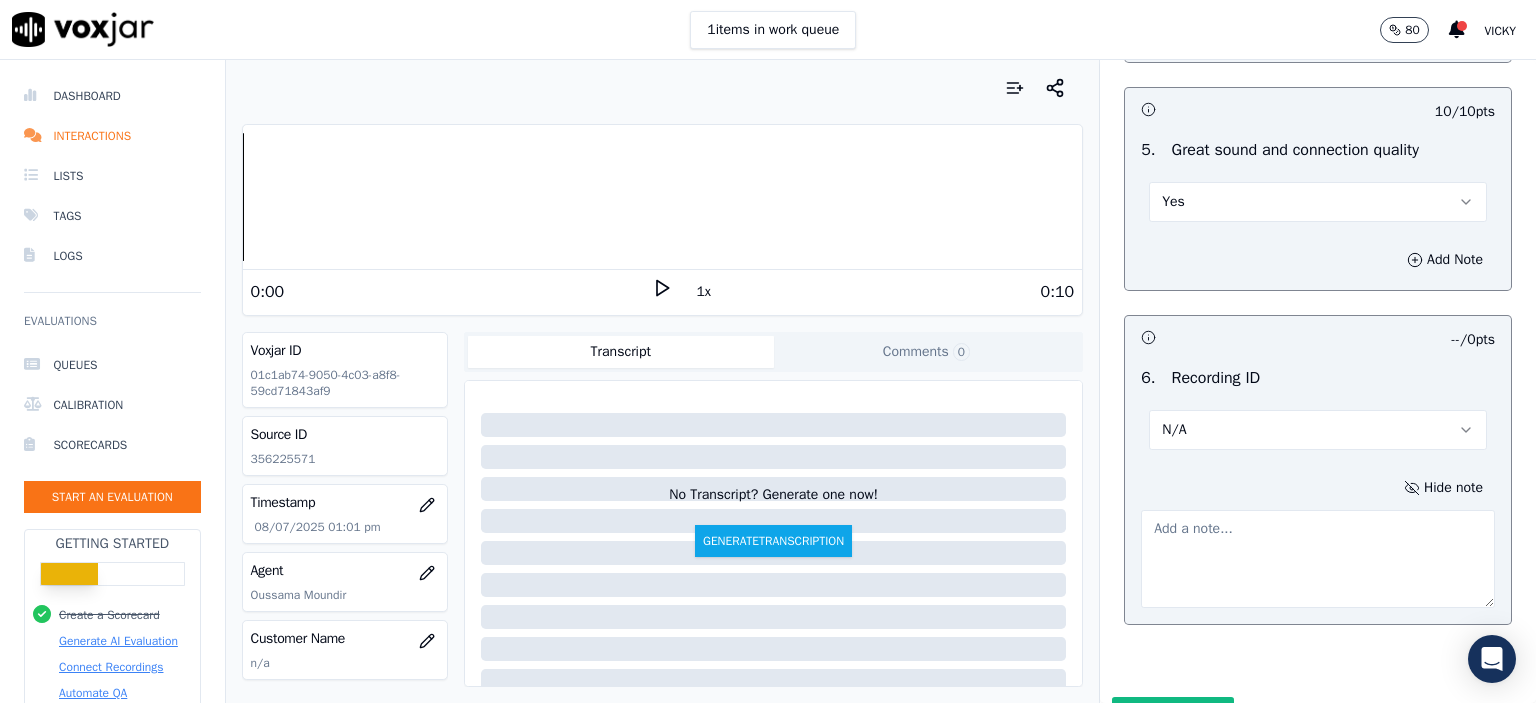 paste on "356225571" 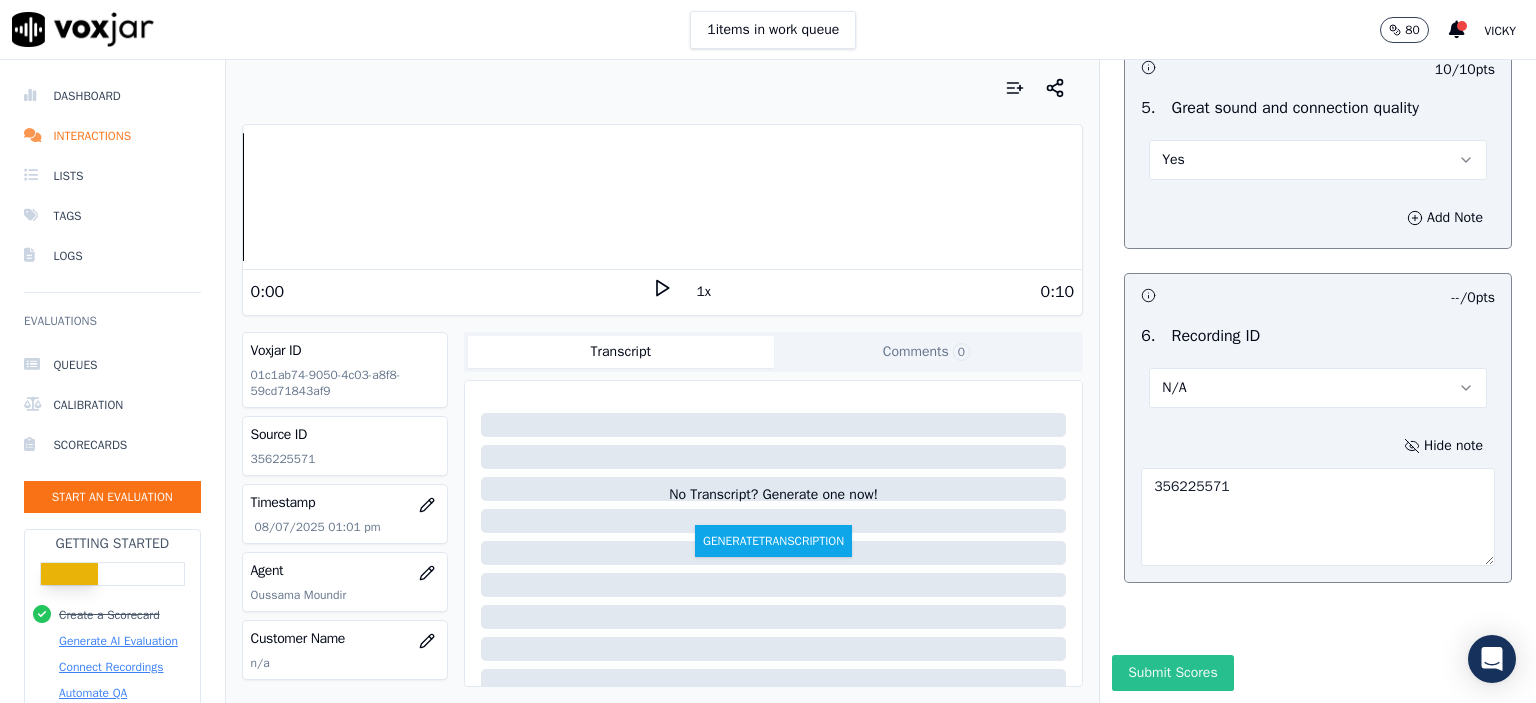 scroll, scrollTop: 3112, scrollLeft: 0, axis: vertical 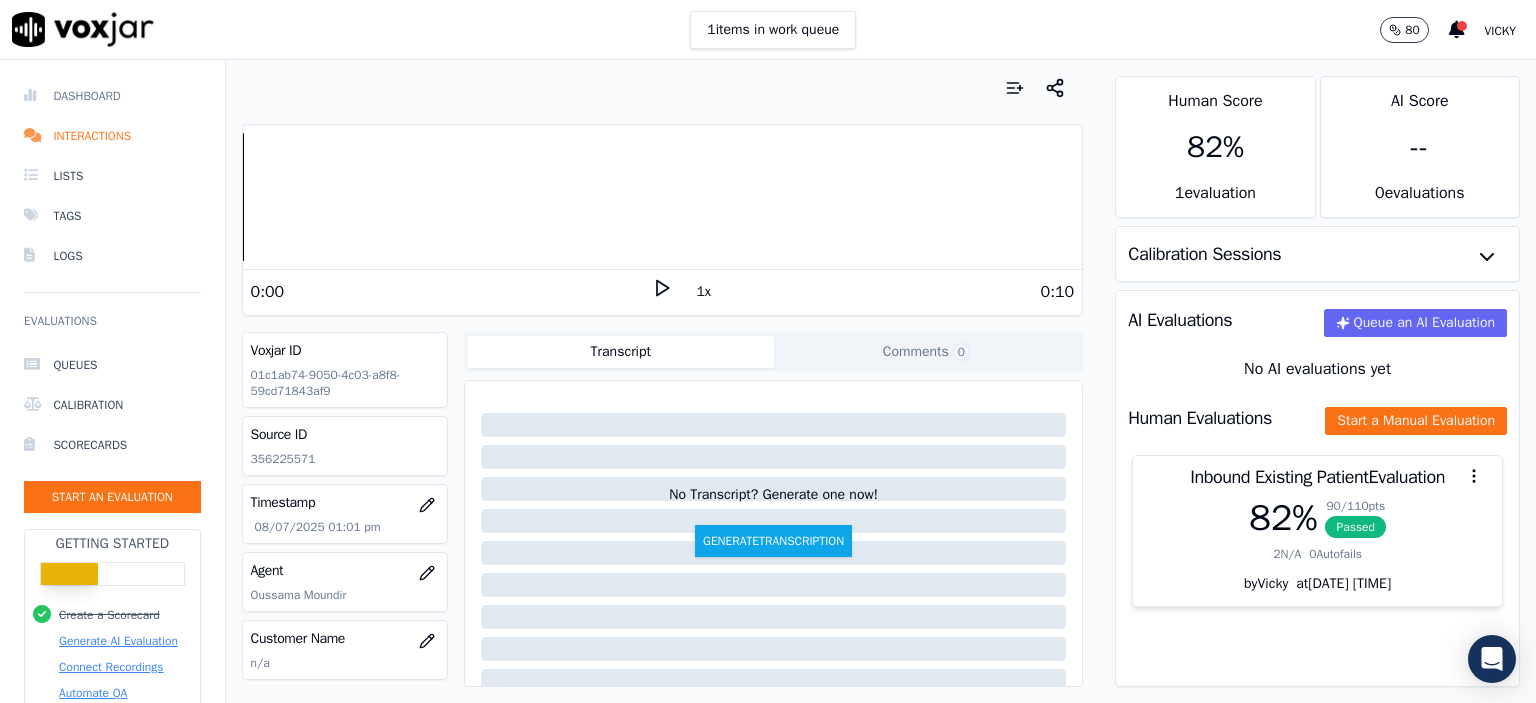 click on "Dashboard" at bounding box center (112, 96) 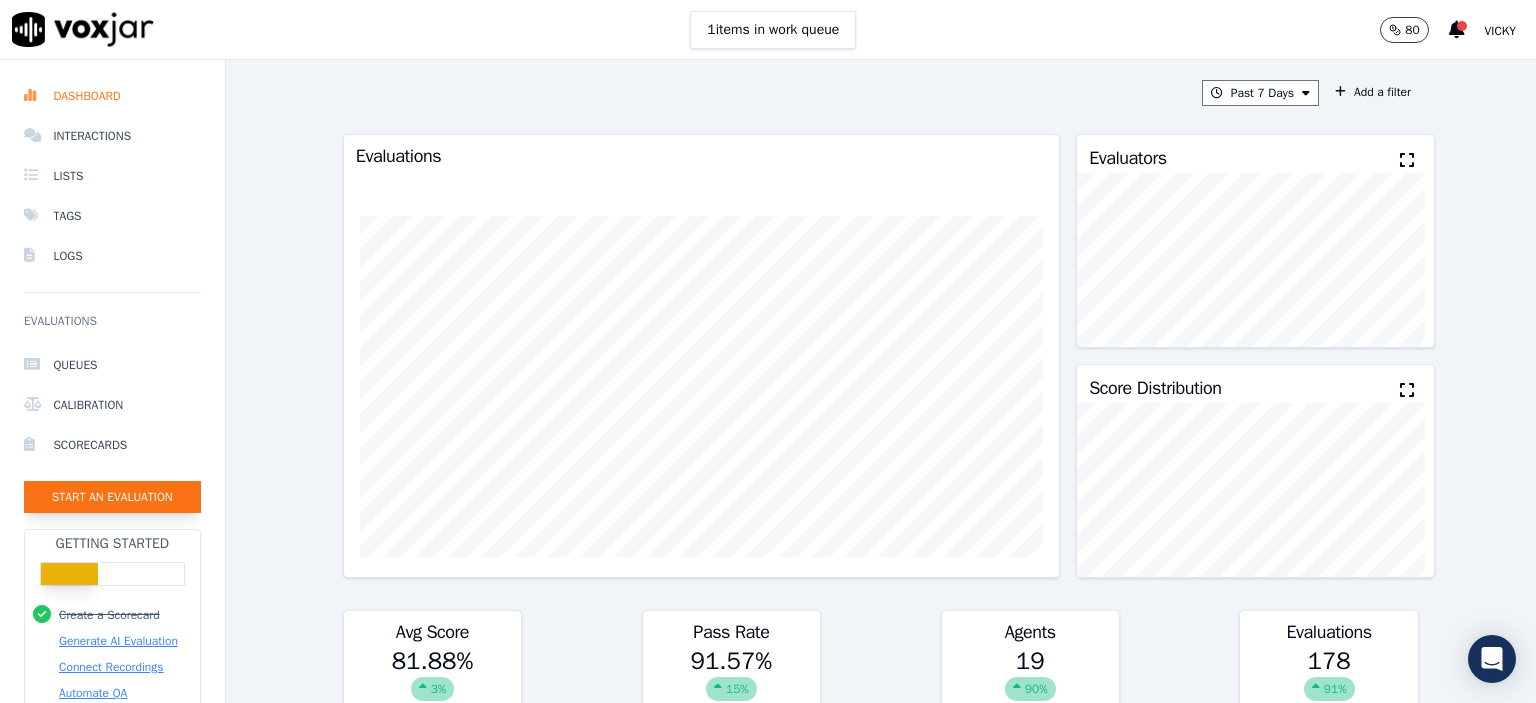 click on "Start an Evaluation" 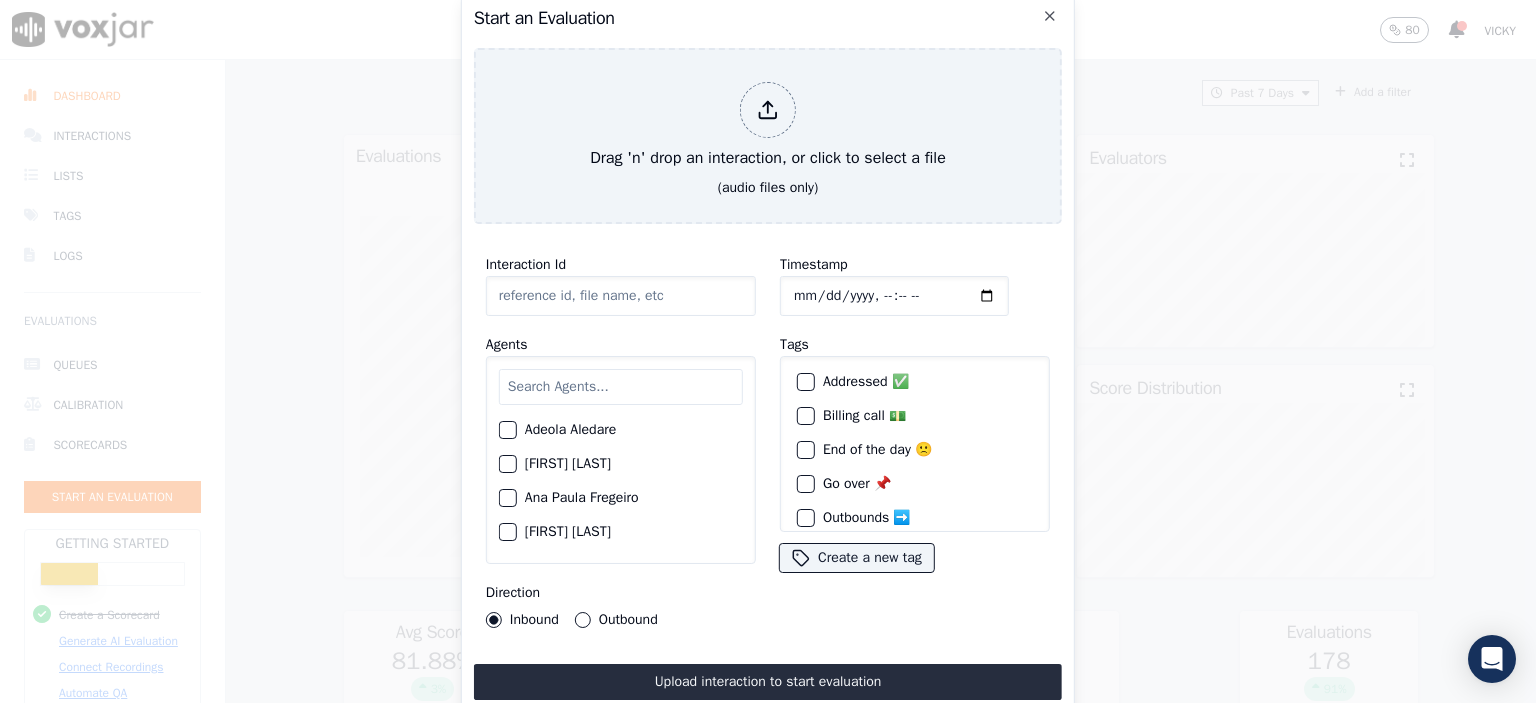 click on "Interaction Id" 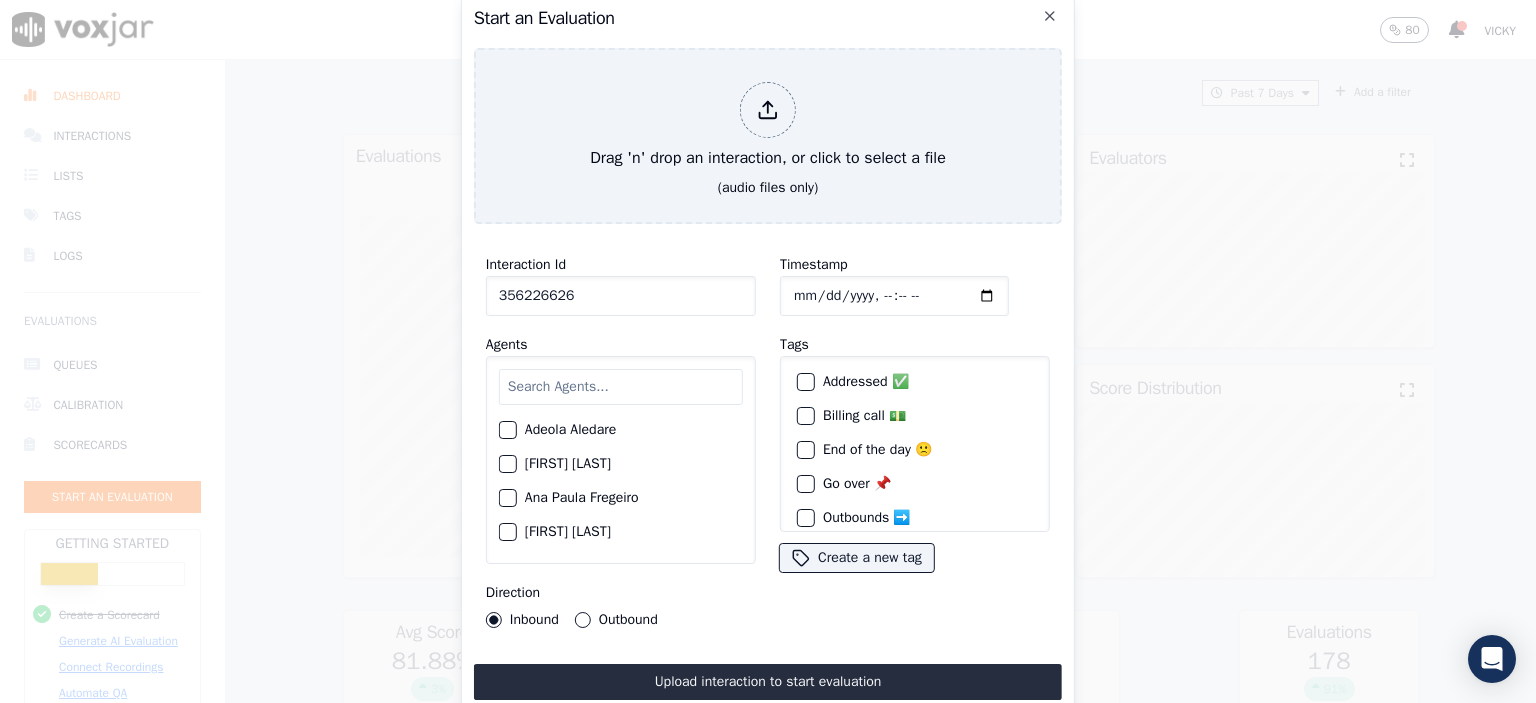 type on "356226626" 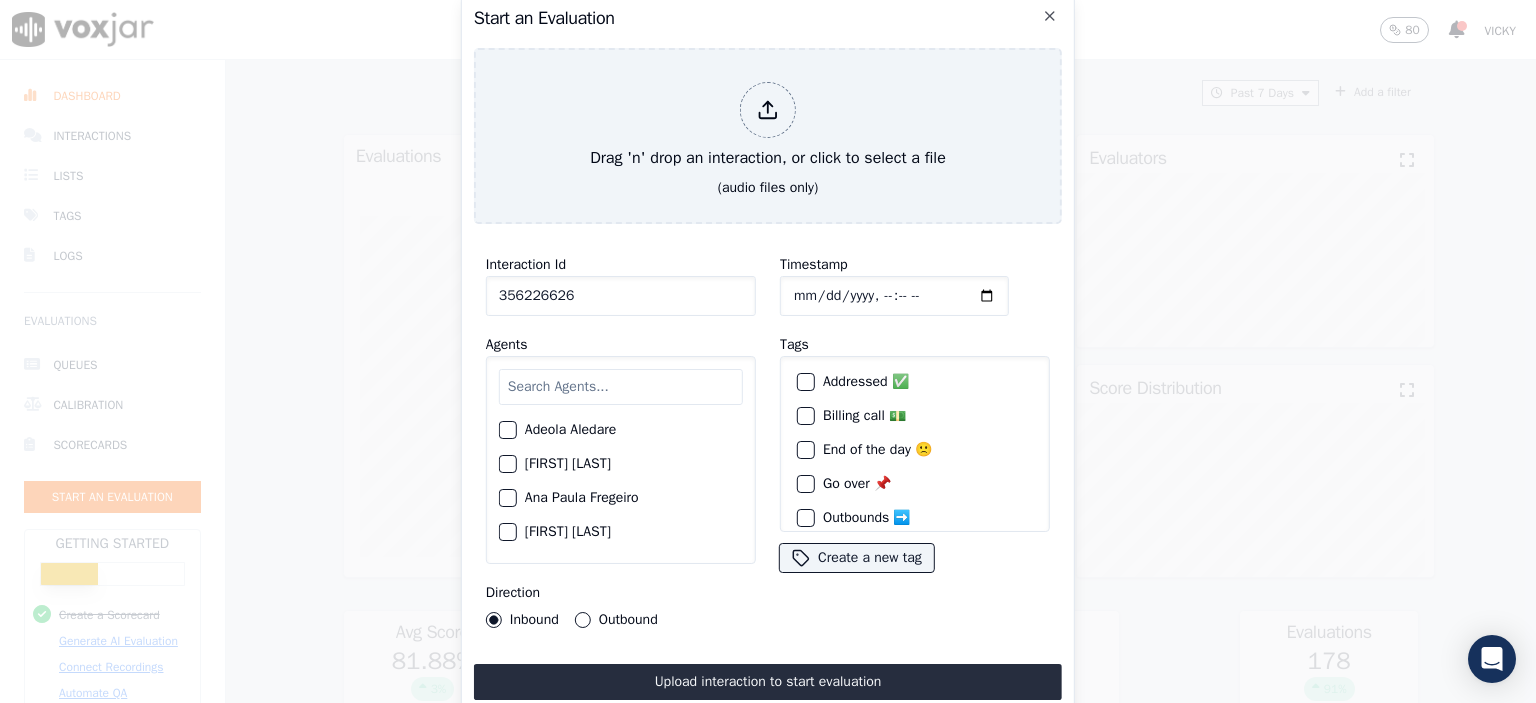 click on "Timestamp" 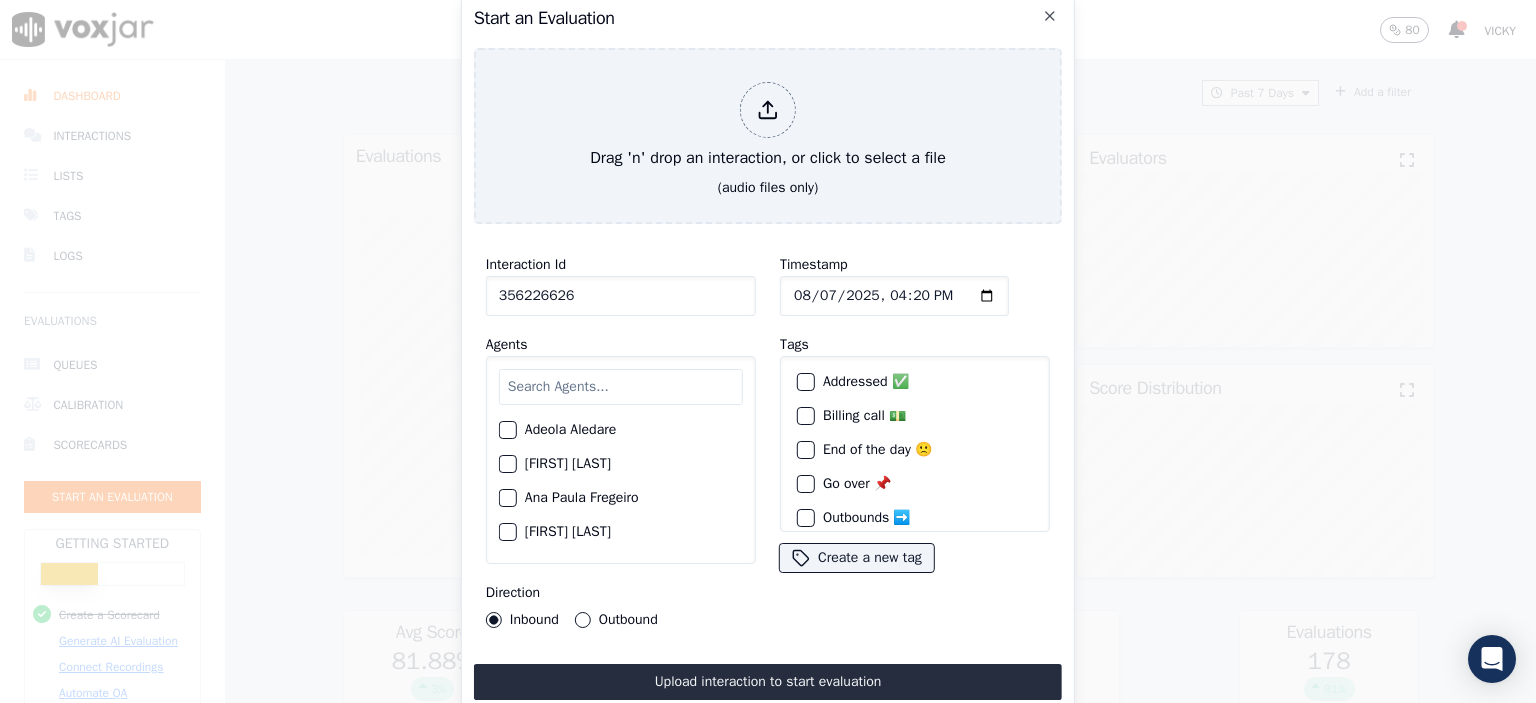 click on "Timestamp" 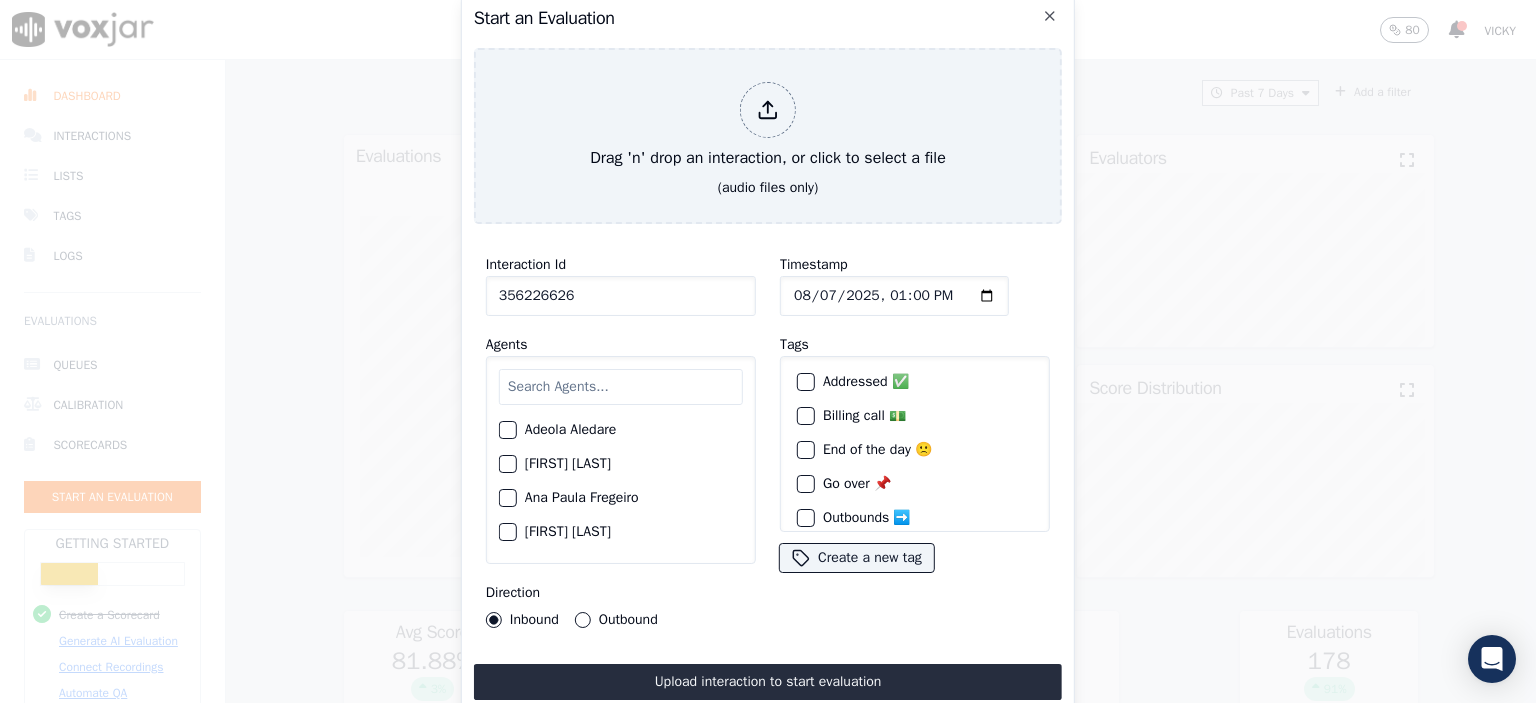 type on "[DATE]T[TIME]" 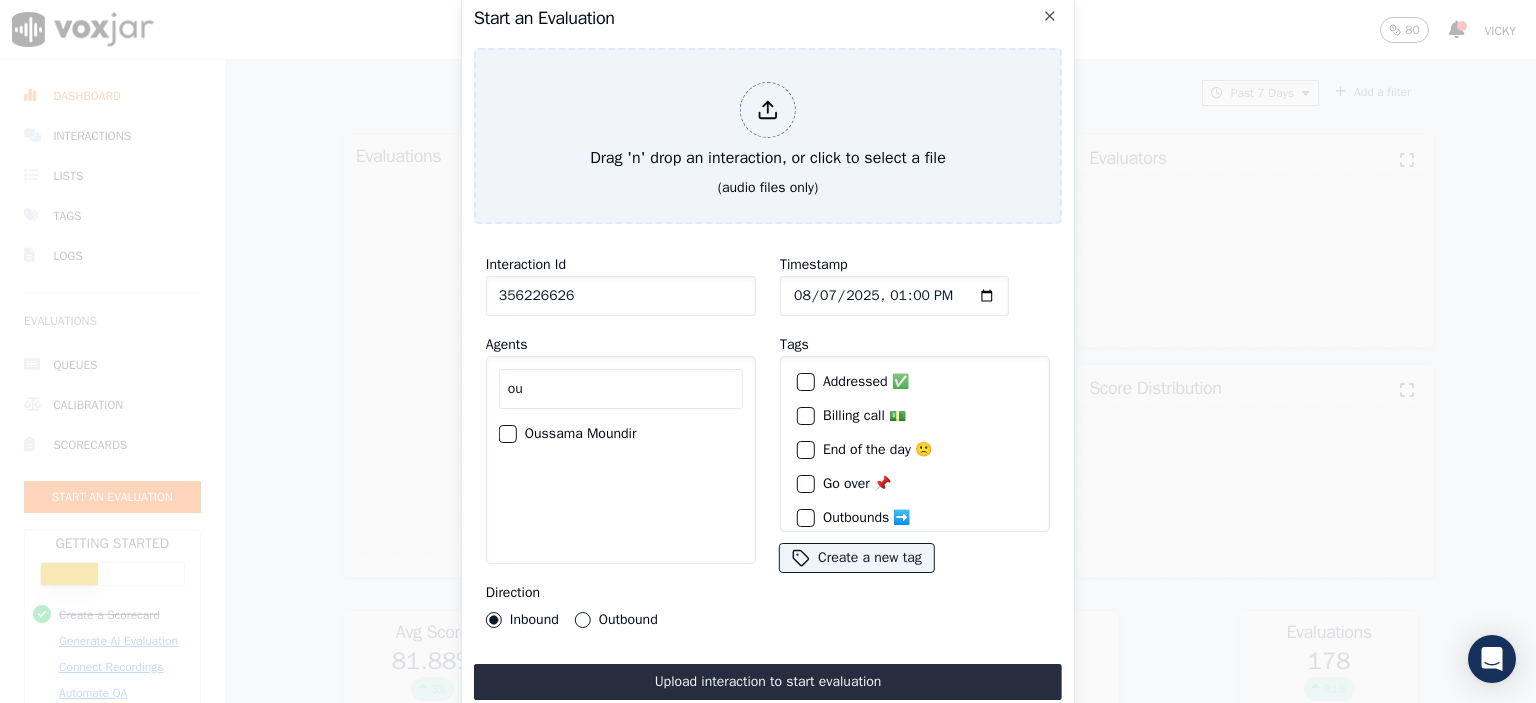 type on "ou" 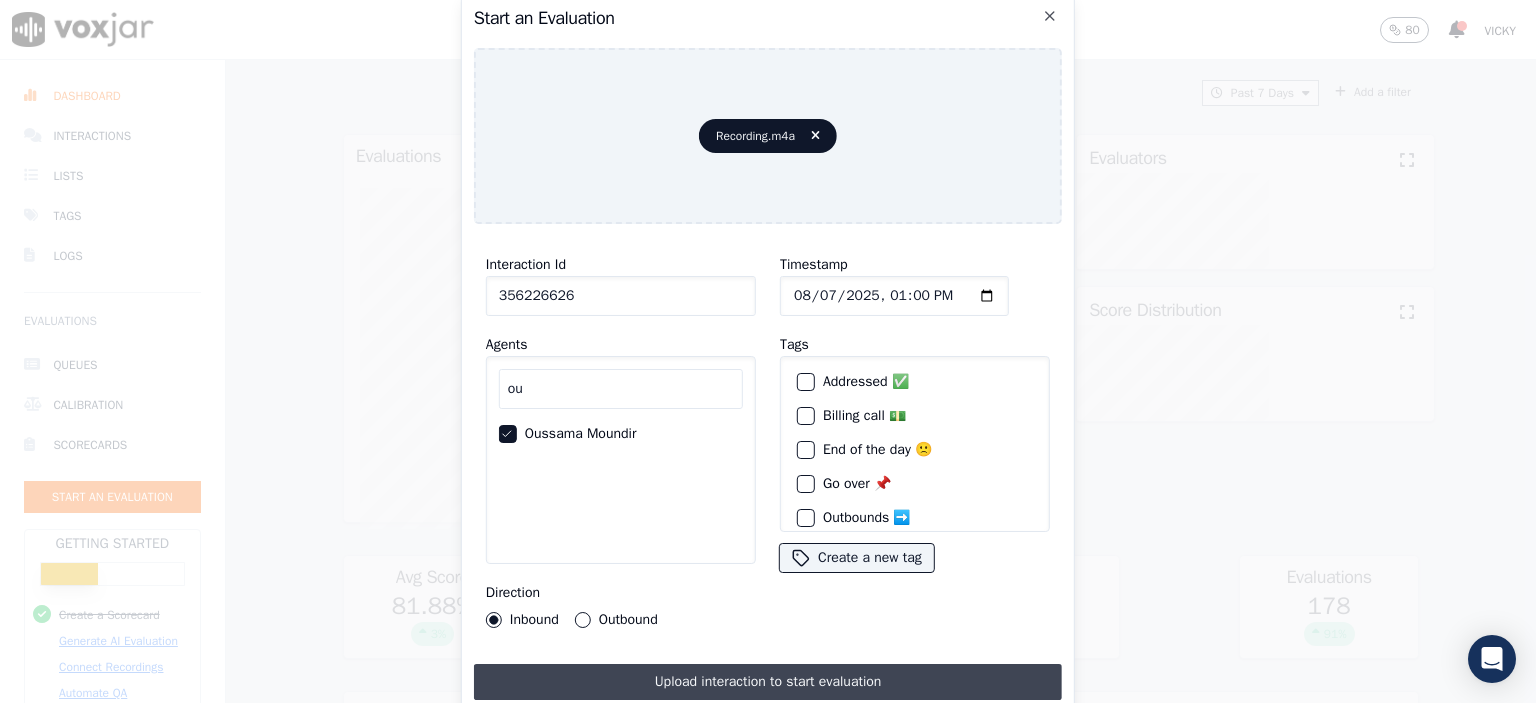 click on "Upload interaction to start evaluation" at bounding box center (768, 682) 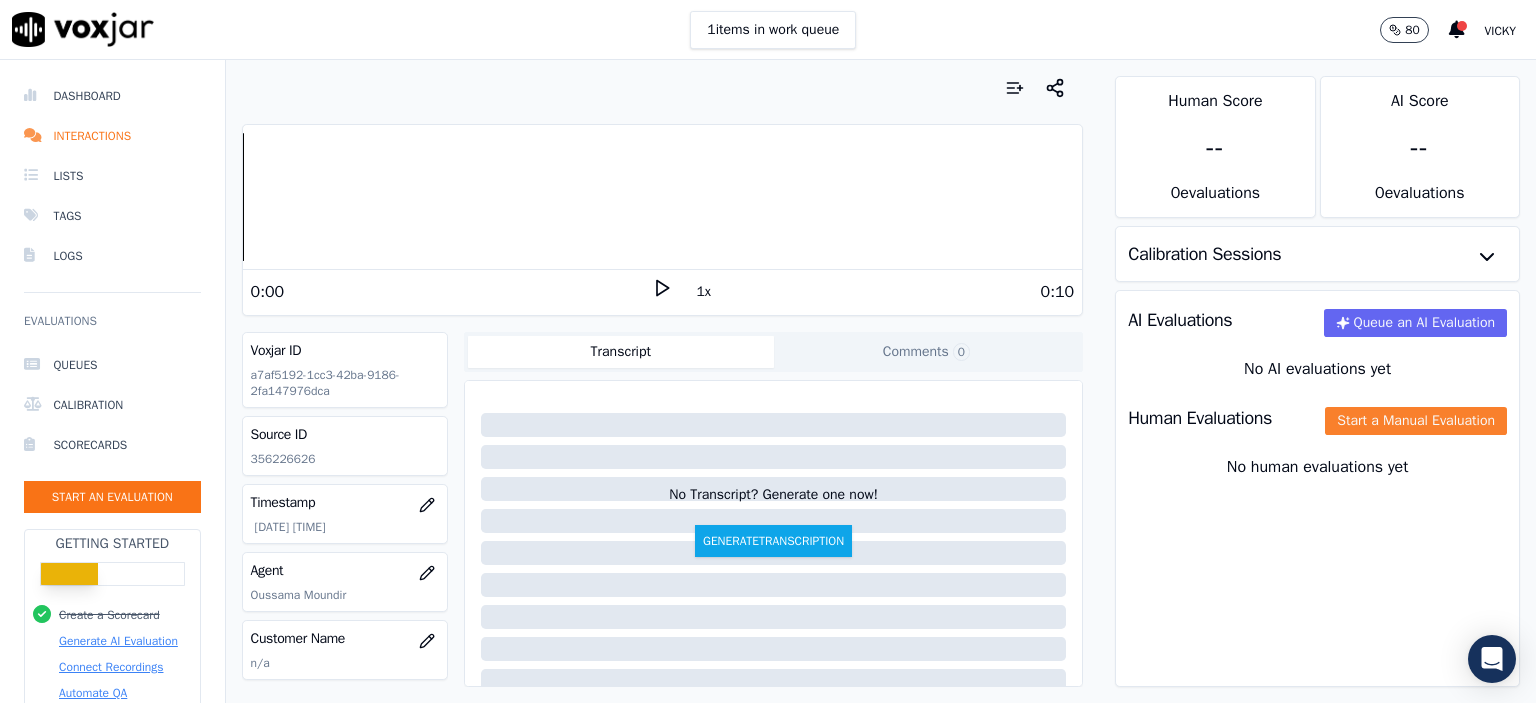click on "Start a Manual Evaluation" 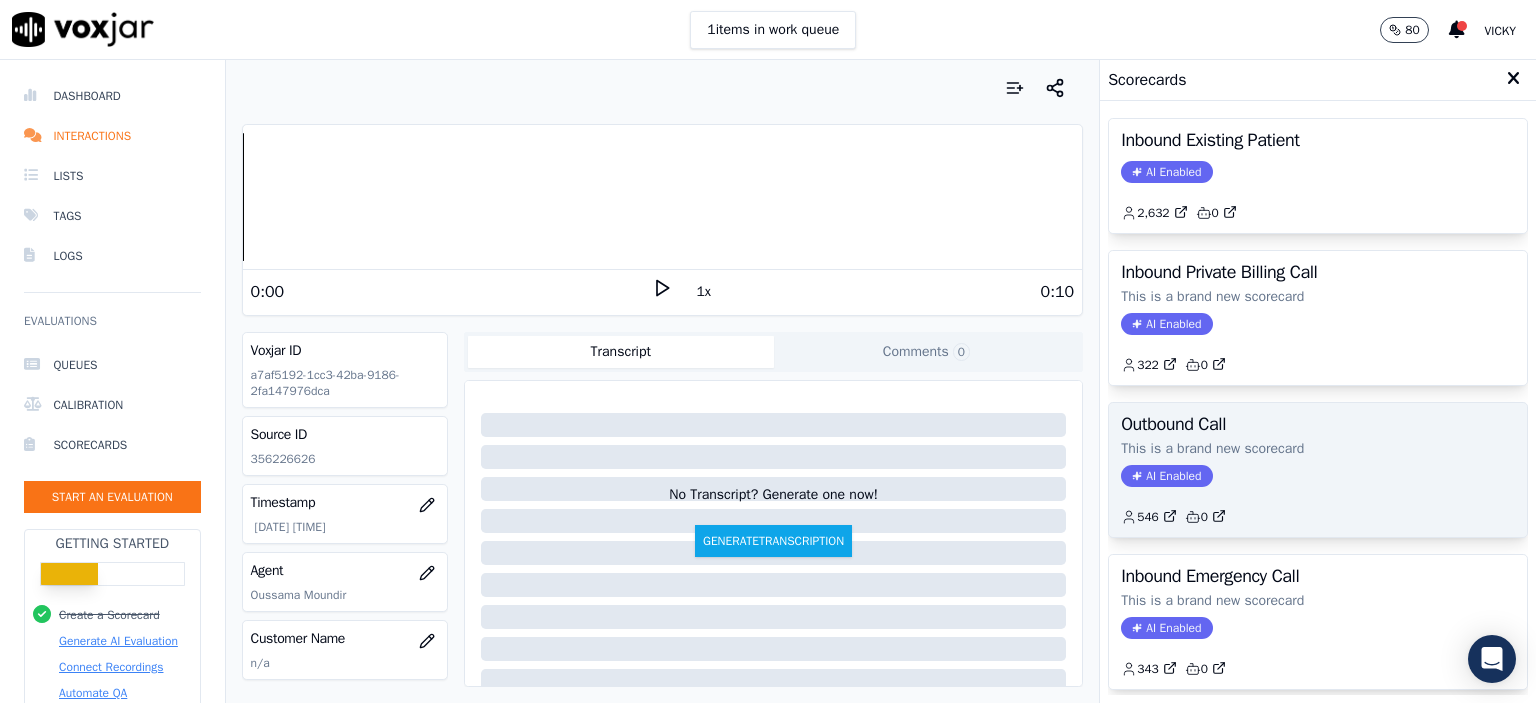 scroll, scrollTop: 0, scrollLeft: 0, axis: both 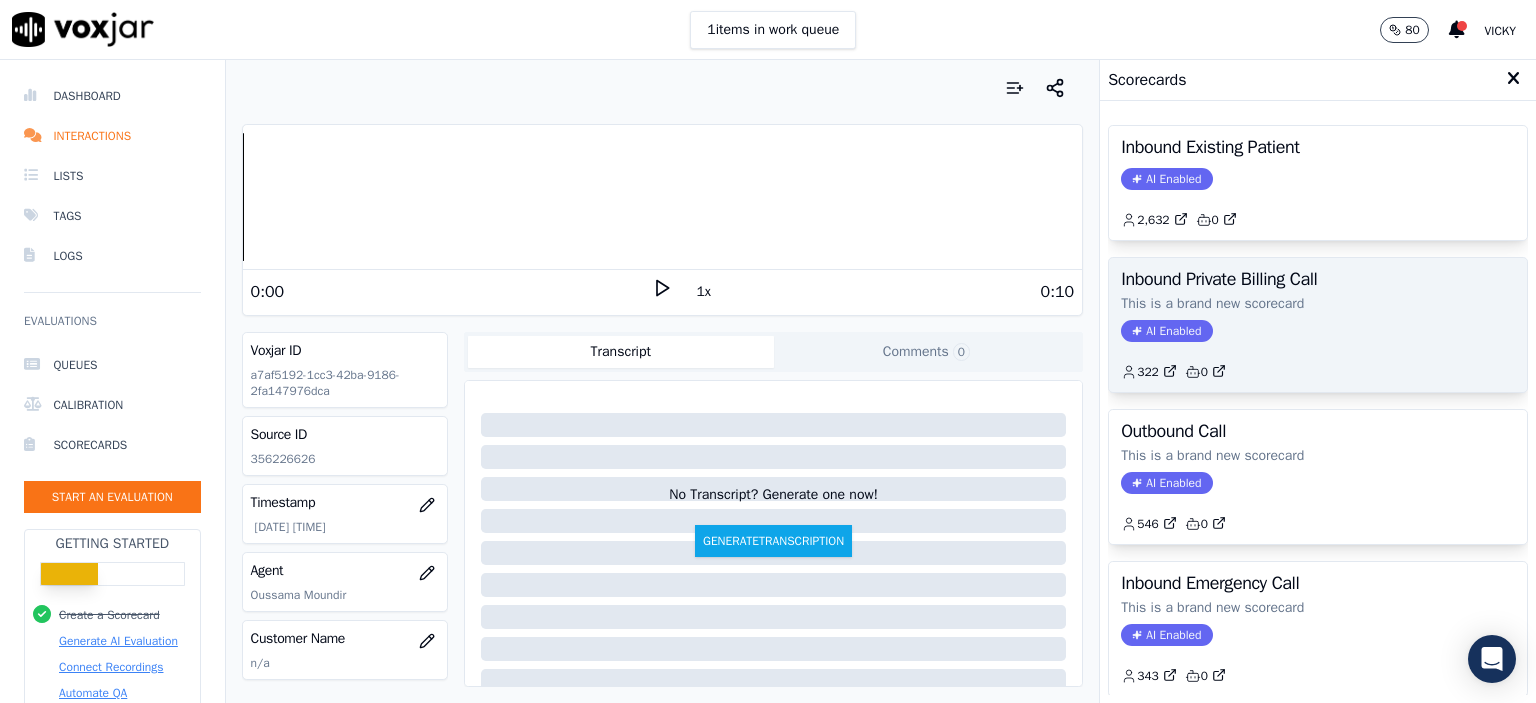 click on "This is a brand new scorecard" 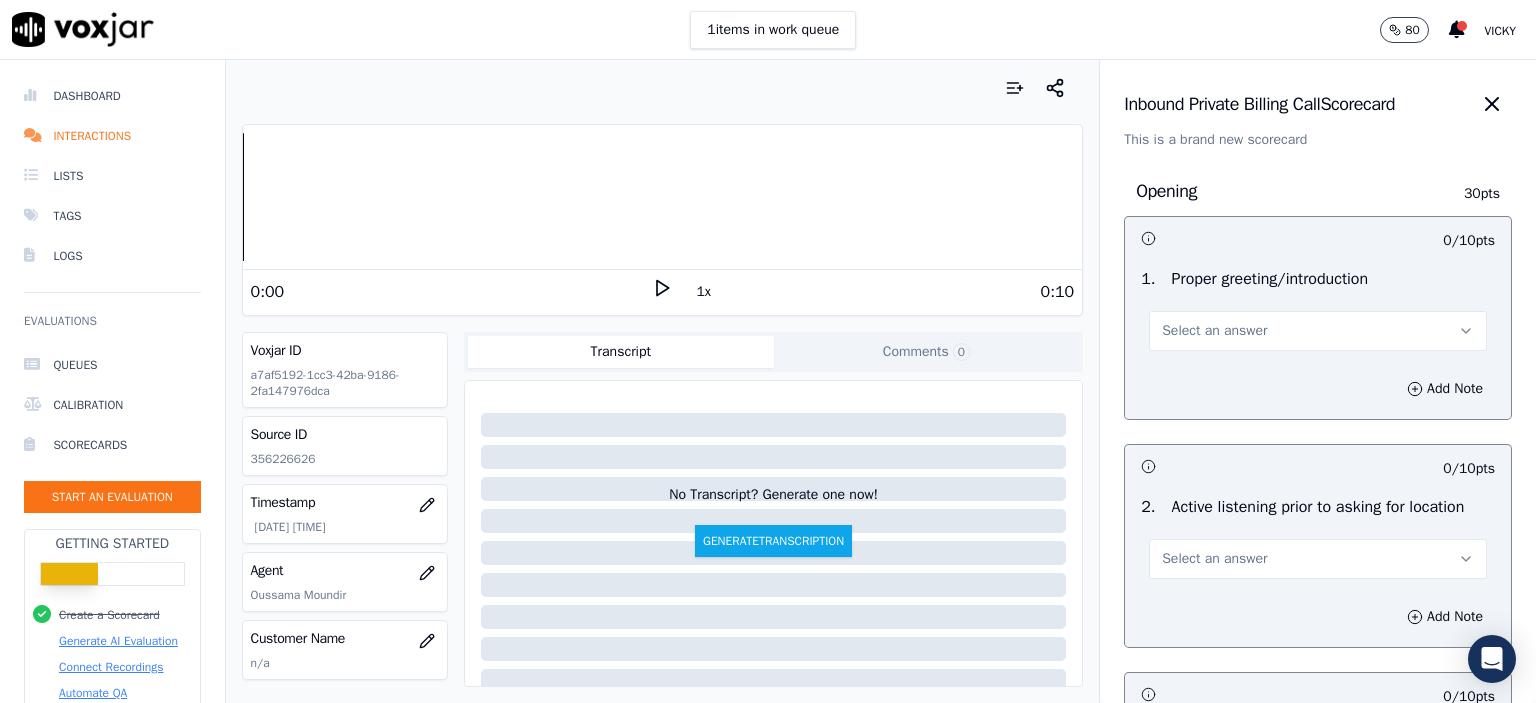 click on "Select an answer" at bounding box center [1318, 331] 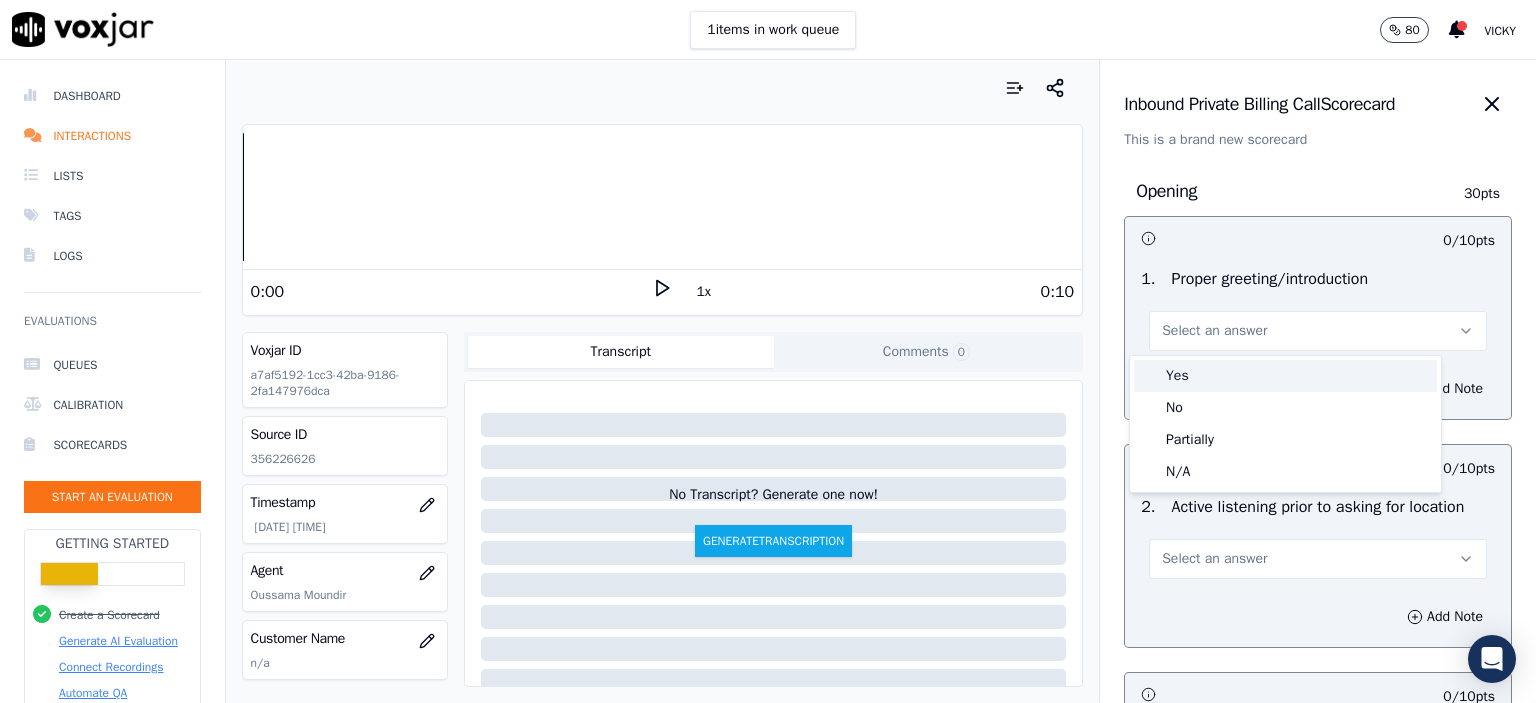 click on "Yes" at bounding box center (1285, 376) 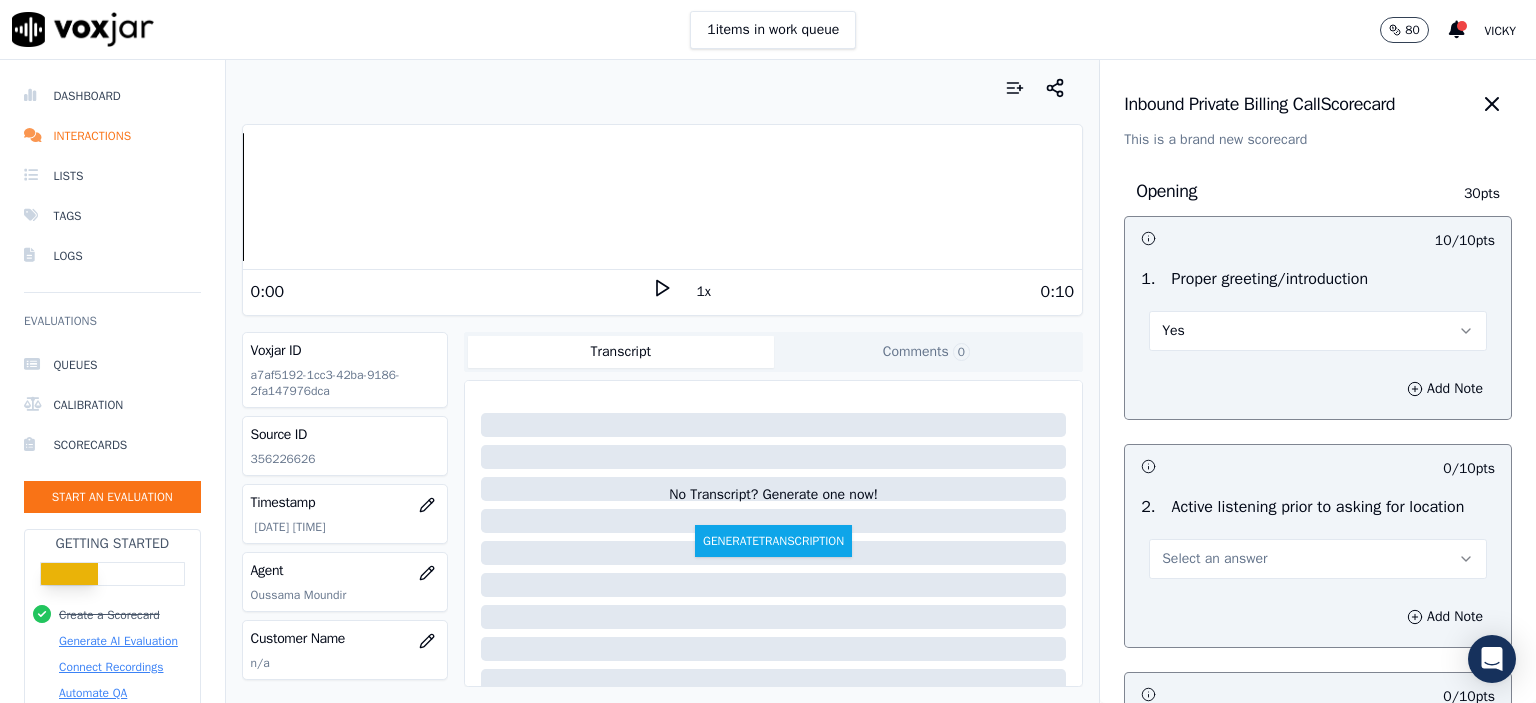 click on "Select an answer" at bounding box center [1214, 559] 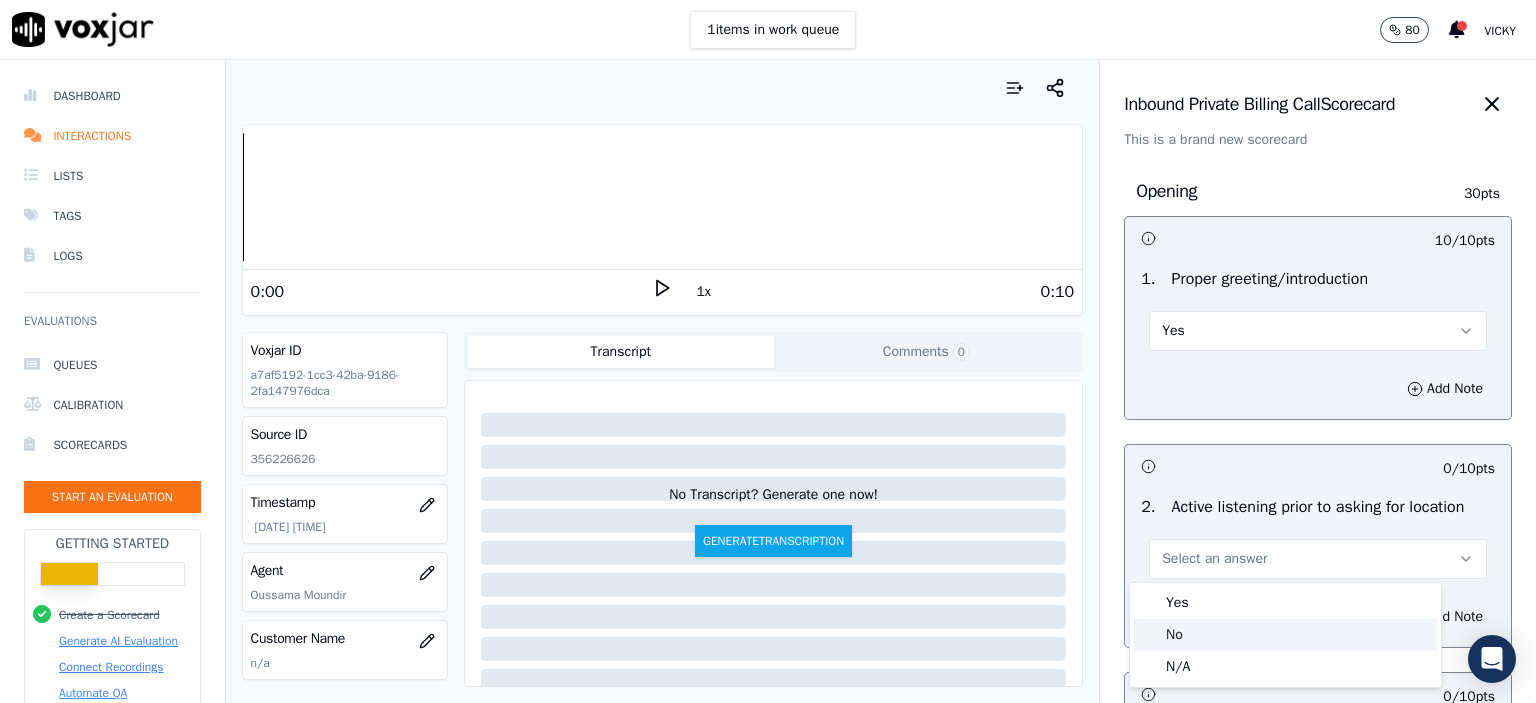 click on "No" 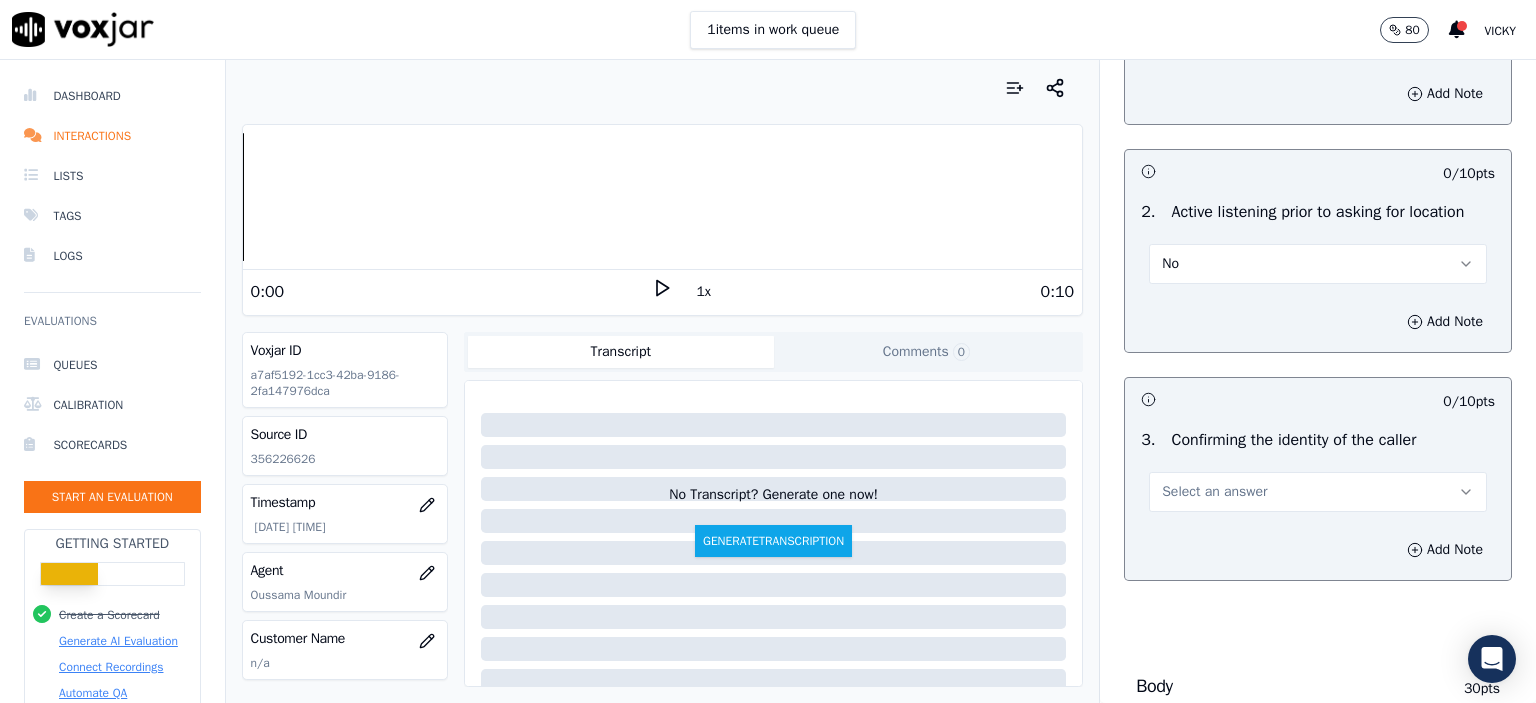 scroll, scrollTop: 300, scrollLeft: 0, axis: vertical 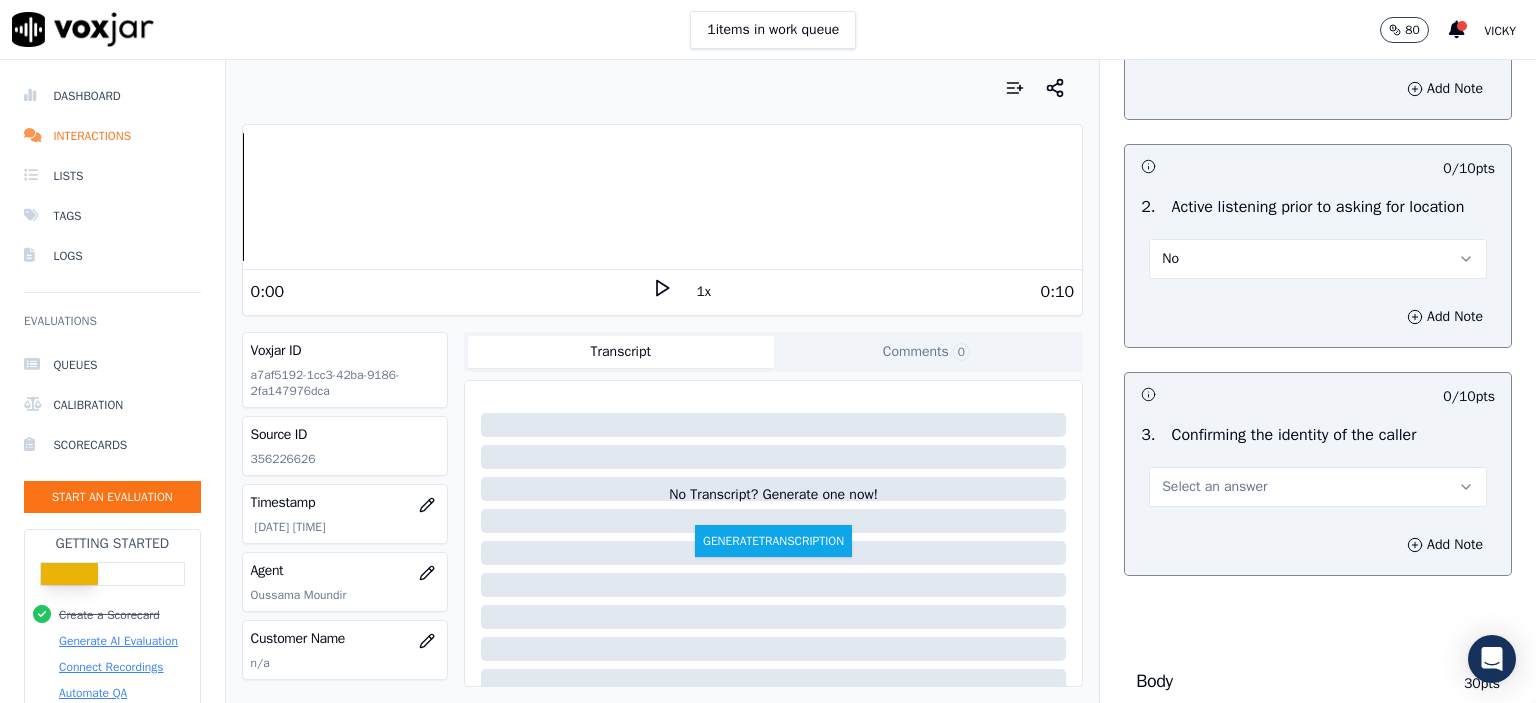 click on "Select an answer" at bounding box center [1318, 487] 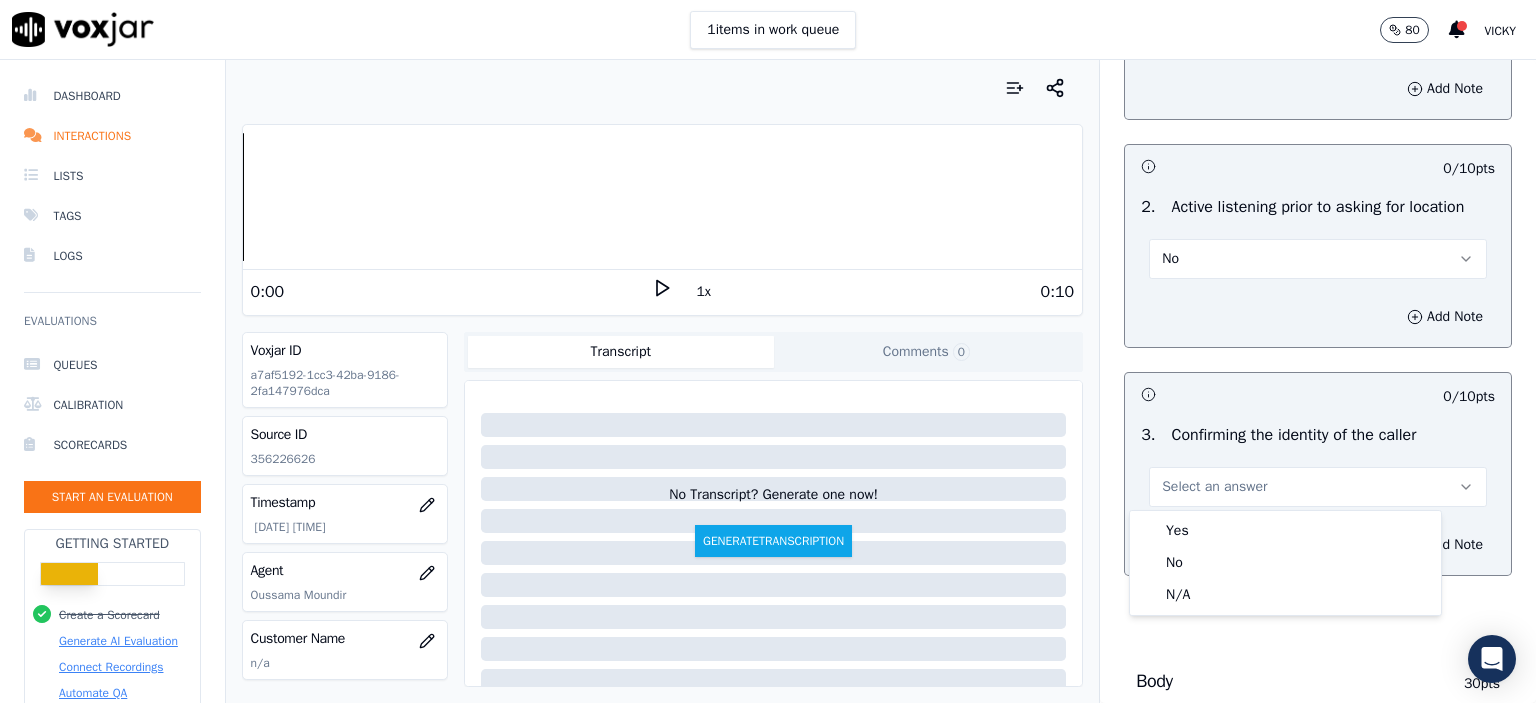click on "Yes" at bounding box center (1285, 531) 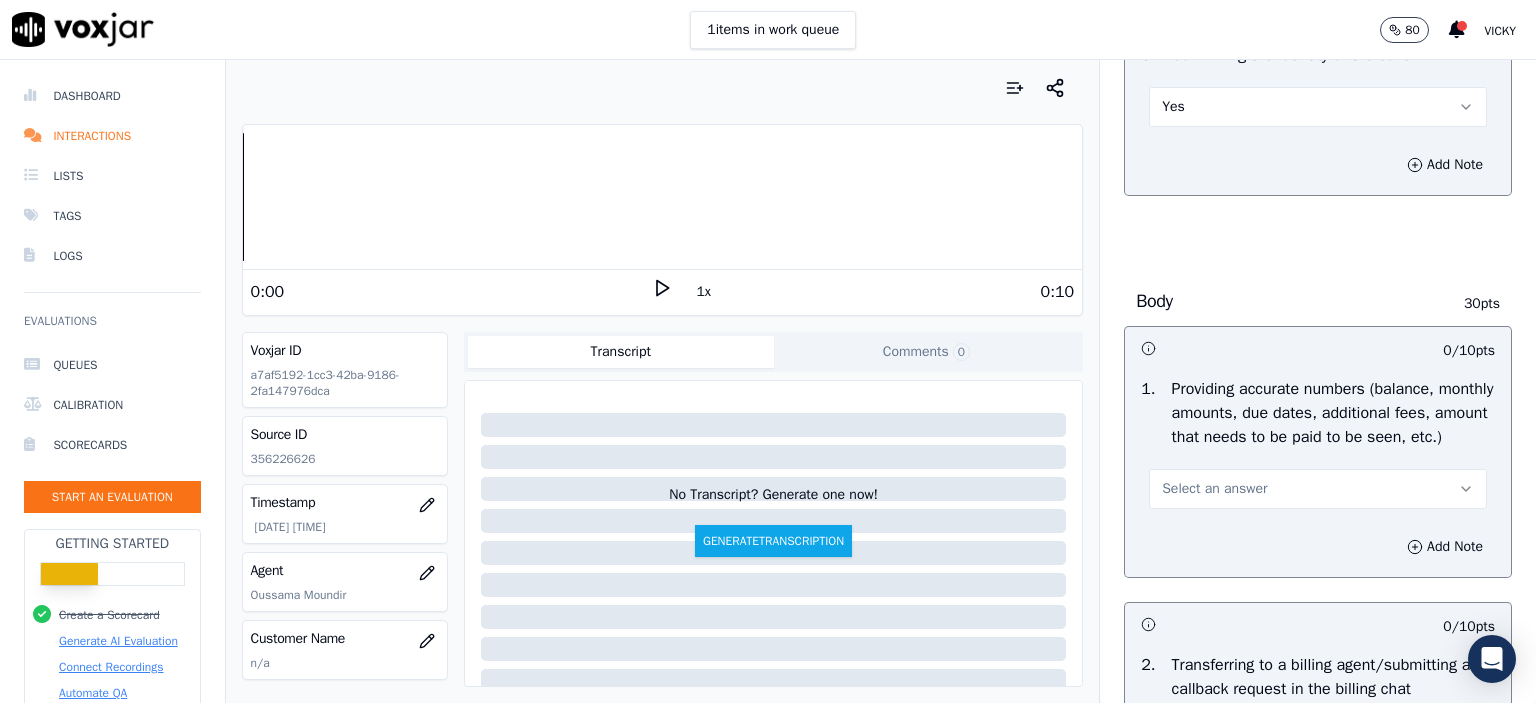 scroll, scrollTop: 700, scrollLeft: 0, axis: vertical 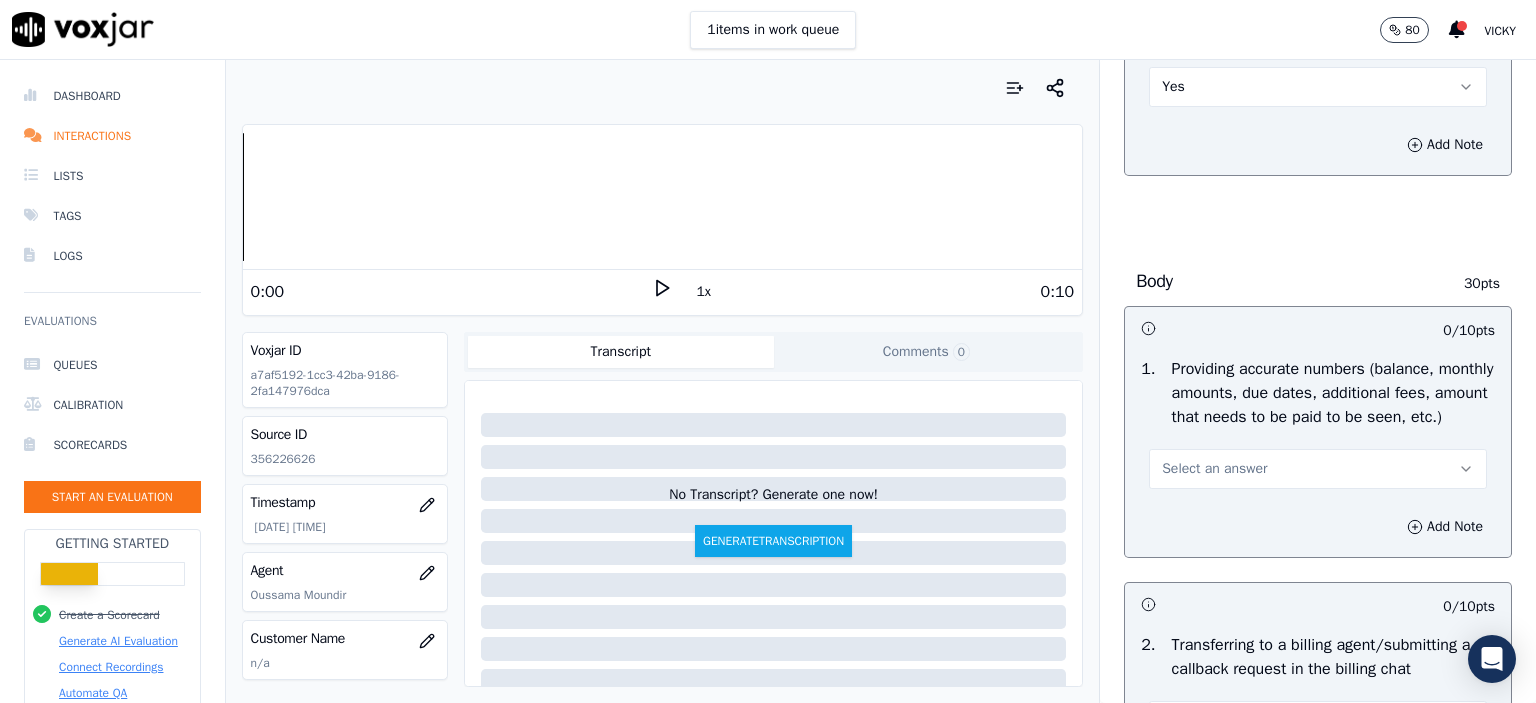 click on "Select an answer" at bounding box center (1214, 469) 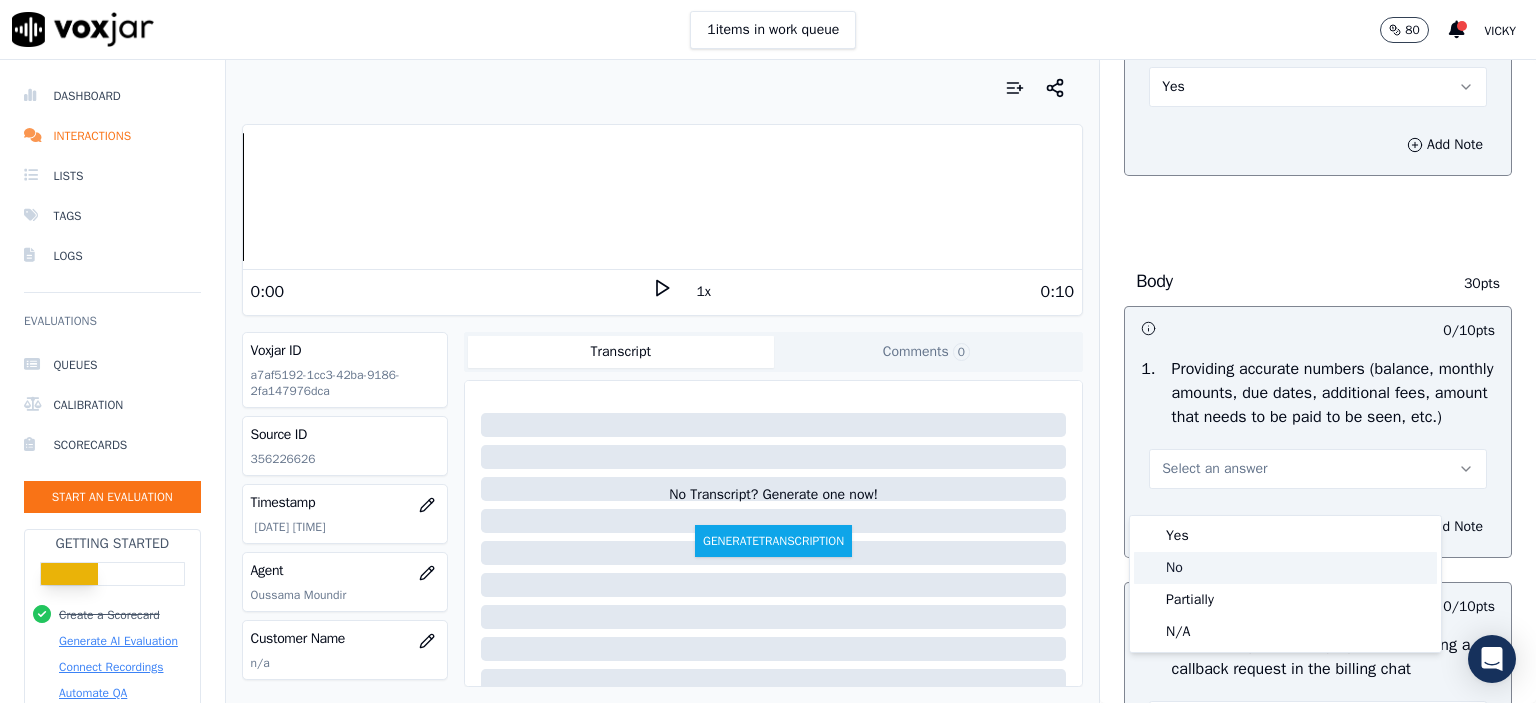 click on "No" 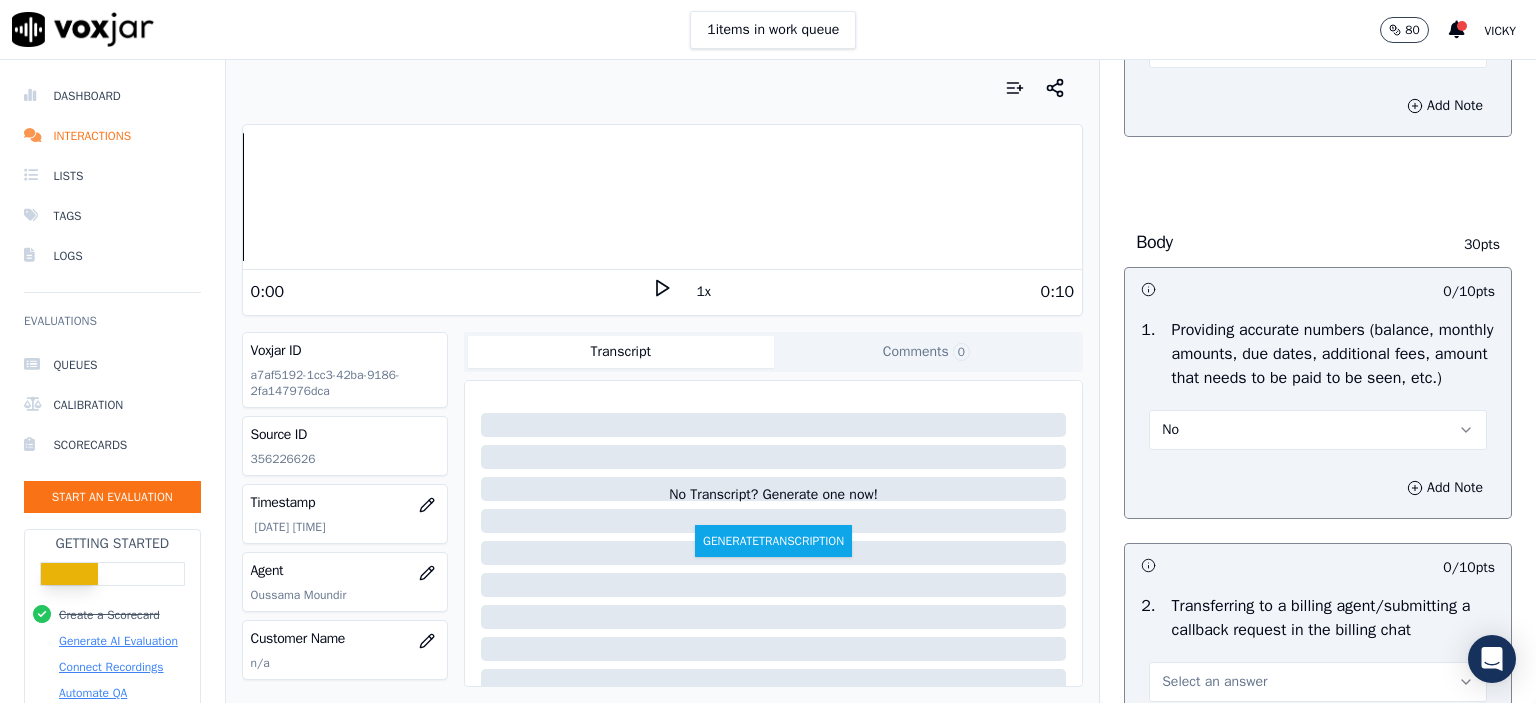 scroll, scrollTop: 1000, scrollLeft: 0, axis: vertical 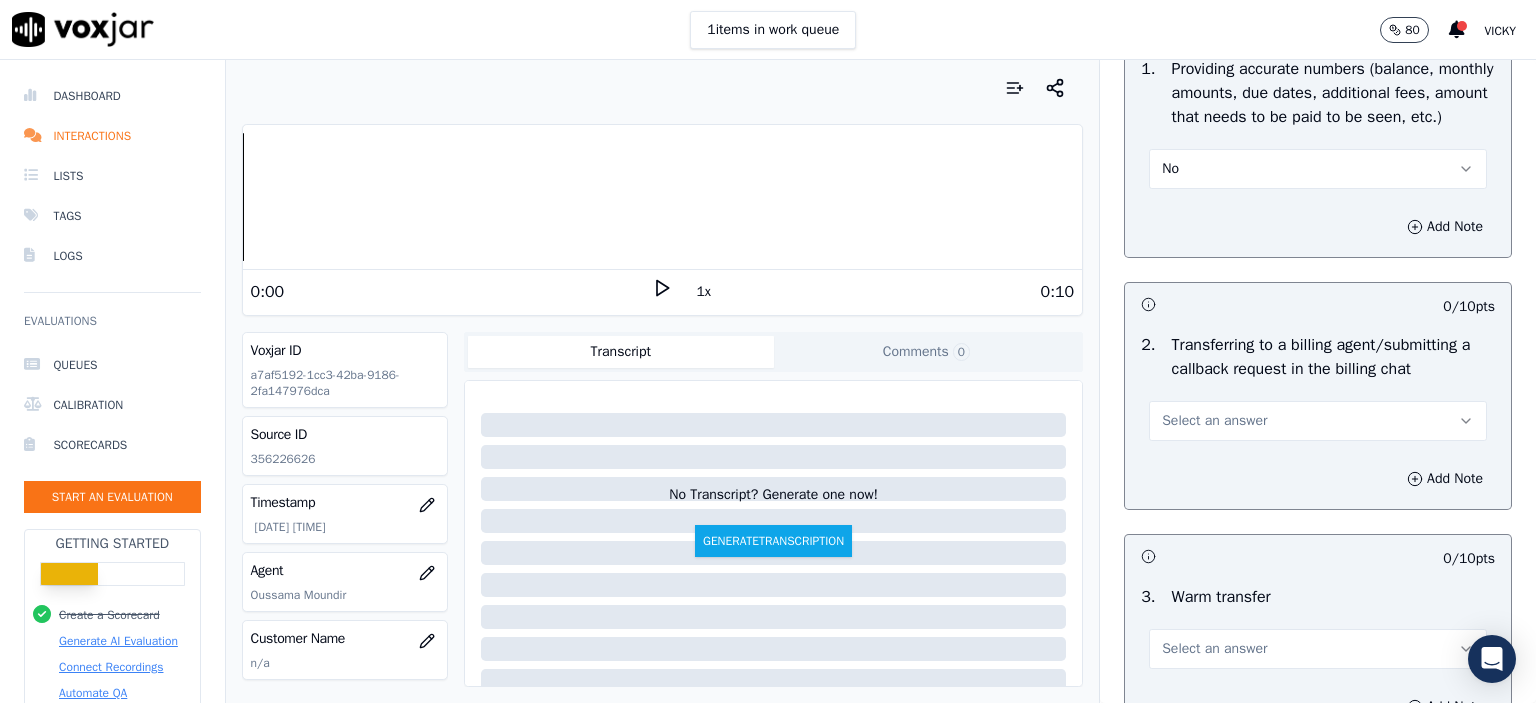 click on "Select an answer" at bounding box center [1214, 421] 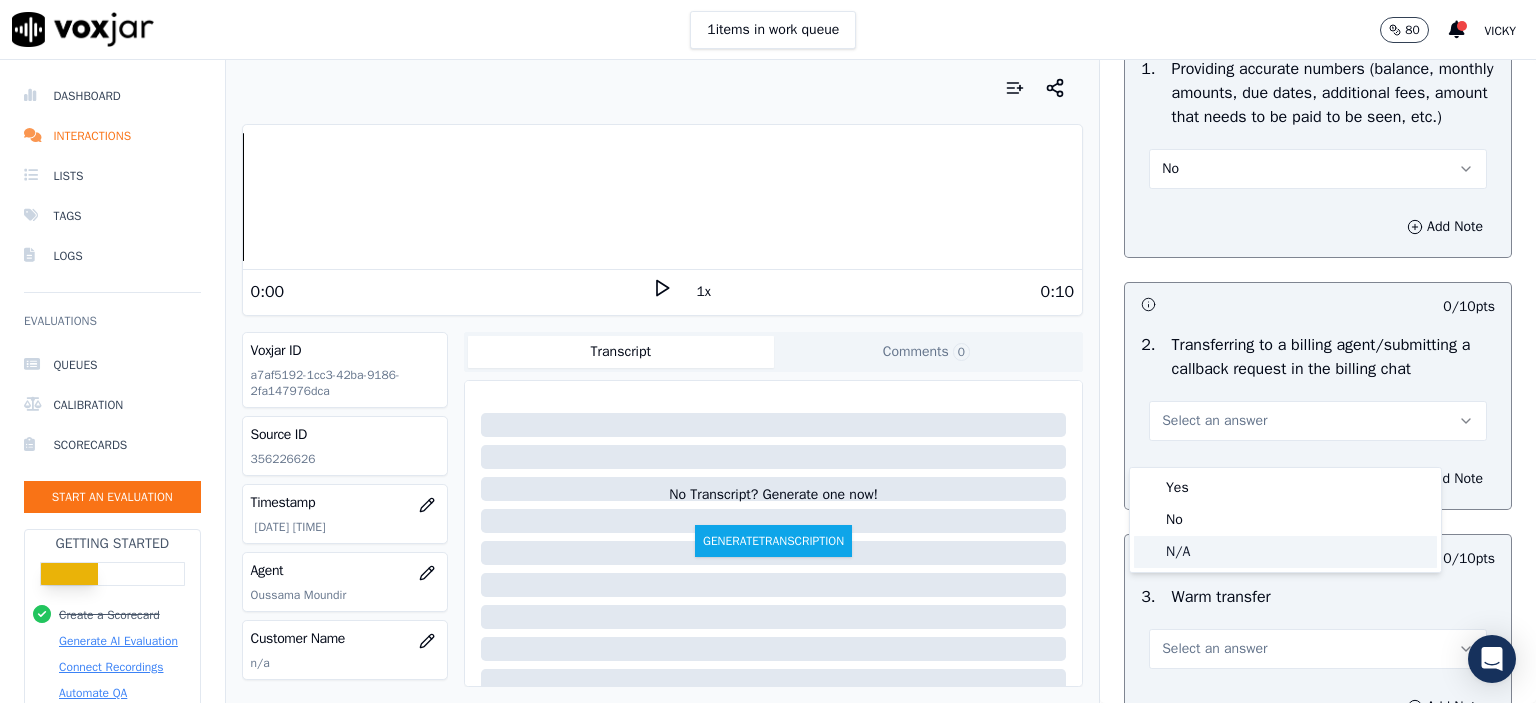 click on "N/A" 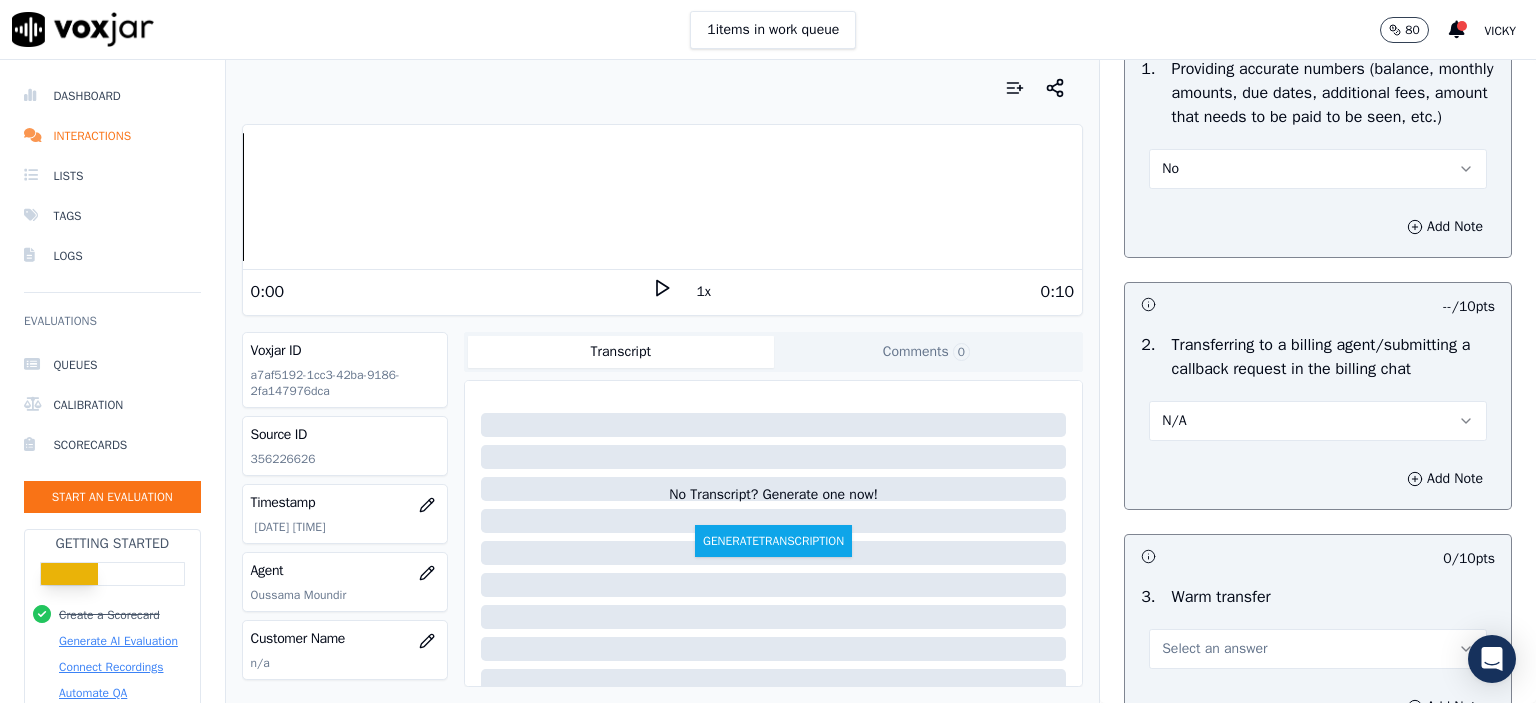 click on "N/A" at bounding box center [1318, 421] 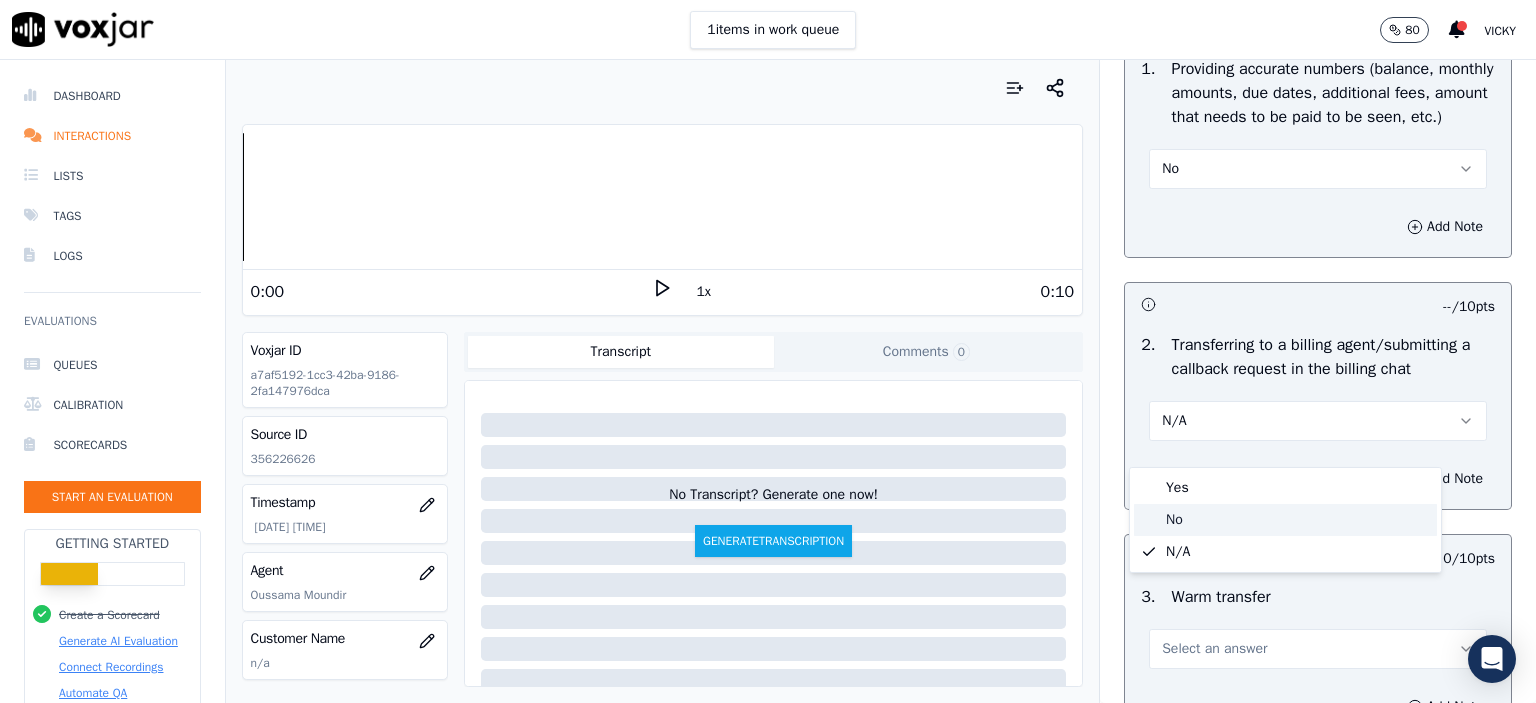 click on "No" 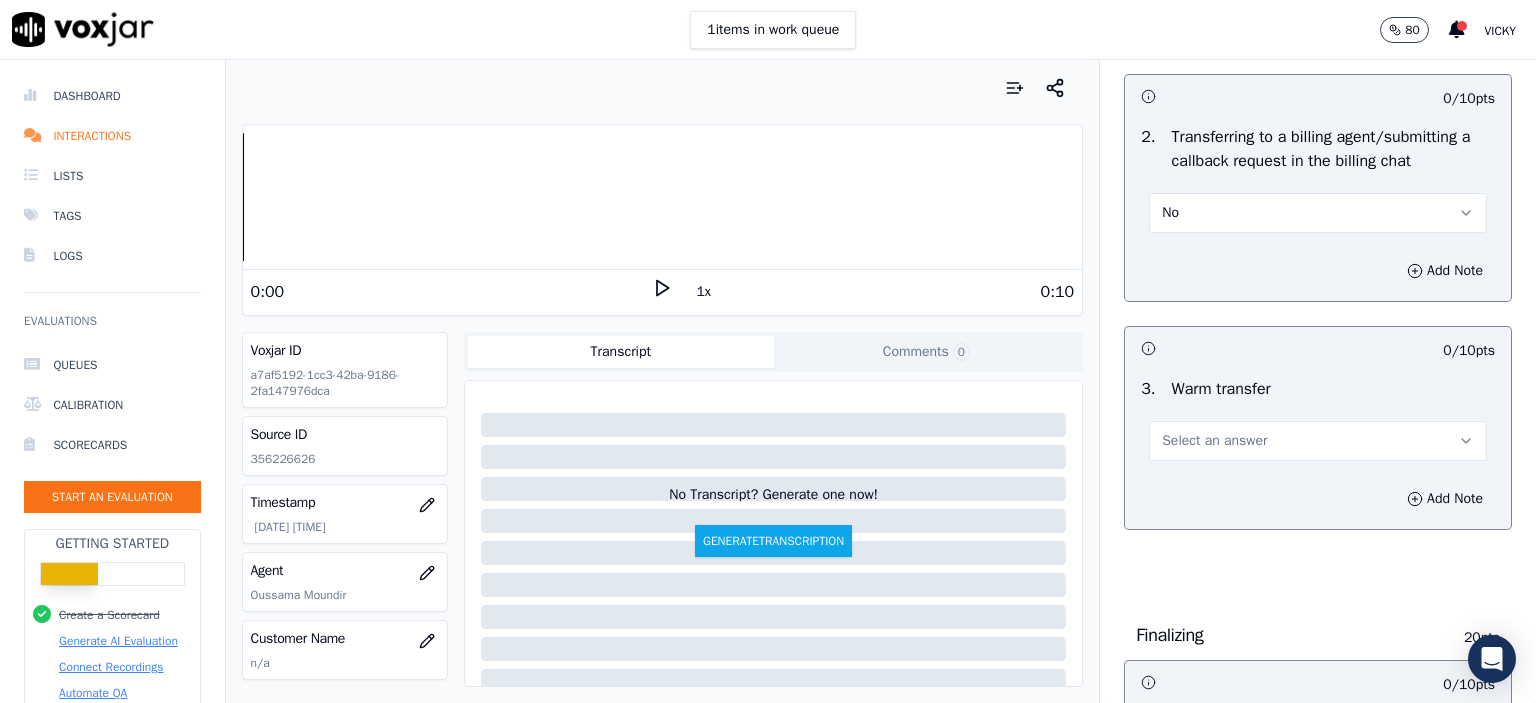 scroll, scrollTop: 1300, scrollLeft: 0, axis: vertical 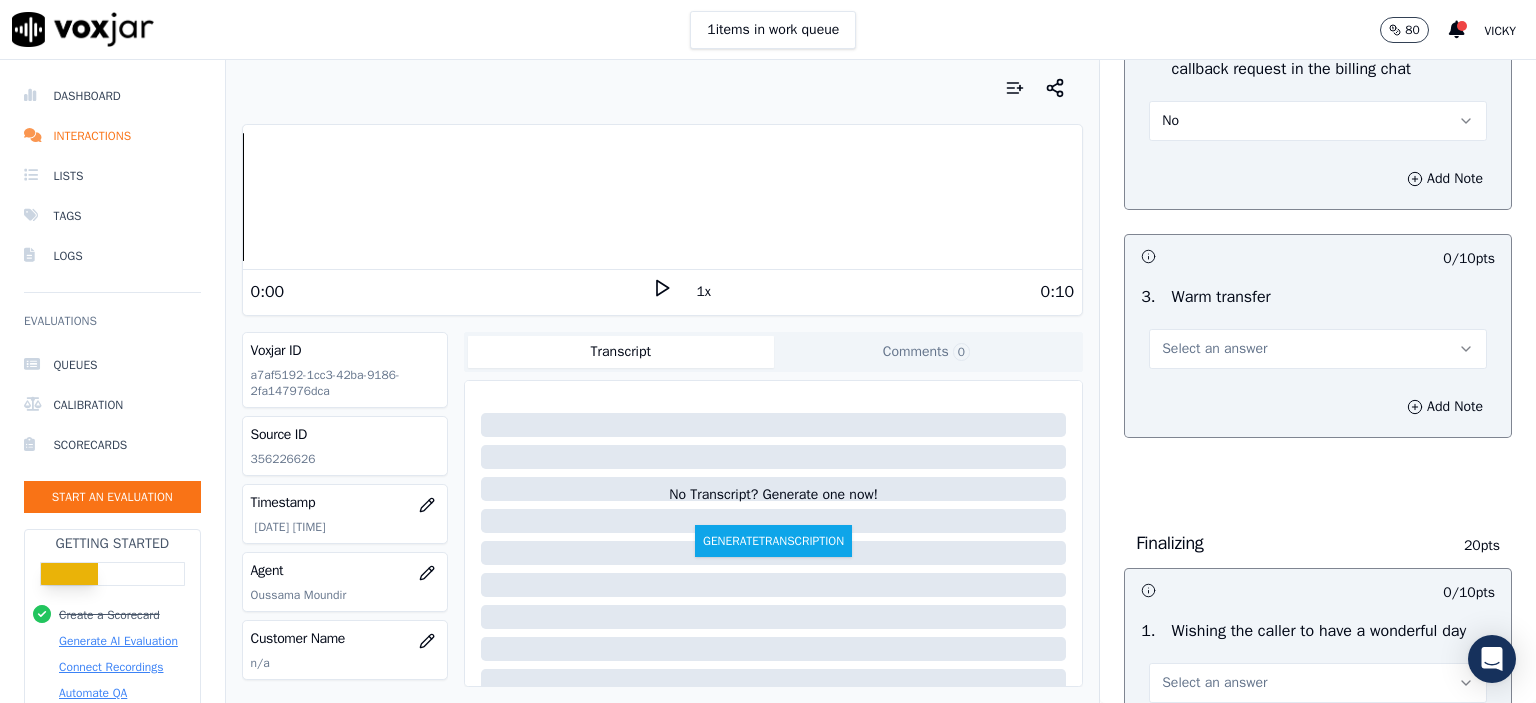 click on "Select an answer" at bounding box center (1214, 349) 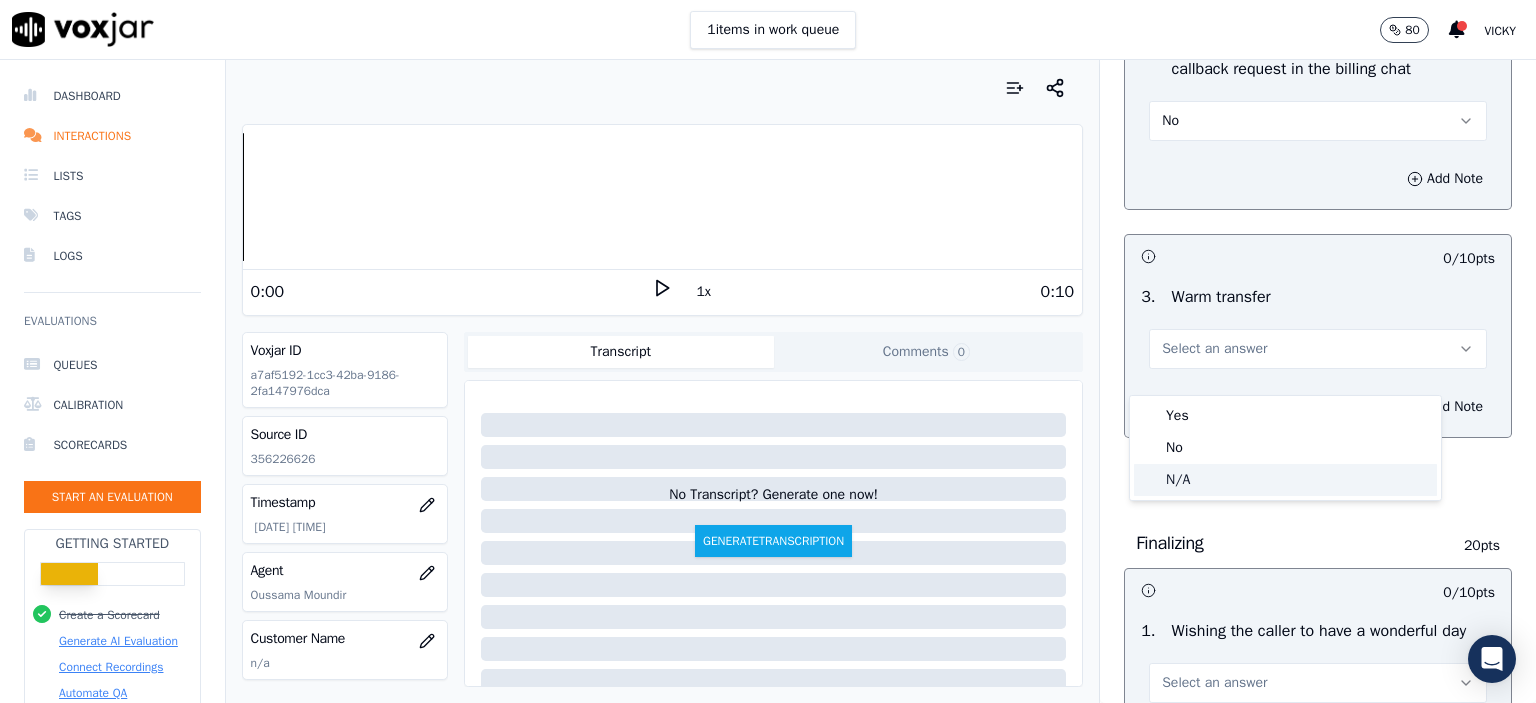 click on "N/A" 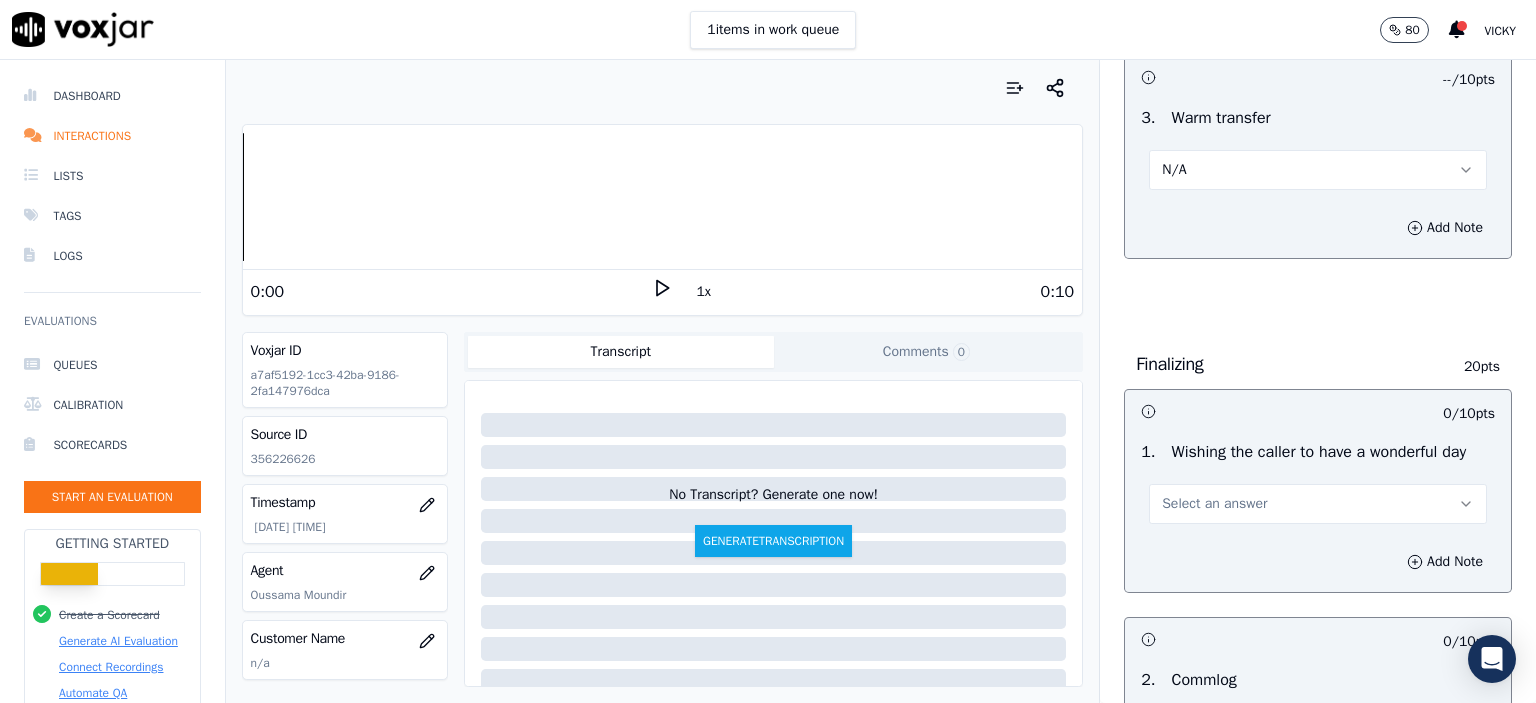 scroll, scrollTop: 1500, scrollLeft: 0, axis: vertical 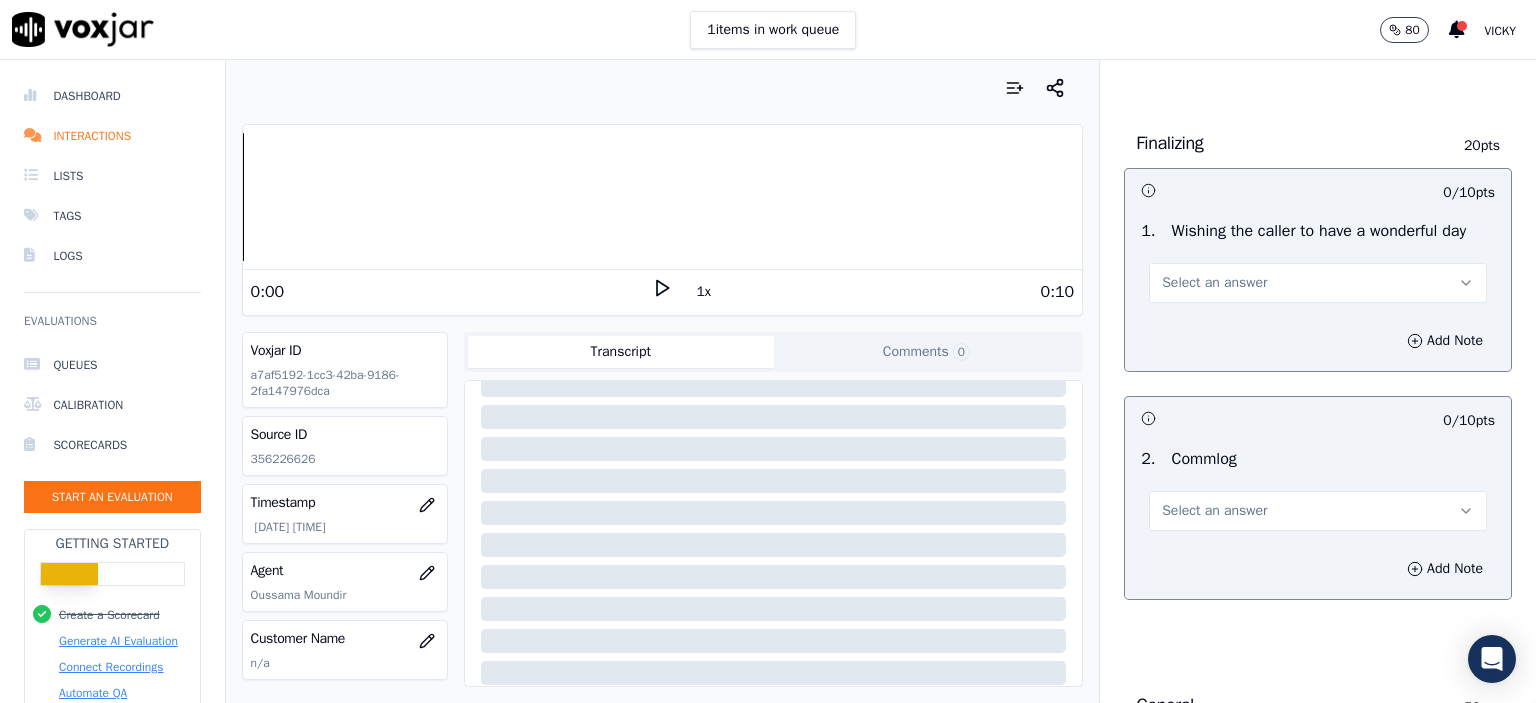click on "Select an answer" at bounding box center (1318, 283) 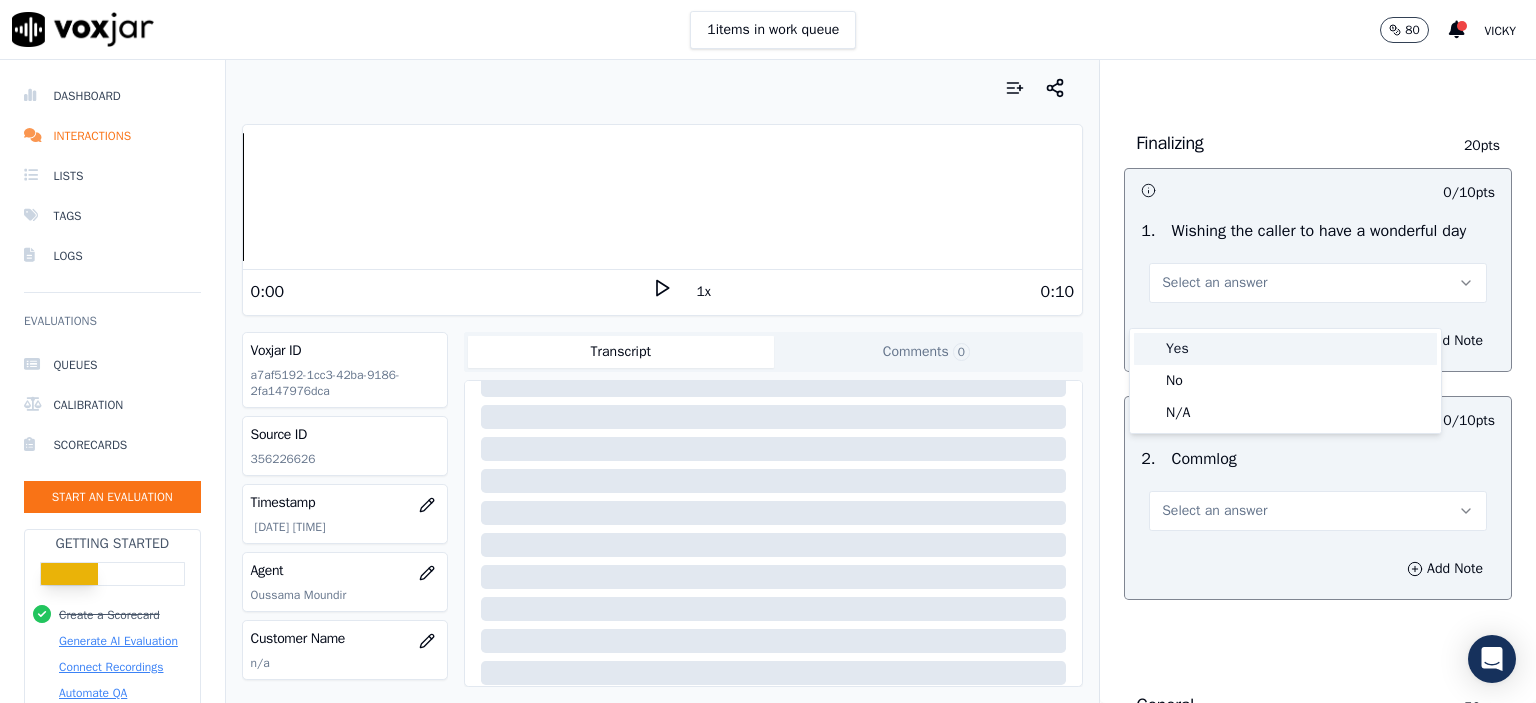 click on "Yes" at bounding box center (1285, 349) 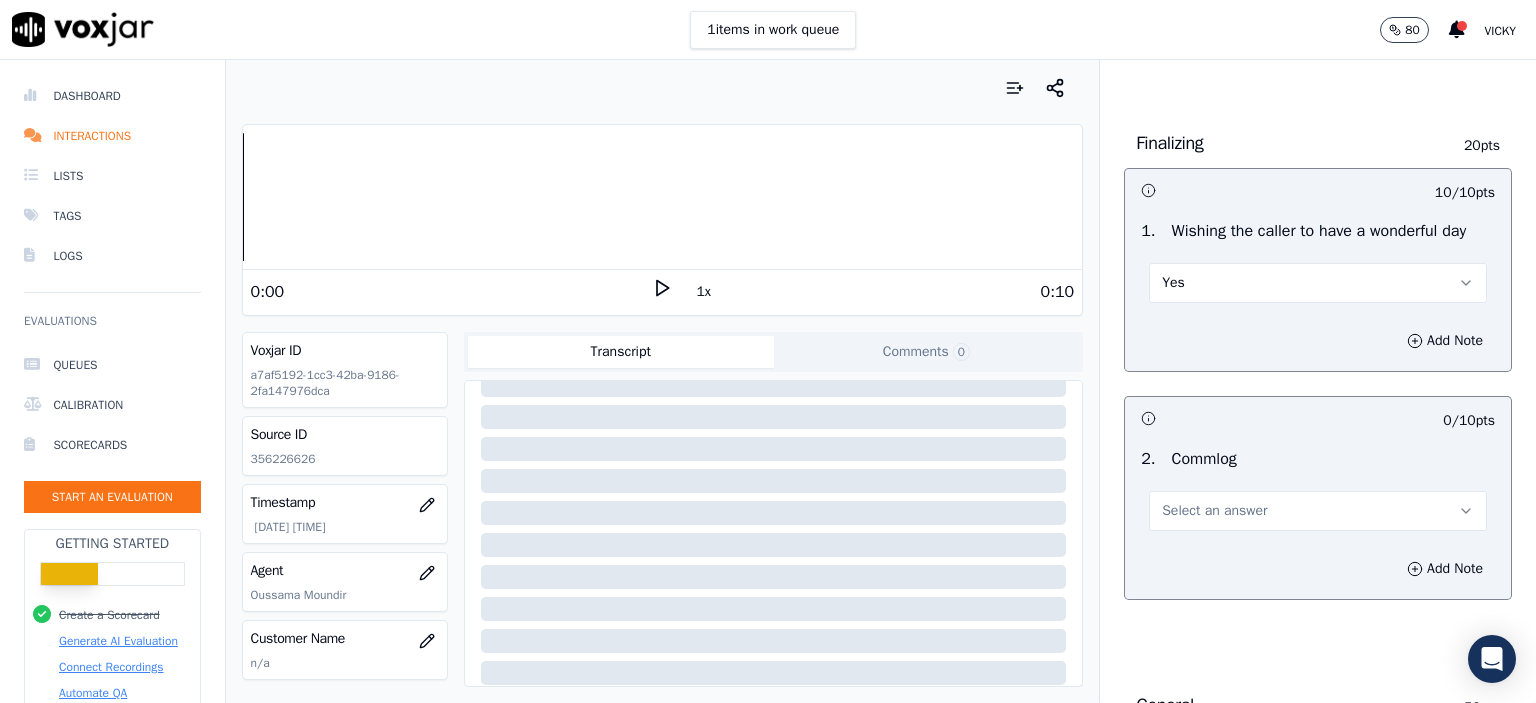 click on "Select an answer" at bounding box center (1318, 511) 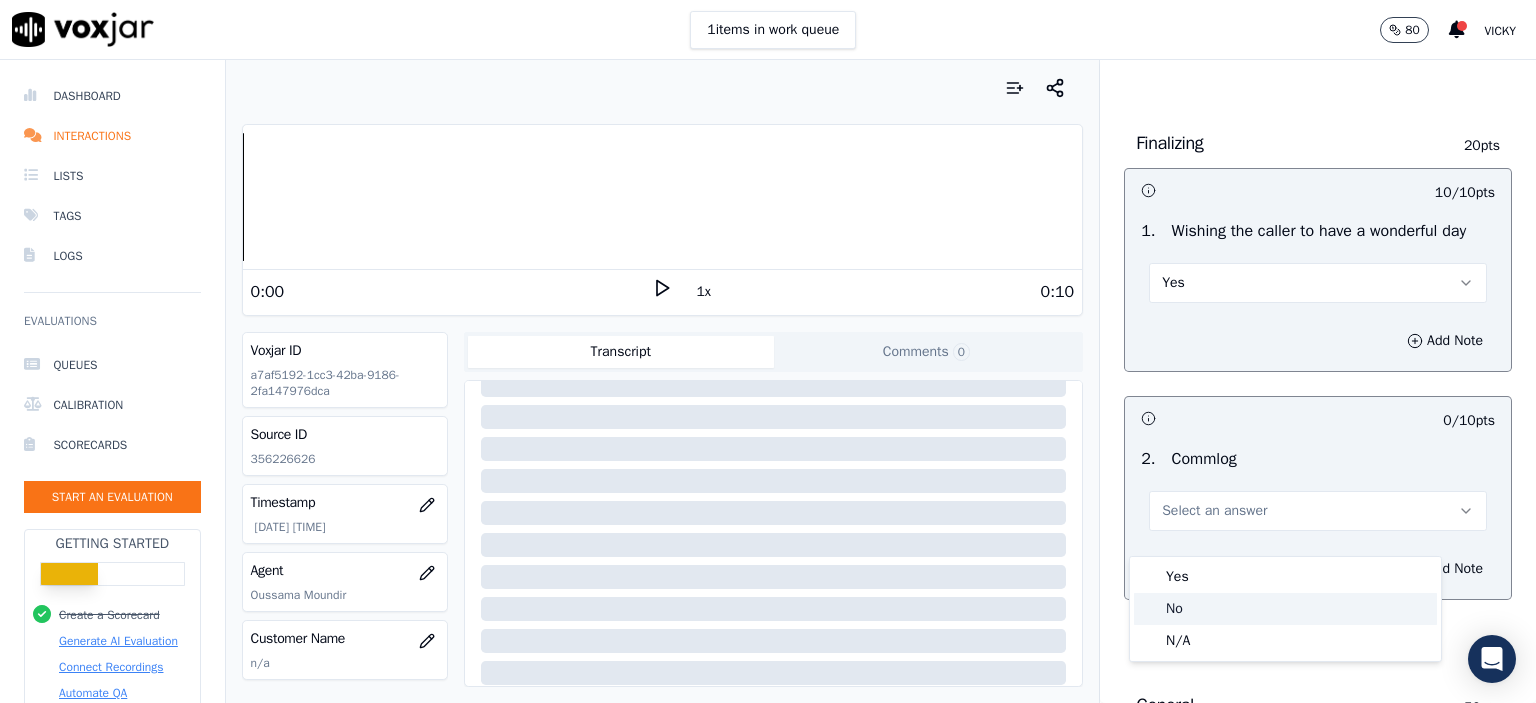 click on "No" 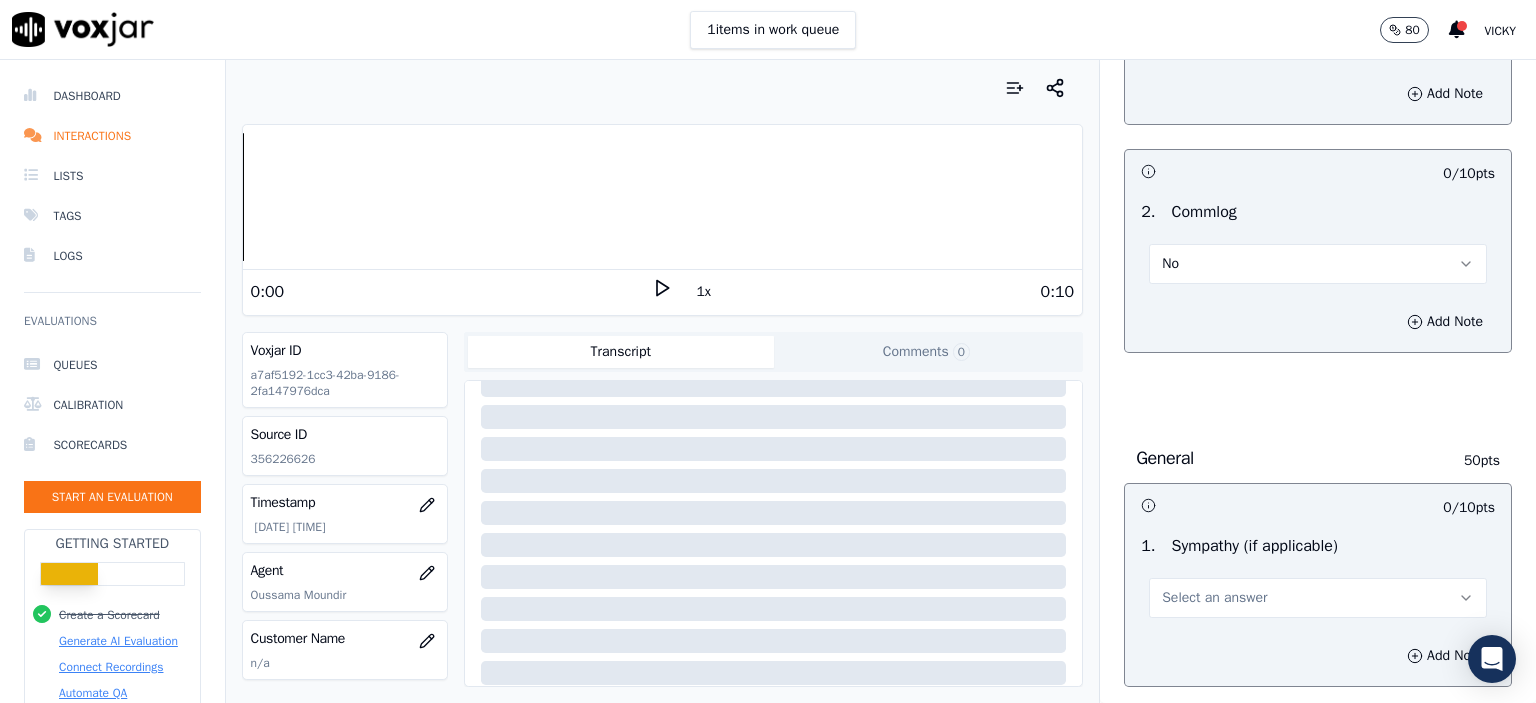 scroll, scrollTop: 2000, scrollLeft: 0, axis: vertical 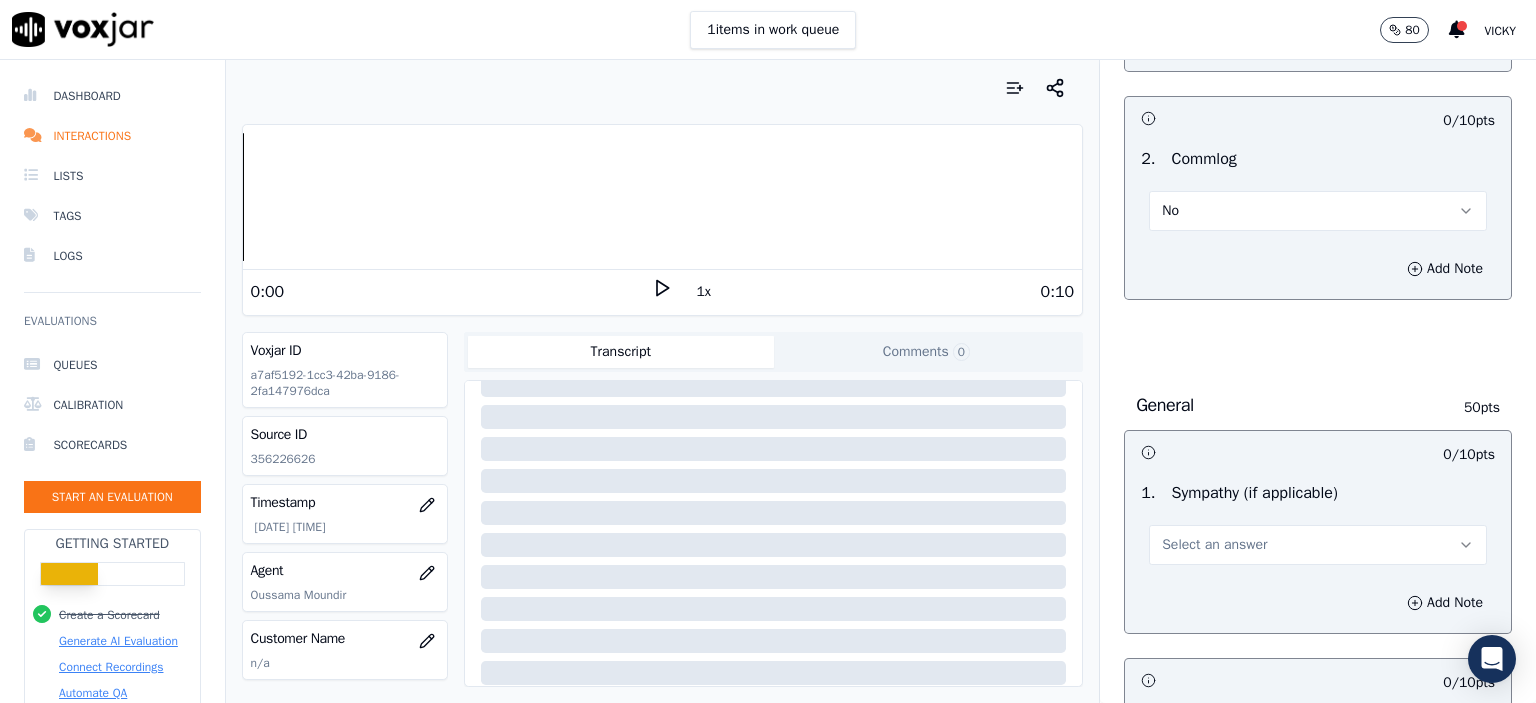 click on "Select an answer" at bounding box center [1214, 545] 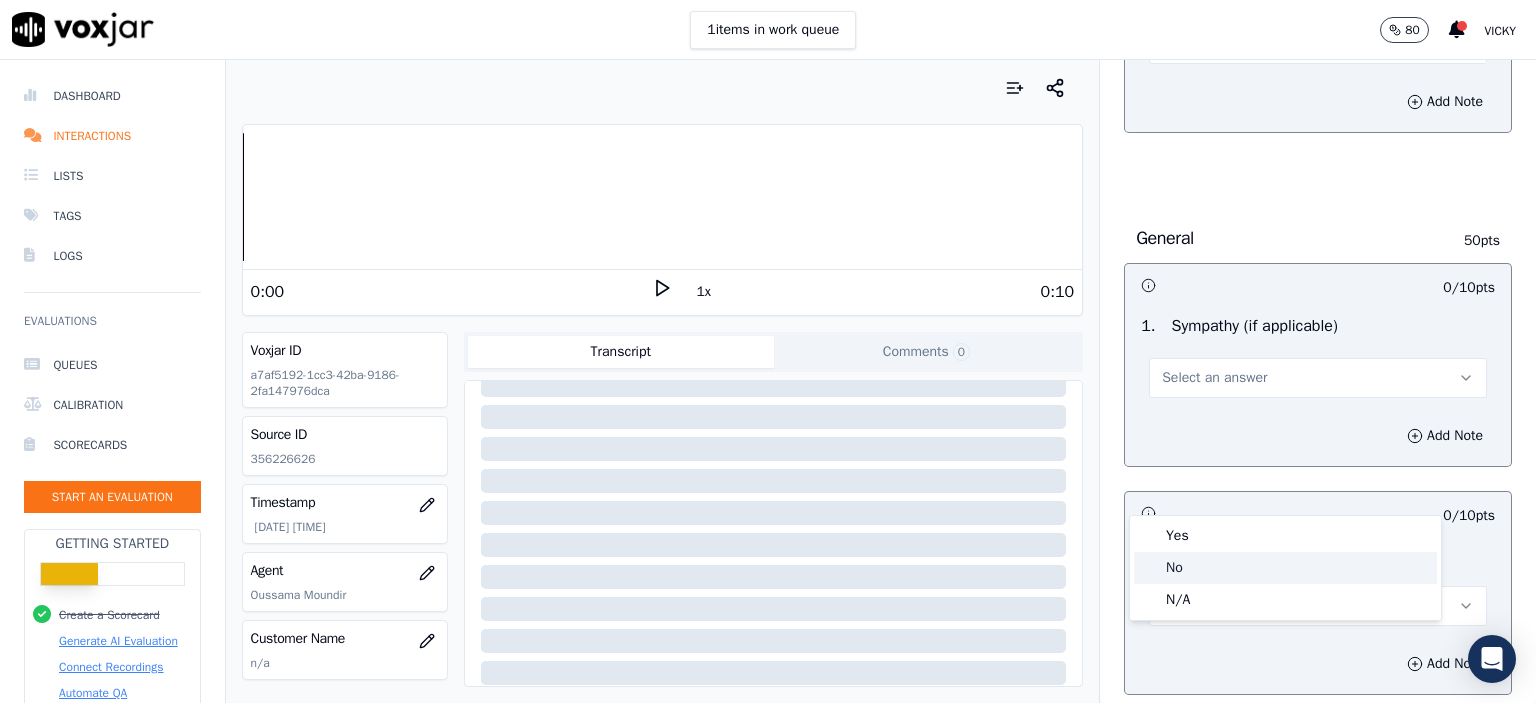 scroll, scrollTop: 2200, scrollLeft: 0, axis: vertical 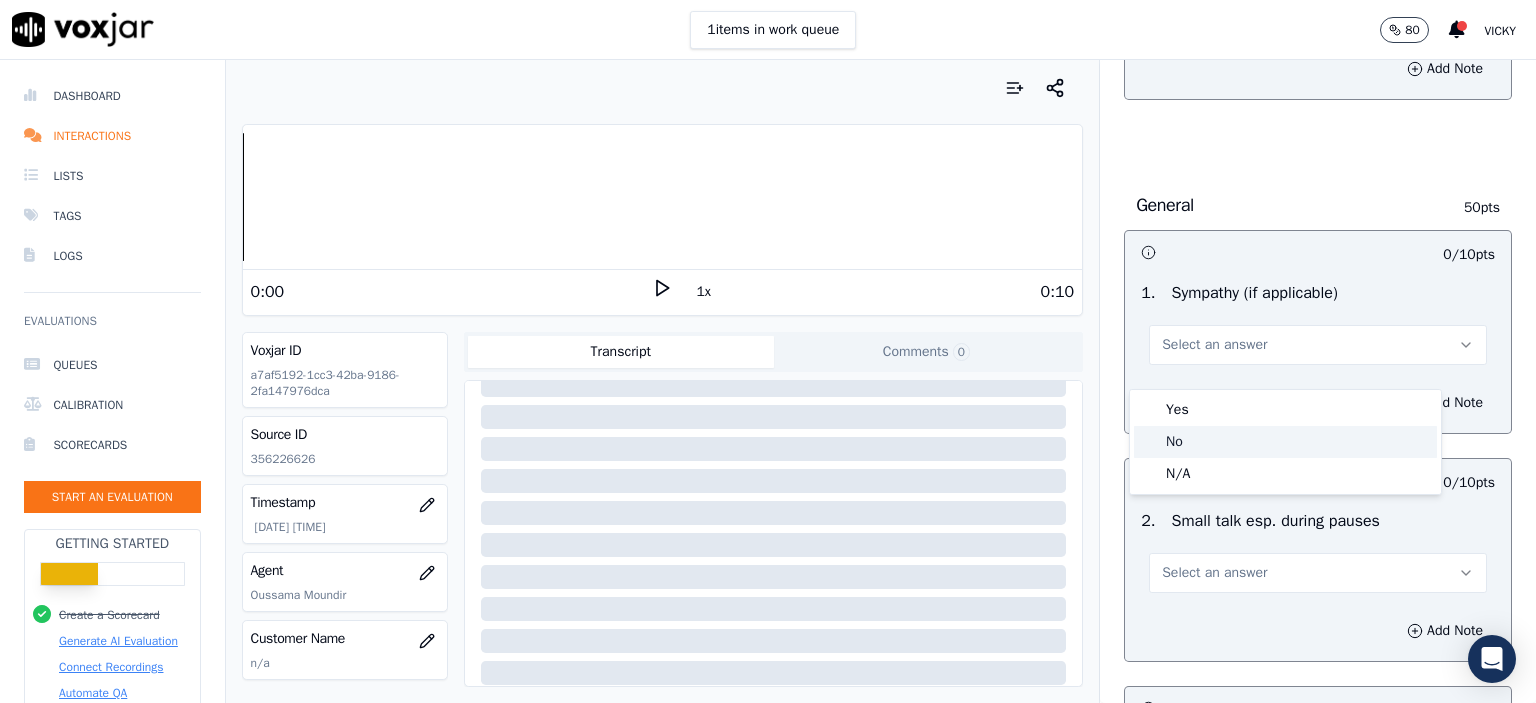click on "No" 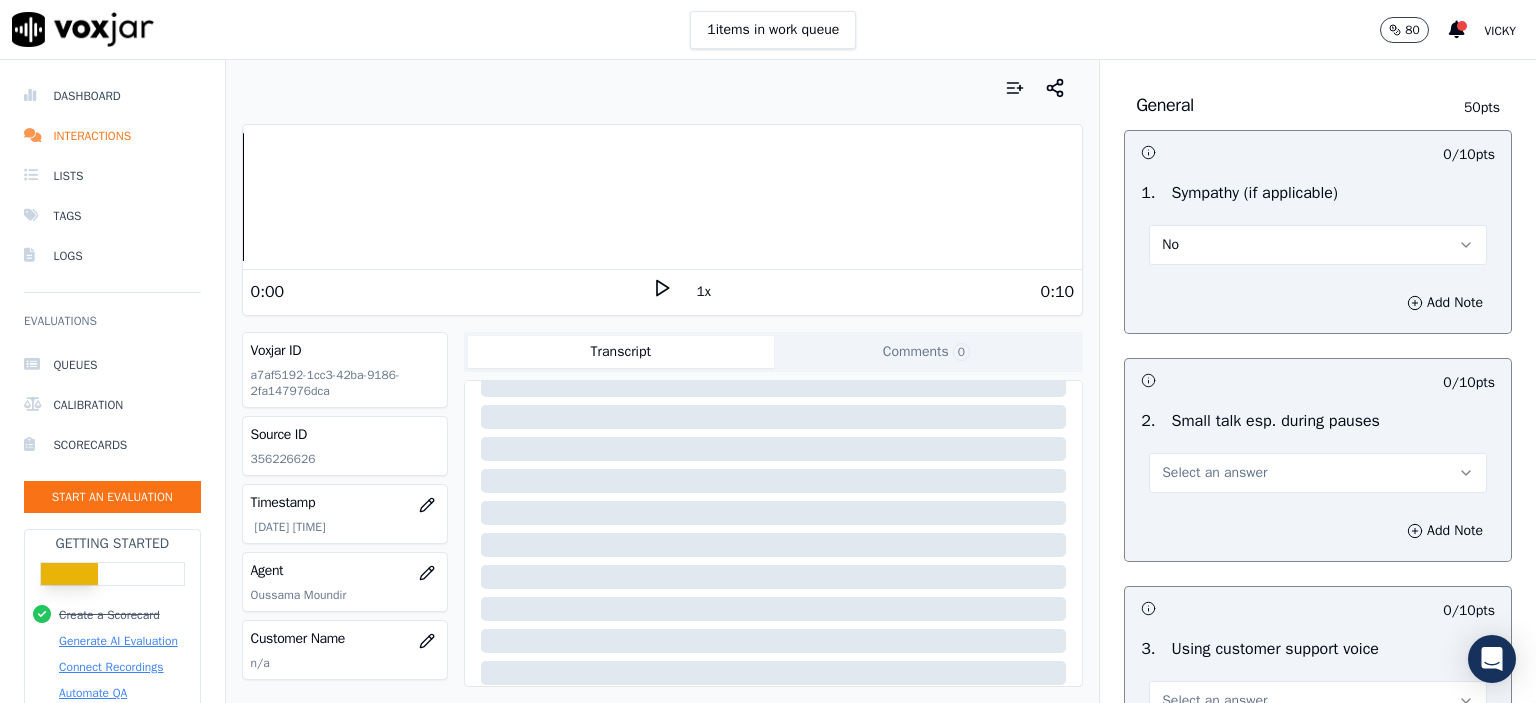 scroll, scrollTop: 2300, scrollLeft: 0, axis: vertical 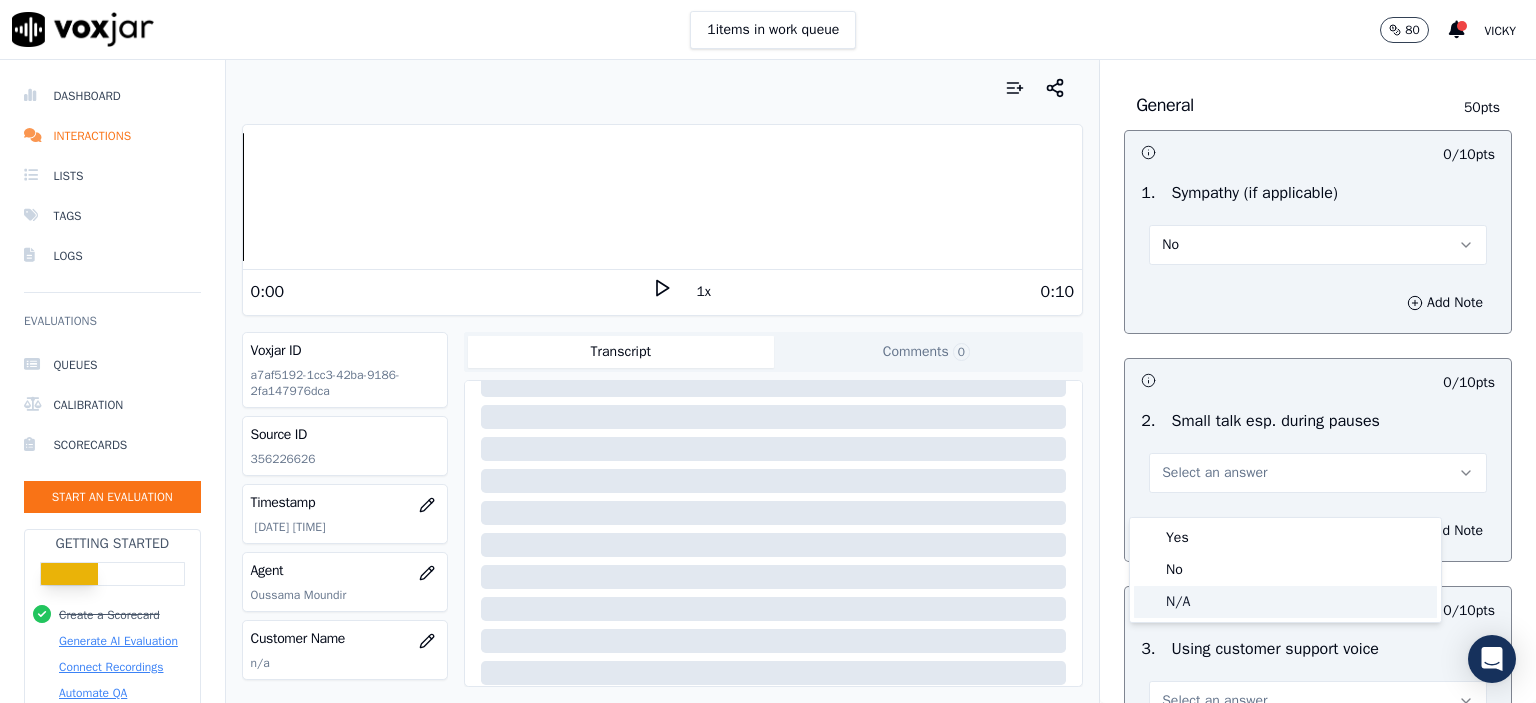 click on "N/A" 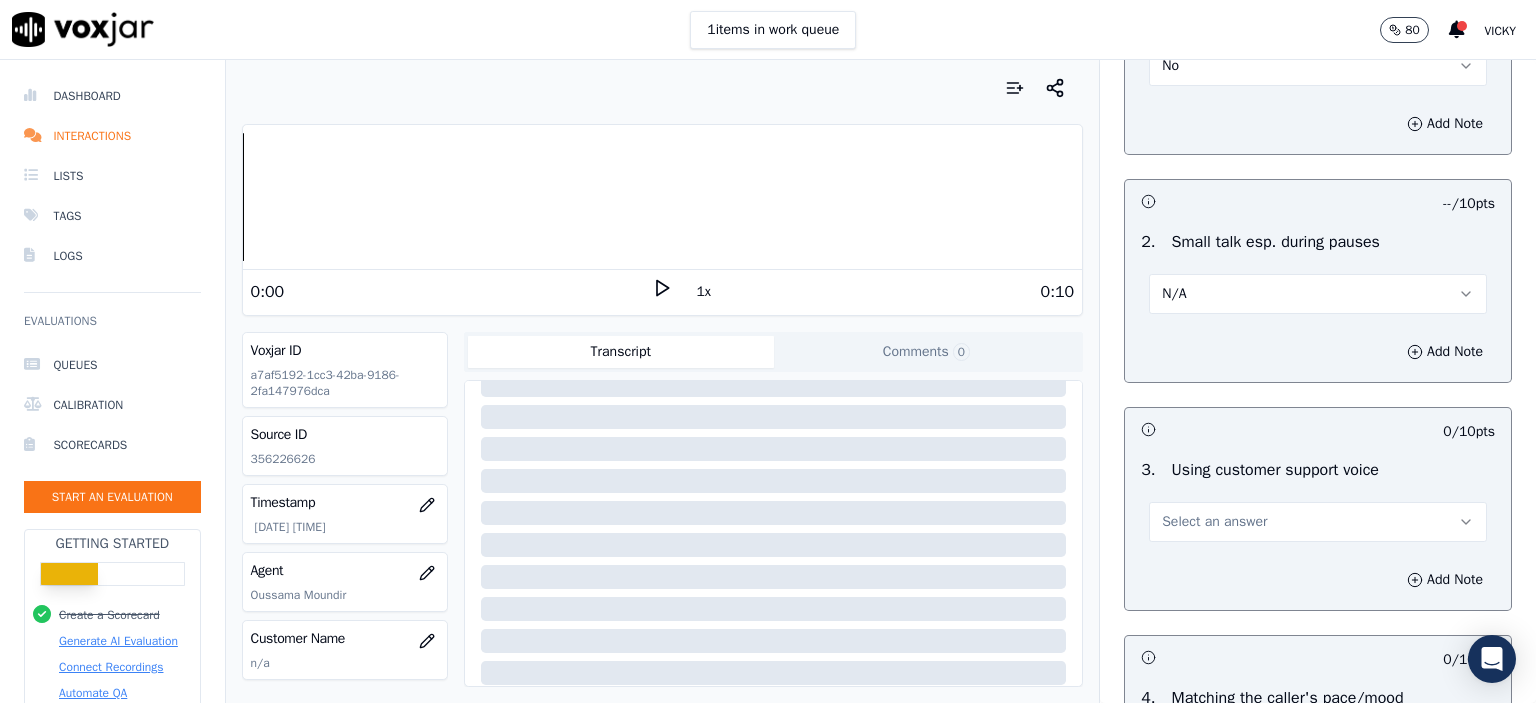 scroll, scrollTop: 2500, scrollLeft: 0, axis: vertical 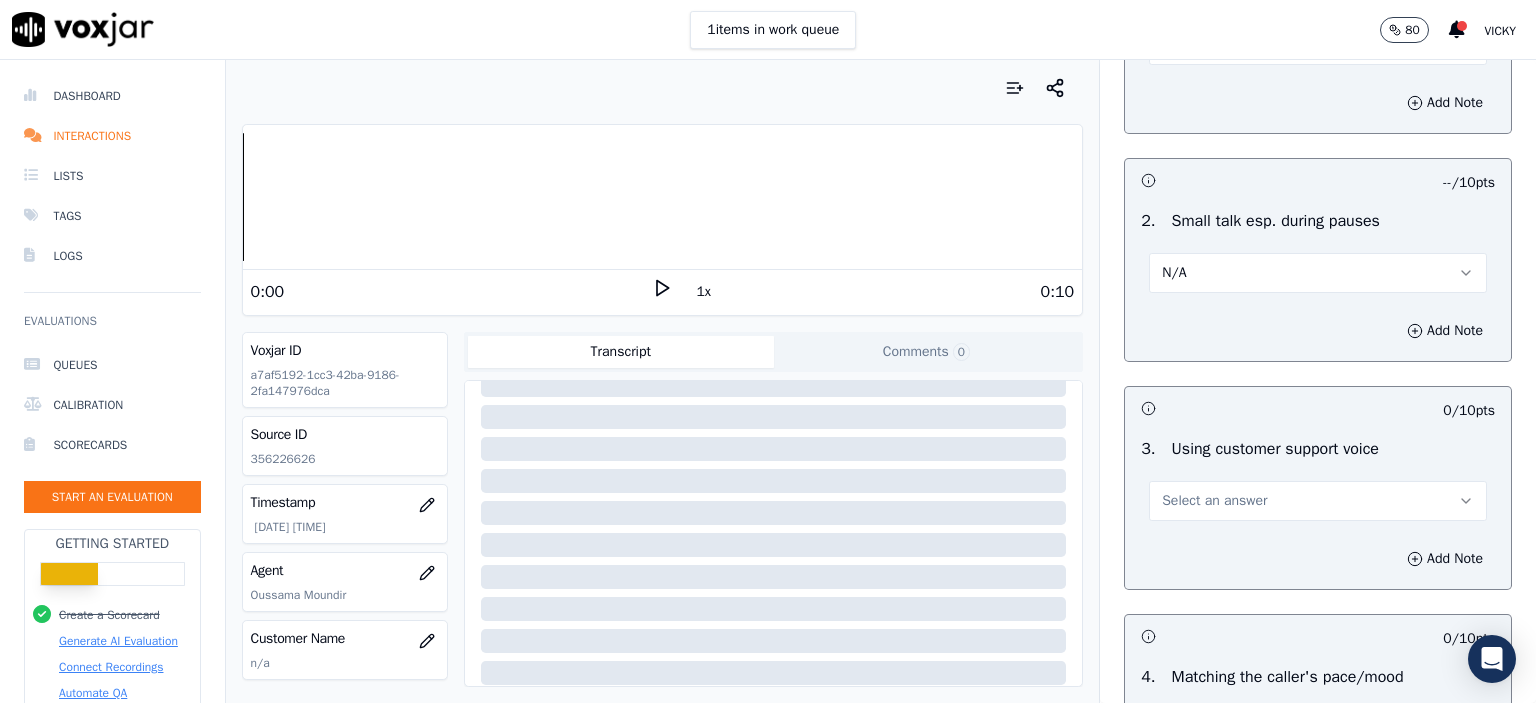 click on "Select an answer" at bounding box center (1318, 501) 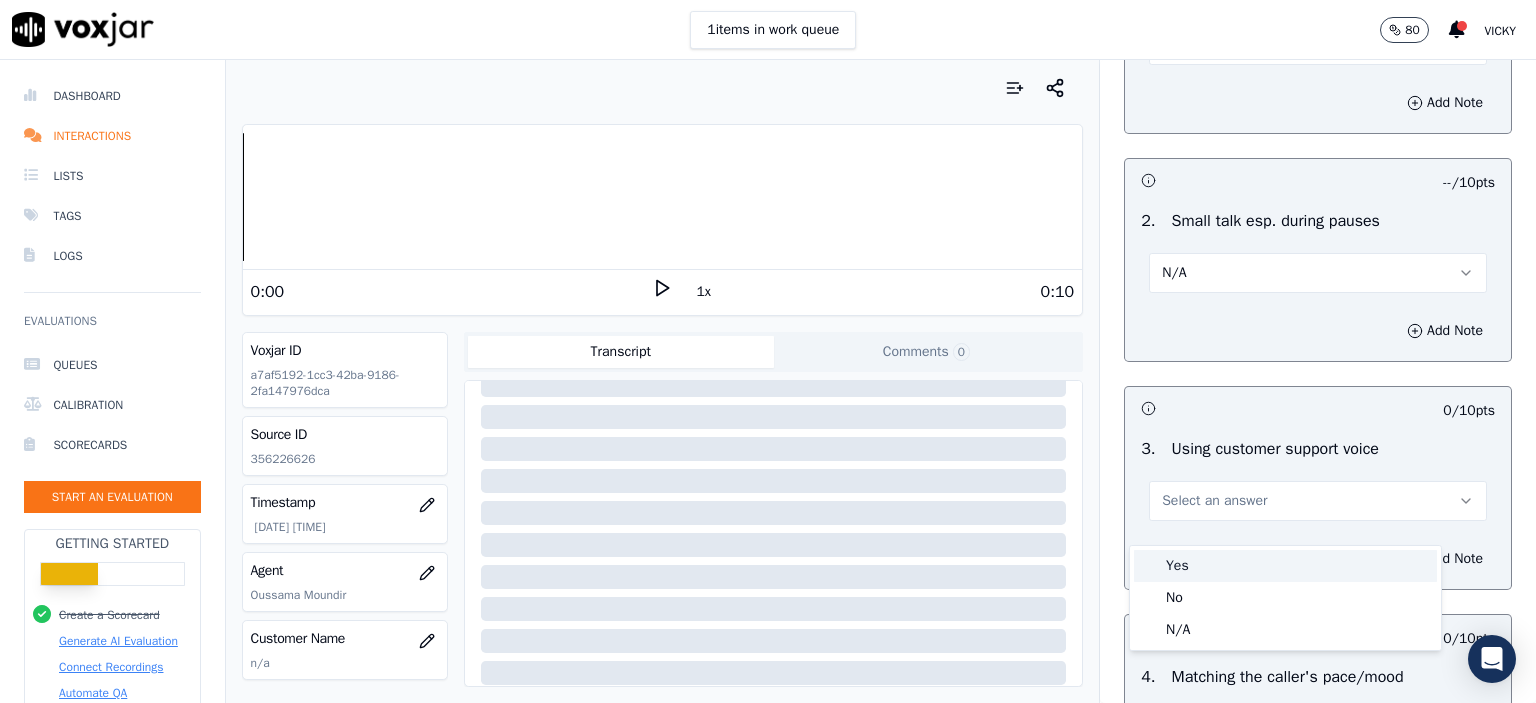 click on "Yes" at bounding box center (1285, 566) 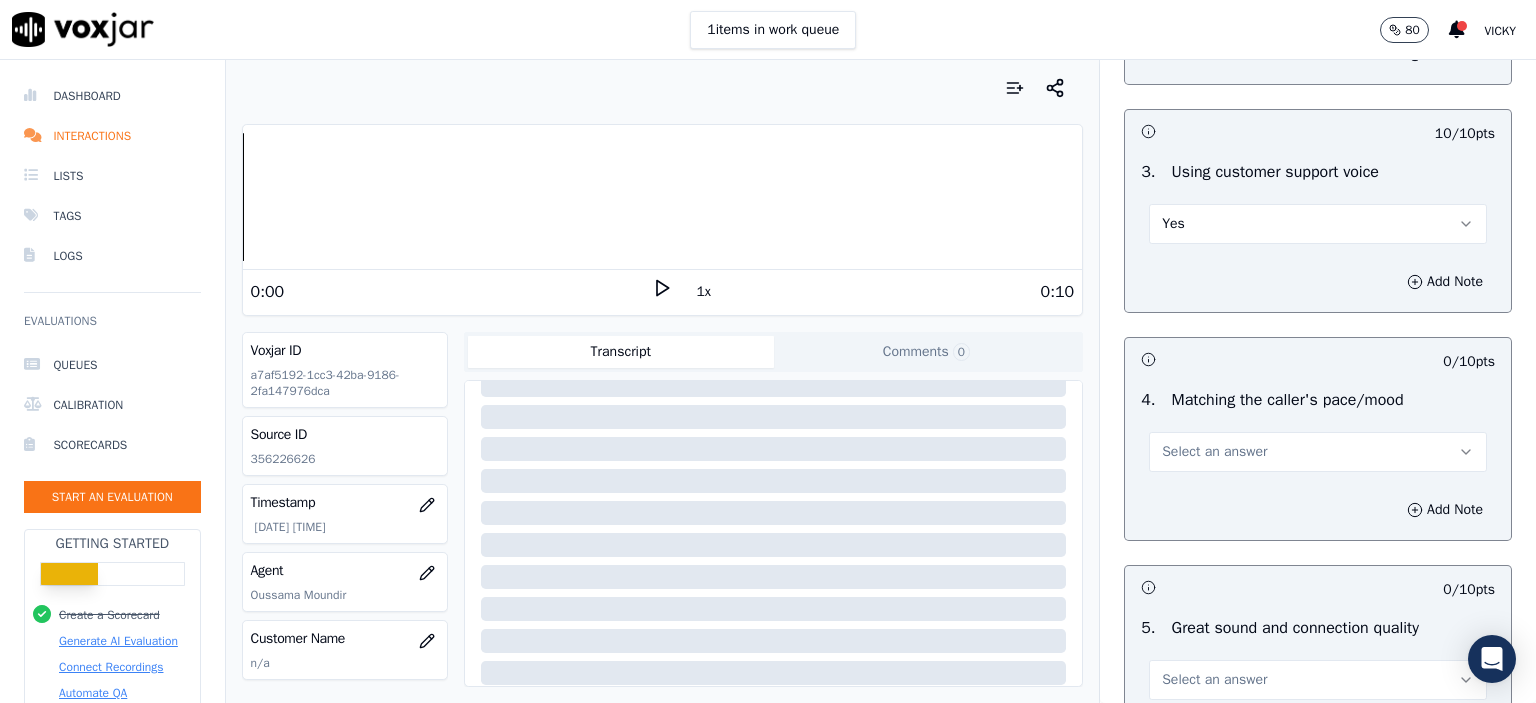 scroll, scrollTop: 2800, scrollLeft: 0, axis: vertical 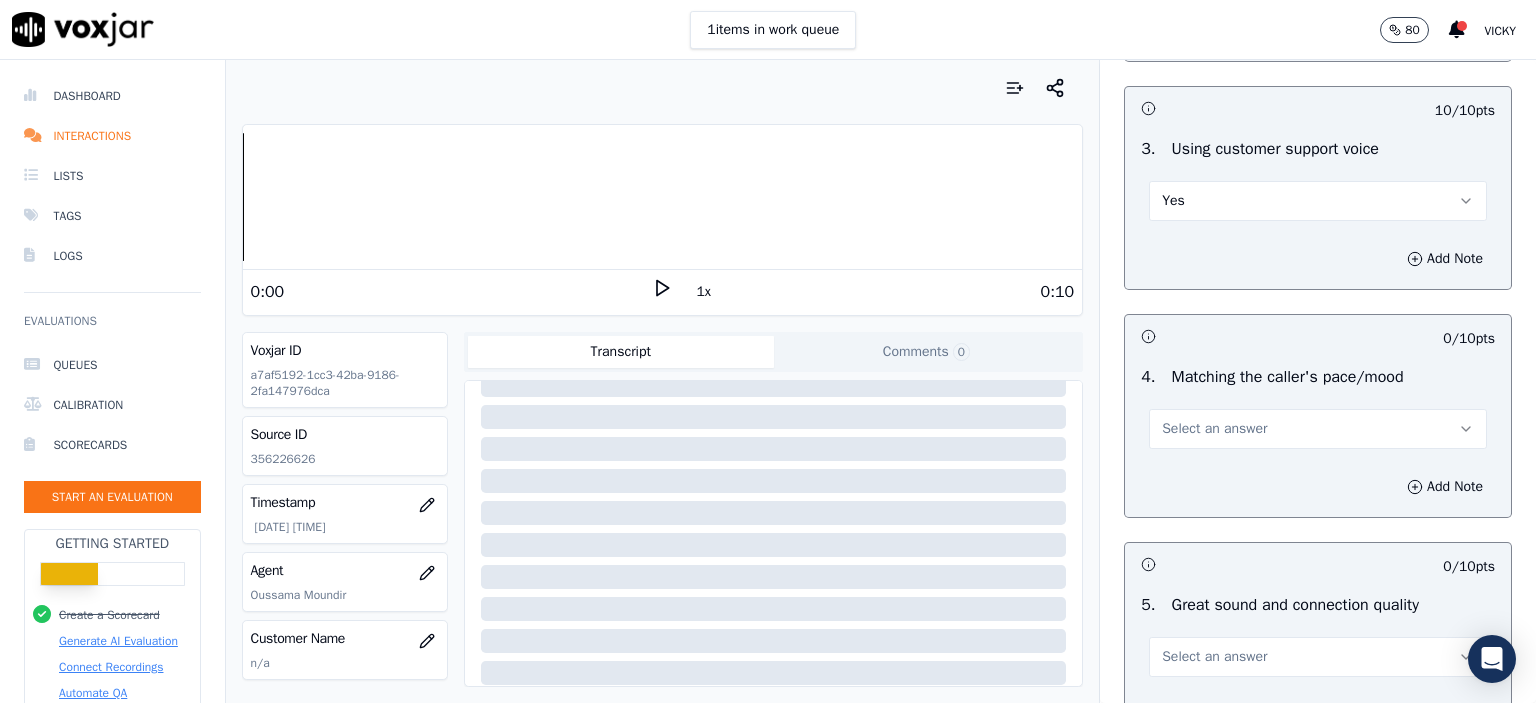 click on "Select an answer" at bounding box center [1214, 429] 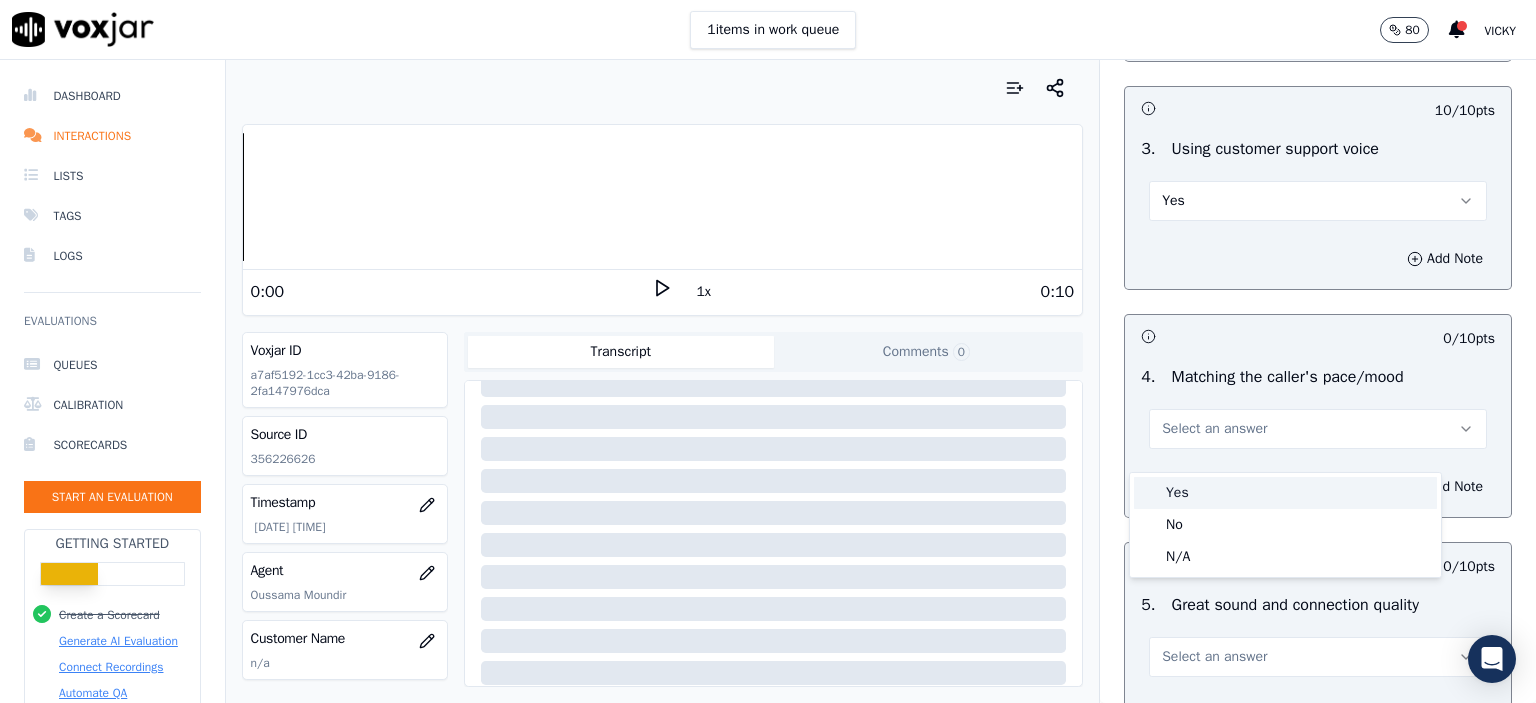 click on "Yes" at bounding box center [1285, 493] 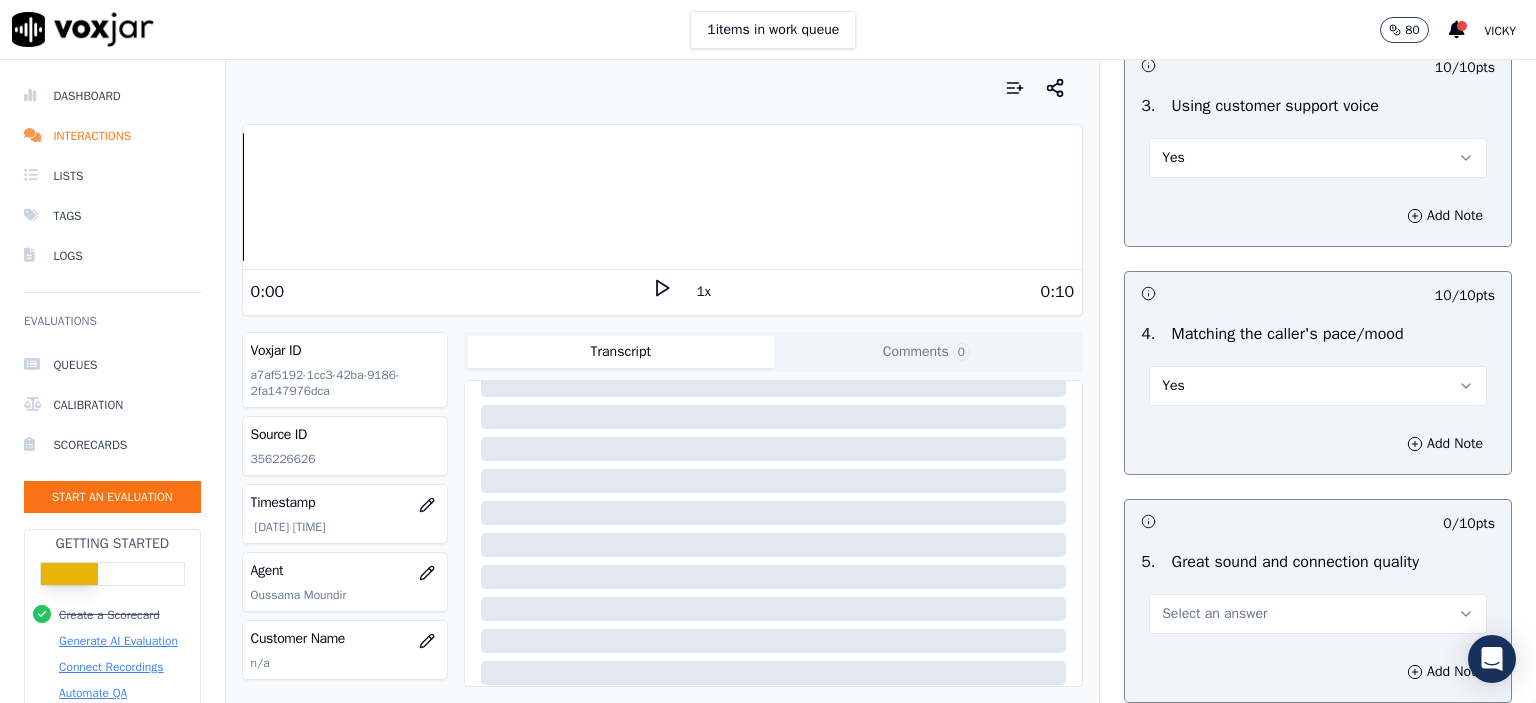 scroll, scrollTop: 2900, scrollLeft: 0, axis: vertical 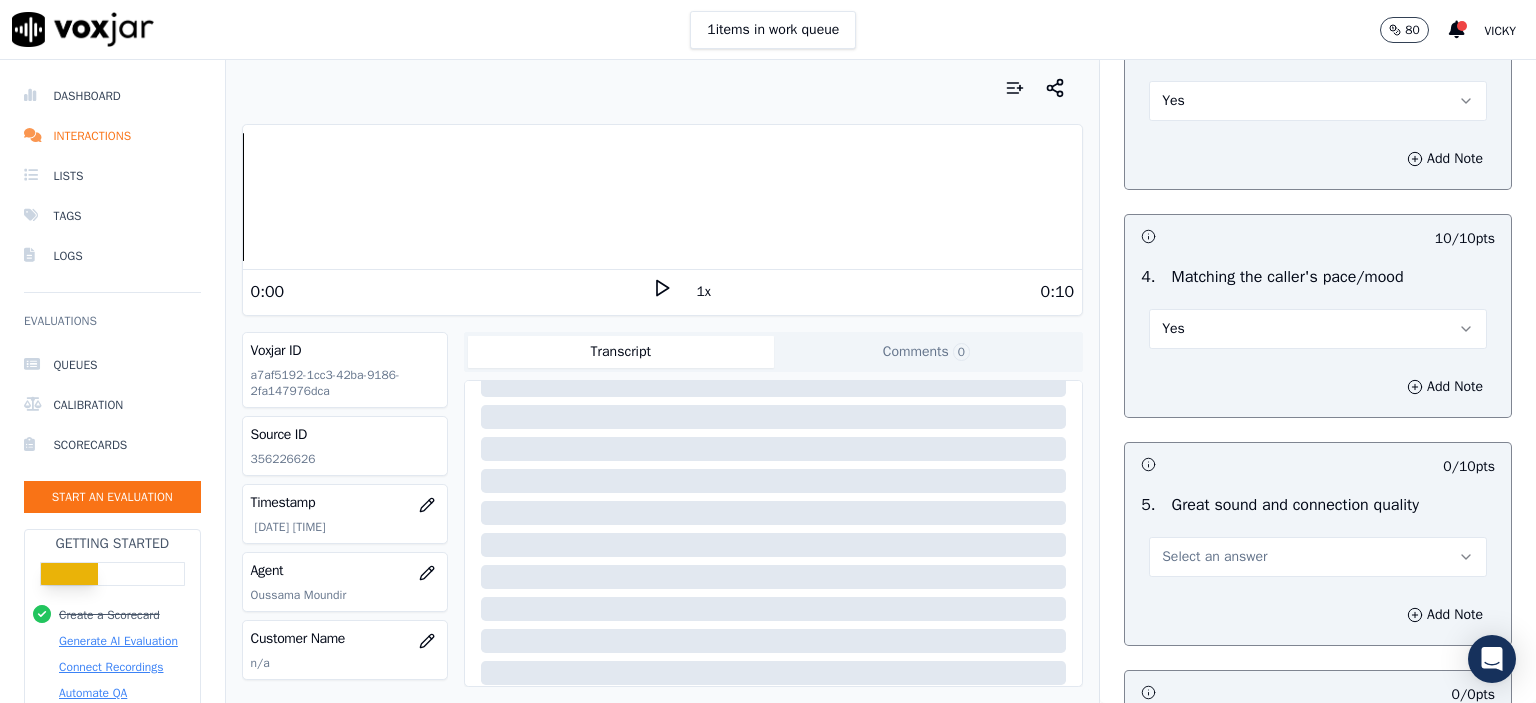 click on "Select an answer" at bounding box center [1318, 557] 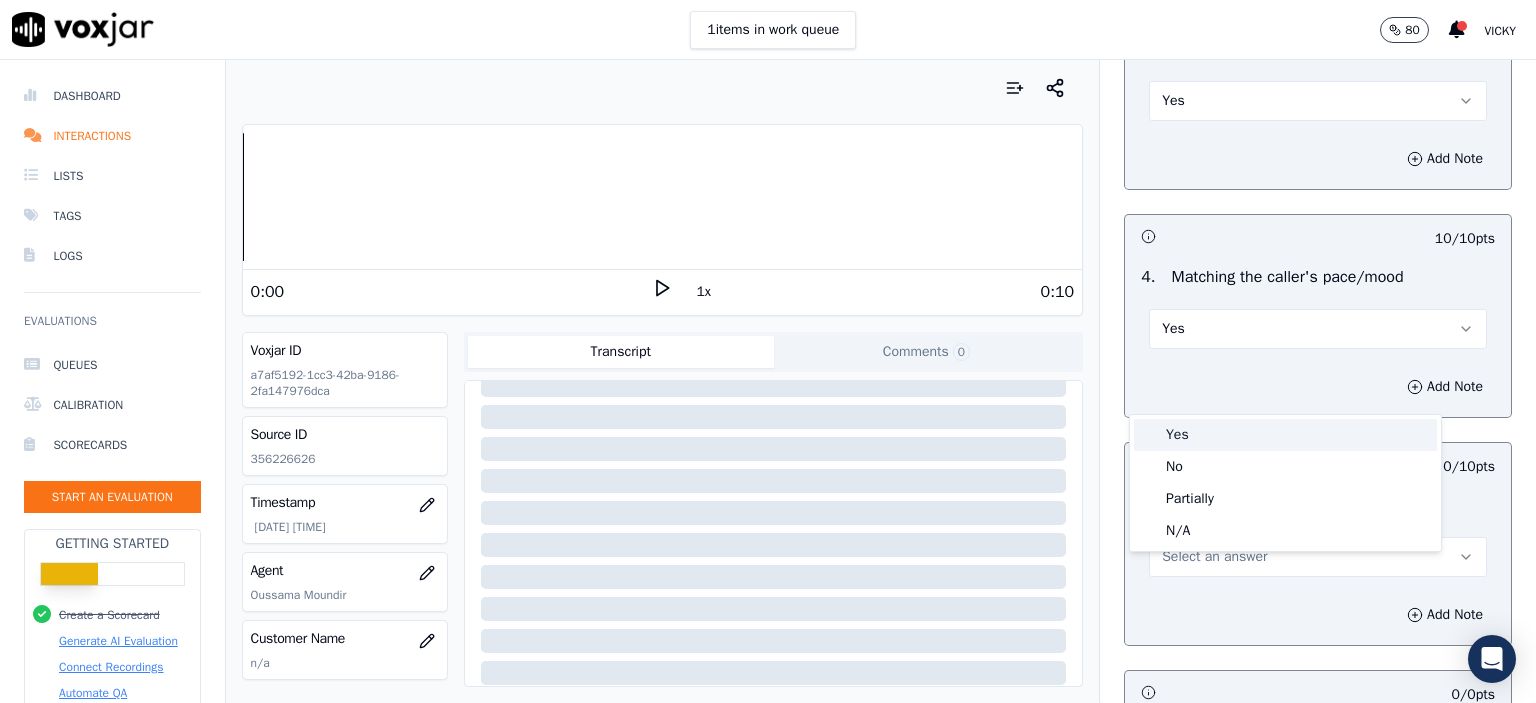 click on "Yes" at bounding box center (1285, 435) 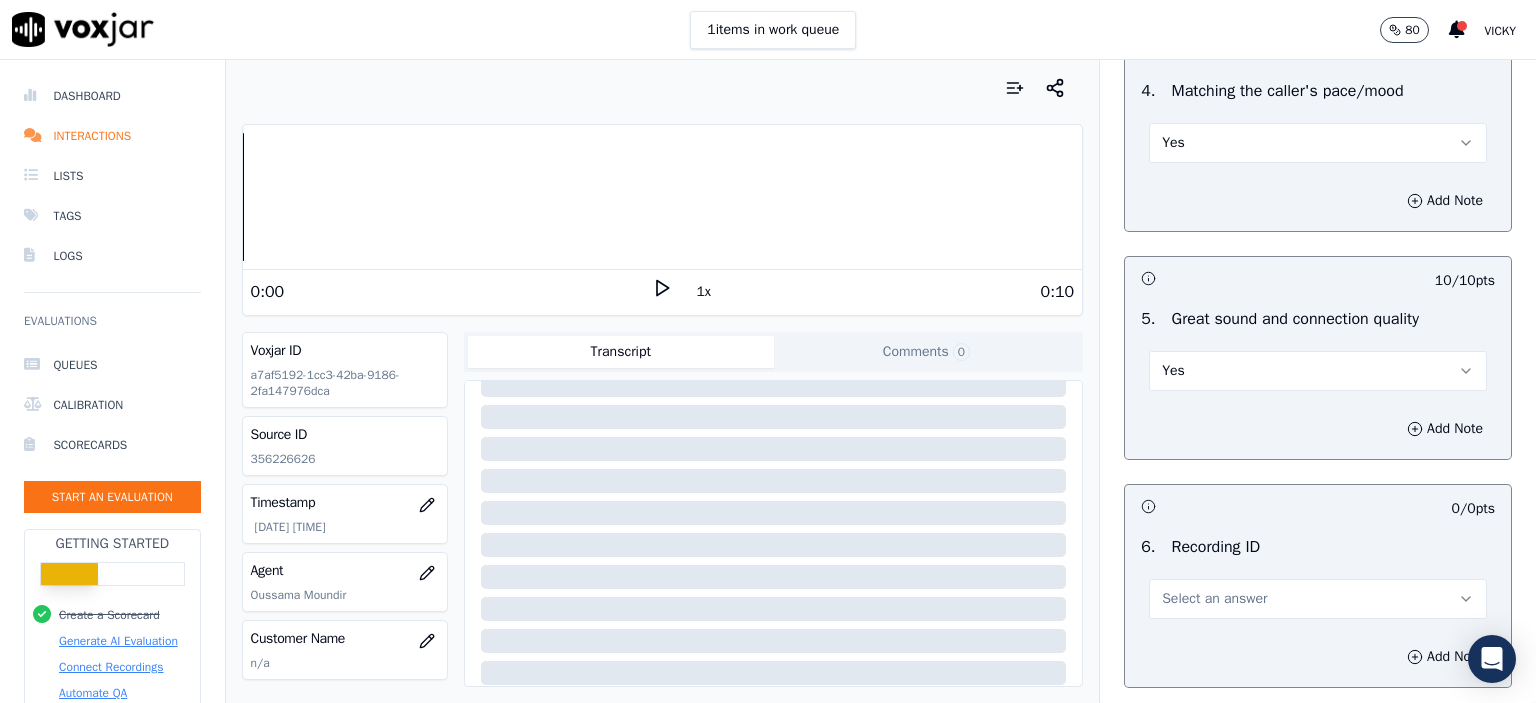 scroll, scrollTop: 3100, scrollLeft: 0, axis: vertical 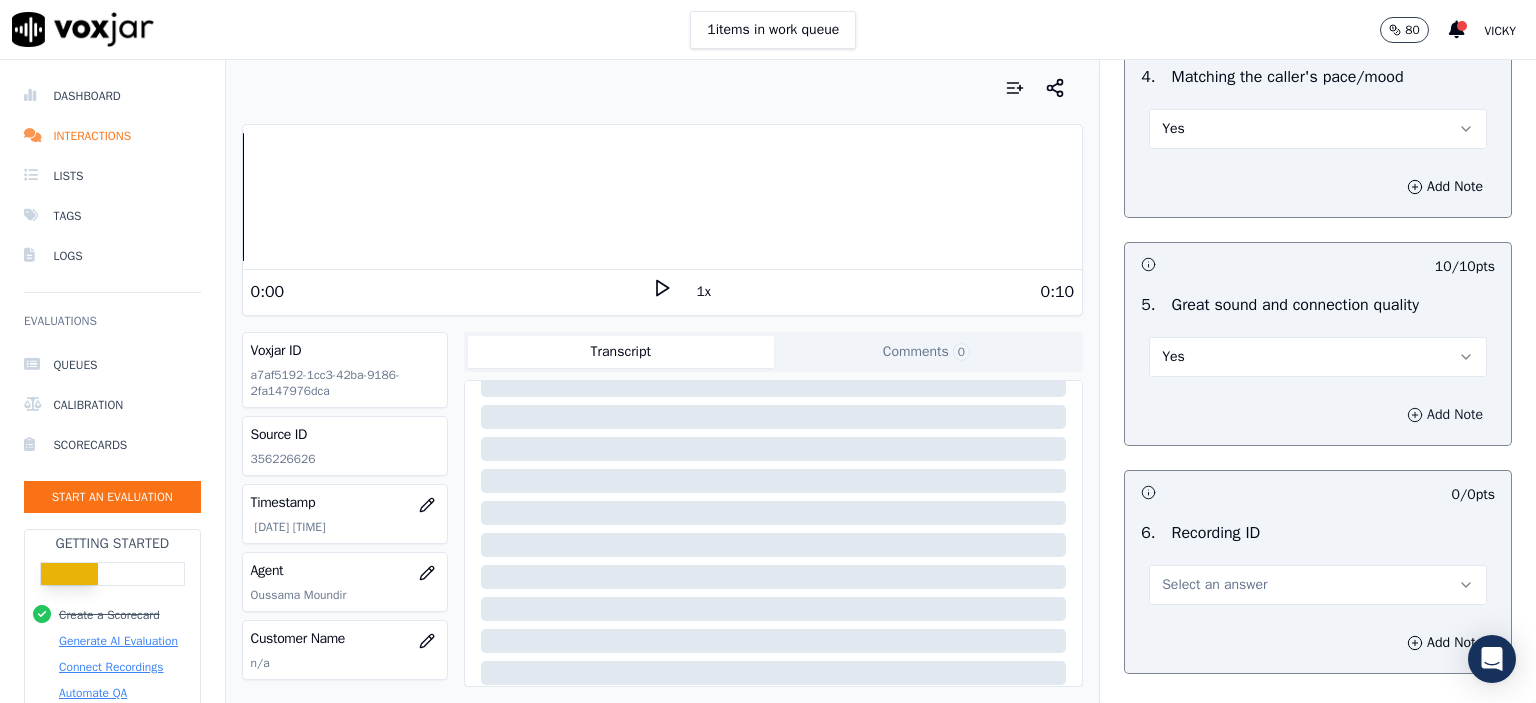 click on "Add Note" at bounding box center [1445, 415] 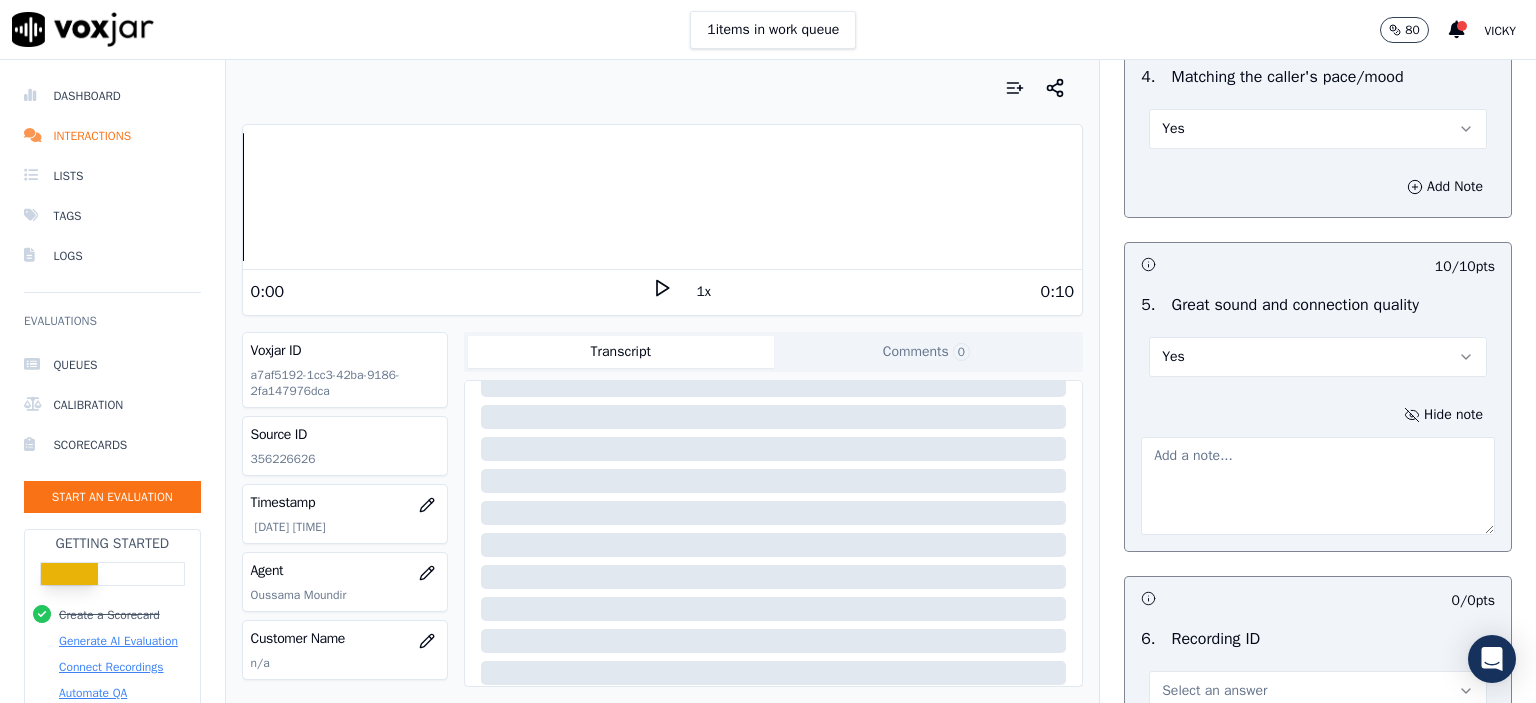click on "Source ID   356226626" at bounding box center (345, 446) 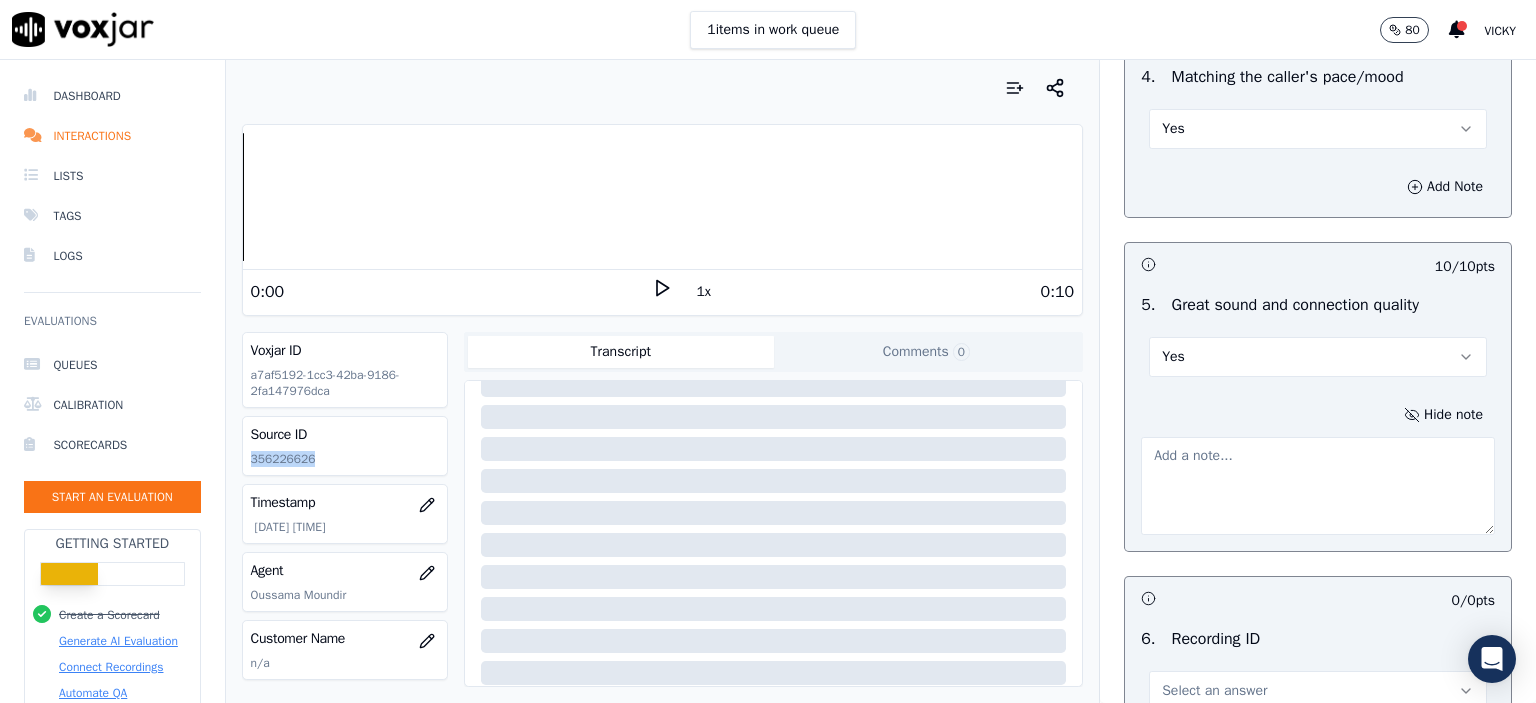click on "Source ID   356226626" at bounding box center (345, 446) 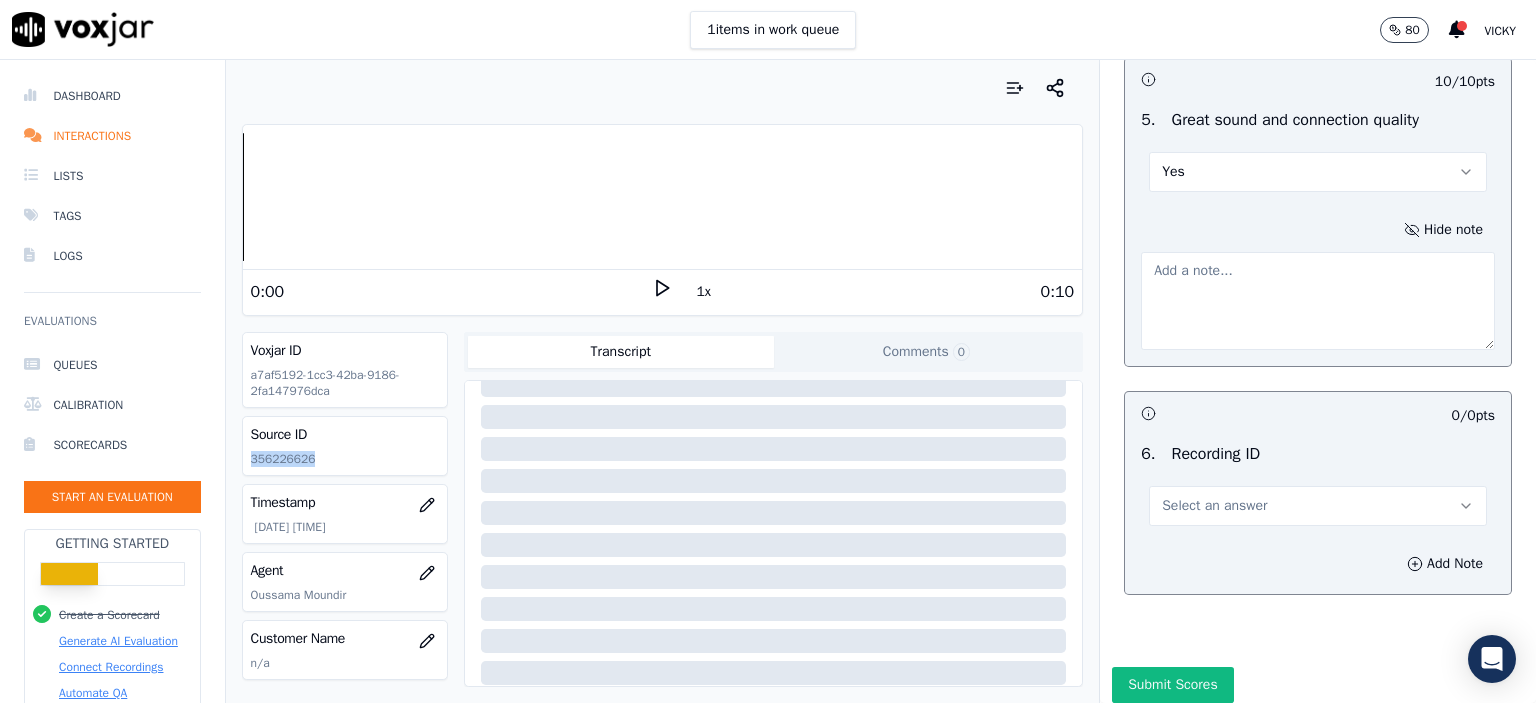 scroll, scrollTop: 3360, scrollLeft: 0, axis: vertical 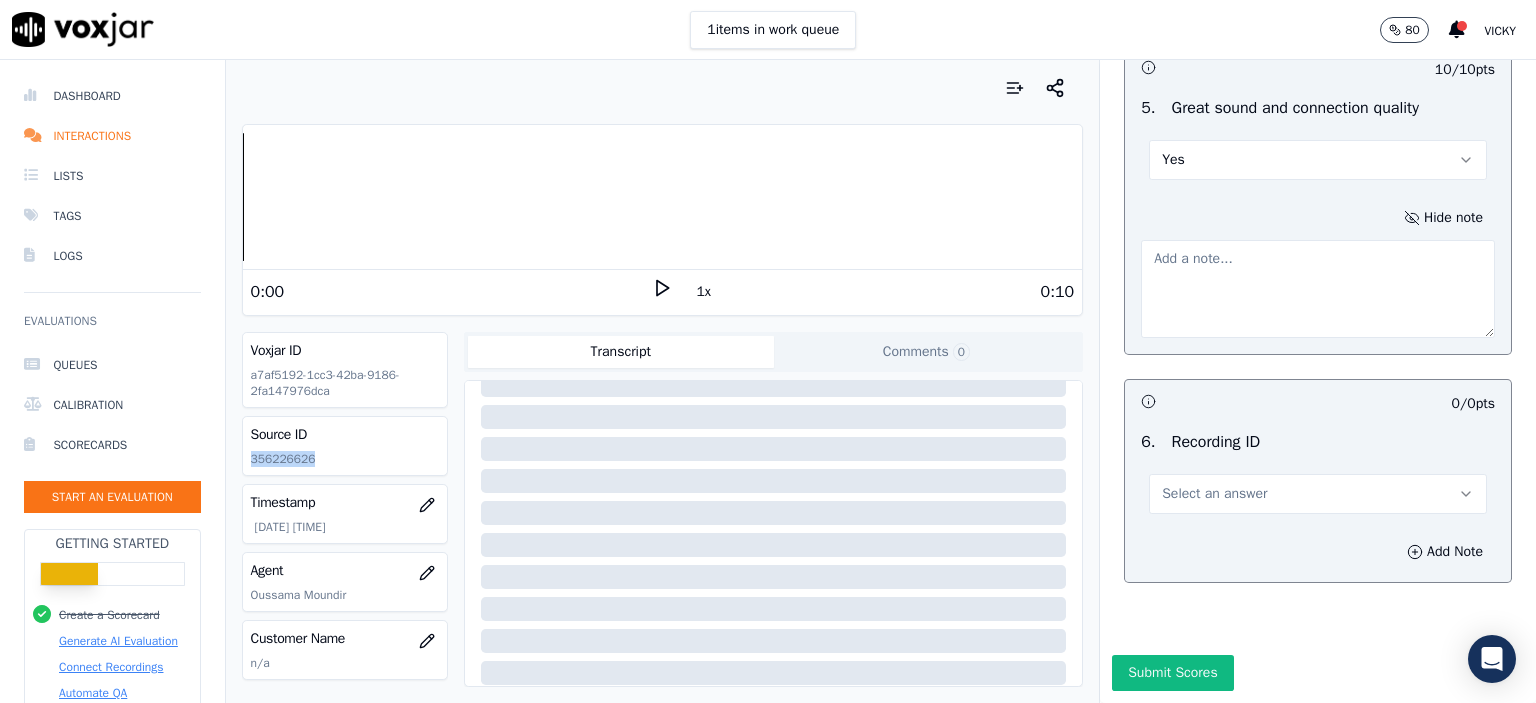 click on "Select an answer" at bounding box center (1214, 494) 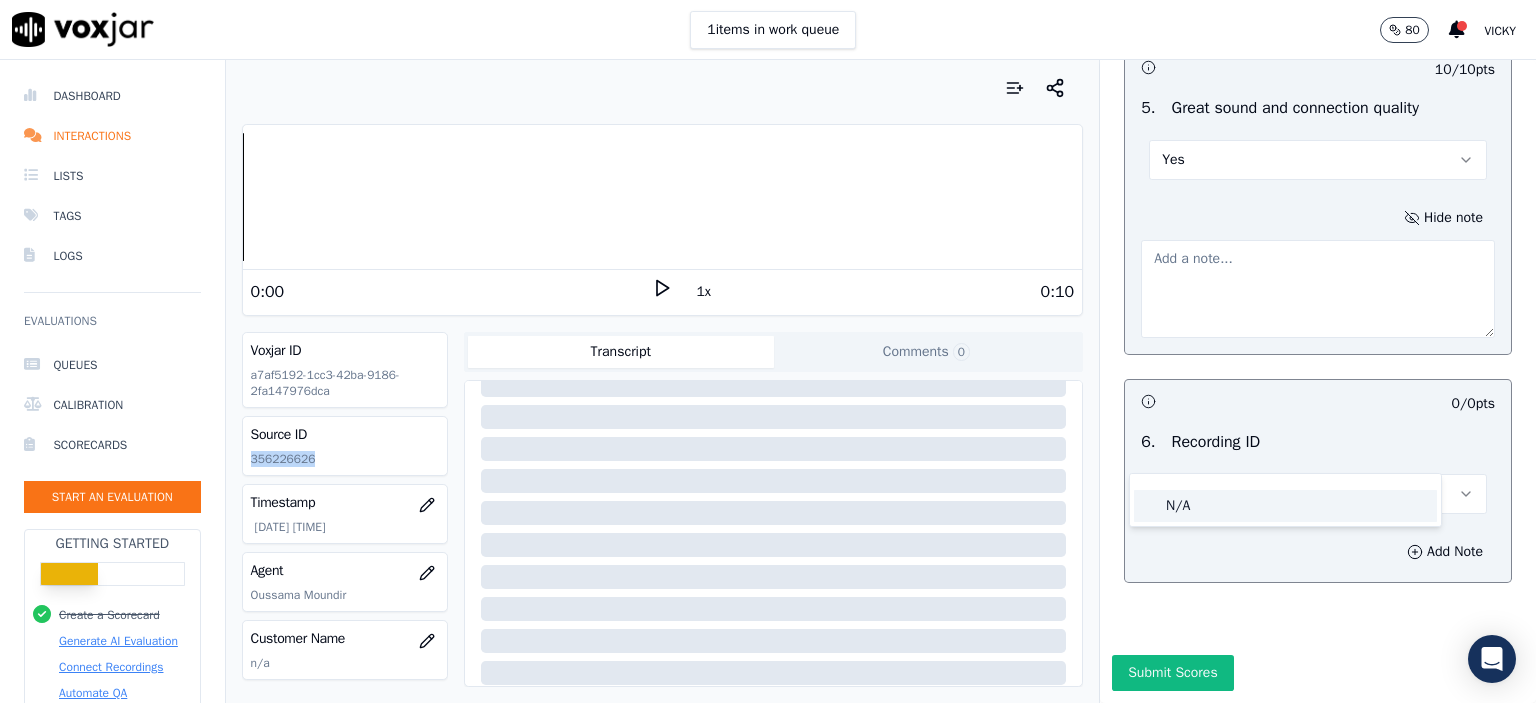 click on "N/A" 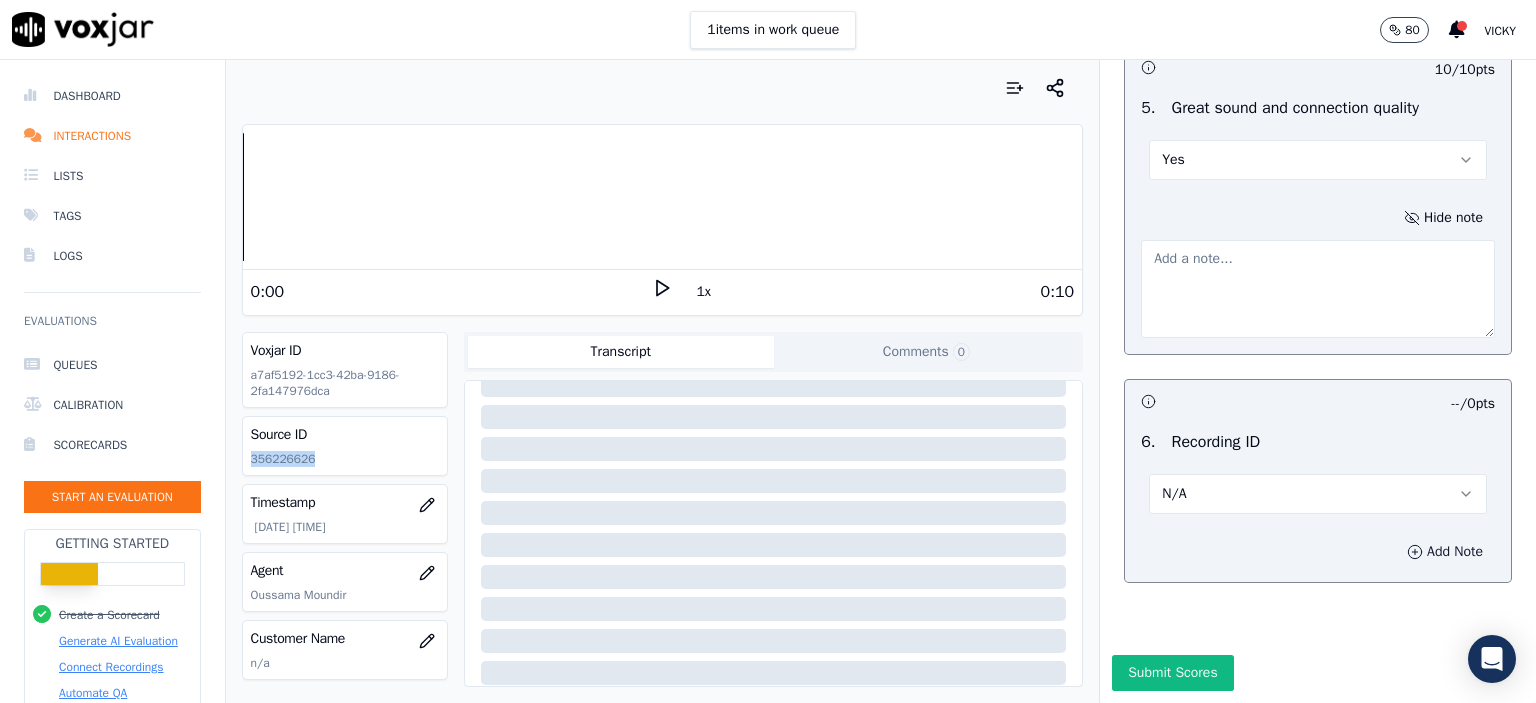 click on "Add Note" at bounding box center (1445, 552) 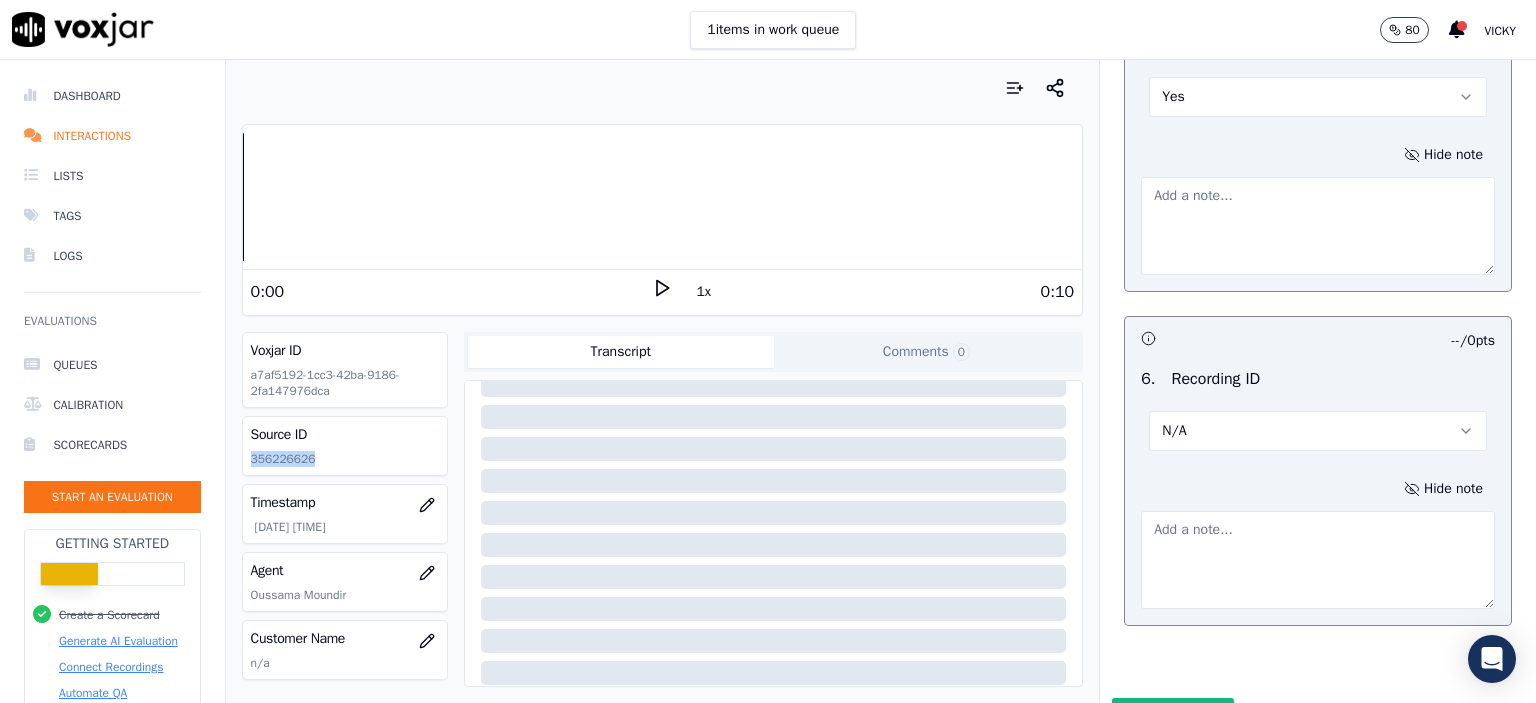click on "356226626" 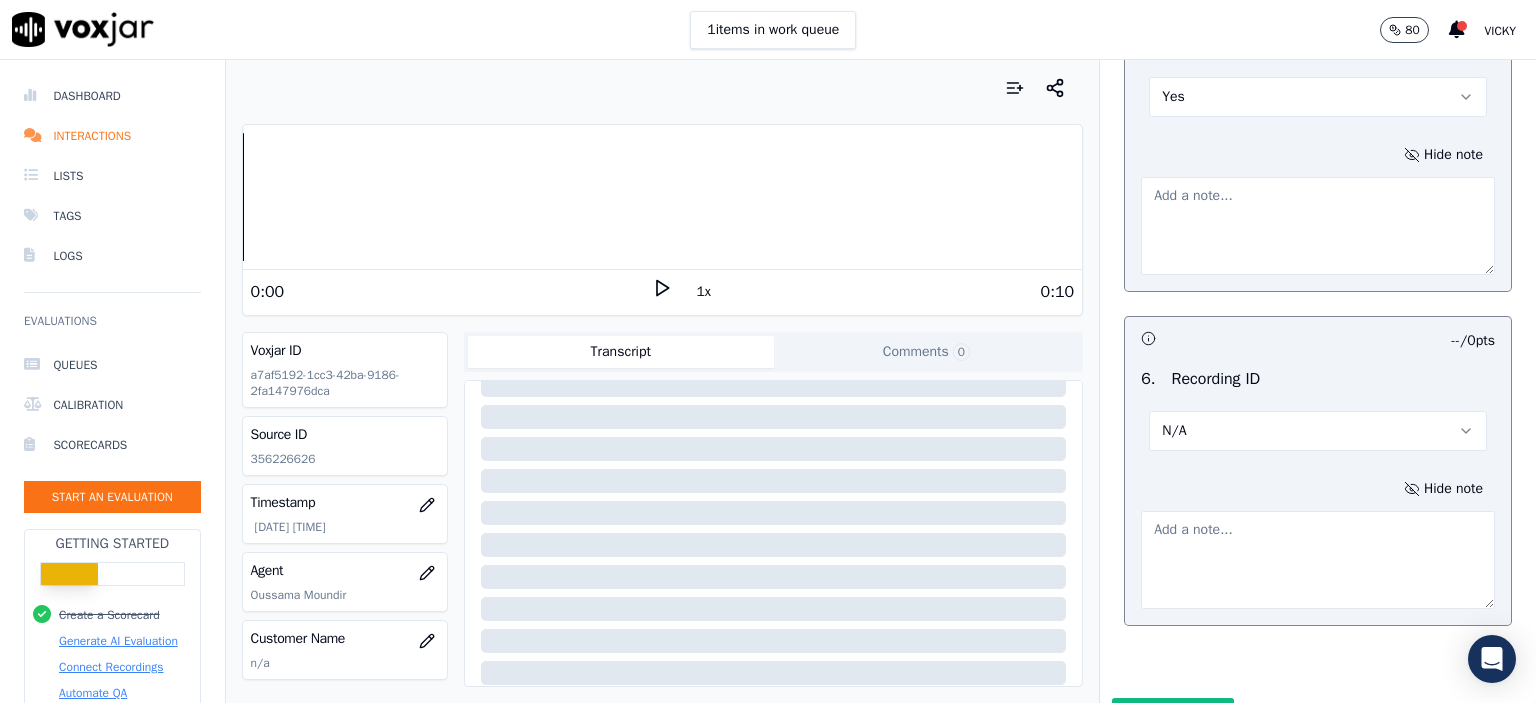 click at bounding box center (1318, 560) 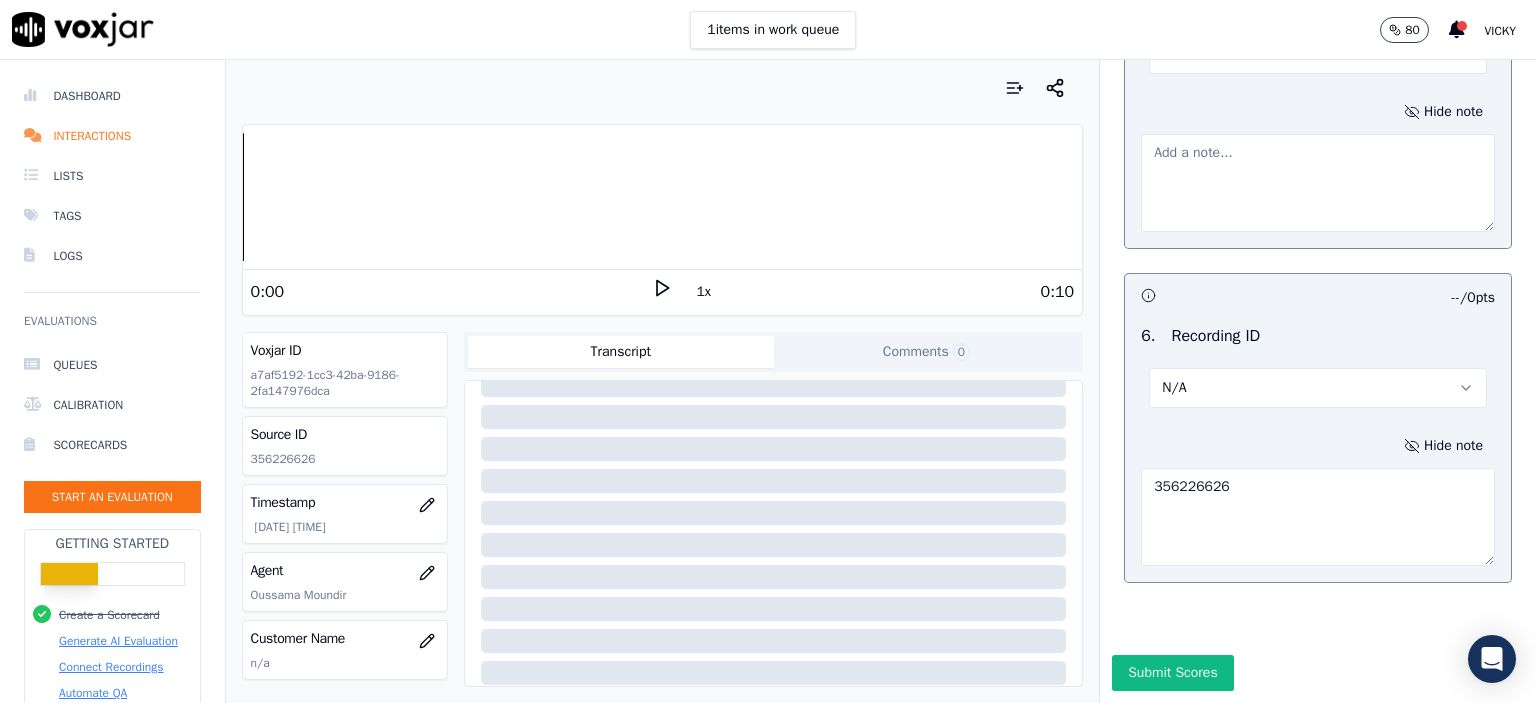 scroll, scrollTop: 3465, scrollLeft: 0, axis: vertical 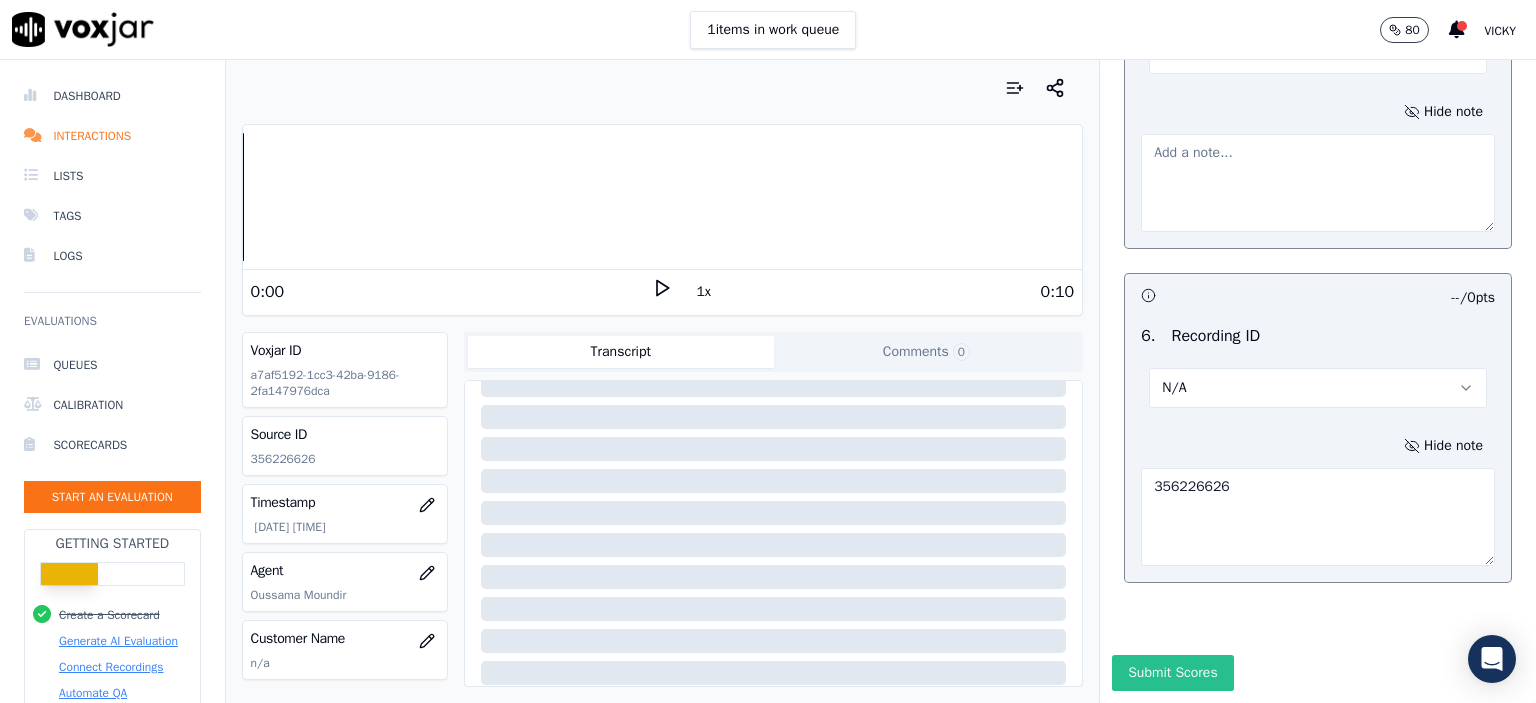 type on "356226626" 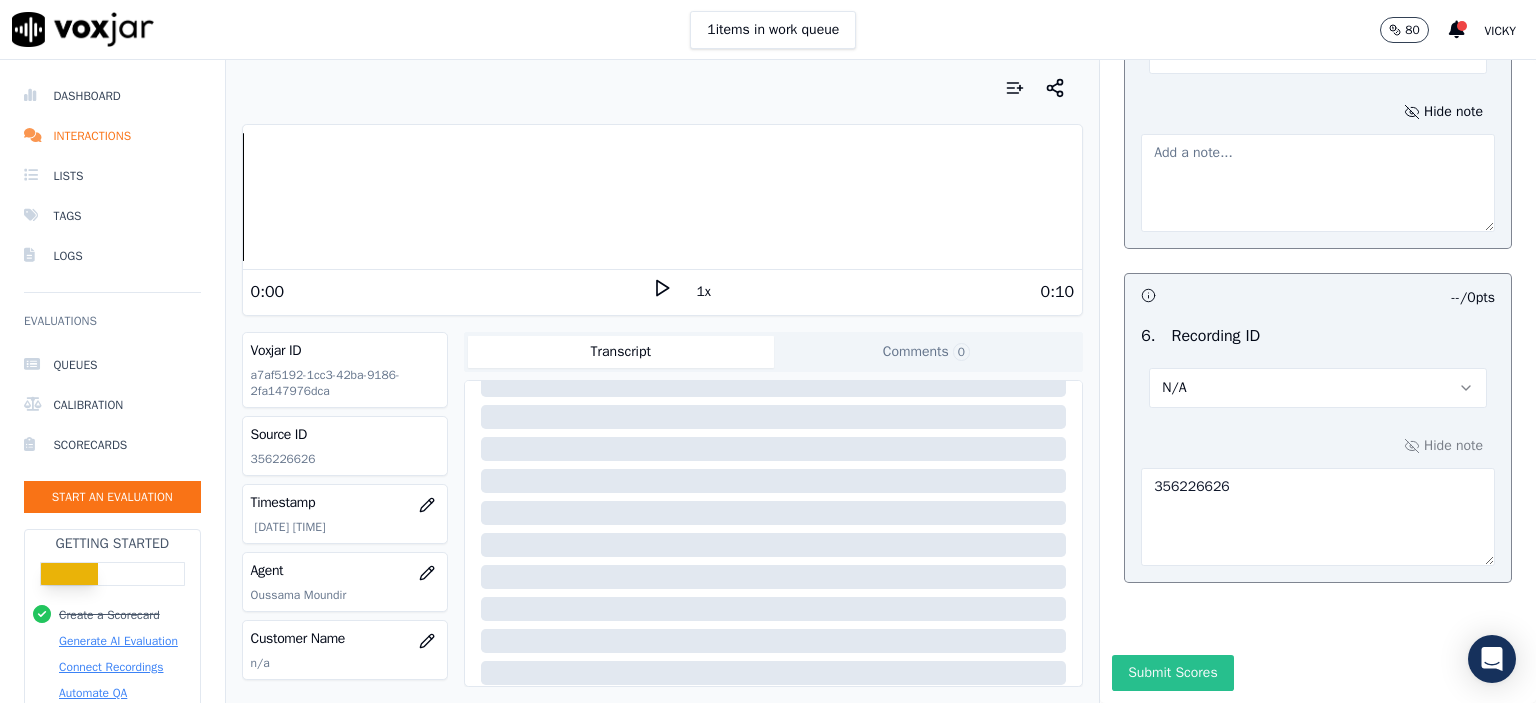 click on "Submit Scores" at bounding box center (1172, 673) 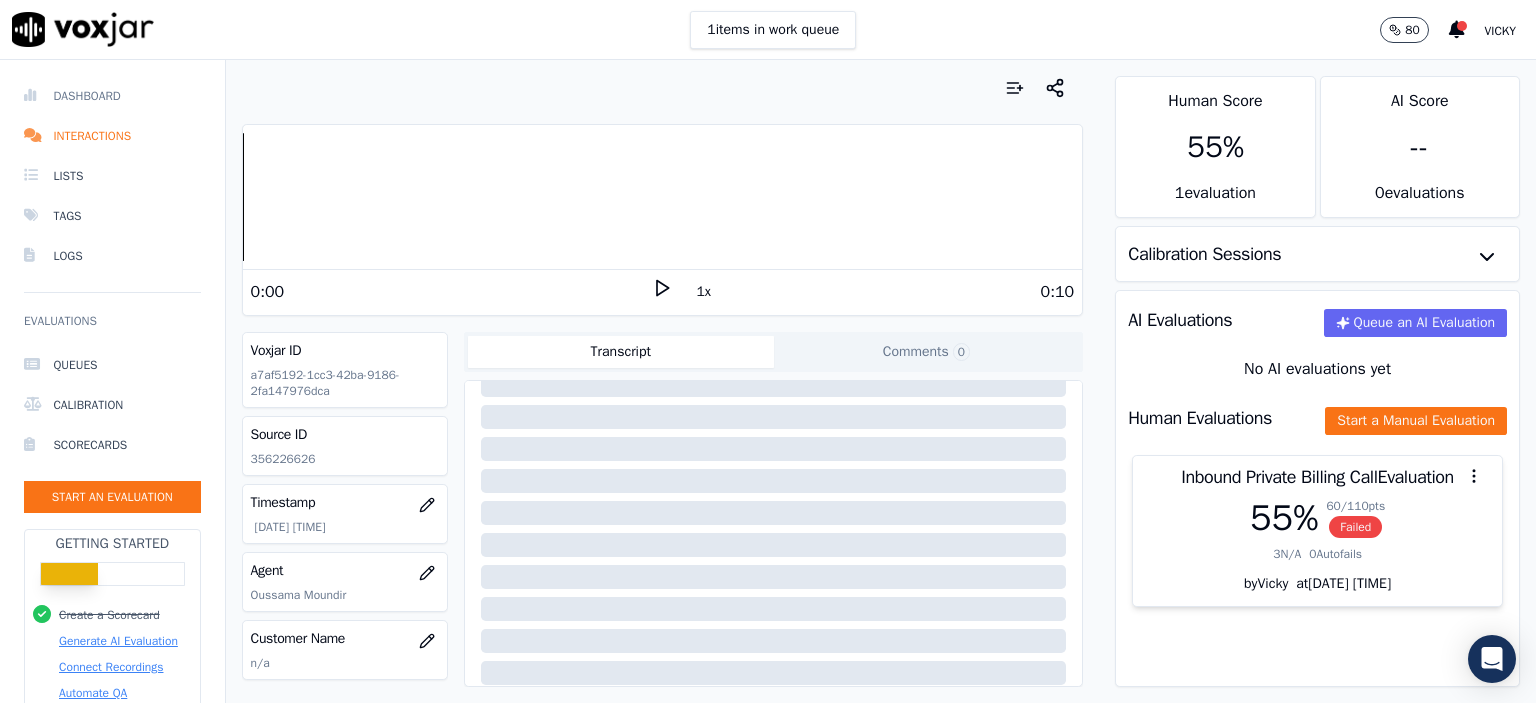 click on "Dashboard" at bounding box center [112, 96] 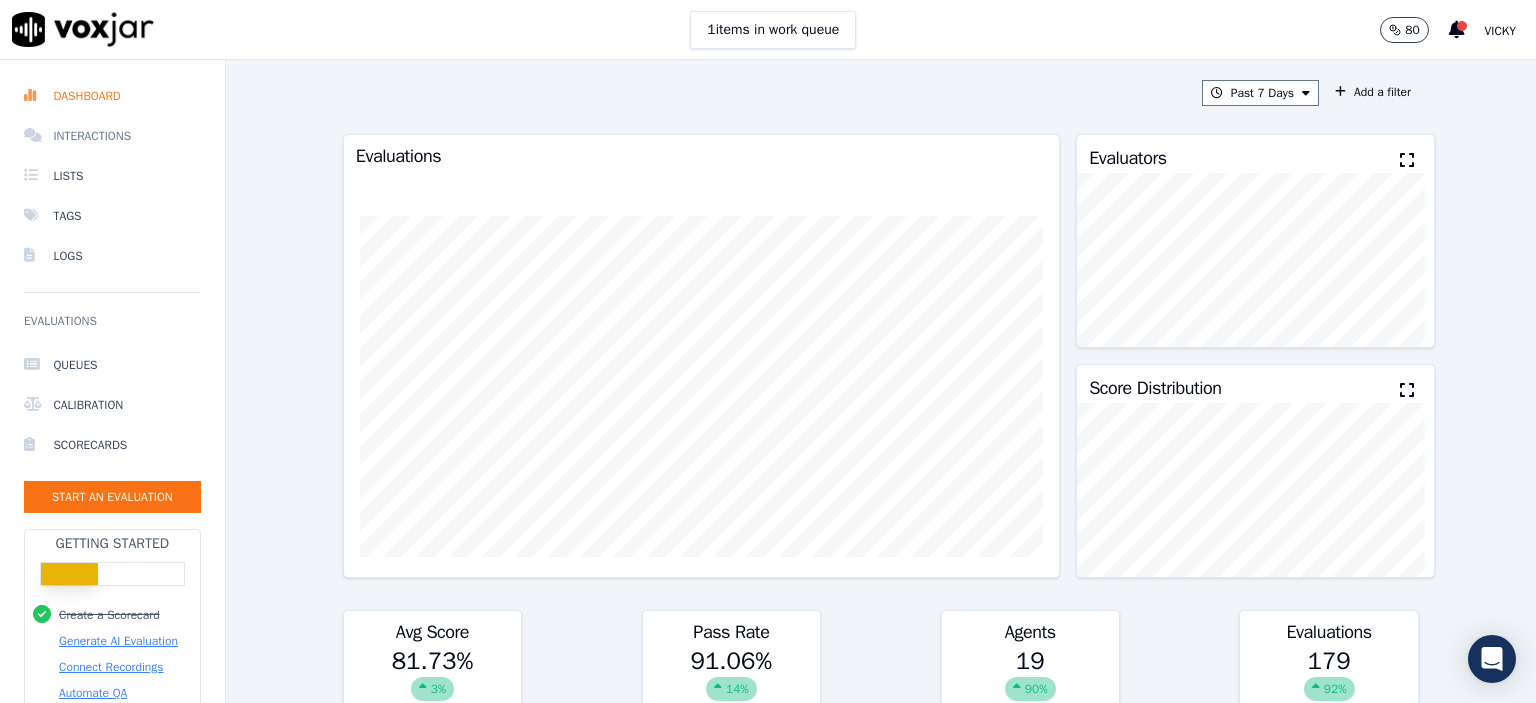 click on "Interactions" at bounding box center (112, 136) 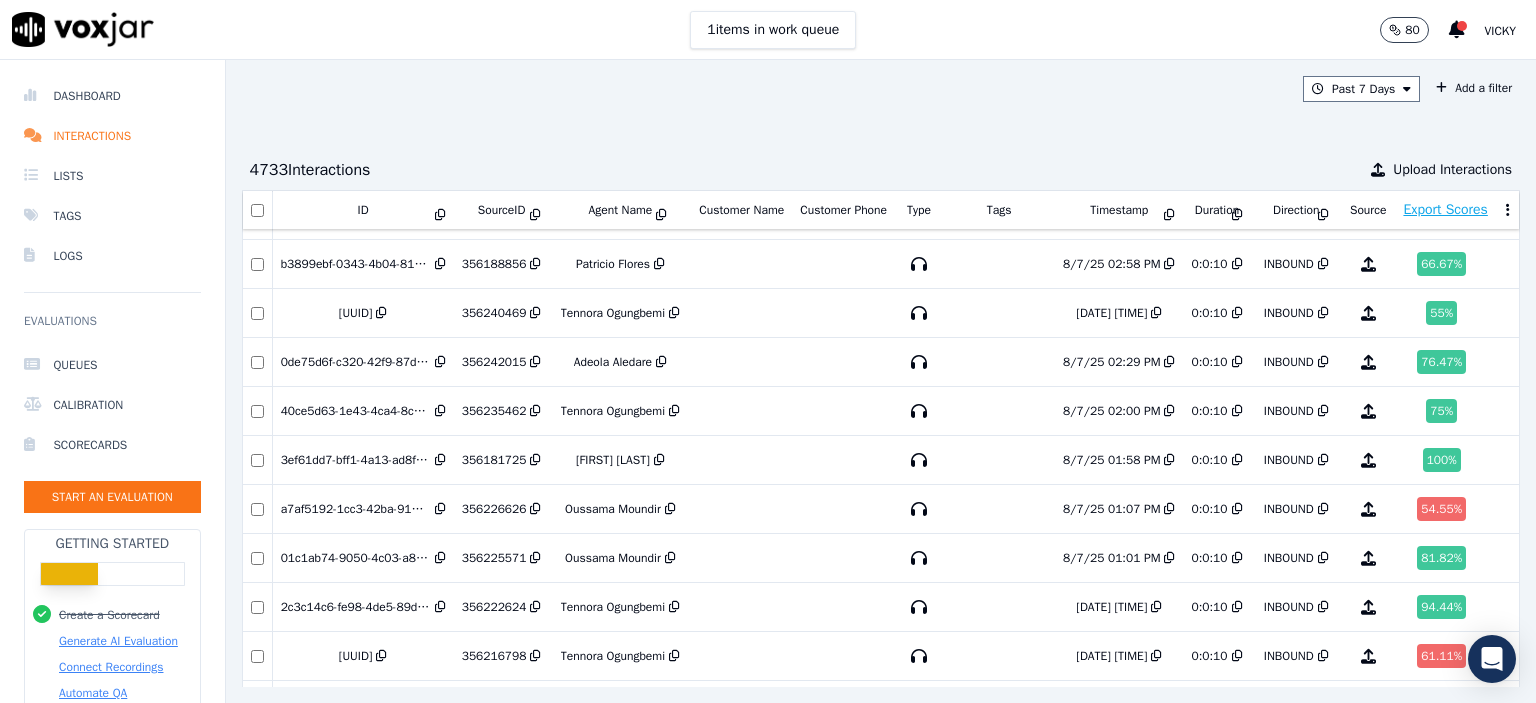 scroll, scrollTop: 1217, scrollLeft: 0, axis: vertical 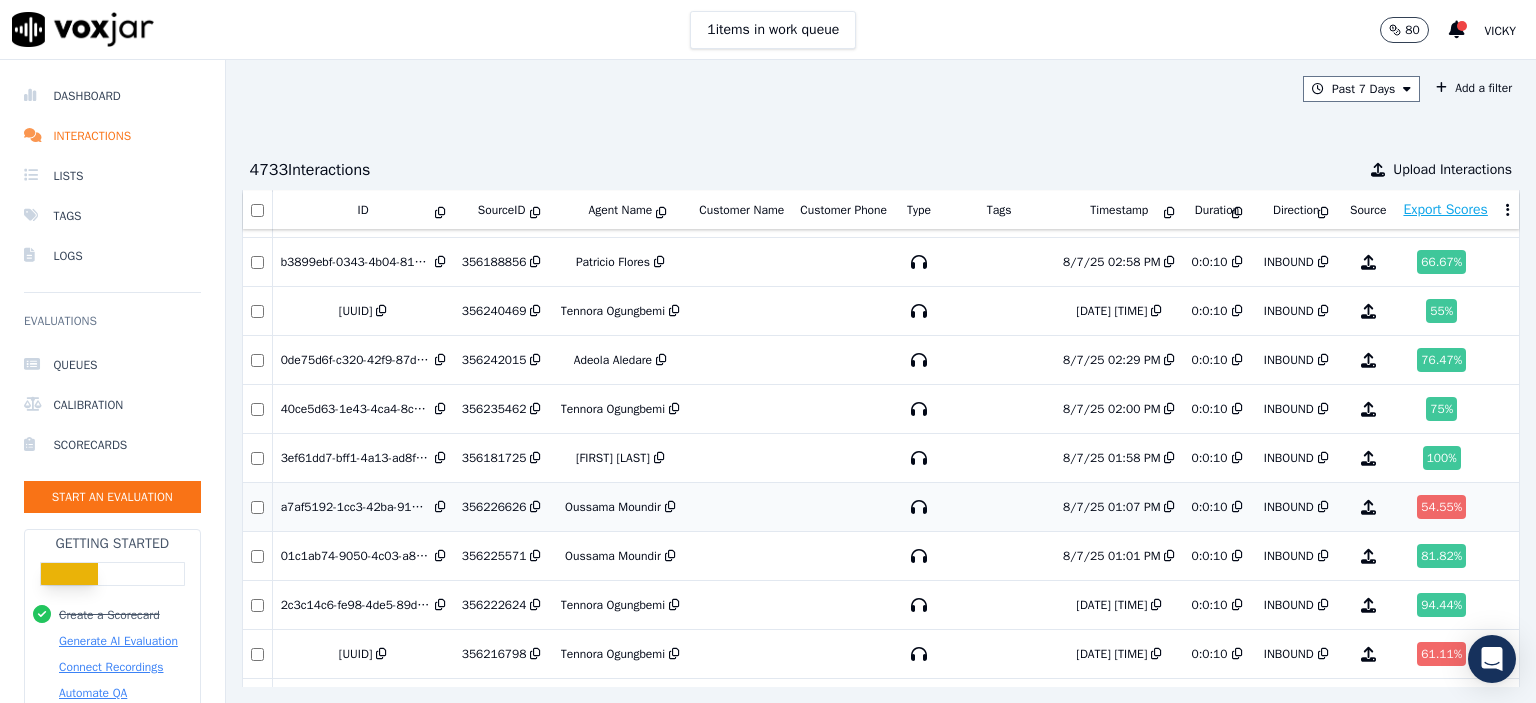 click on "Oussama Moundir" at bounding box center [620, 507] 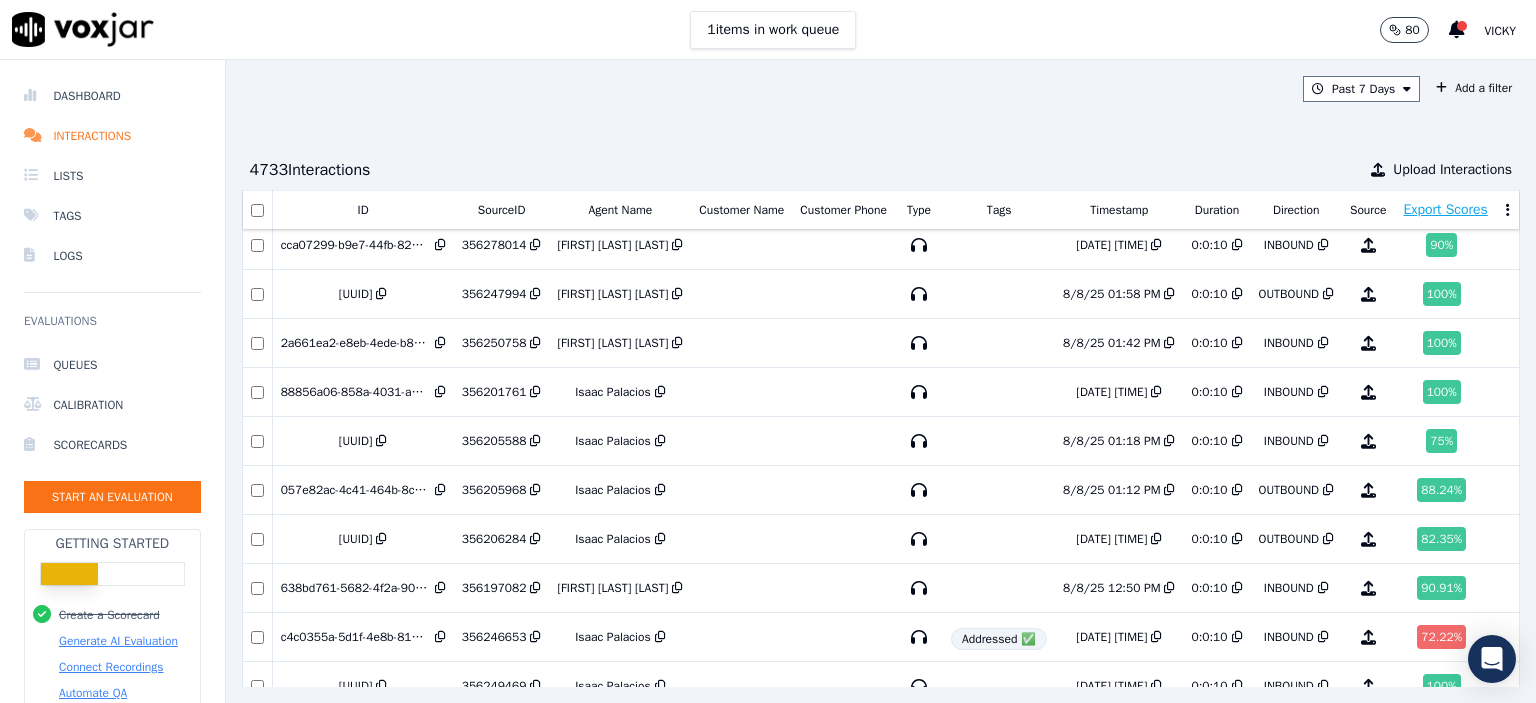 scroll, scrollTop: 0, scrollLeft: 0, axis: both 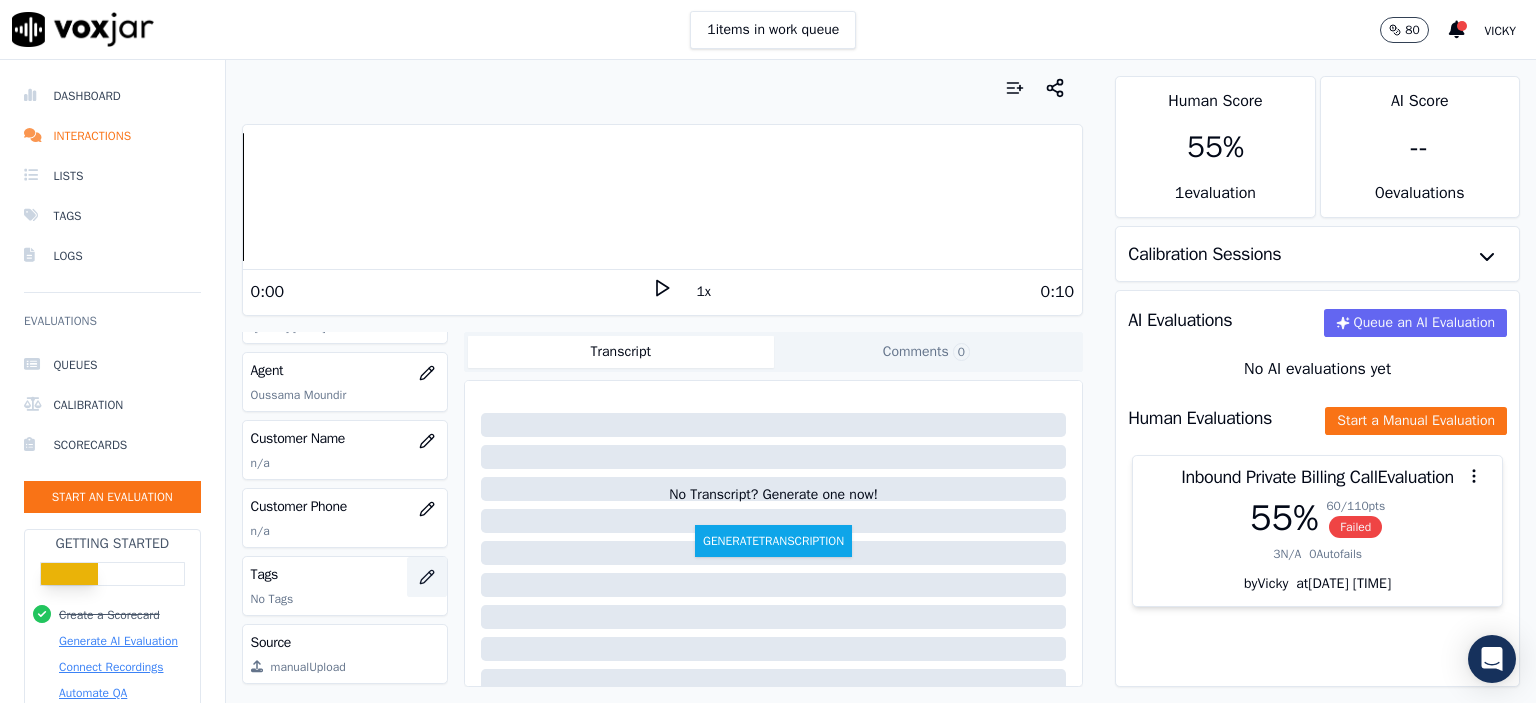 click 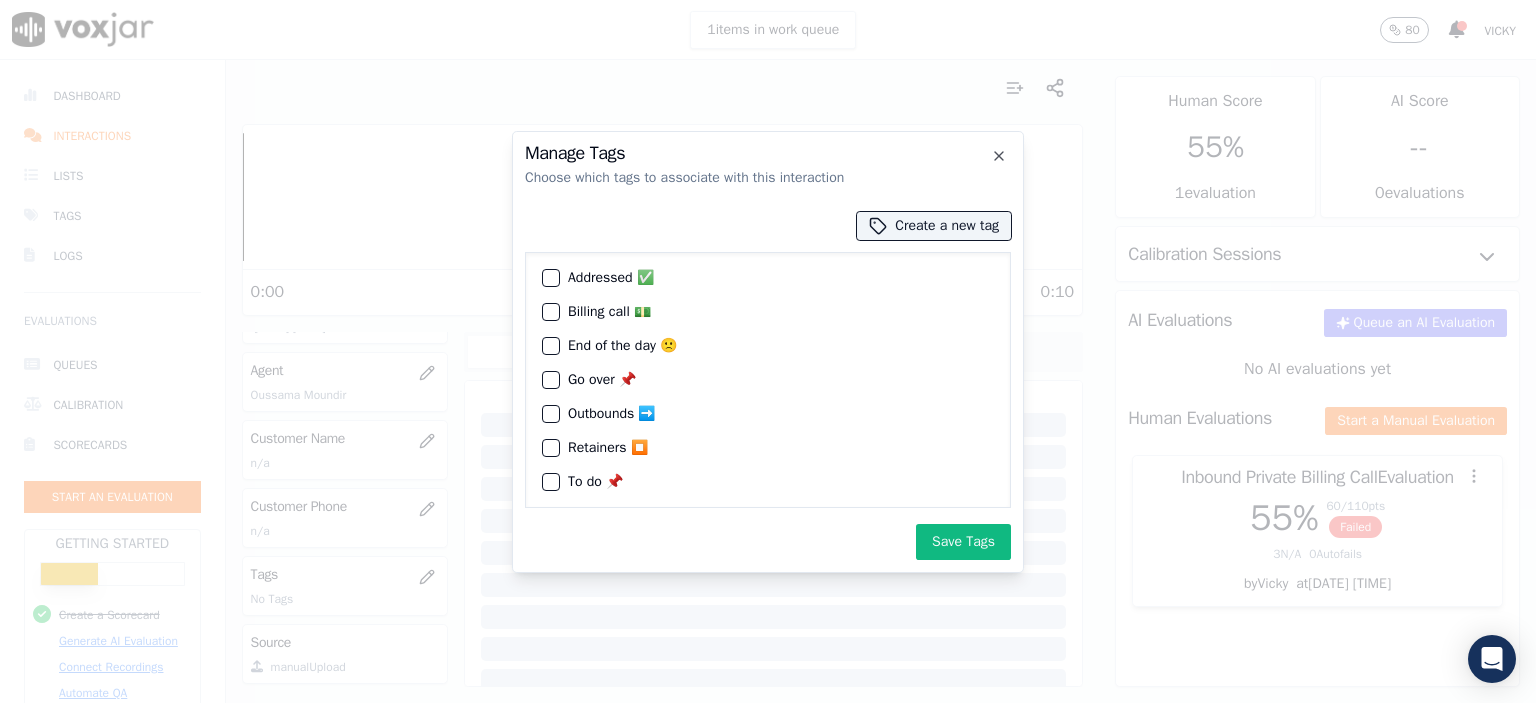 click at bounding box center (550, 278) 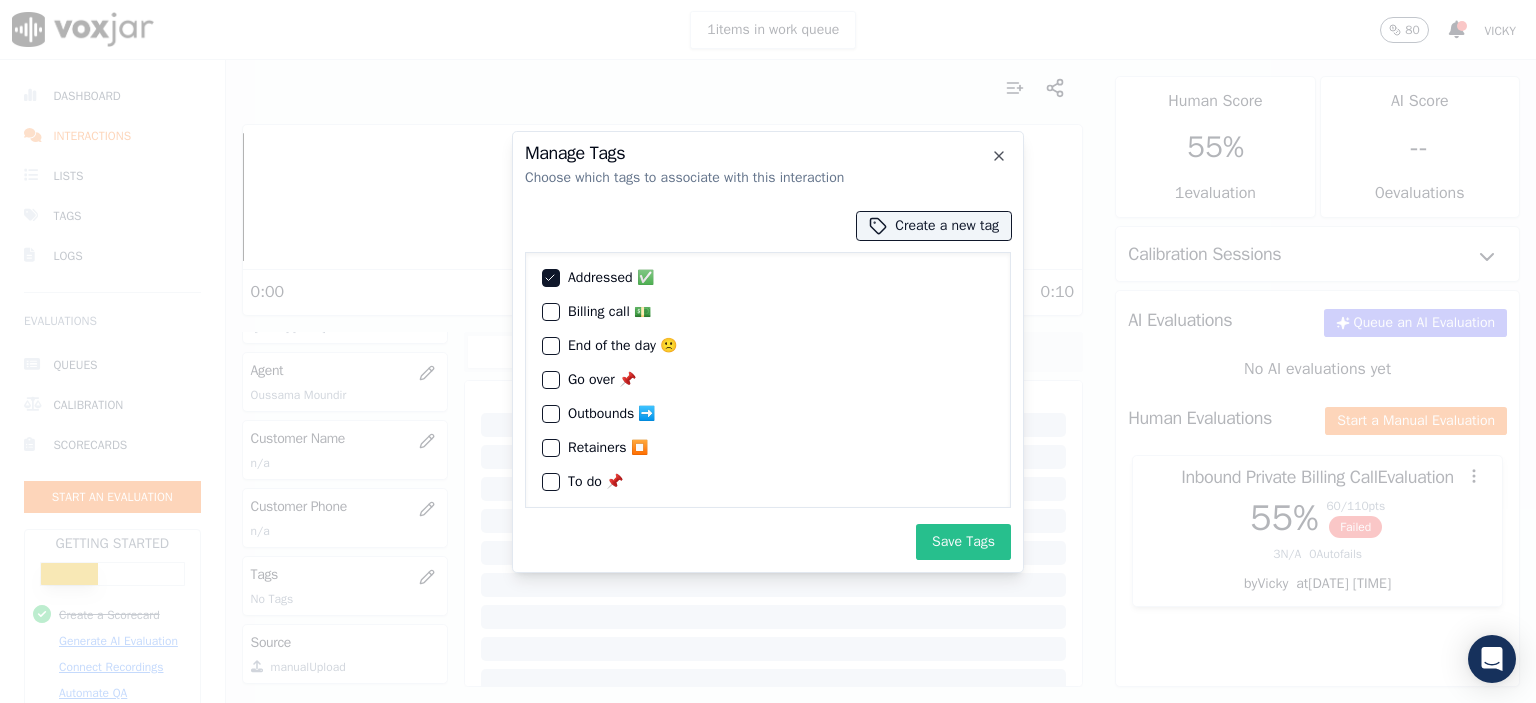 click on "Save Tags" at bounding box center (963, 542) 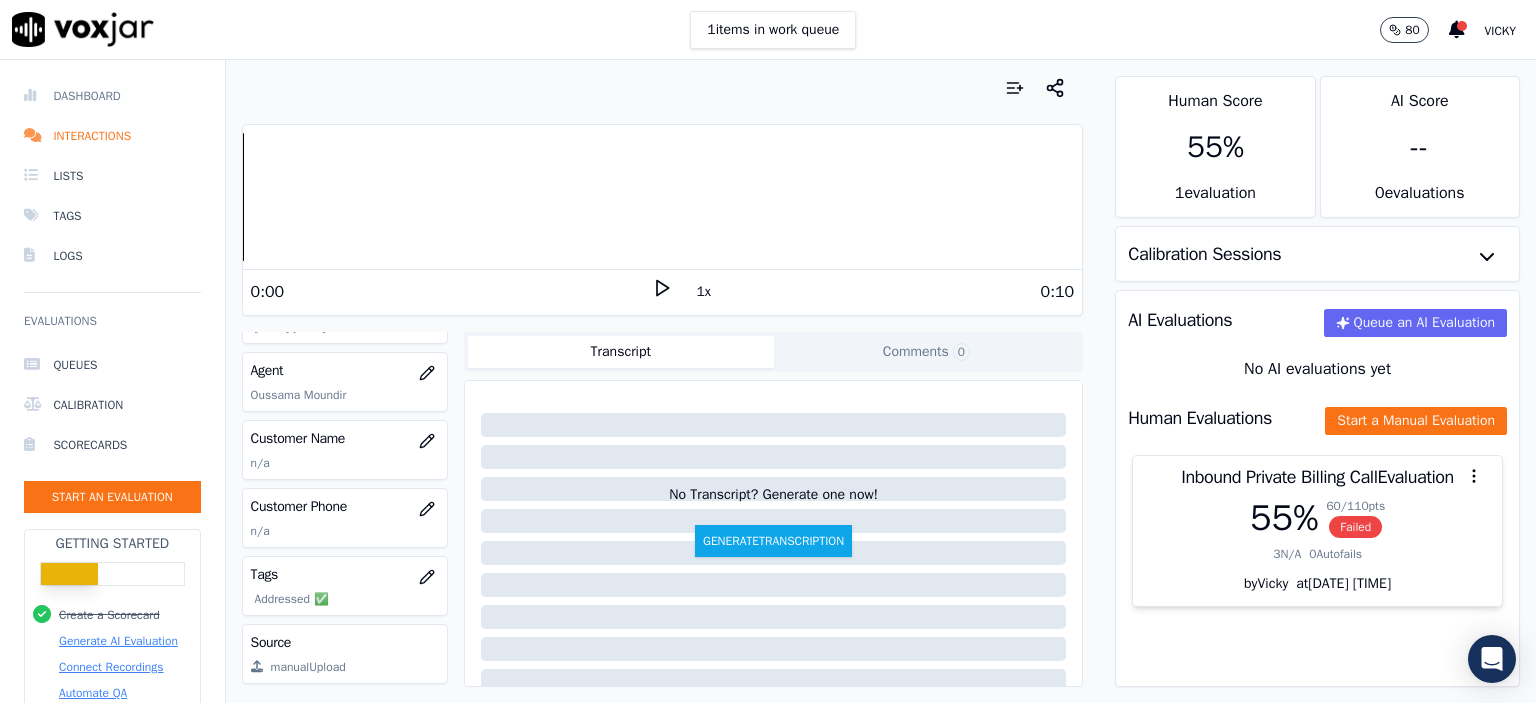 click on "Dashboard" at bounding box center [112, 96] 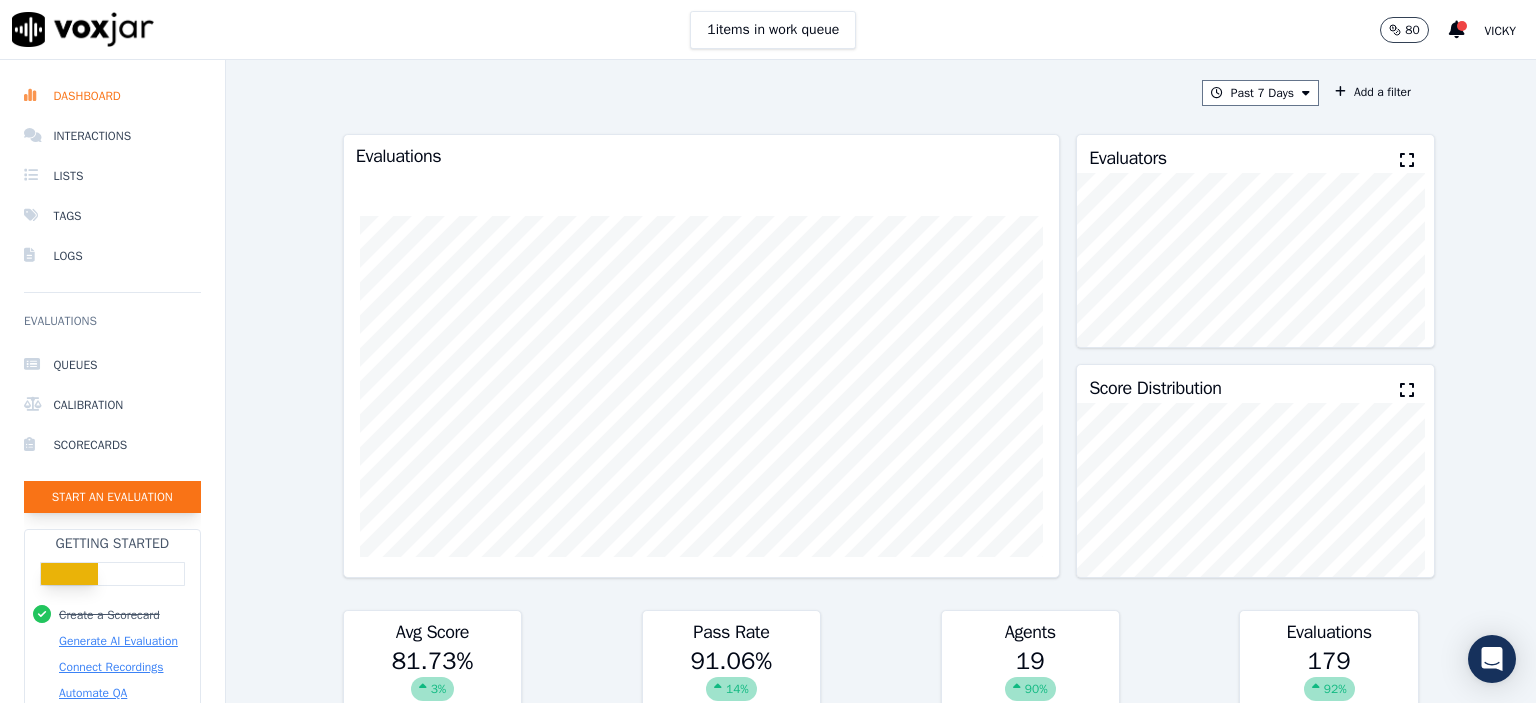 click on "Start an Evaluation" 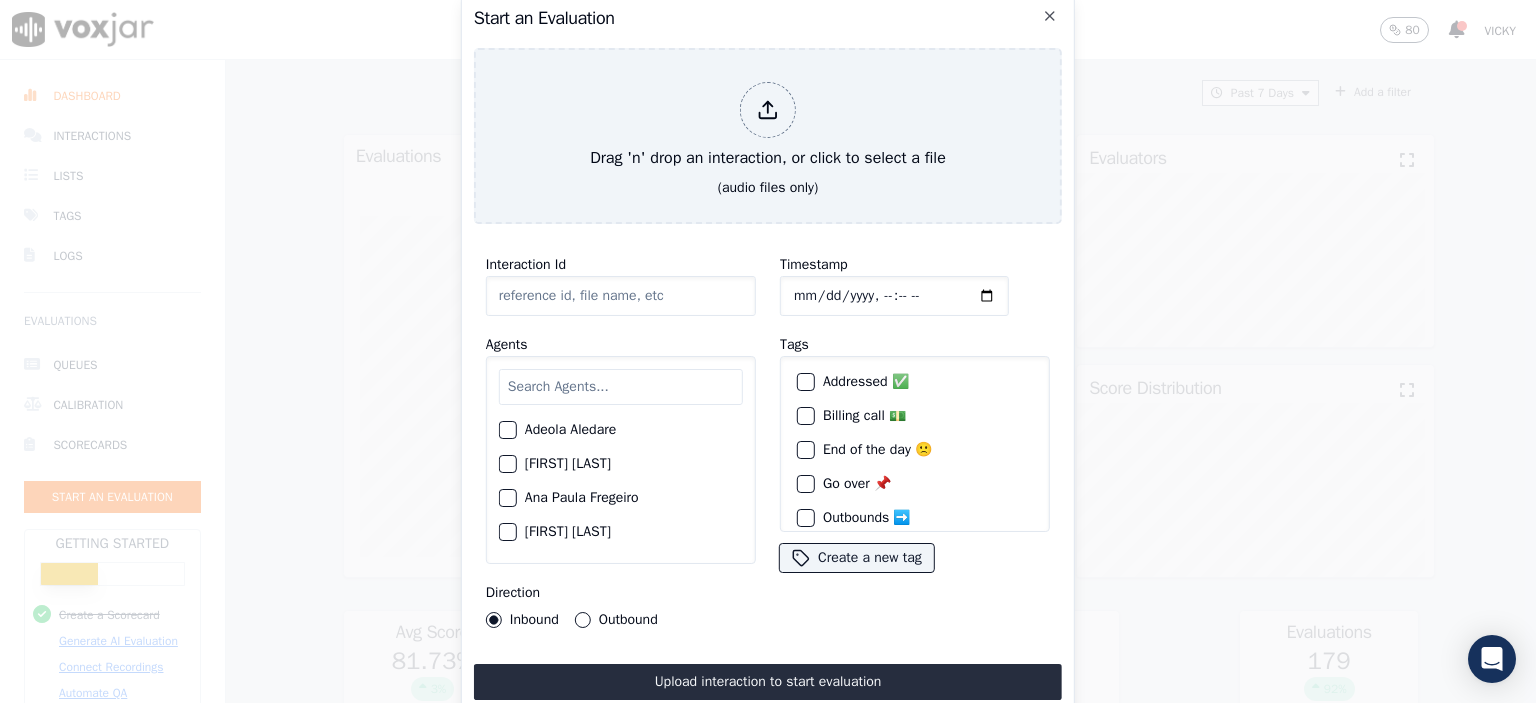 click on "Interaction Id" 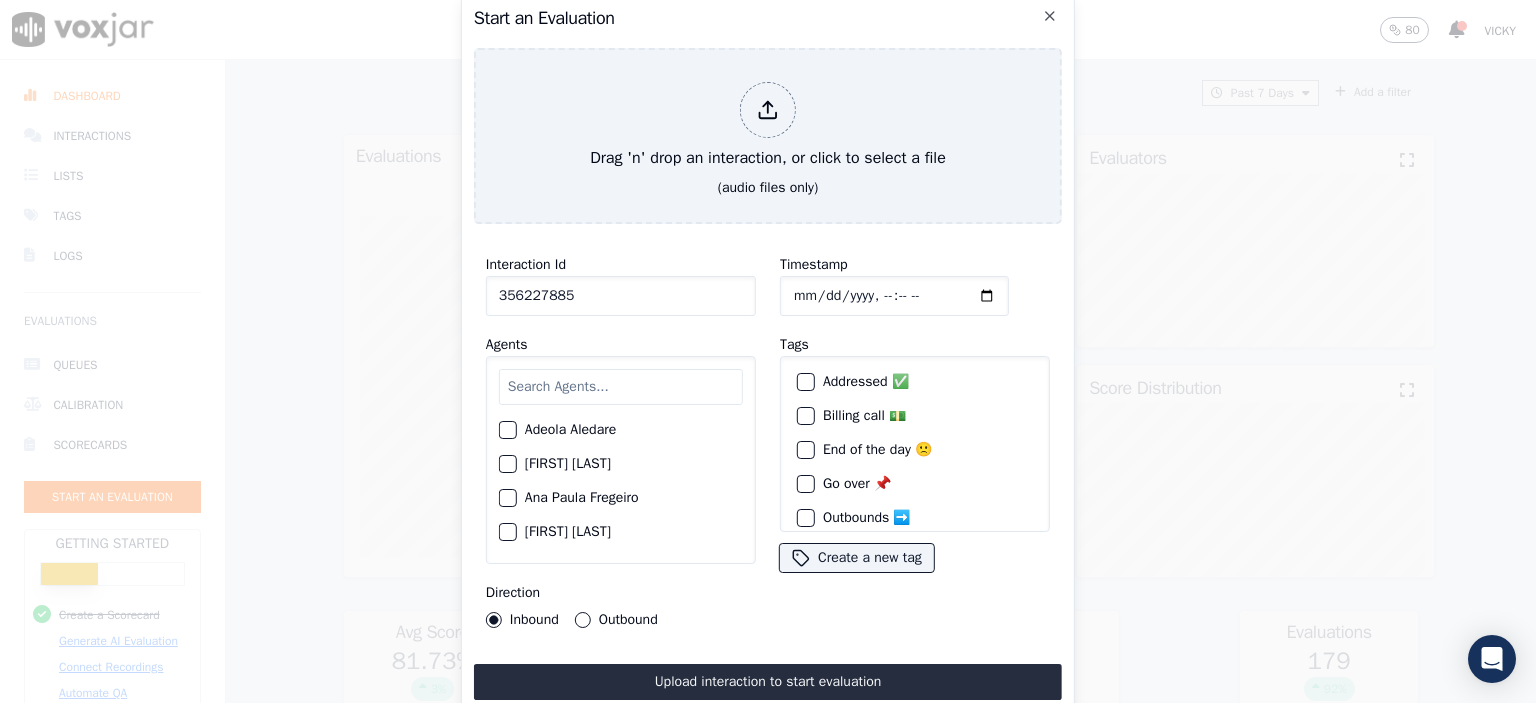 type on "356227885" 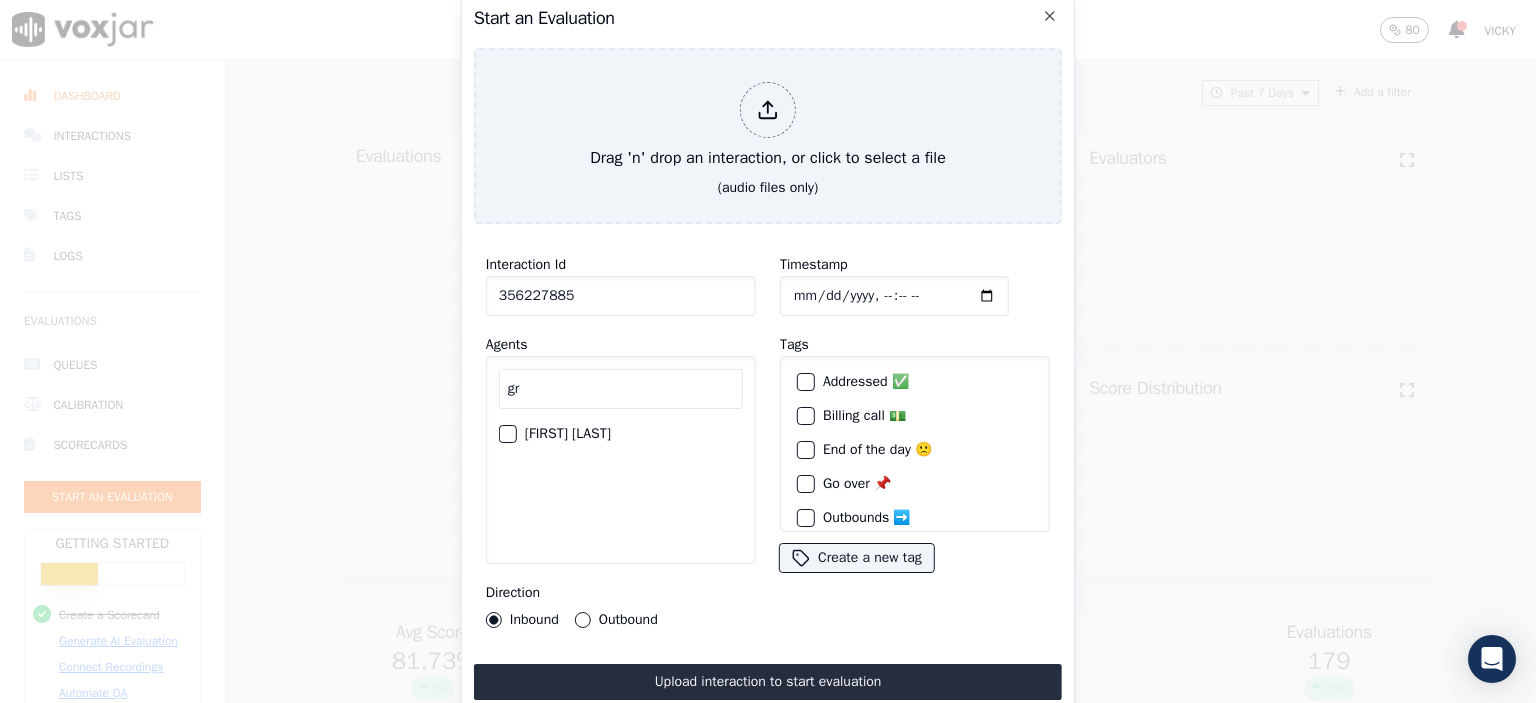 drag, startPoint x: 579, startPoint y: 395, endPoint x: 466, endPoint y: 375, distance: 114.75626 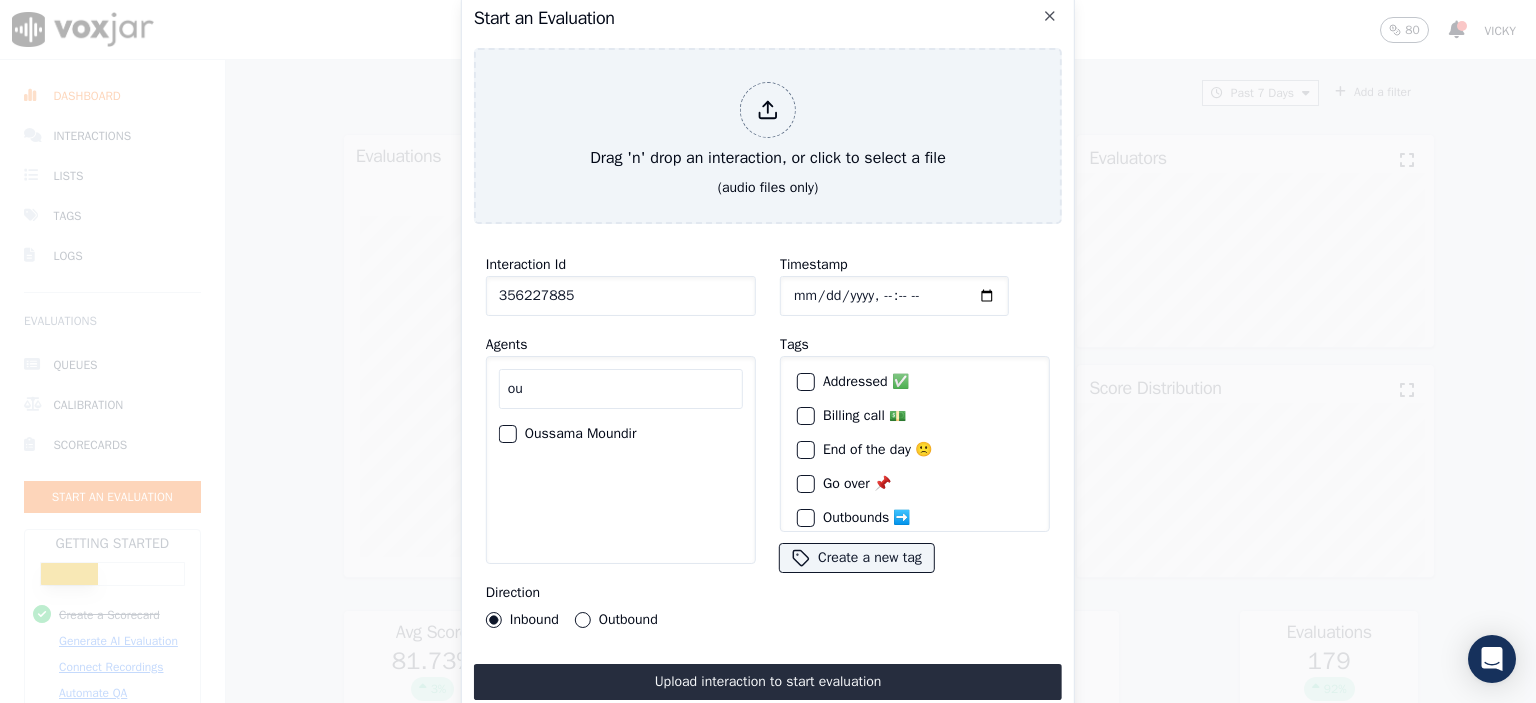 type on "ou" 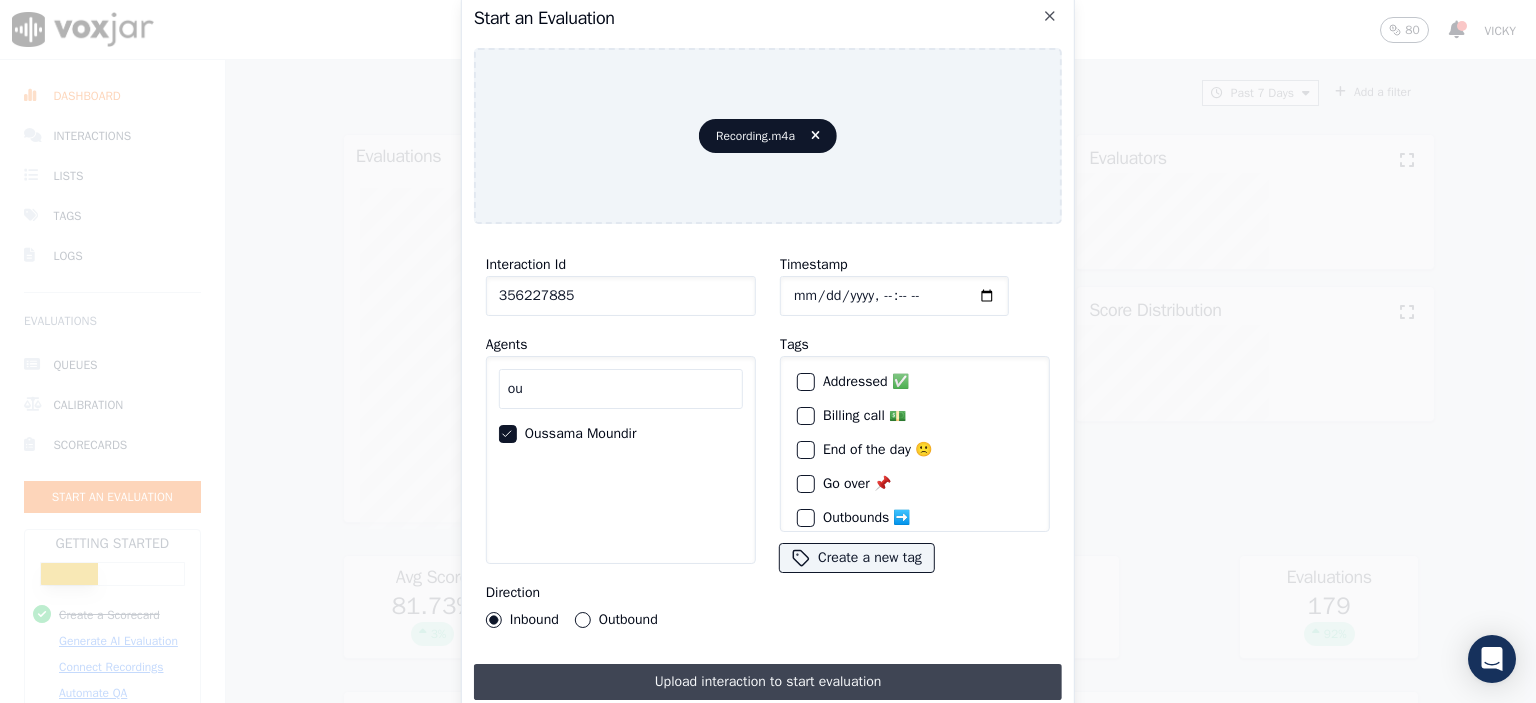 click on "Upload interaction to start evaluation" at bounding box center (768, 682) 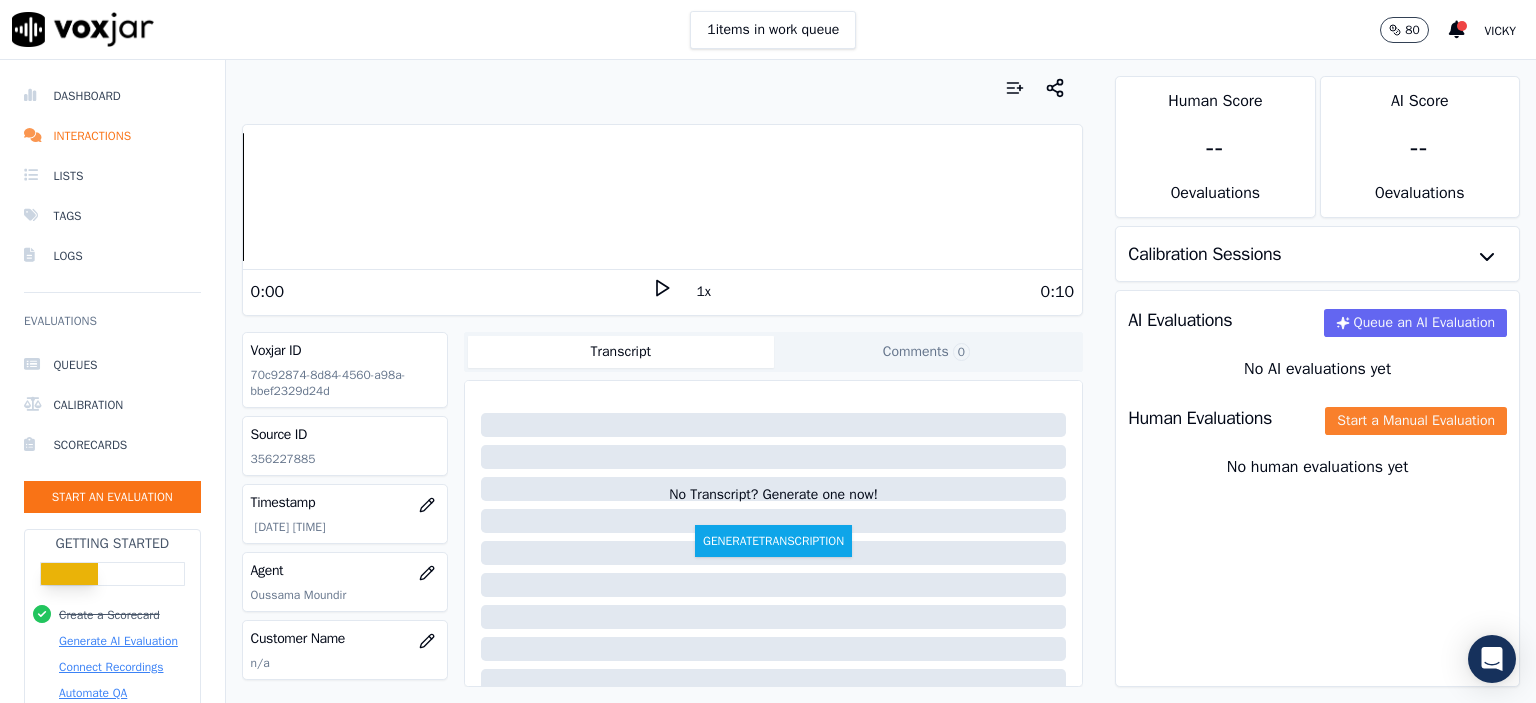 click on "Start a Manual Evaluation" 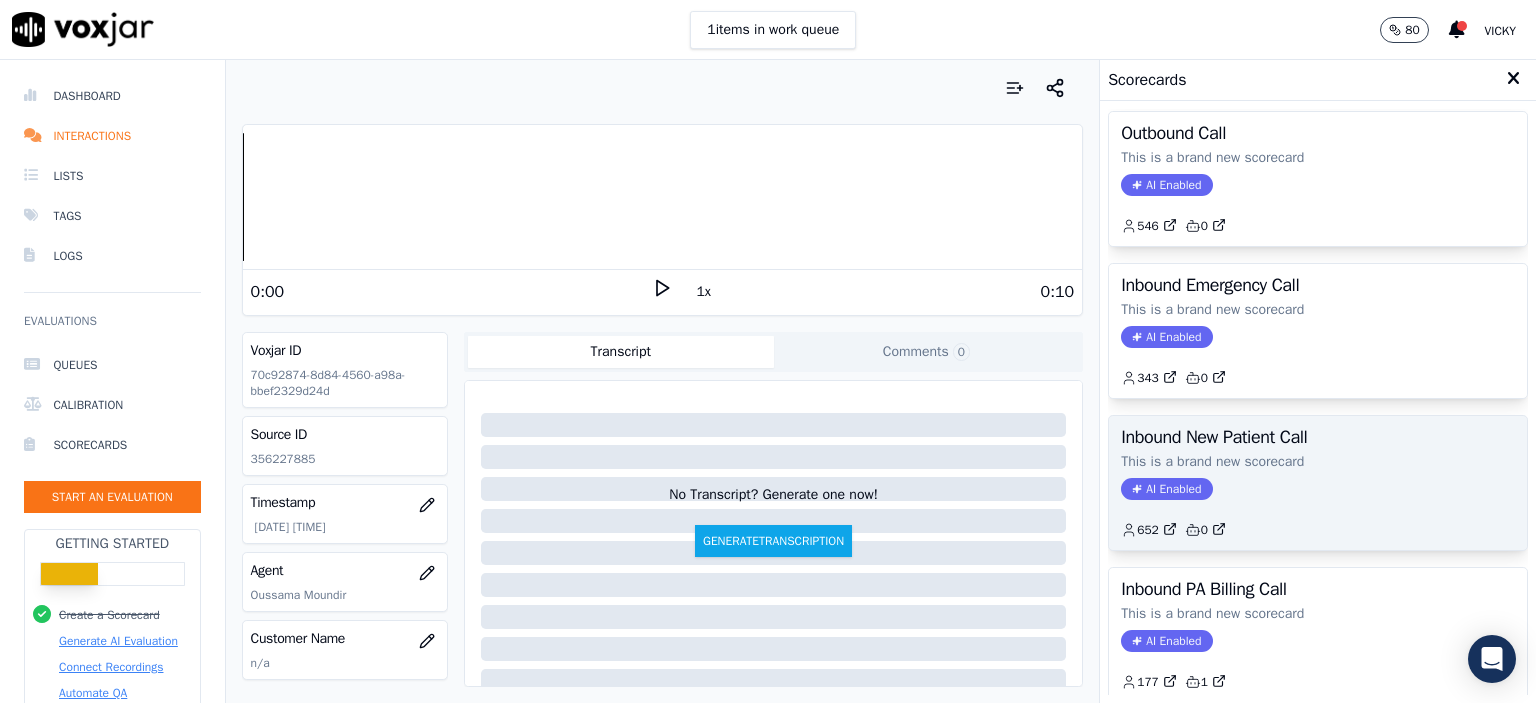 scroll, scrollTop: 300, scrollLeft: 0, axis: vertical 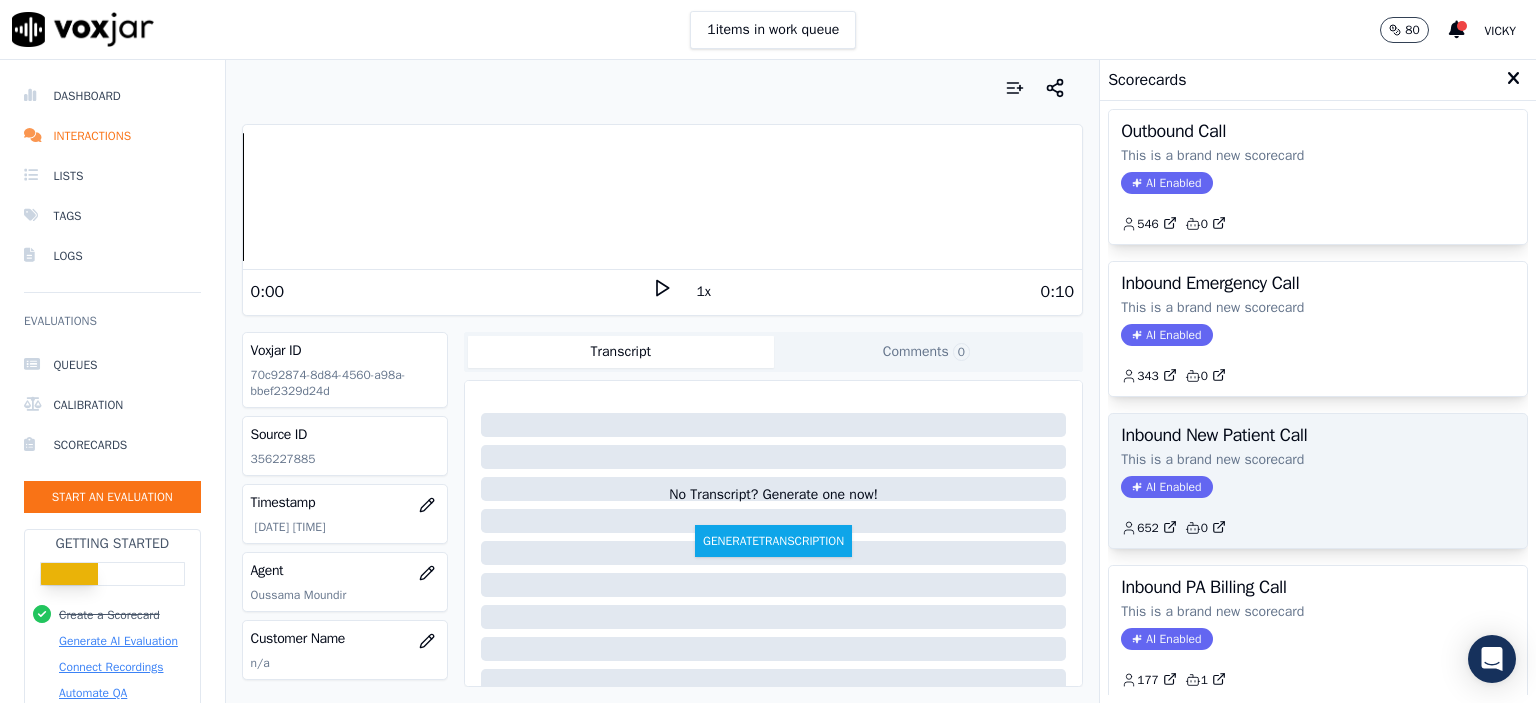 click on "AI Enabled" 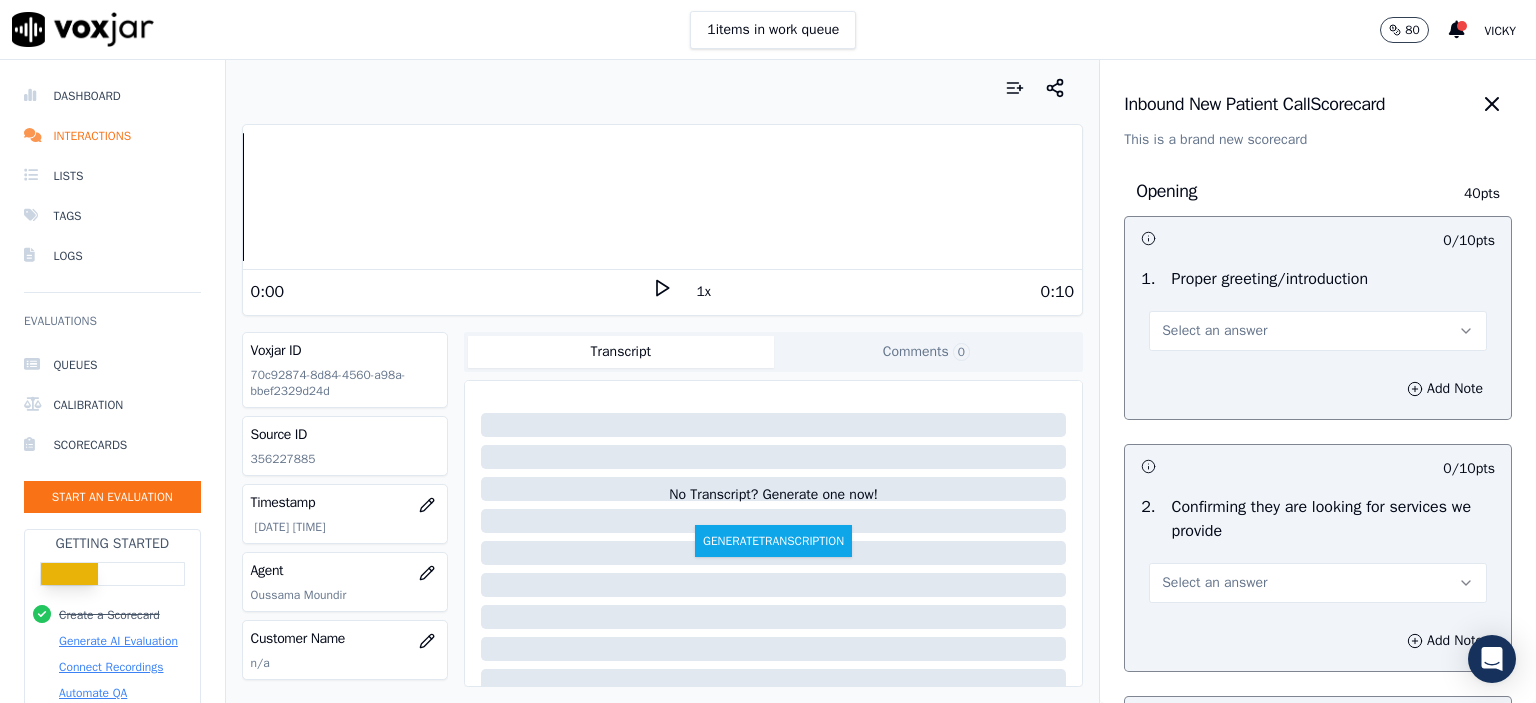 click on "Select an answer" at bounding box center (1318, 331) 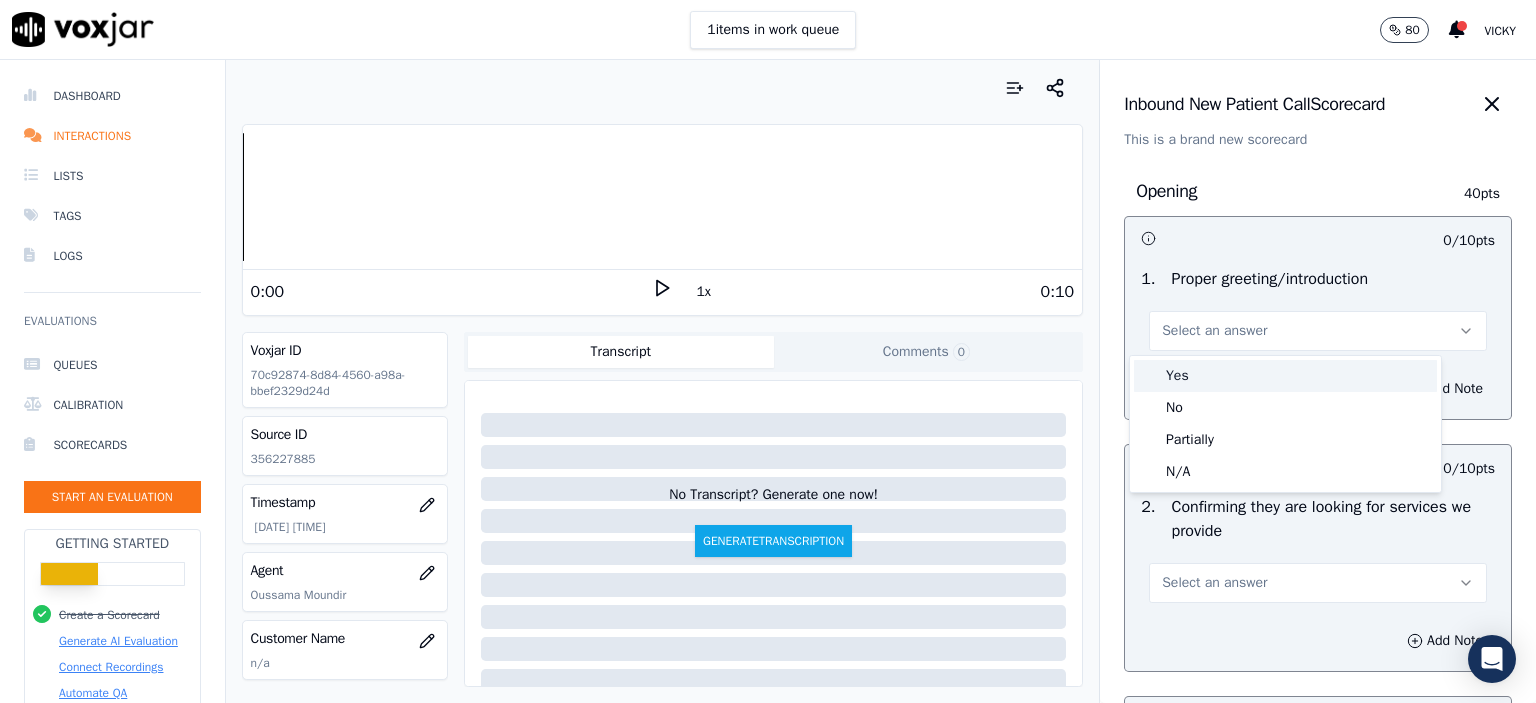 click on "Yes" at bounding box center (1285, 376) 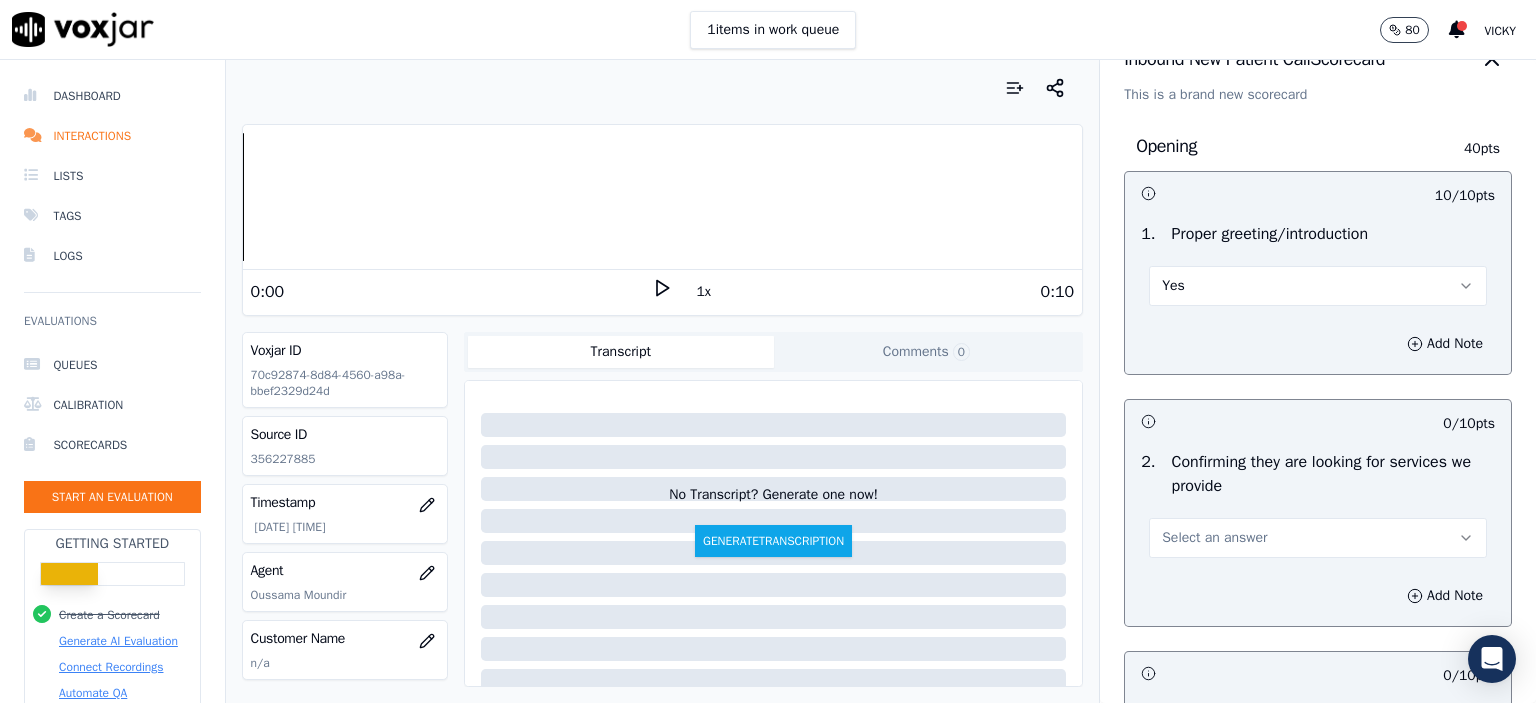 scroll, scrollTop: 100, scrollLeft: 0, axis: vertical 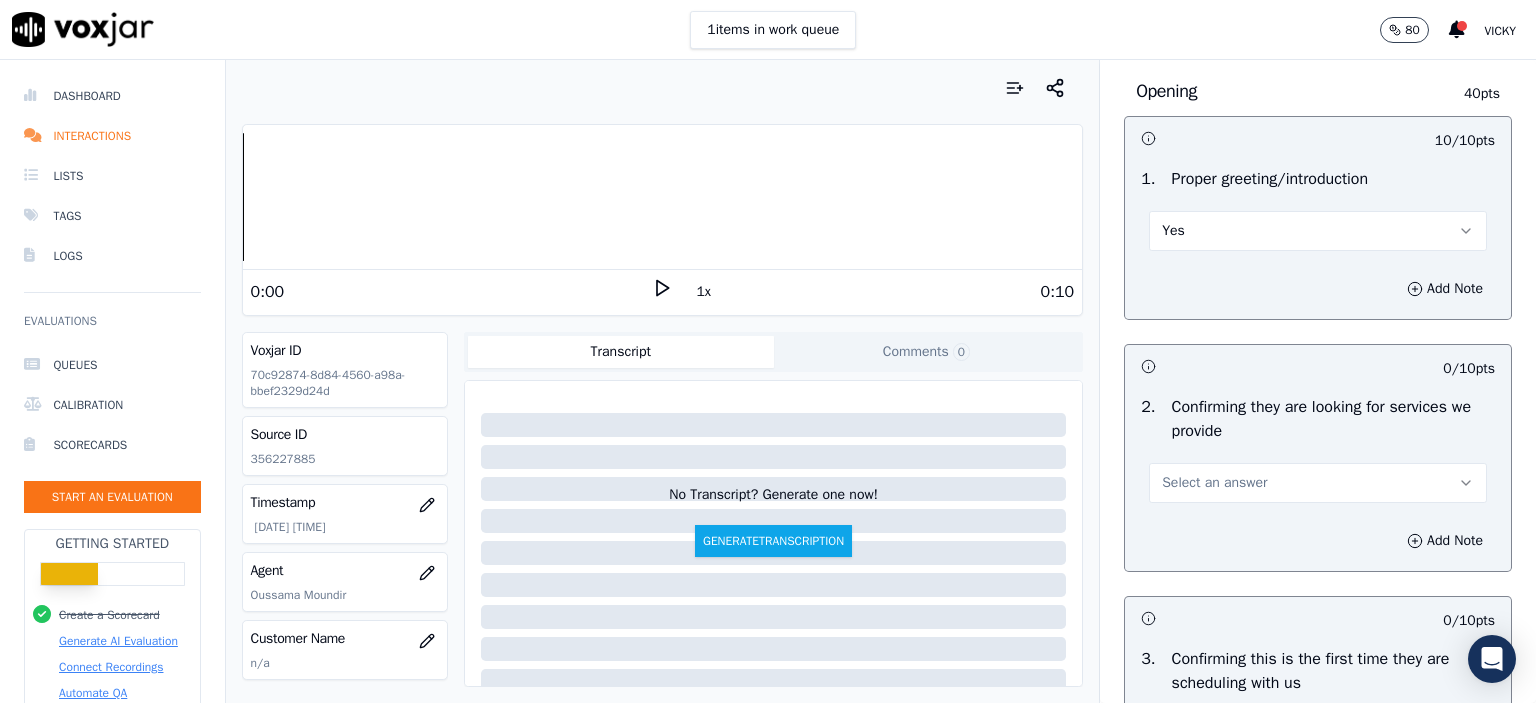 click on "Select an answer" at bounding box center (1318, 483) 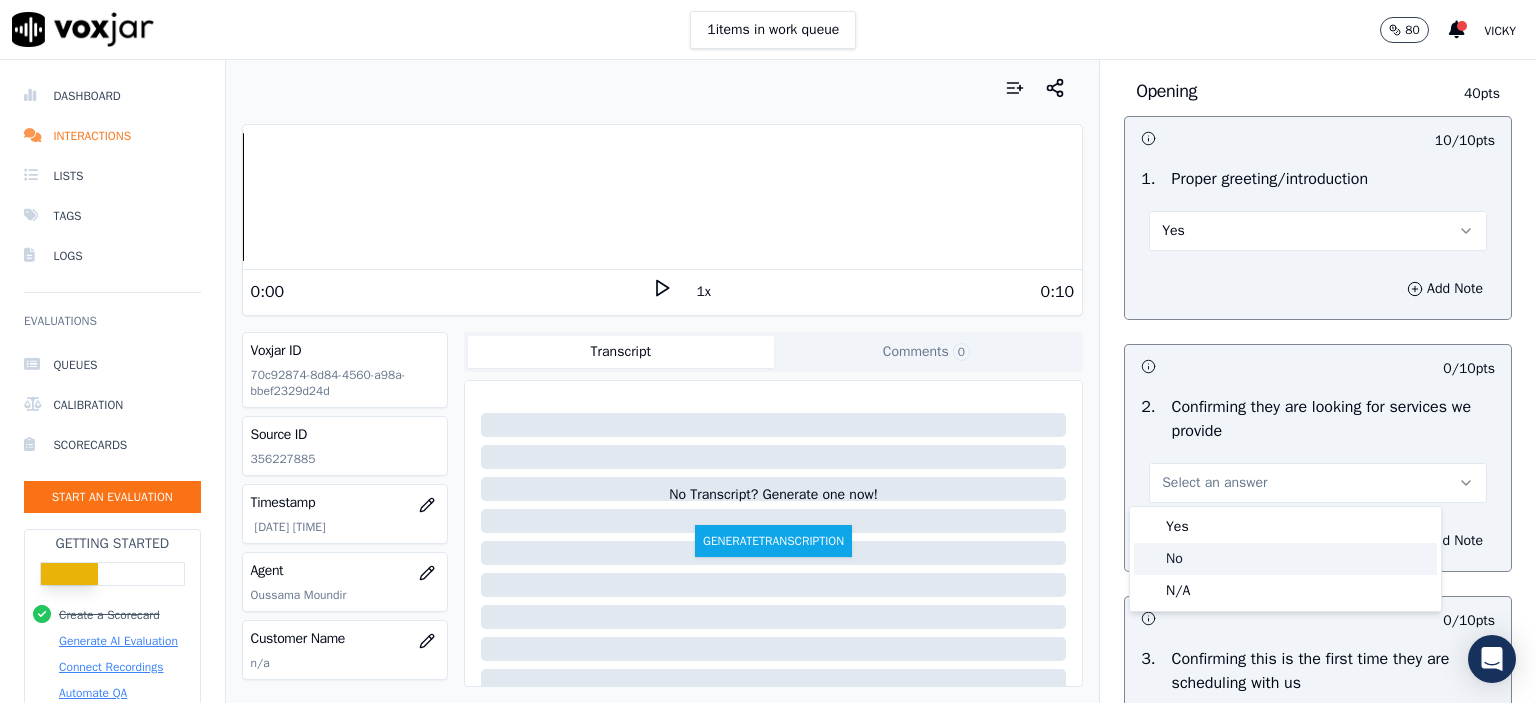 click on "No" 